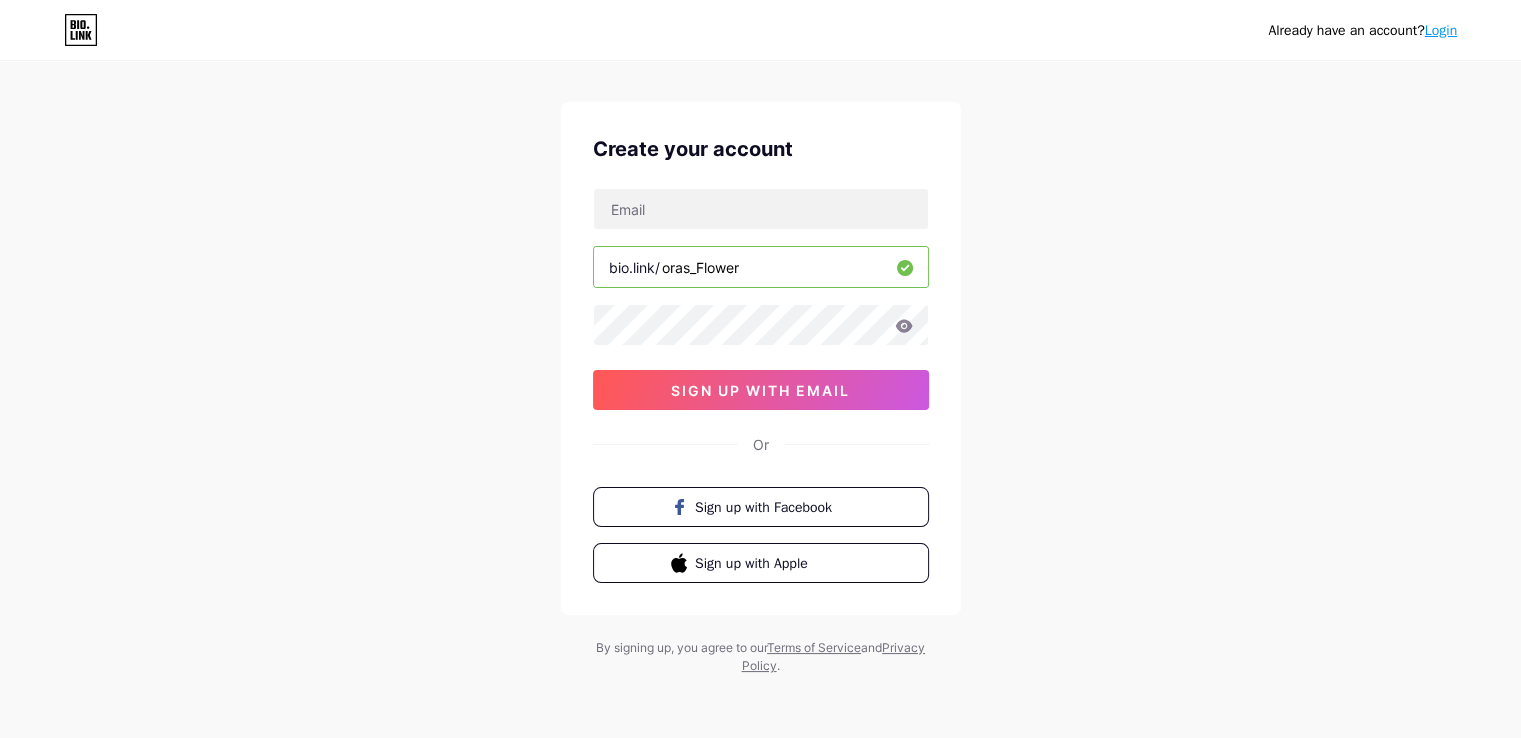 scroll, scrollTop: 0, scrollLeft: 0, axis: both 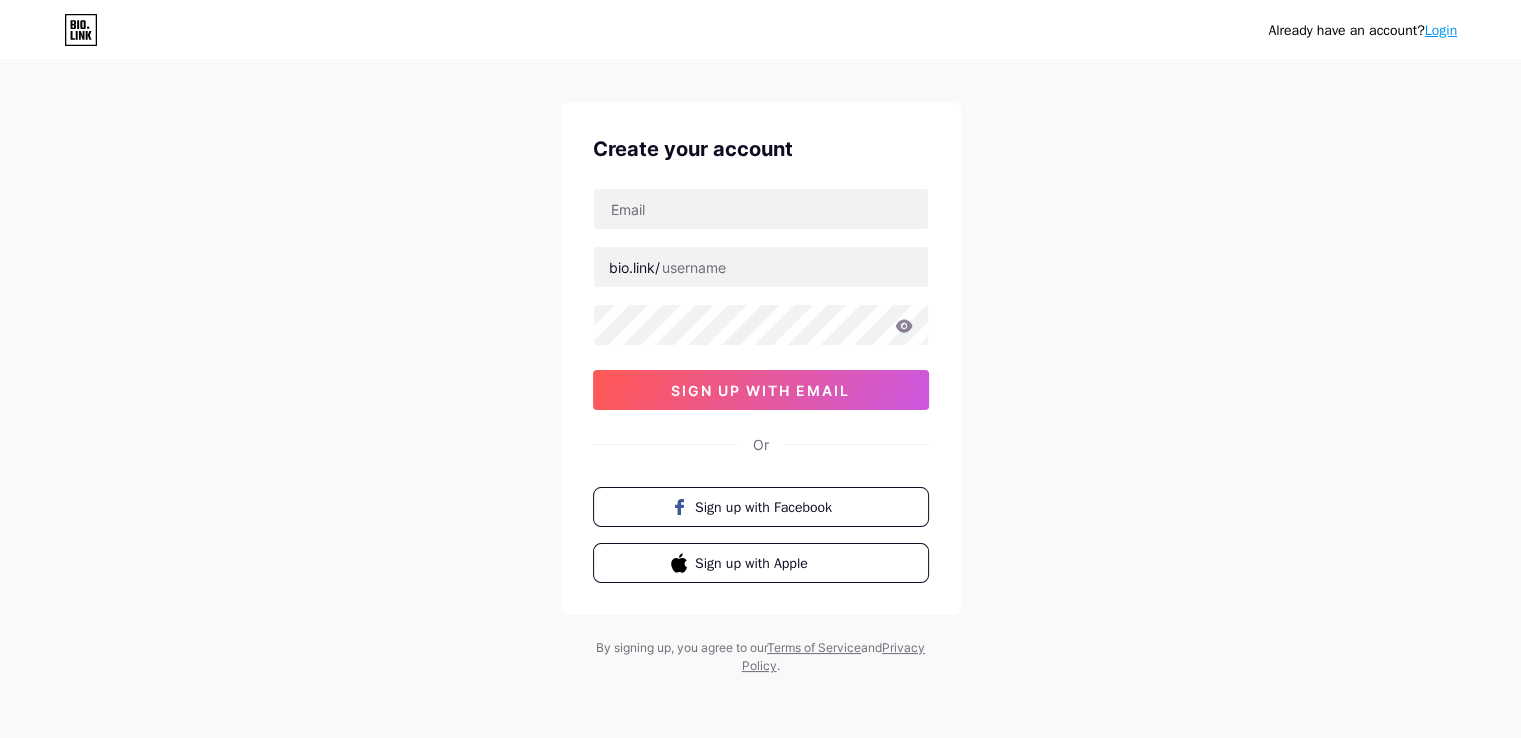 click on "Login" at bounding box center [1441, 30] 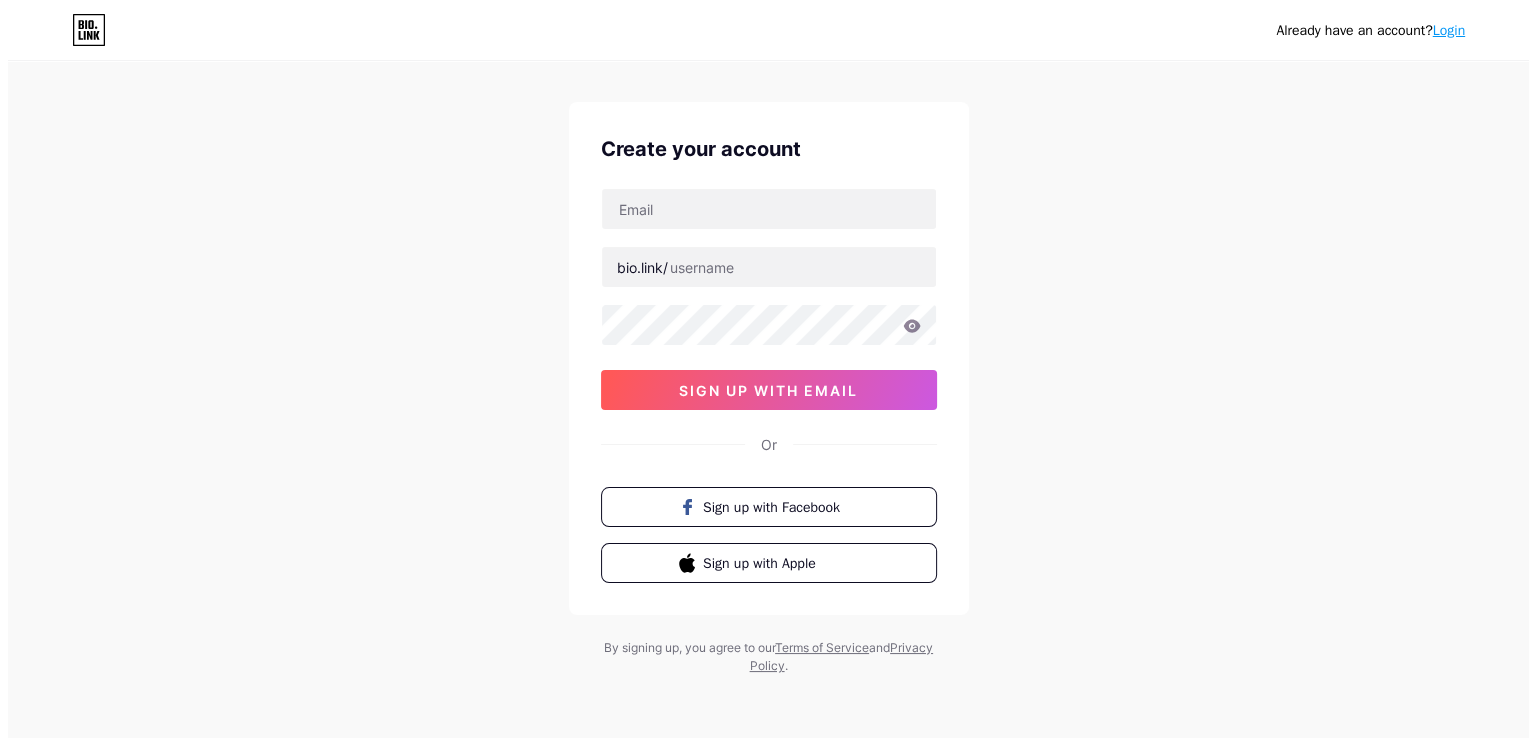 scroll, scrollTop: 0, scrollLeft: 0, axis: both 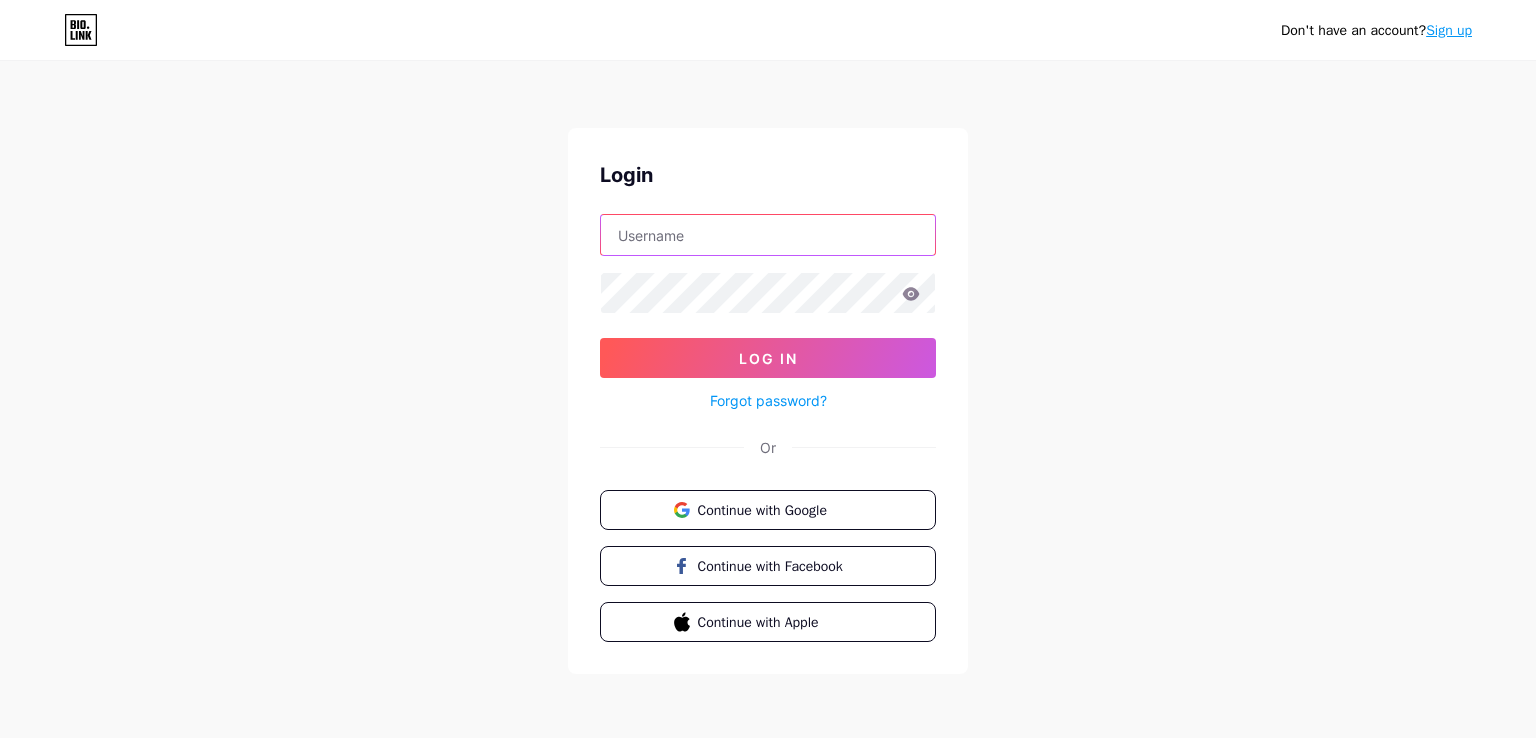 click at bounding box center (768, 235) 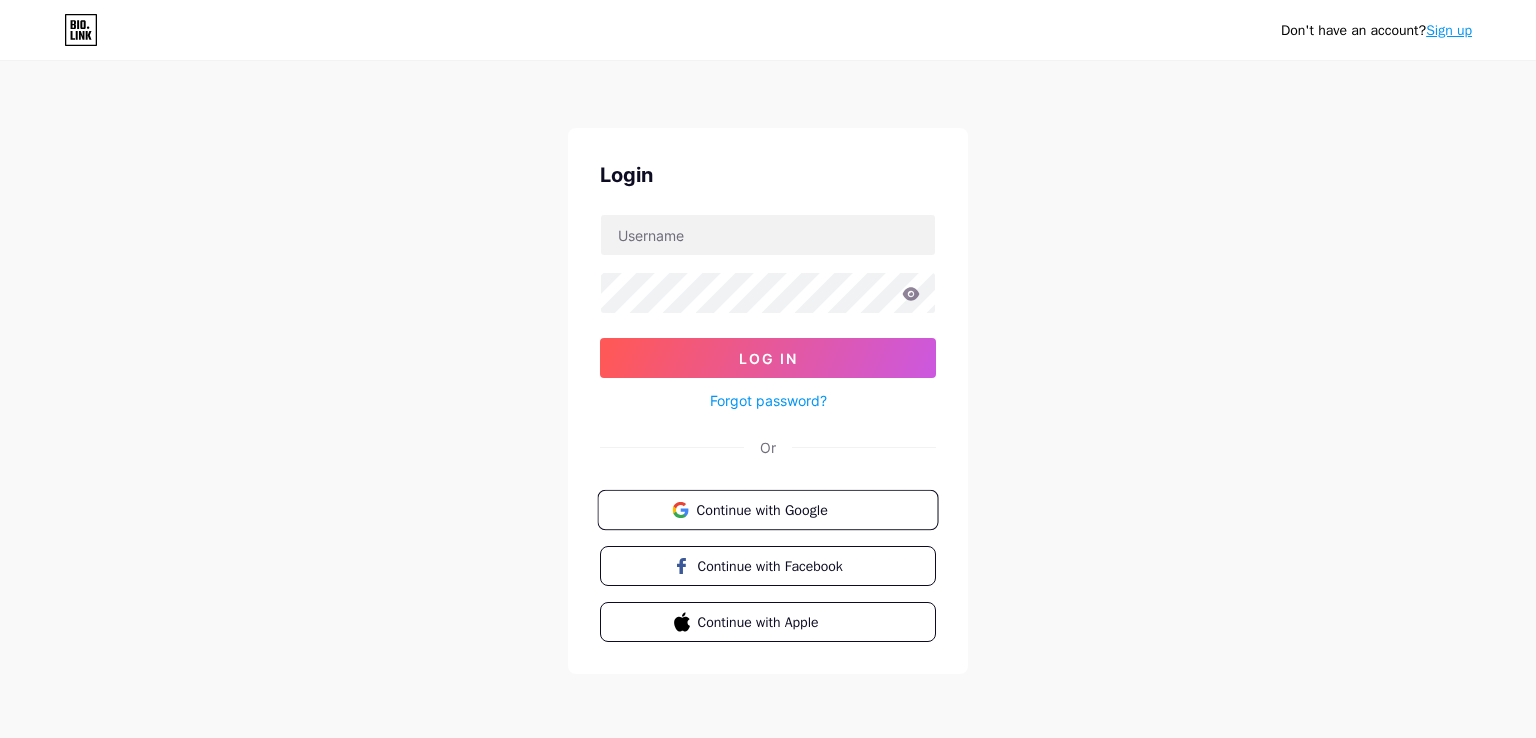 click on "Continue with Google" at bounding box center (767, 510) 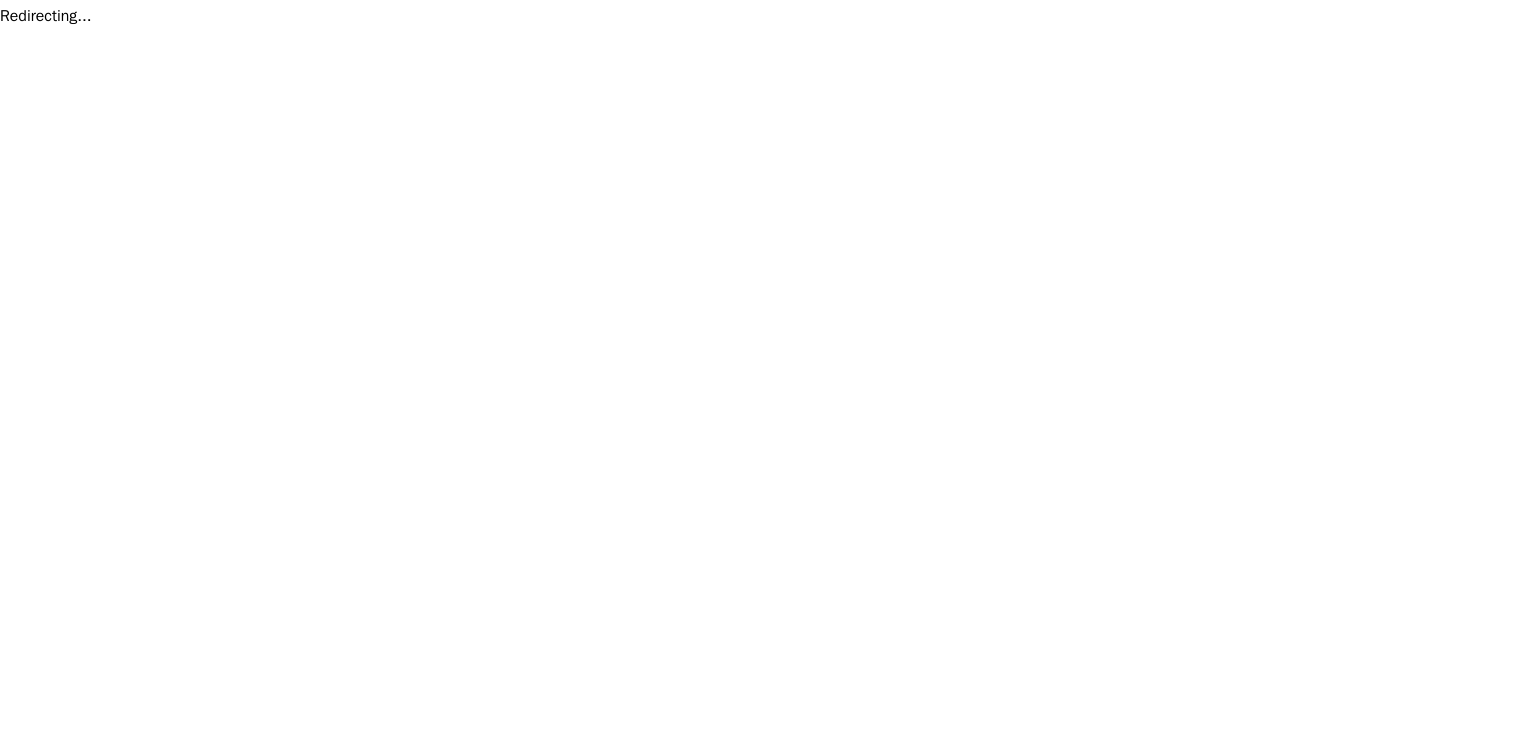 scroll, scrollTop: 0, scrollLeft: 0, axis: both 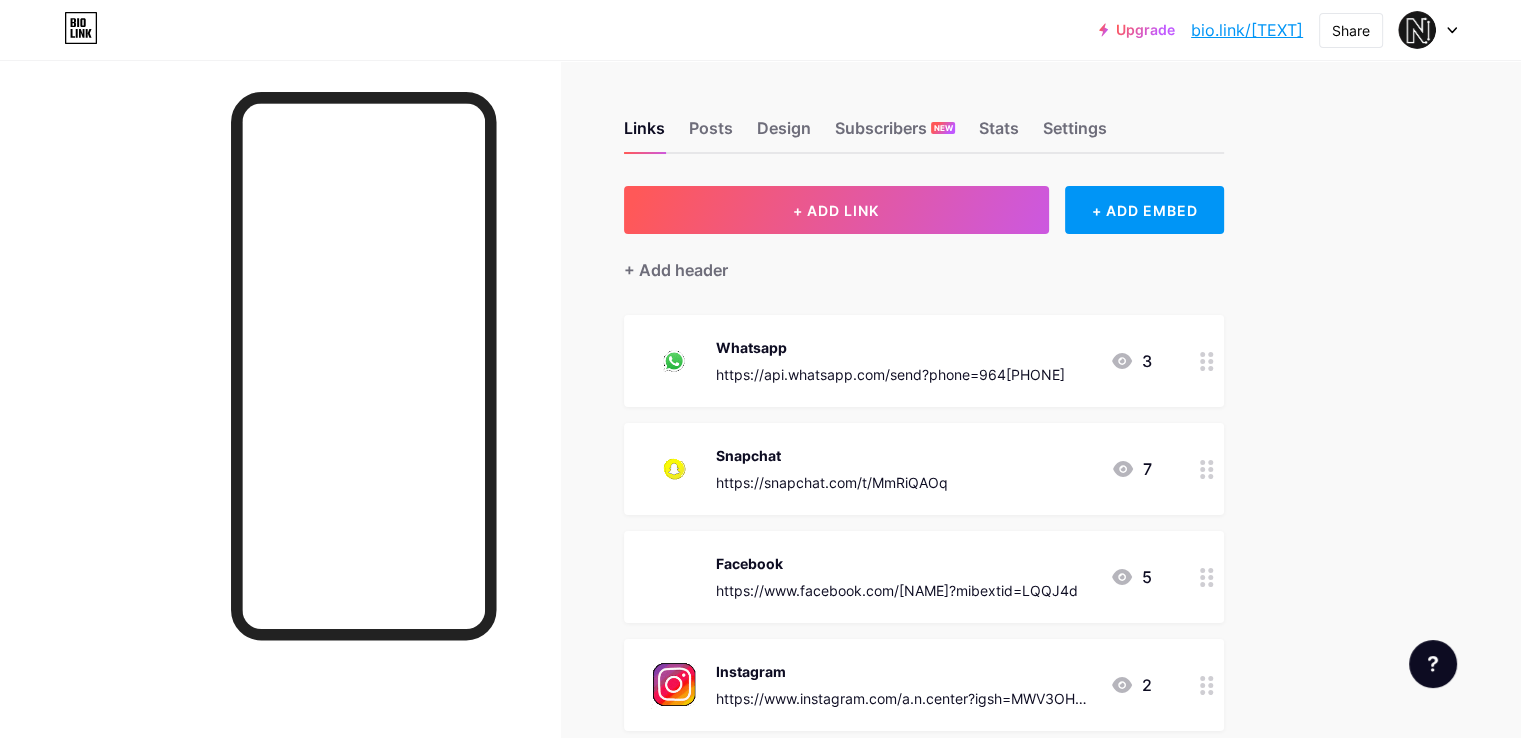 click 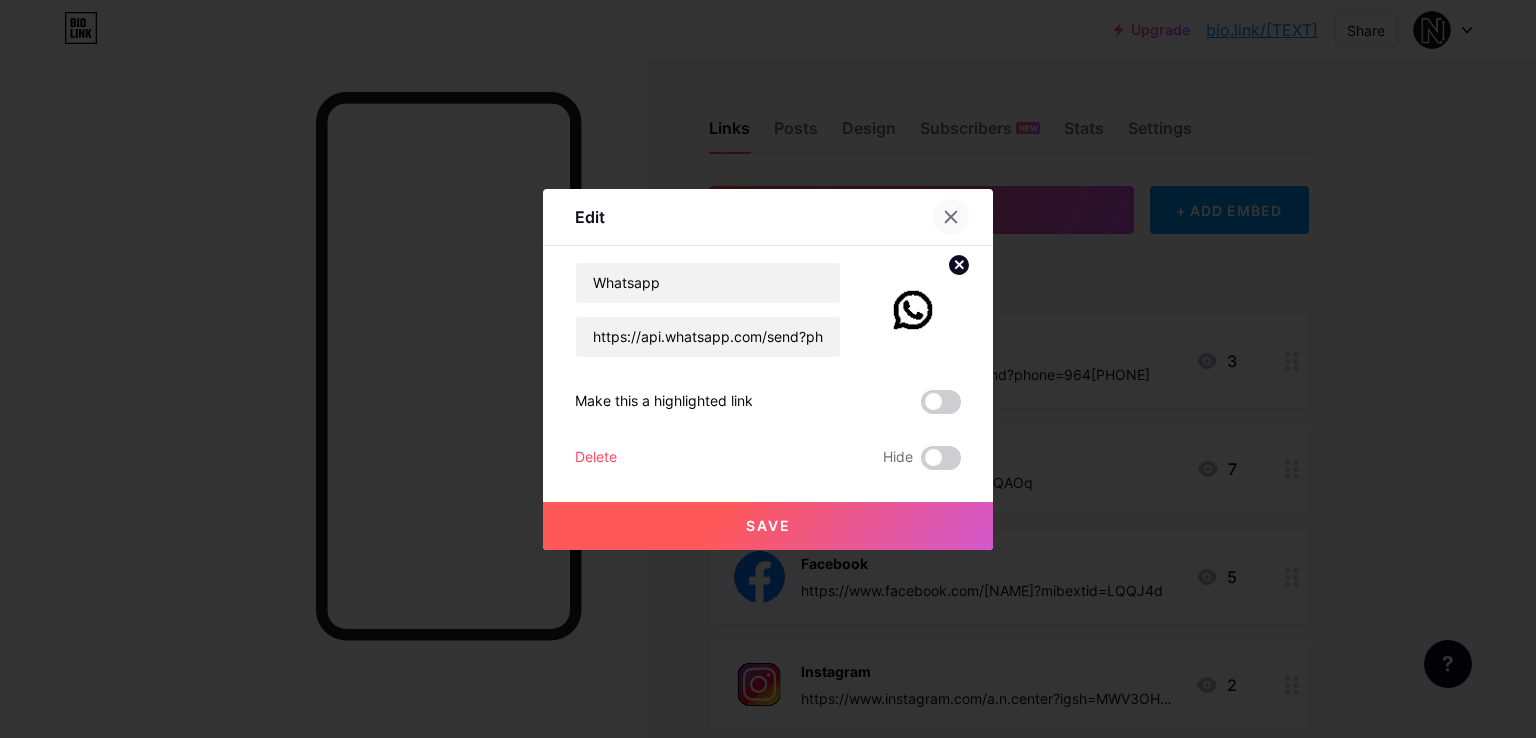 click 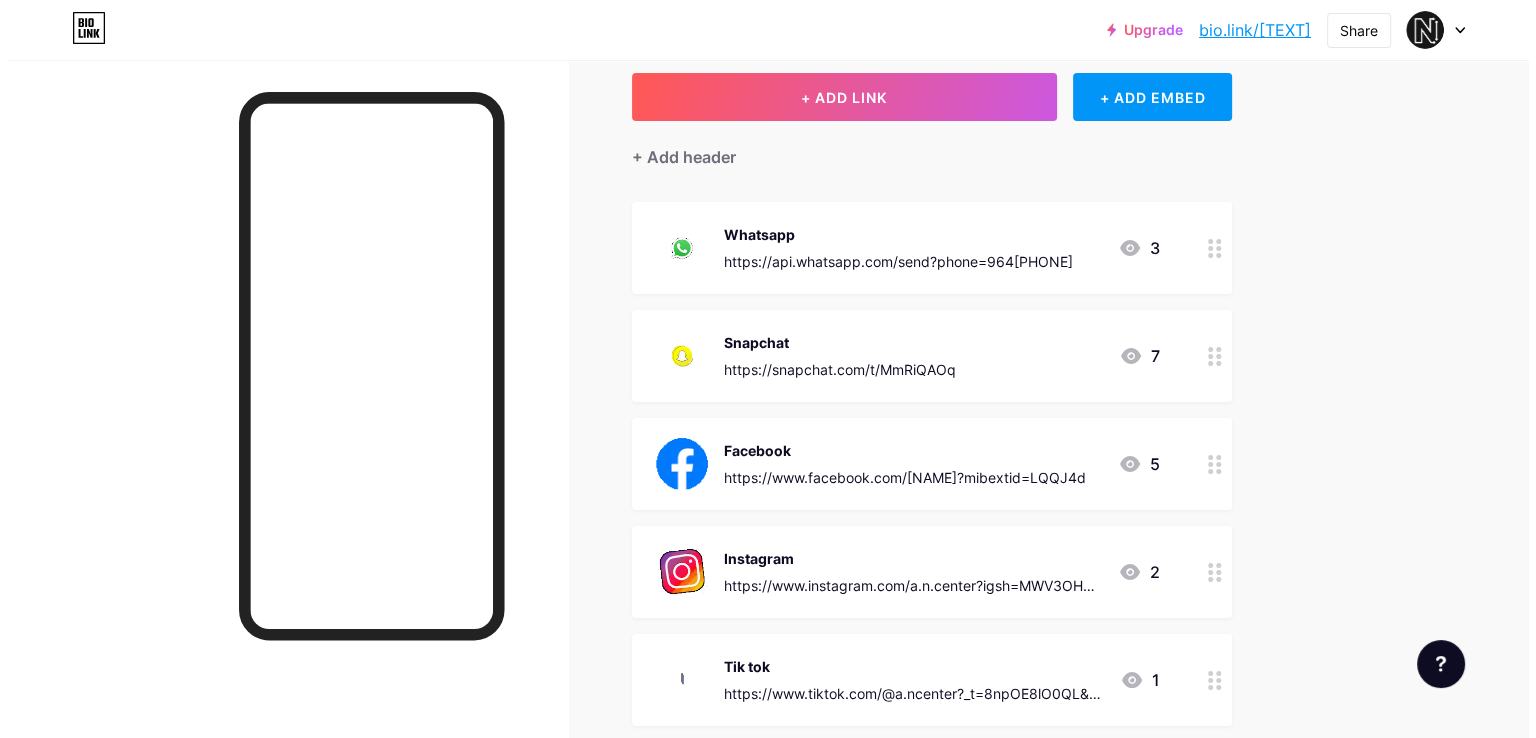 scroll, scrollTop: 0, scrollLeft: 0, axis: both 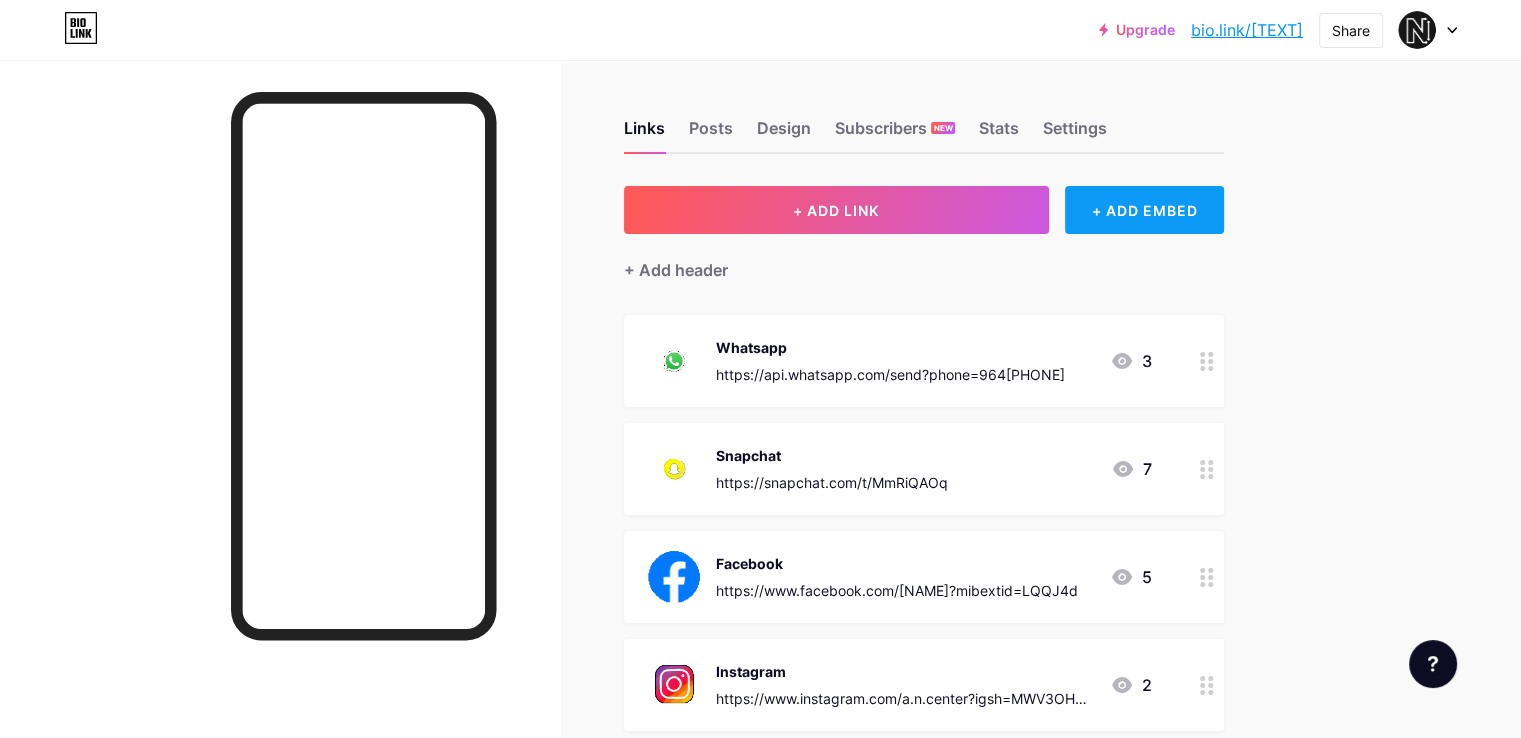 click on "+ ADD EMBED" at bounding box center (1144, 210) 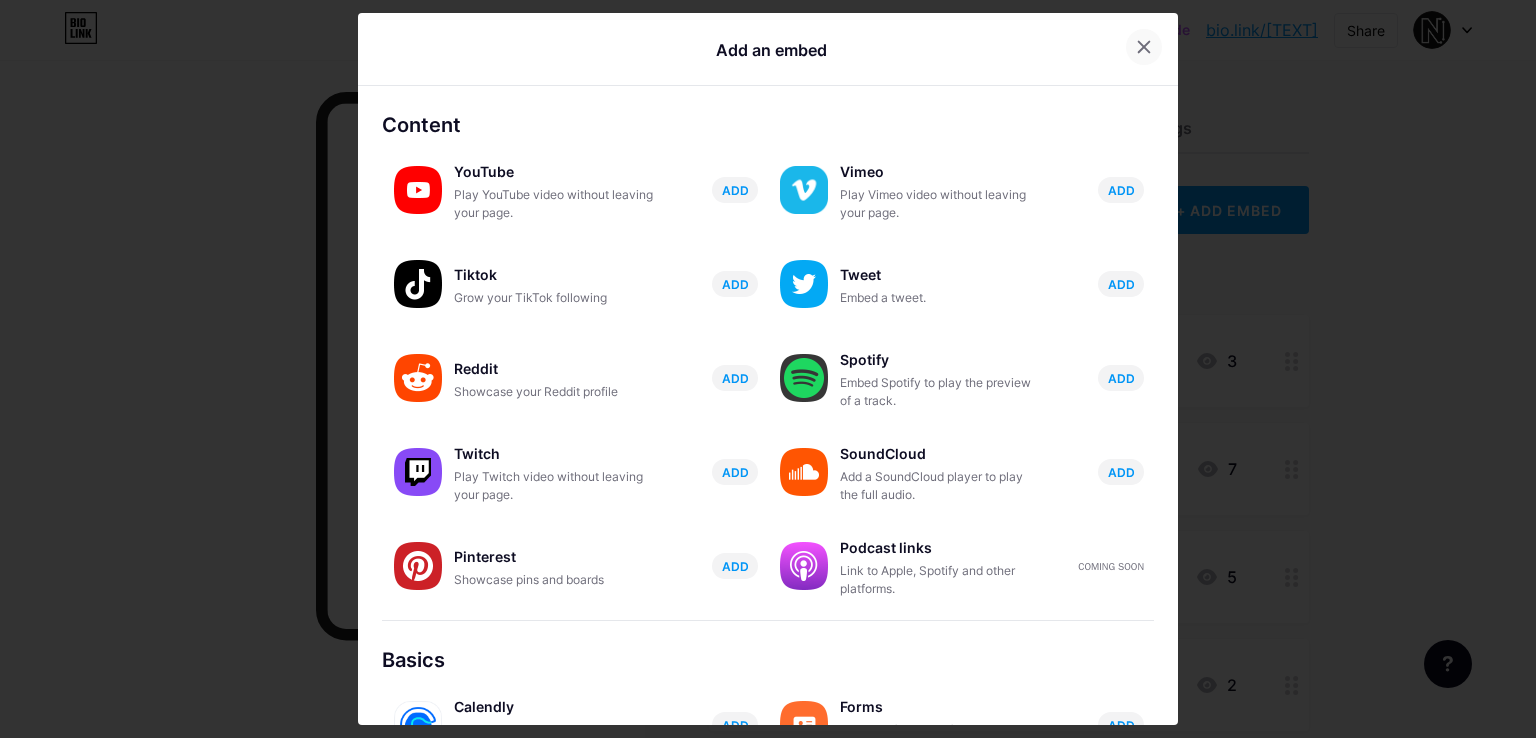 click 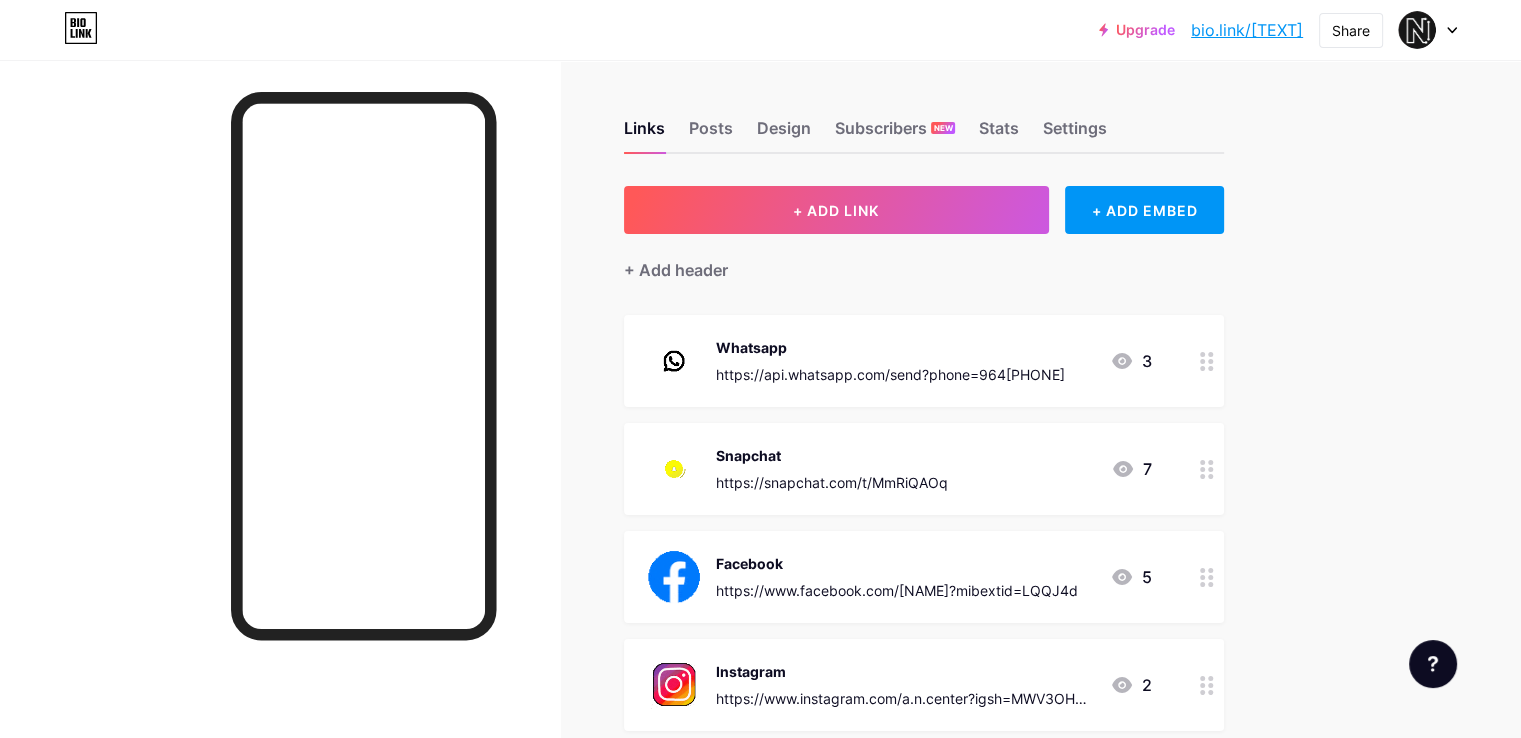 click 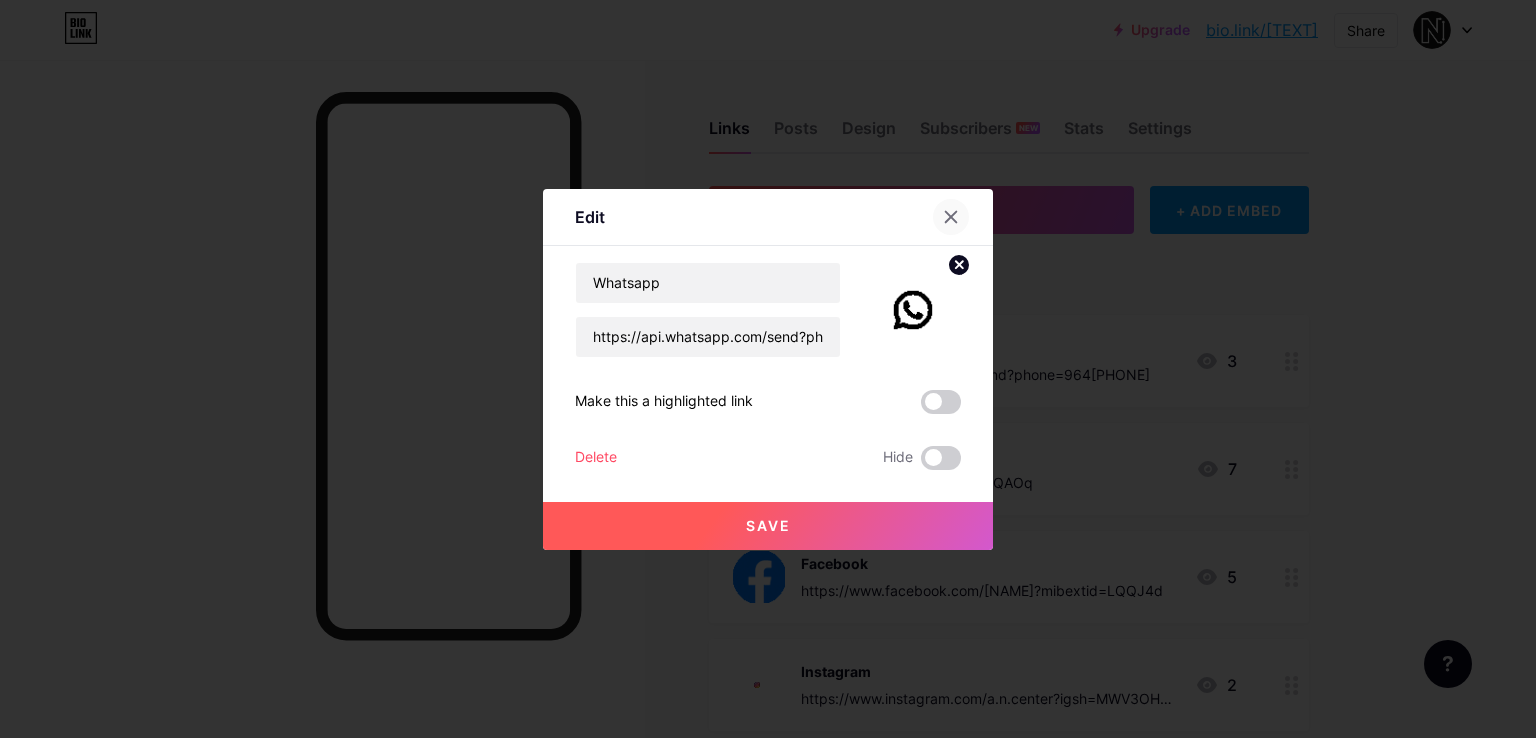 click 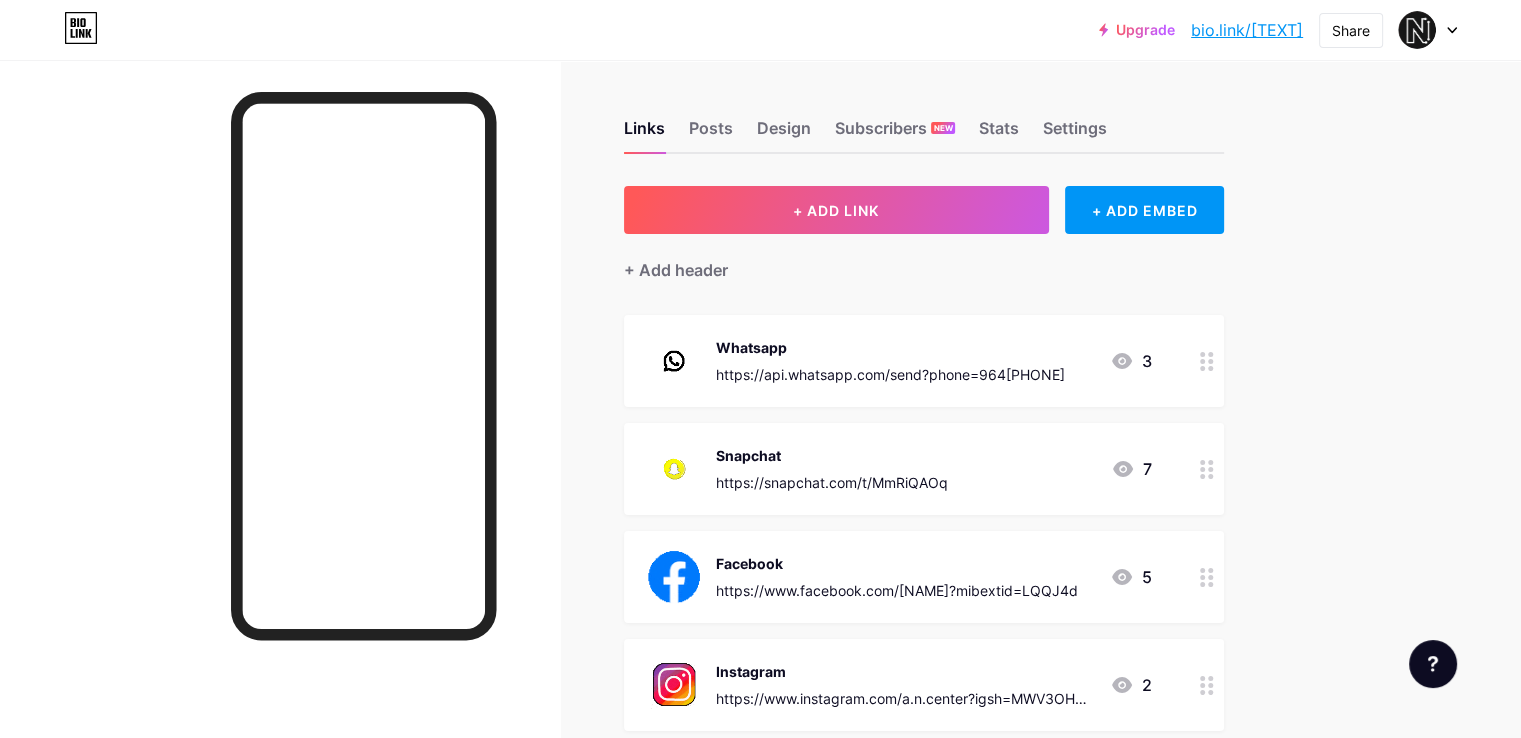 click on "https://api.whatsapp.com/send?phone=9647501870292" at bounding box center [890, 374] 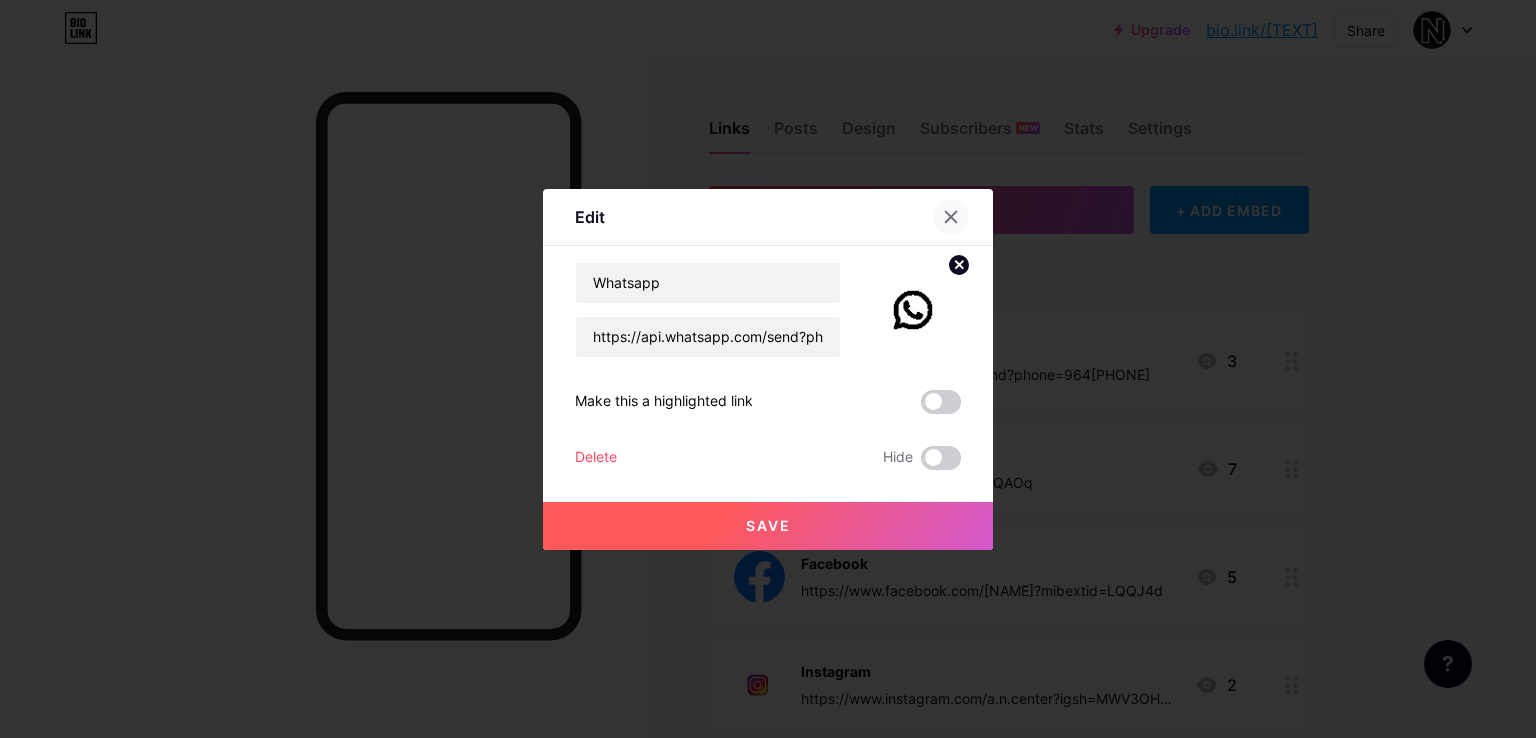 click at bounding box center [951, 217] 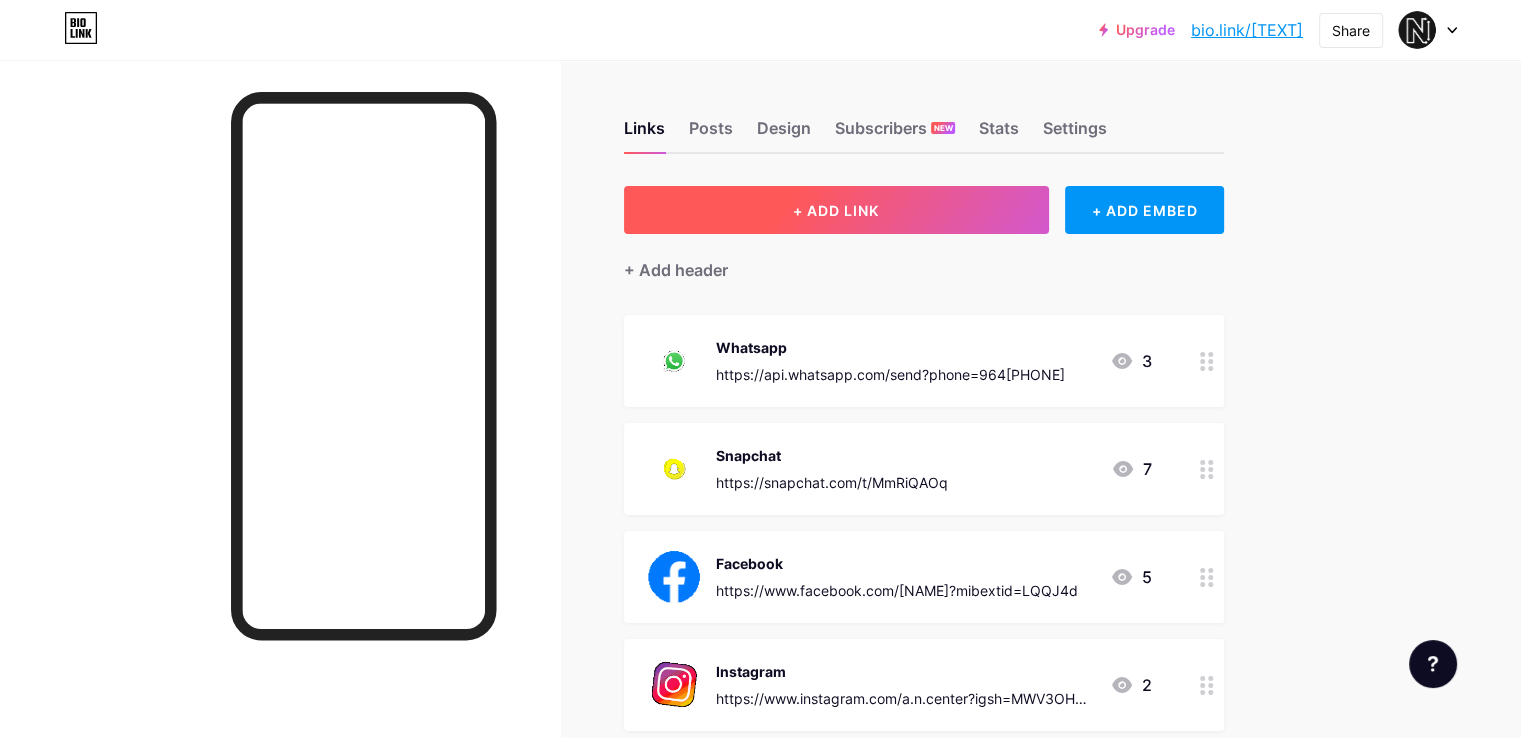 click on "+ ADD LINK" at bounding box center (836, 210) 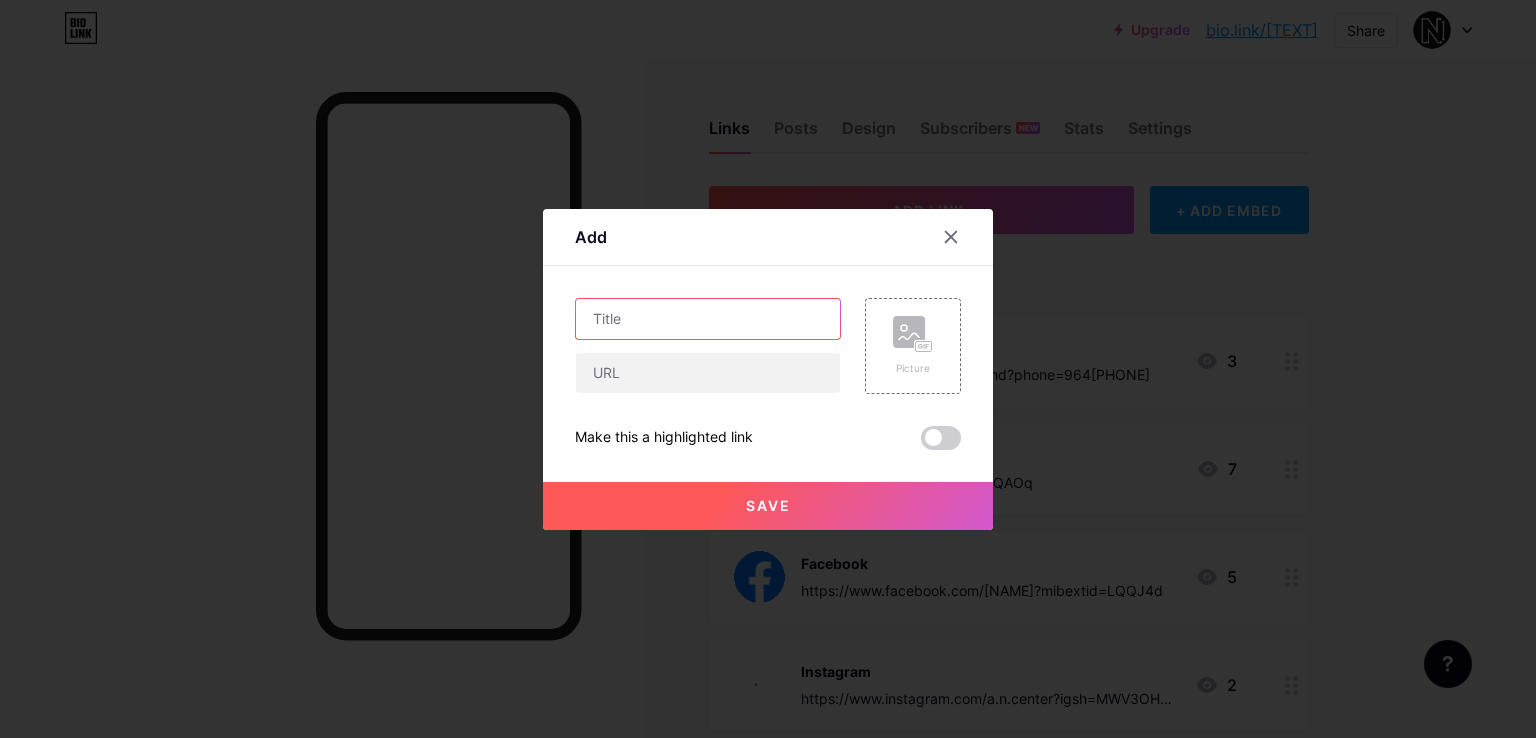 click at bounding box center [708, 319] 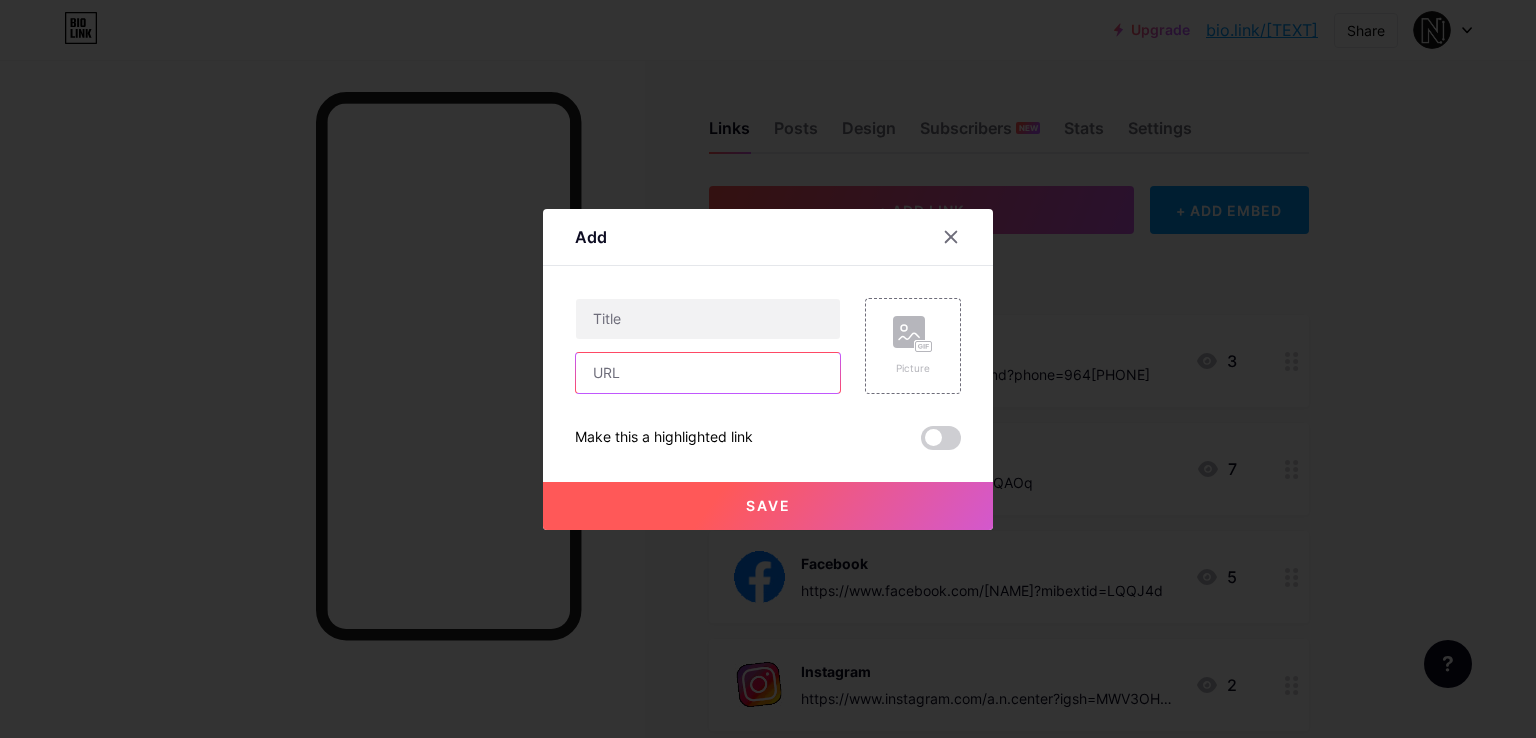 click at bounding box center [708, 373] 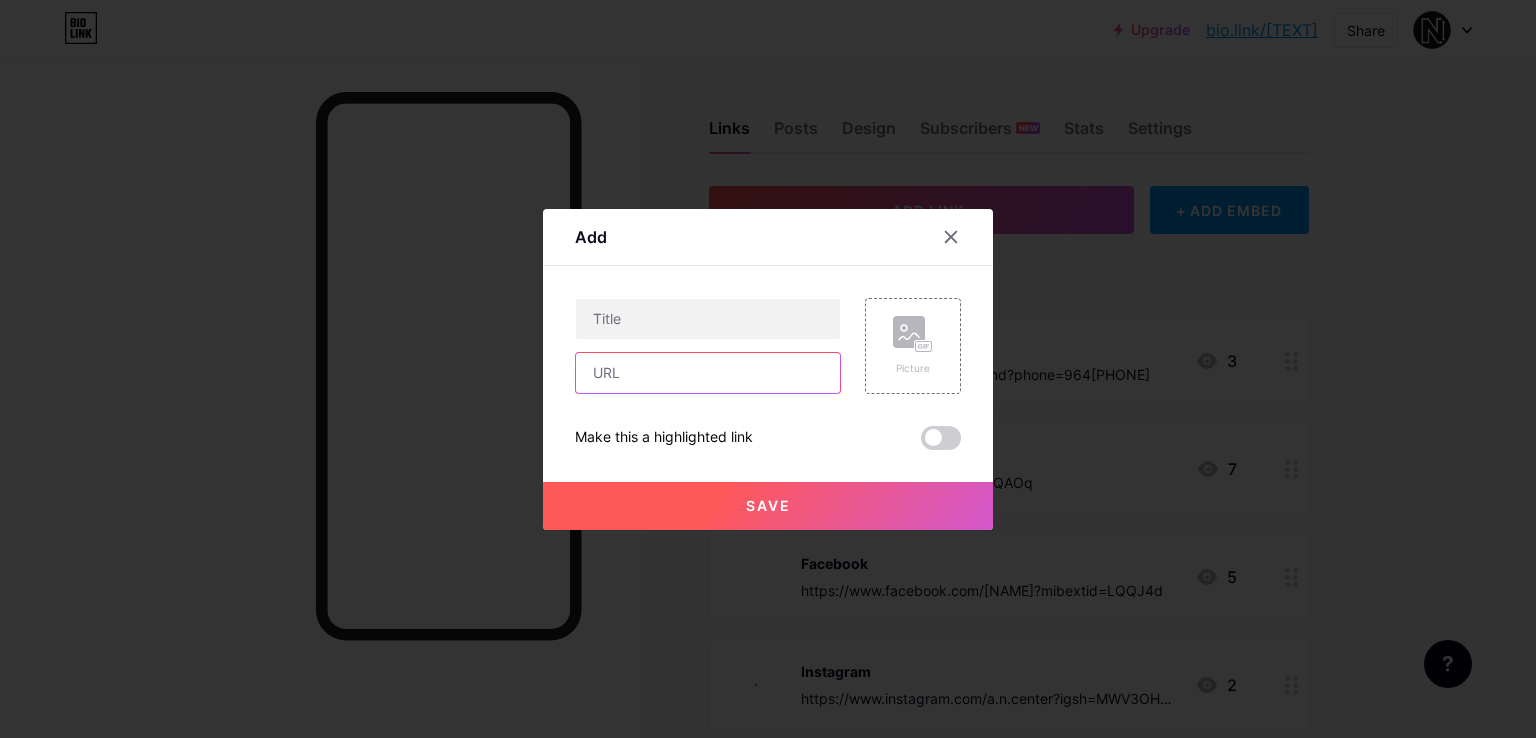 paste on "https://www.instagram.com/oras_flower?igsh=dnRpMm12dzBpenc5&utm_source=qr" 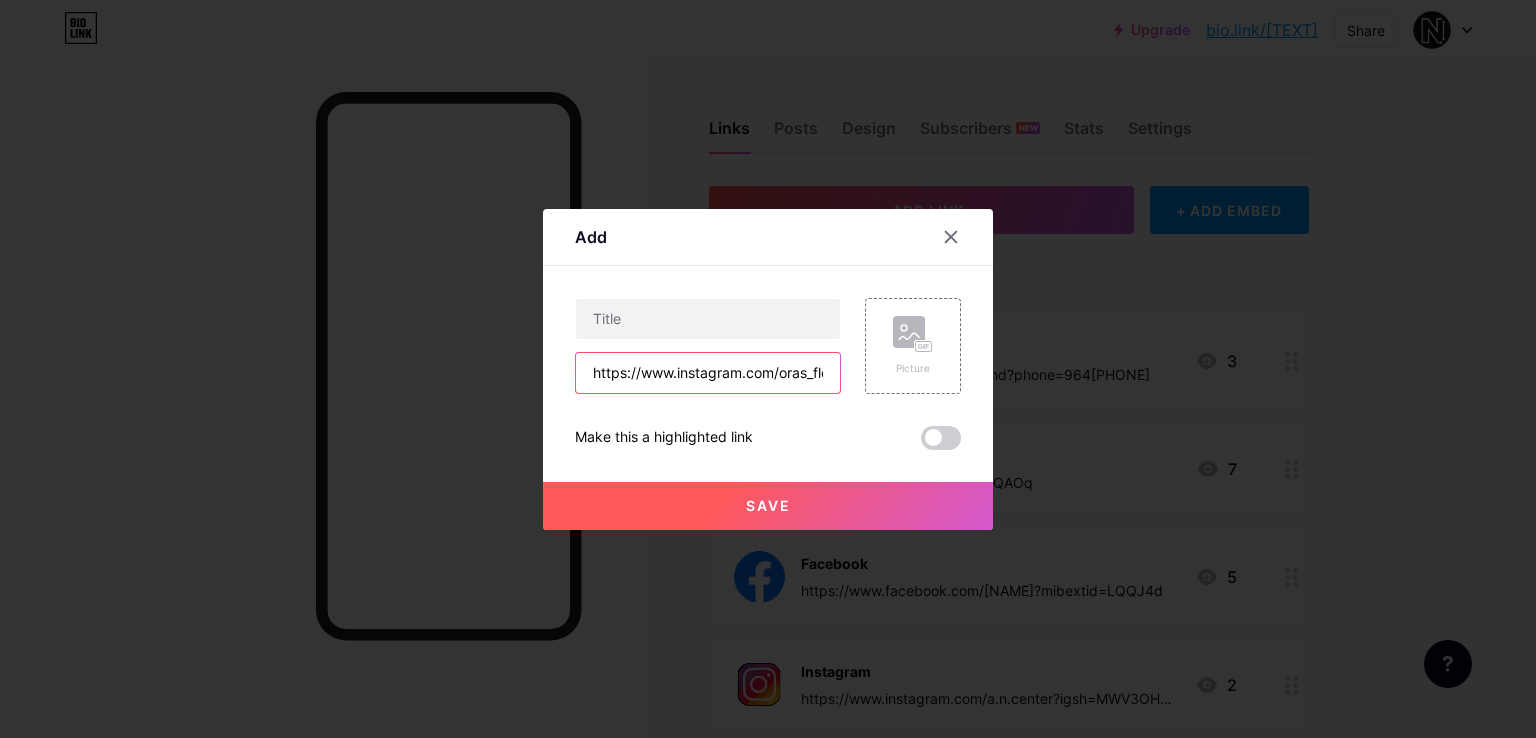 scroll, scrollTop: 0, scrollLeft: 324, axis: horizontal 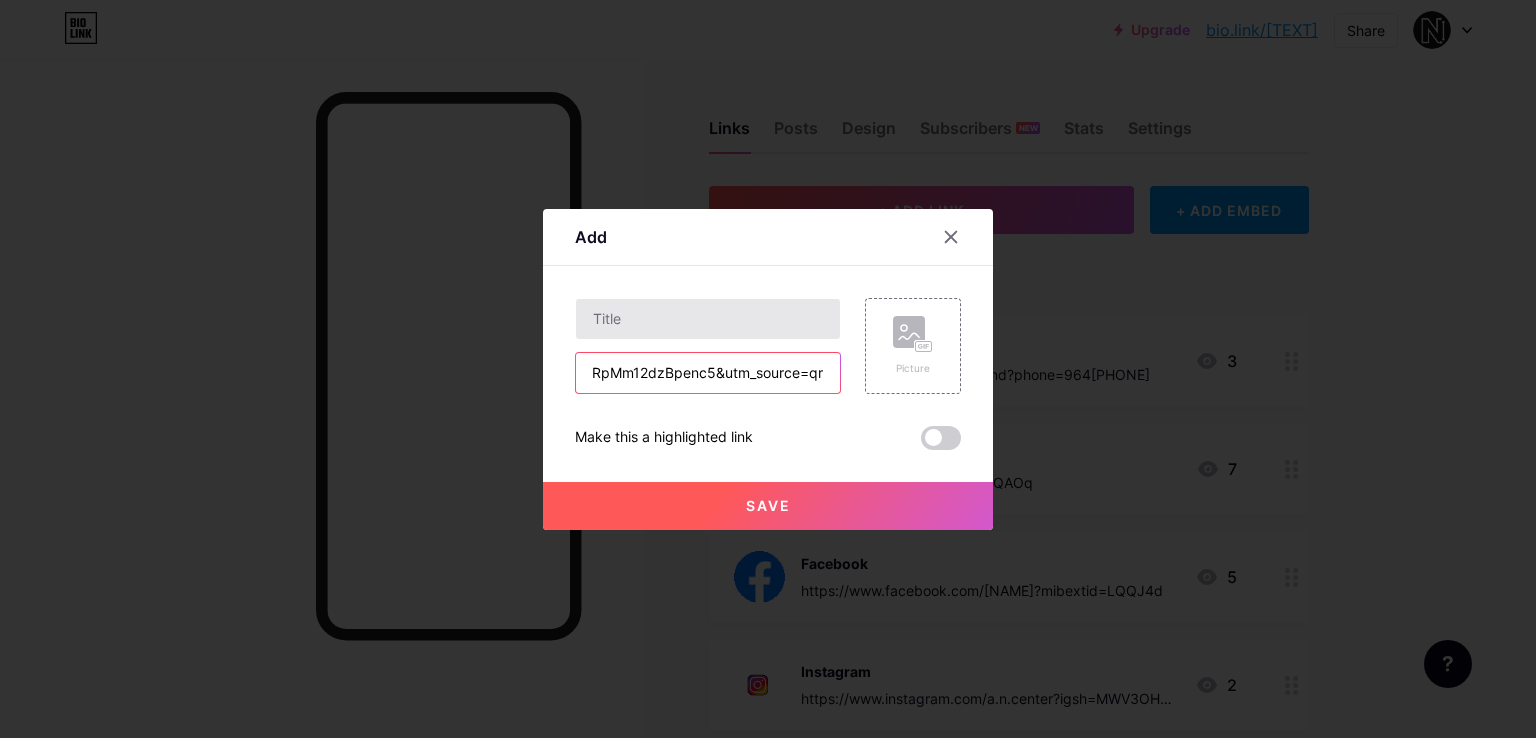 type on "https://www.instagram.com/oras_flower?igsh=dnRpMm12dzBpenc5&utm_source=qr" 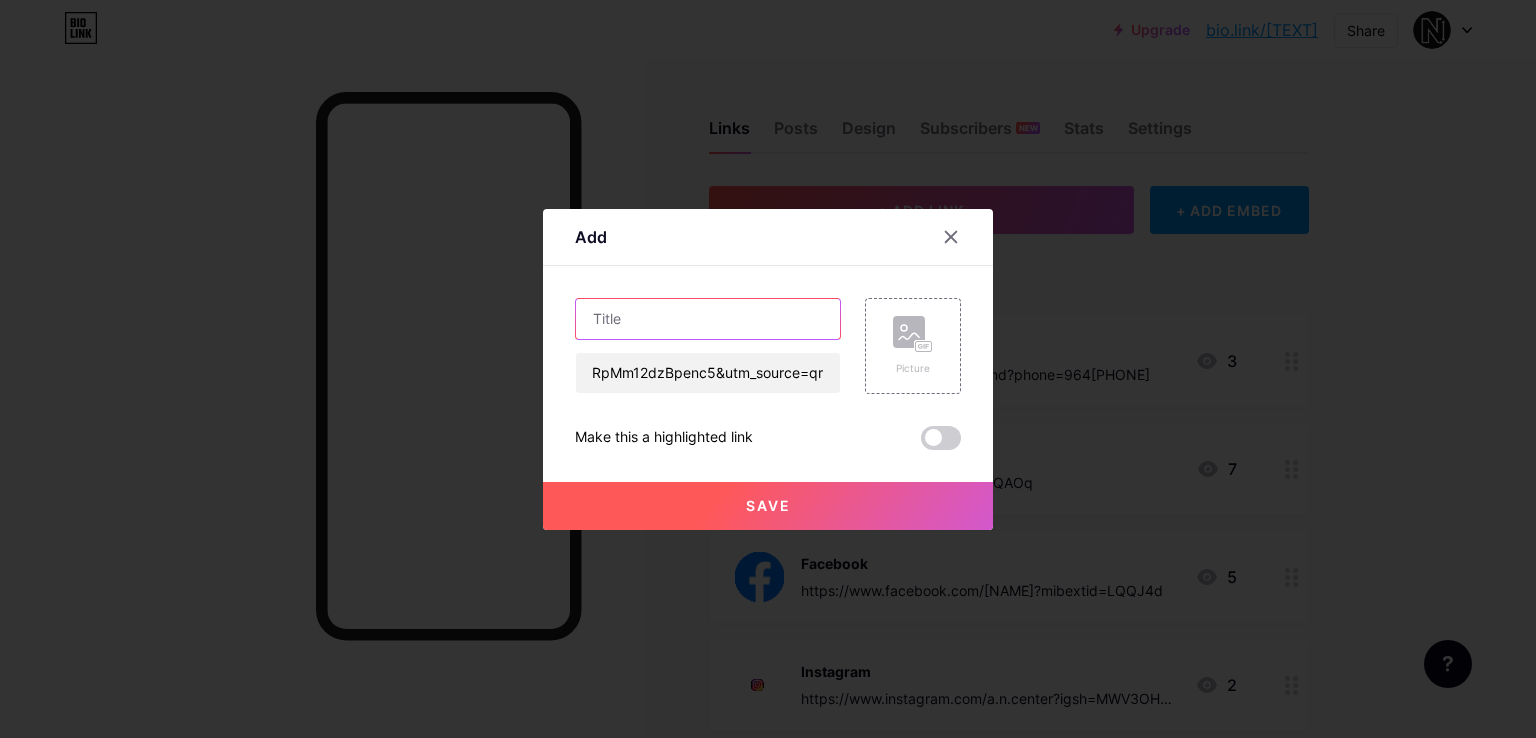 click at bounding box center (708, 319) 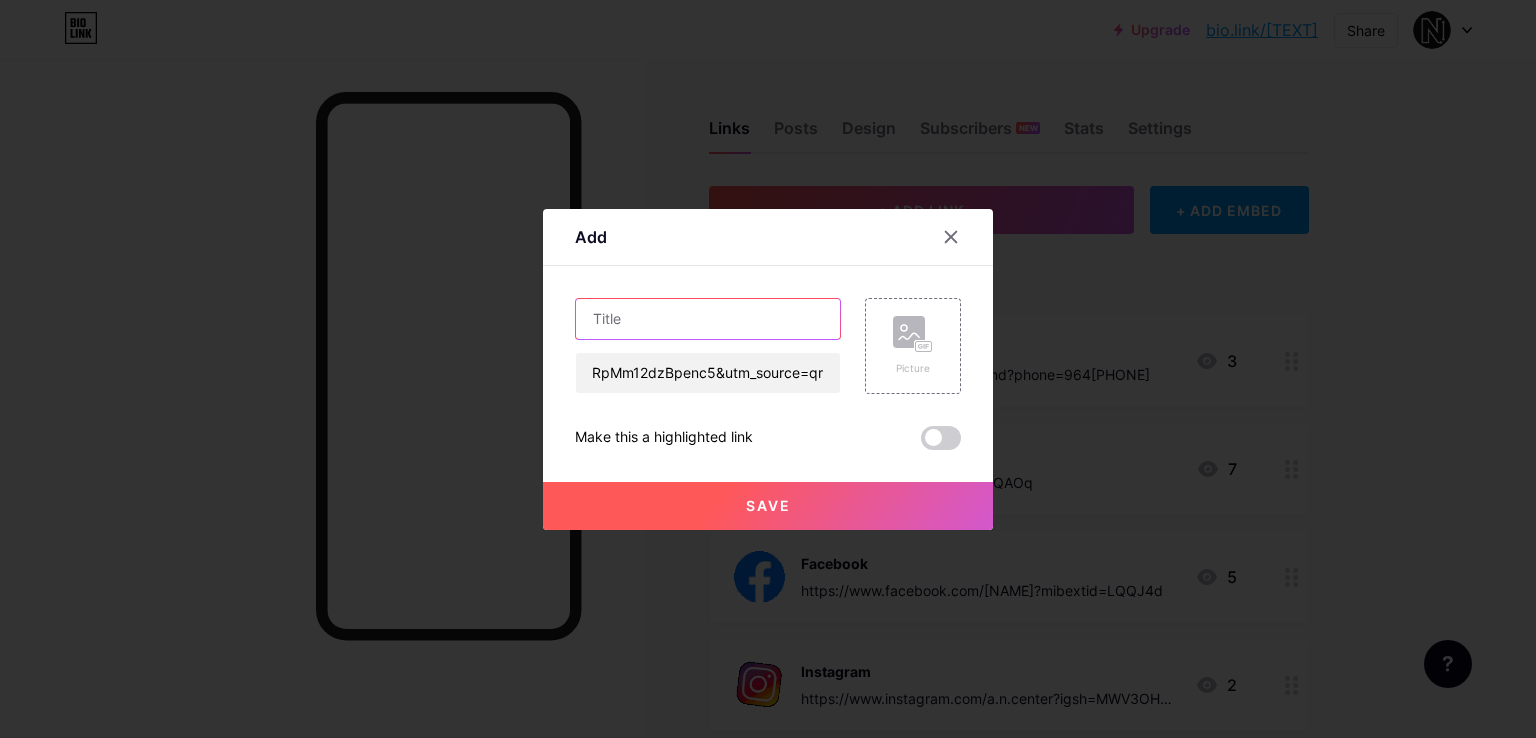 scroll, scrollTop: 0, scrollLeft: 0, axis: both 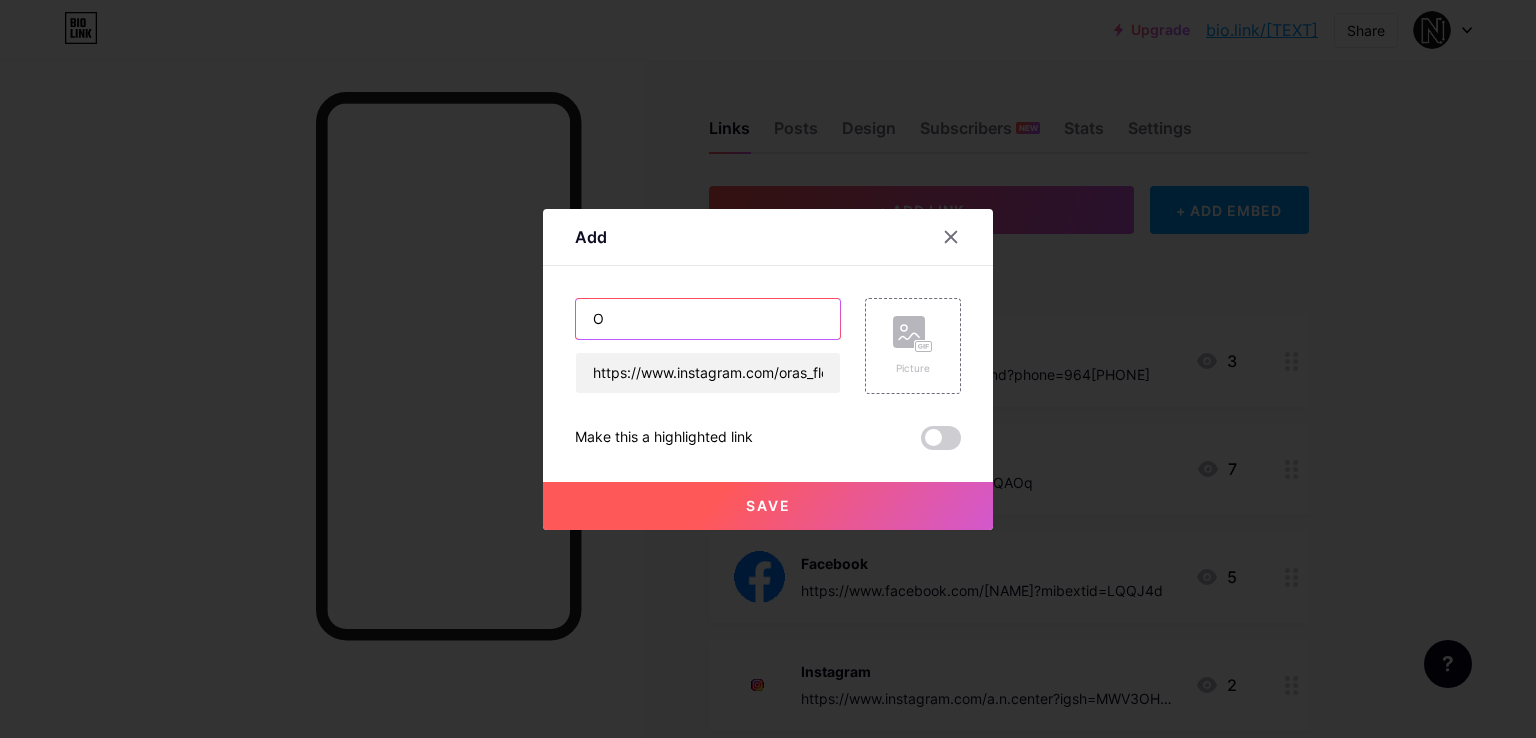 click on "O" at bounding box center (708, 319) 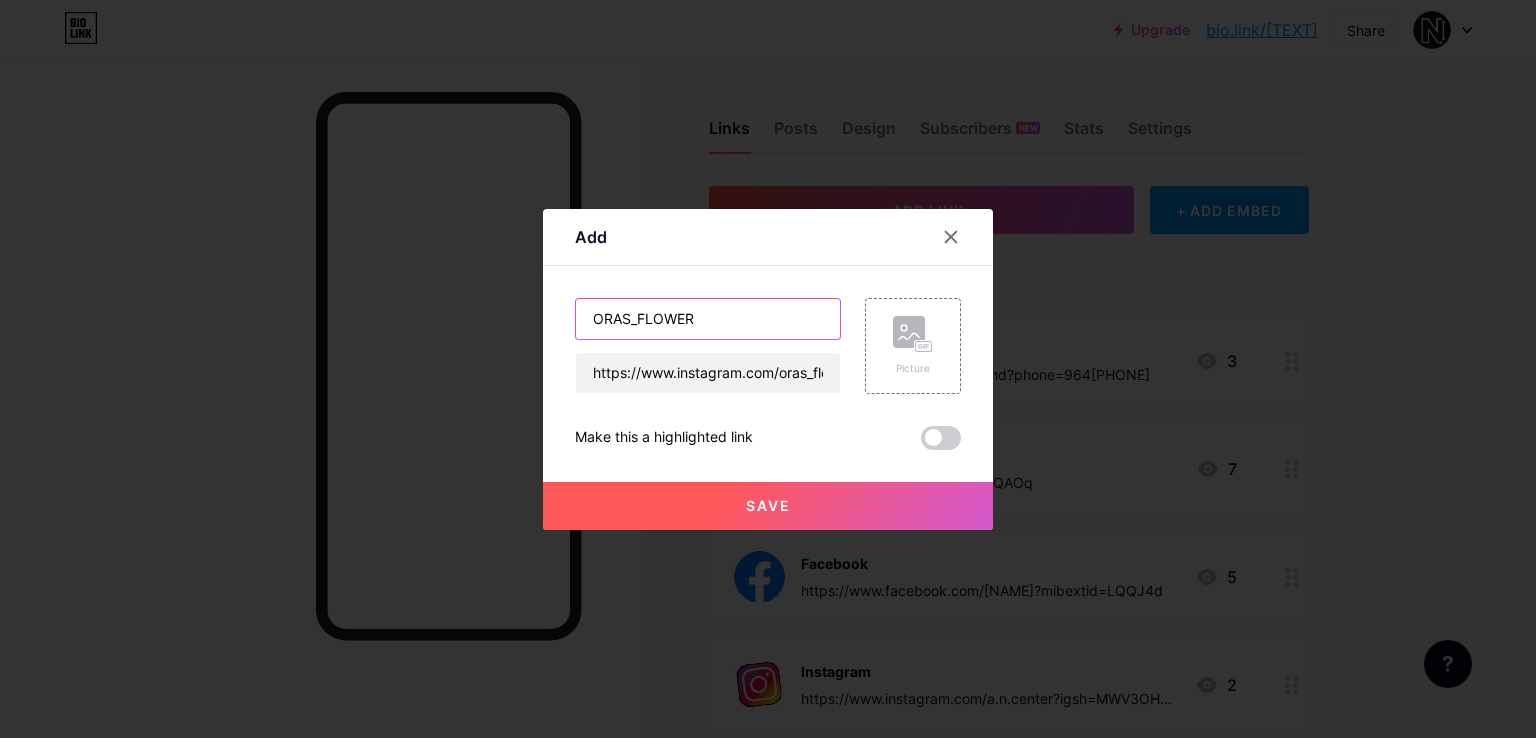type on "ORAS_FLOWER" 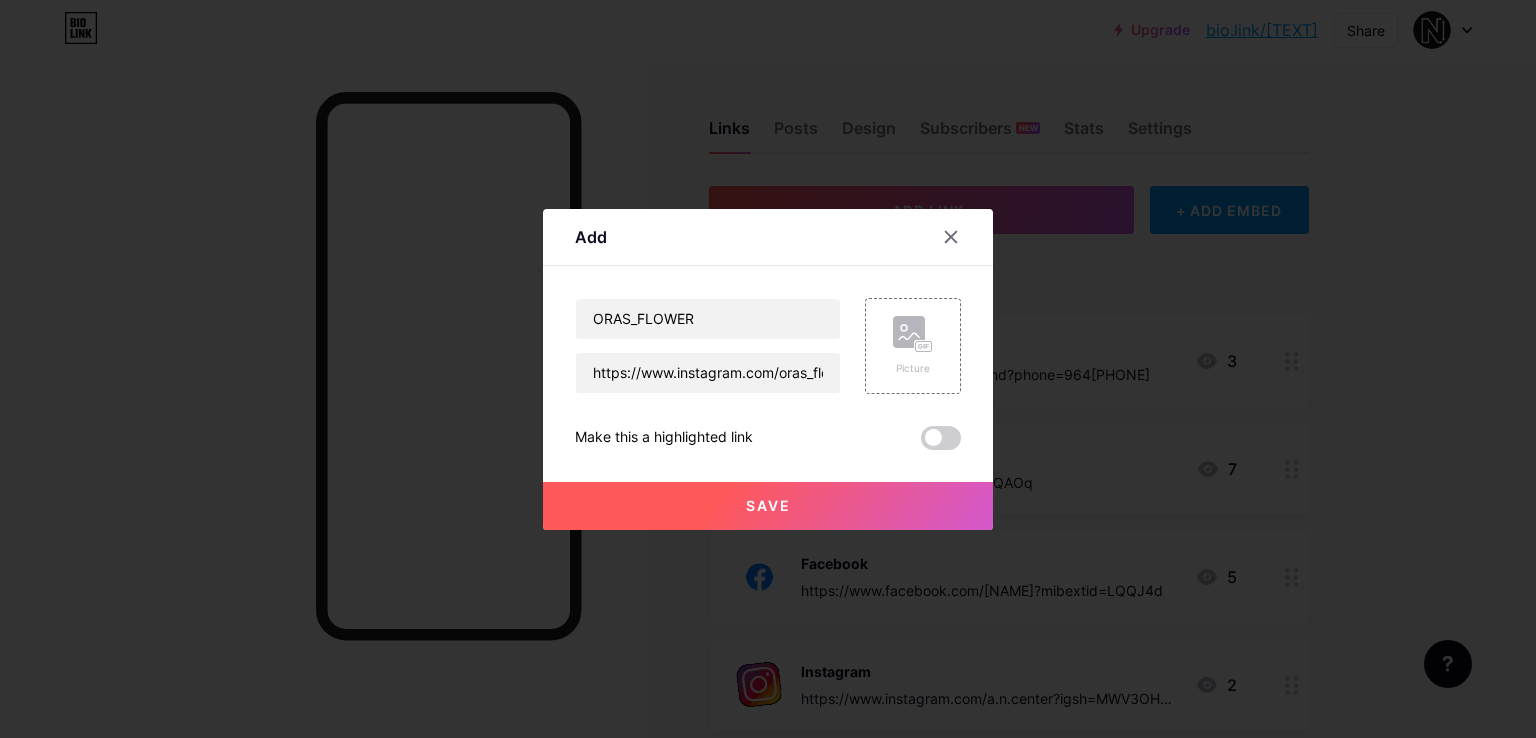 click at bounding box center [941, 438] 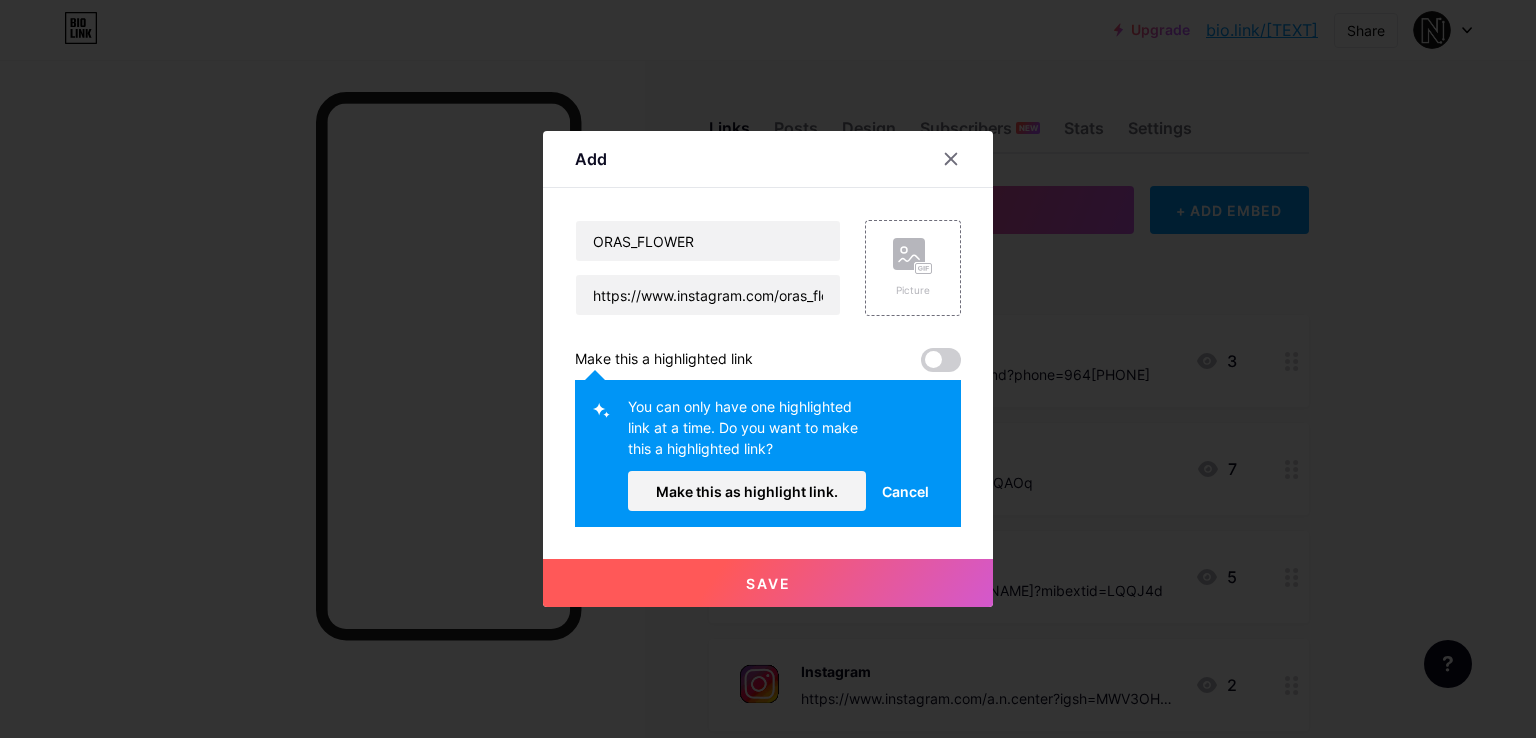 click on "Cancel" at bounding box center [905, 491] 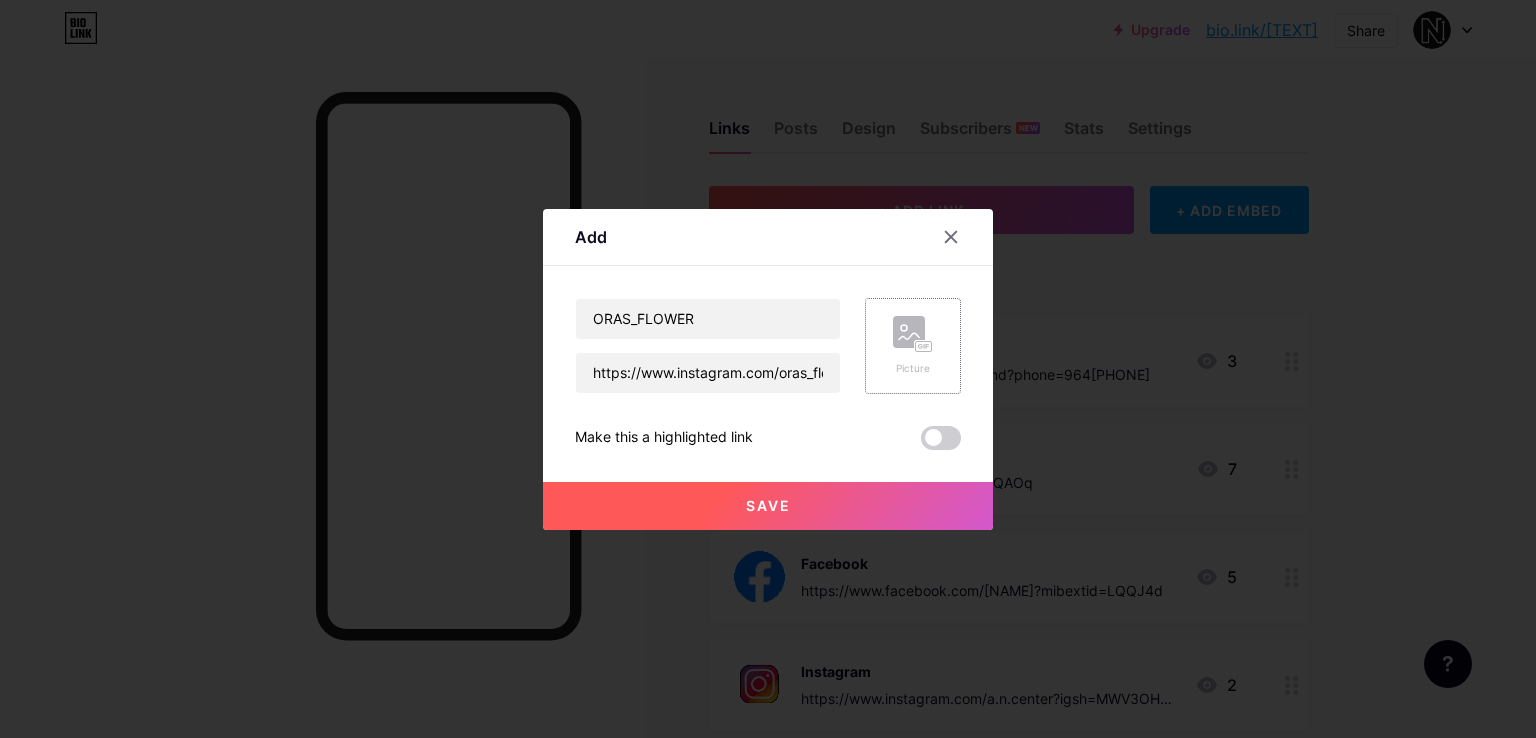 click 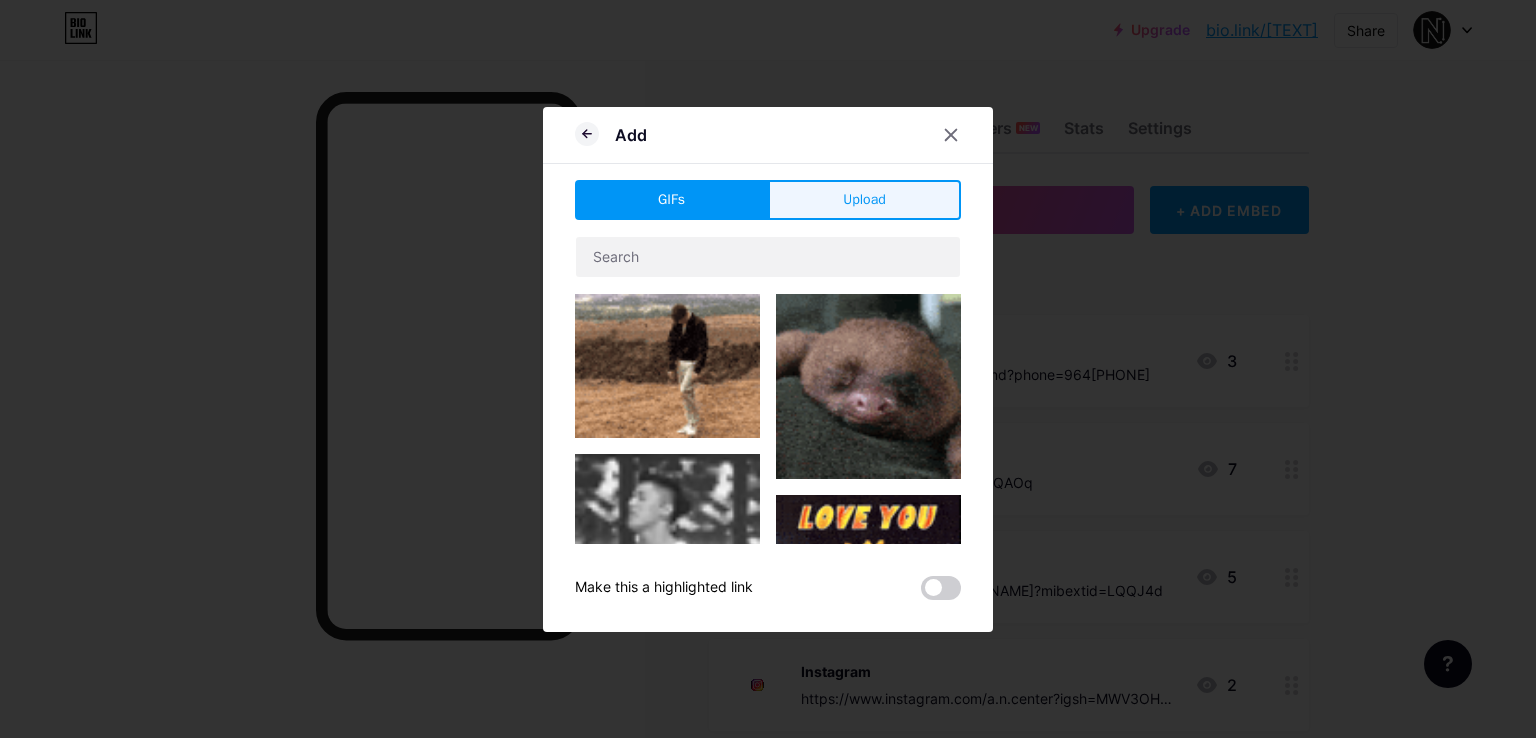 click on "Upload" at bounding box center (864, 199) 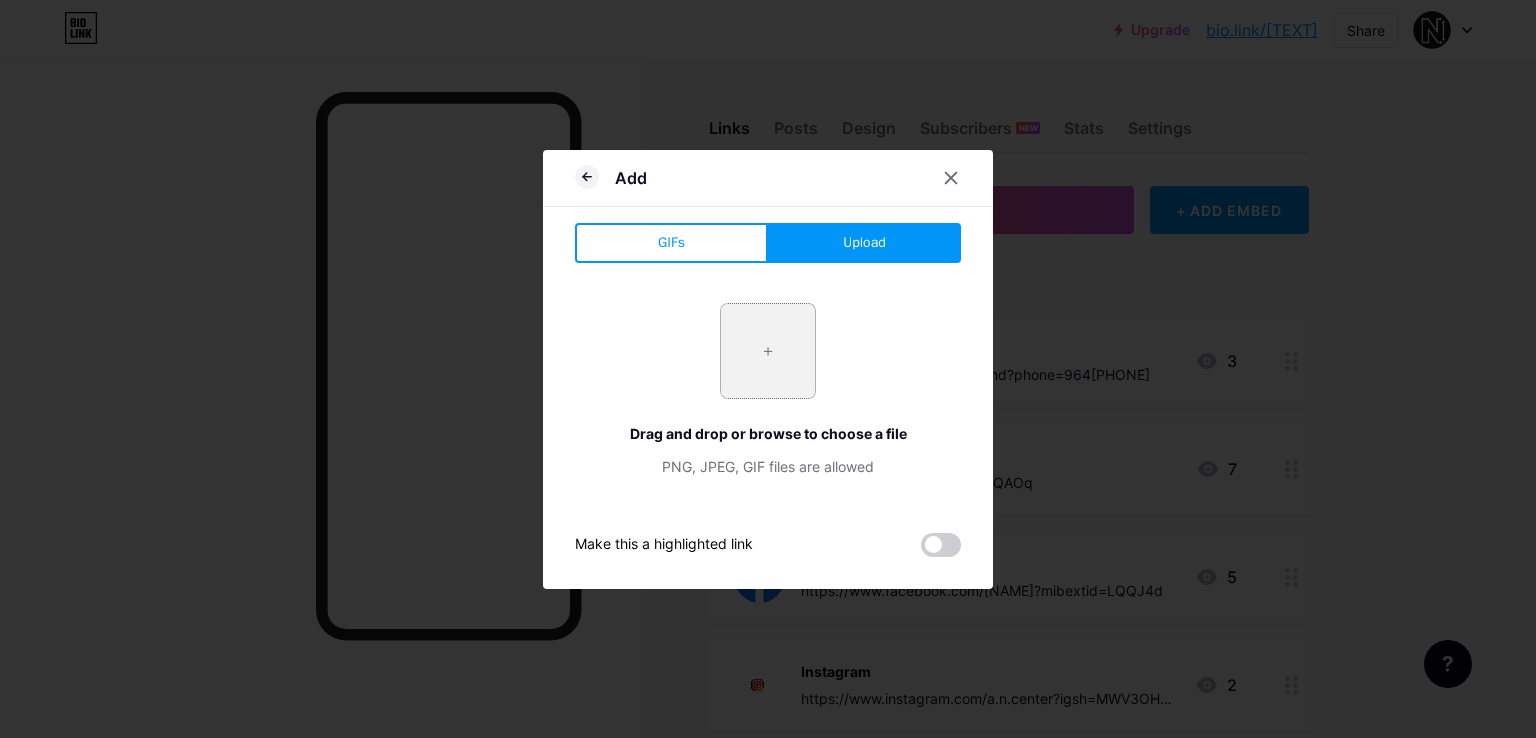 click at bounding box center (768, 351) 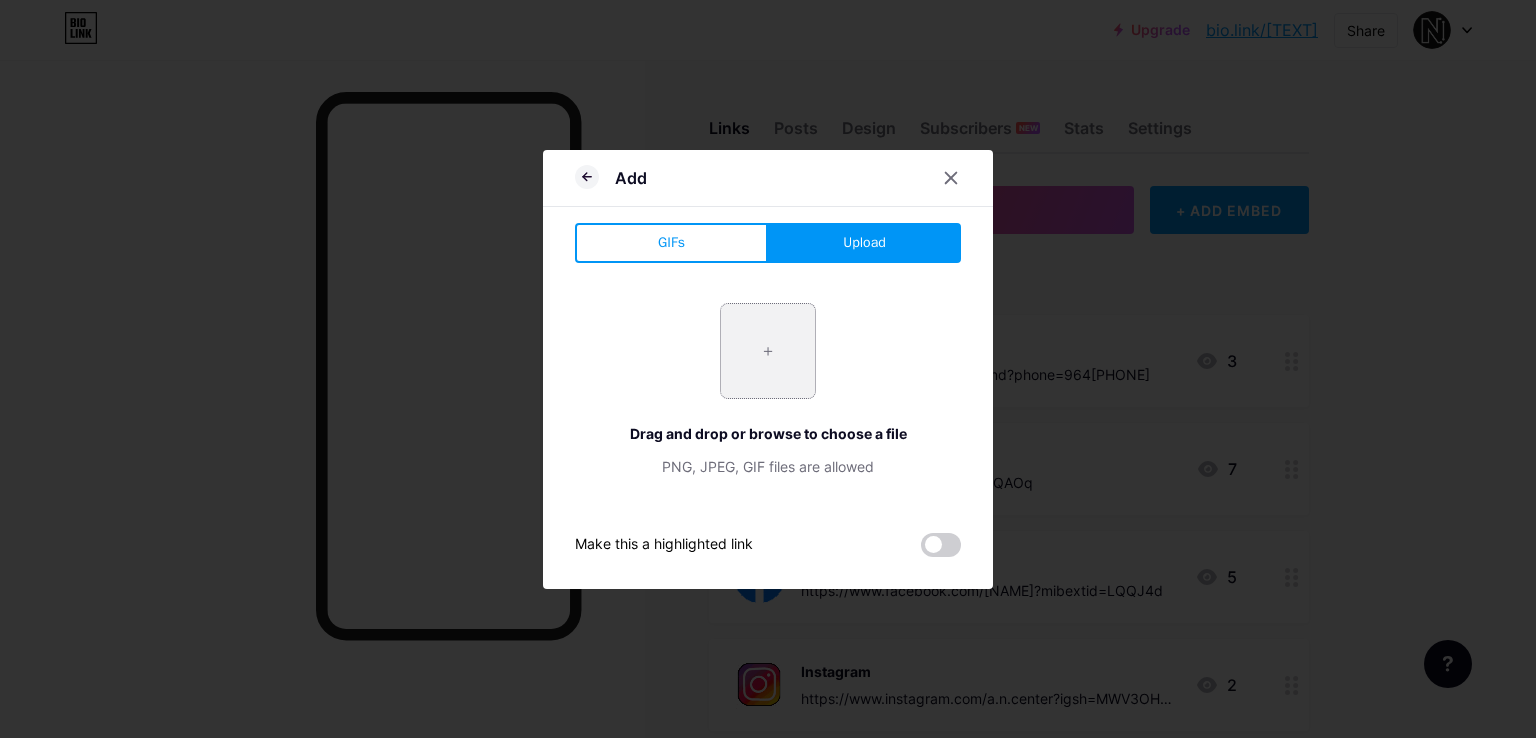 type on "[FILENAME]" 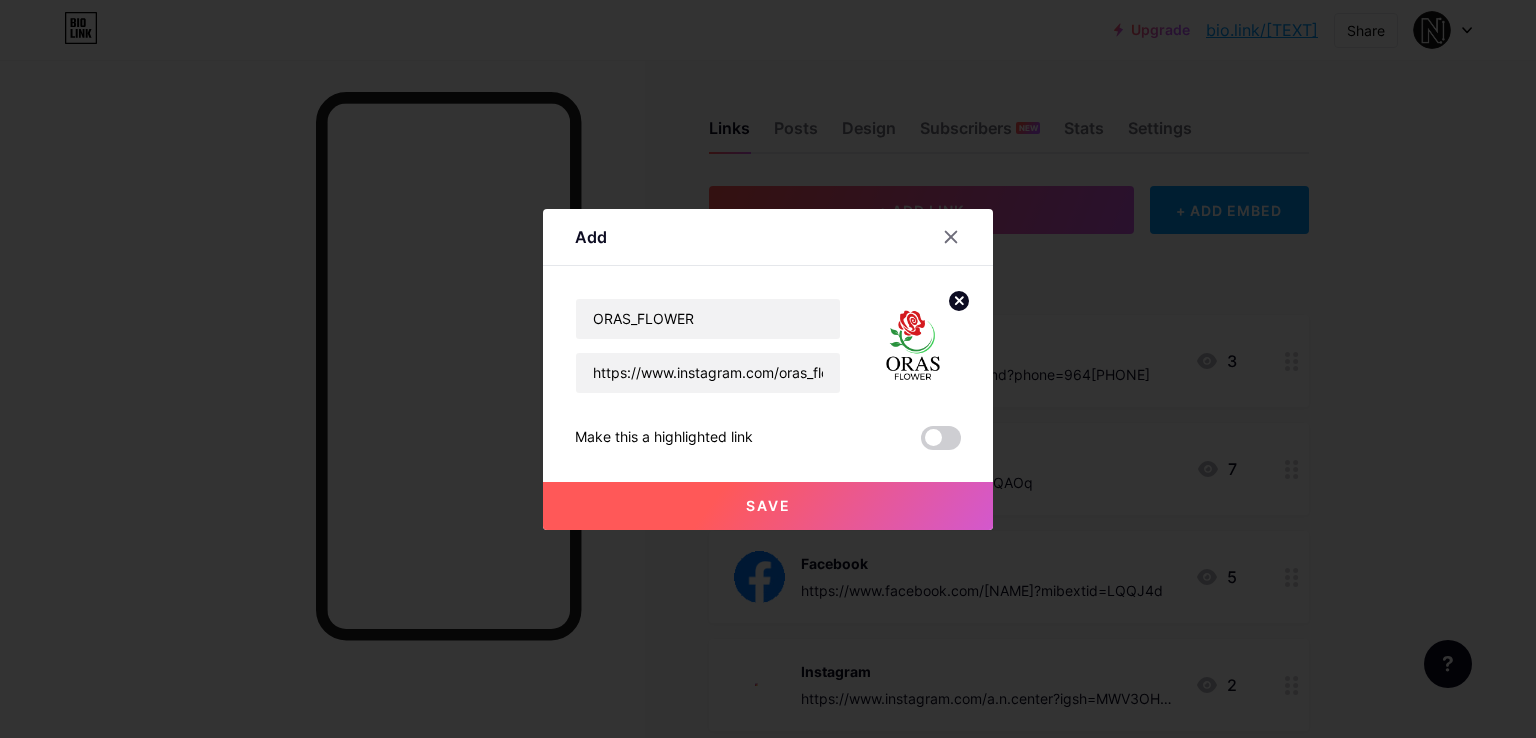 click on "Save" at bounding box center (768, 506) 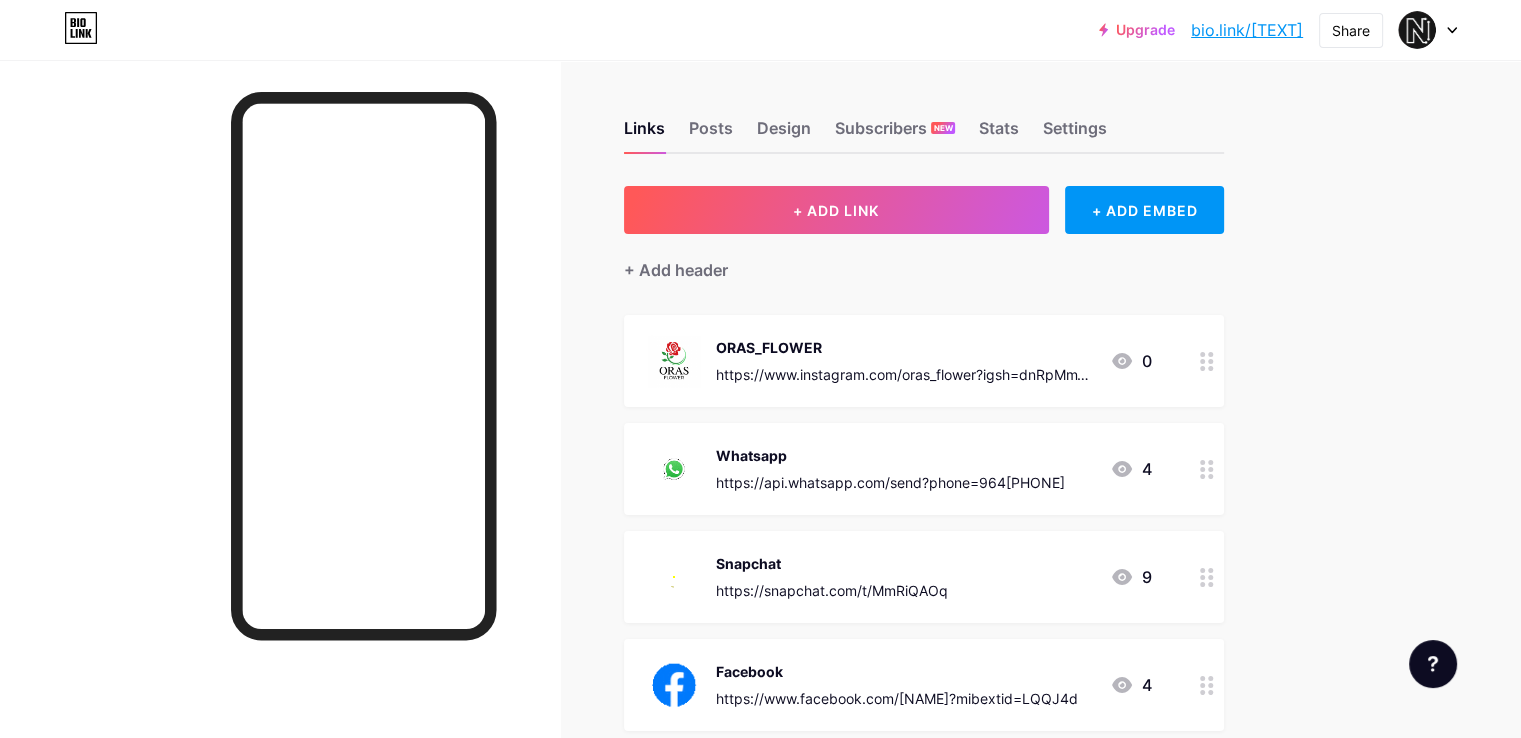 click on "Upgrade" at bounding box center [1137, 30] 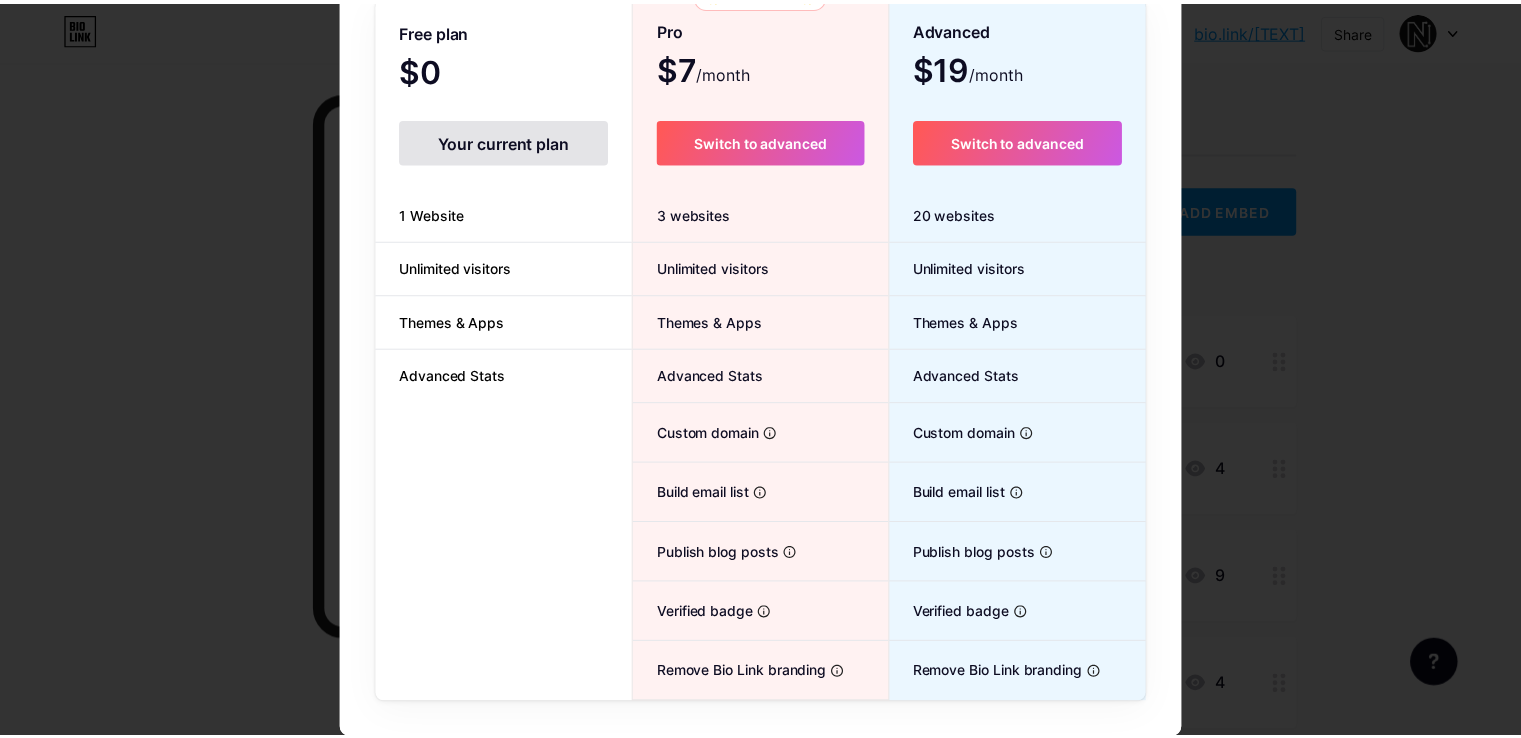scroll, scrollTop: 0, scrollLeft: 0, axis: both 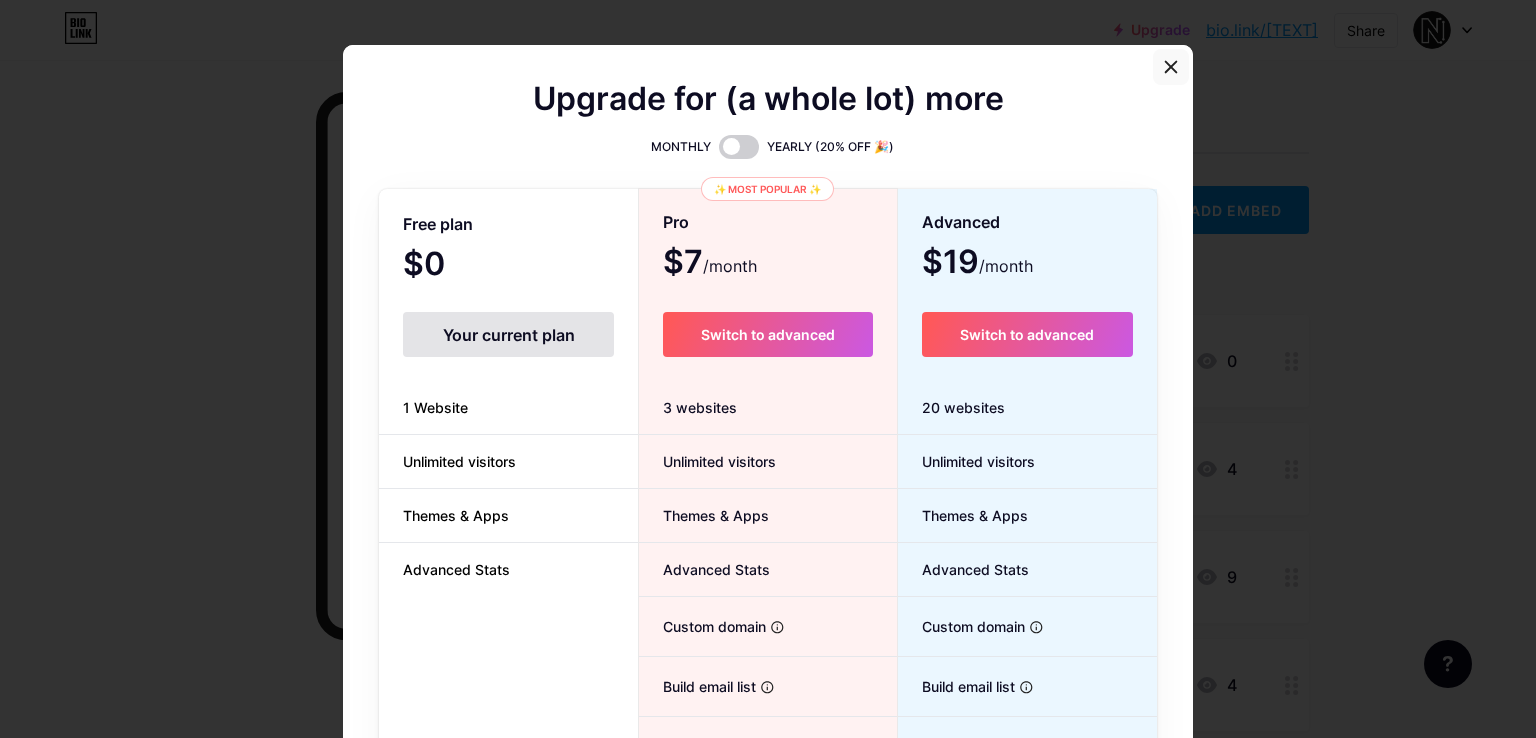 click 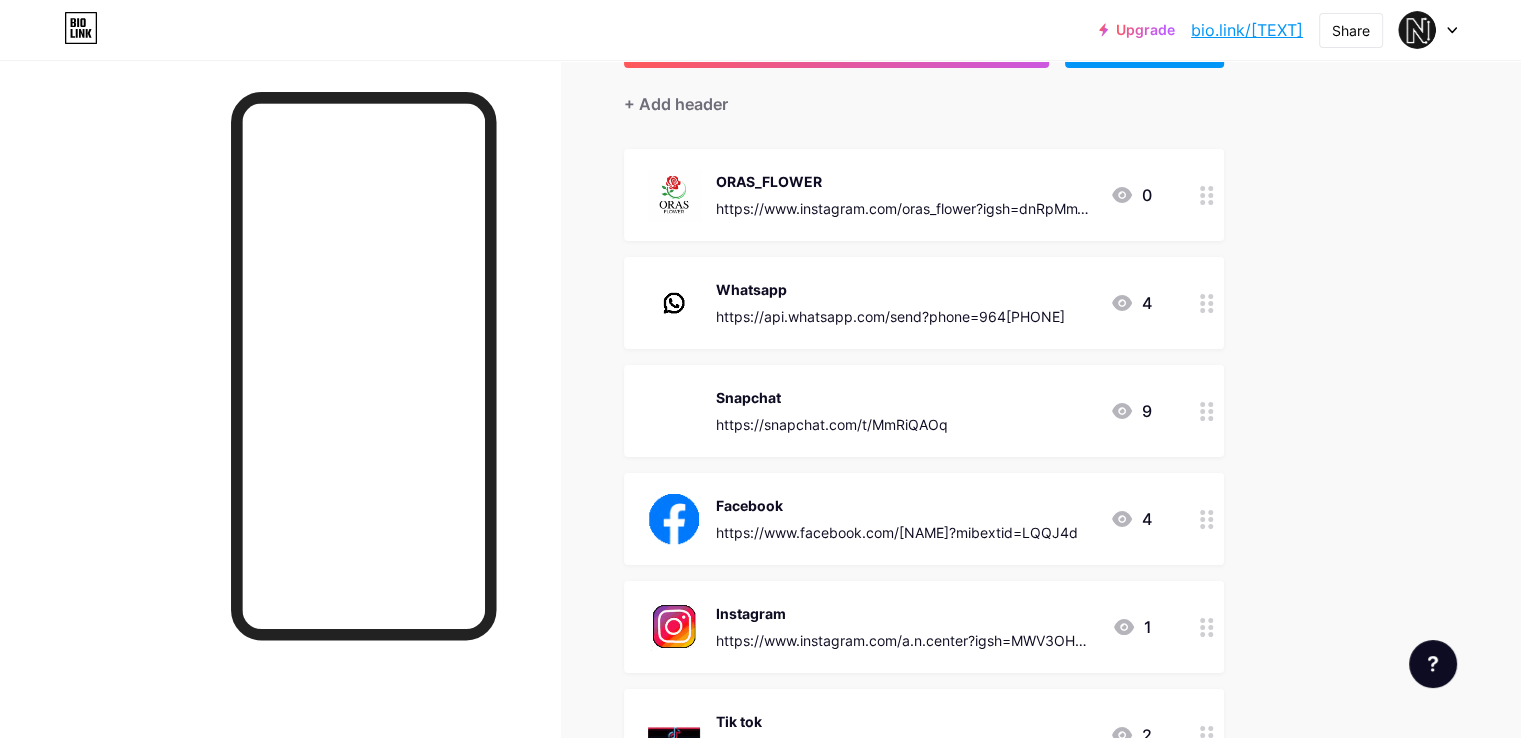 scroll, scrollTop: 66, scrollLeft: 0, axis: vertical 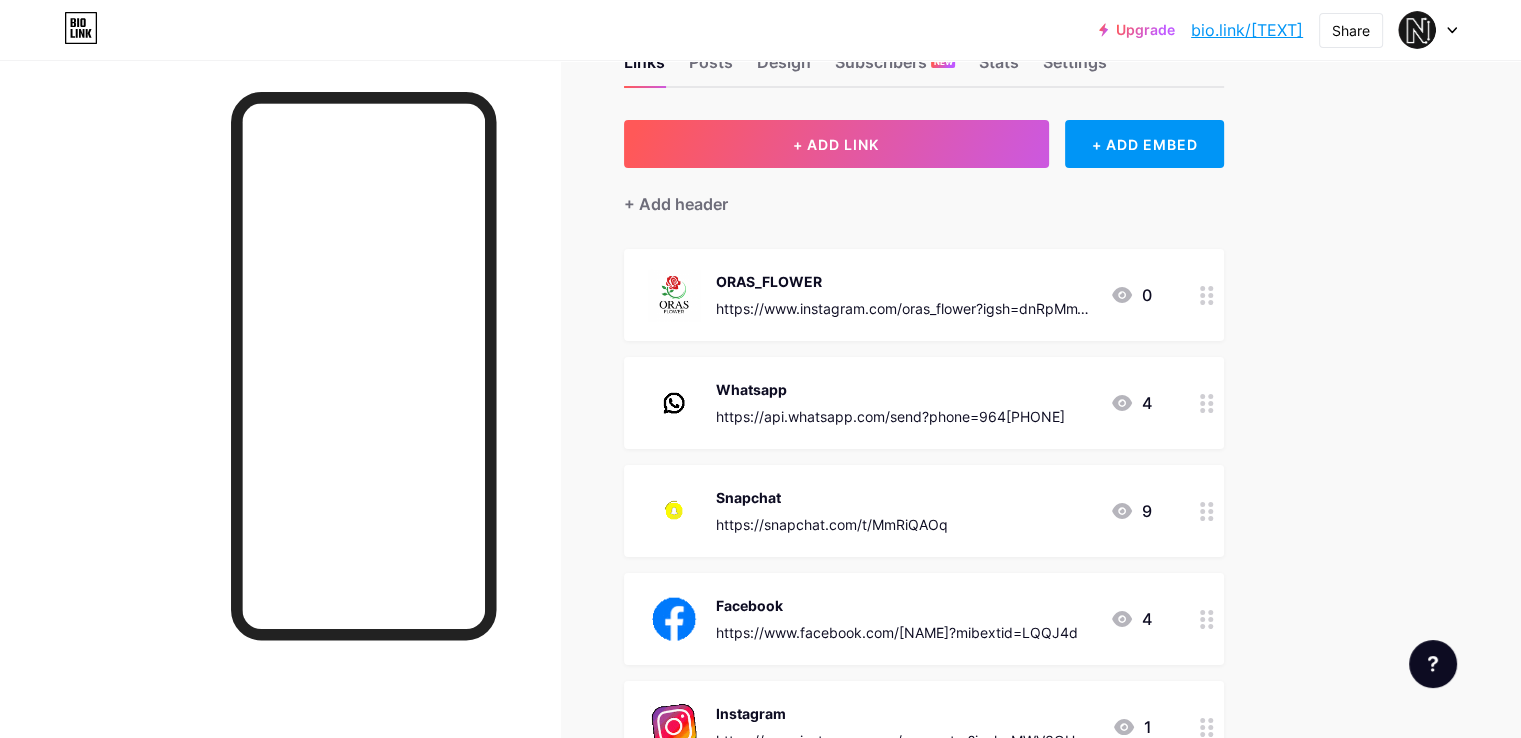 click at bounding box center [1207, 295] 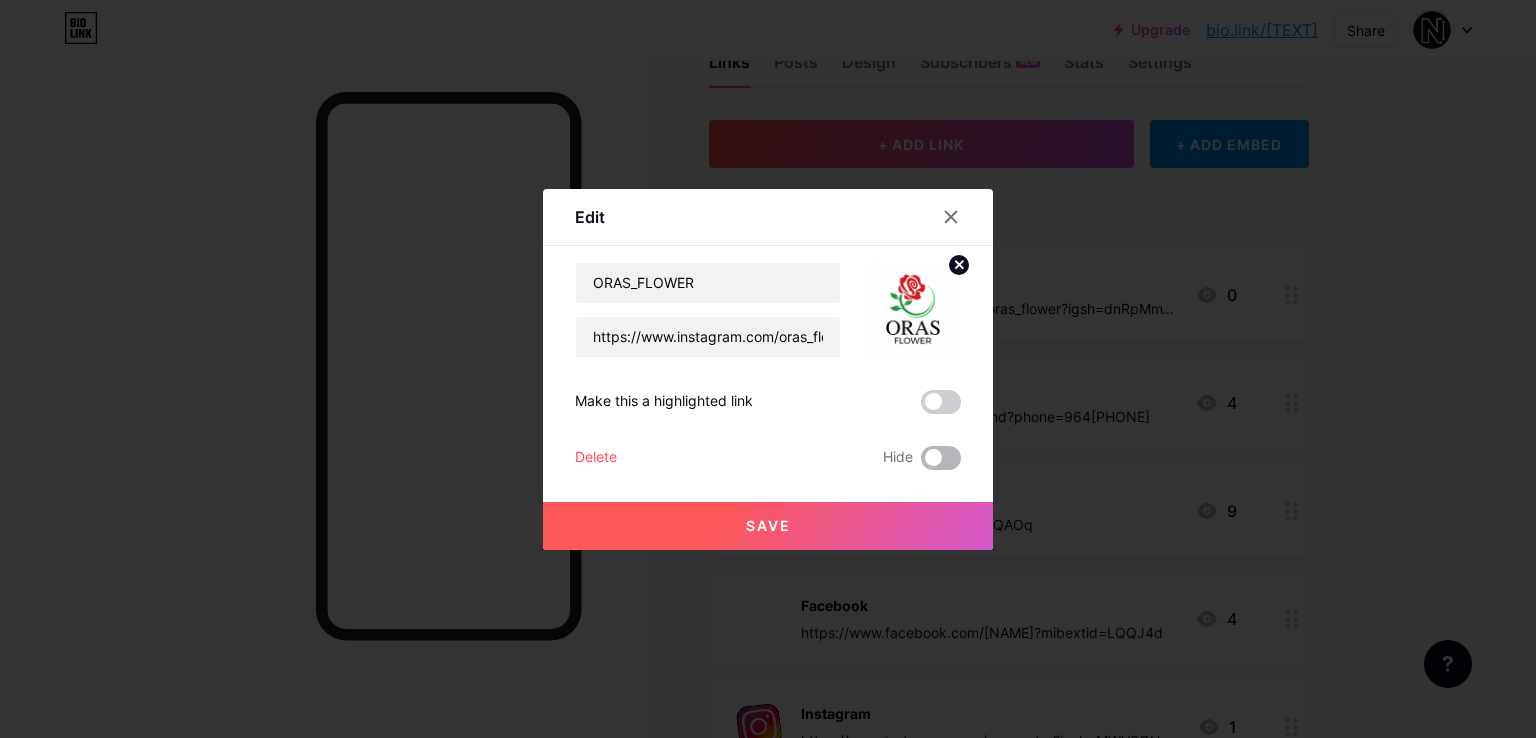click at bounding box center (941, 458) 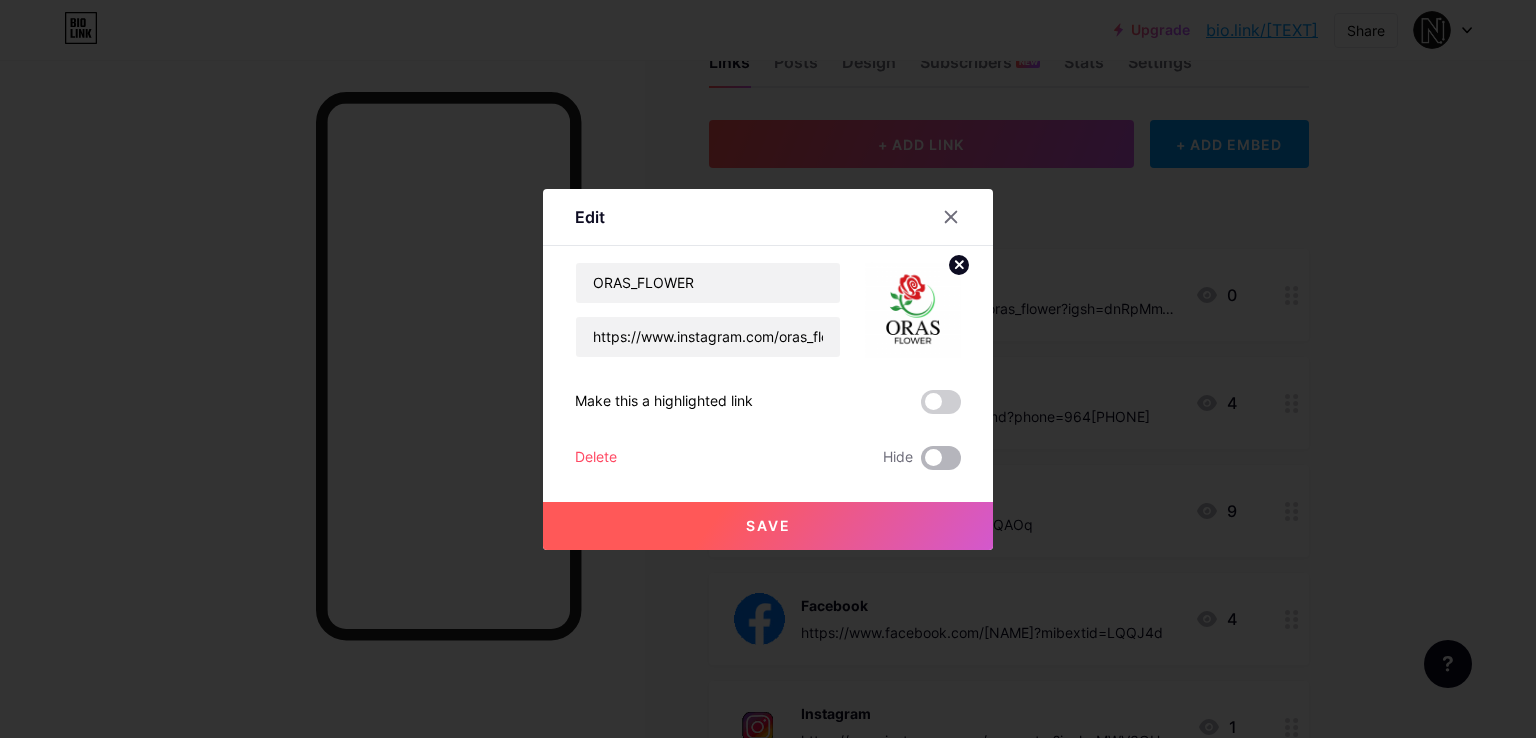 click at bounding box center [921, 463] 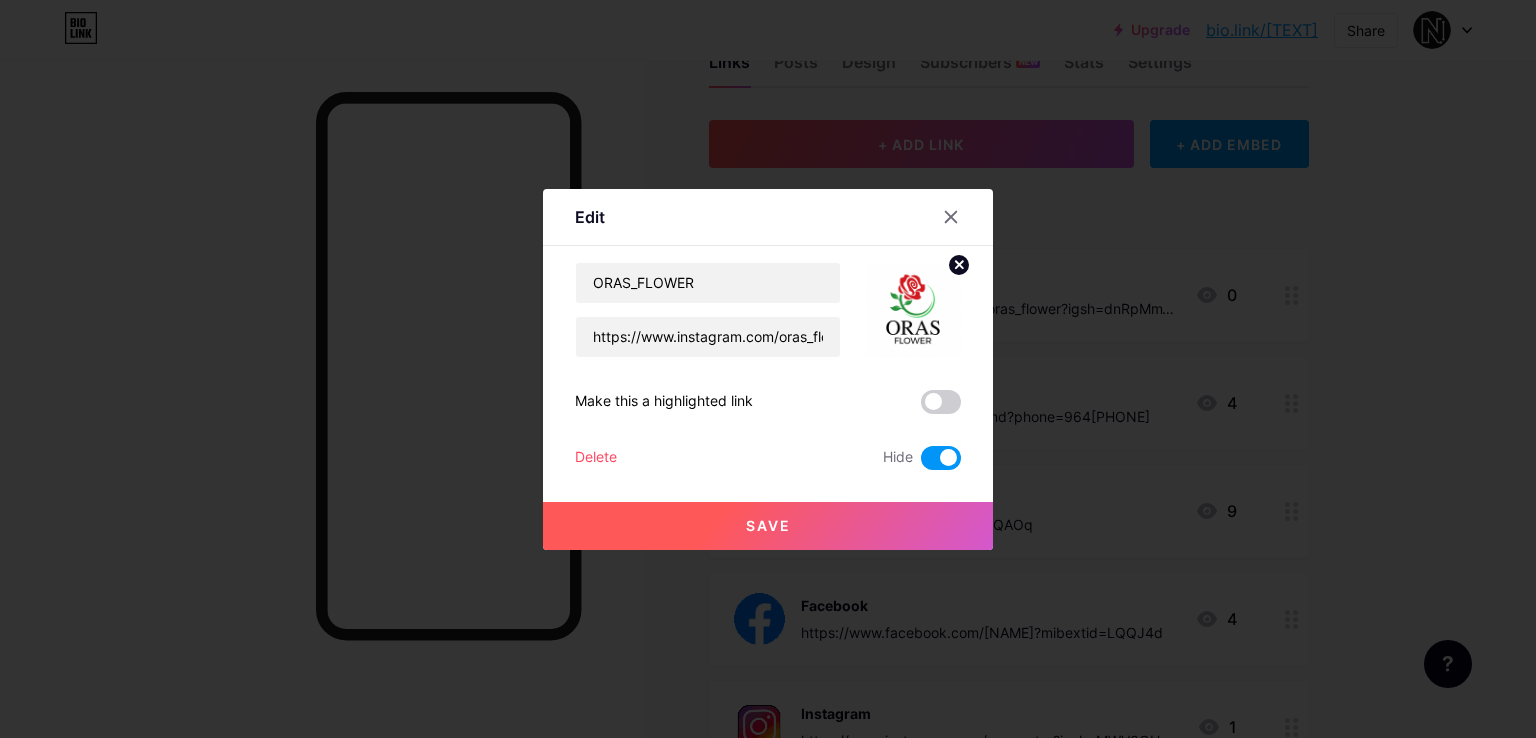 click on "Save" at bounding box center [768, 526] 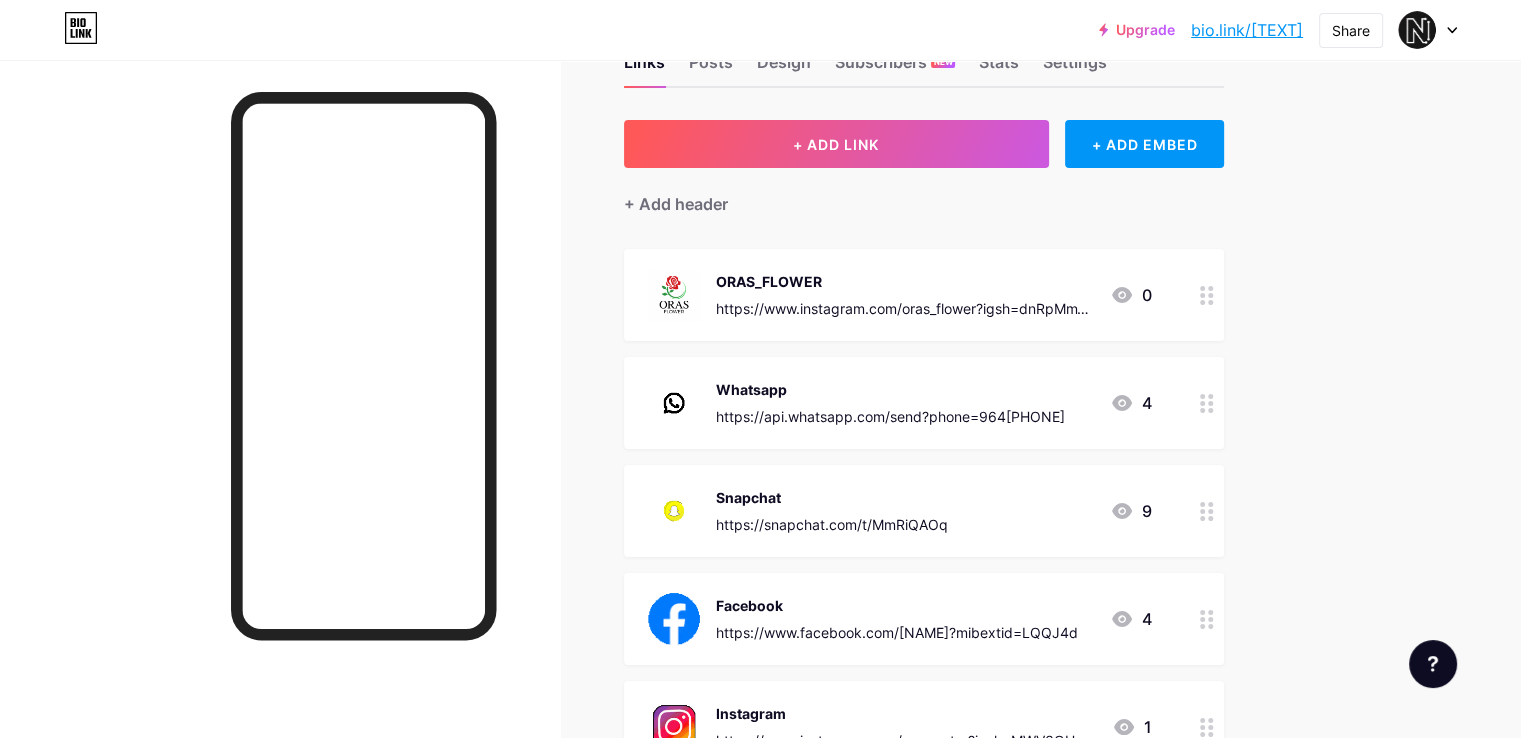 click 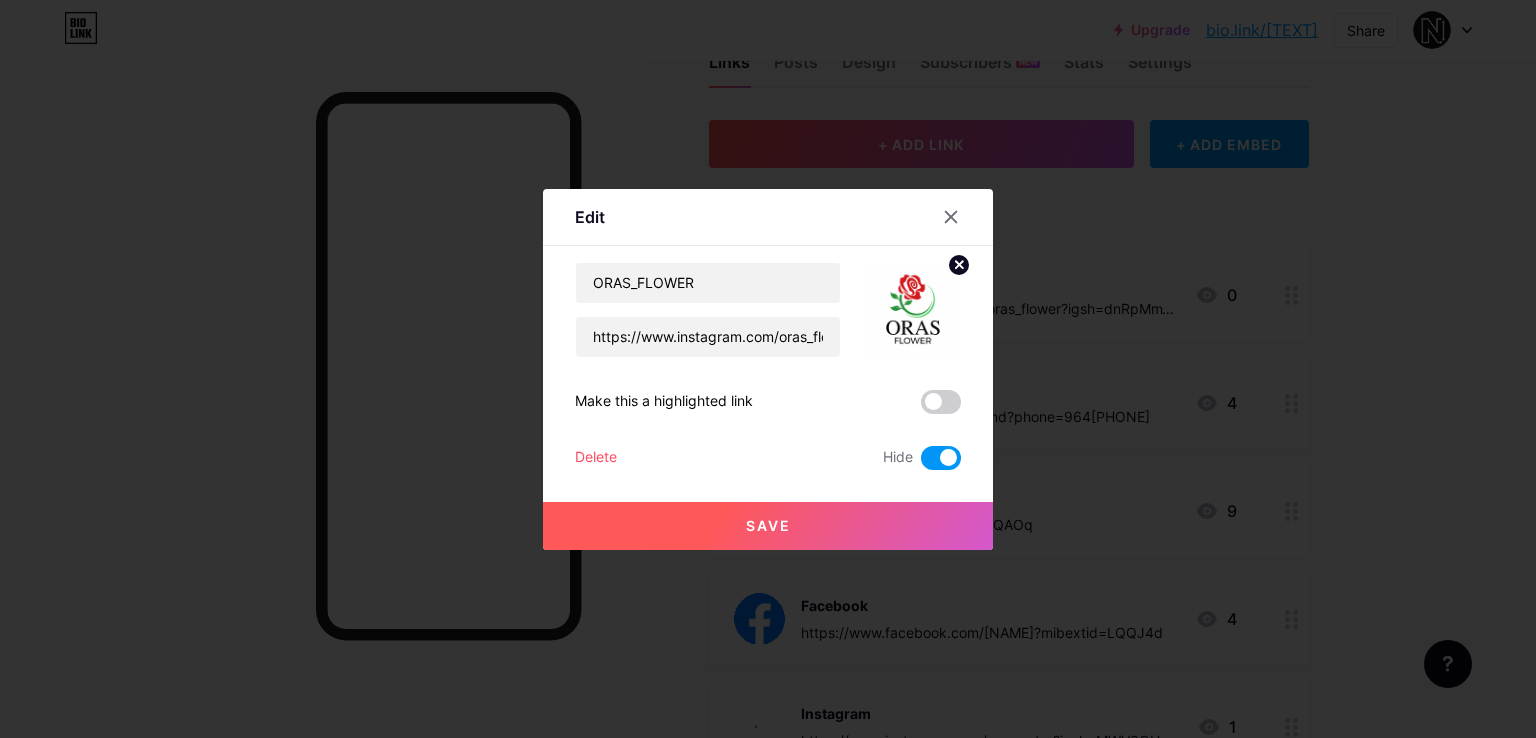 click on "Edit           Content
YouTube
Play YouTube video without leaving your page.
ADD
Vimeo
Play Vimeo video without leaving your page.
ADD
Tiktok
Grow your TikTok following
ADD
Tweet
Embed a tweet.
ADD
Reddit
Showcase your Reddit profile
ADD
Spotify
Embed Spotify to play the preview of a track.
ADD
Twitch
Play Twitch video without leaving your page.
ADD
SoundCloud" at bounding box center [768, 369] 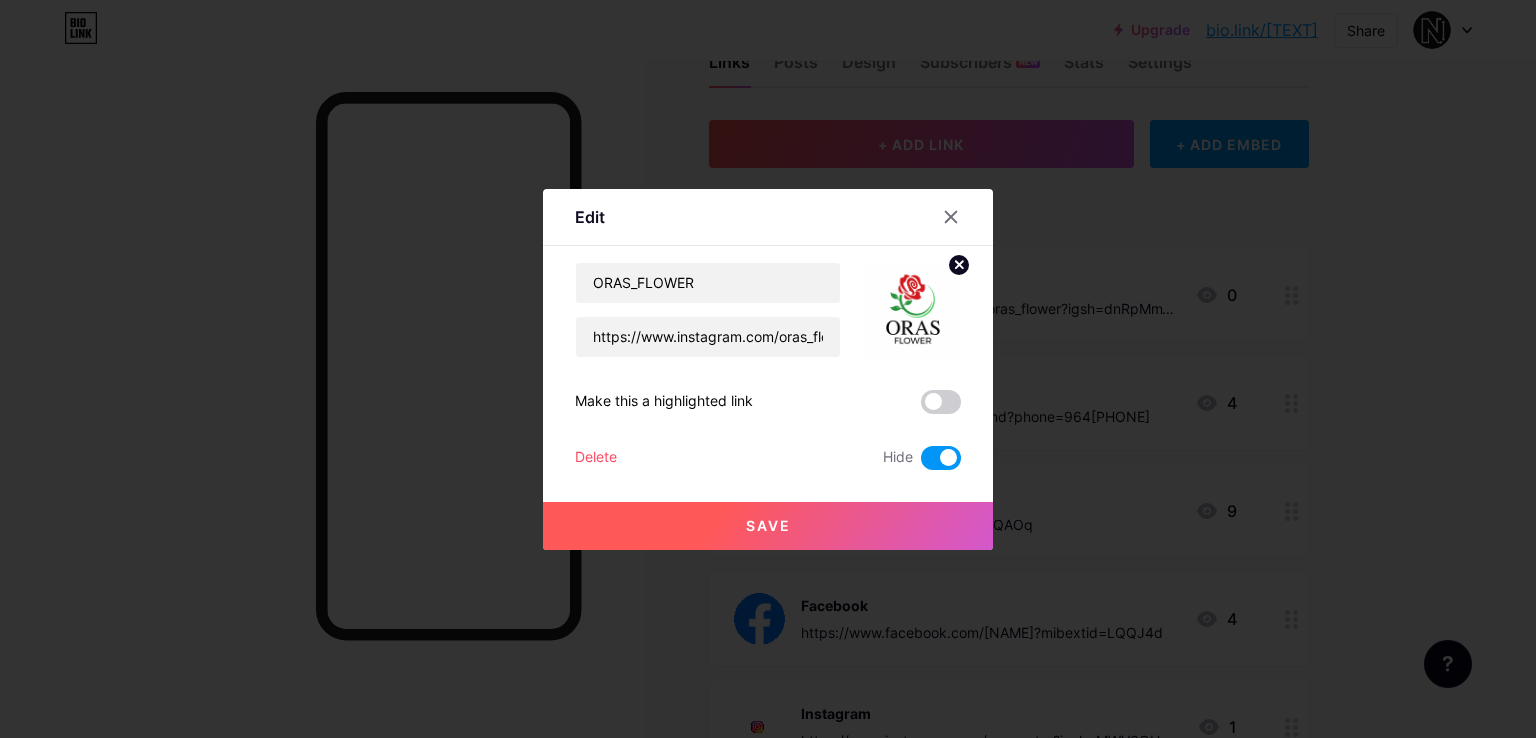 click on "Delete" at bounding box center [596, 458] 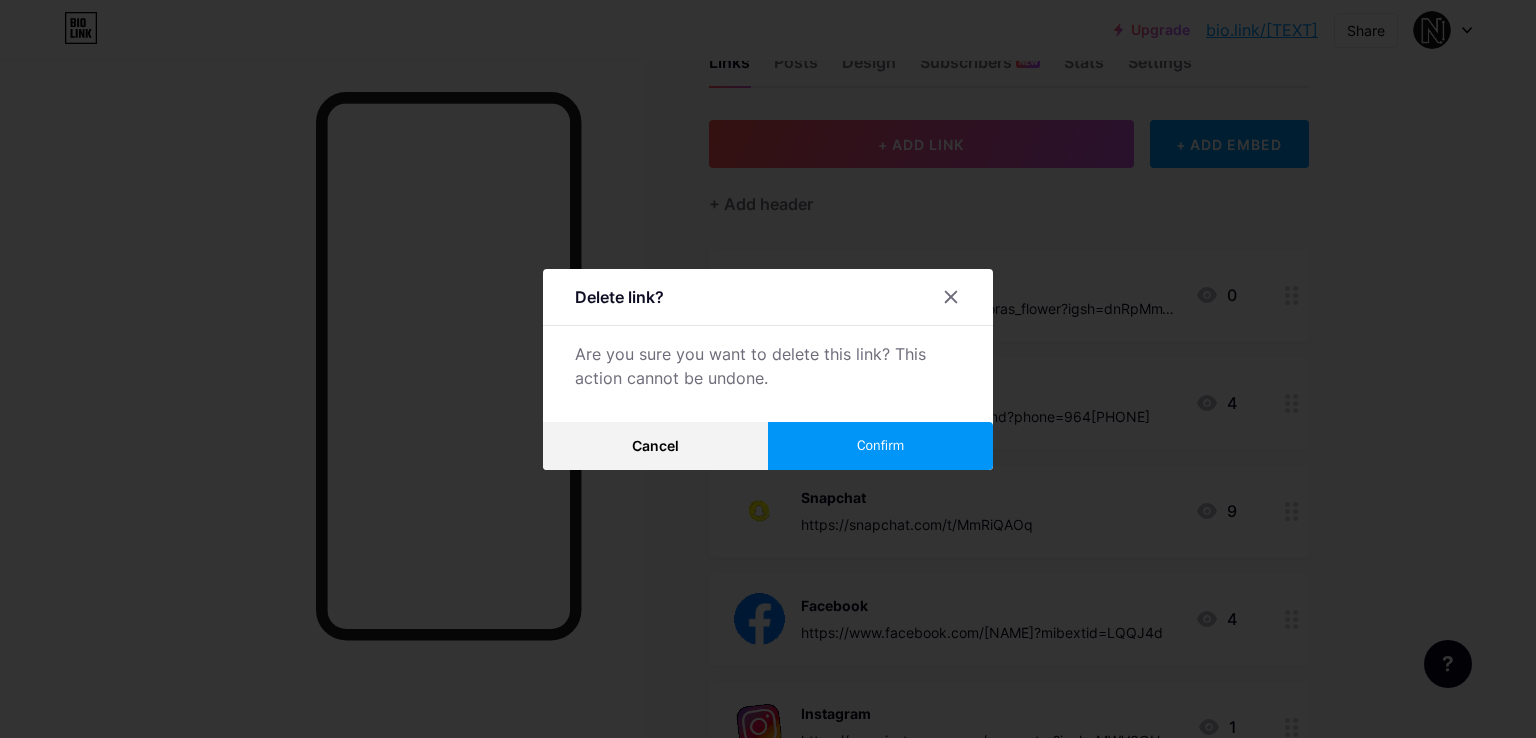 click on "Cancel" at bounding box center (655, 446) 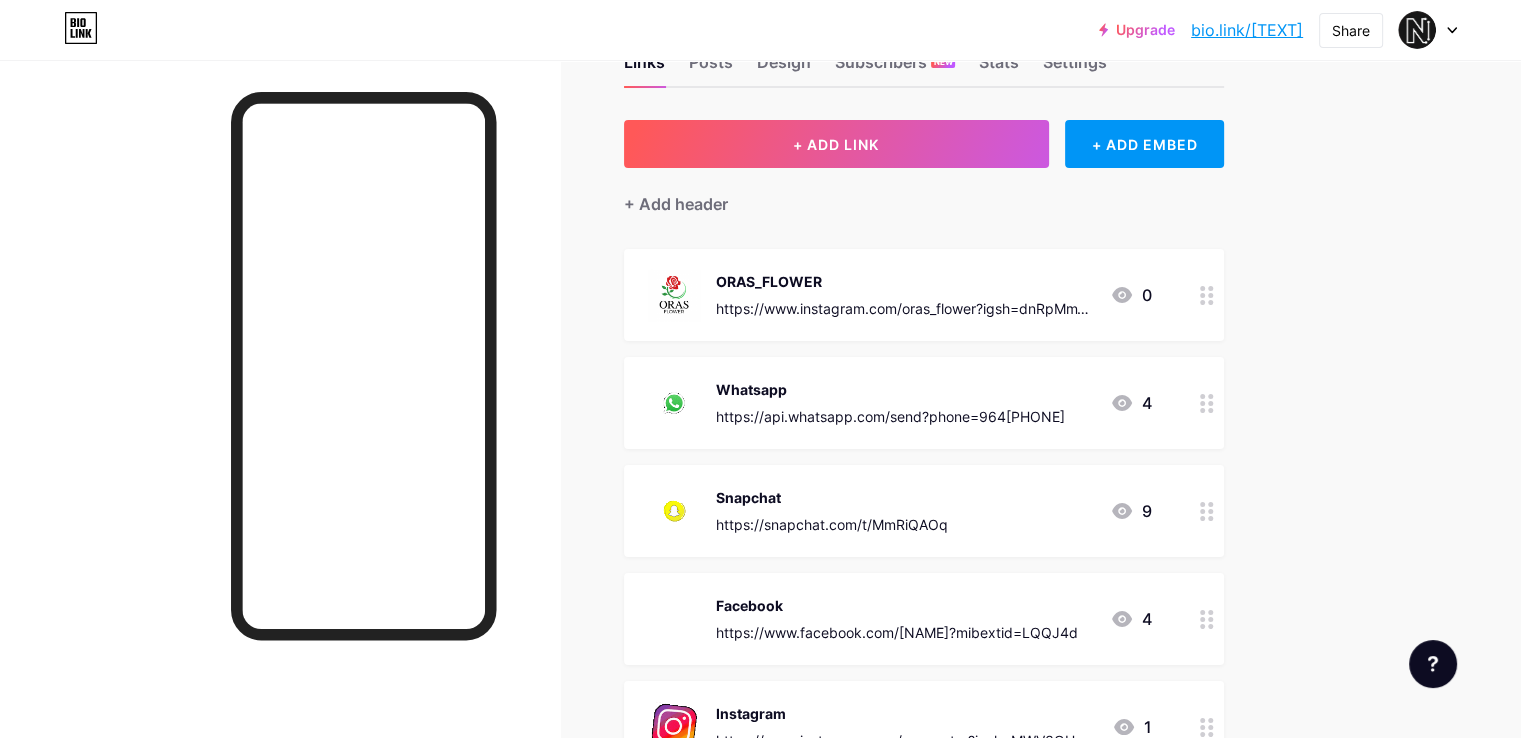 click at bounding box center [1207, 295] 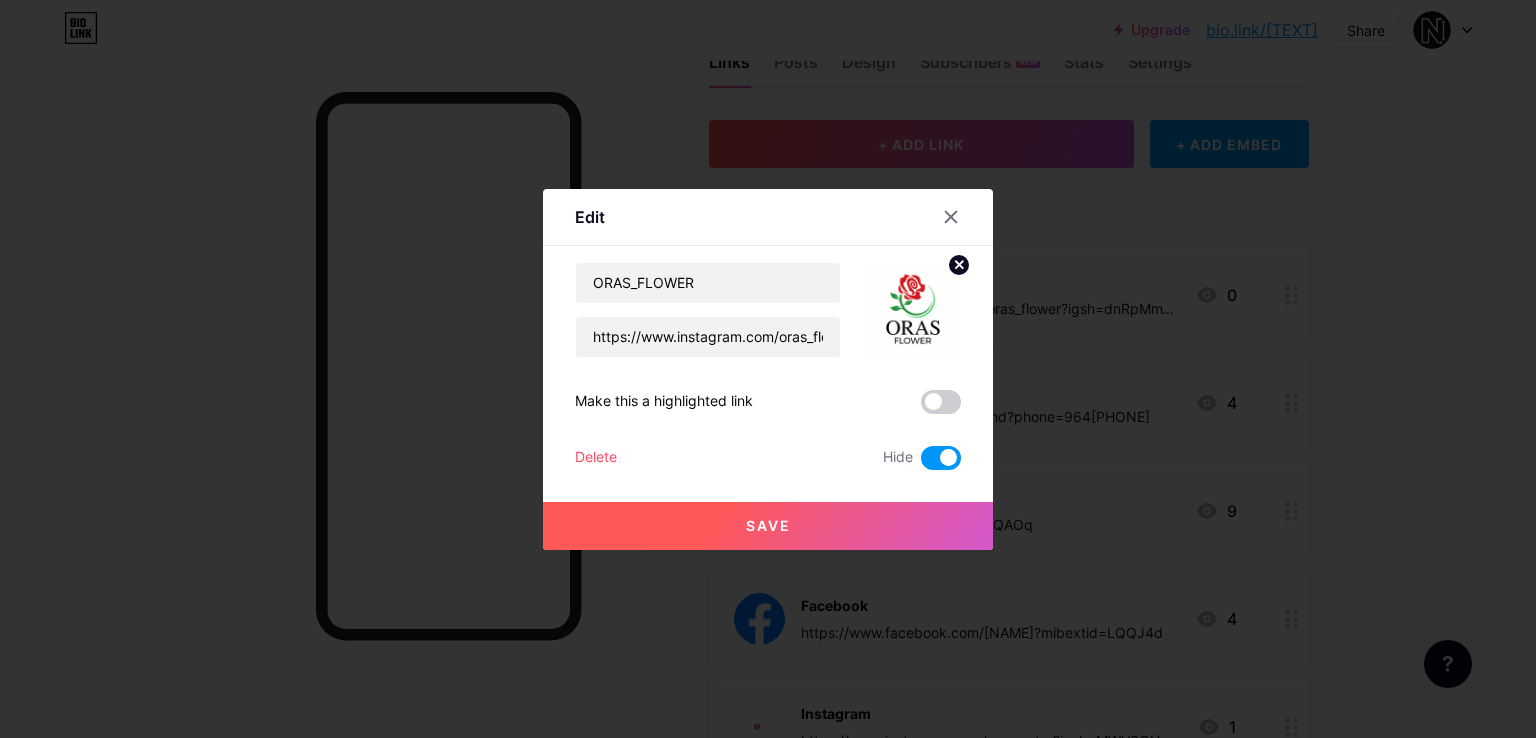 click on "Delete" at bounding box center (596, 458) 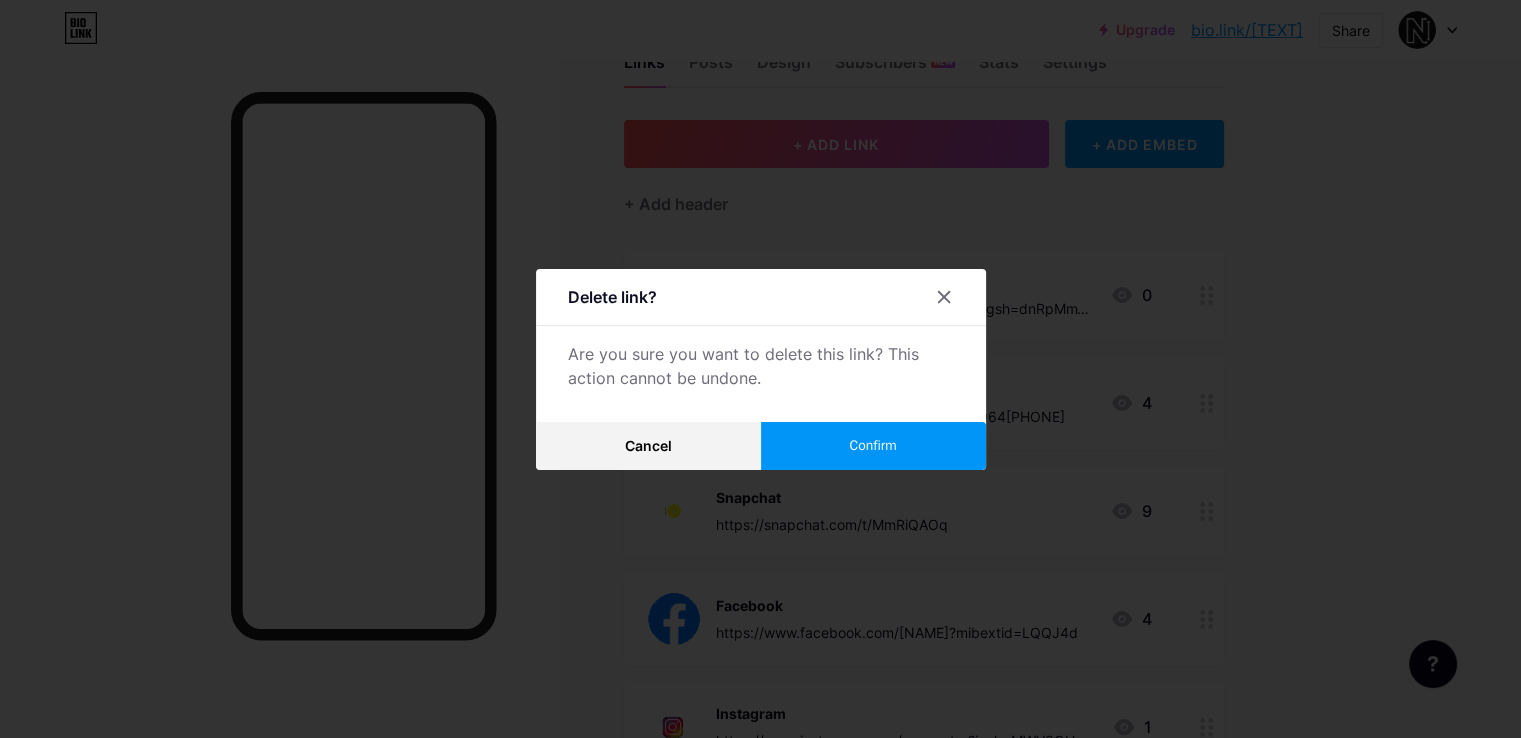 click on "Confirm" at bounding box center [872, 445] 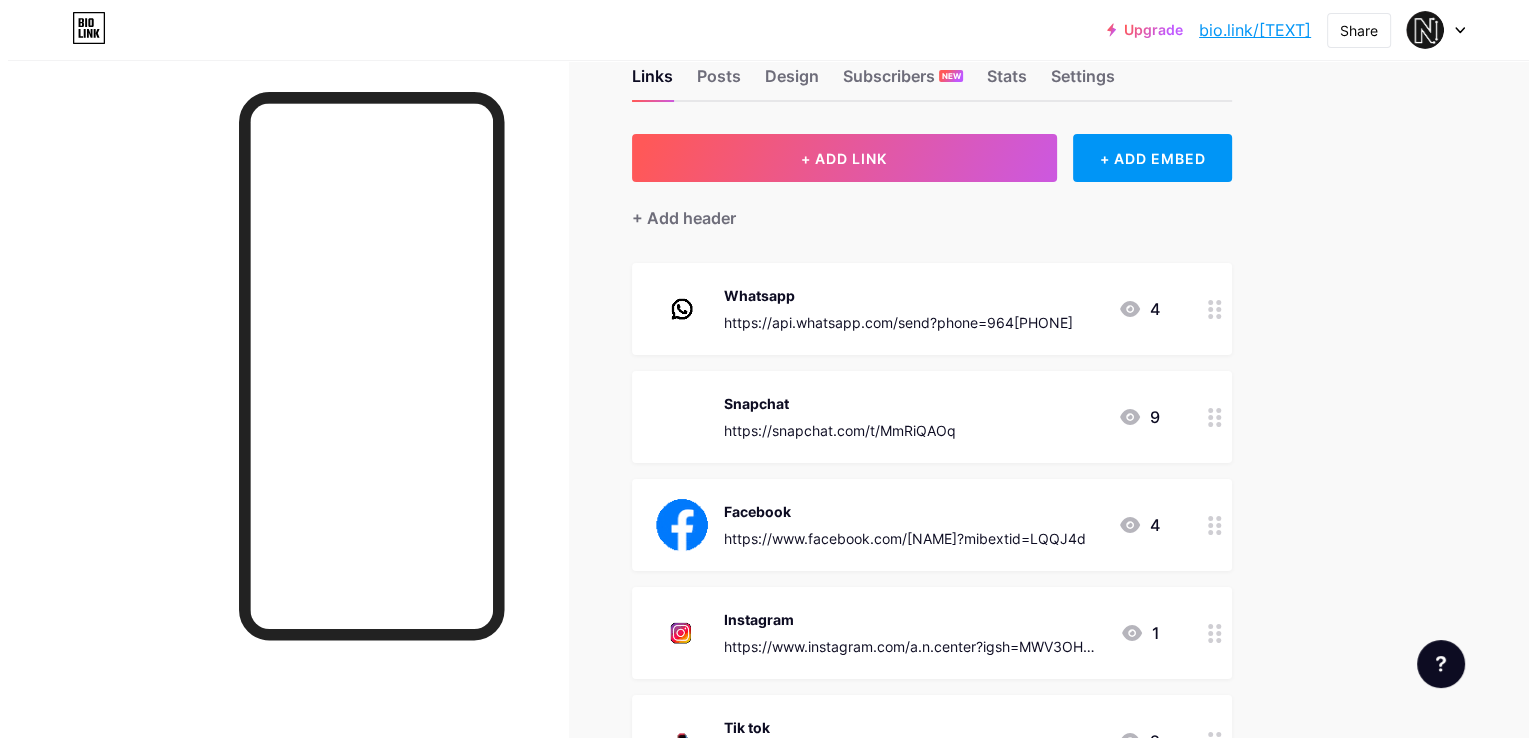 scroll, scrollTop: 0, scrollLeft: 0, axis: both 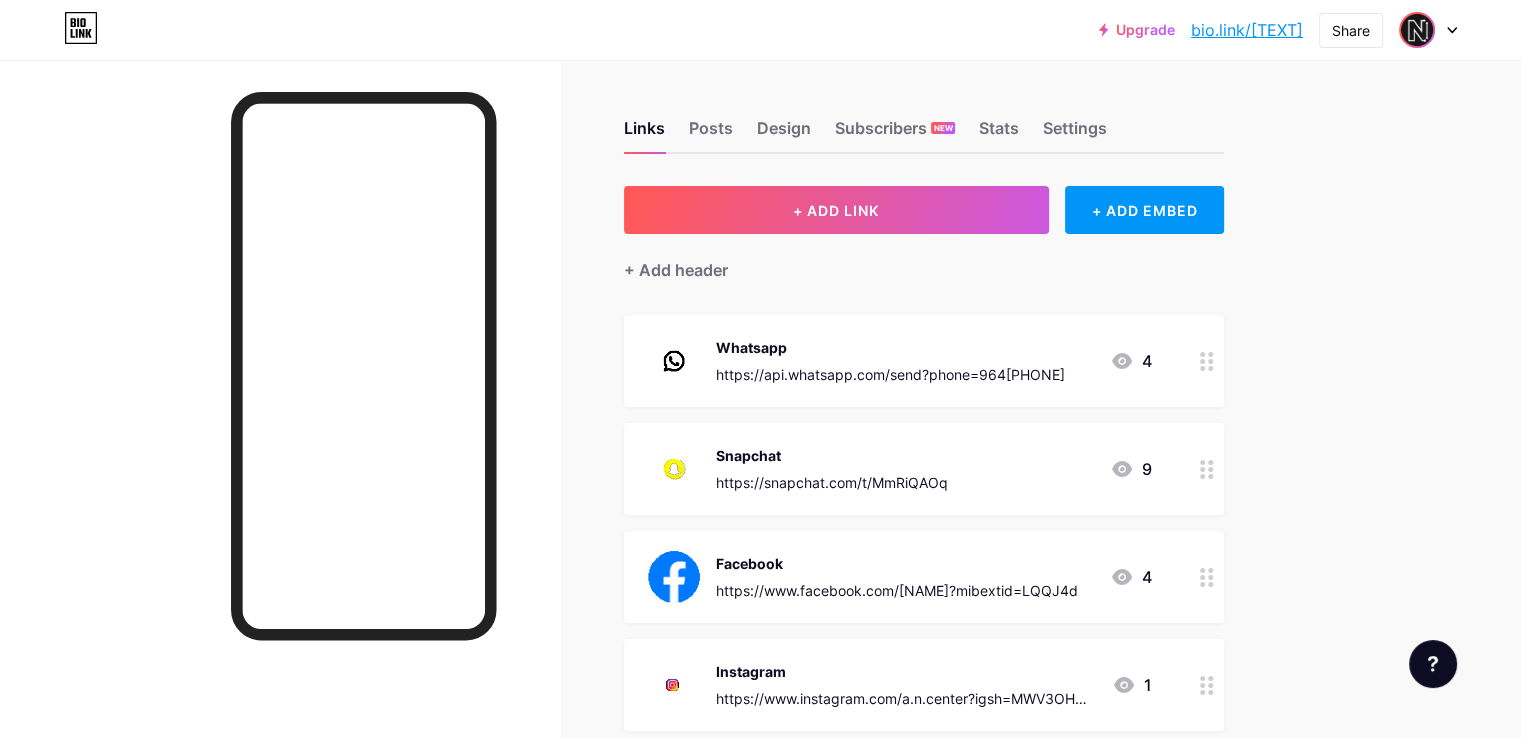 click at bounding box center [1417, 30] 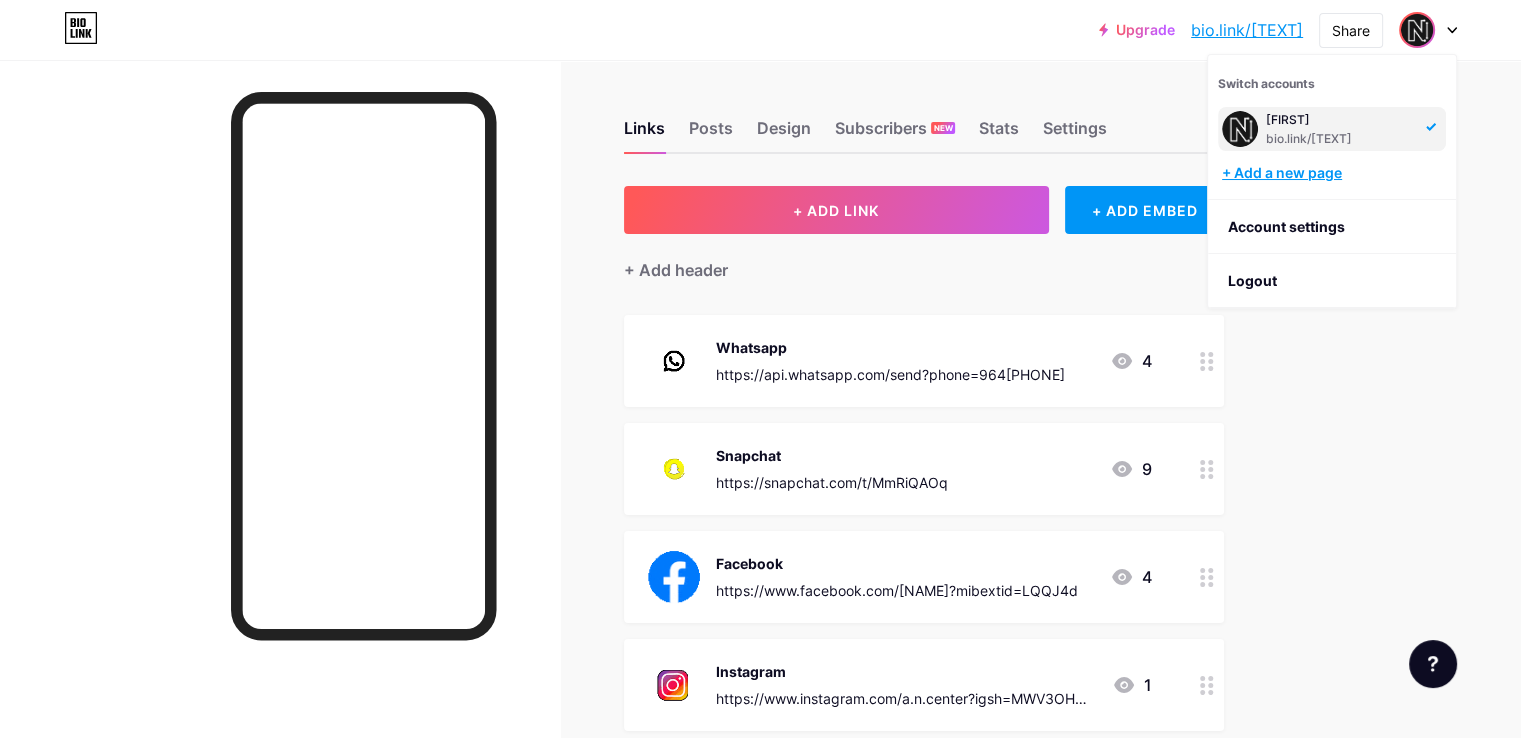 click on "+ Add a new page" at bounding box center [1334, 173] 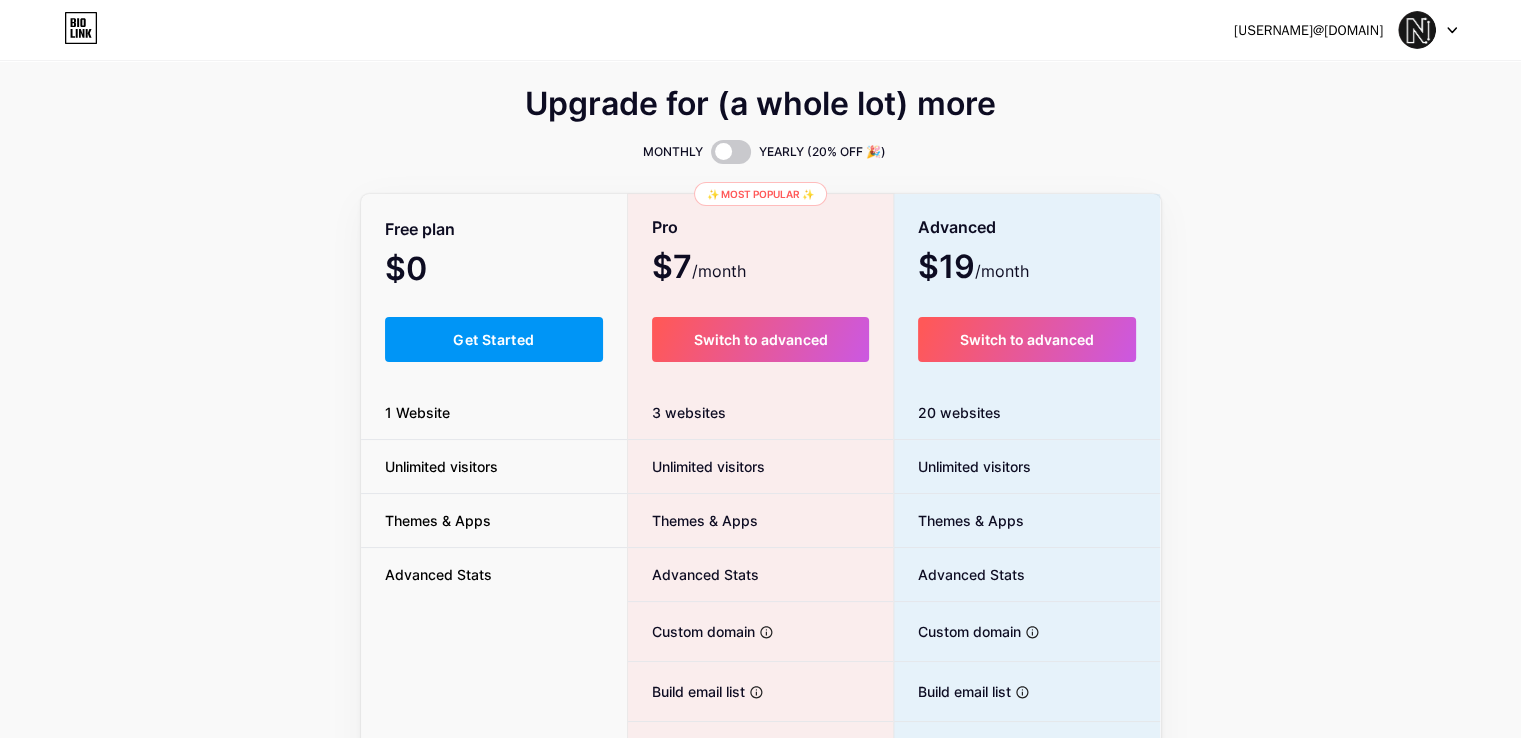 click at bounding box center [1417, 30] 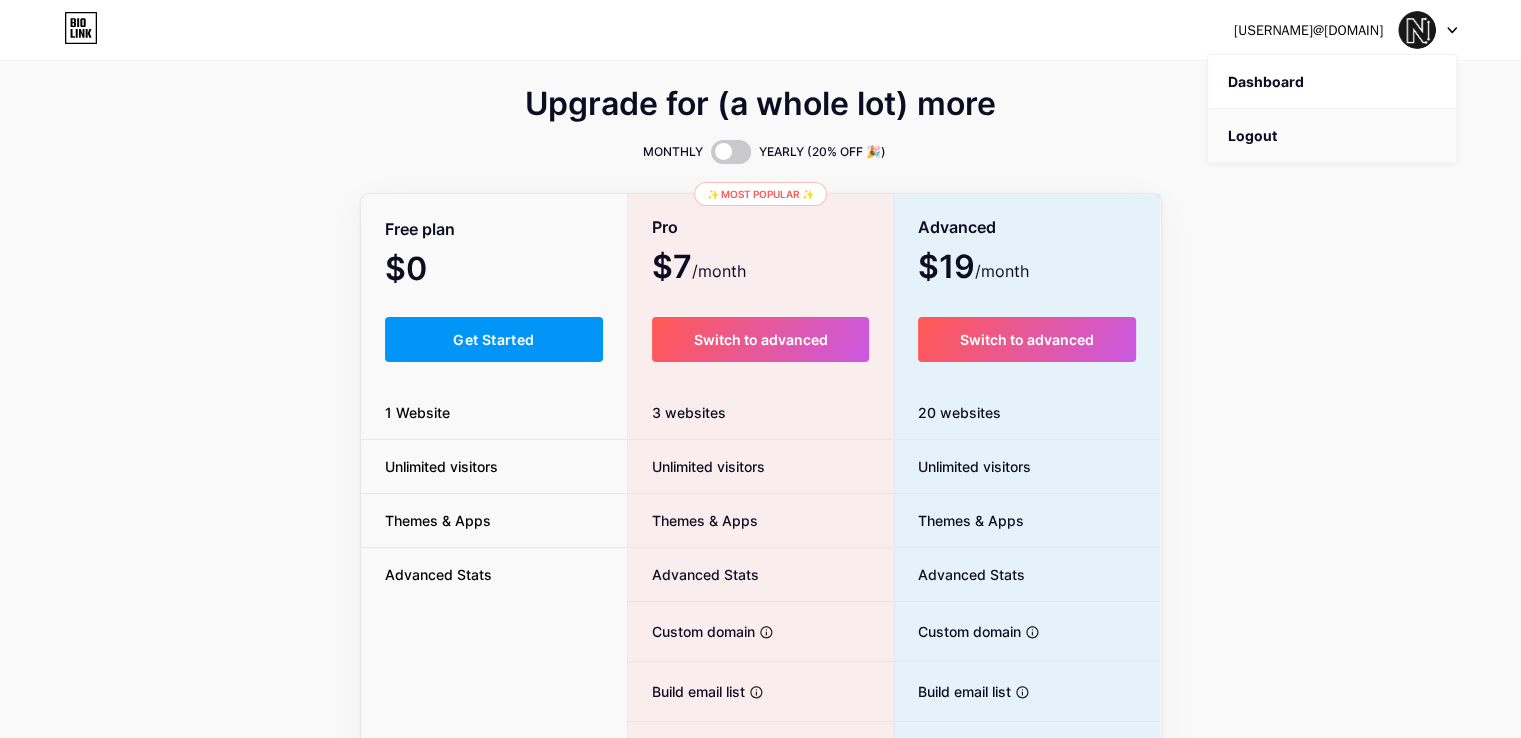 click on "Logout" at bounding box center [1332, 136] 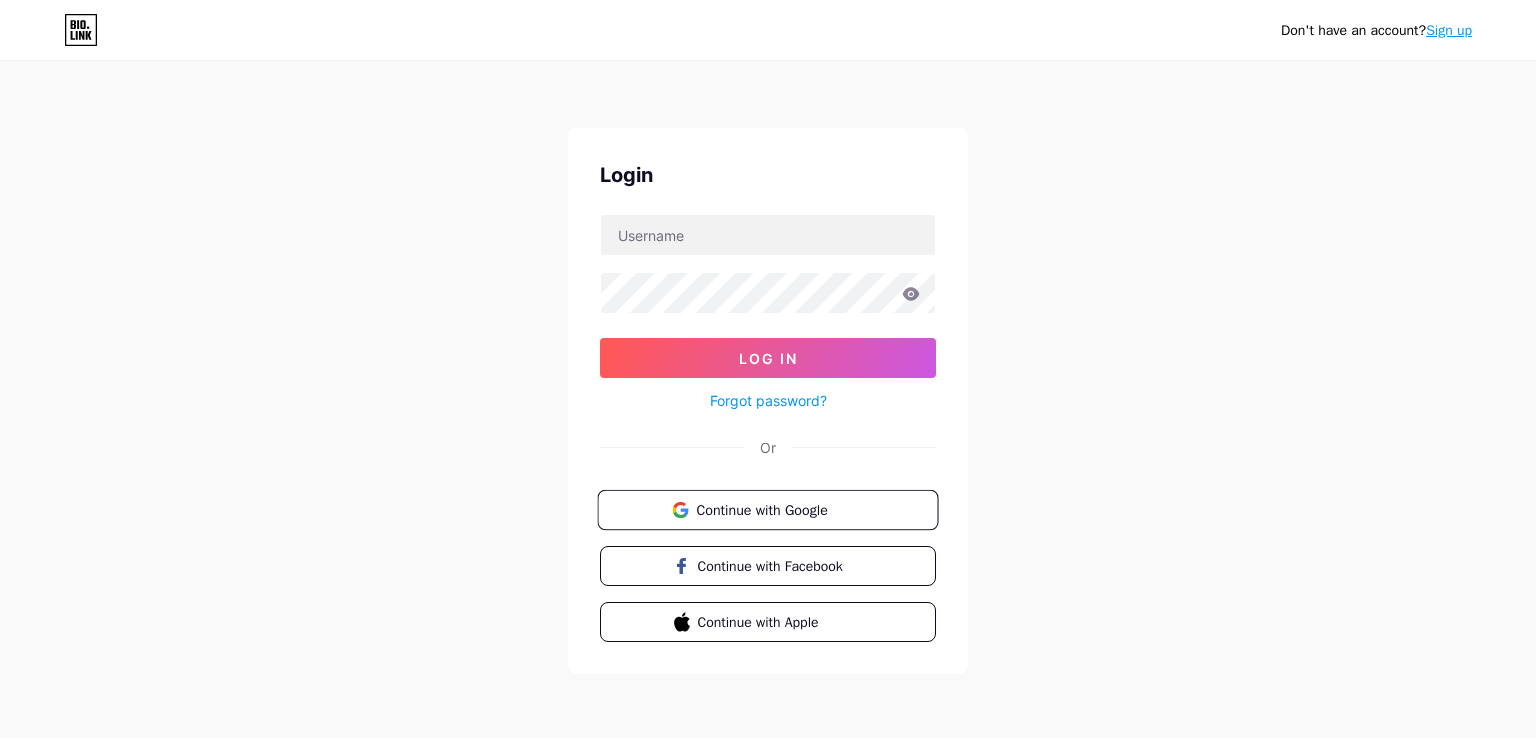 click on "Continue with Google" at bounding box center (779, 509) 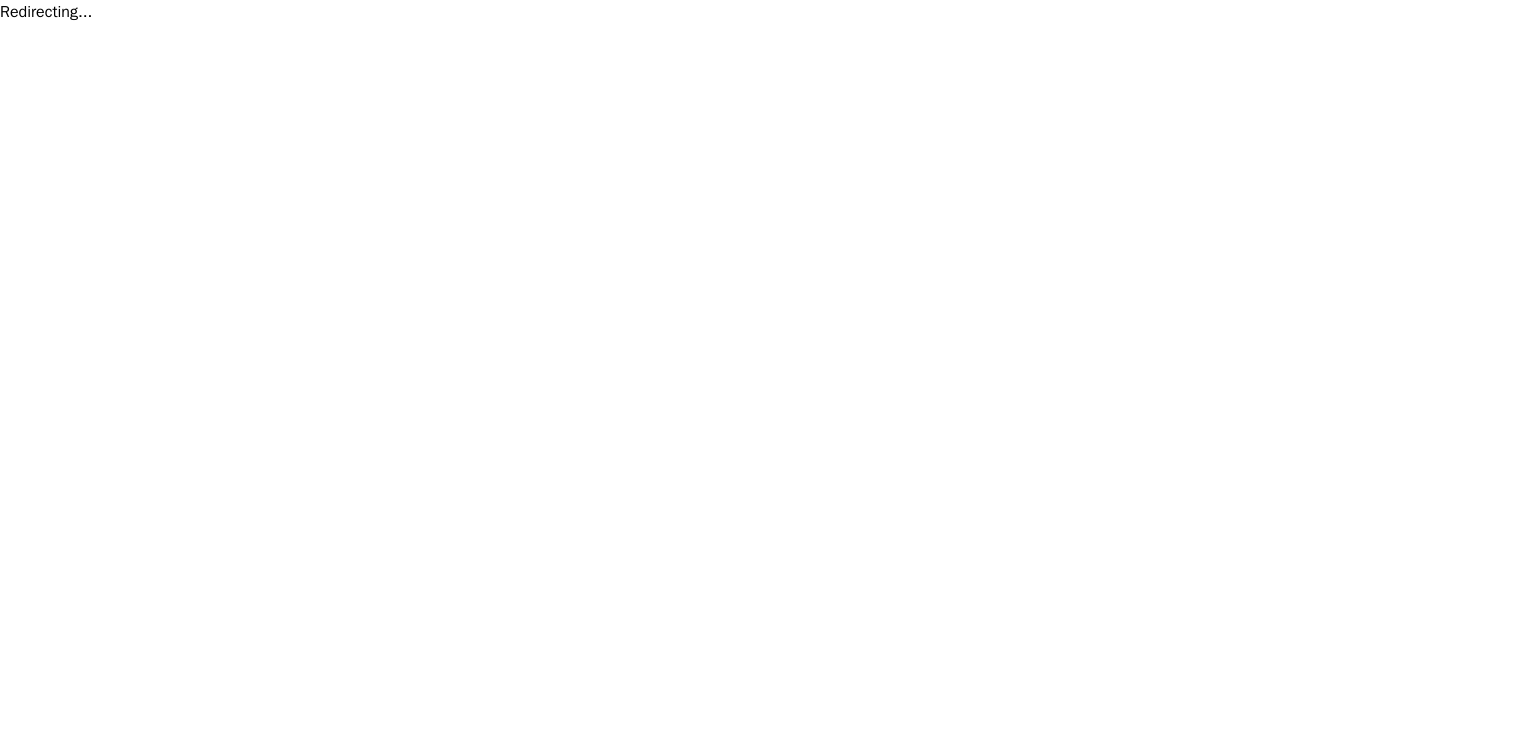 scroll, scrollTop: 0, scrollLeft: 0, axis: both 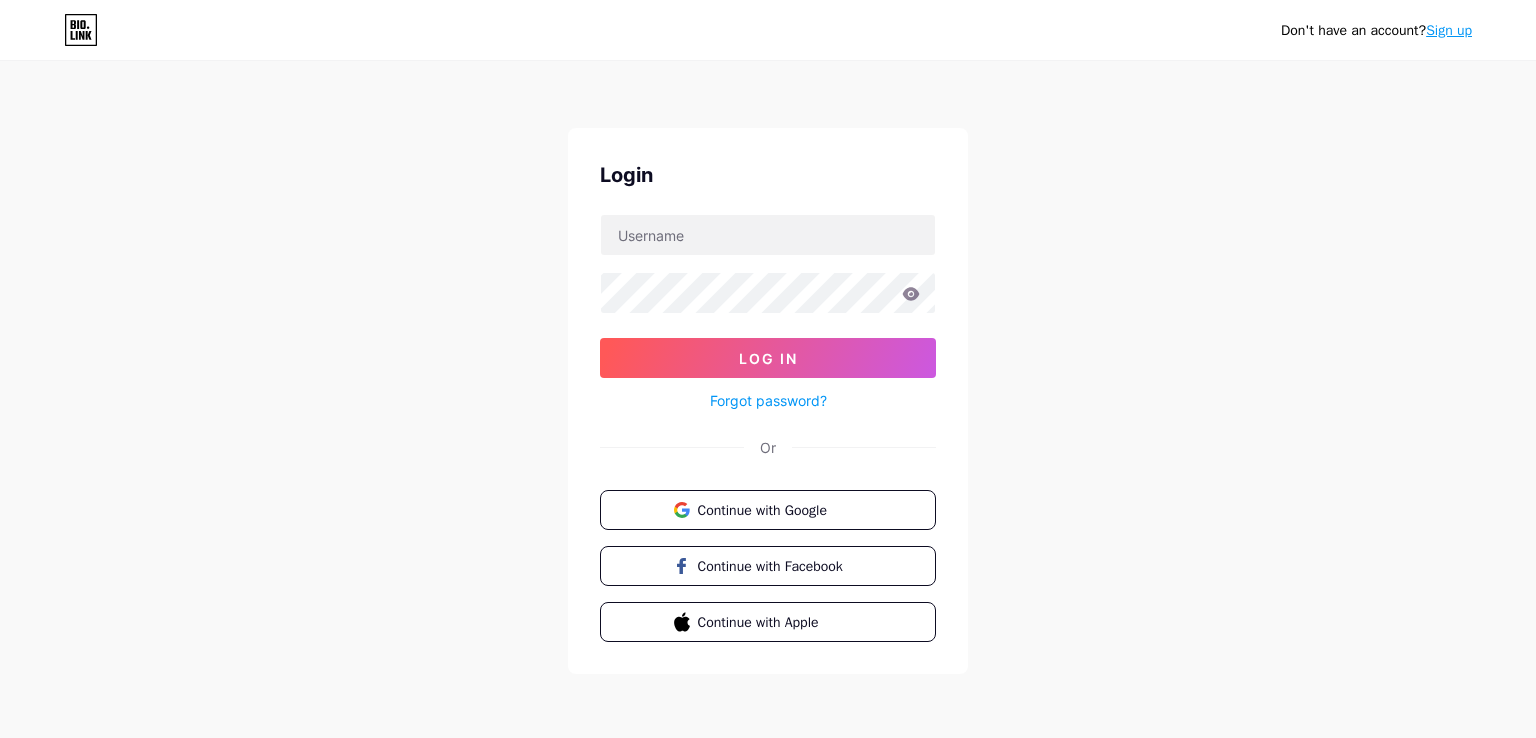 click on "Sign up" at bounding box center [1449, 30] 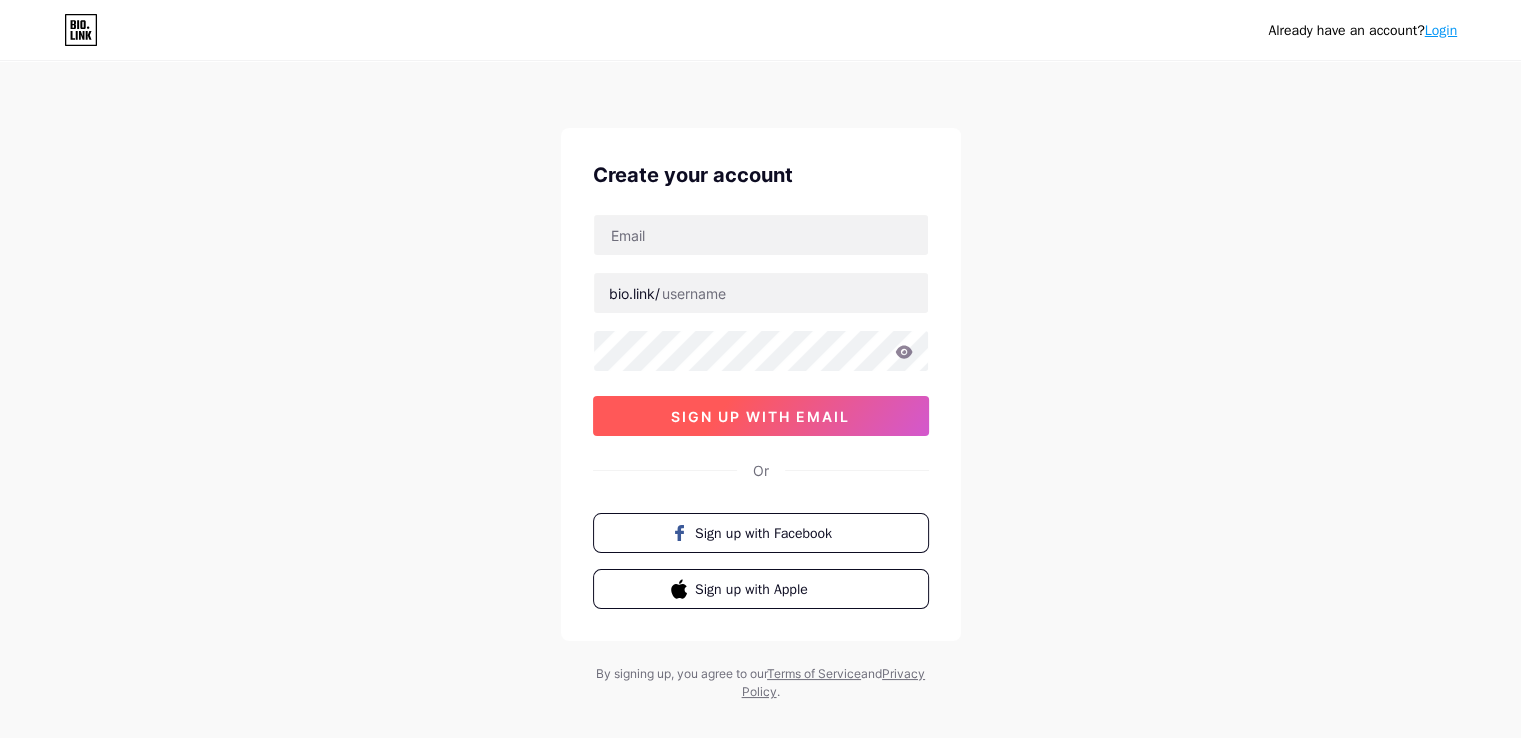 click on "sign up with email" at bounding box center (760, 416) 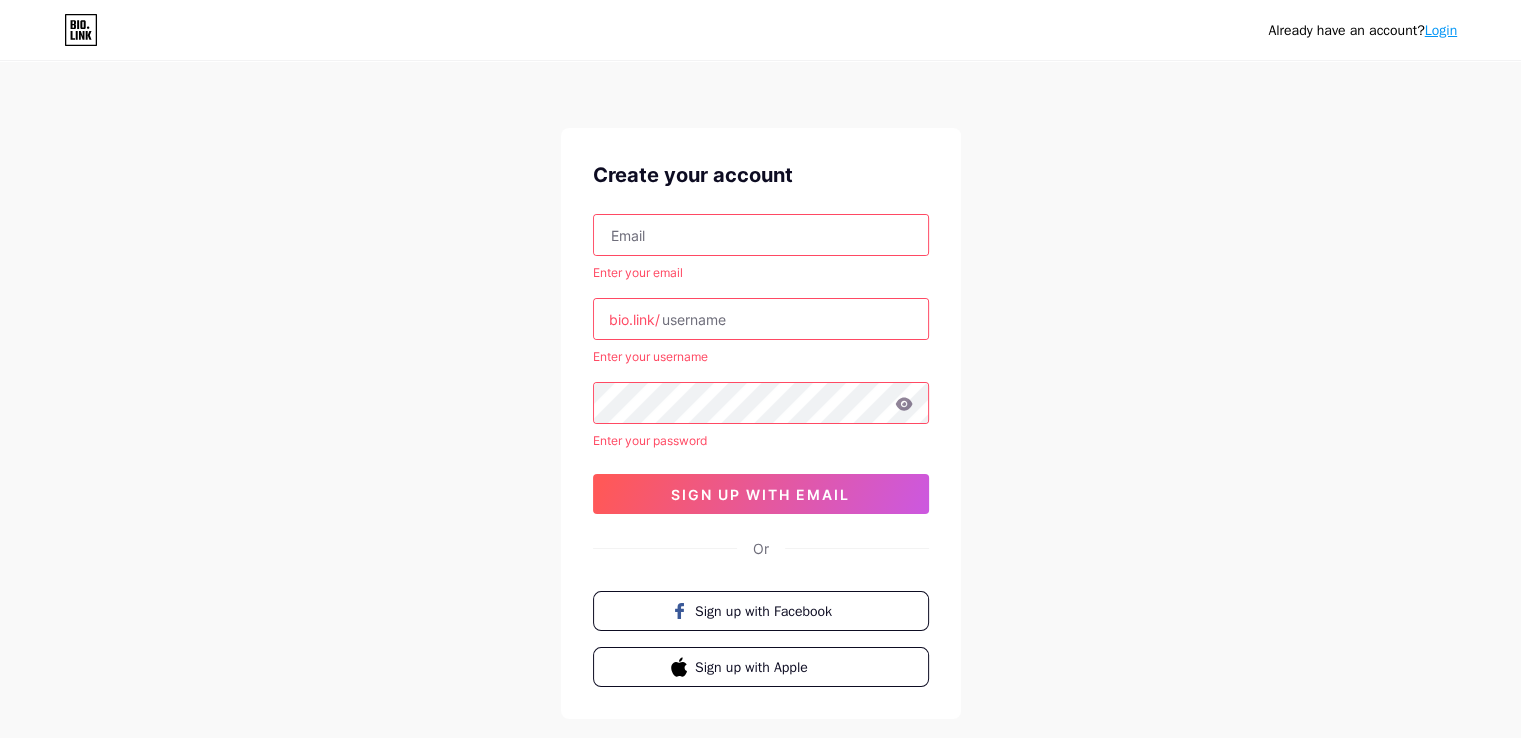click at bounding box center [761, 235] 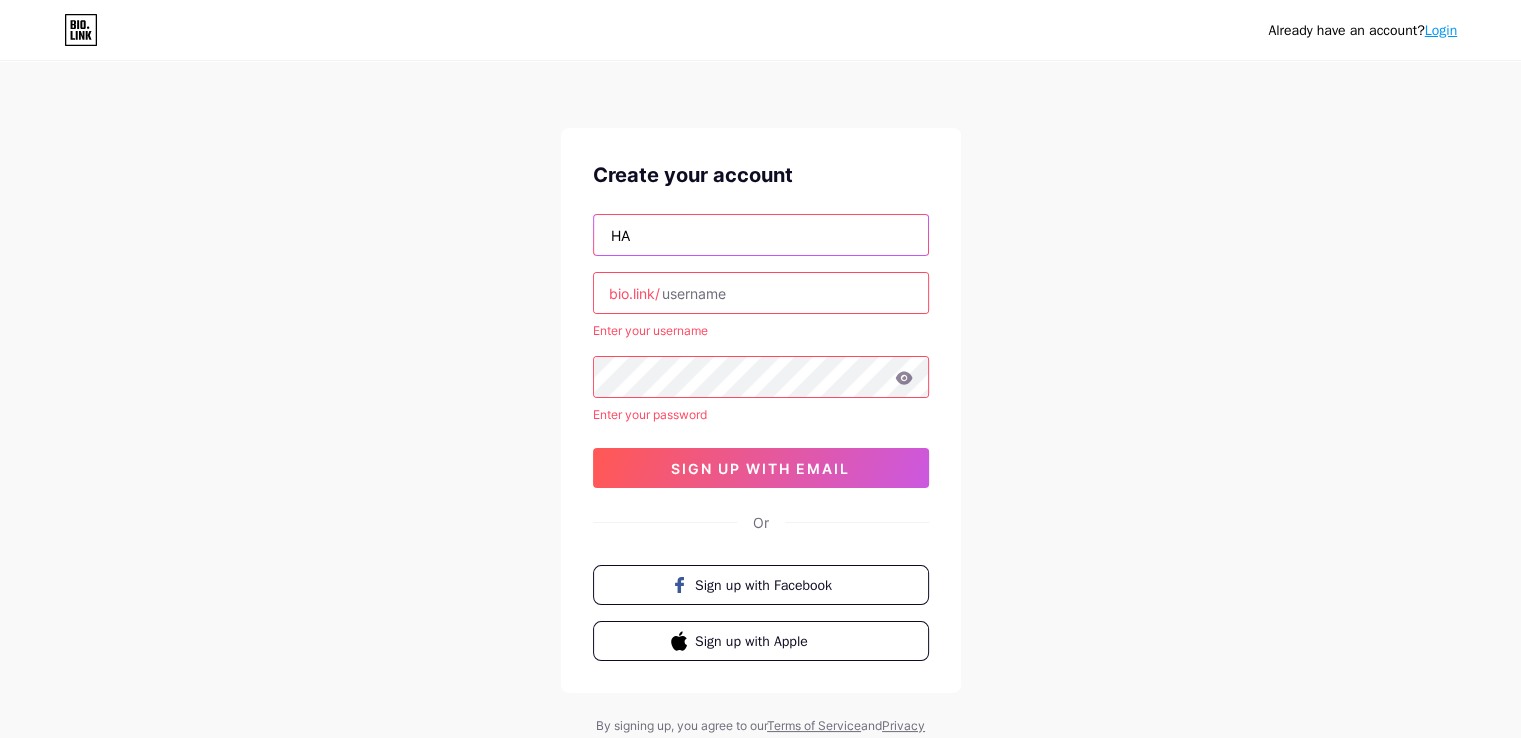 type on "H" 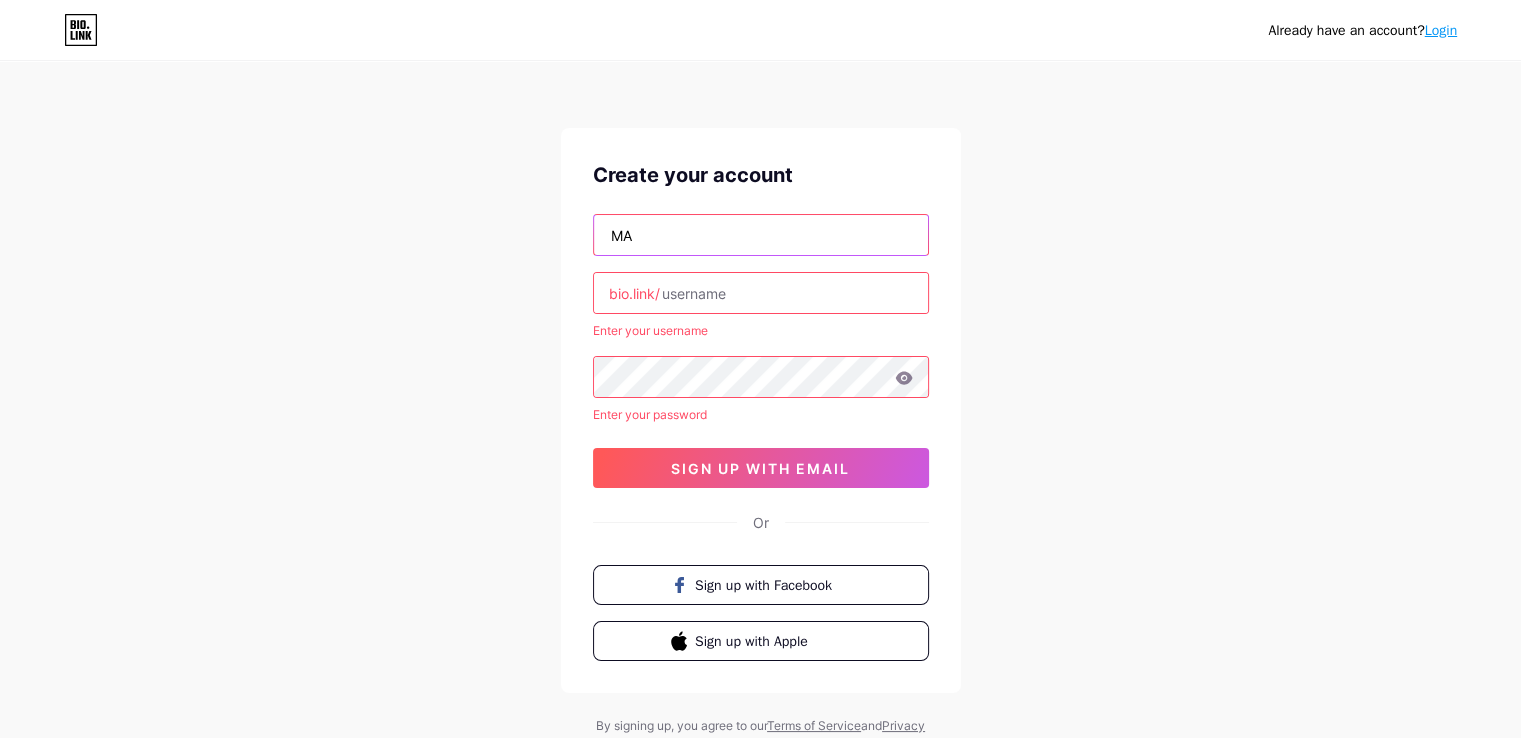 type on "M" 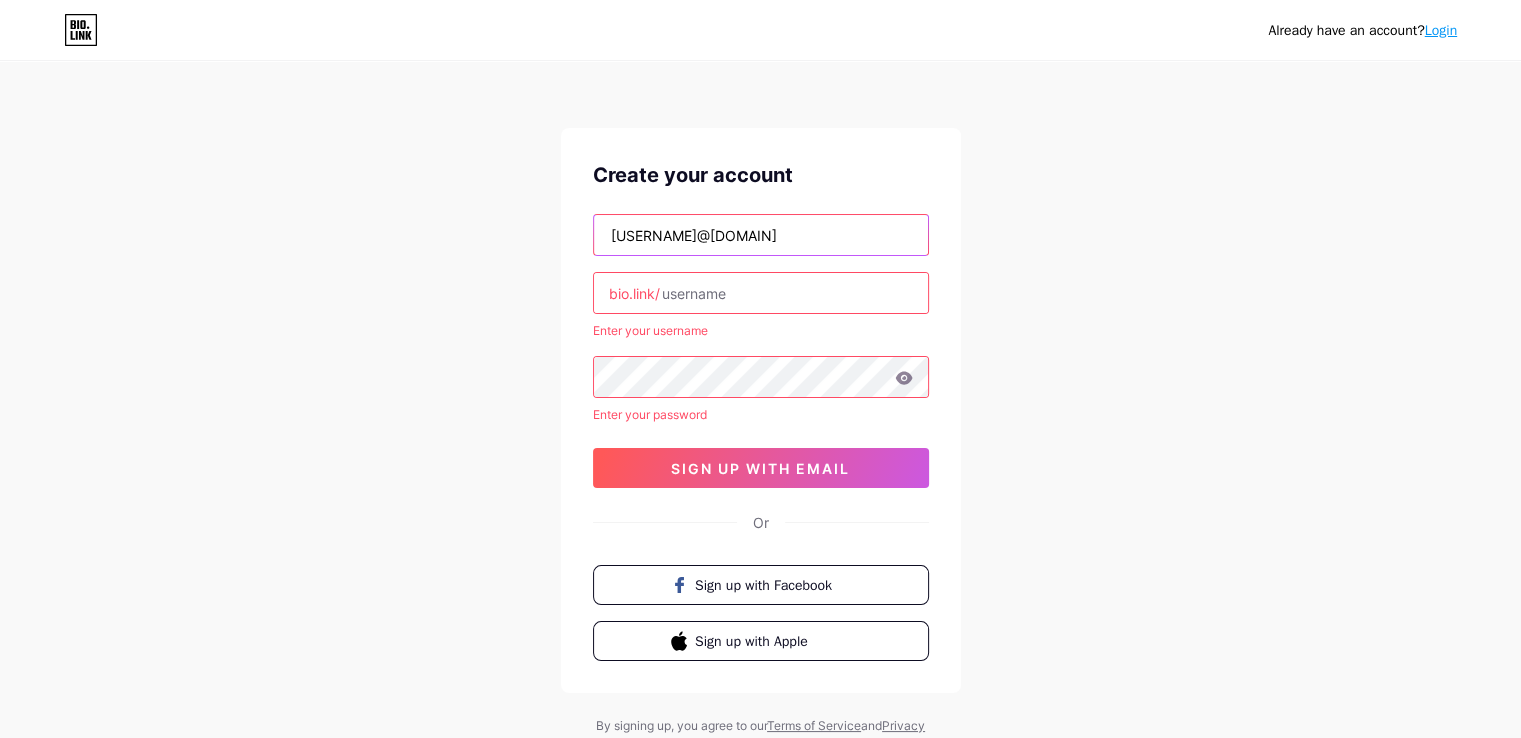 type on "[USERNAME]@[DOMAIN]" 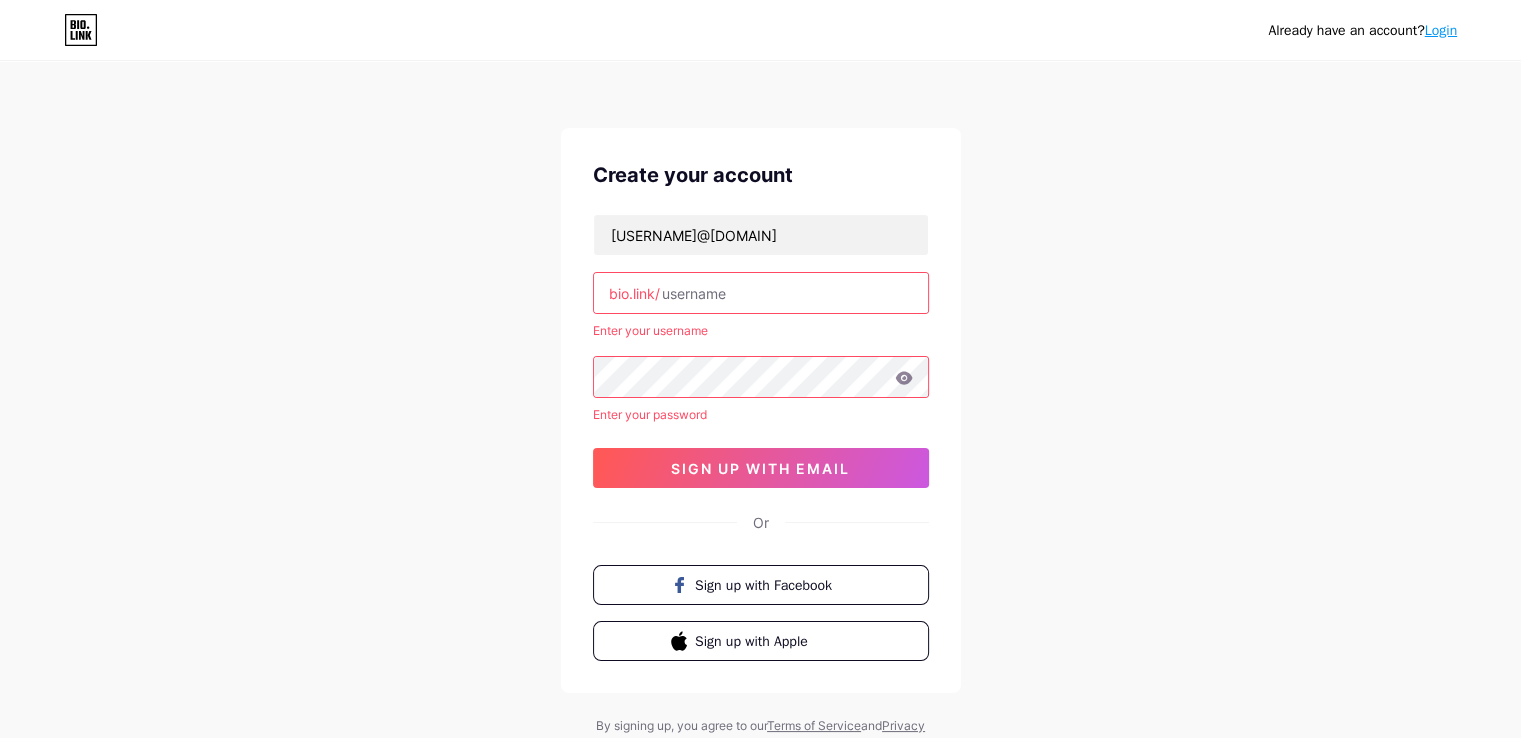 click on "bio.link/" at bounding box center (634, 293) 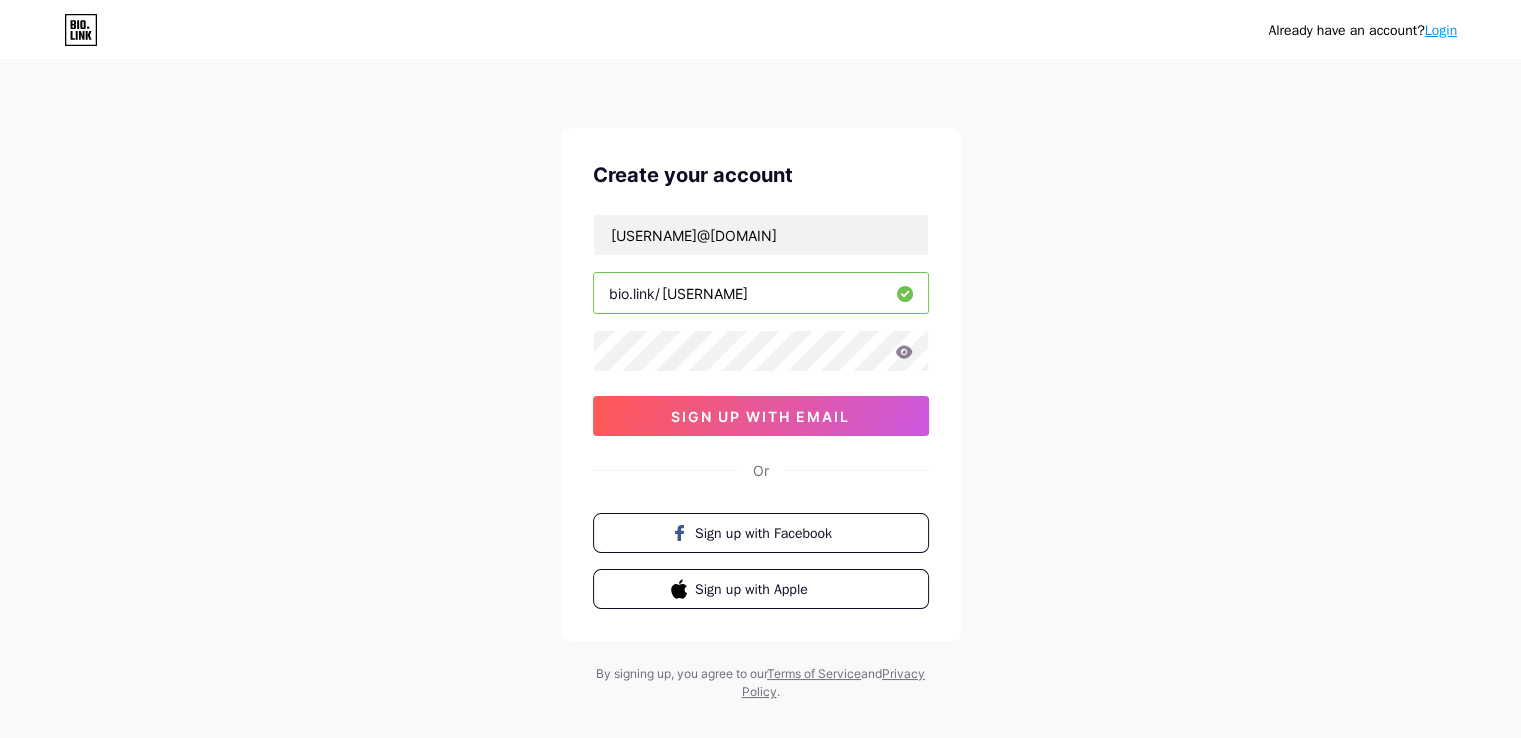 type on "[USERNAME]" 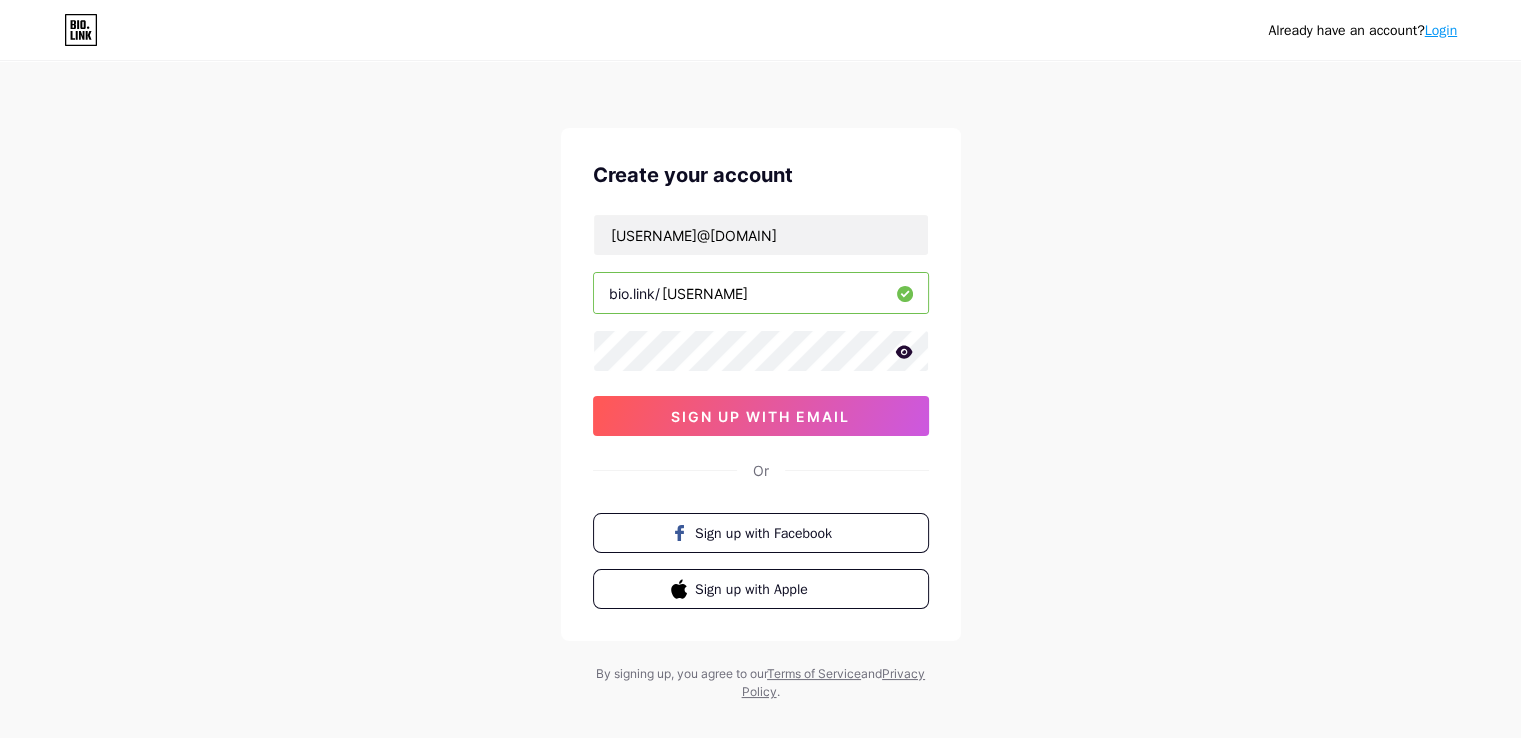 click 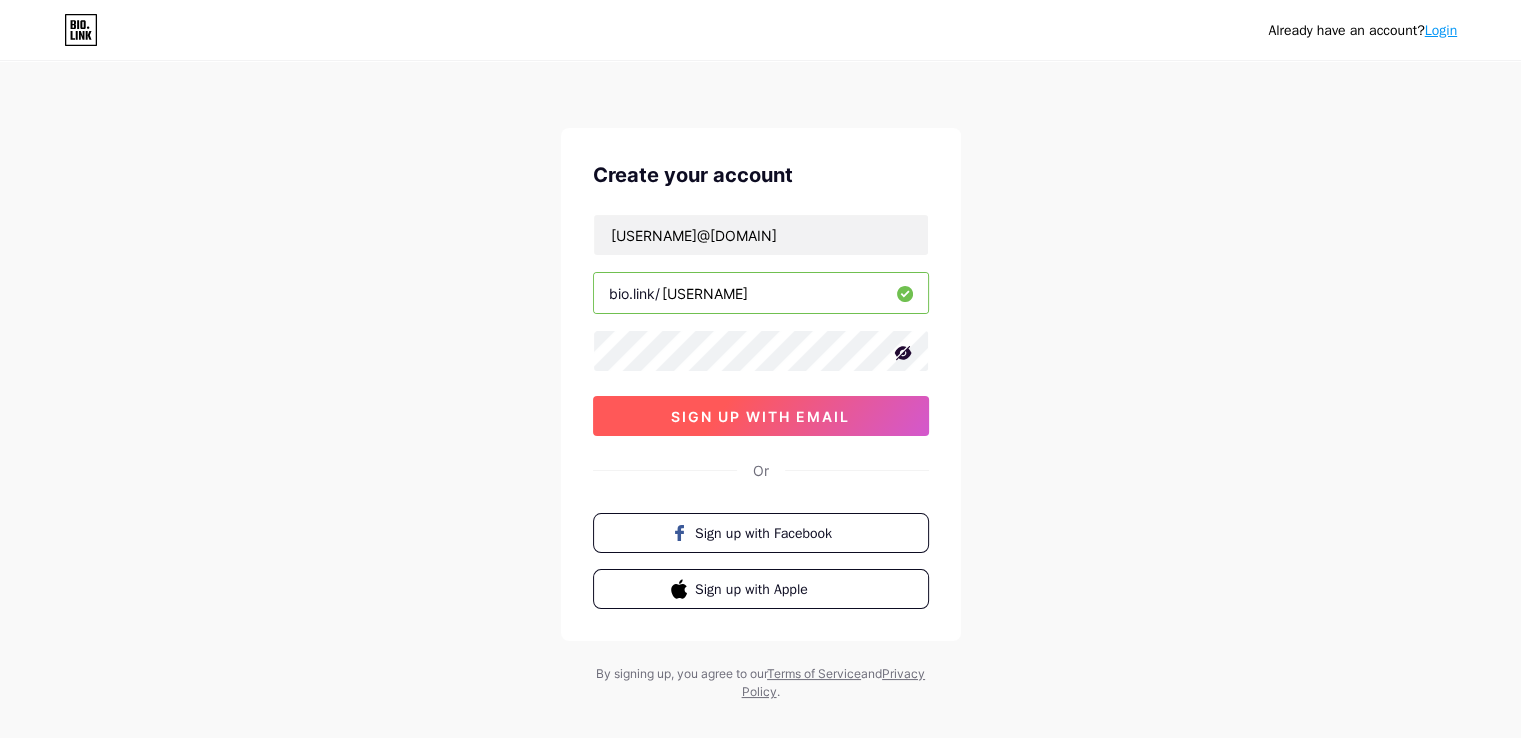 click on "sign up with email" at bounding box center (760, 416) 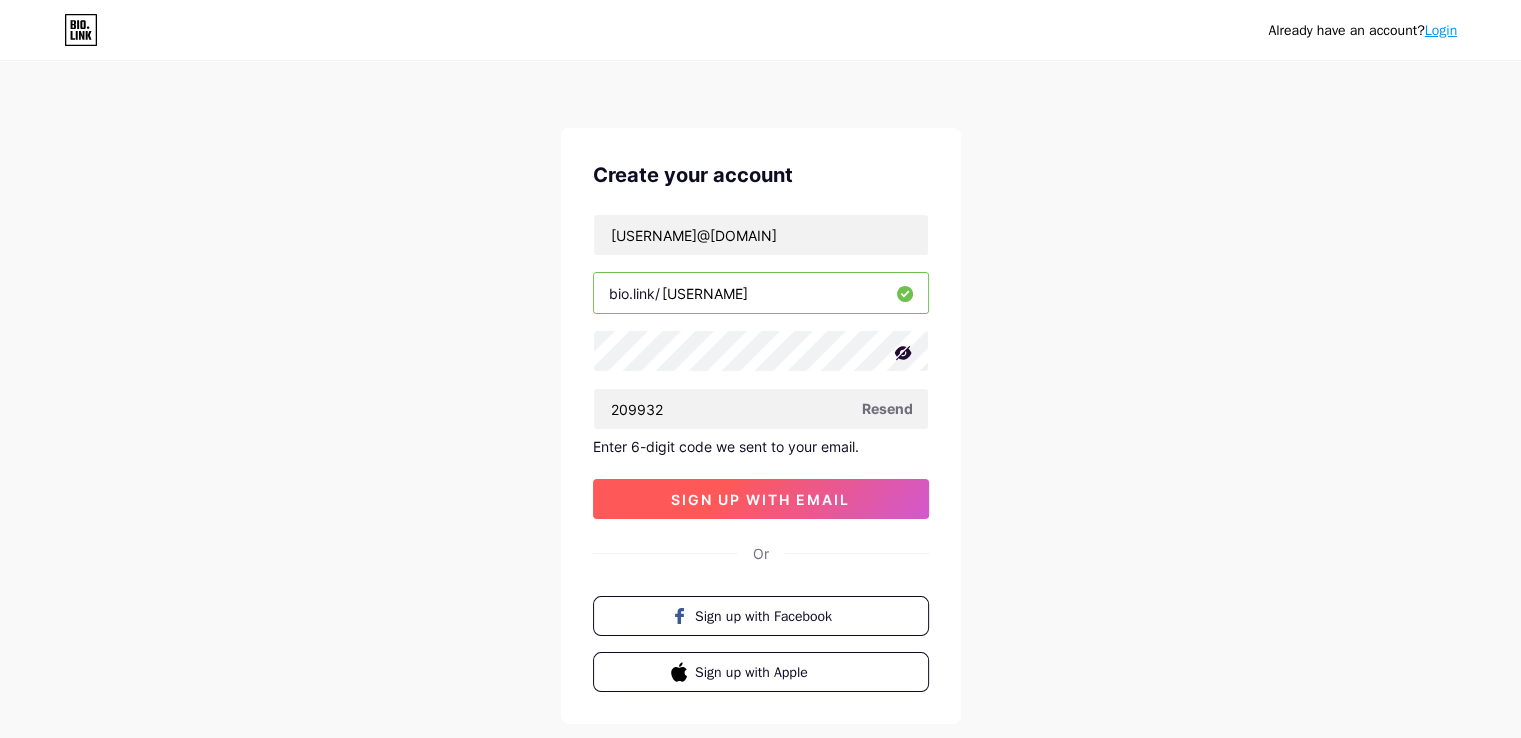 type on "209932" 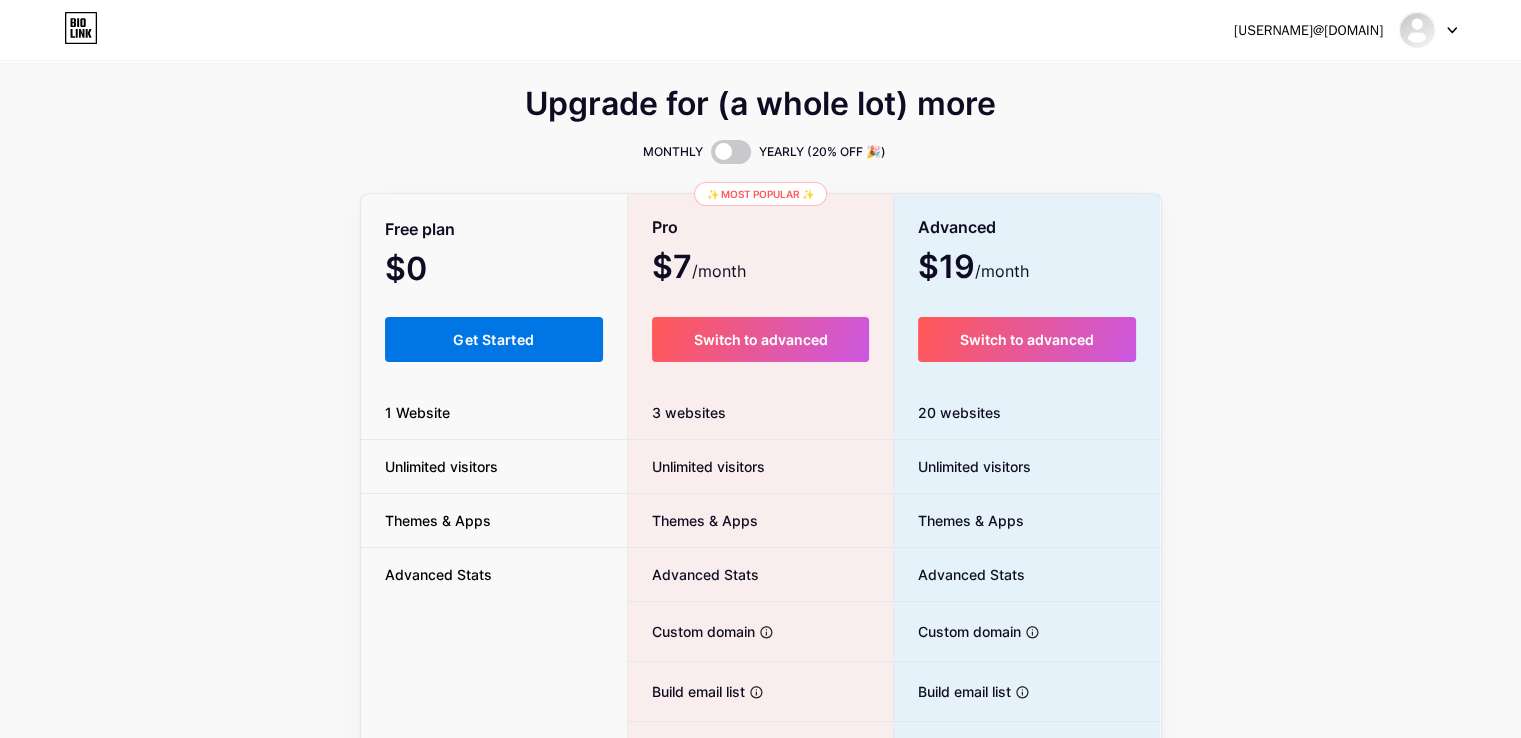 click on "Get Started" at bounding box center (494, 339) 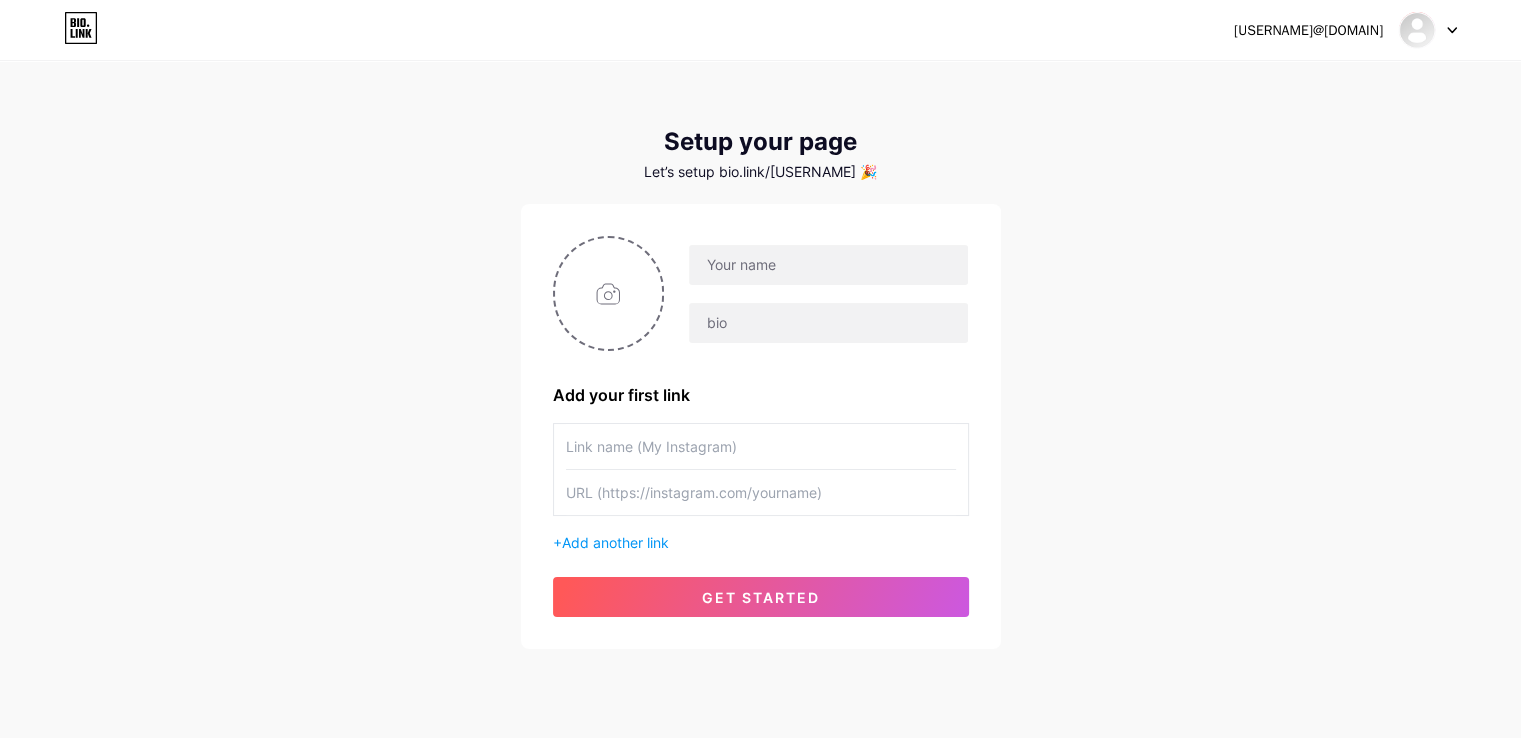 click on "[EMAIL]     Dashboard     Logout   Setup your page   Let’s setup bio.link/[USERNAME] 🎉                       Add your first link
+  Add another link     get started" at bounding box center (760, 356) 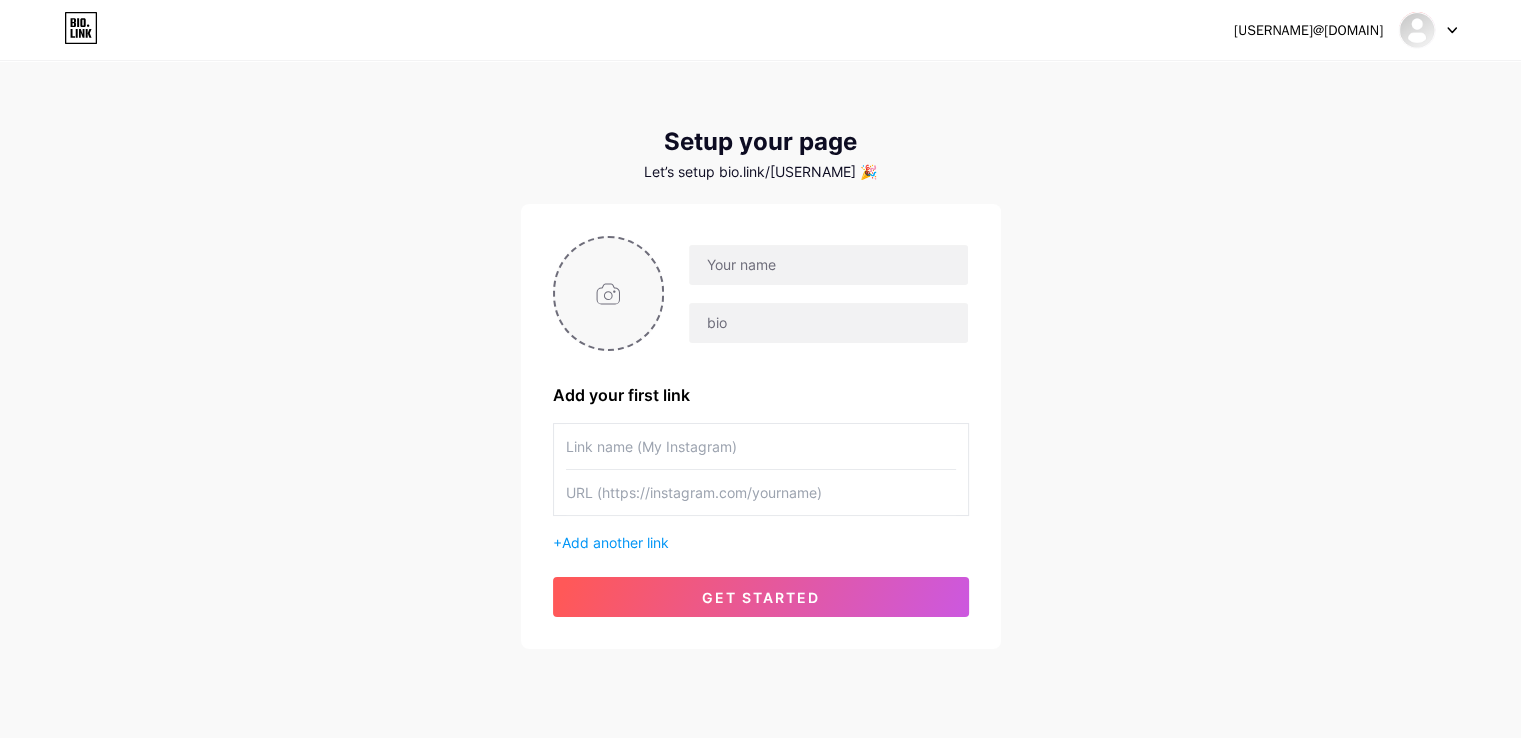click at bounding box center (609, 293) 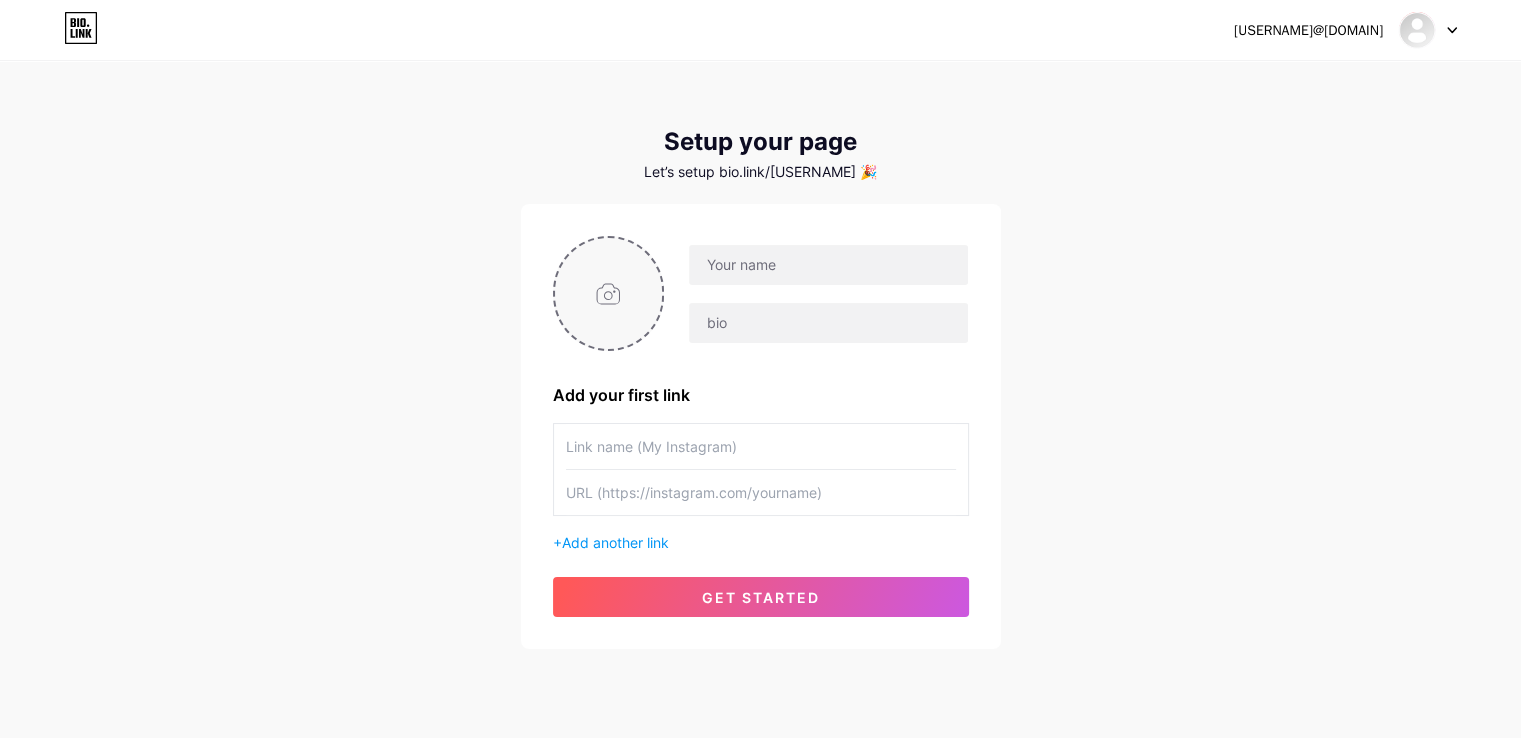 type on "[FILENAME]" 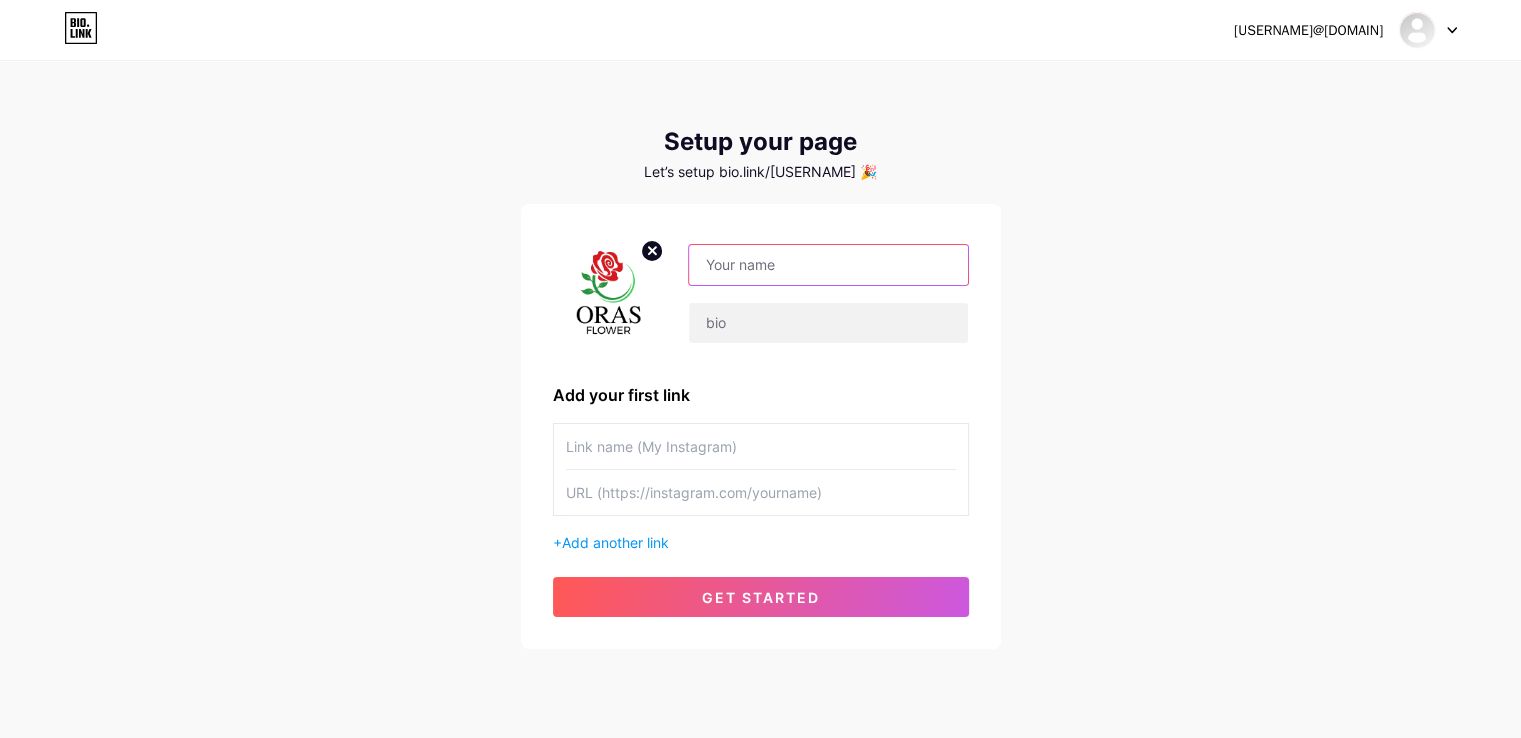 click at bounding box center (828, 265) 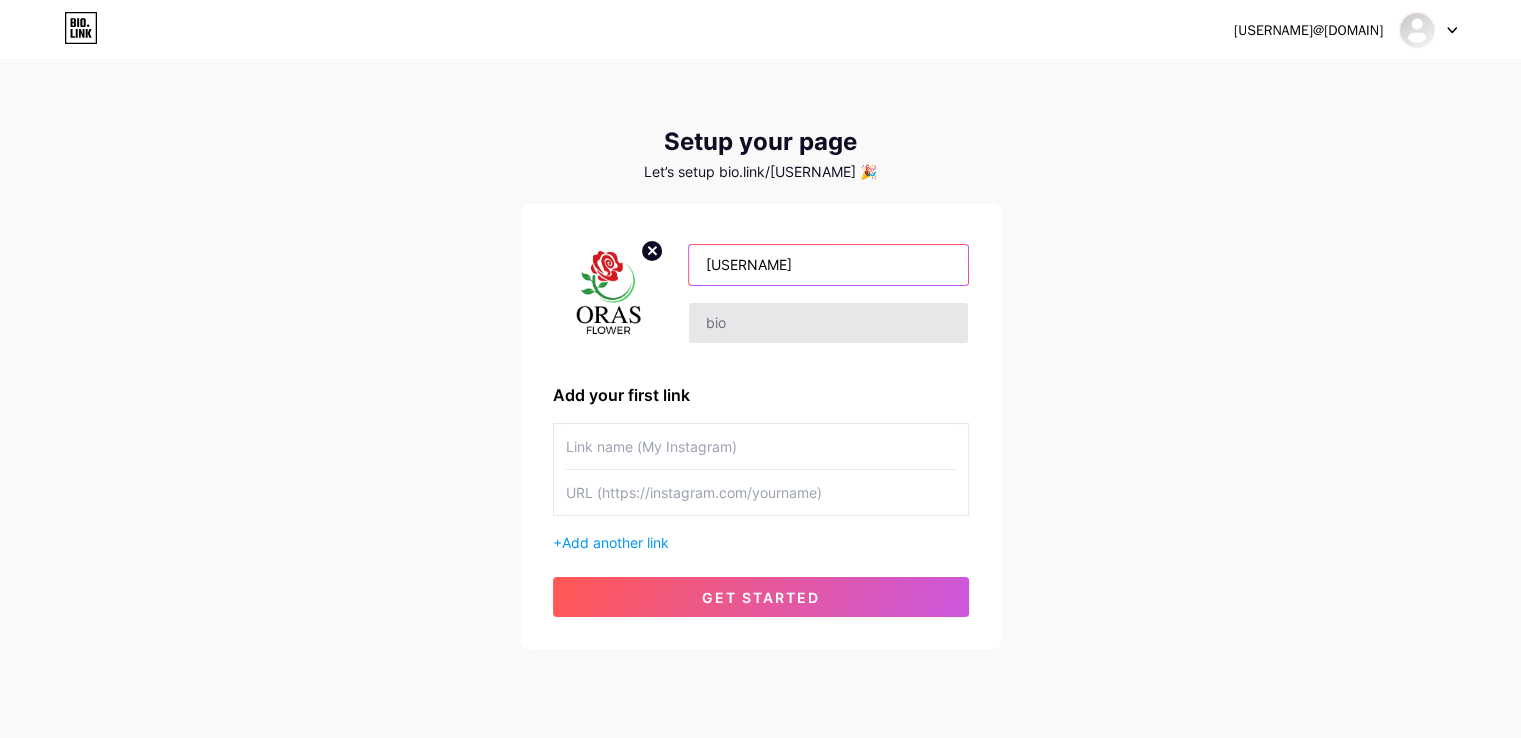 type on "[USERNAME]" 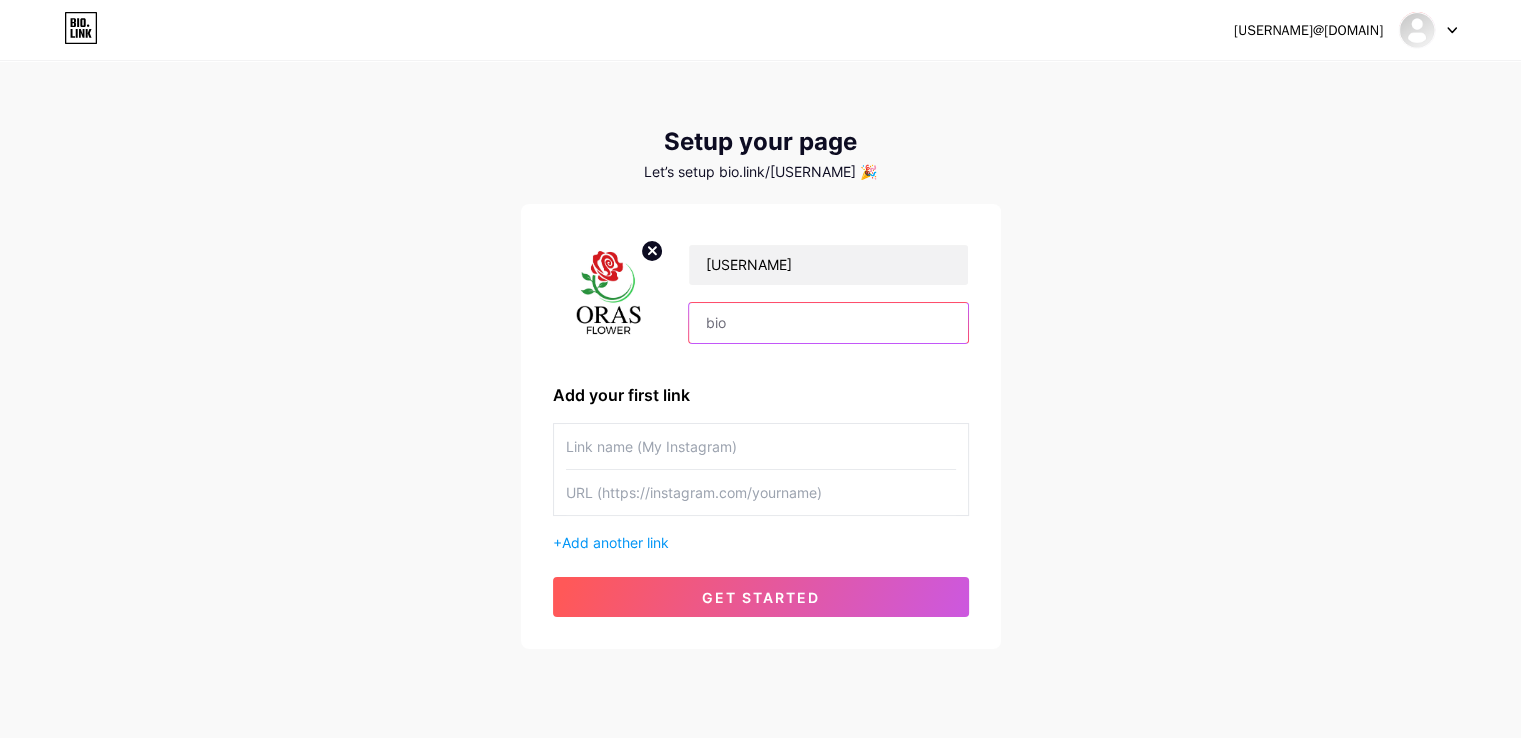click at bounding box center (828, 323) 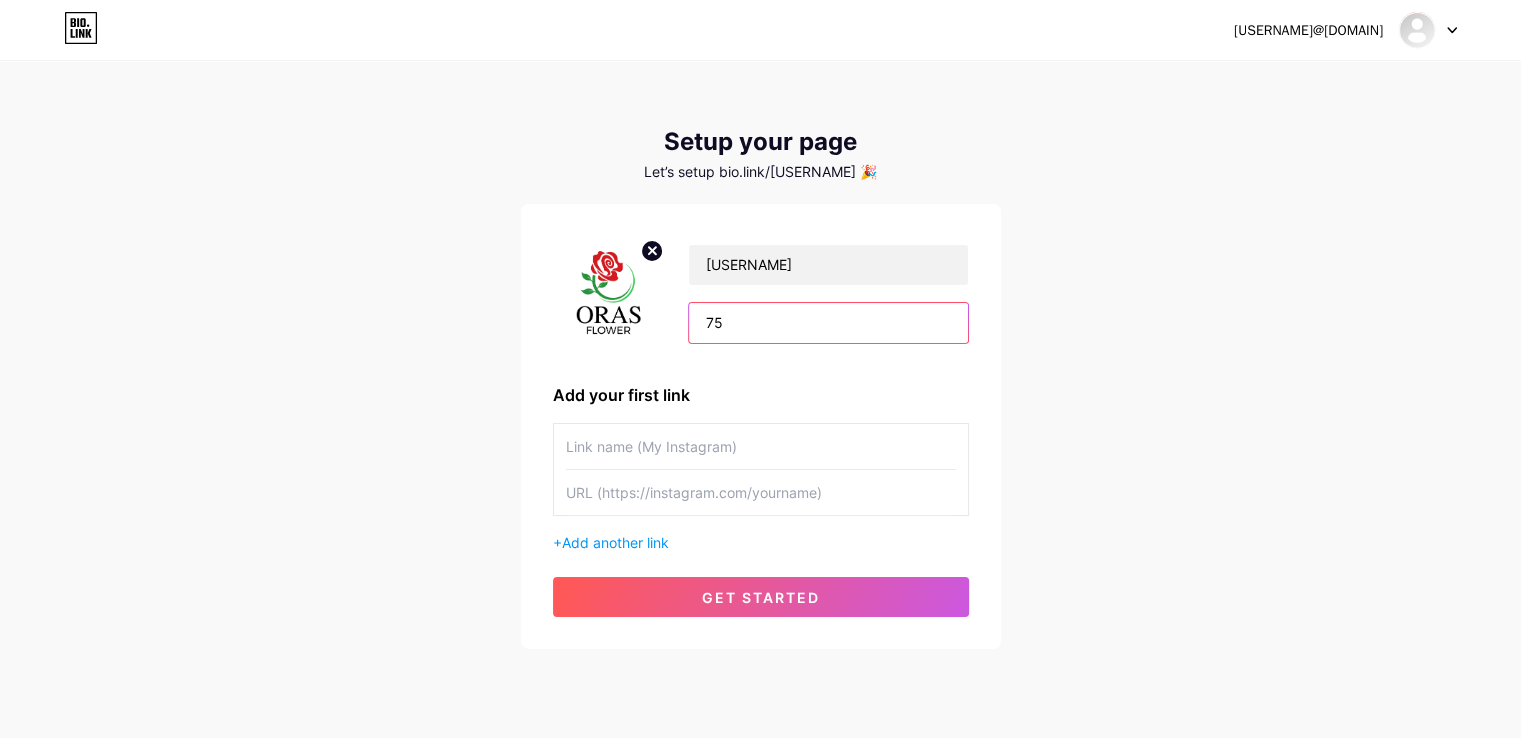 type on "7" 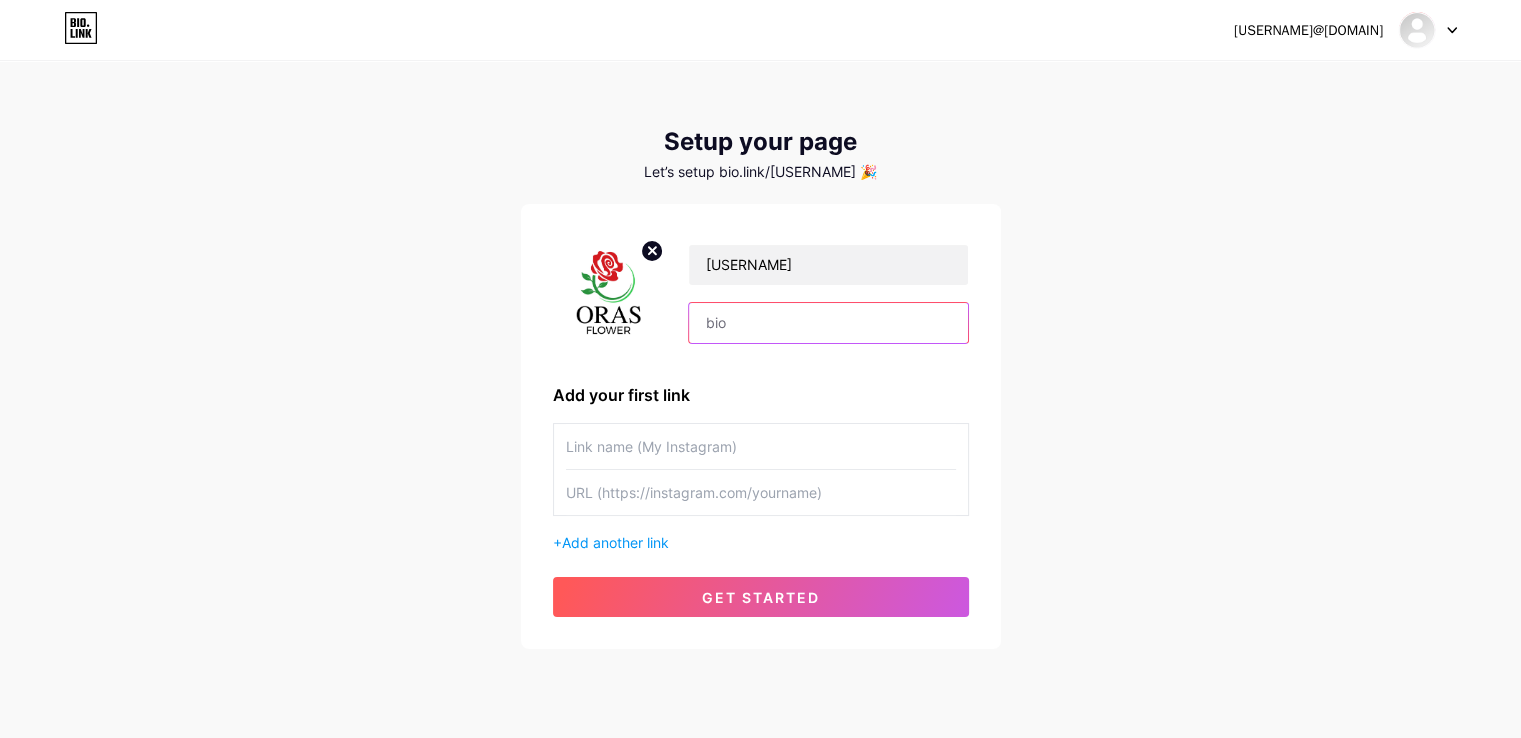 paste on "https://www.instagram.com/oras_flower?igsh=dnRpMm12dzBpenc5&utm_source=qr" 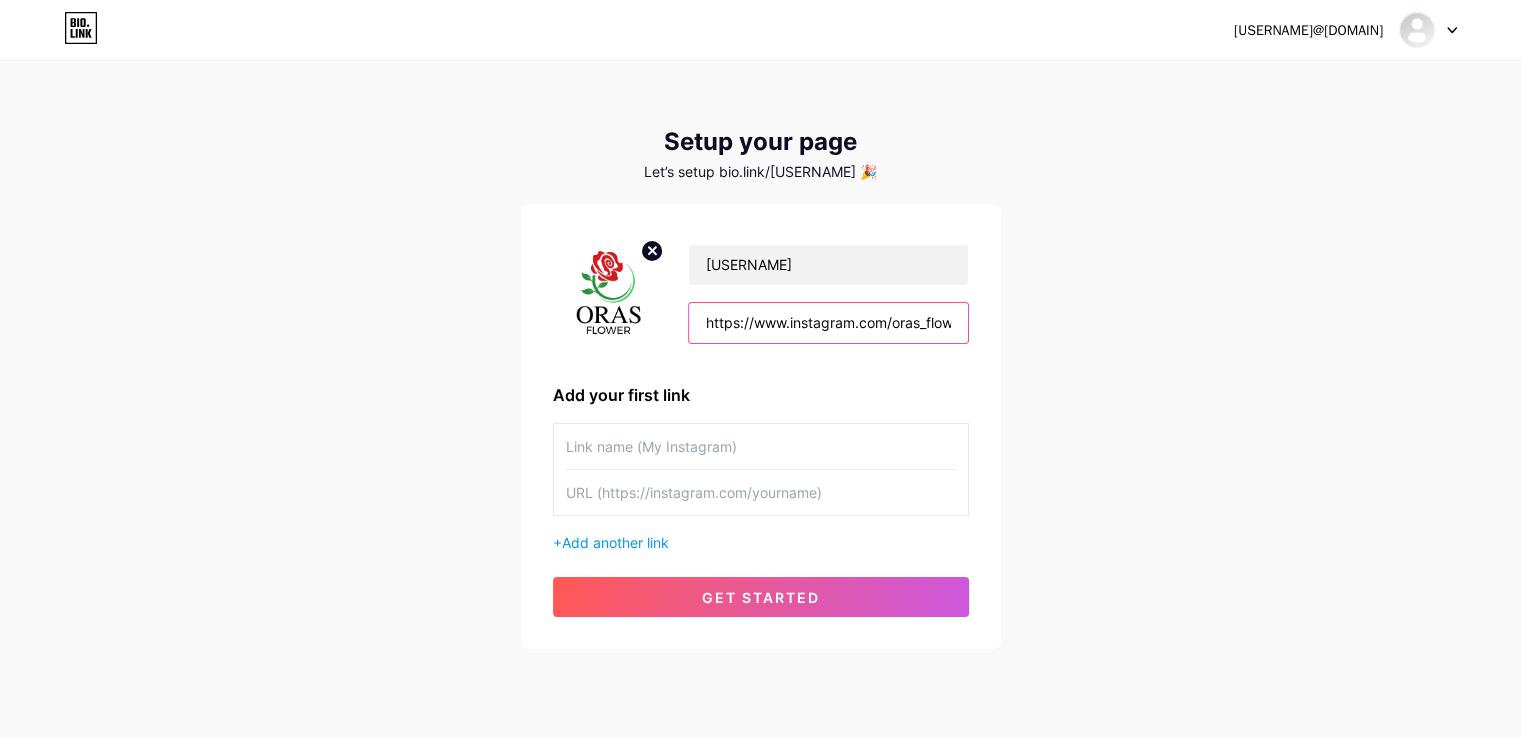 scroll, scrollTop: 0, scrollLeft: 311, axis: horizontal 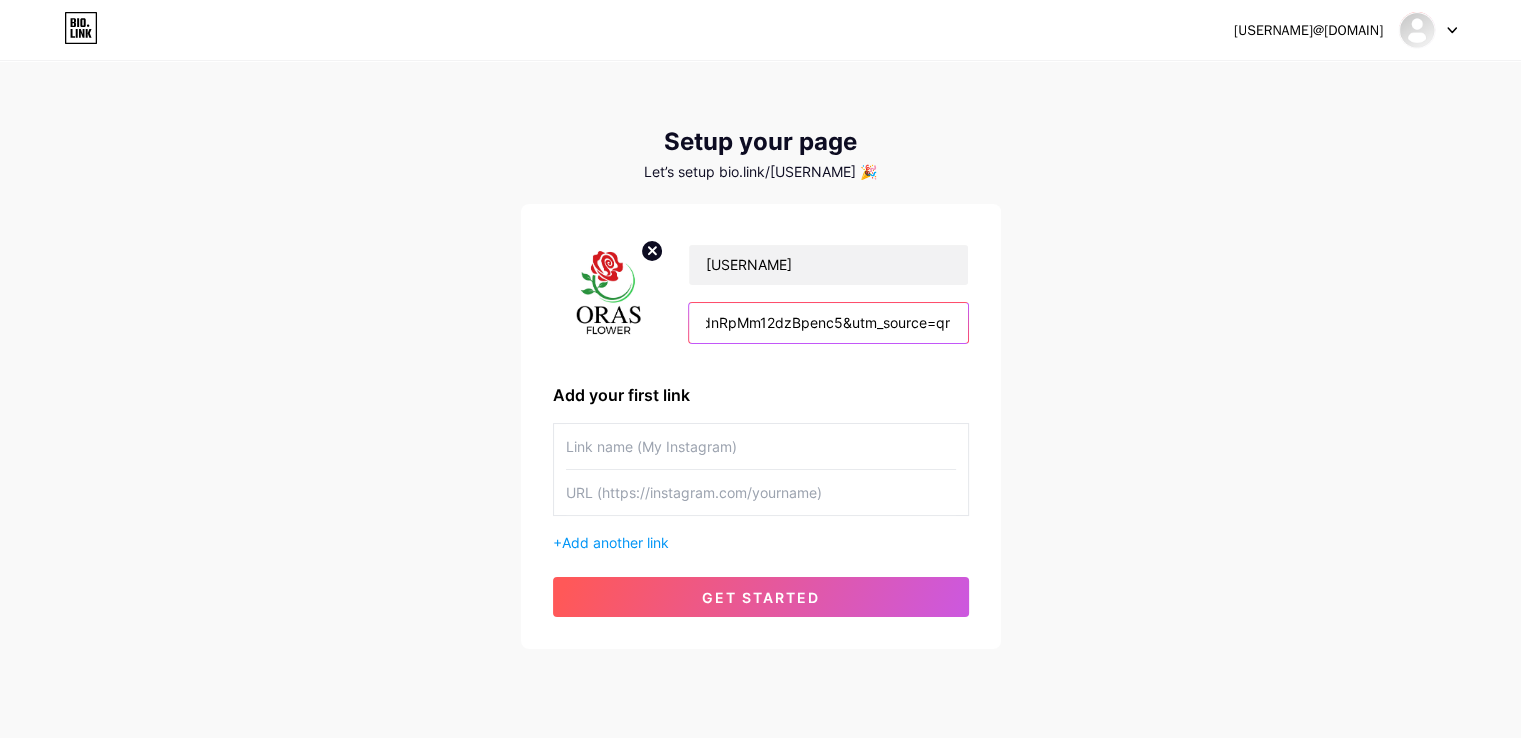 type on "https://www.instagram.com/oras_flower?igsh=dnRpMm12dzBpenc5&utm_source=qr" 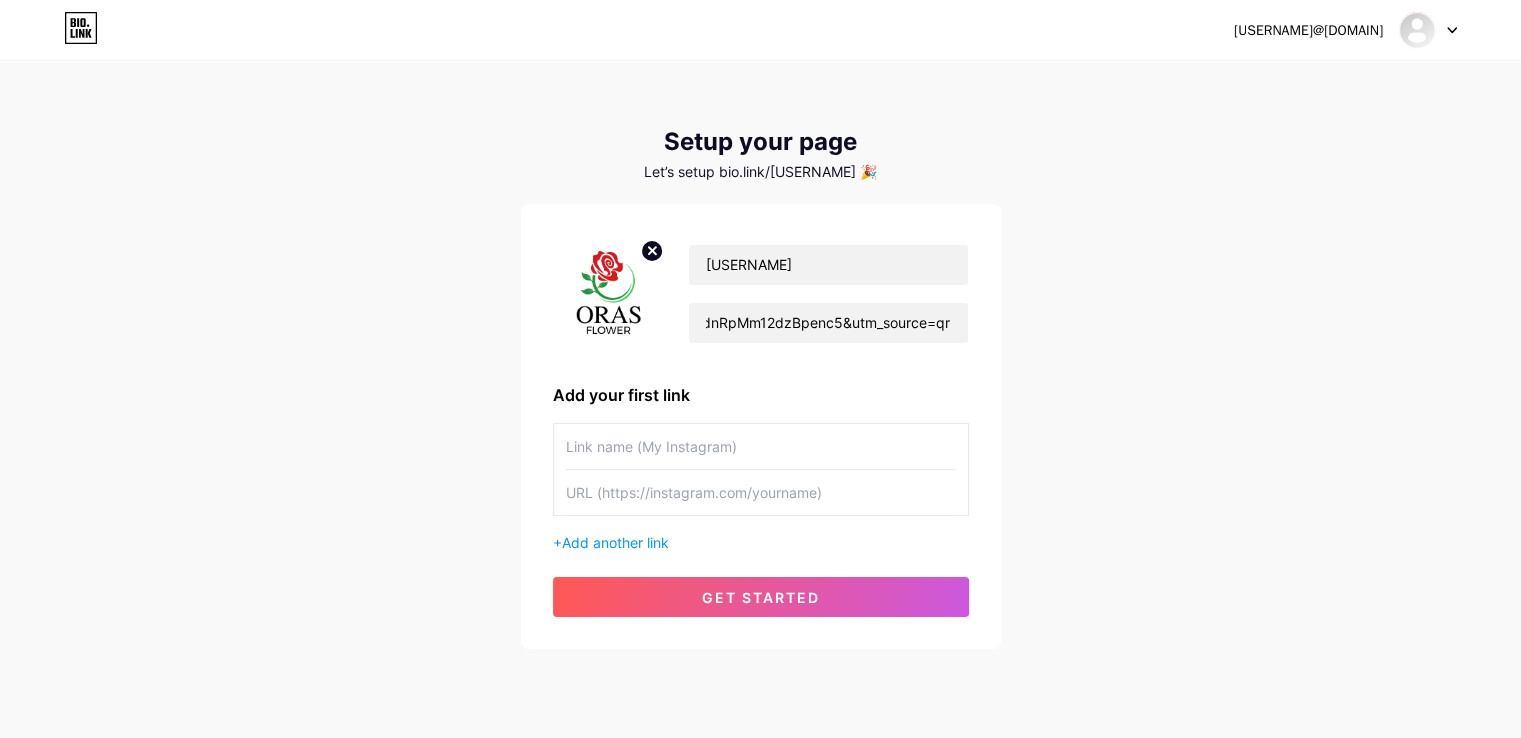 click at bounding box center (761, 446) 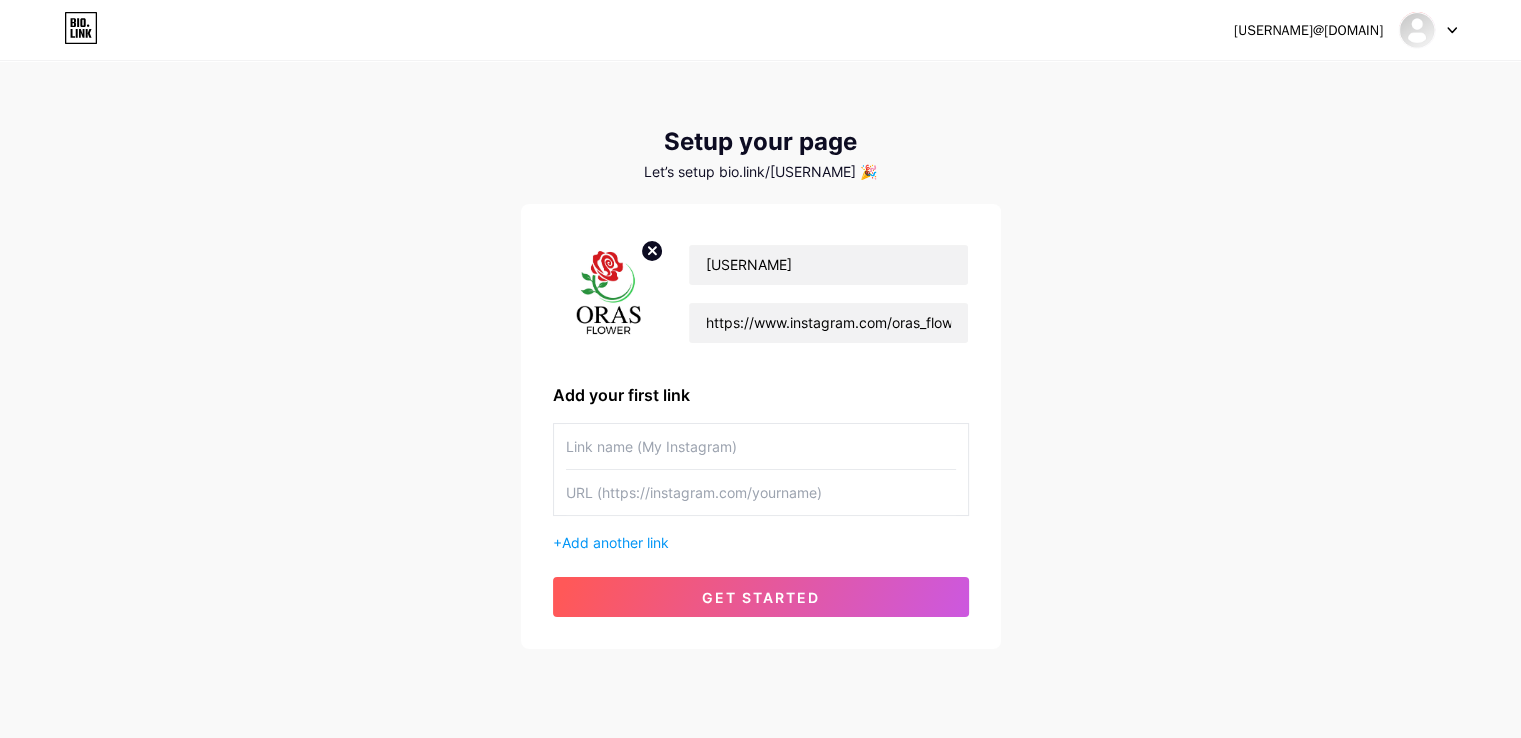 paste on "https://www.instagram.com/oras_flower?igsh=dnRpMm12dzBpenc5&utm_source=qr" 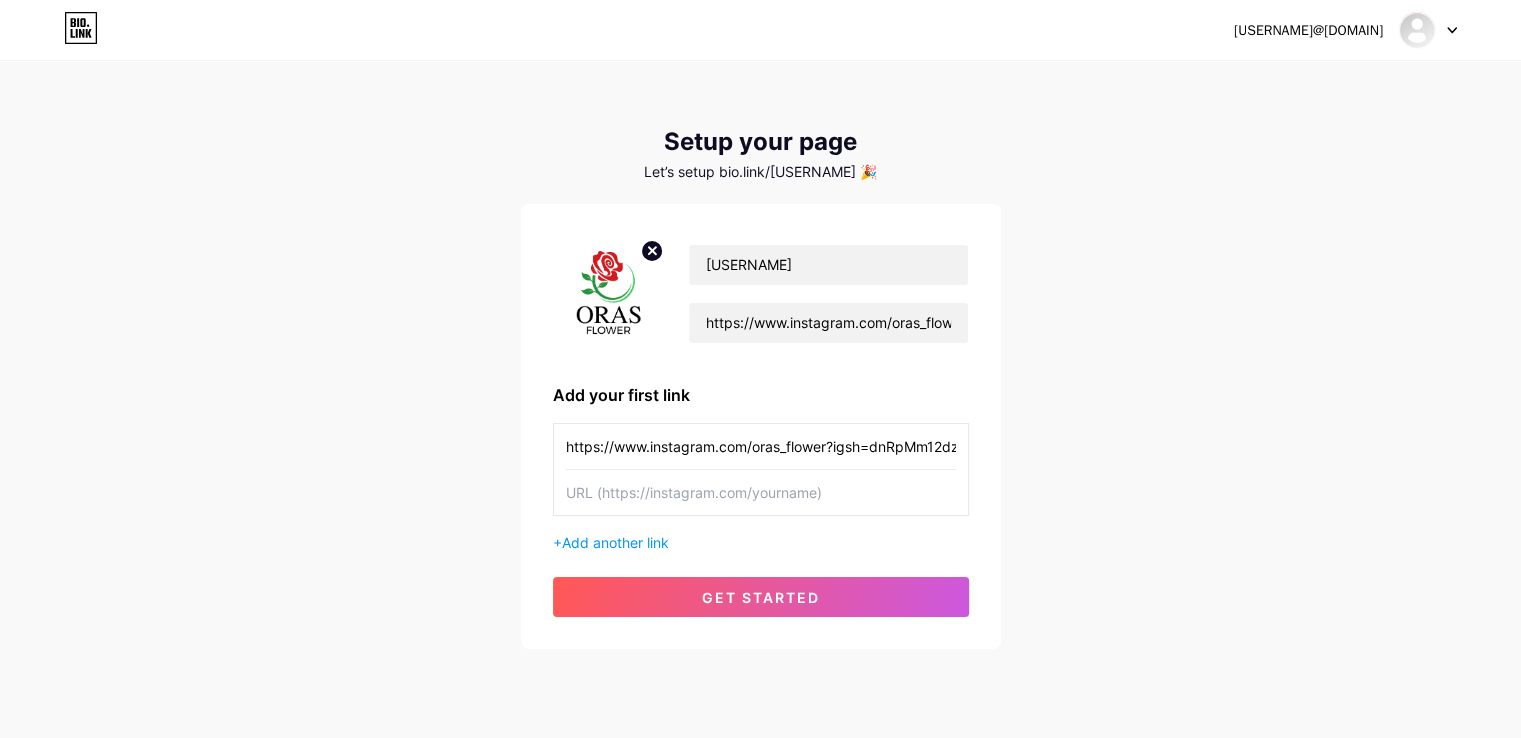 scroll, scrollTop: 0, scrollLeft: 165, axis: horizontal 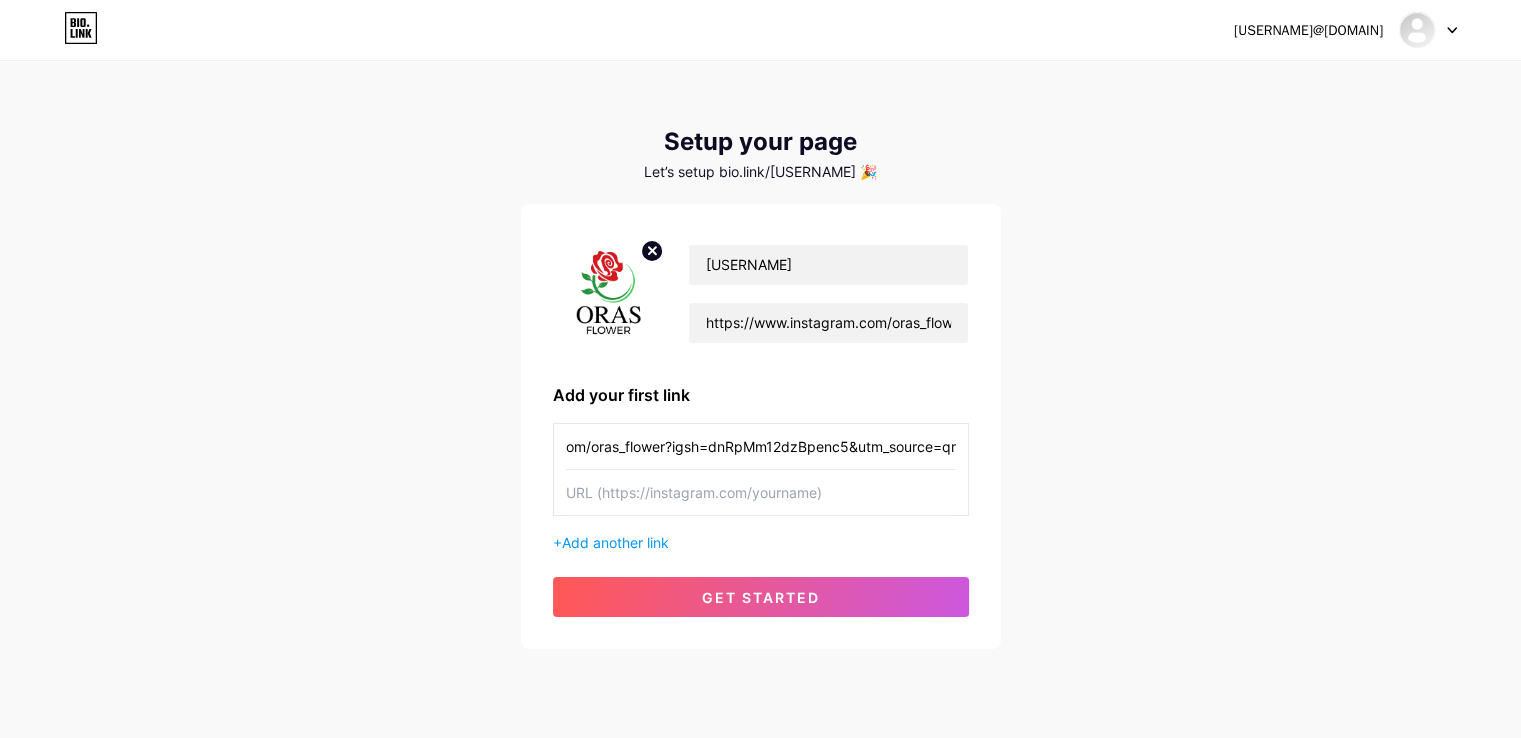 type on "https://www.instagram.com/oras_flower?igsh=dnRpMm12dzBpenc5&utm_source=qr" 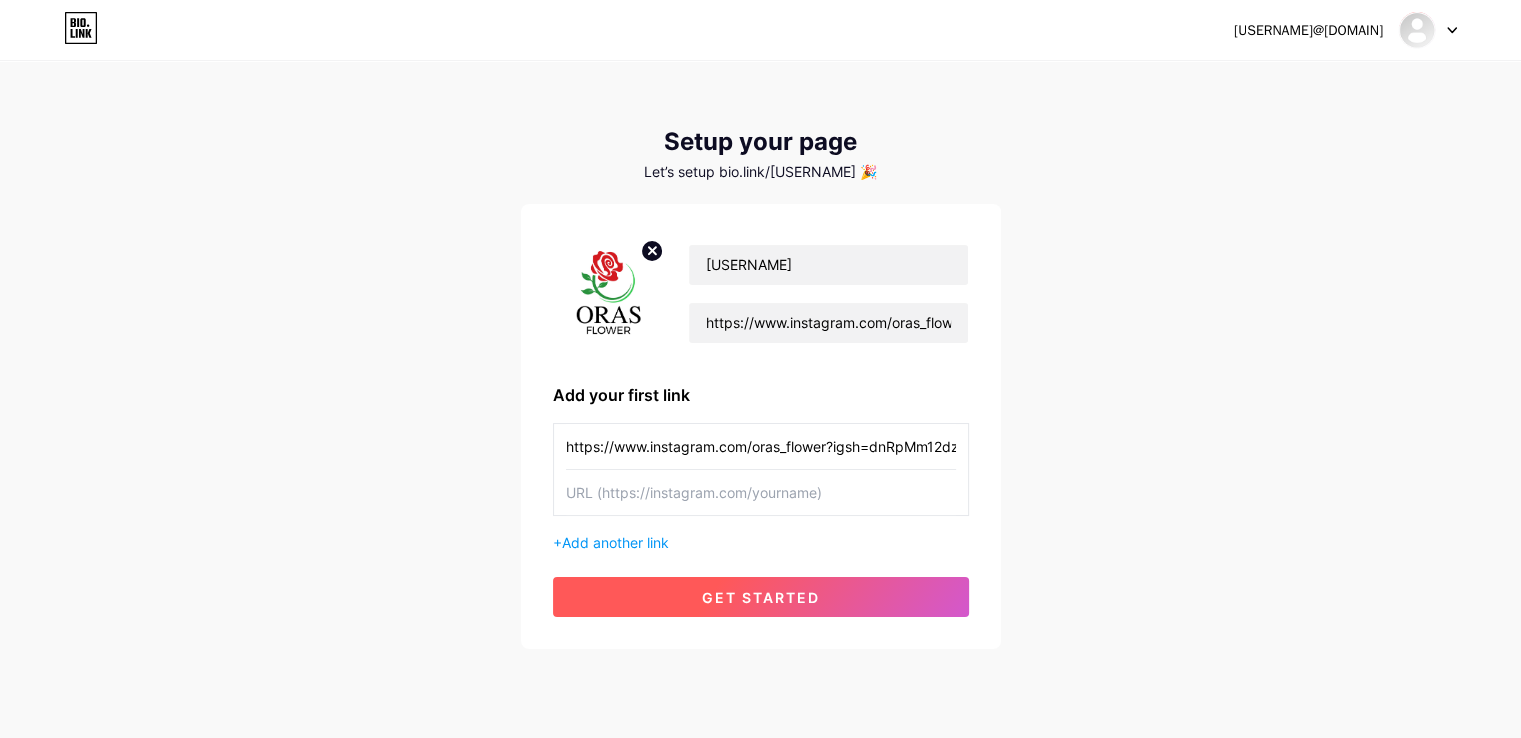 click on "get started" at bounding box center (761, 597) 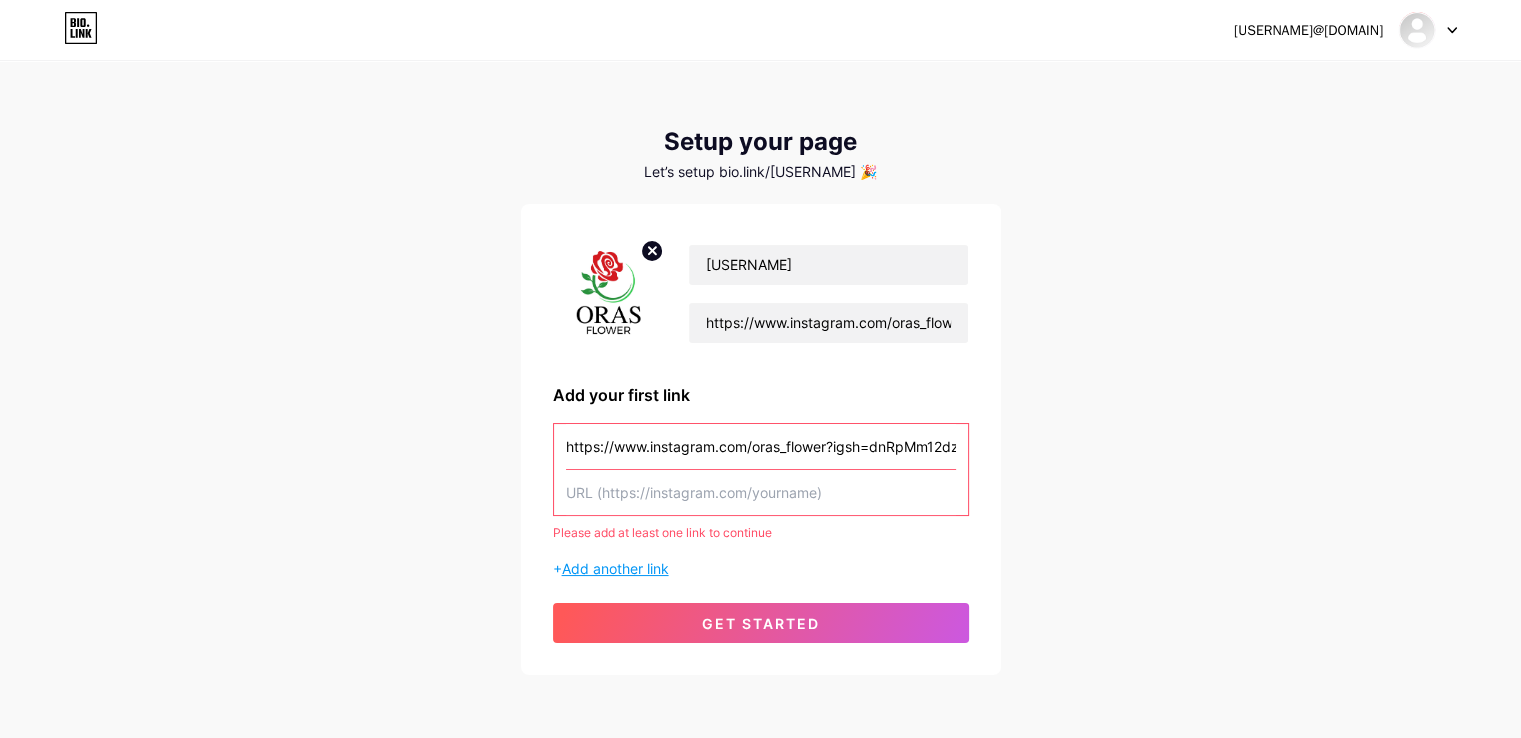 click on "Add another link" at bounding box center [615, 568] 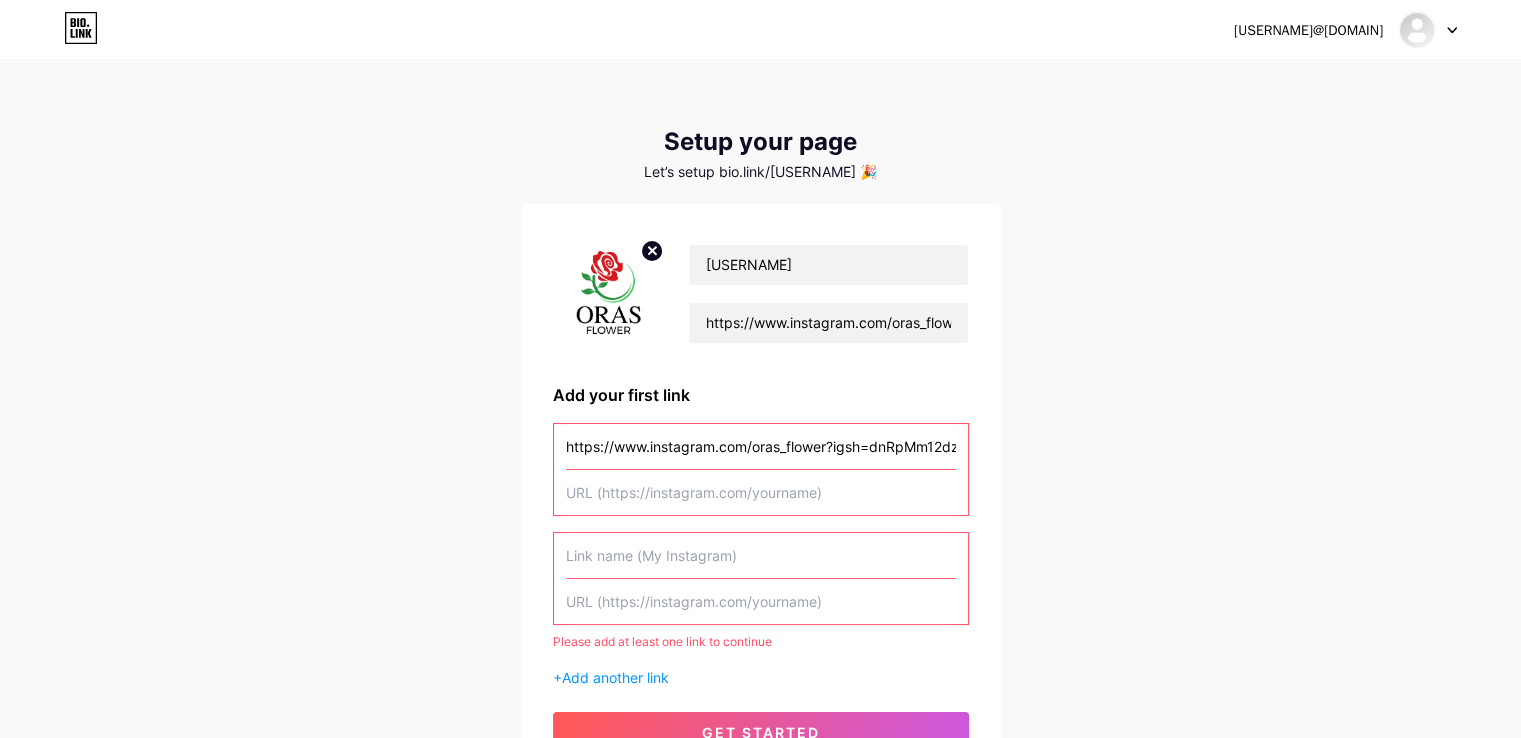 click at bounding box center [609, 293] 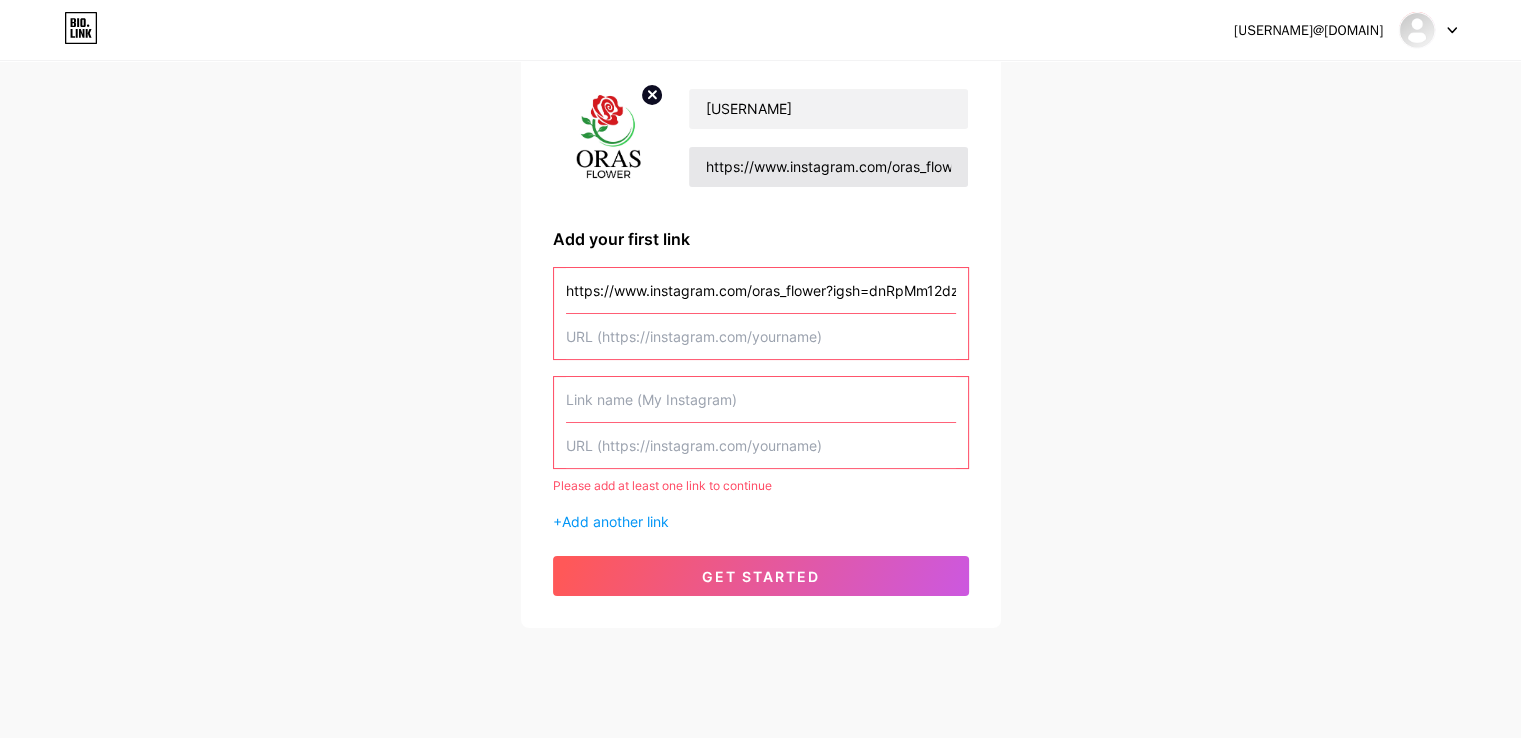 scroll, scrollTop: 189, scrollLeft: 0, axis: vertical 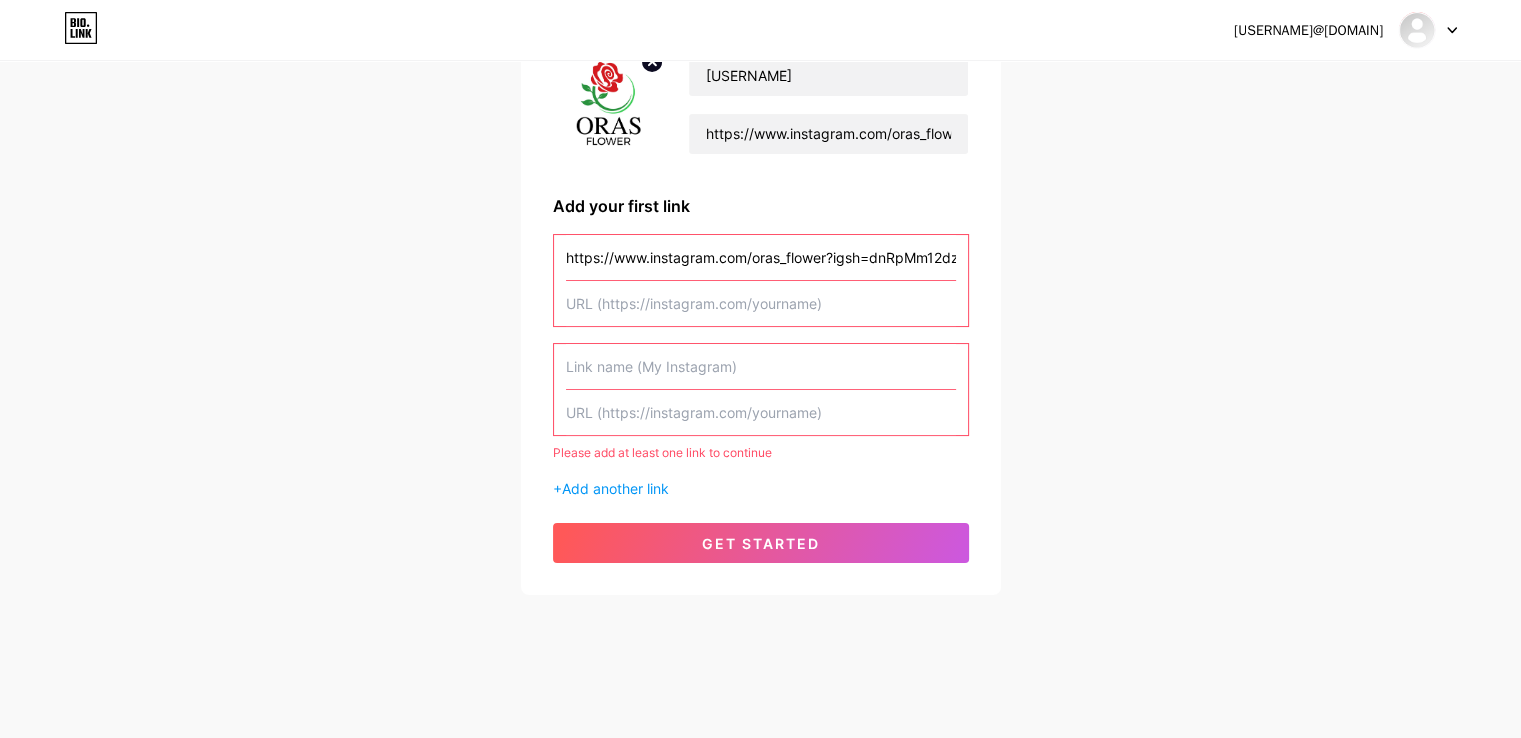 click at bounding box center (761, 303) 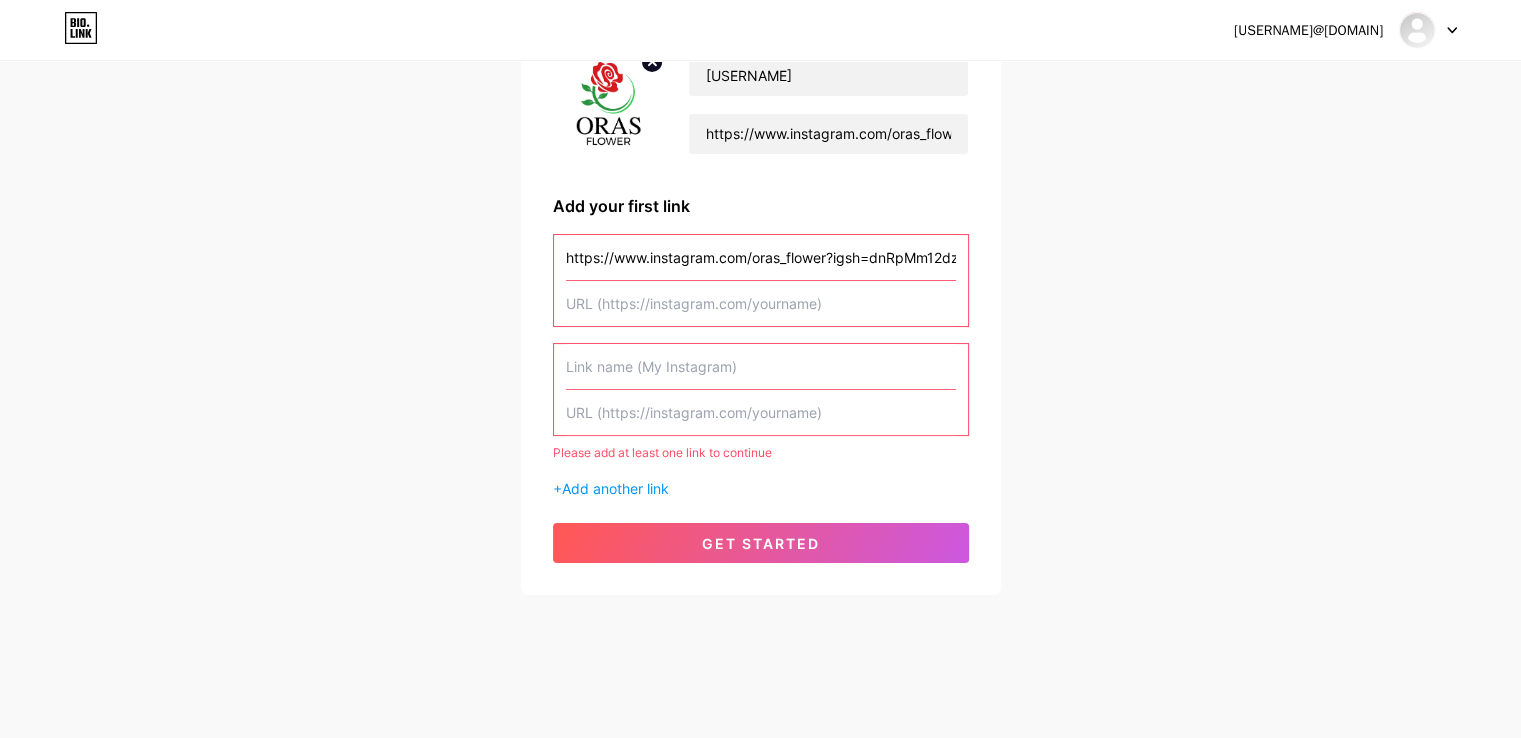 click on "https://www.instagram.com/oras_flower?igsh=dnRpMm12dzBpenc5&utm_source=qr" at bounding box center (761, 257) 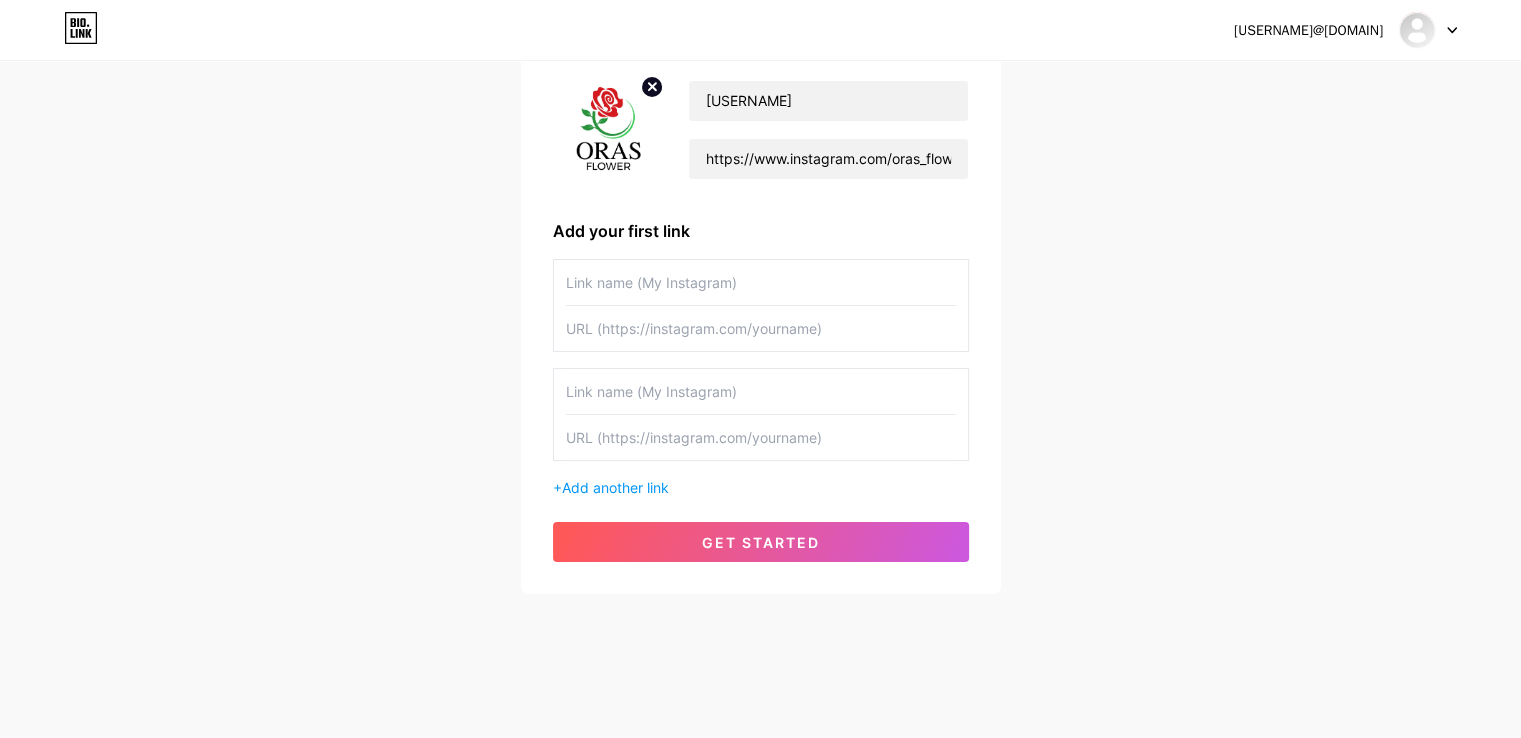 scroll, scrollTop: 163, scrollLeft: 0, axis: vertical 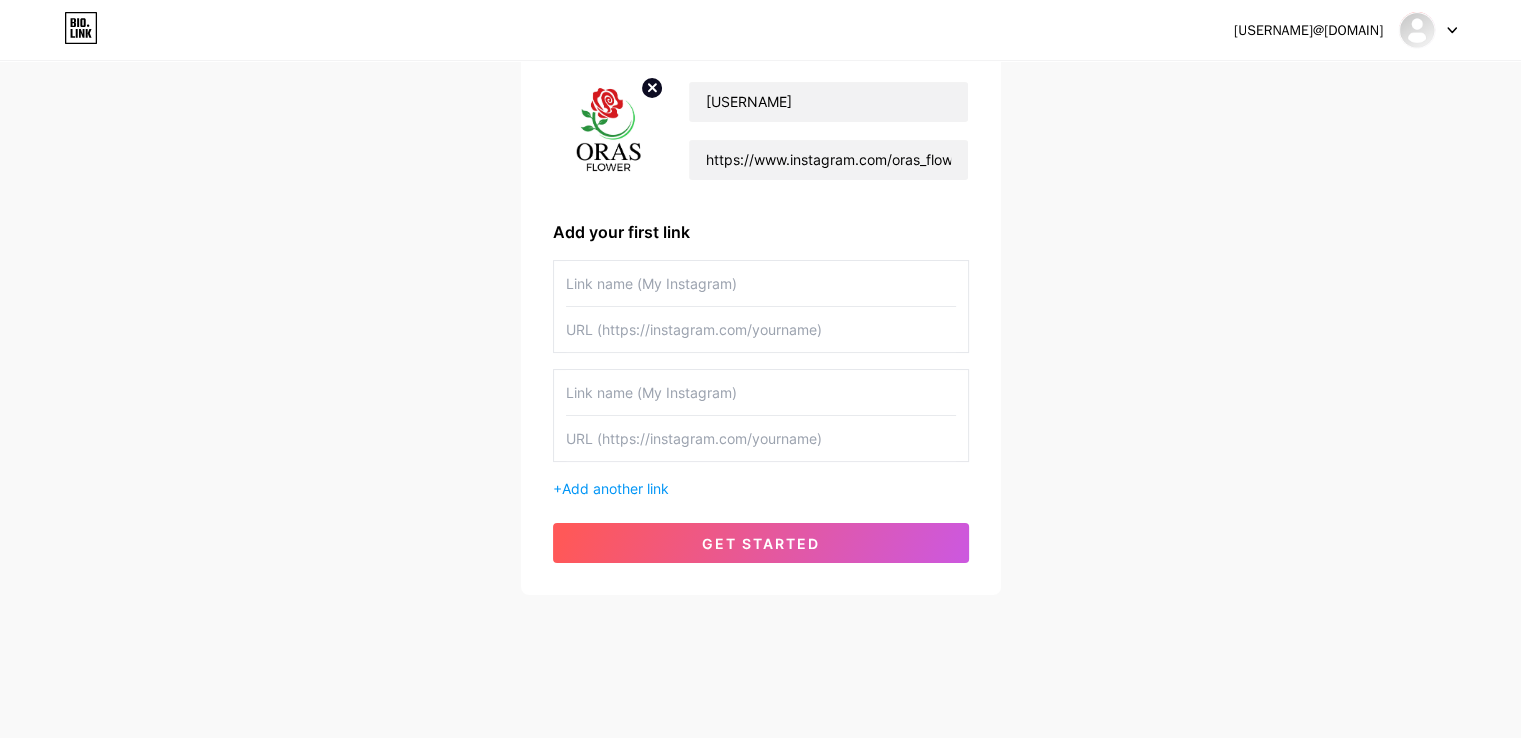 type 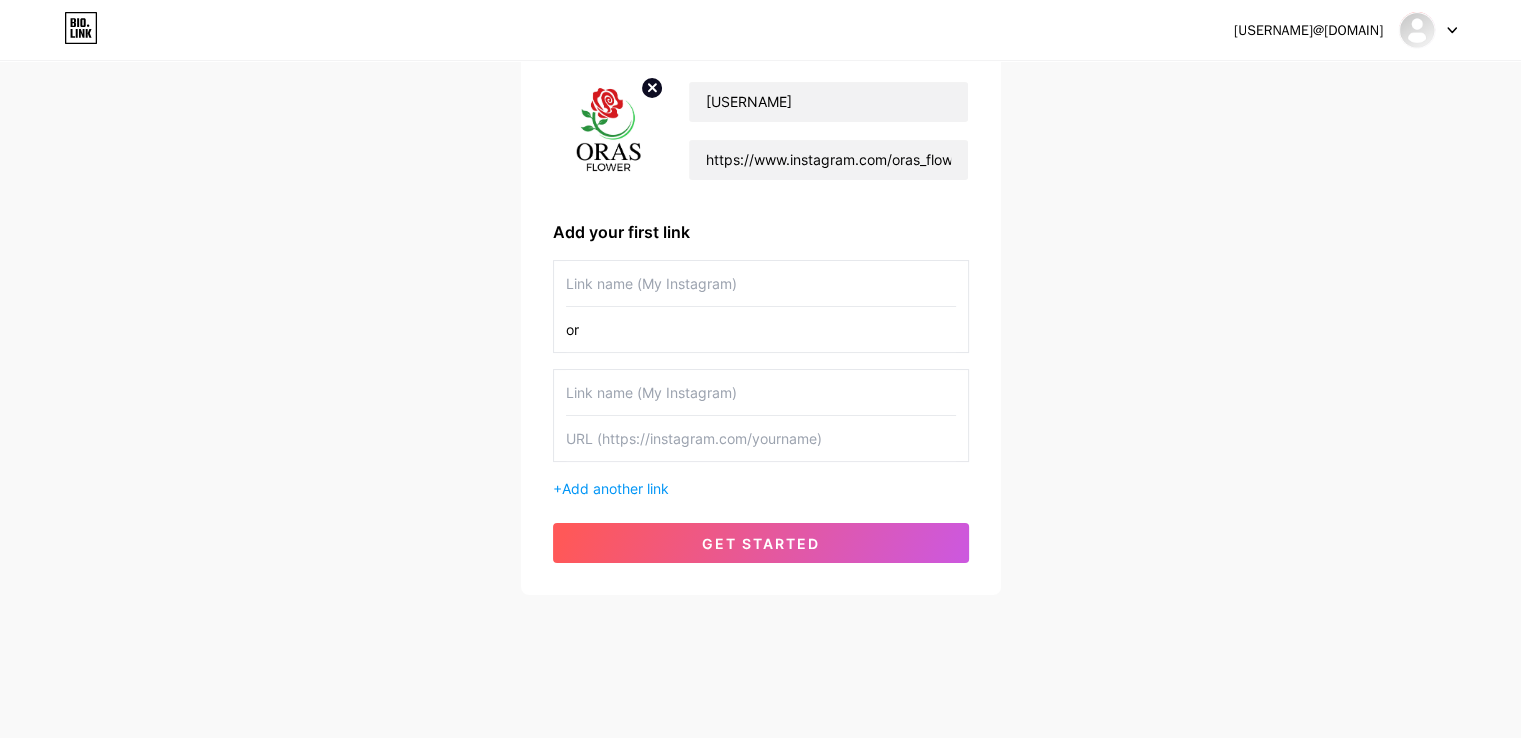 type on "o" 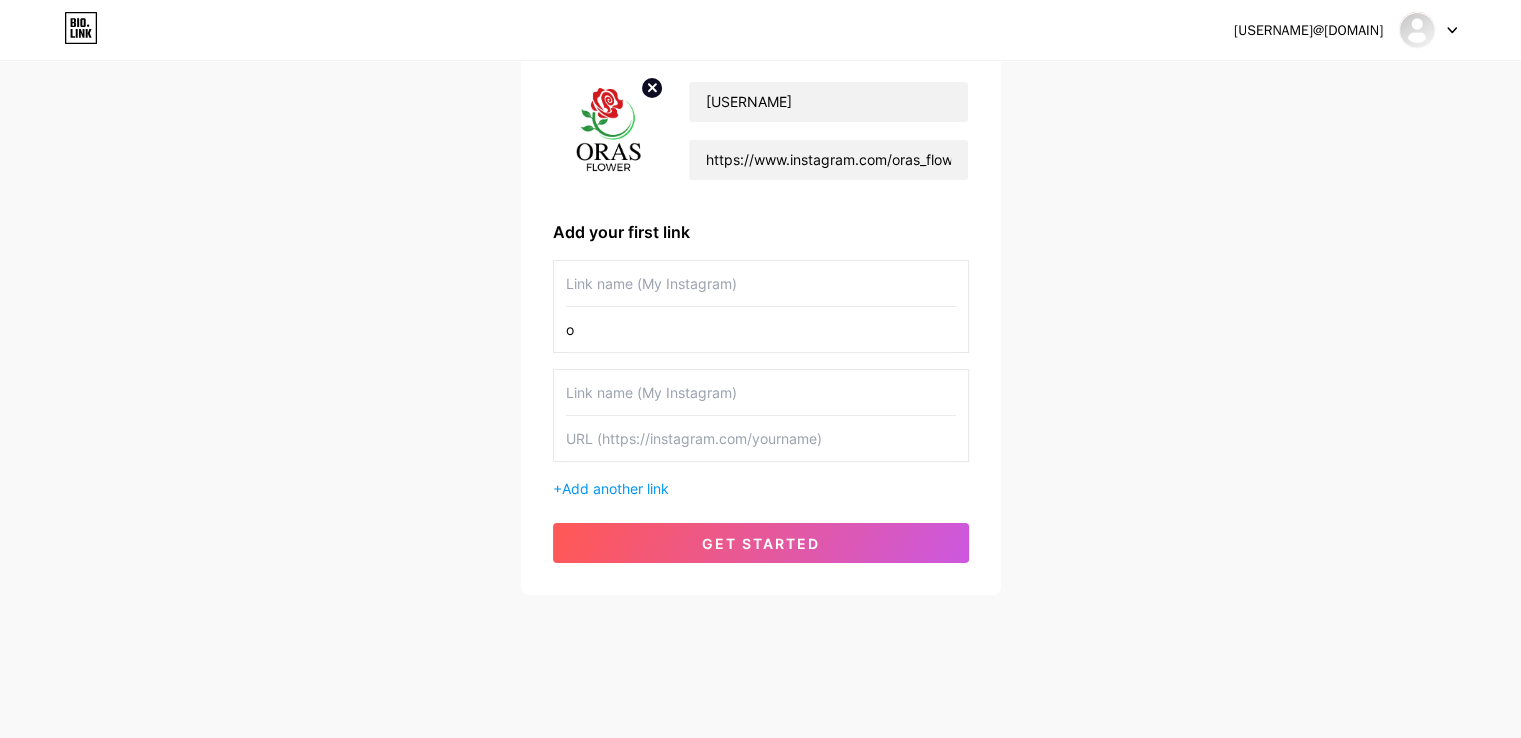 type 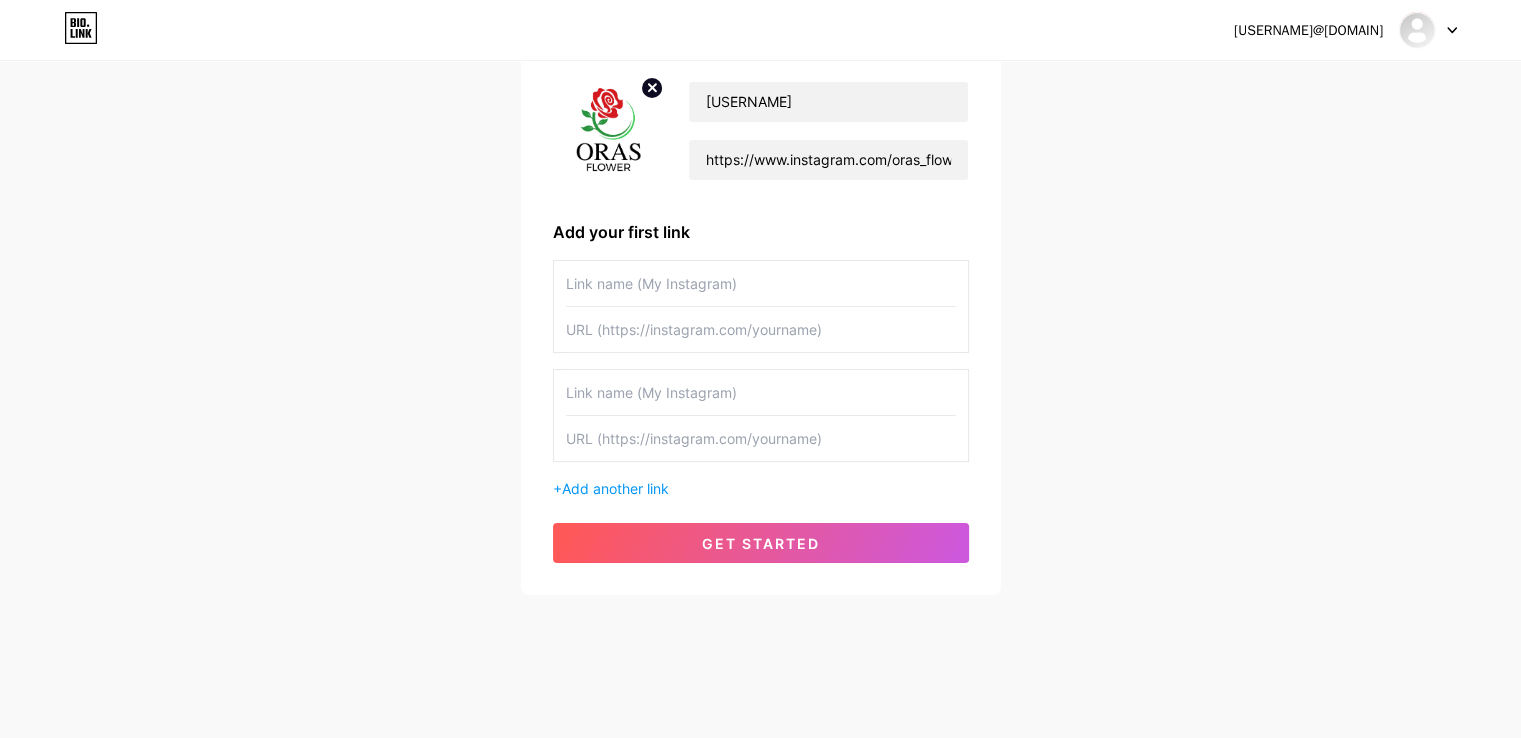 click at bounding box center (761, 283) 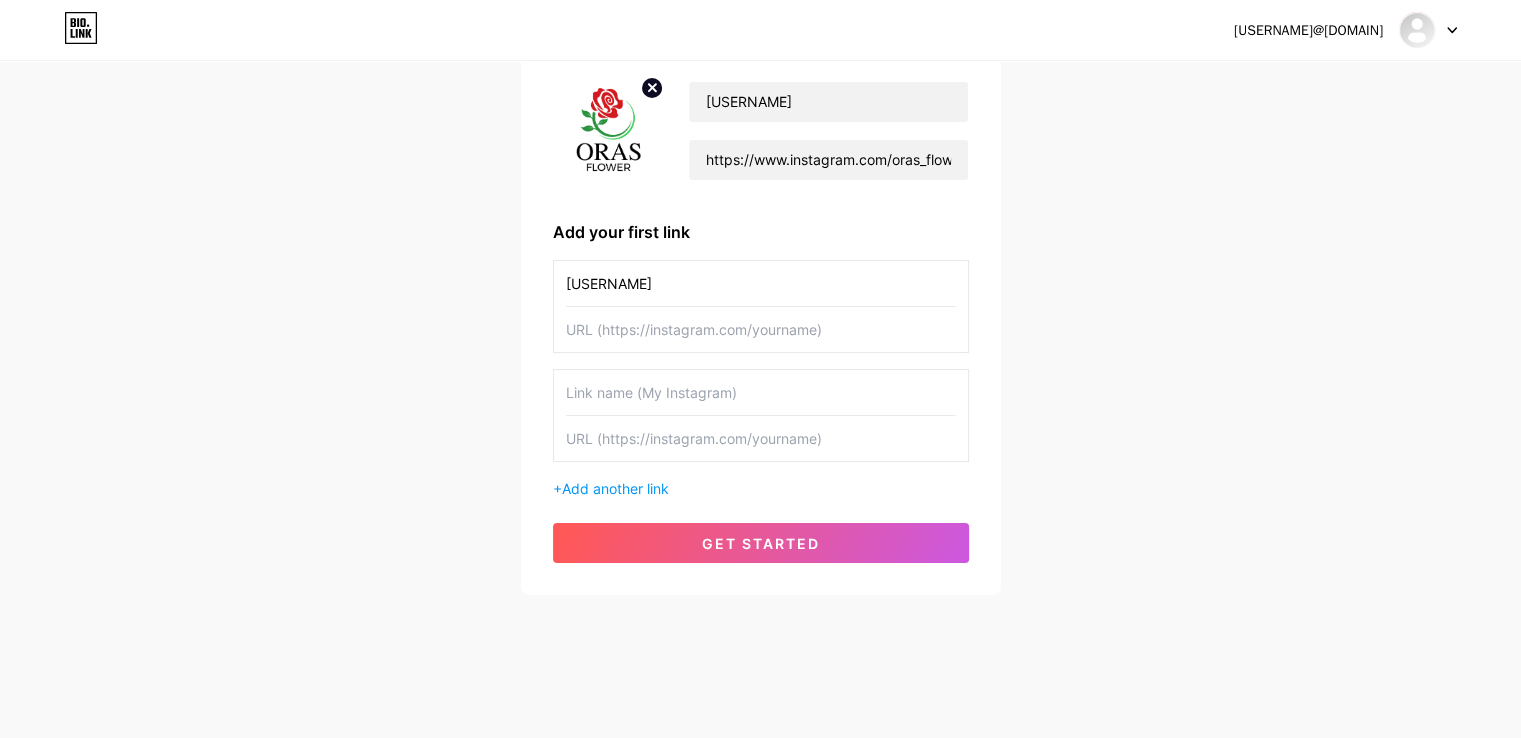 type on "[USERNAME]" 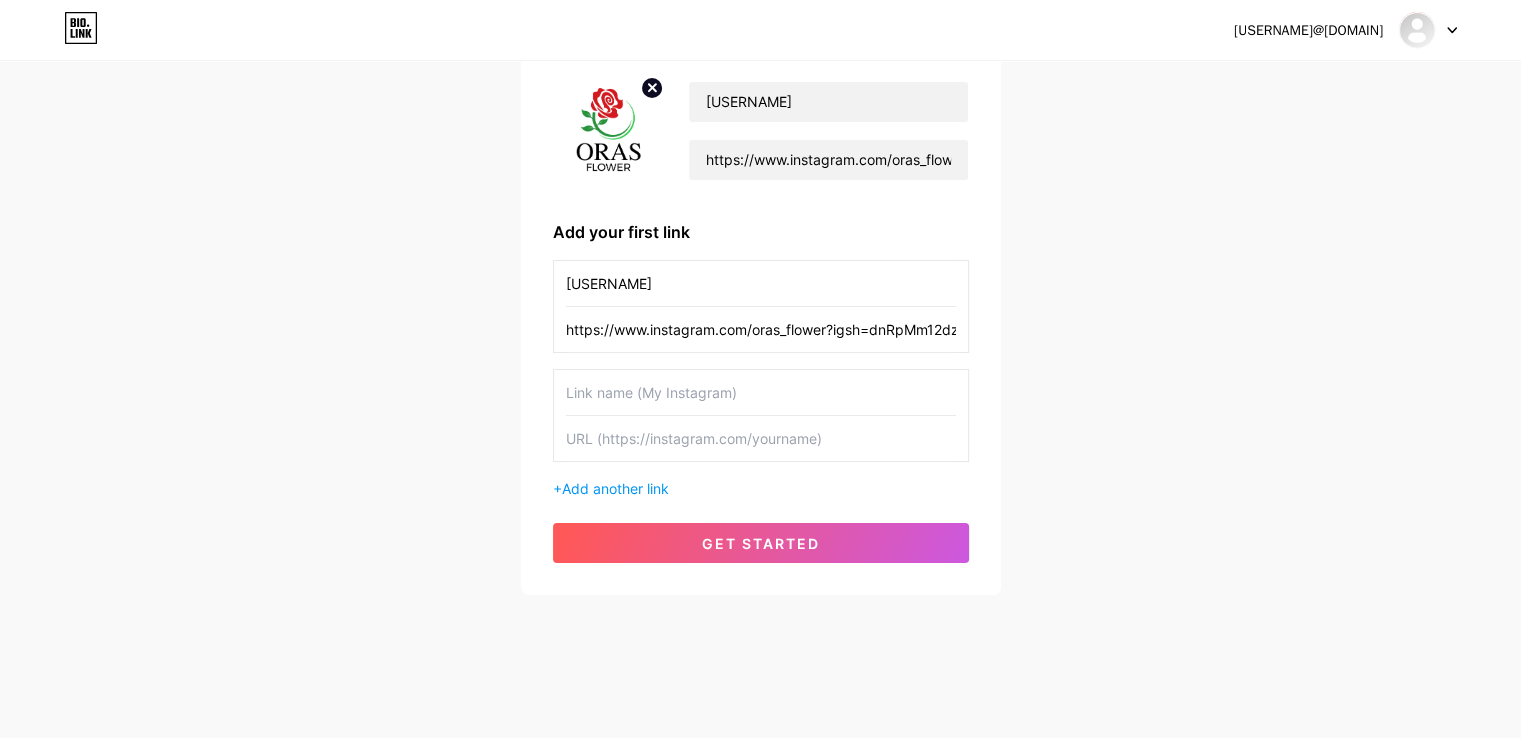 scroll, scrollTop: 0, scrollLeft: 165, axis: horizontal 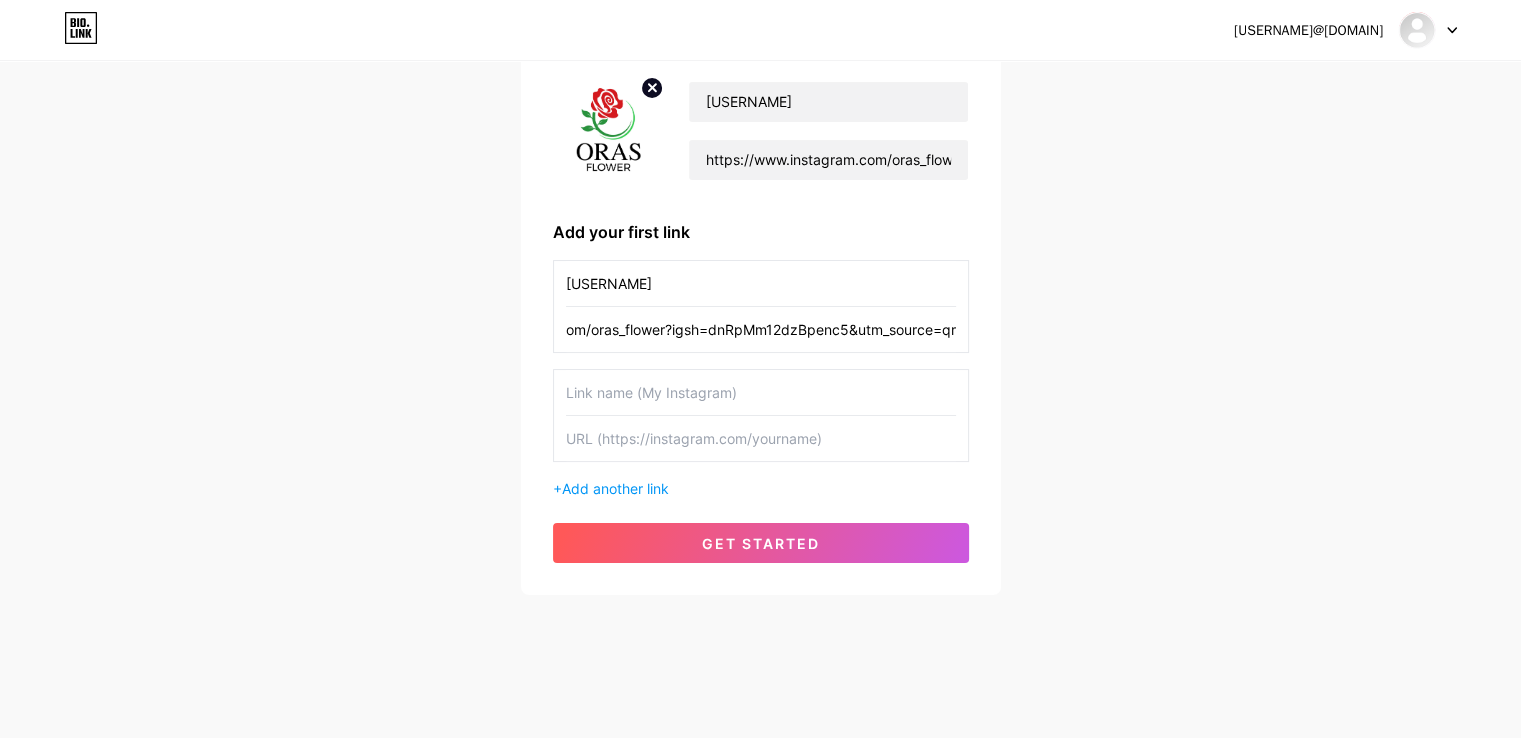 type on "https://www.instagram.com/oras_flower?igsh=dnRpMm12dzBpenc5&utm_source=qr" 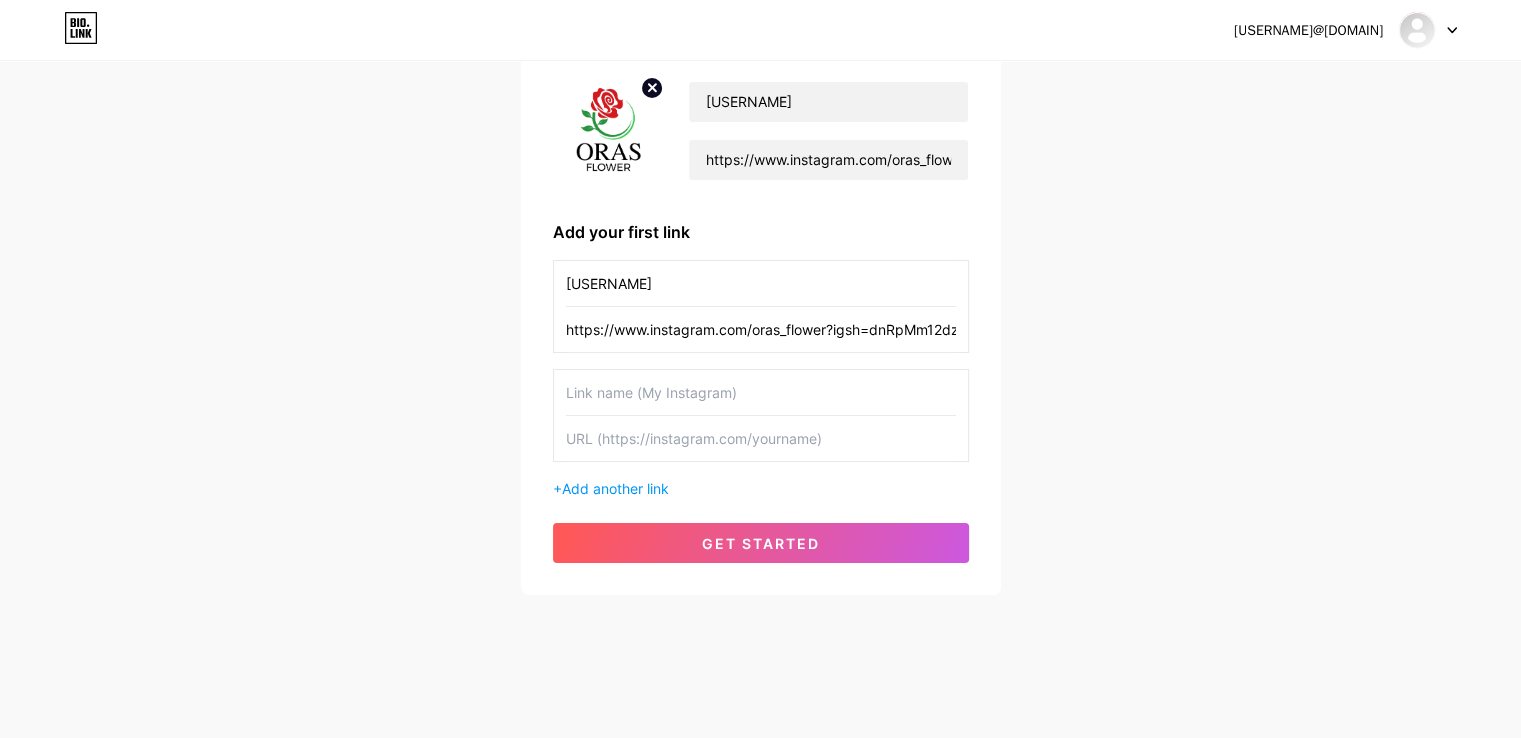 click at bounding box center (761, 392) 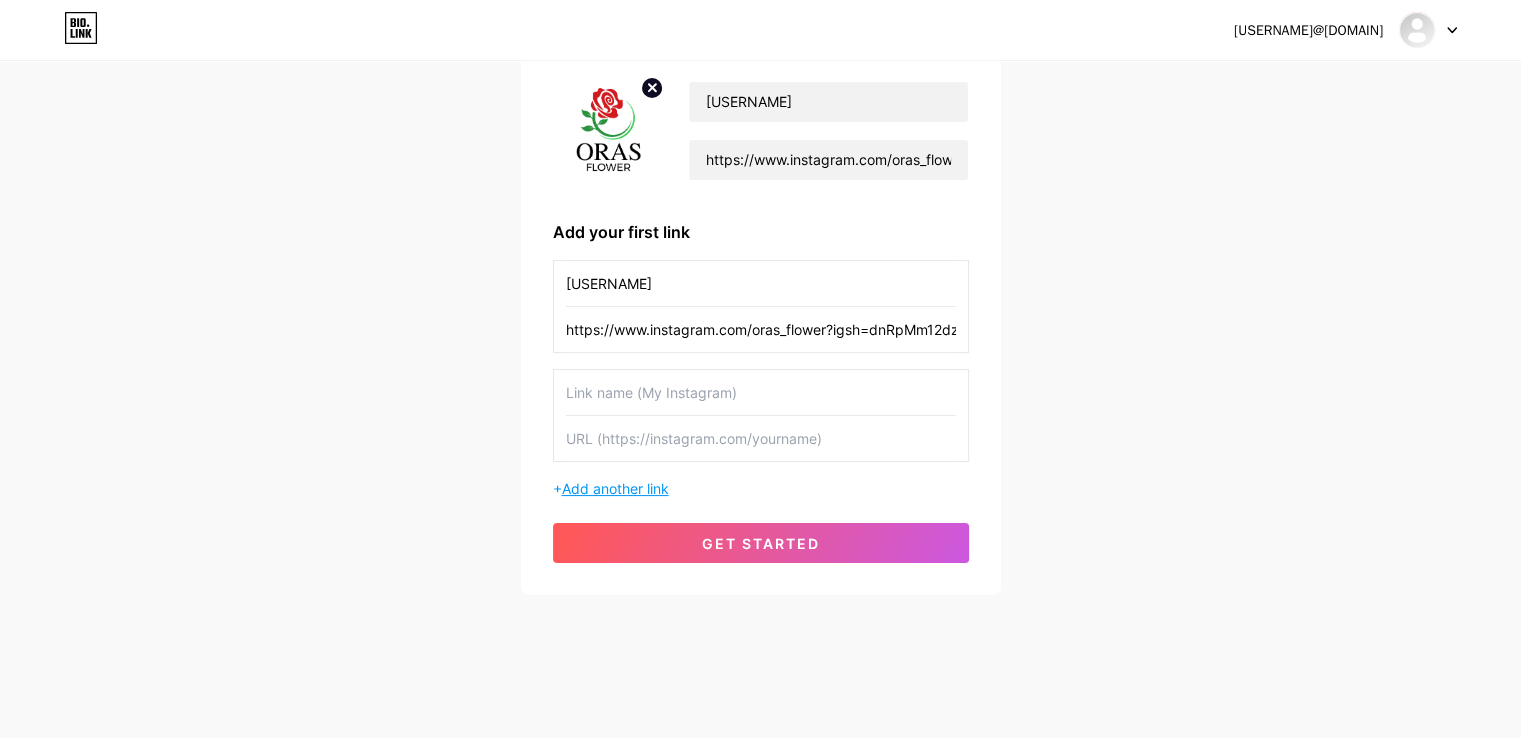click on "Add another link" at bounding box center (615, 488) 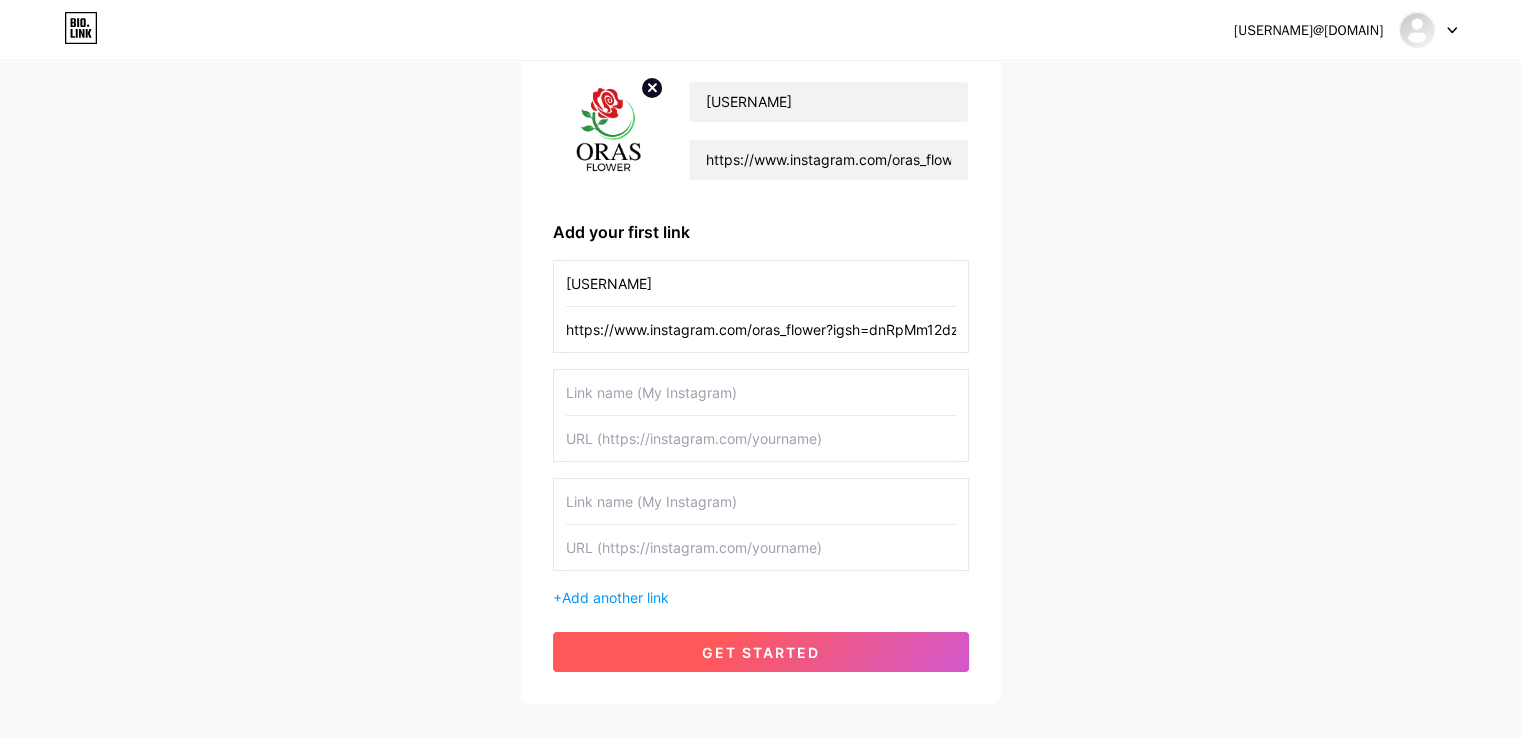 click on "get started" at bounding box center [761, 652] 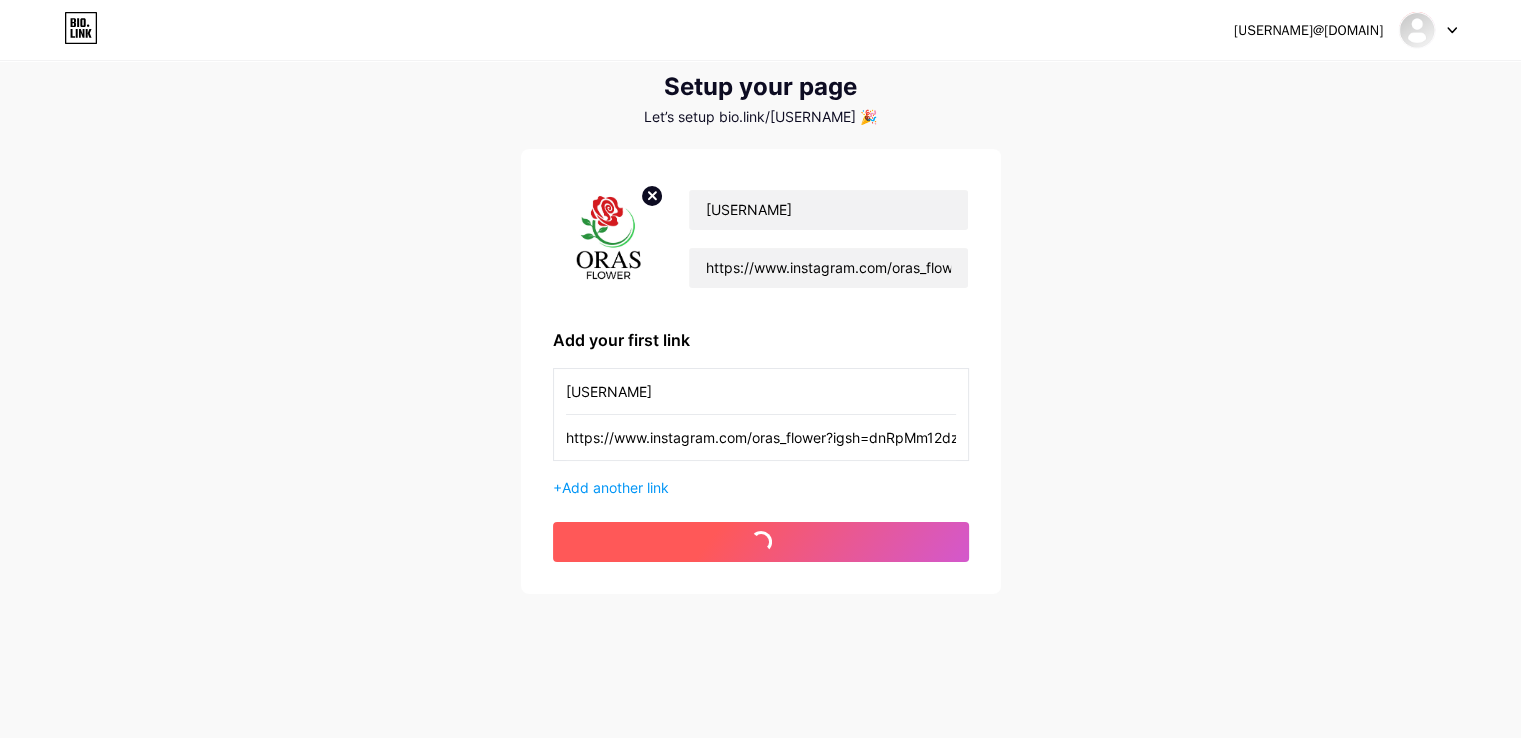 scroll, scrollTop: 55, scrollLeft: 0, axis: vertical 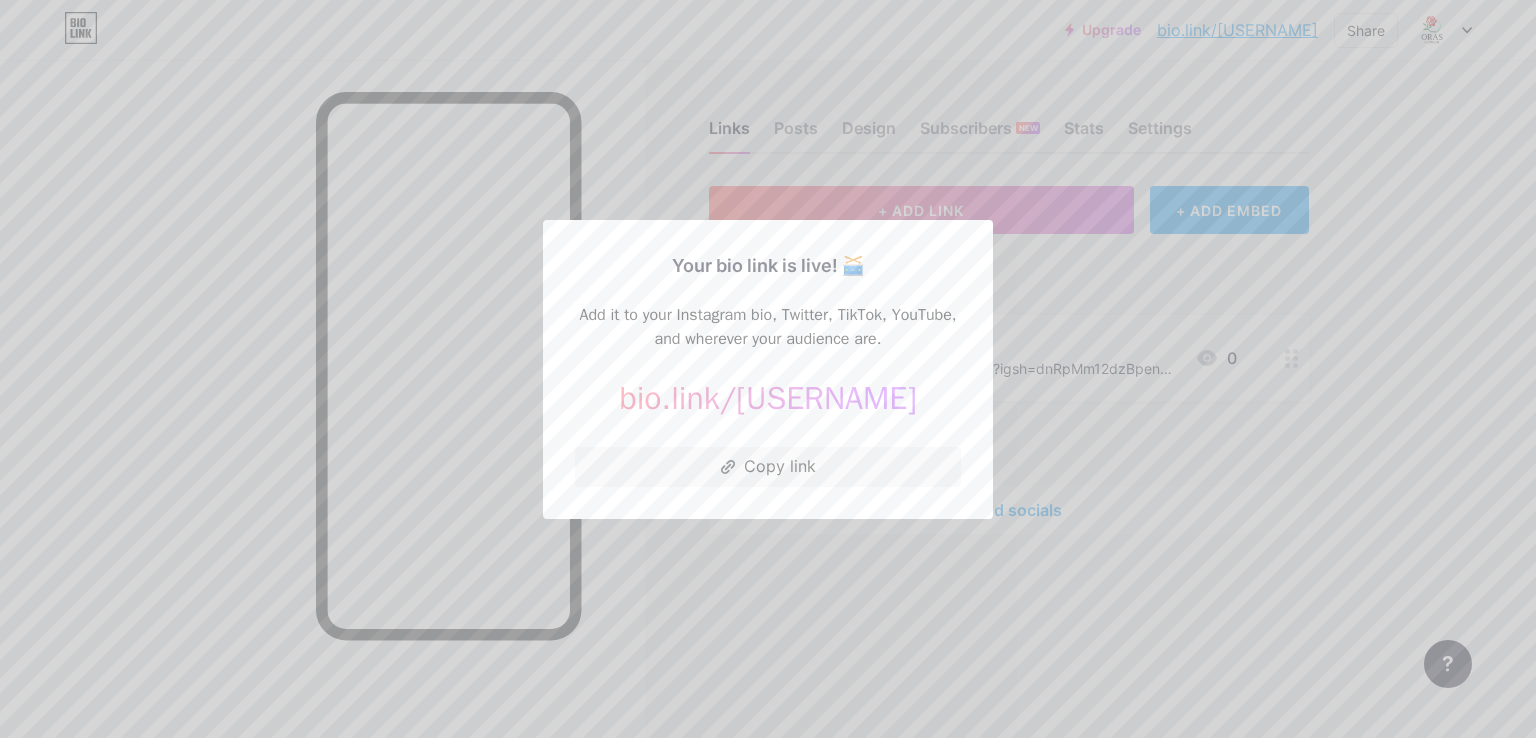 click at bounding box center [768, 369] 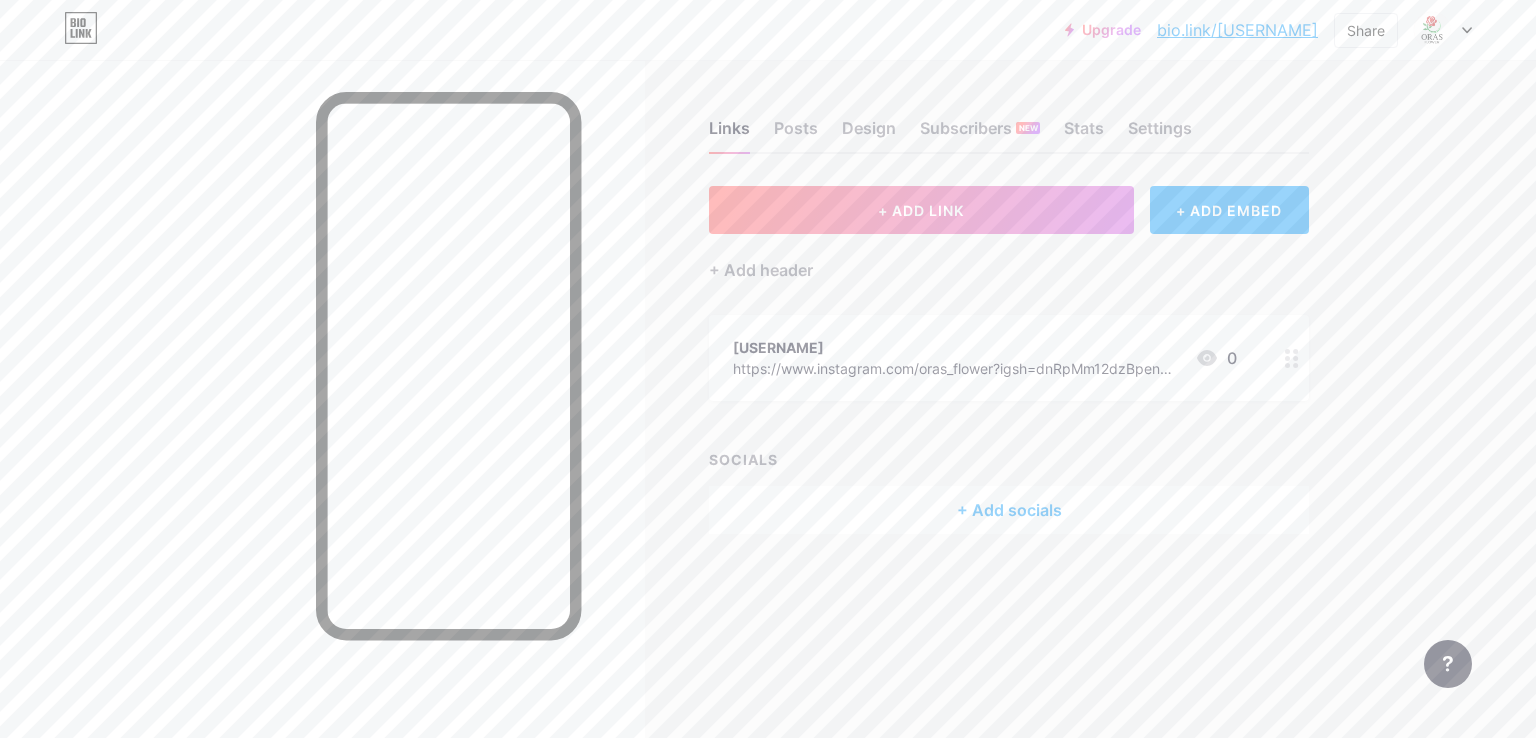 click on "+ Add socials" at bounding box center (1009, 510) 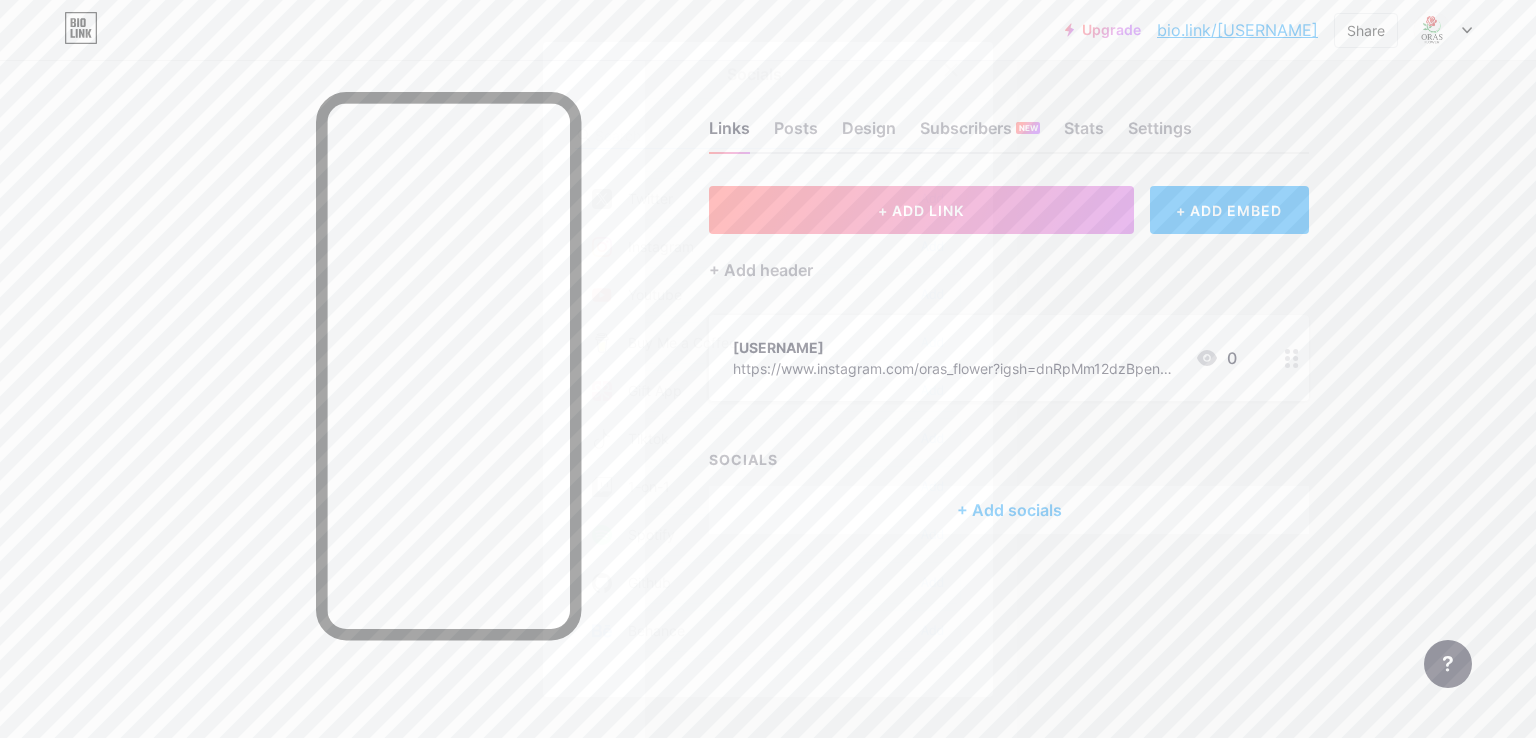 scroll, scrollTop: 100, scrollLeft: 0, axis: vertical 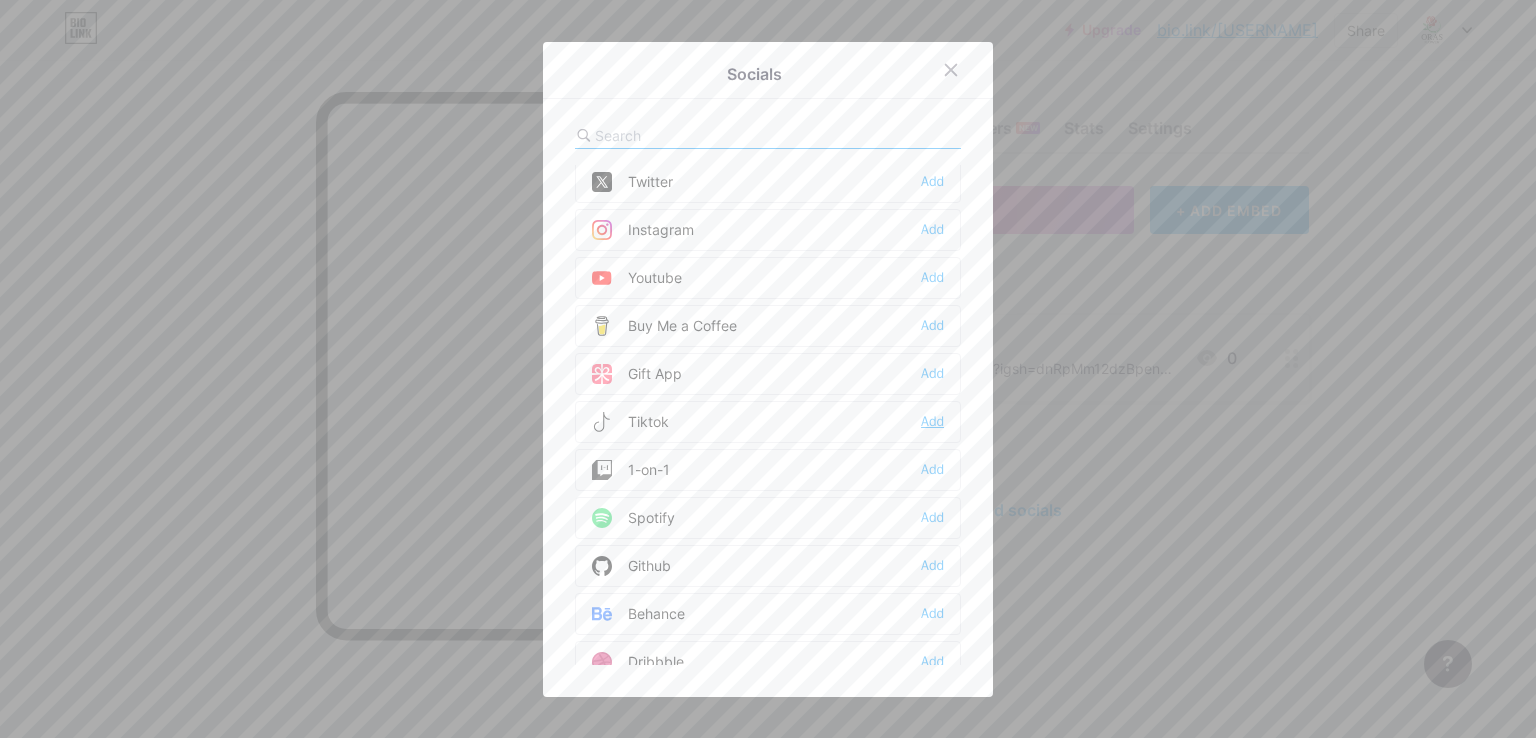 click on "Add" at bounding box center [932, 422] 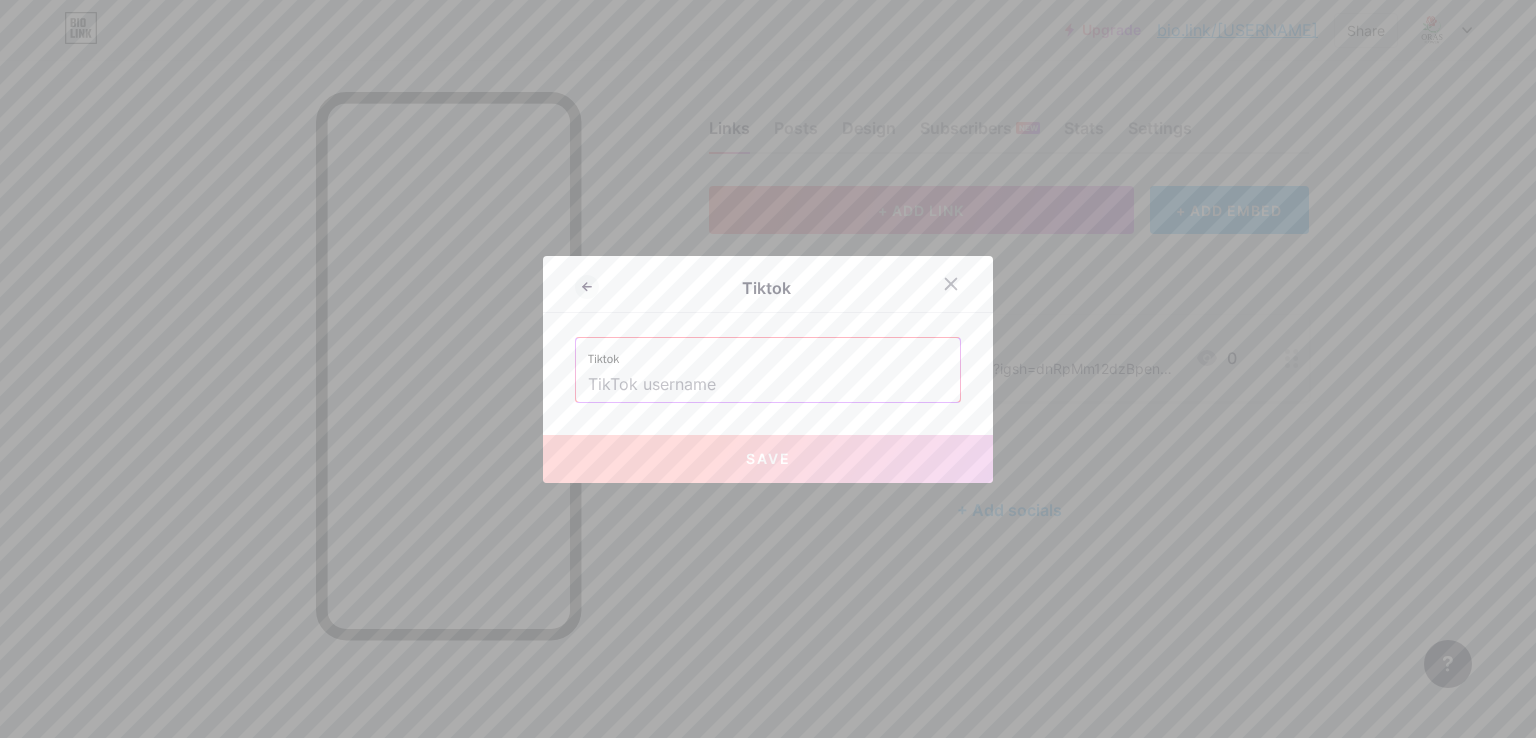 click at bounding box center (768, 385) 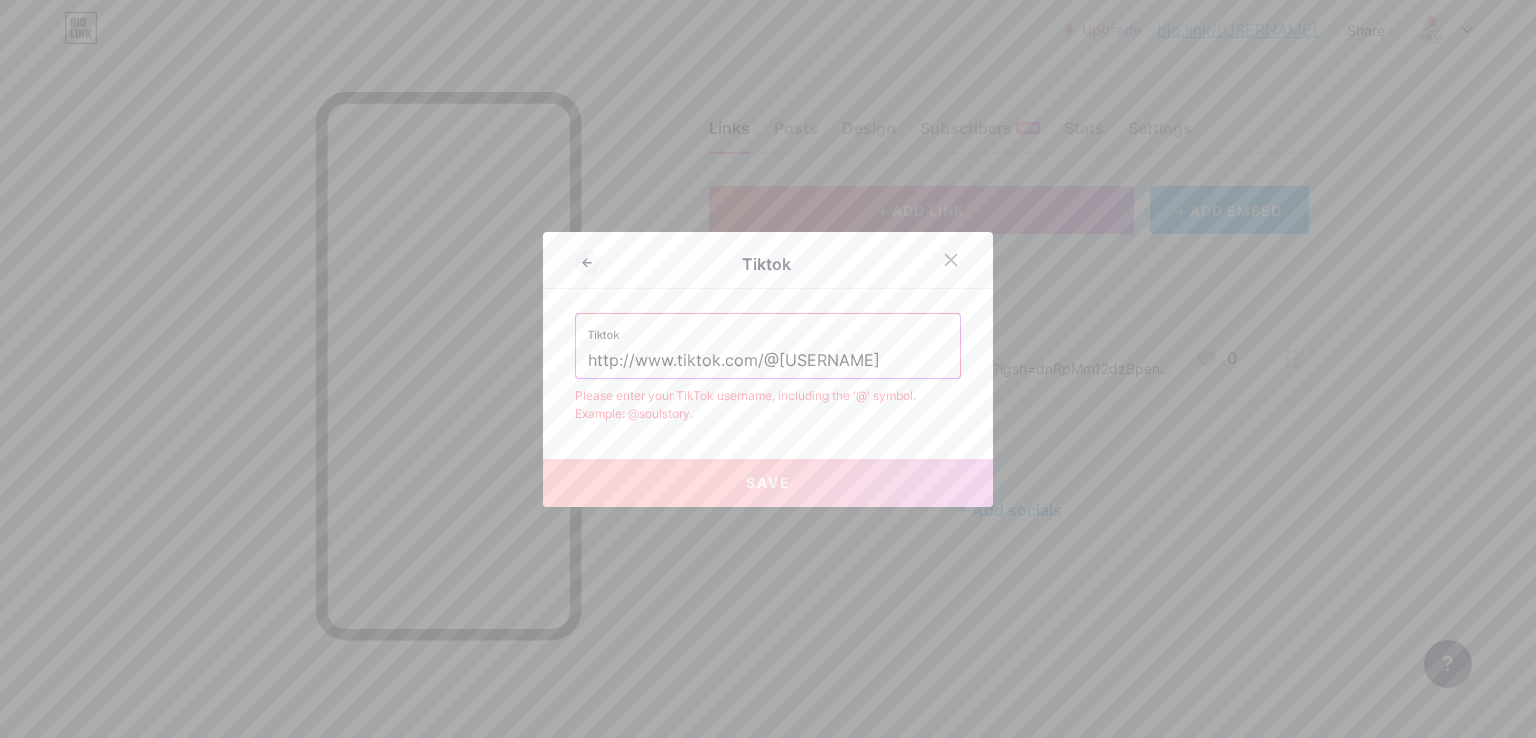 click on "http://www.tiktok.com/@[USERNAME]" at bounding box center [768, 361] 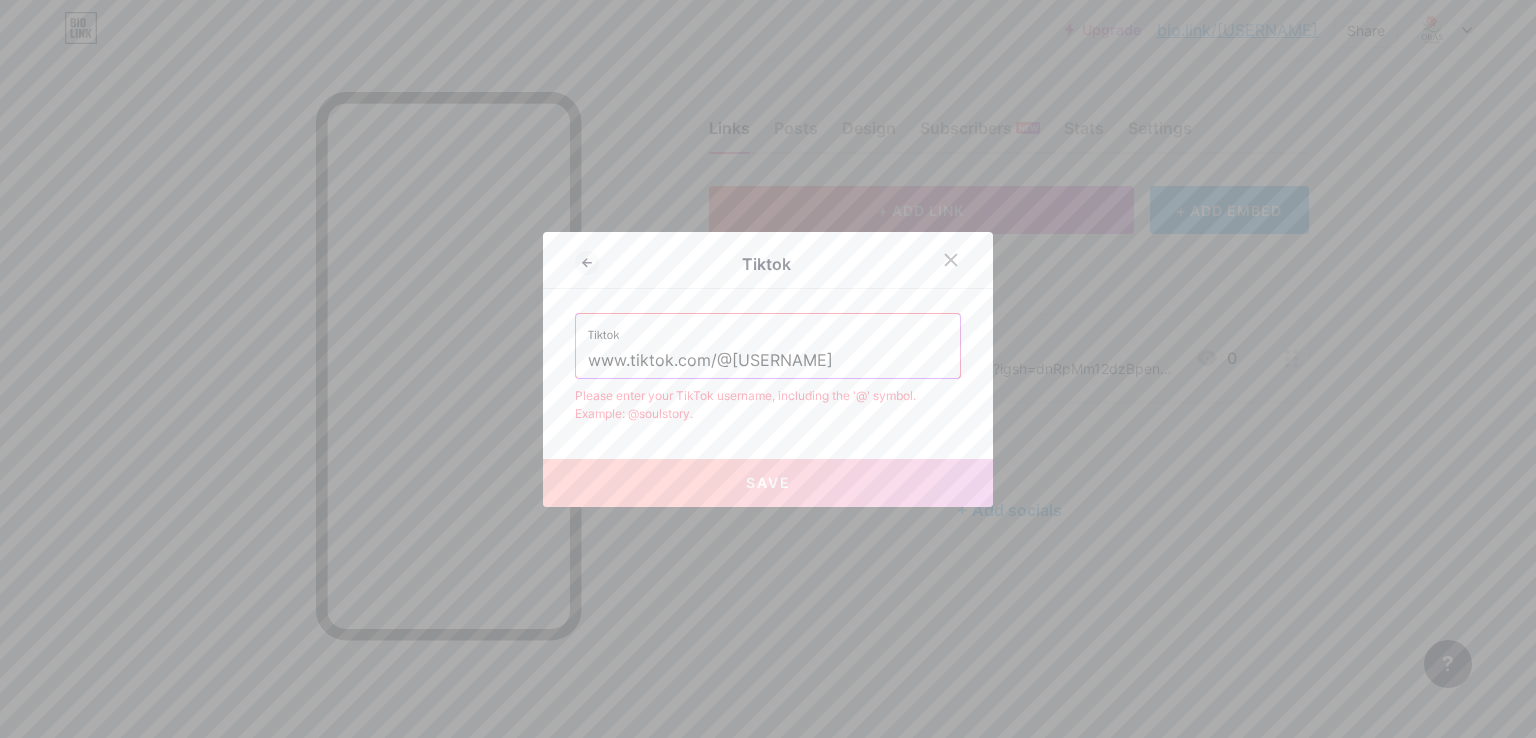 click on "Tiktok" at bounding box center [768, 329] 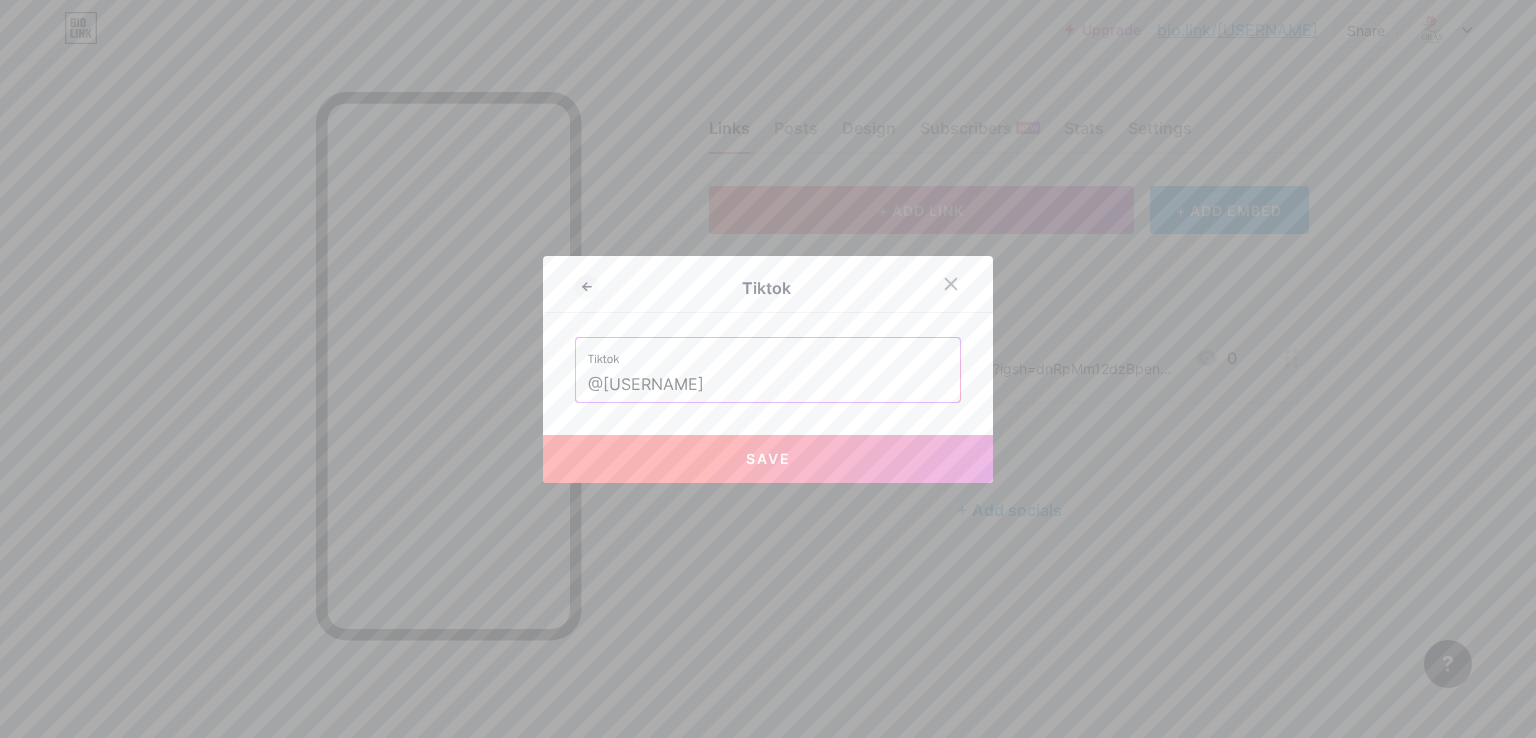 click on "Save" at bounding box center [768, 459] 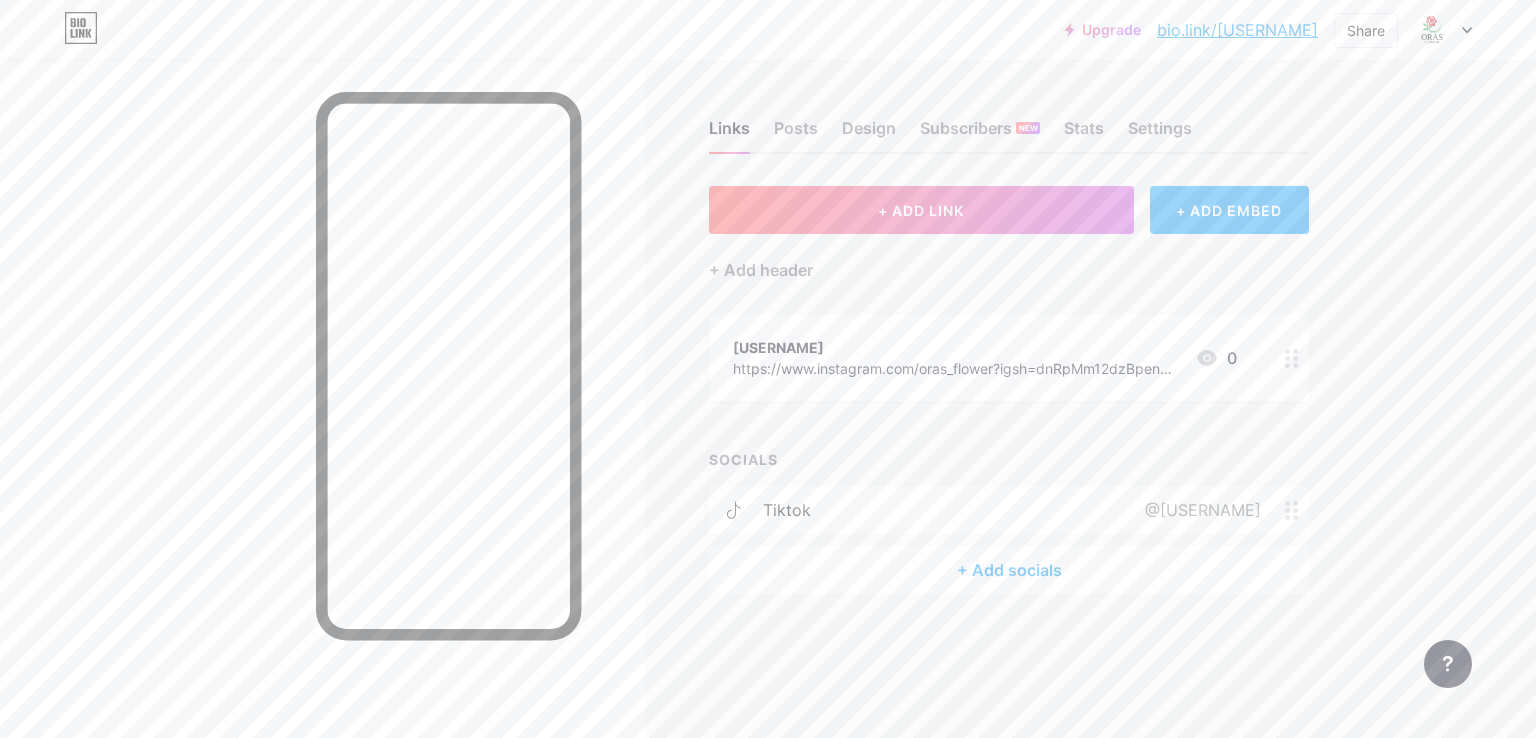 click on "+ ADD EMBED" at bounding box center (1229, 210) 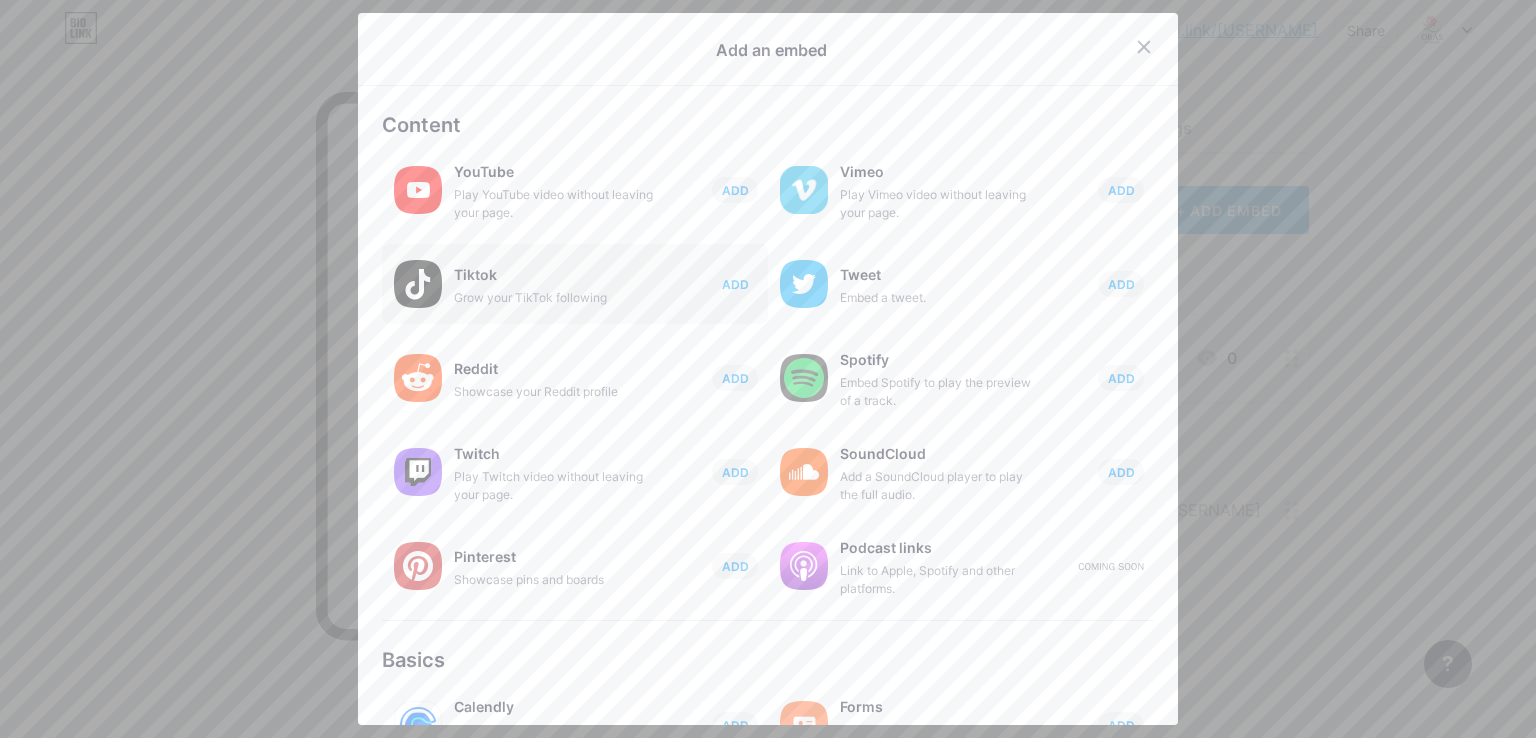 click on "ADD" at bounding box center (735, 284) 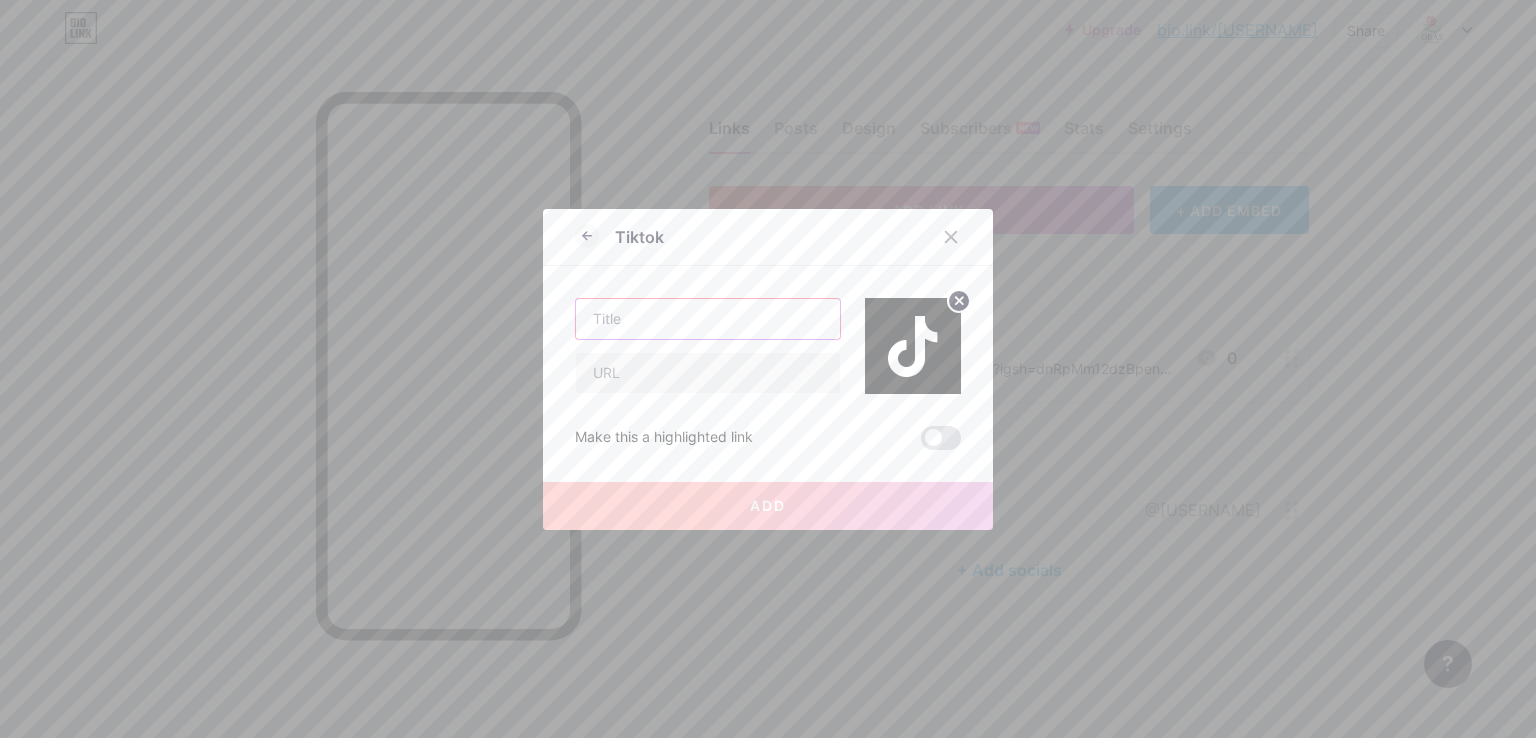 click at bounding box center (708, 319) 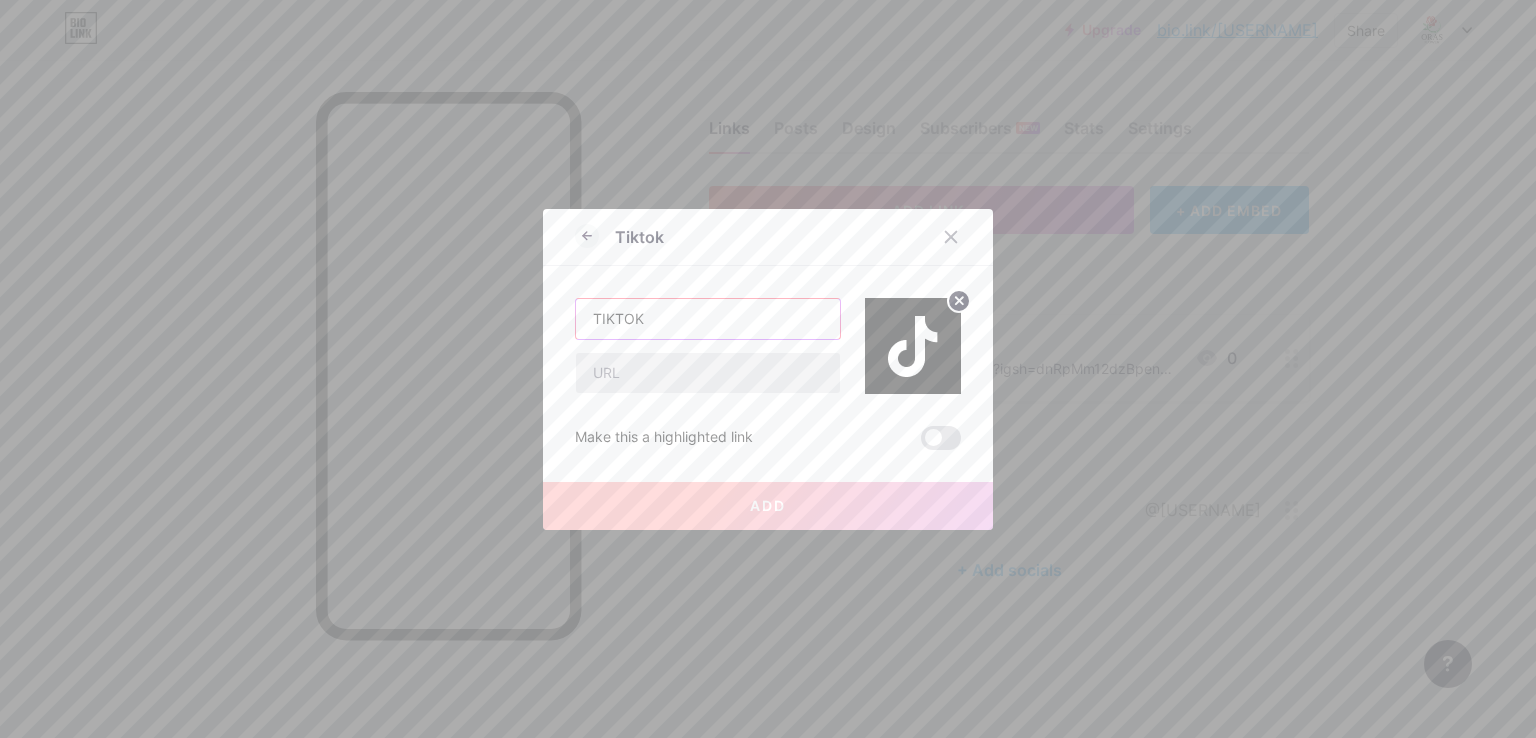 type on "TIKTOK" 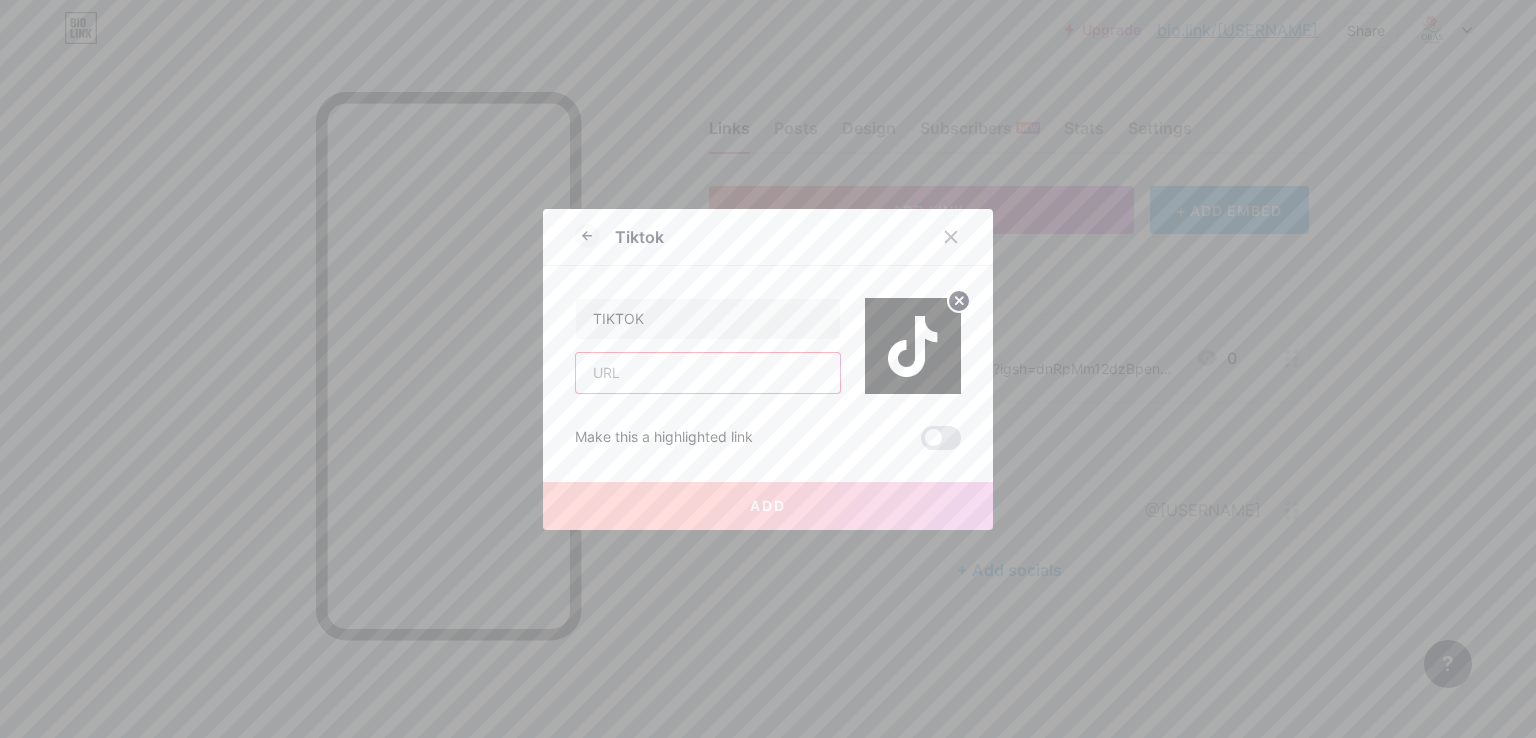 click at bounding box center [708, 373] 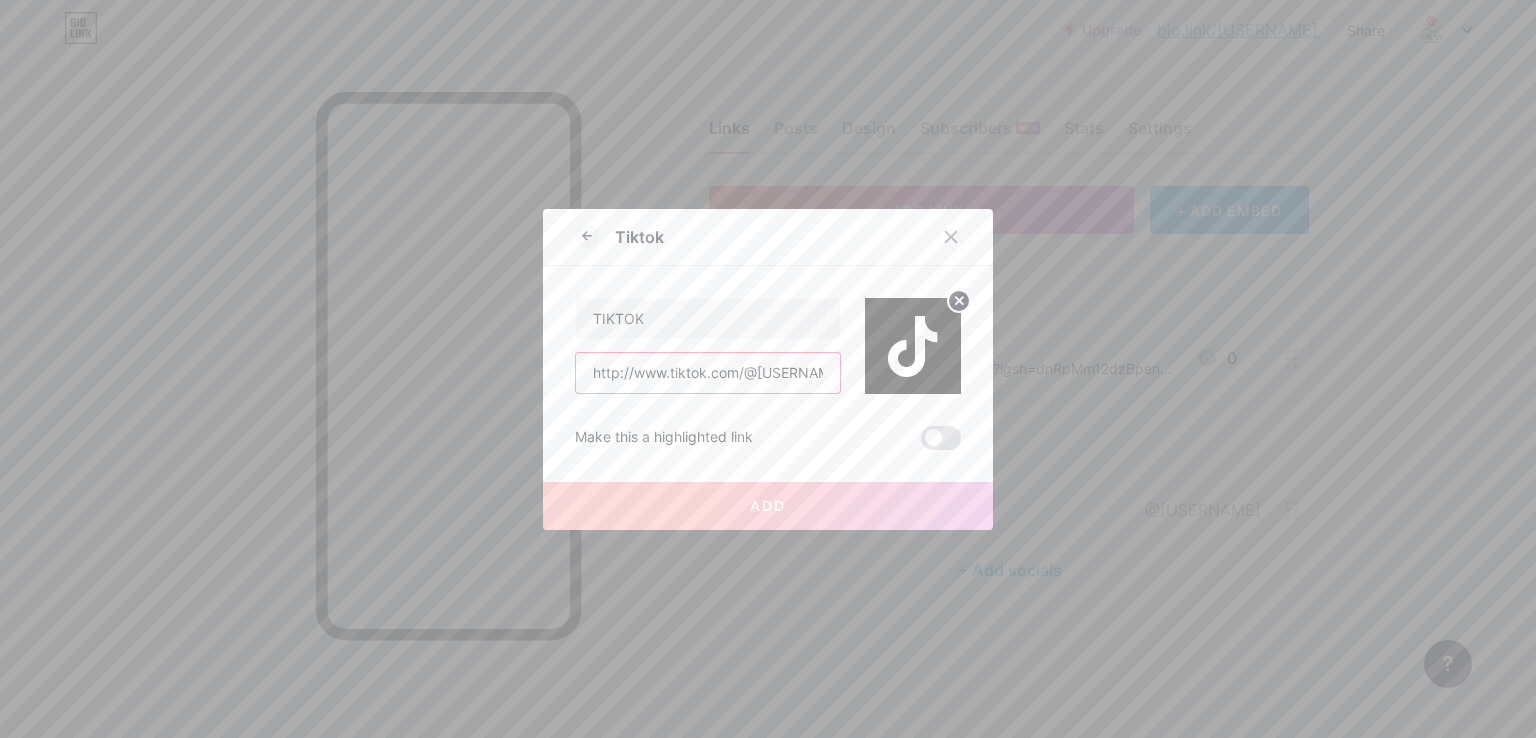 scroll, scrollTop: 0, scrollLeft: 9, axis: horizontal 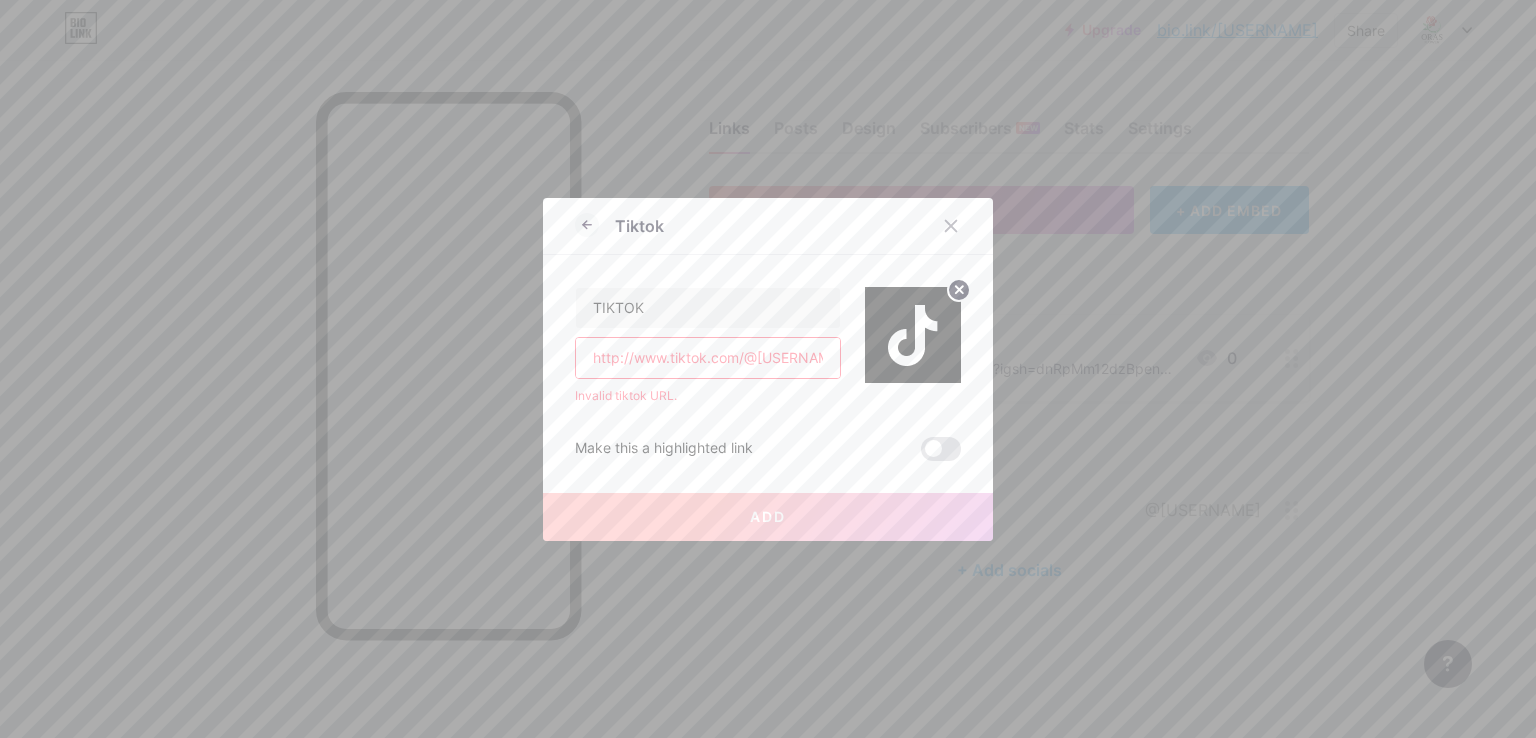 drag, startPoint x: 732, startPoint y: 356, endPoint x: 519, endPoint y: 366, distance: 213.23462 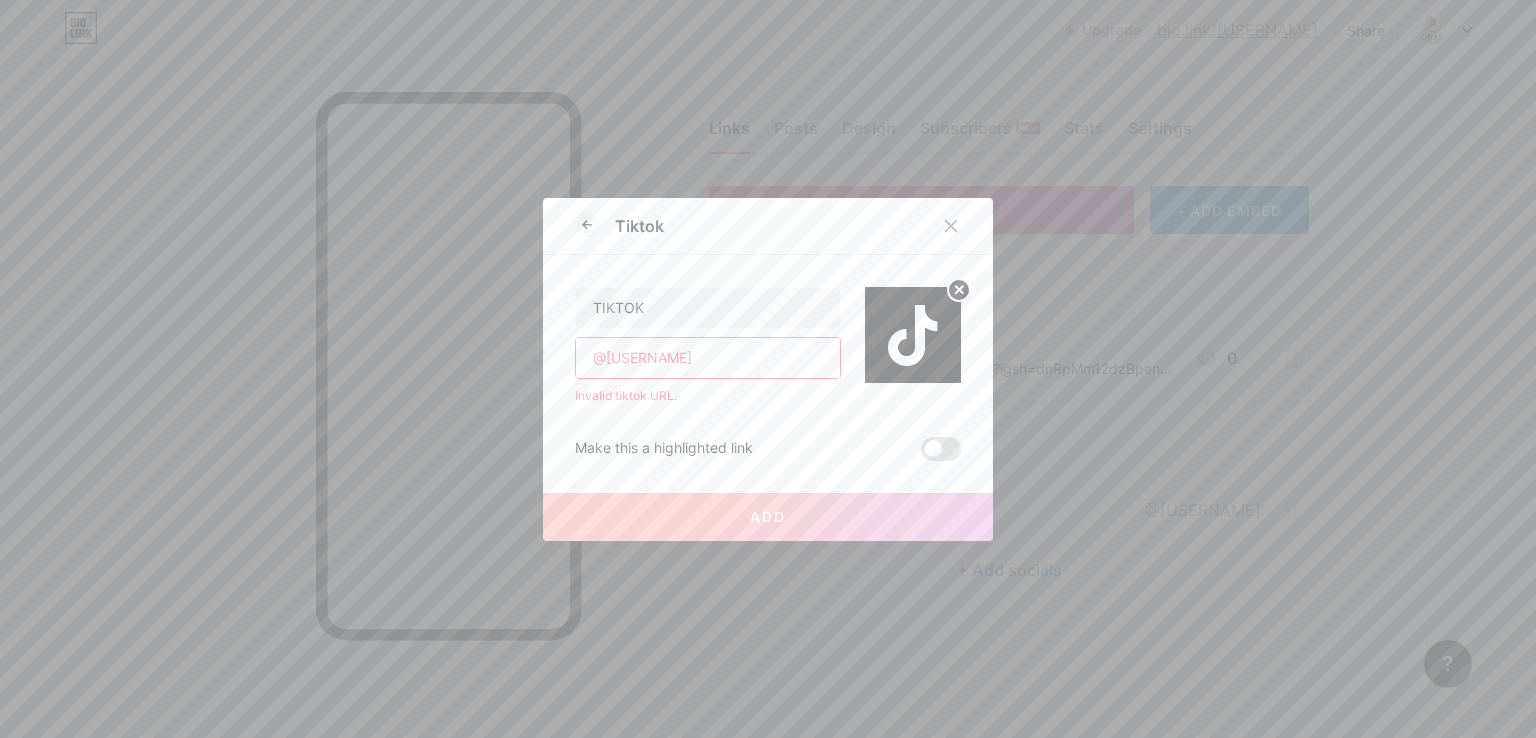 type on "@[USERNAME]" 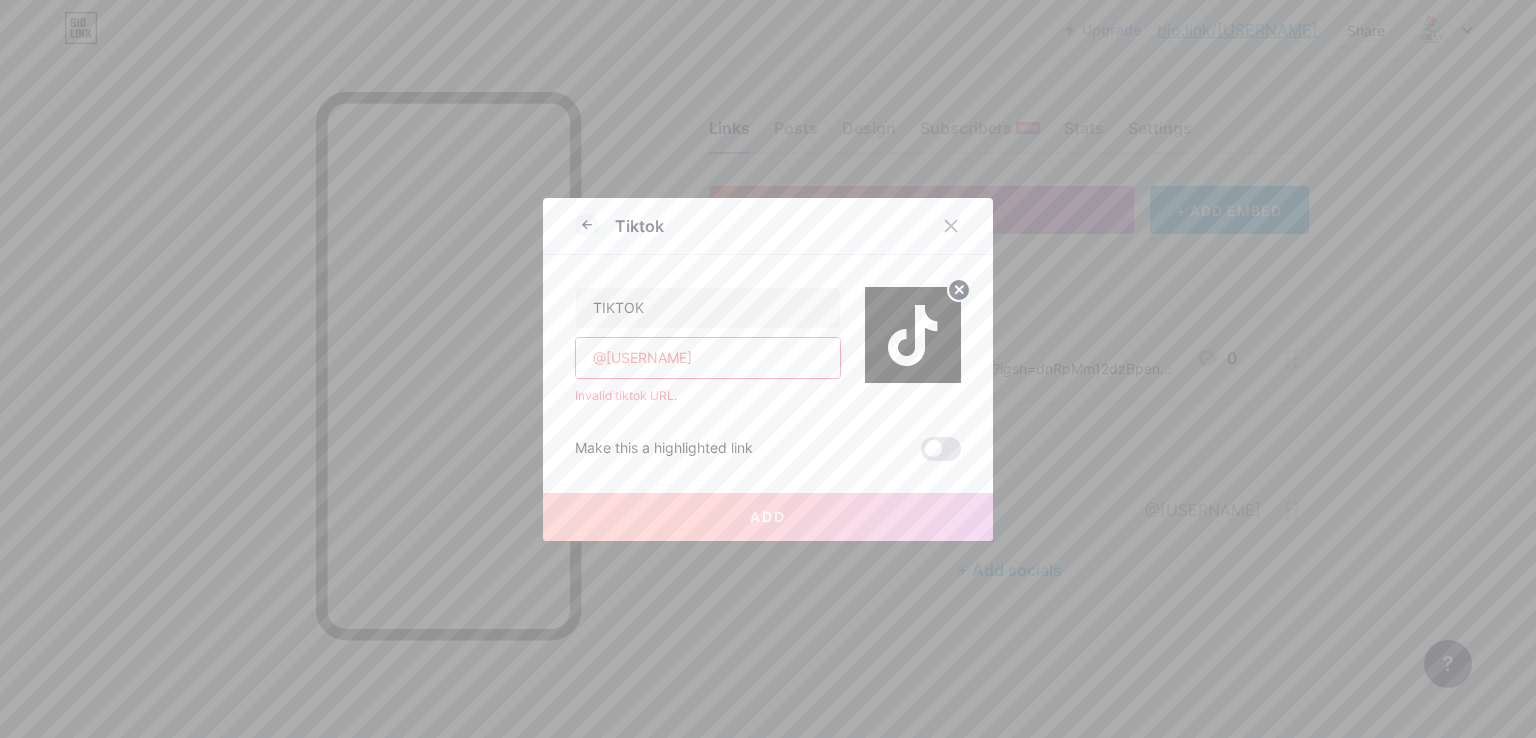 drag, startPoint x: 664, startPoint y: 385, endPoint x: 759, endPoint y: 405, distance: 97.082436 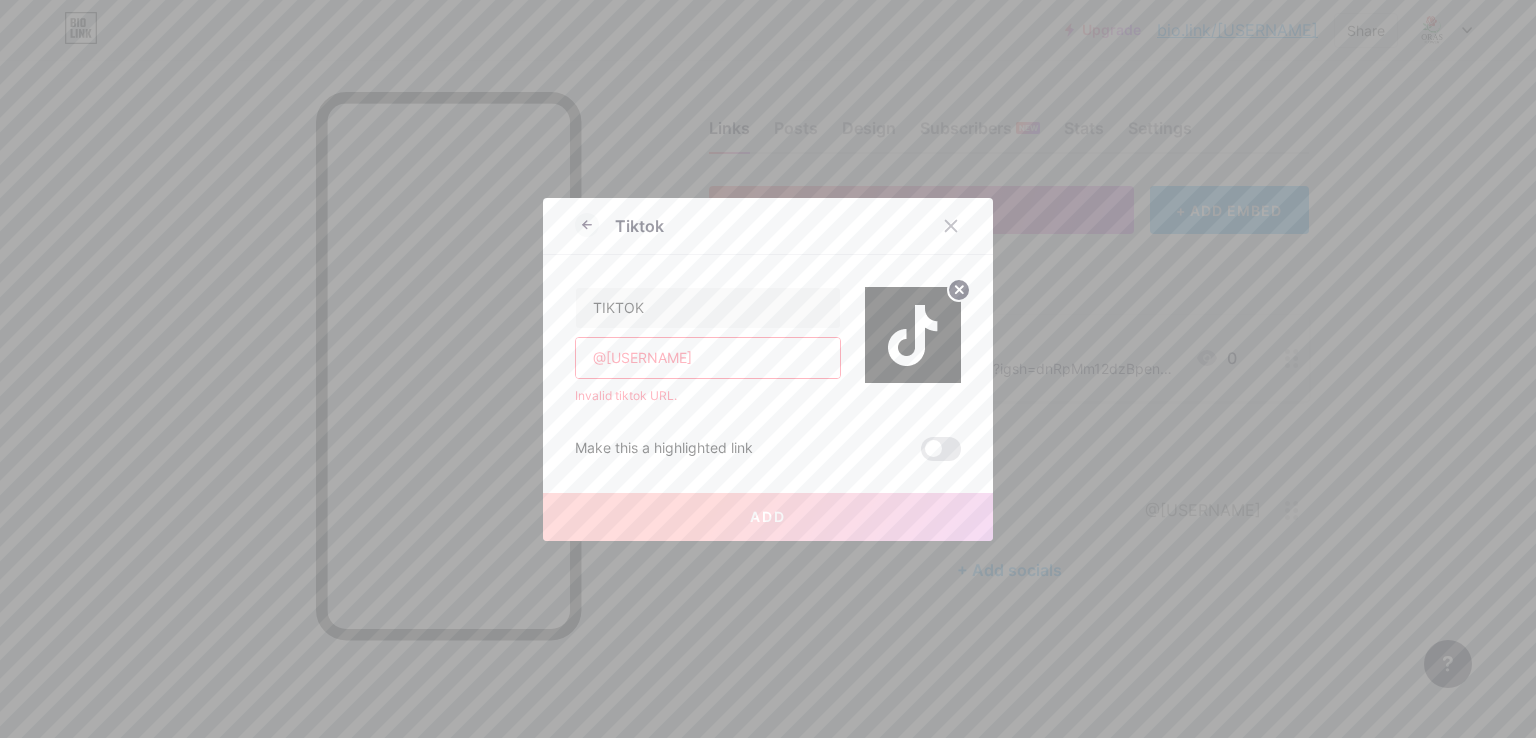 click on "@[USERNAME]" at bounding box center (708, 358) 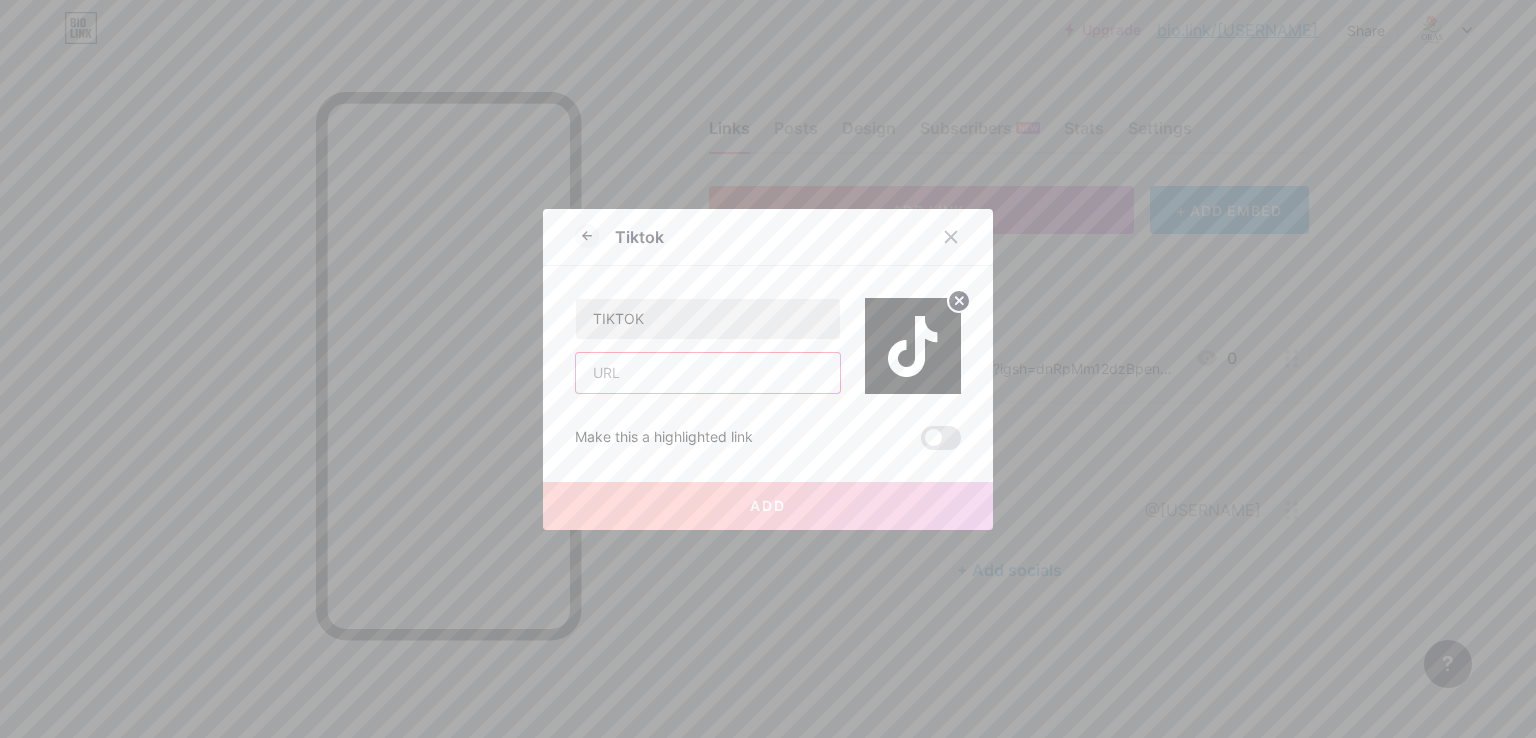 type 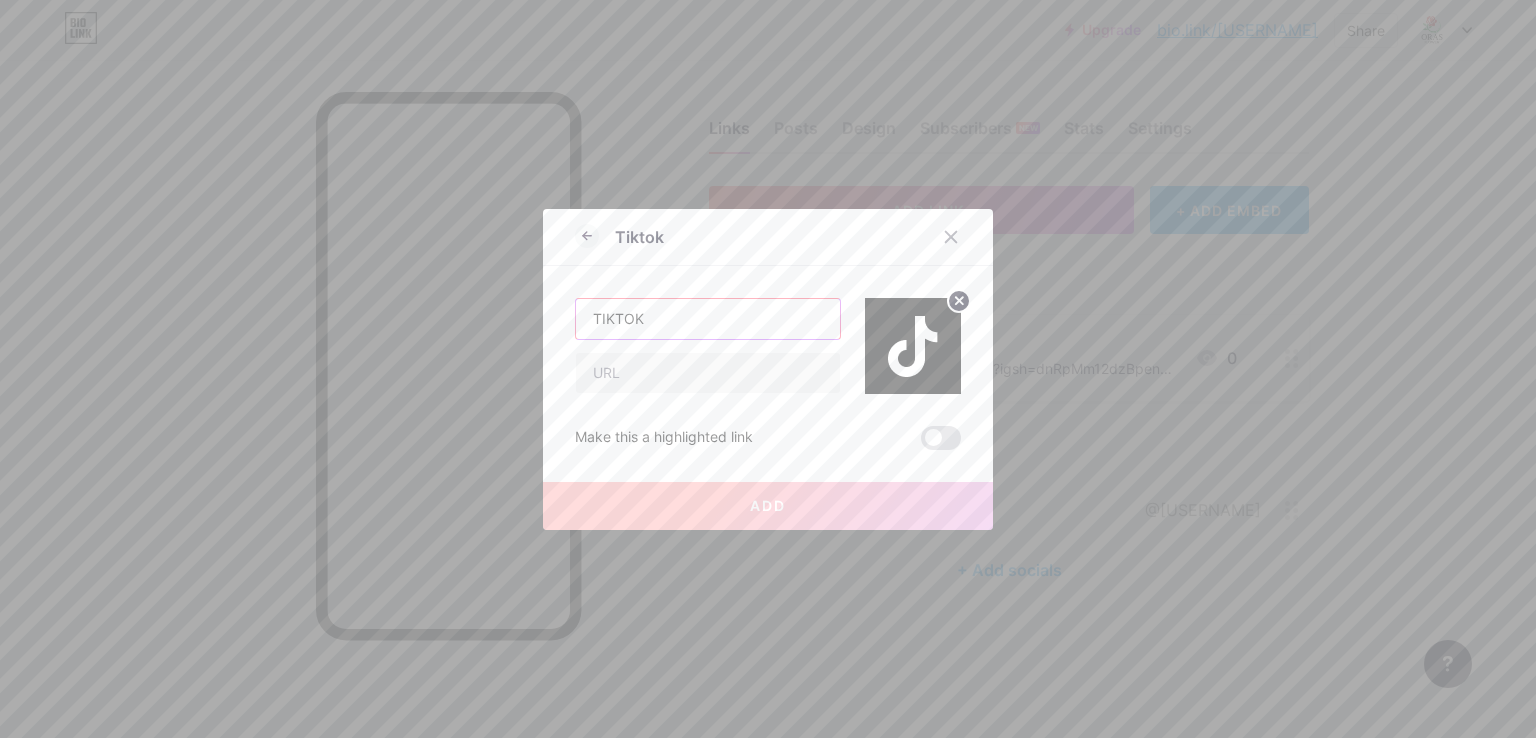 click on "TIKTOK" at bounding box center [708, 319] 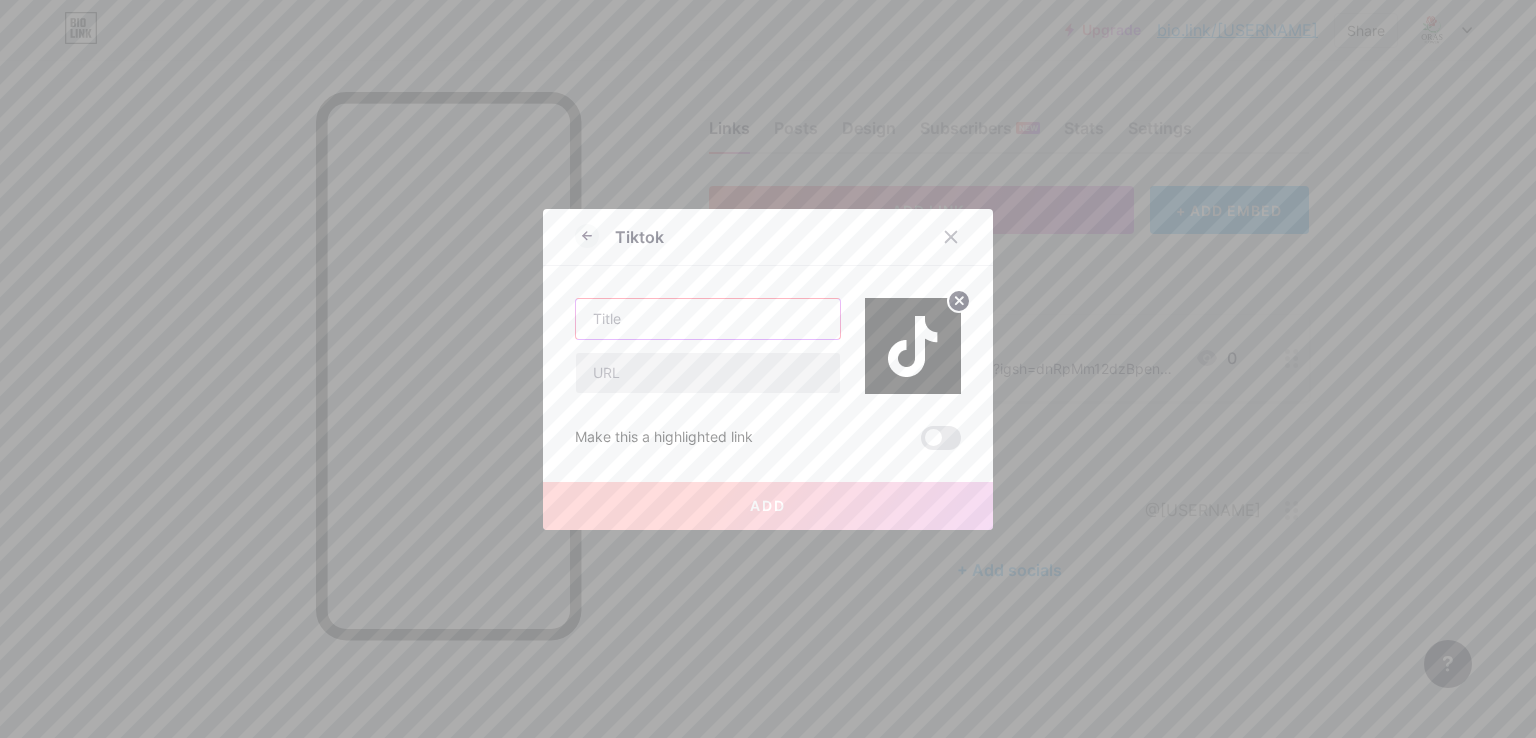 type 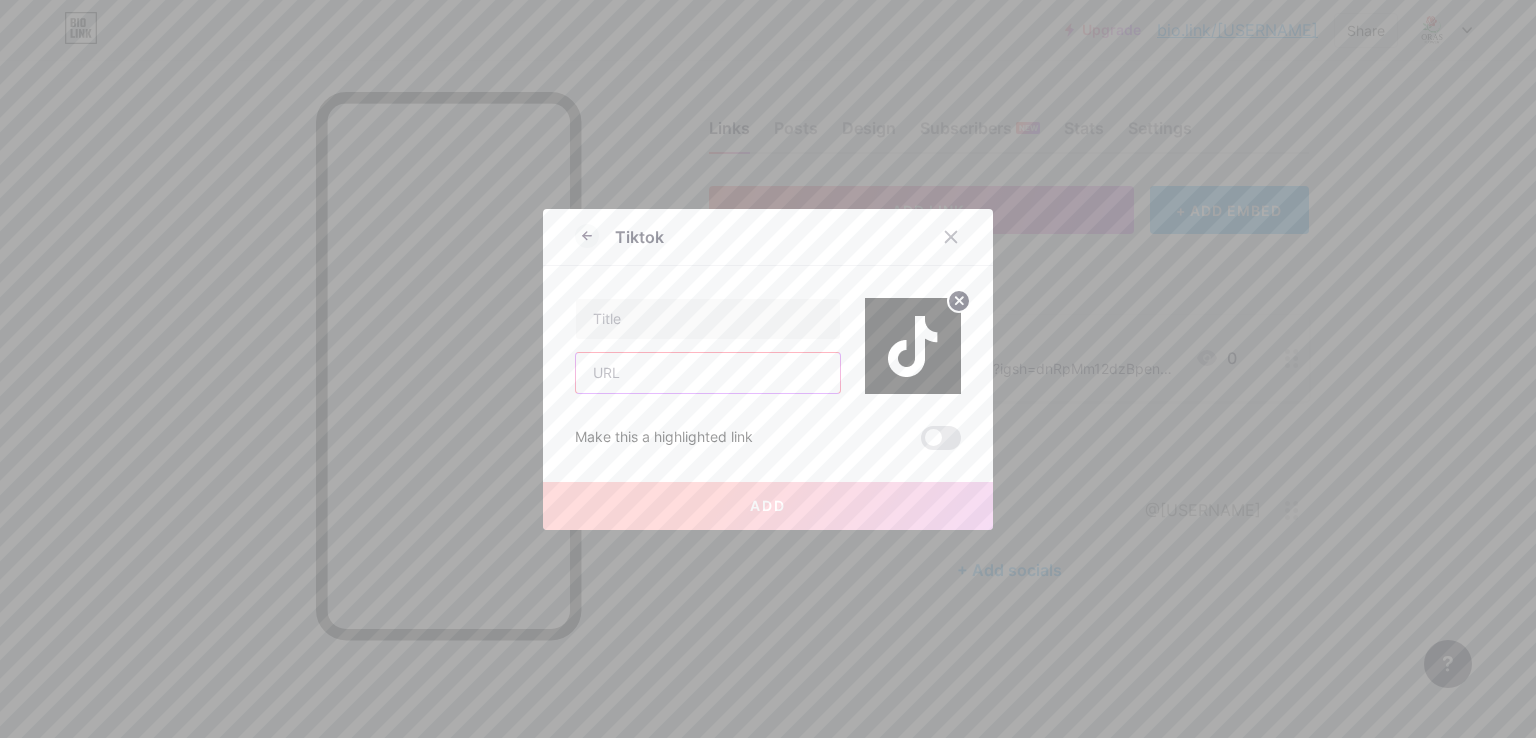 click at bounding box center [708, 373] 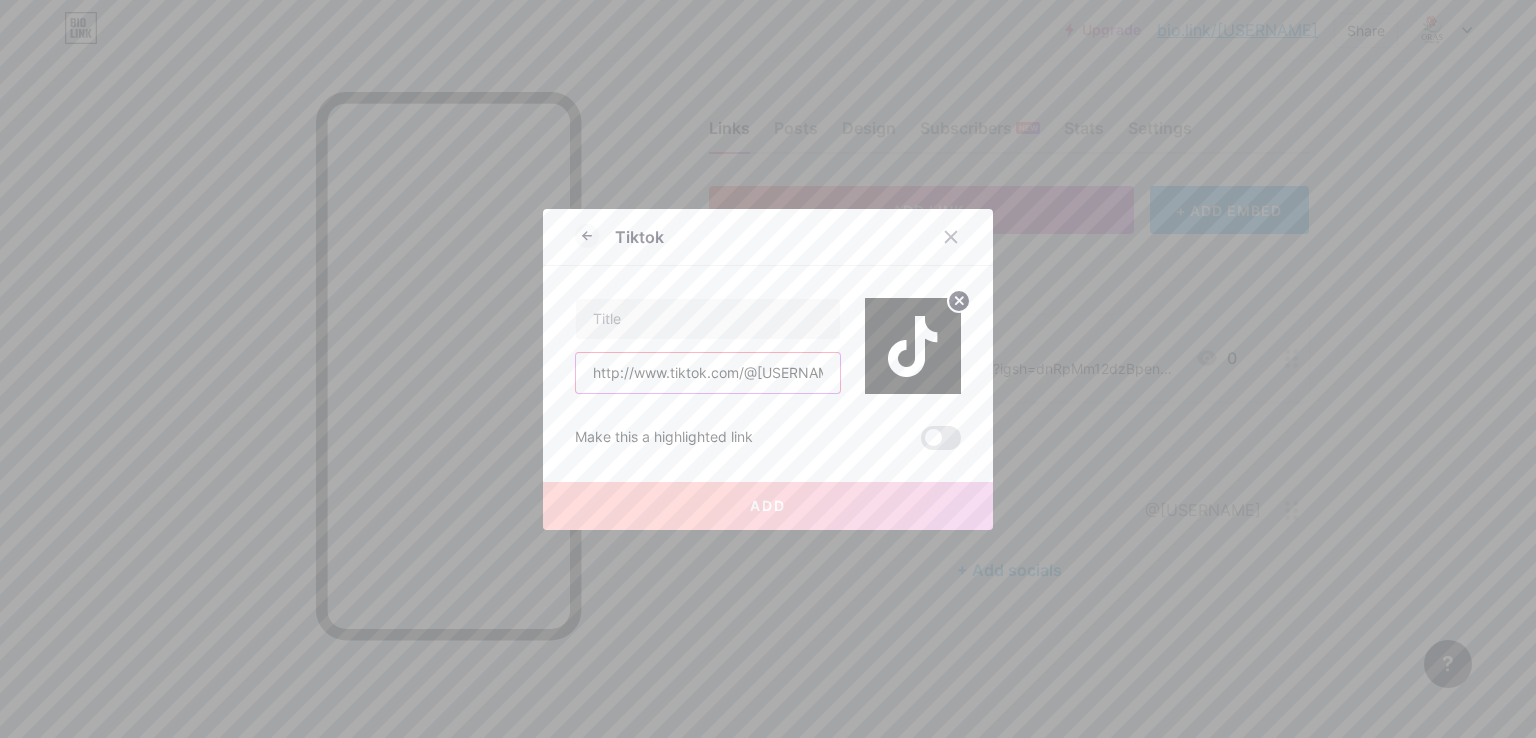 scroll, scrollTop: 0, scrollLeft: 9, axis: horizontal 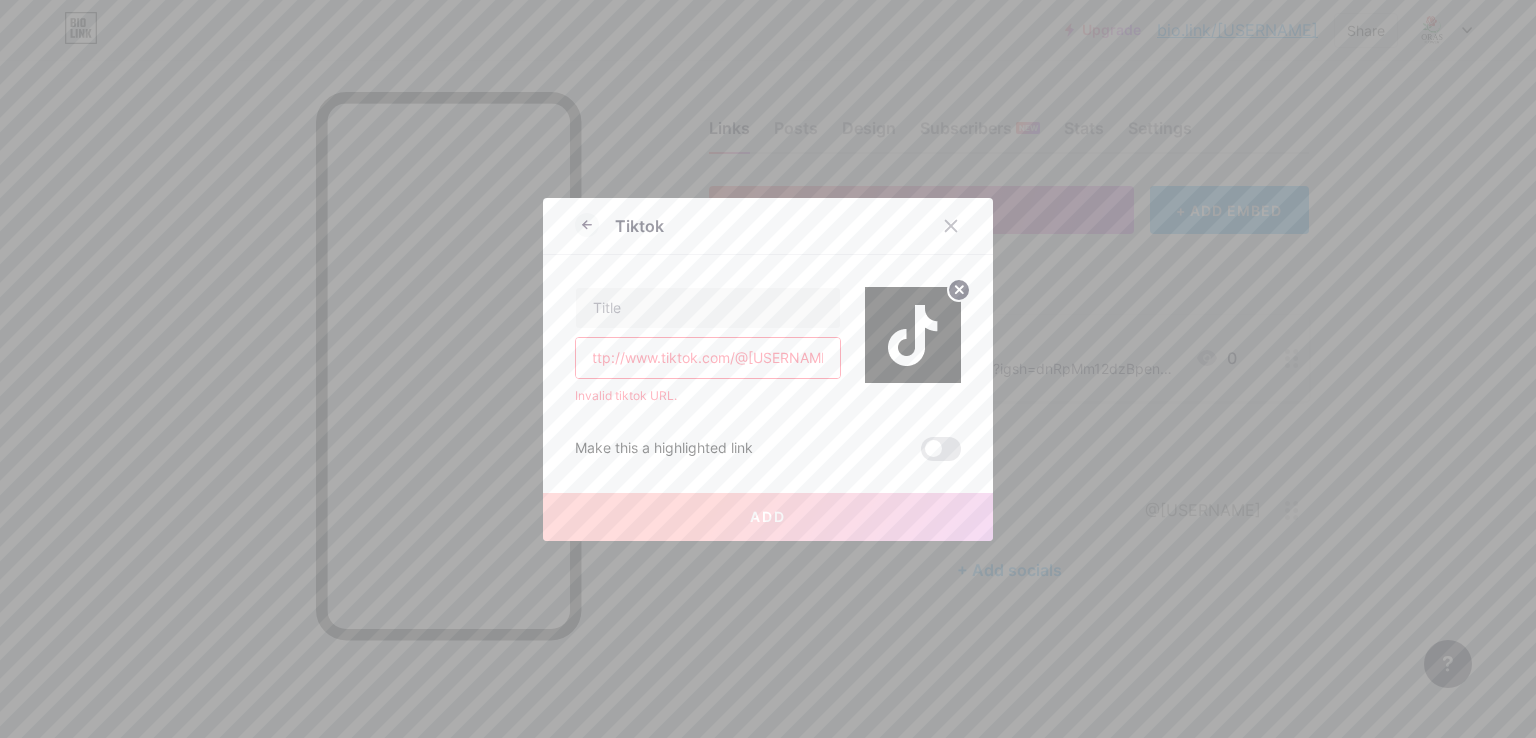 click on "http://www.tiktok.com/@[USERNAME]" at bounding box center (708, 358) 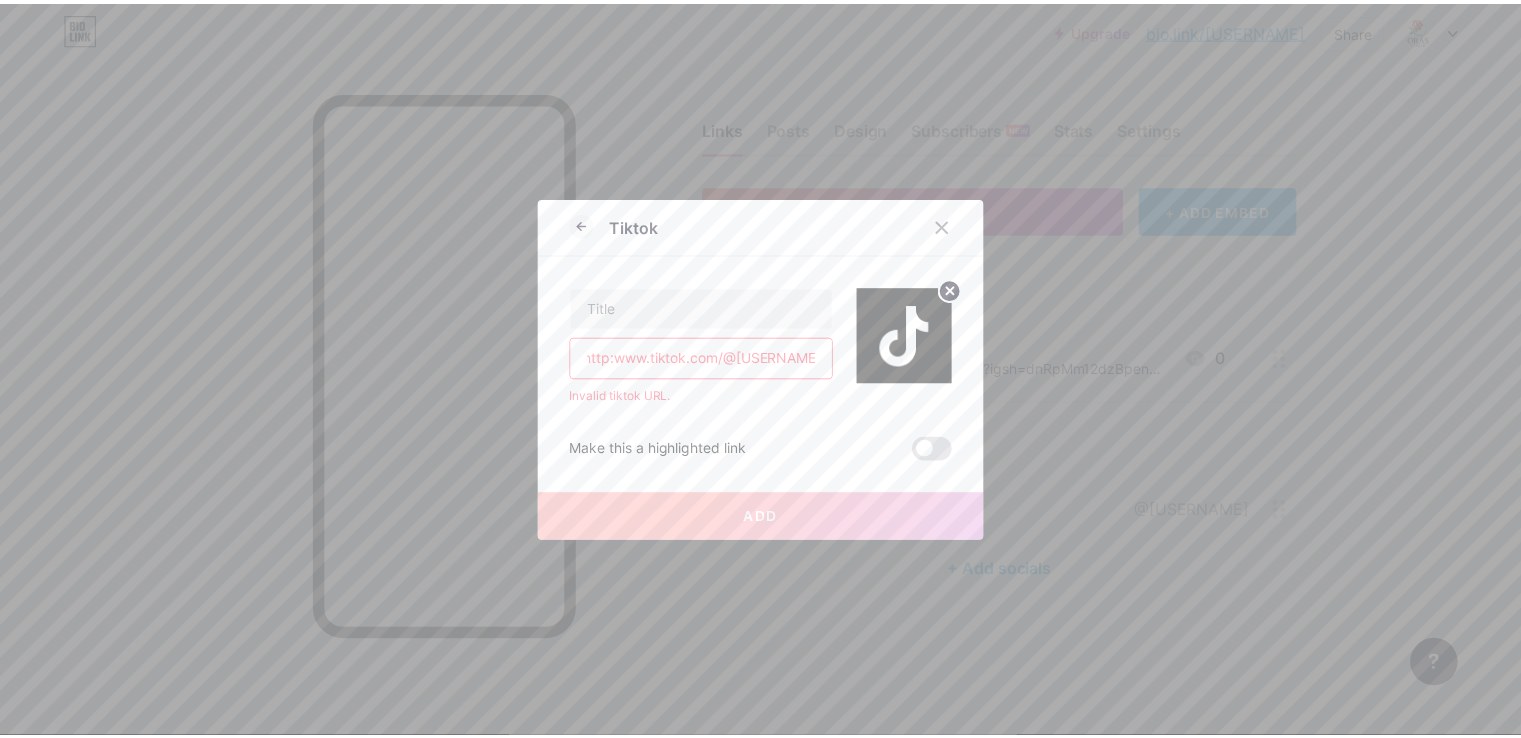 scroll, scrollTop: 0, scrollLeft: 0, axis: both 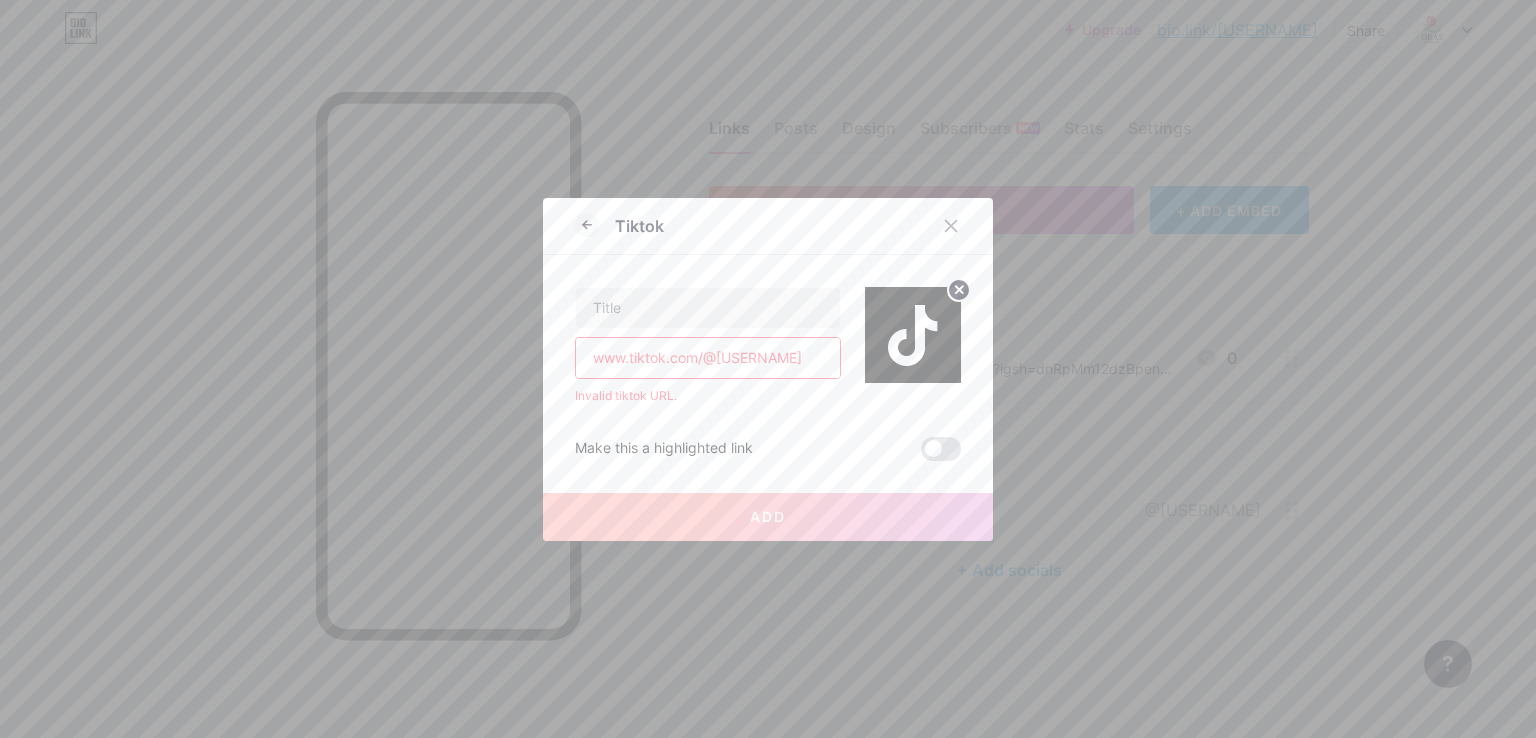 click on "www.tiktok.com/[USERNAME]   Invalid tiktok URL.
Make this a highlighted link
Add" at bounding box center (768, 358) 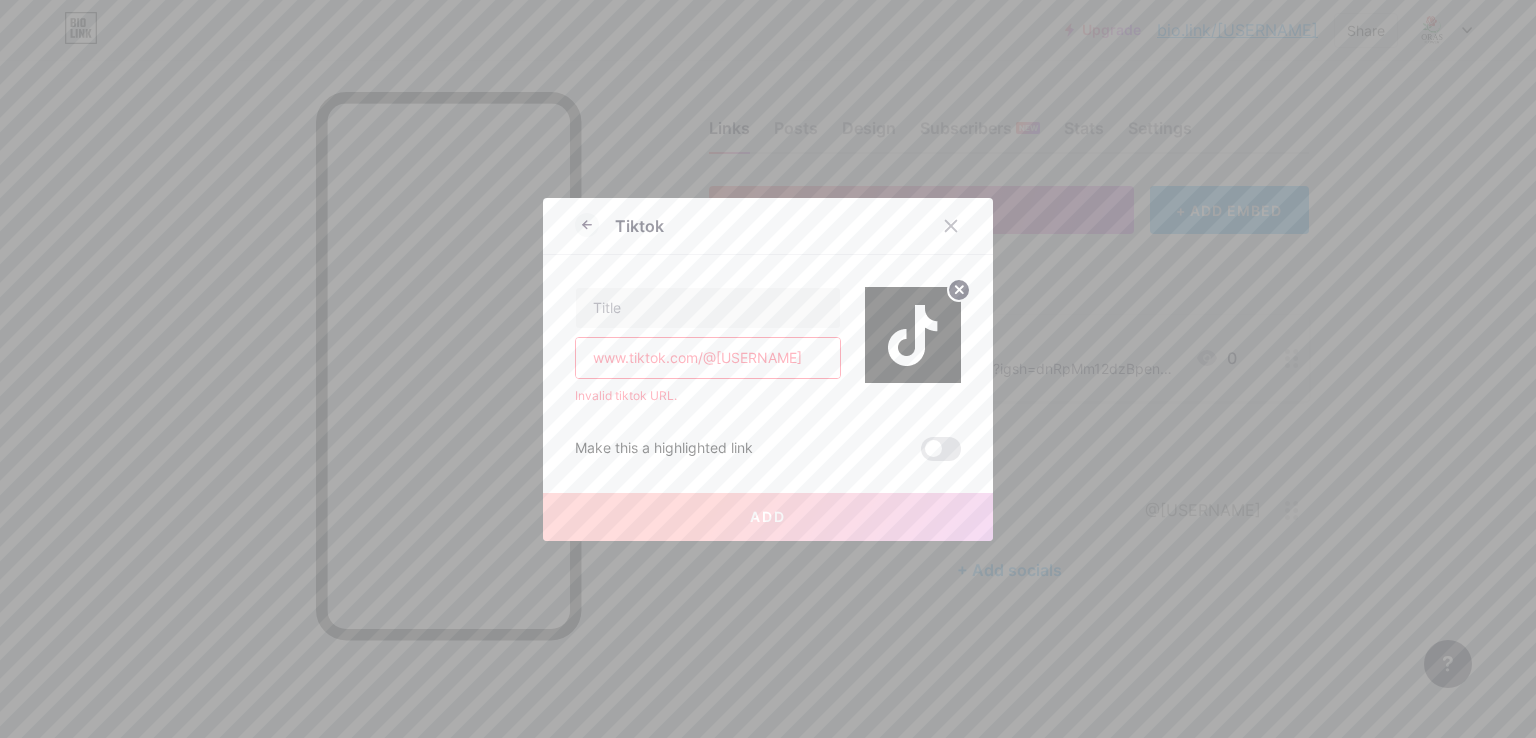 click on "www.tiktok.com/@[USERNAME]" at bounding box center [708, 358] 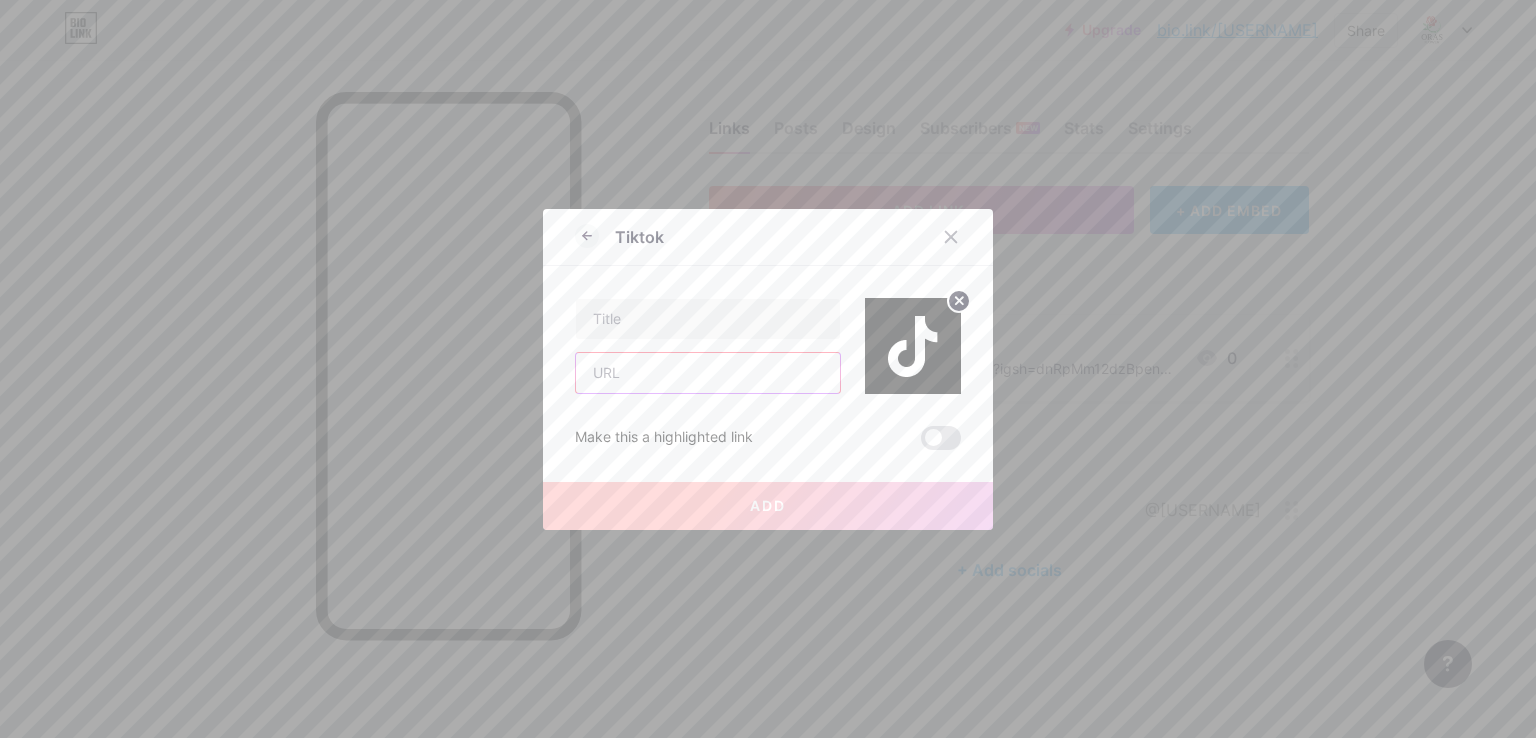 paste on "https://shorturl.at/[SHORT_ID]" 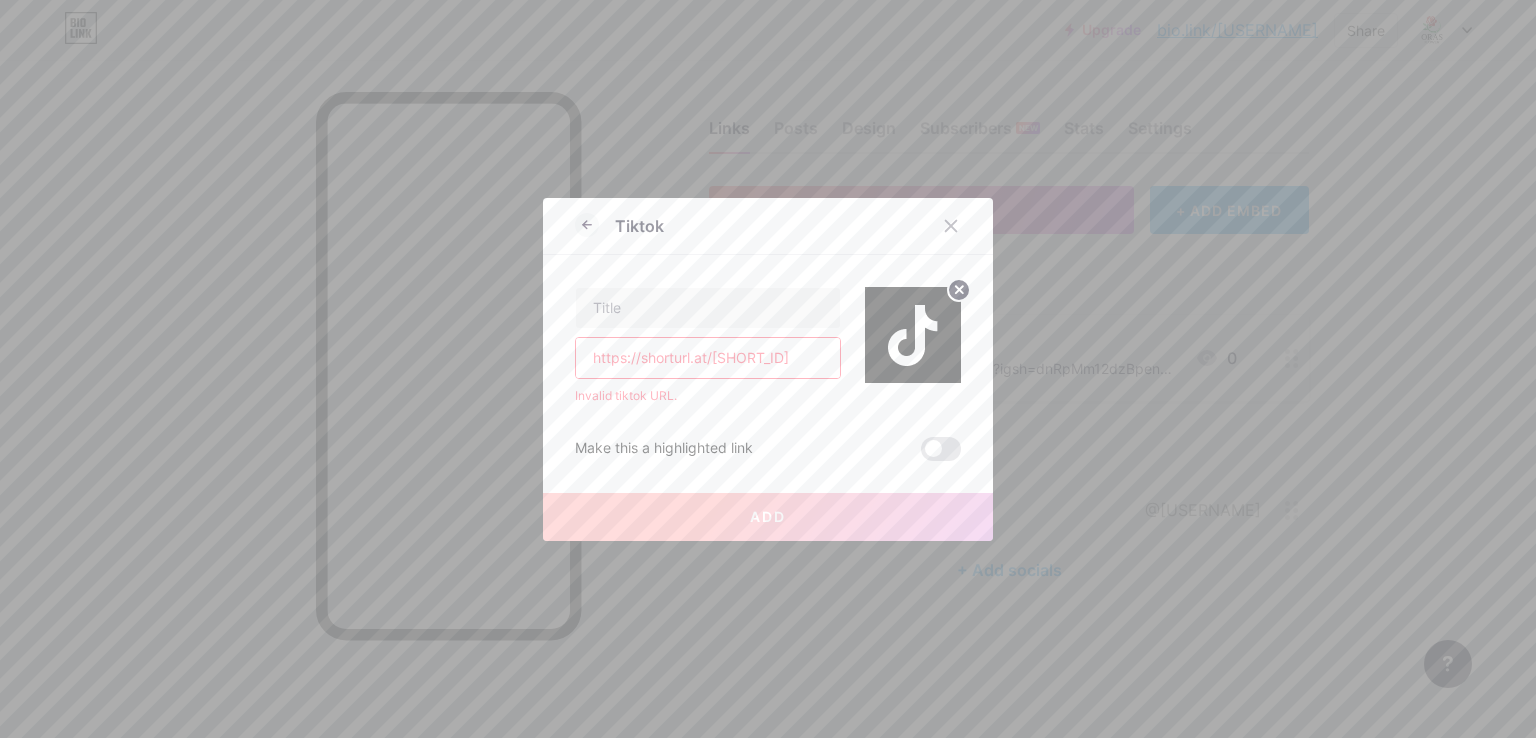 type on "https://shorturl.at/[SHORT_ID]" 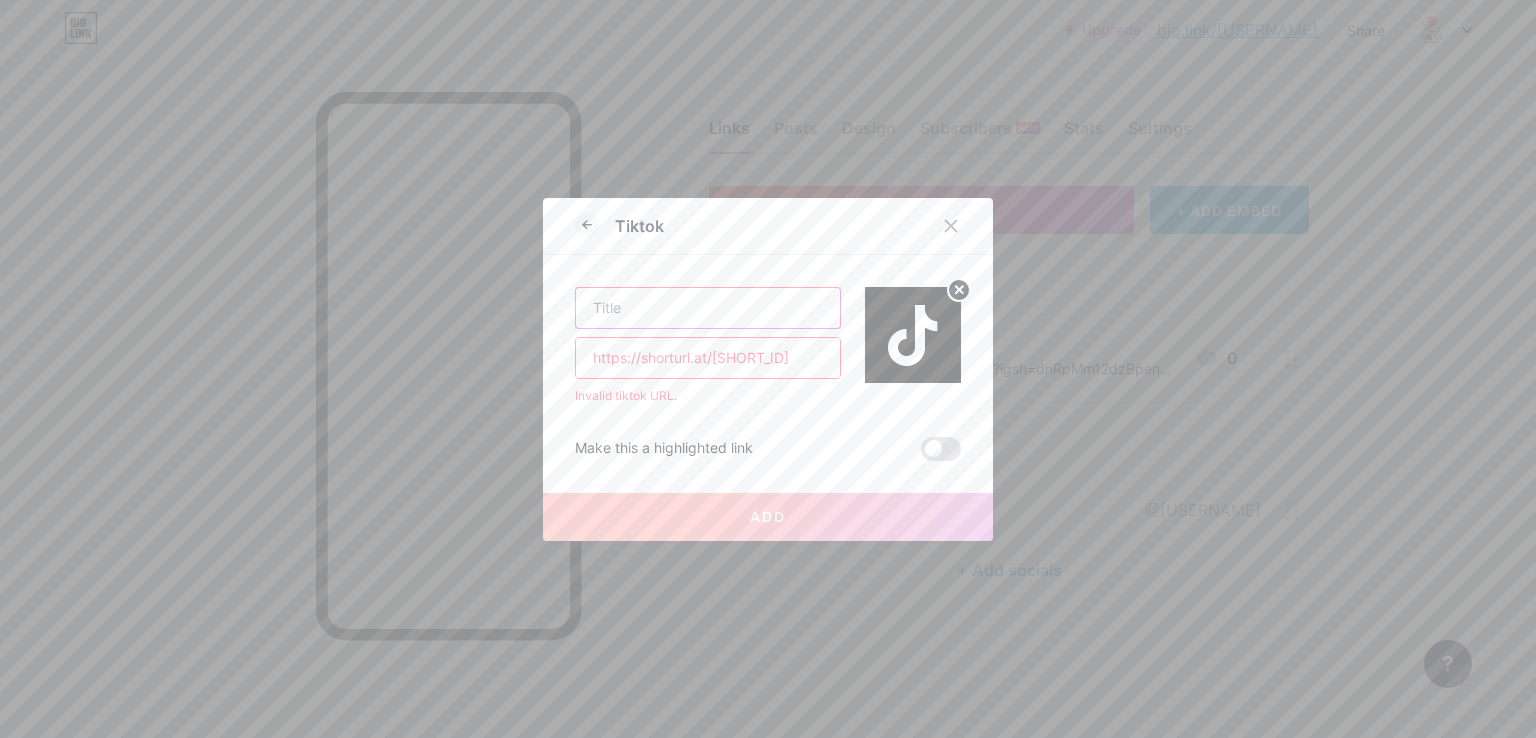 click at bounding box center [708, 308] 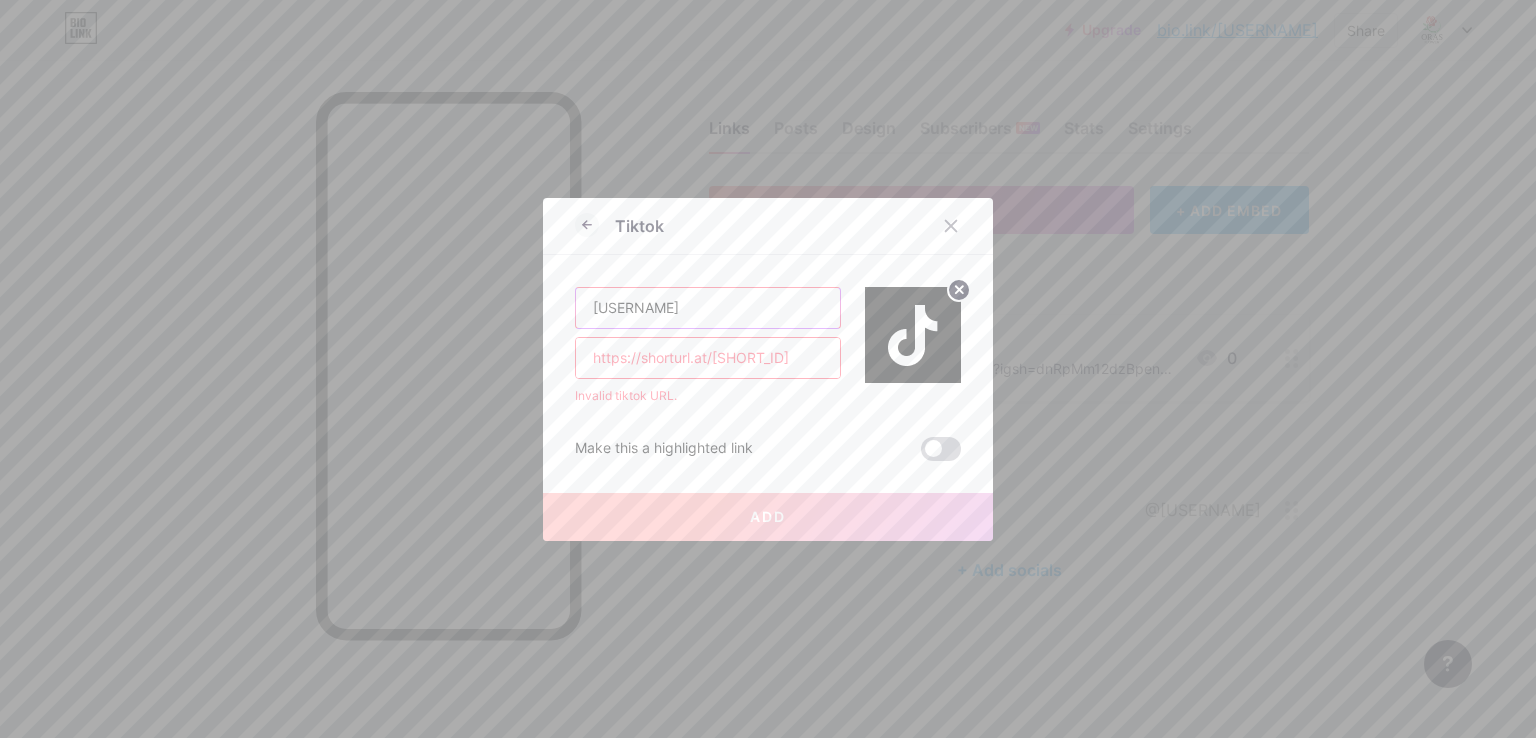type on "[USERNAME]" 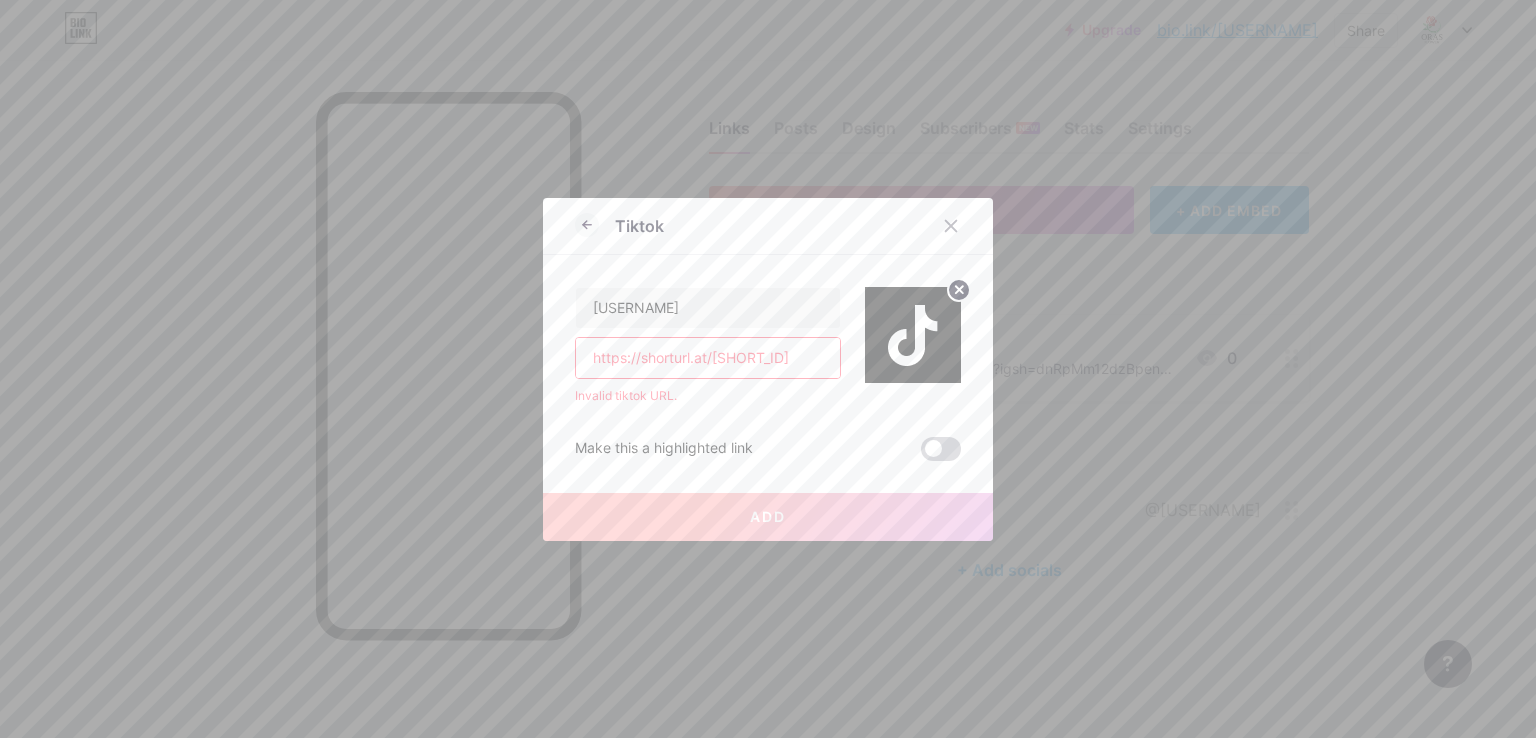 click at bounding box center [941, 449] 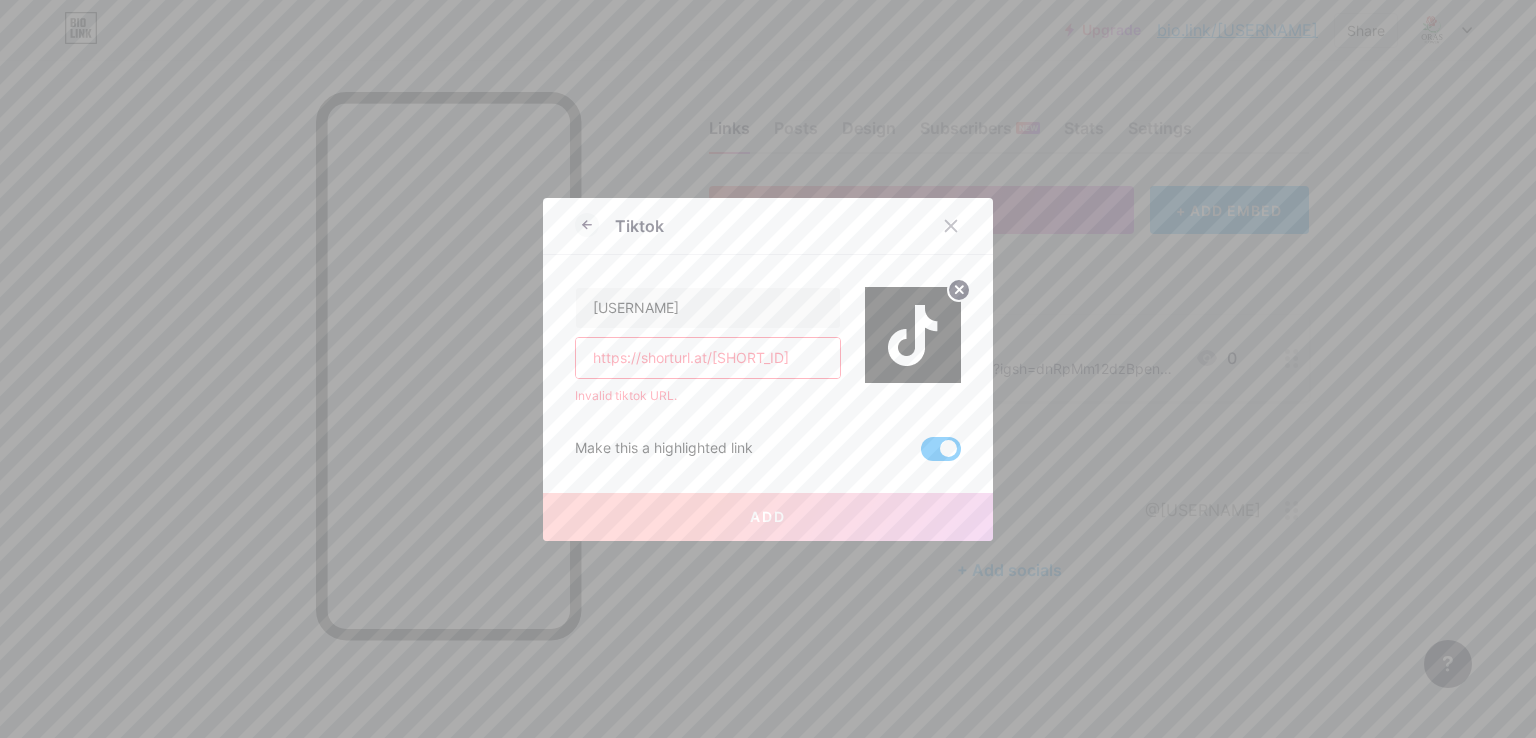 click at bounding box center [941, 449] 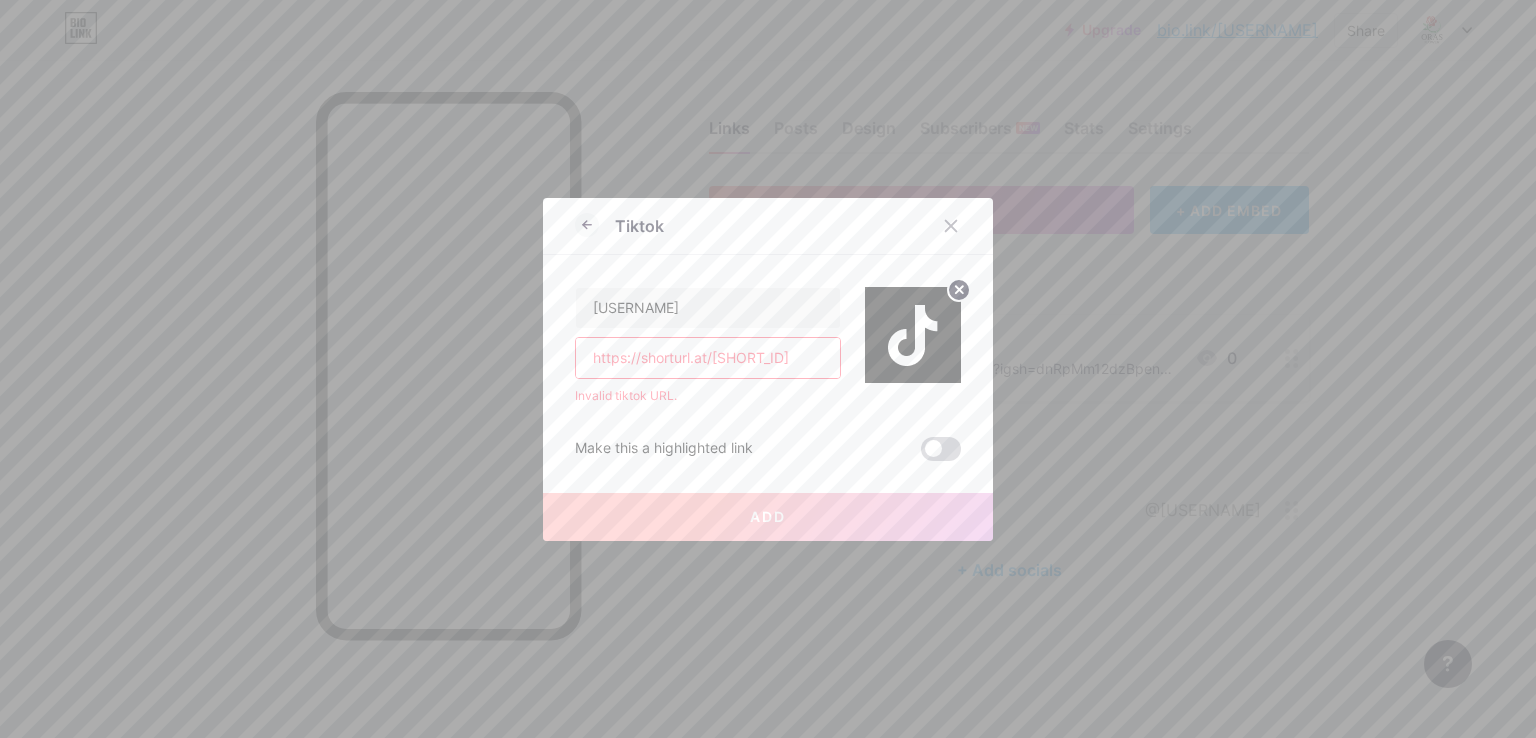 click at bounding box center (941, 449) 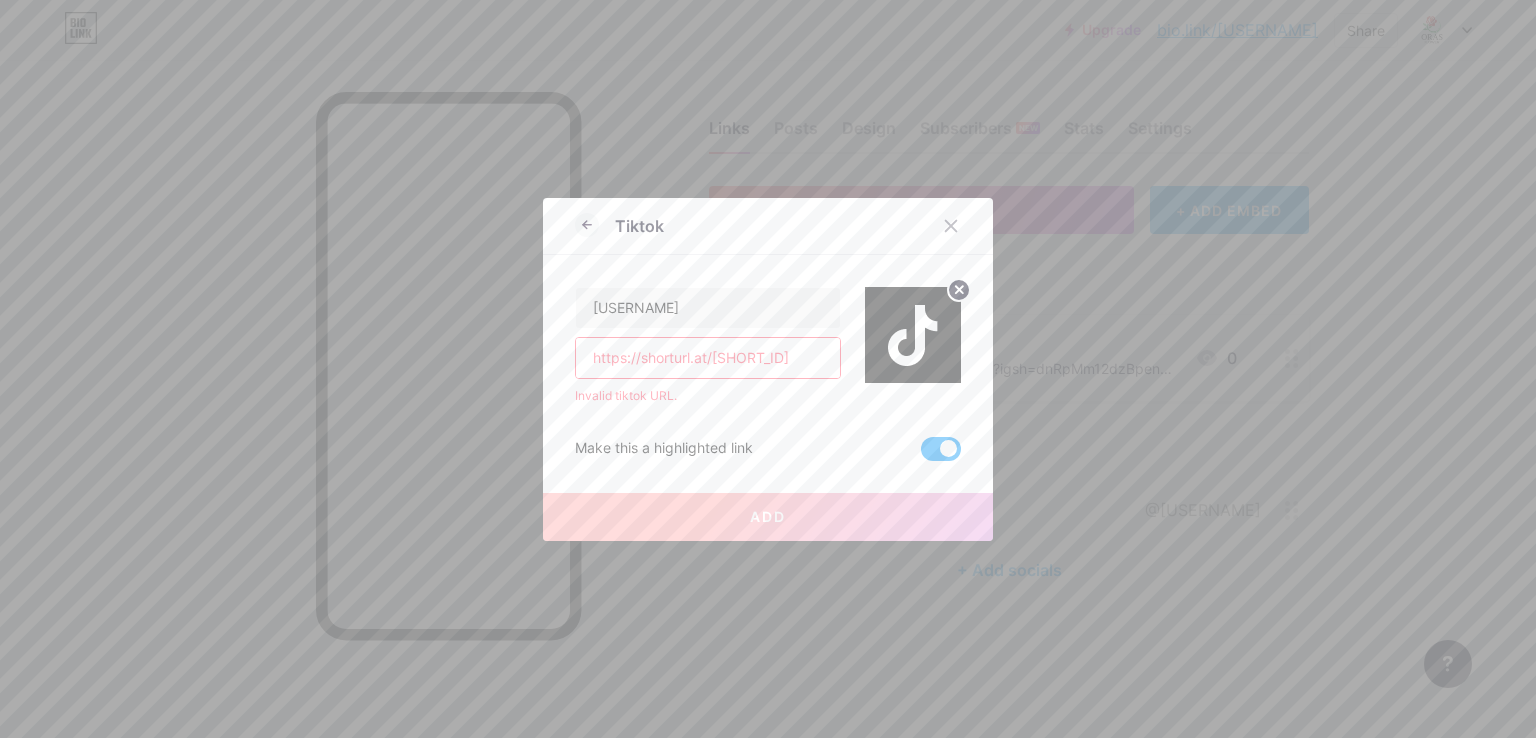 click on "Add" at bounding box center [768, 517] 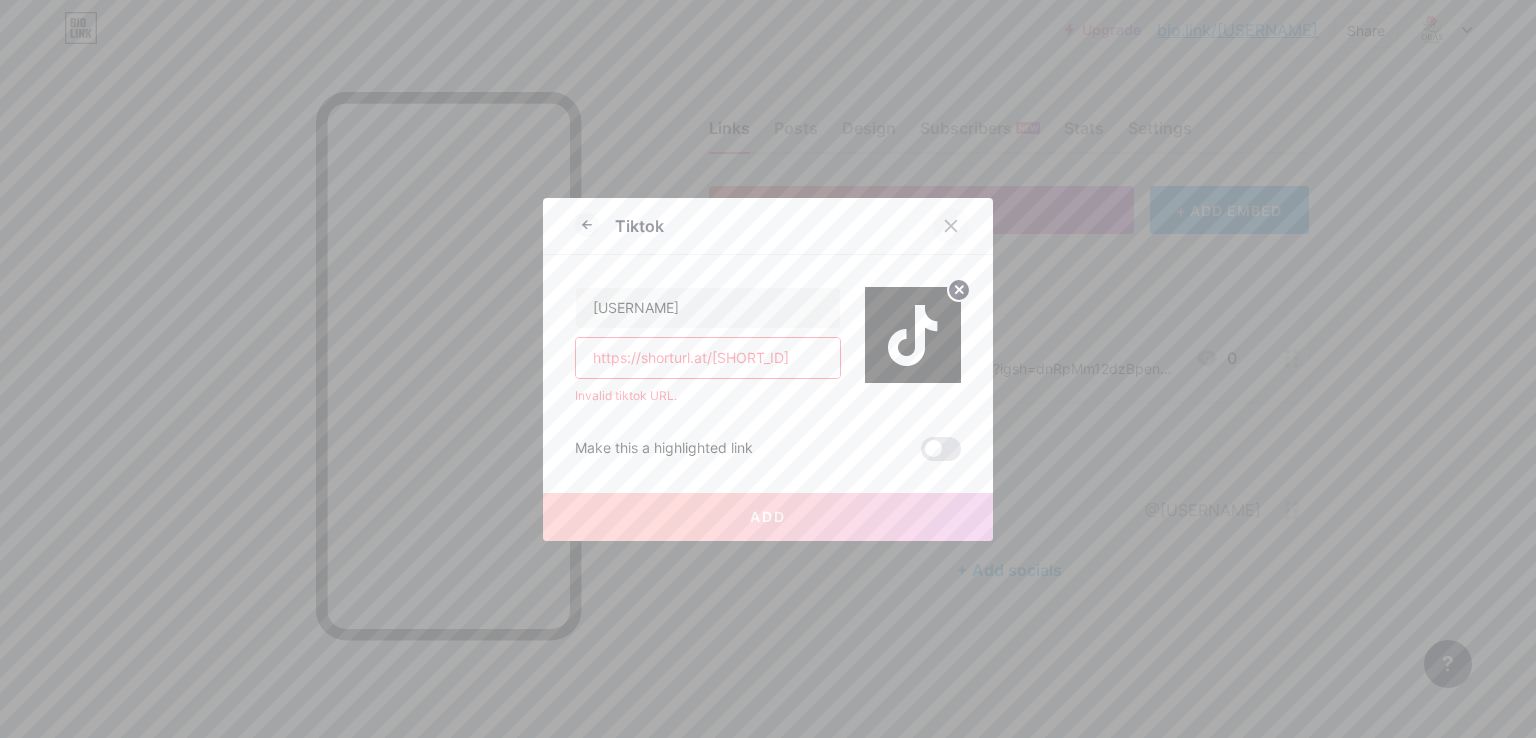 click 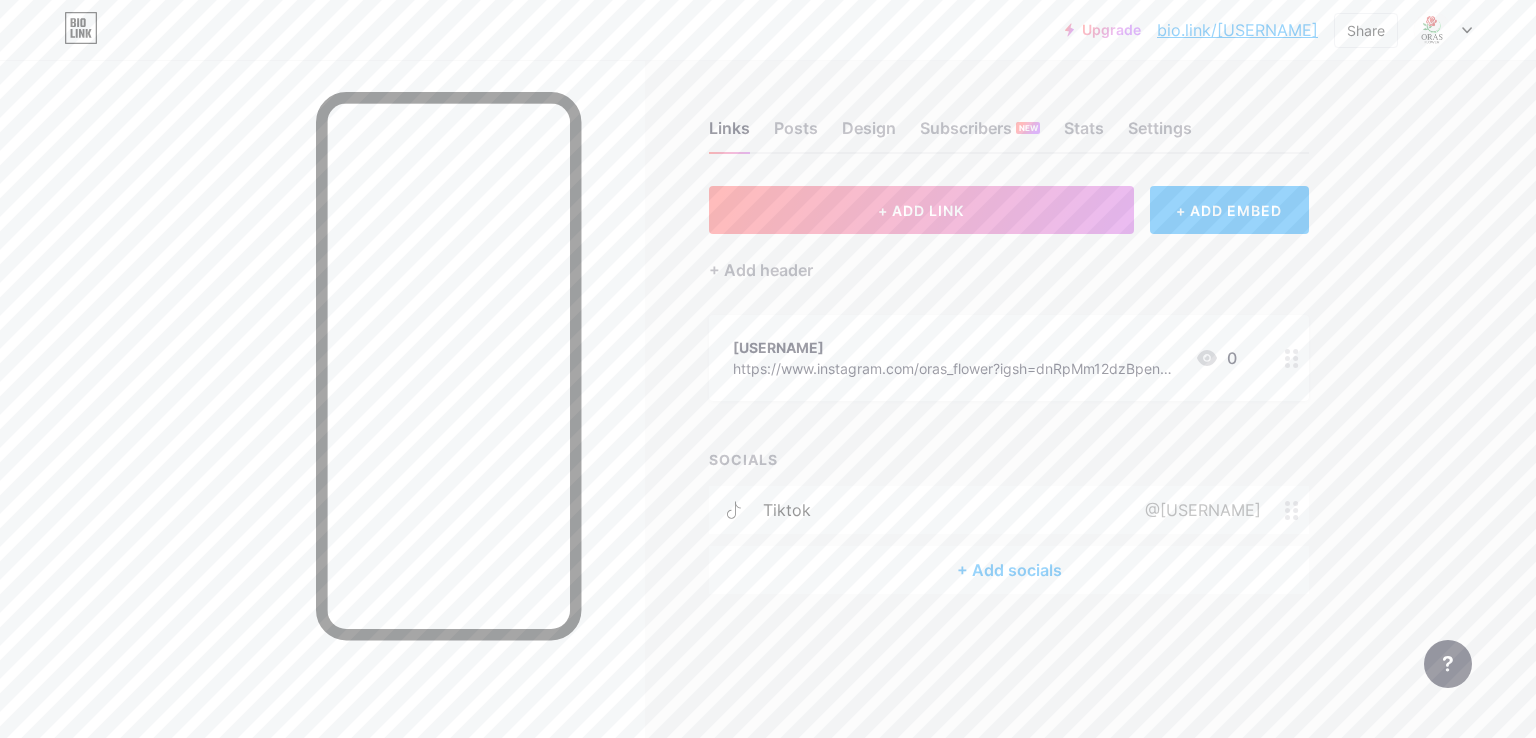 click at bounding box center (1292, 358) 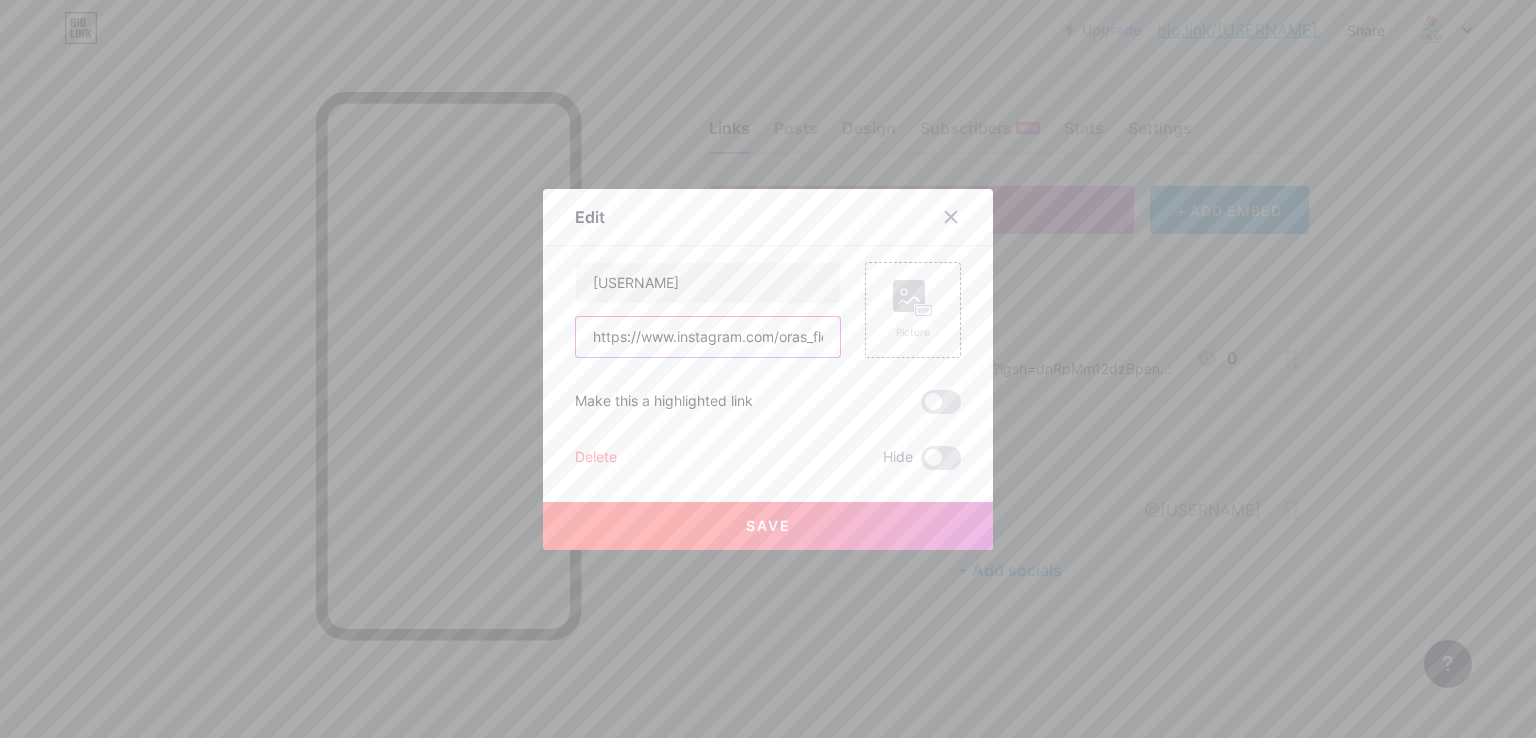 click on "https://www.instagram.com/oras_flower?igsh=dnRpMm12dzBpenc5&utm_source=qr" at bounding box center (708, 337) 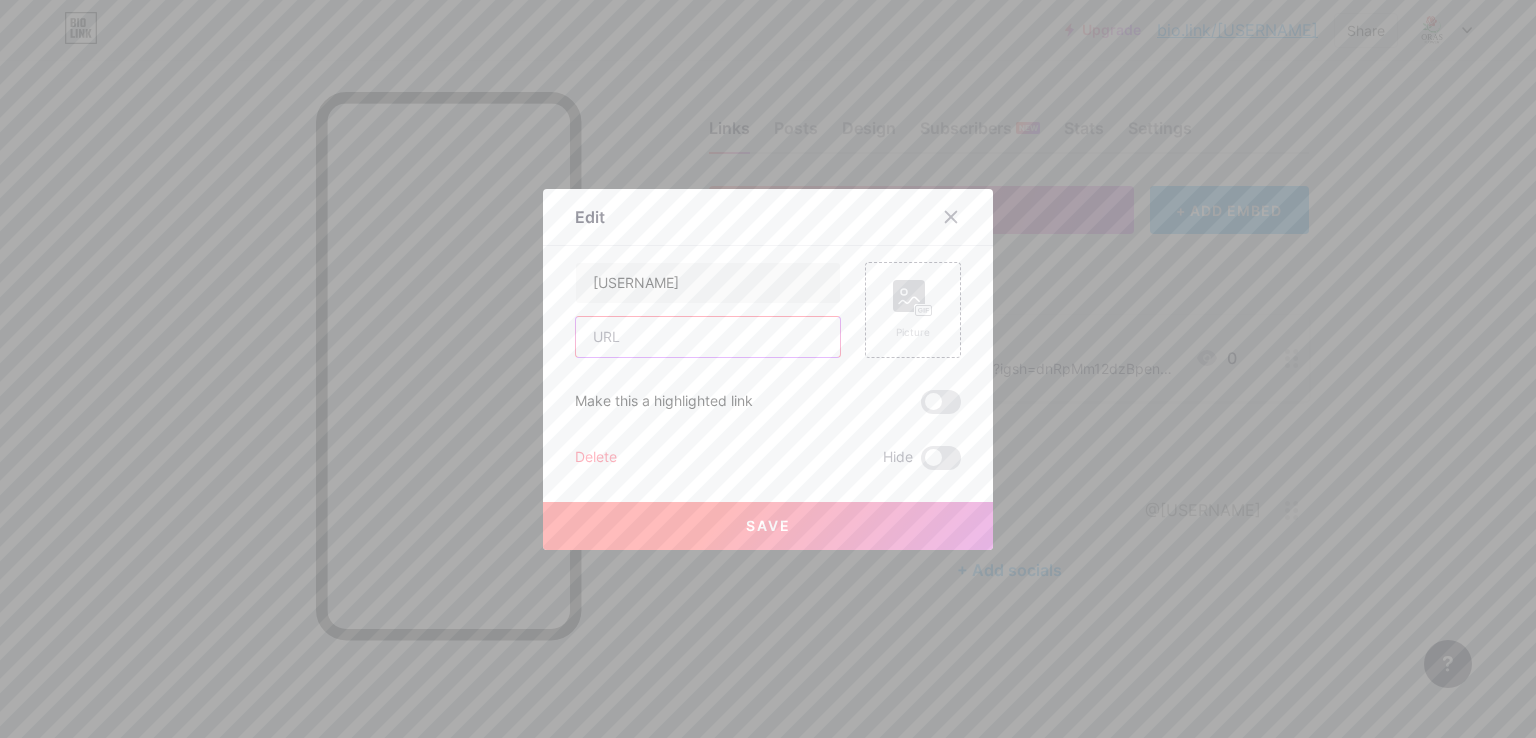 type 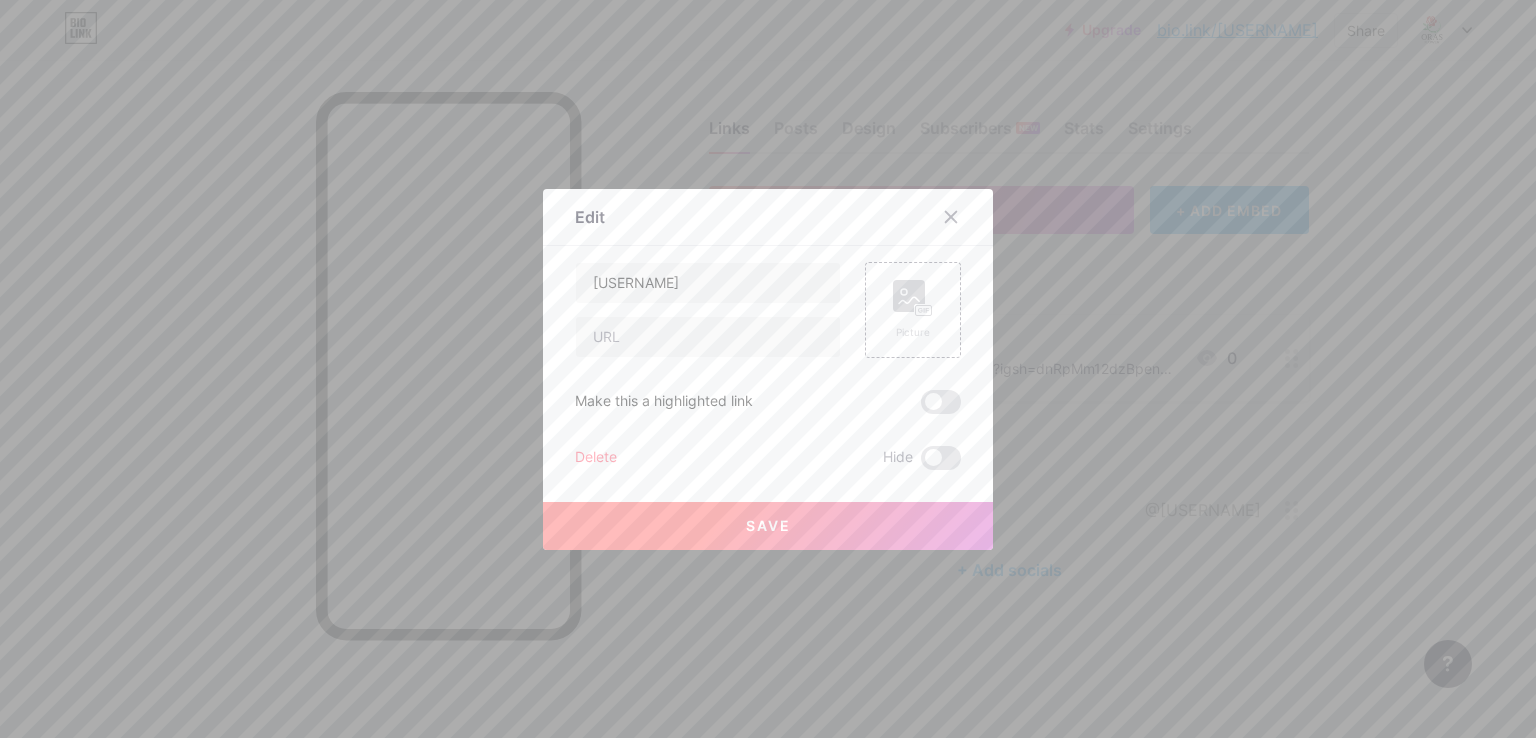 click on "Save" at bounding box center (768, 526) 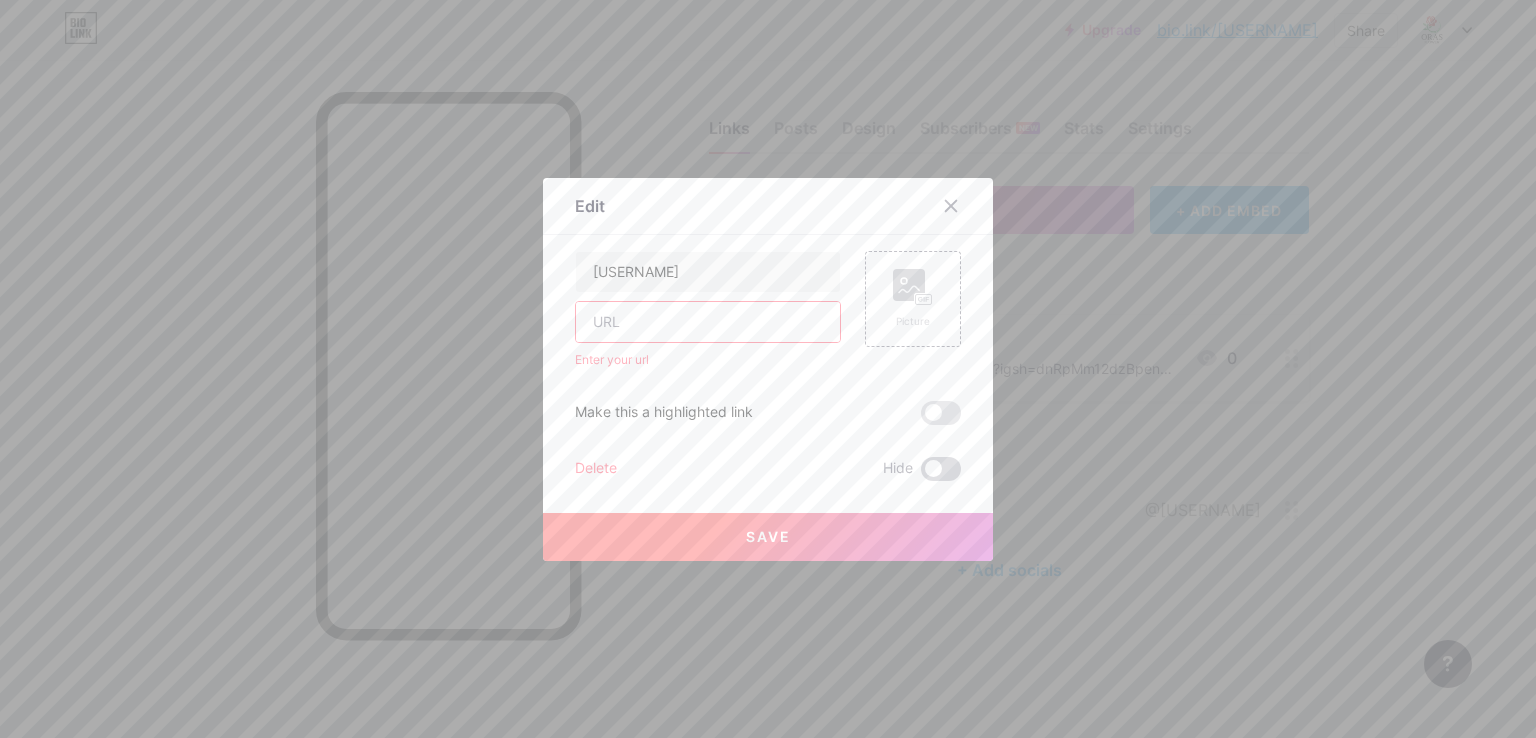click at bounding box center [941, 469] 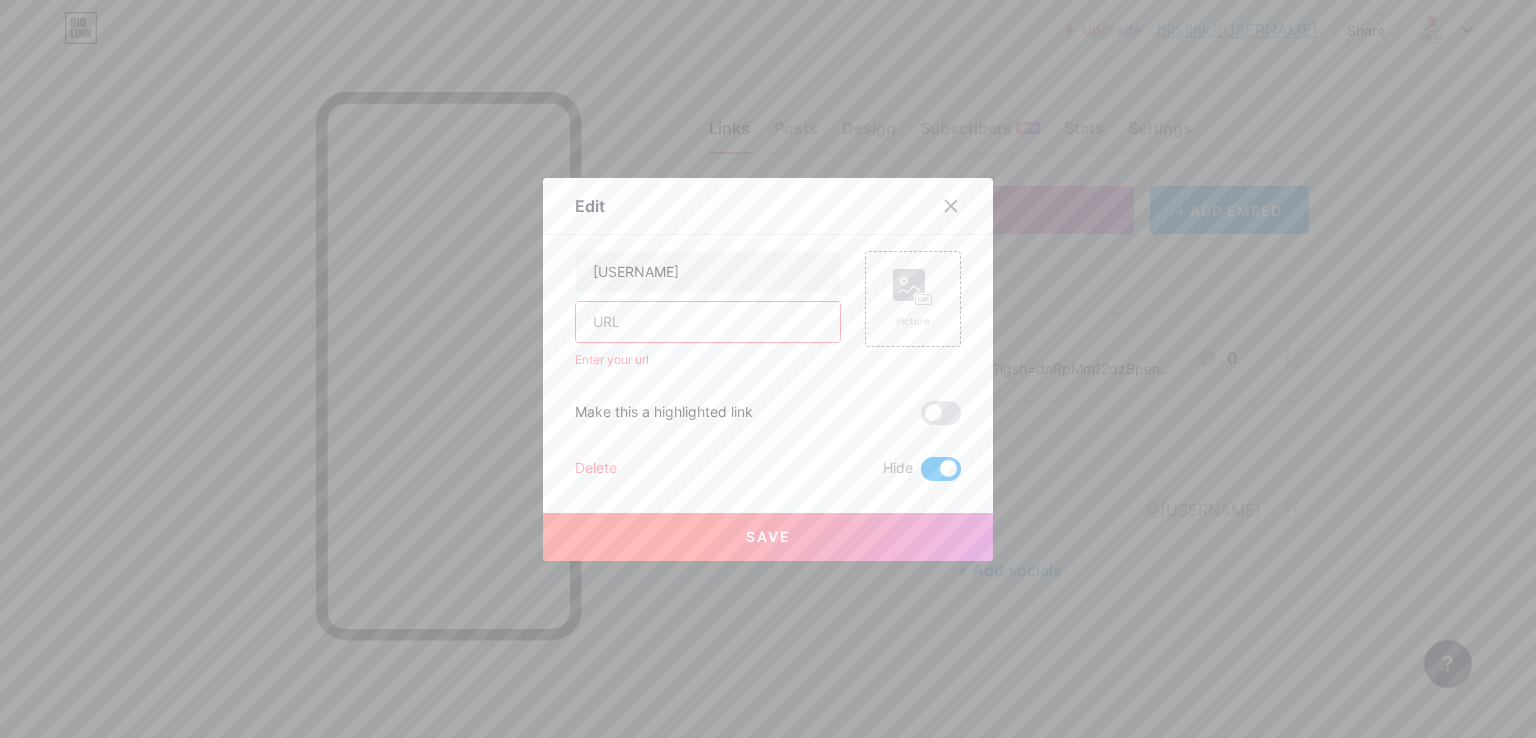 click on "Save" at bounding box center (768, 537) 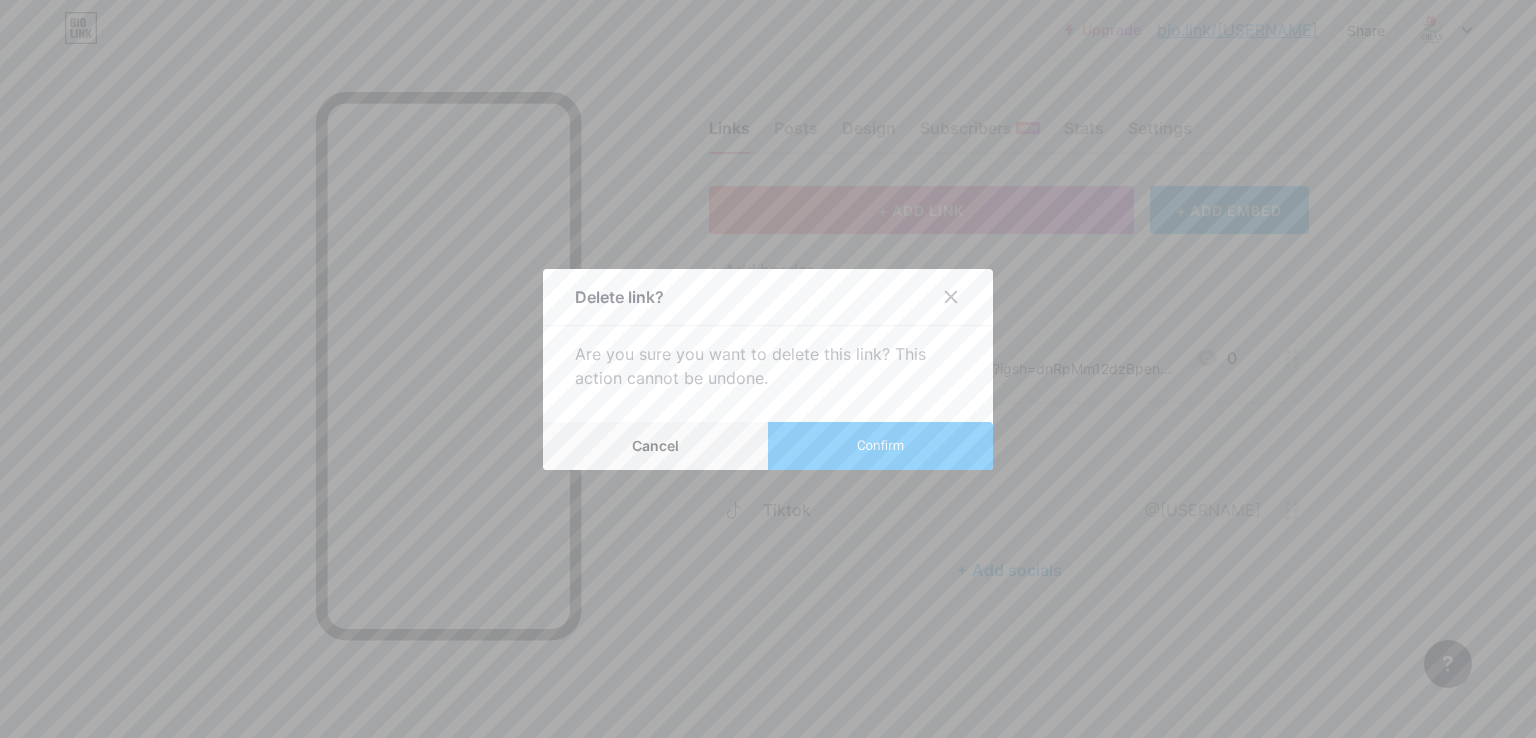 click on "Confirm" at bounding box center [880, 445] 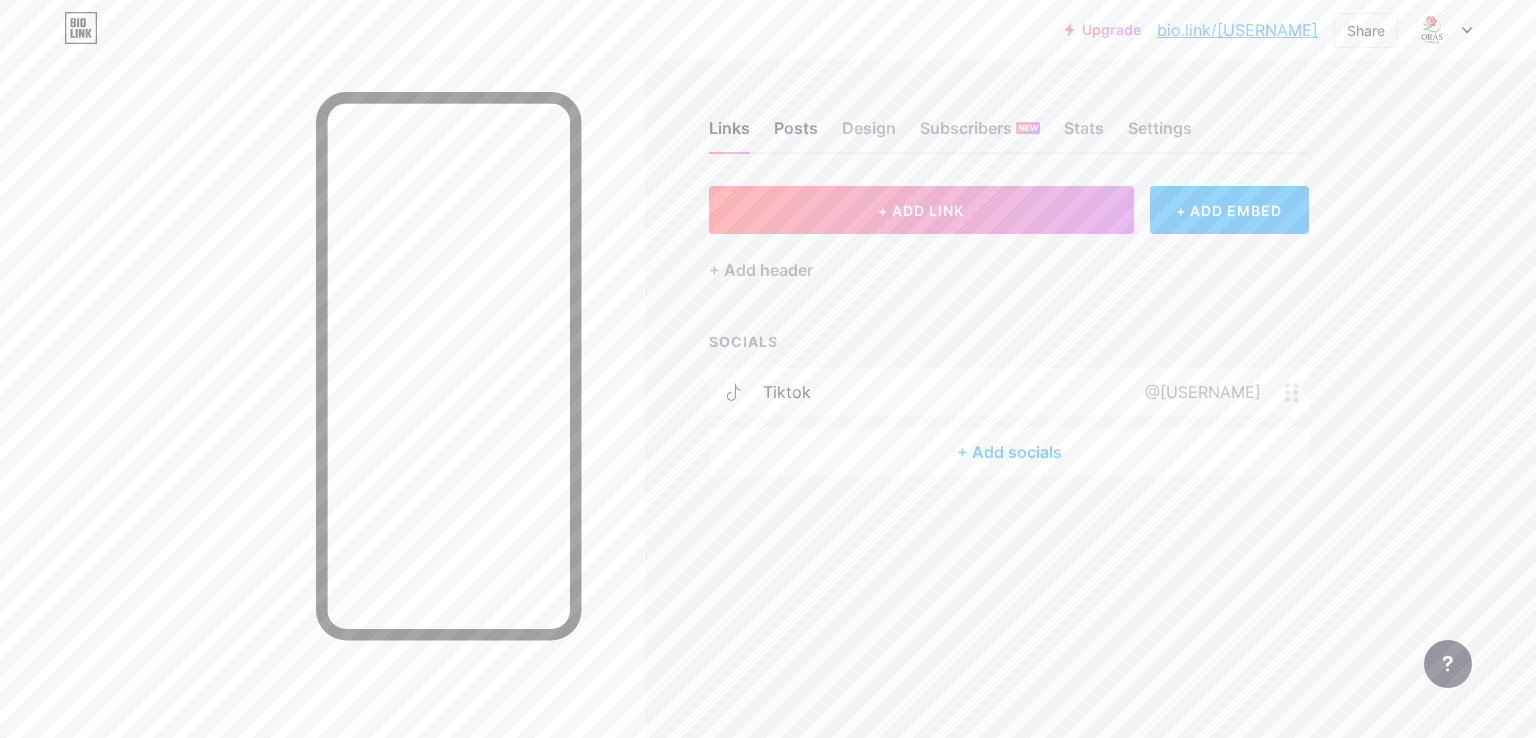 click on "Posts" at bounding box center (796, 134) 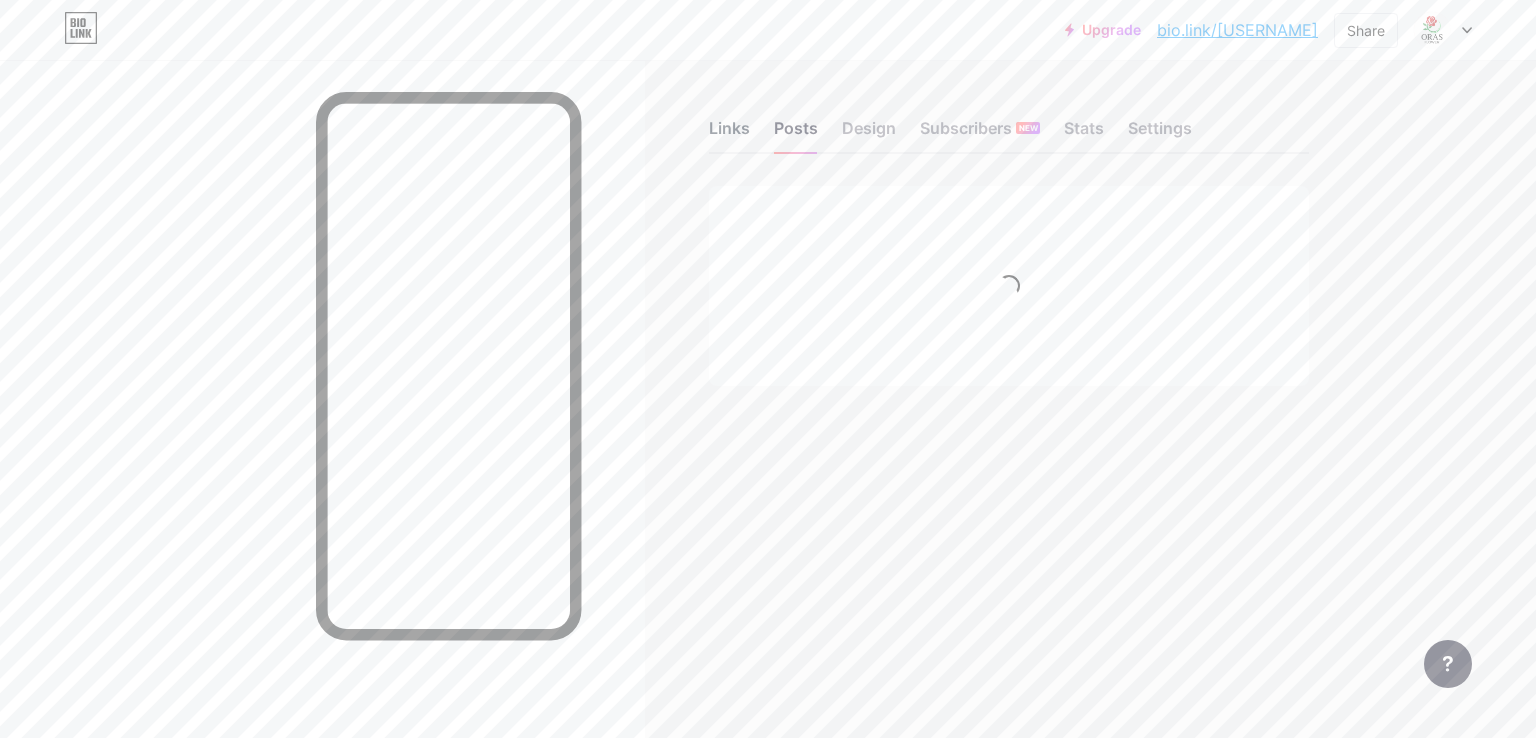 click on "Links" at bounding box center (729, 134) 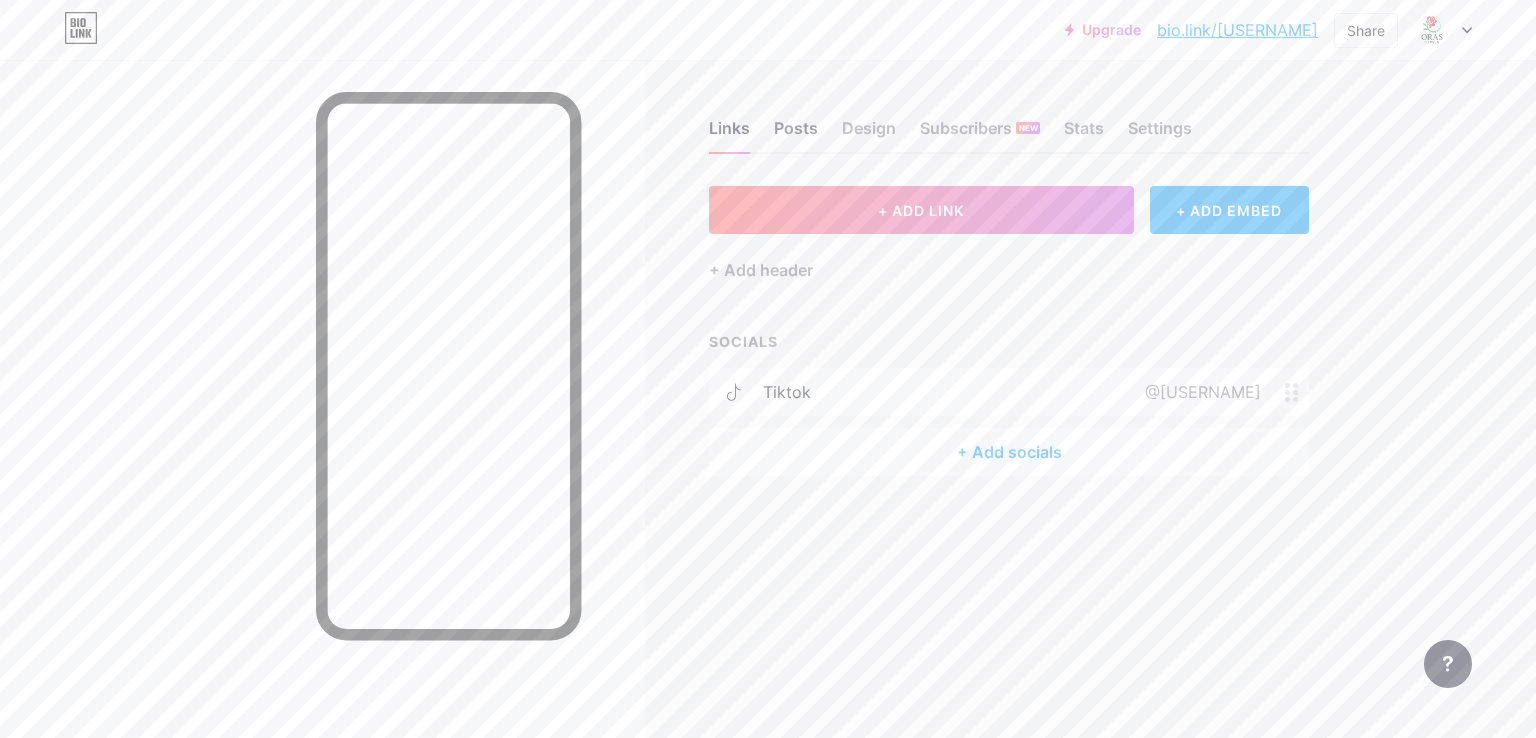 click on "Posts" at bounding box center (796, 134) 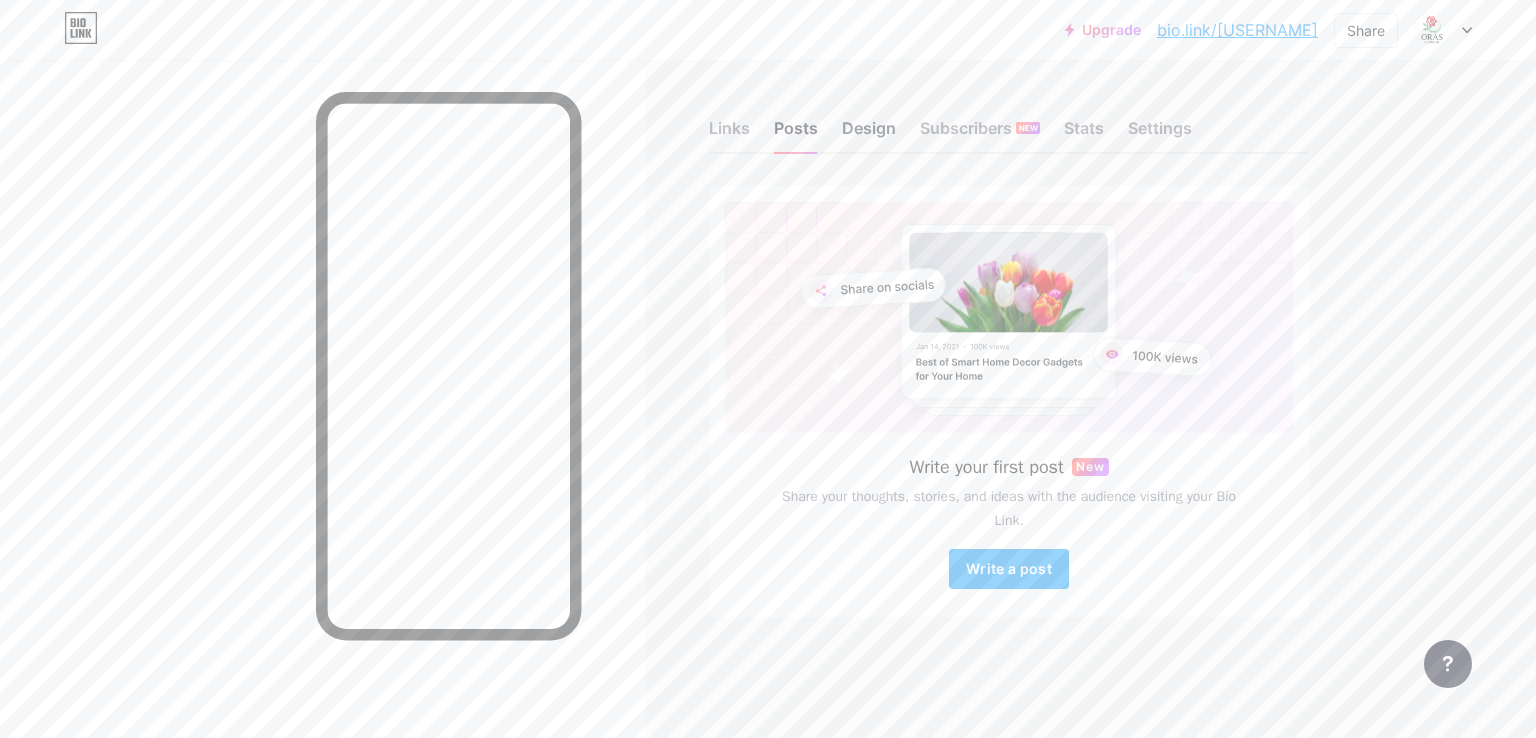 click on "Design" at bounding box center (869, 134) 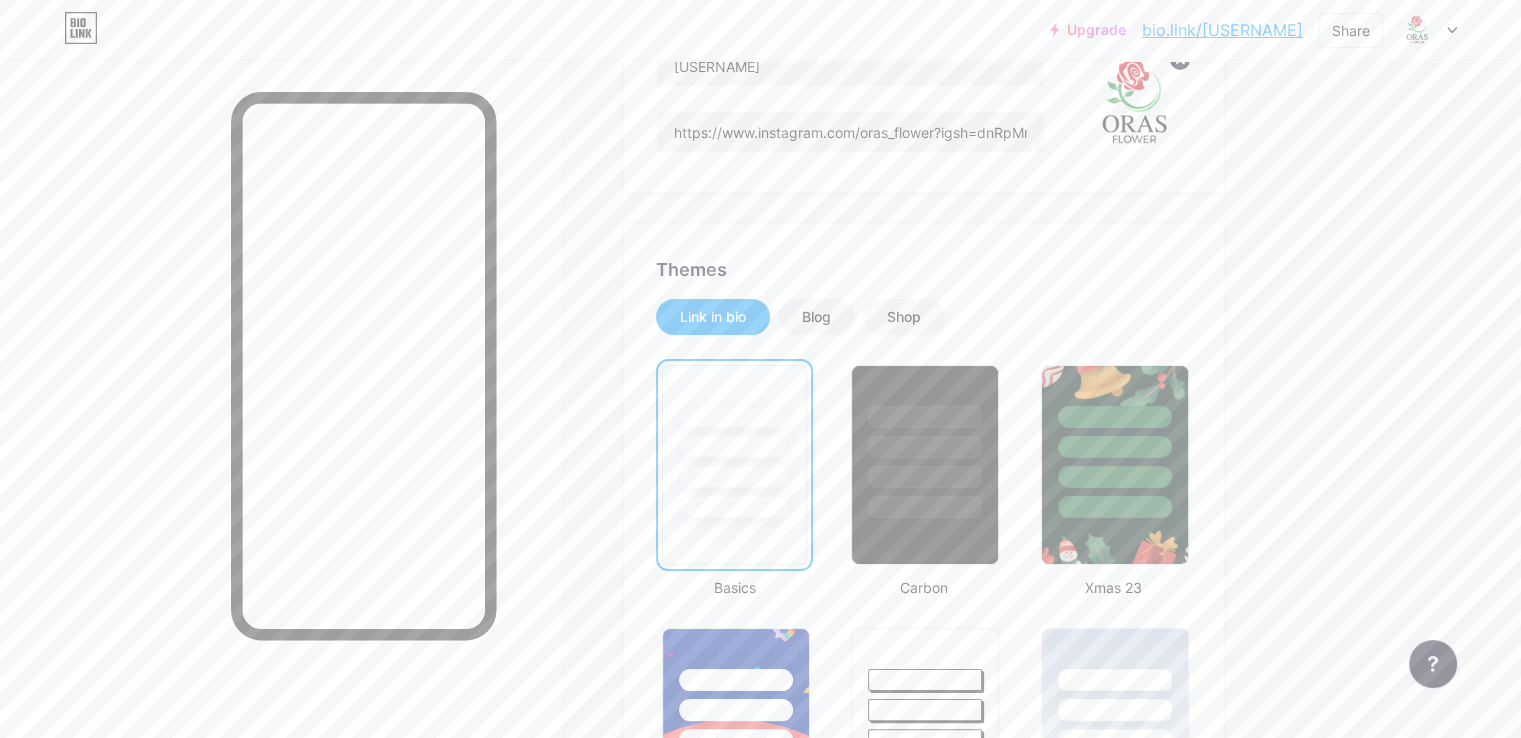 scroll, scrollTop: 233, scrollLeft: 0, axis: vertical 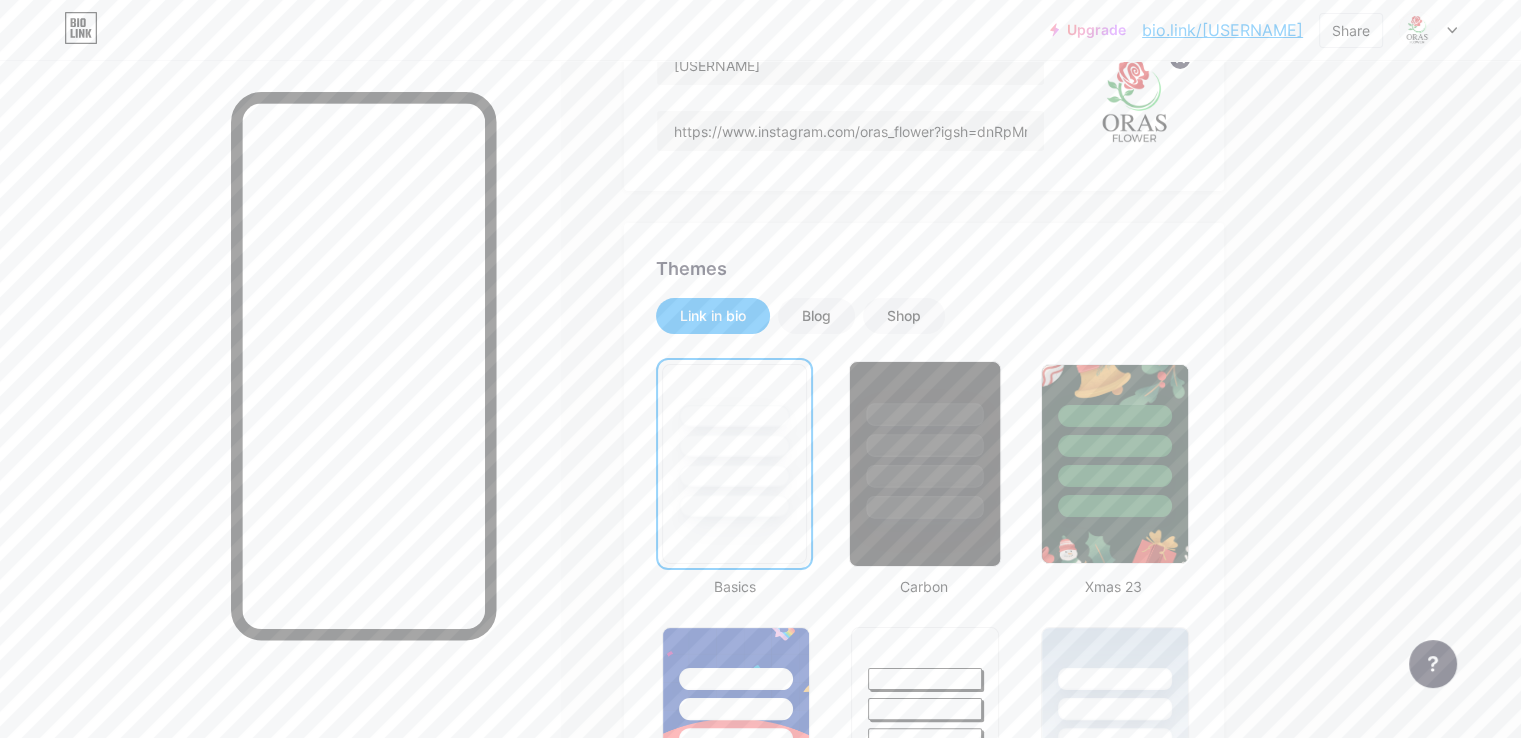 click at bounding box center [925, 440] 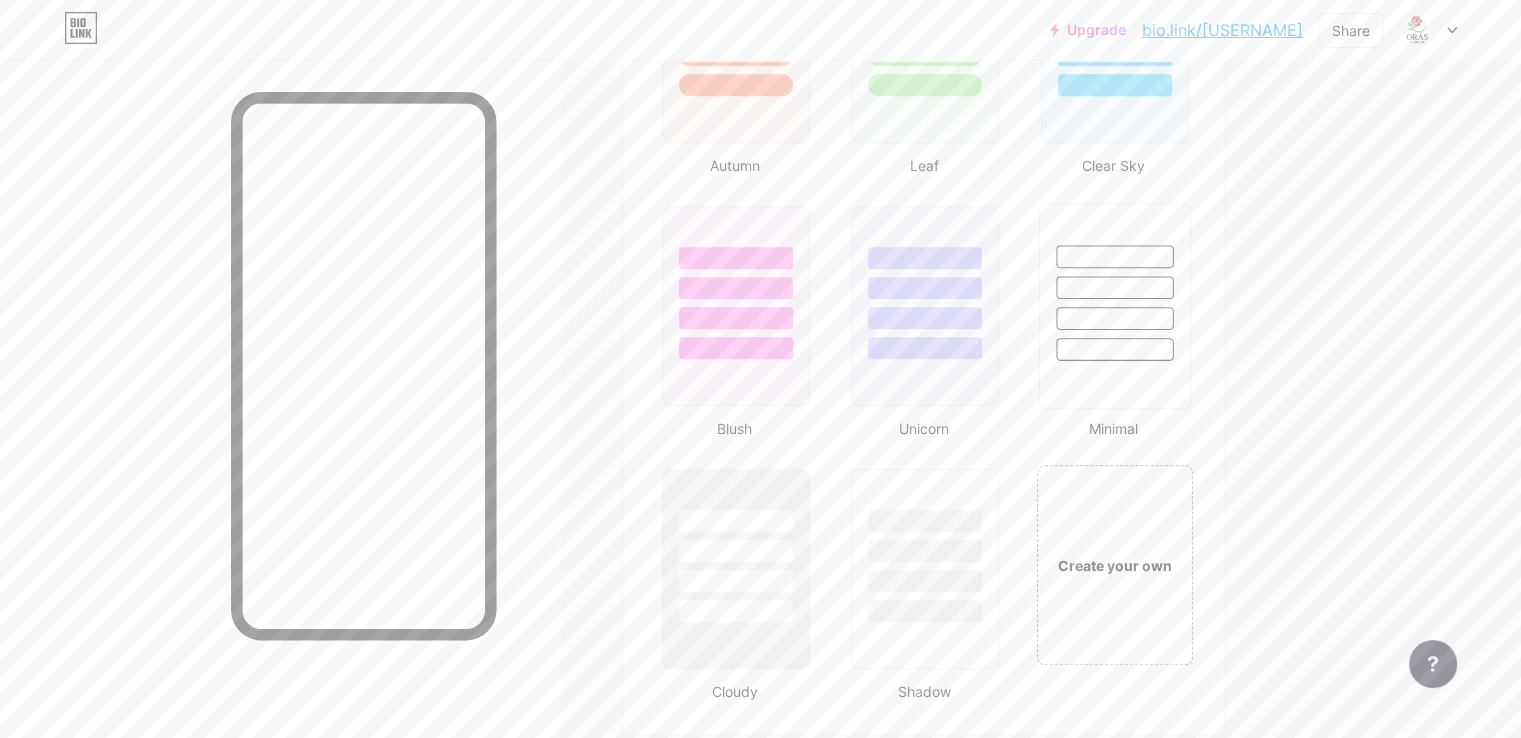 scroll, scrollTop: 2140, scrollLeft: 0, axis: vertical 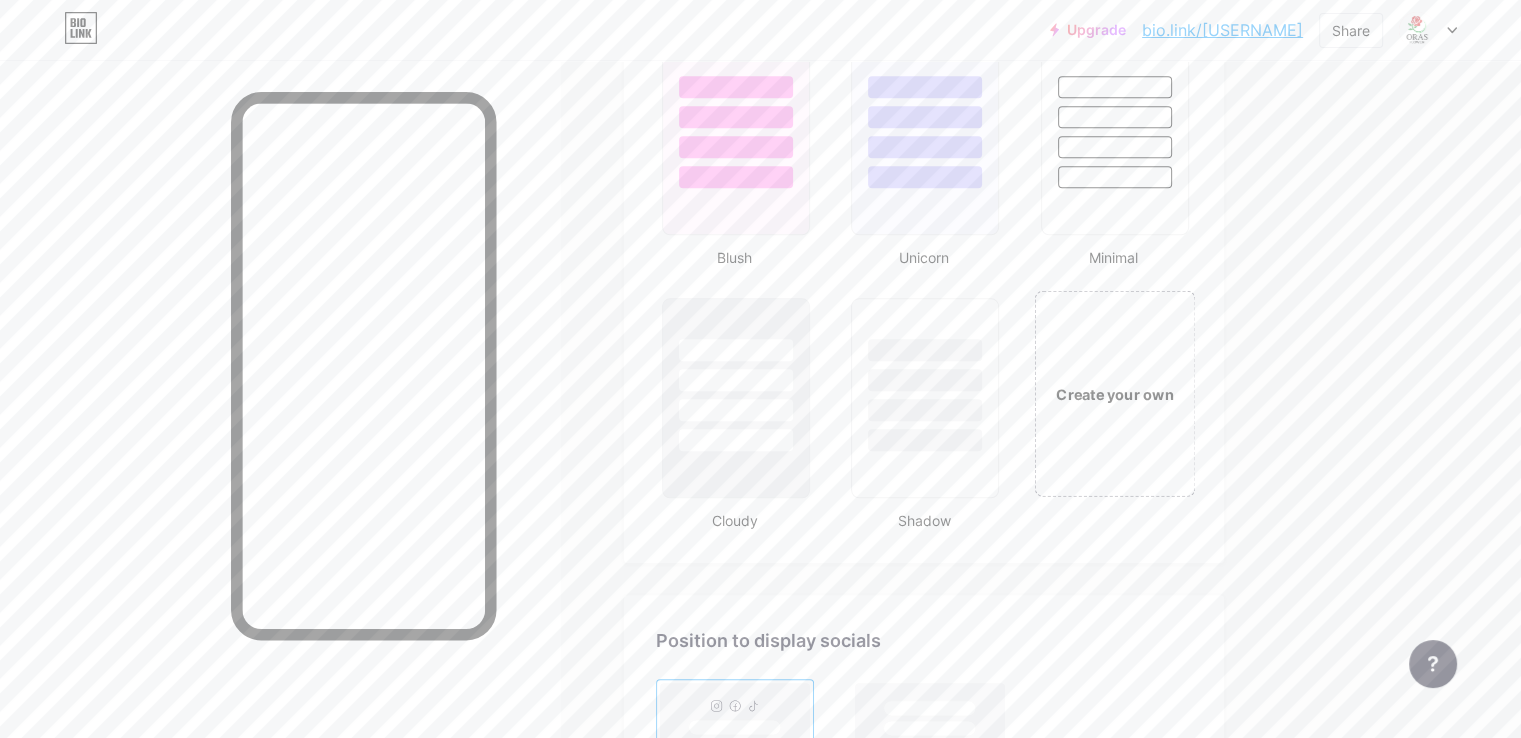 click on "Create your own" at bounding box center (1114, 393) 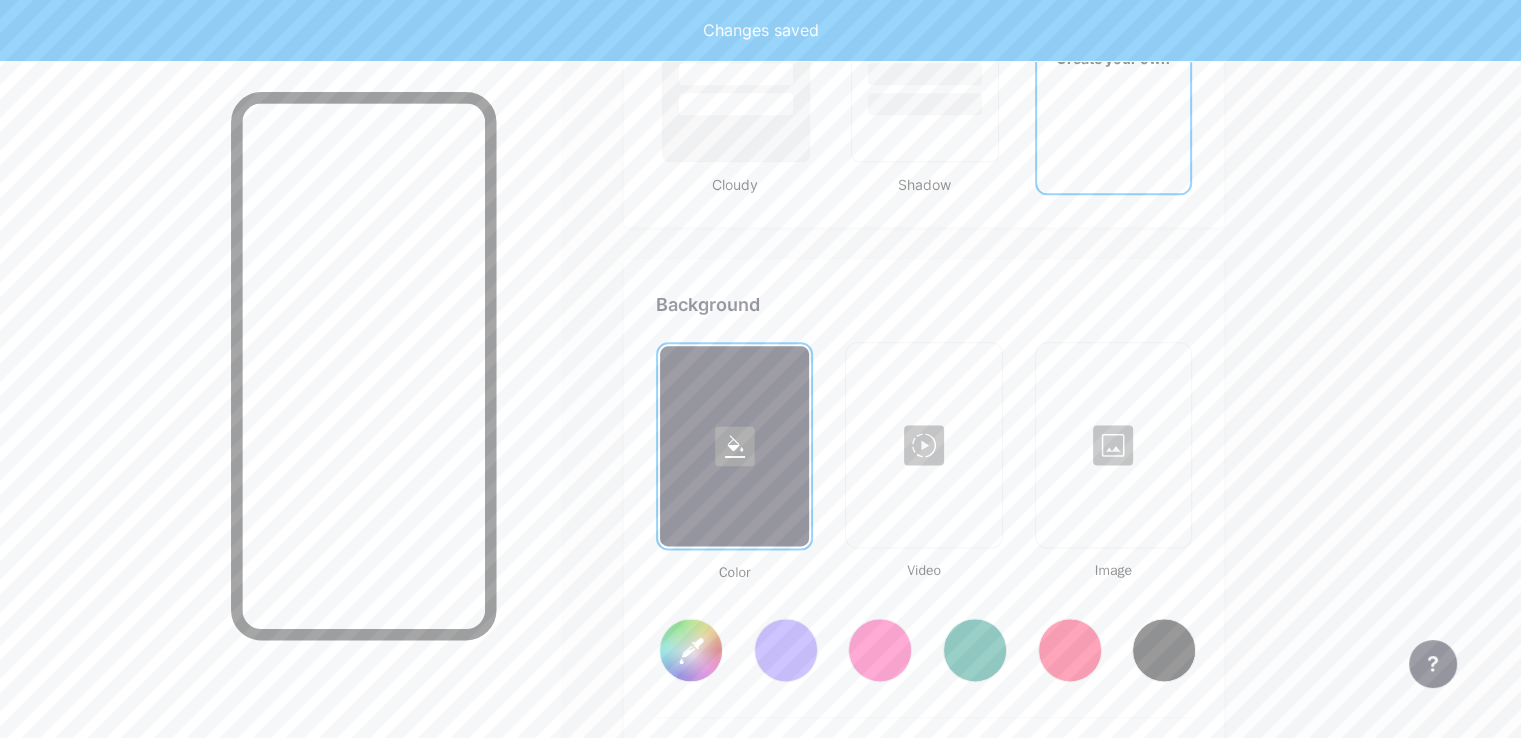 scroll, scrollTop: 2648, scrollLeft: 0, axis: vertical 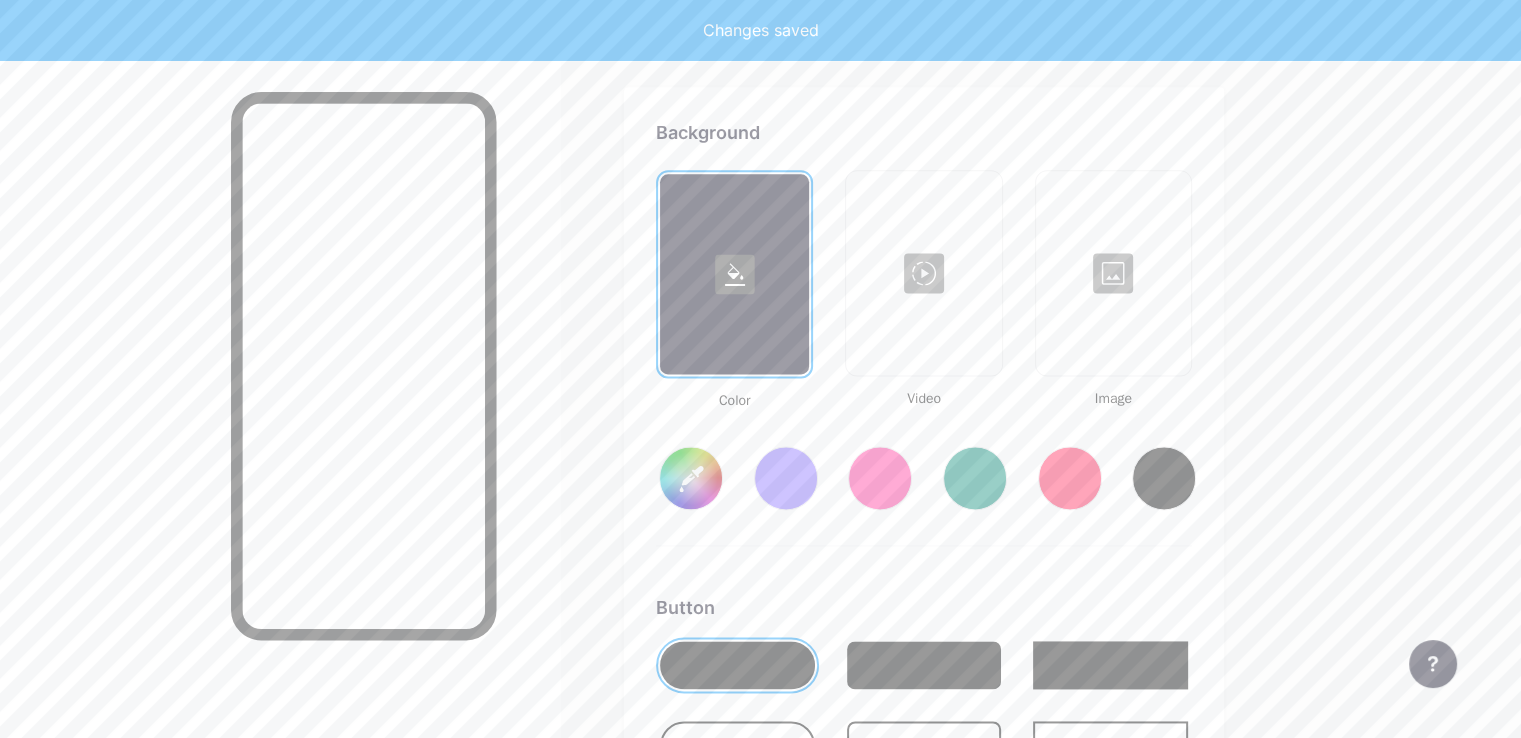 type on "#ffffff" 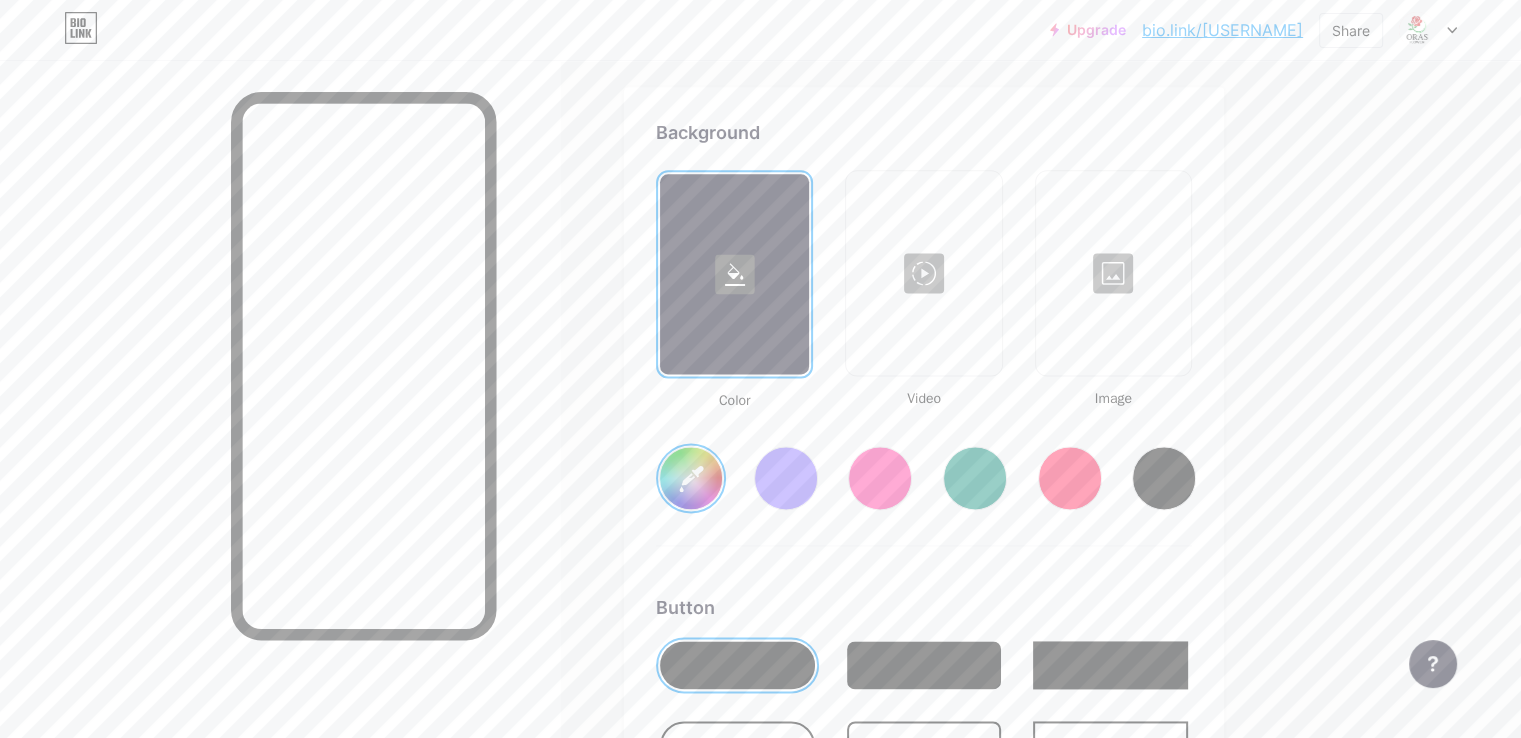 click at bounding box center [880, 478] 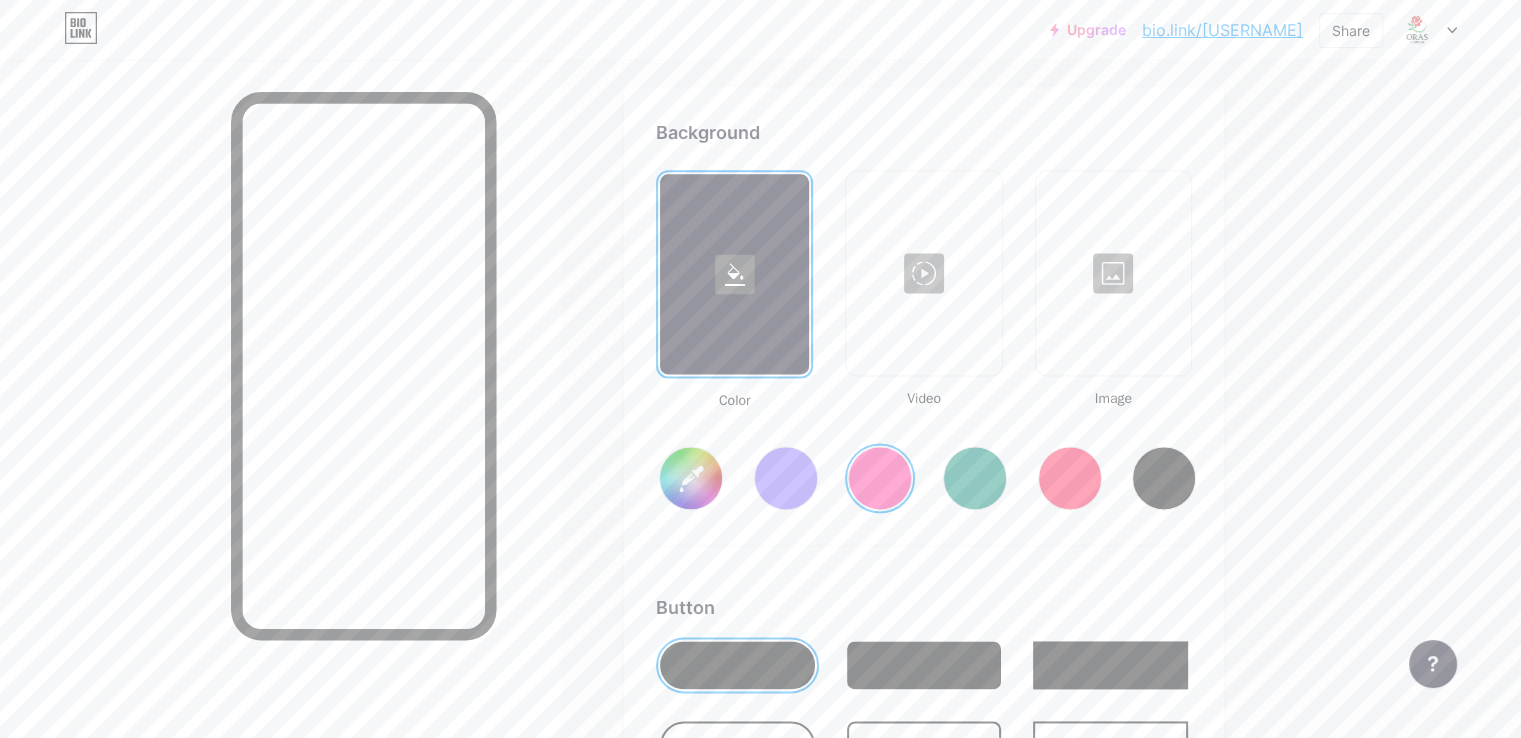 click on "#ff2e96" at bounding box center [691, 478] 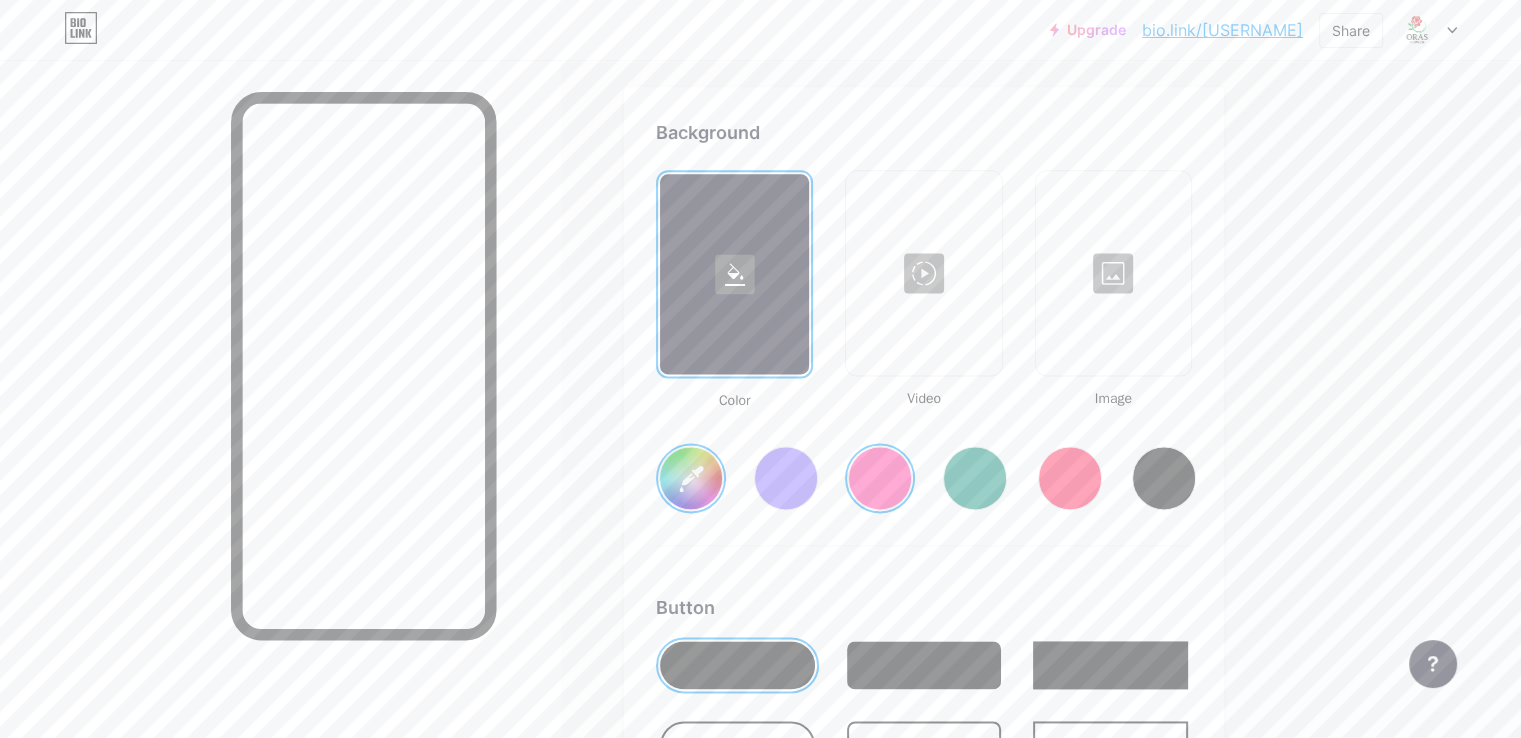 click on "Video" at bounding box center (923, 290) 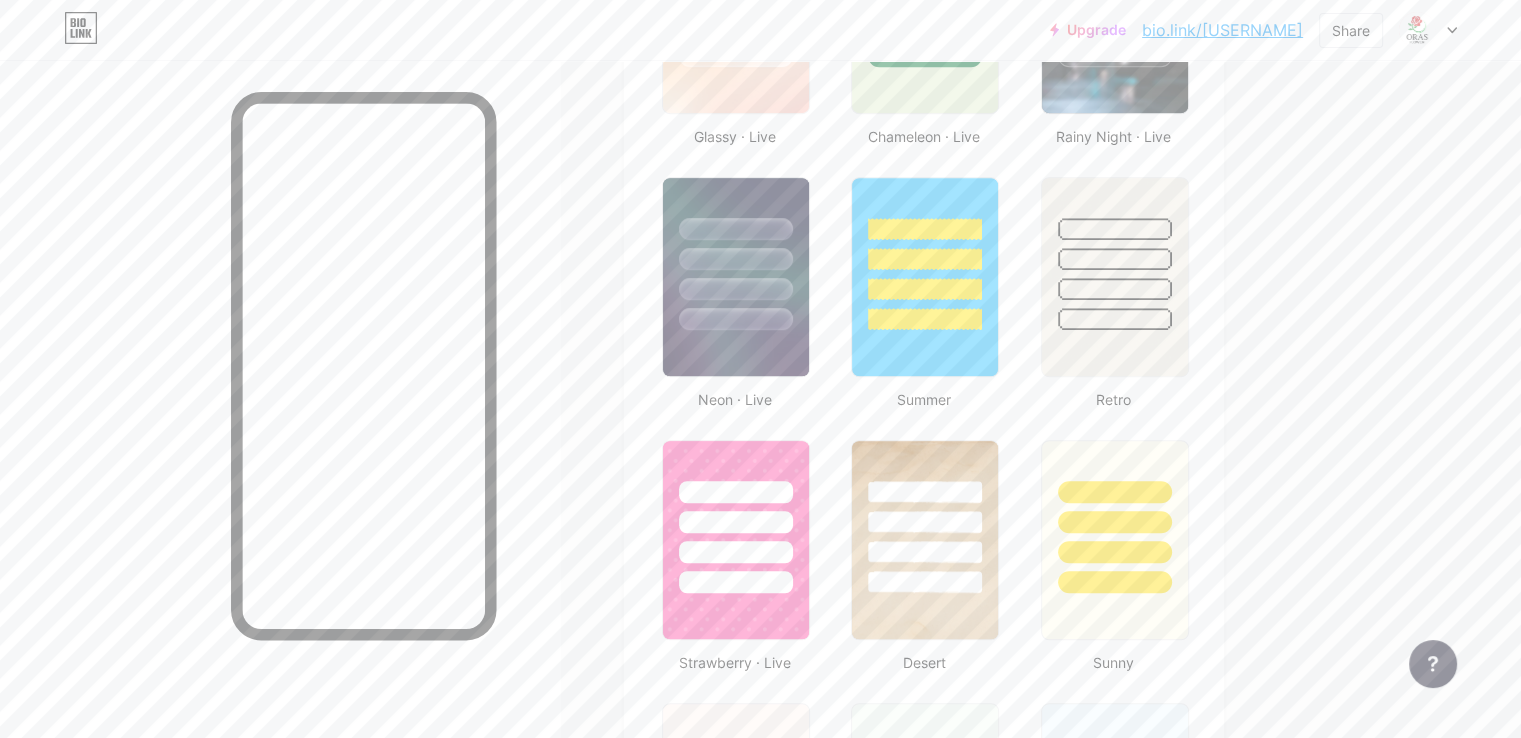 scroll, scrollTop: 1215, scrollLeft: 0, axis: vertical 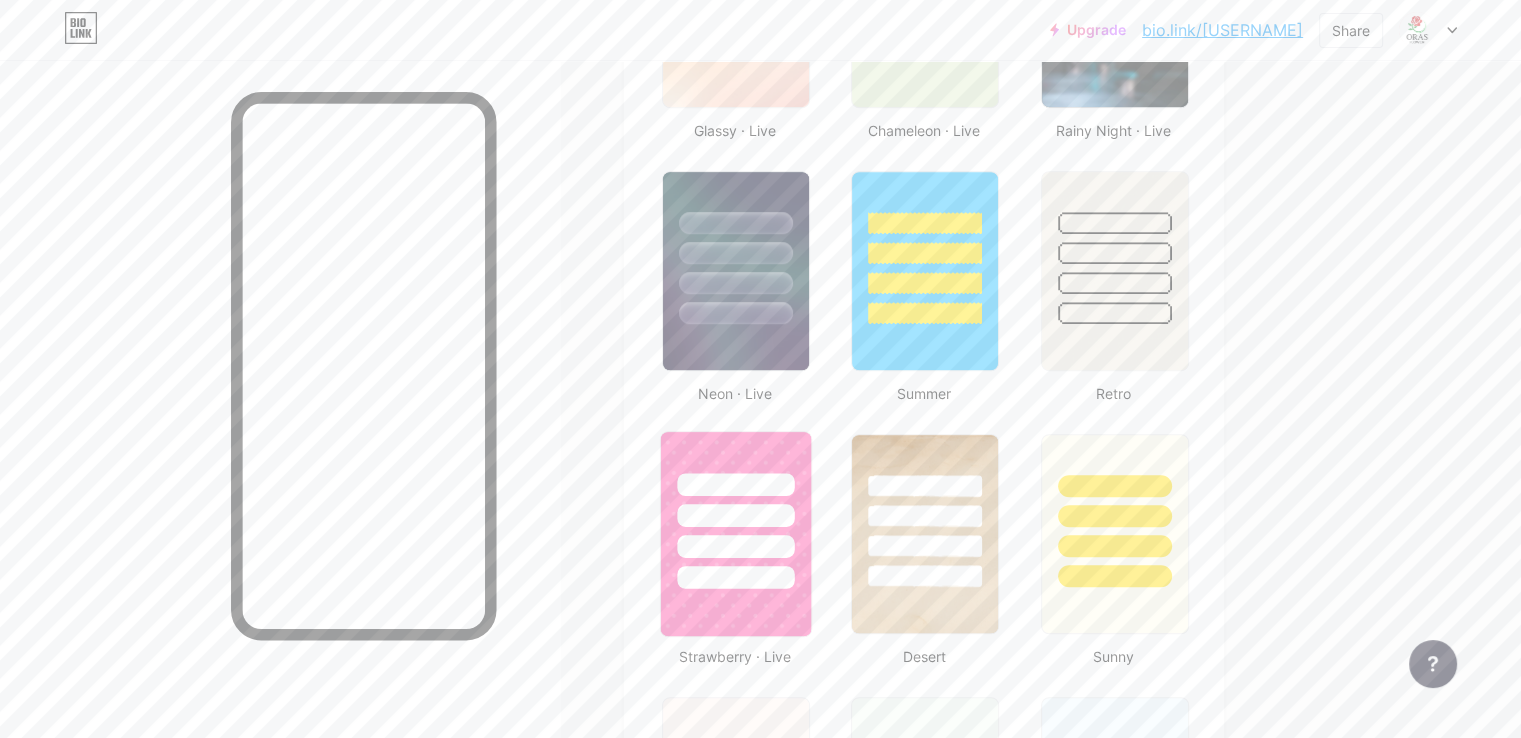 click at bounding box center (736, 510) 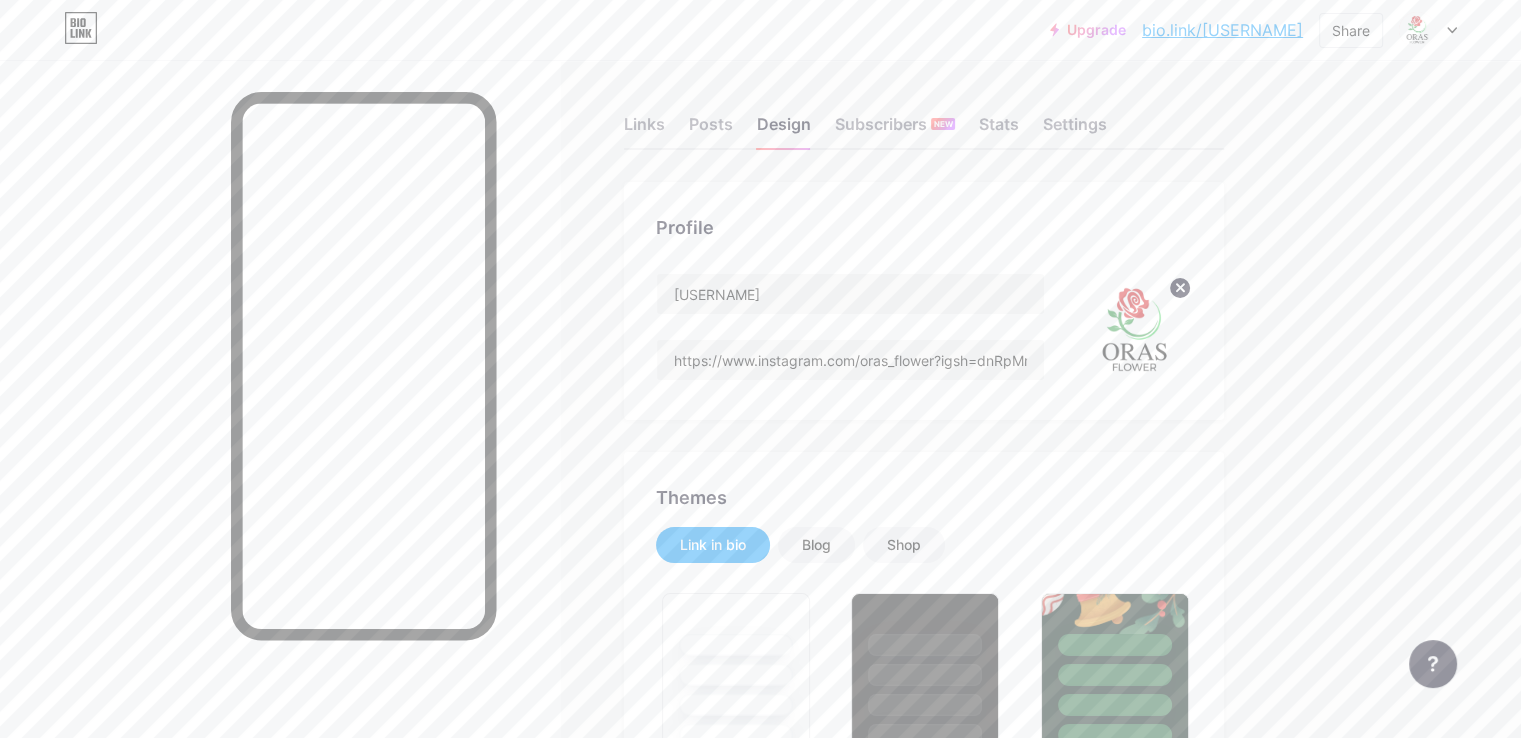 scroll, scrollTop: 0, scrollLeft: 0, axis: both 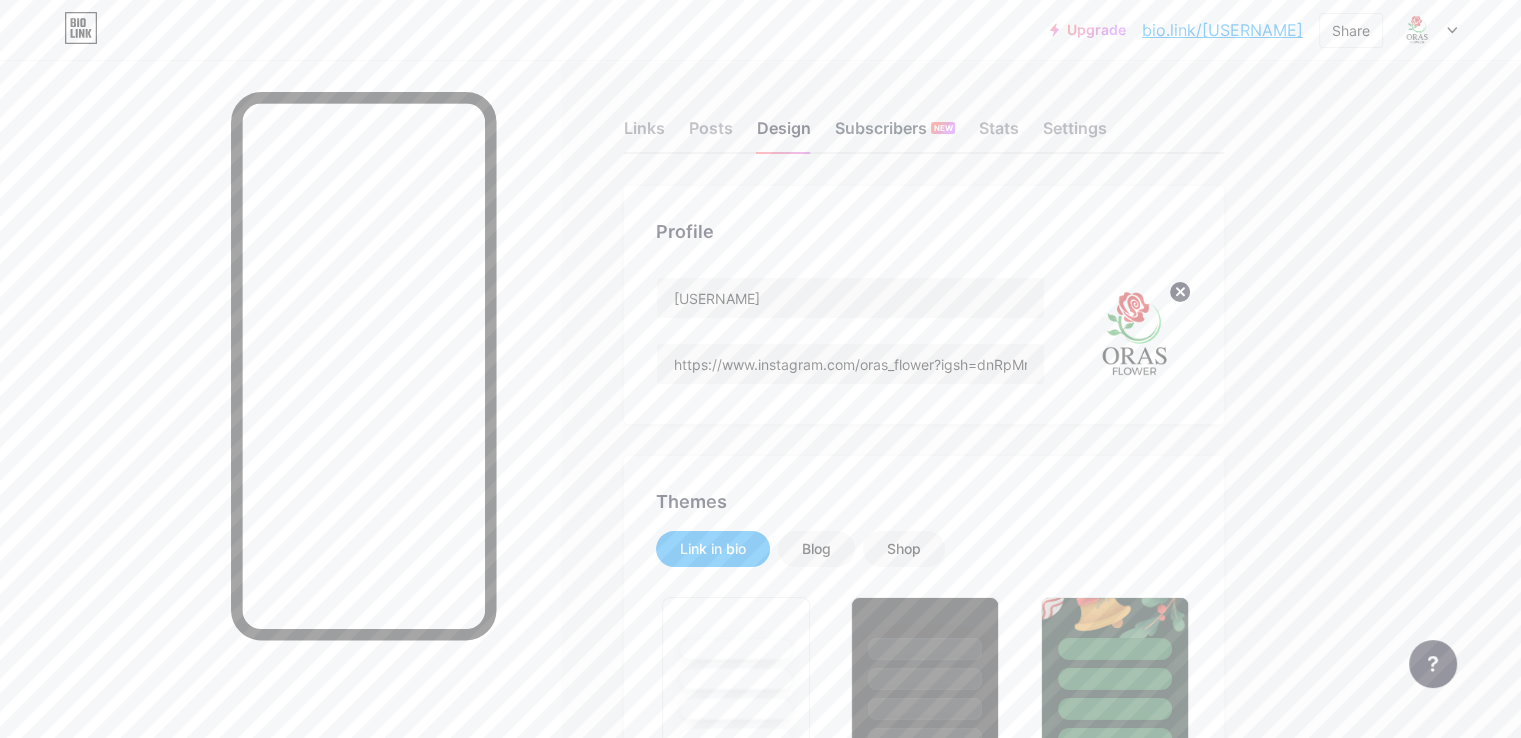 click on "Subscribers
NEW" at bounding box center (895, 134) 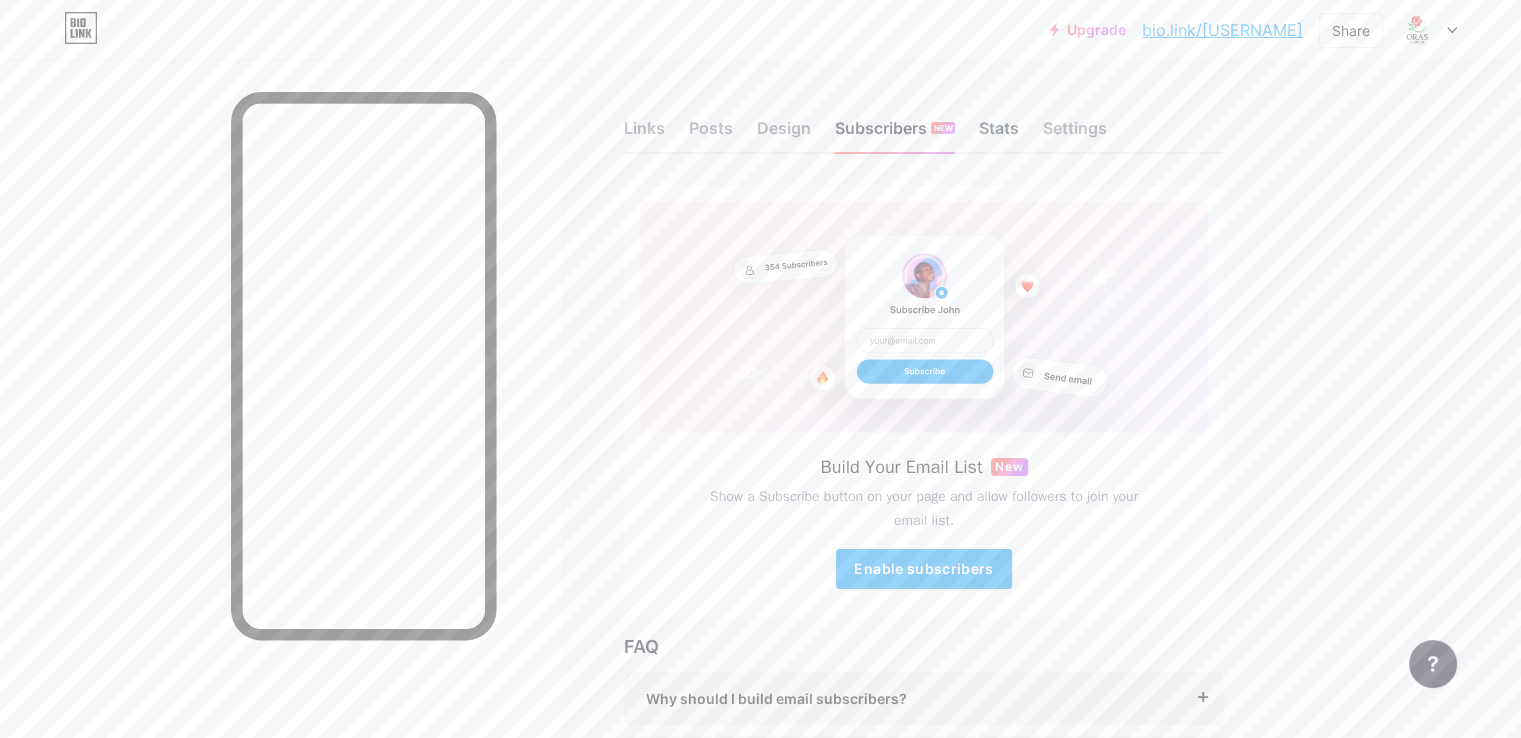 click on "Stats" at bounding box center (999, 134) 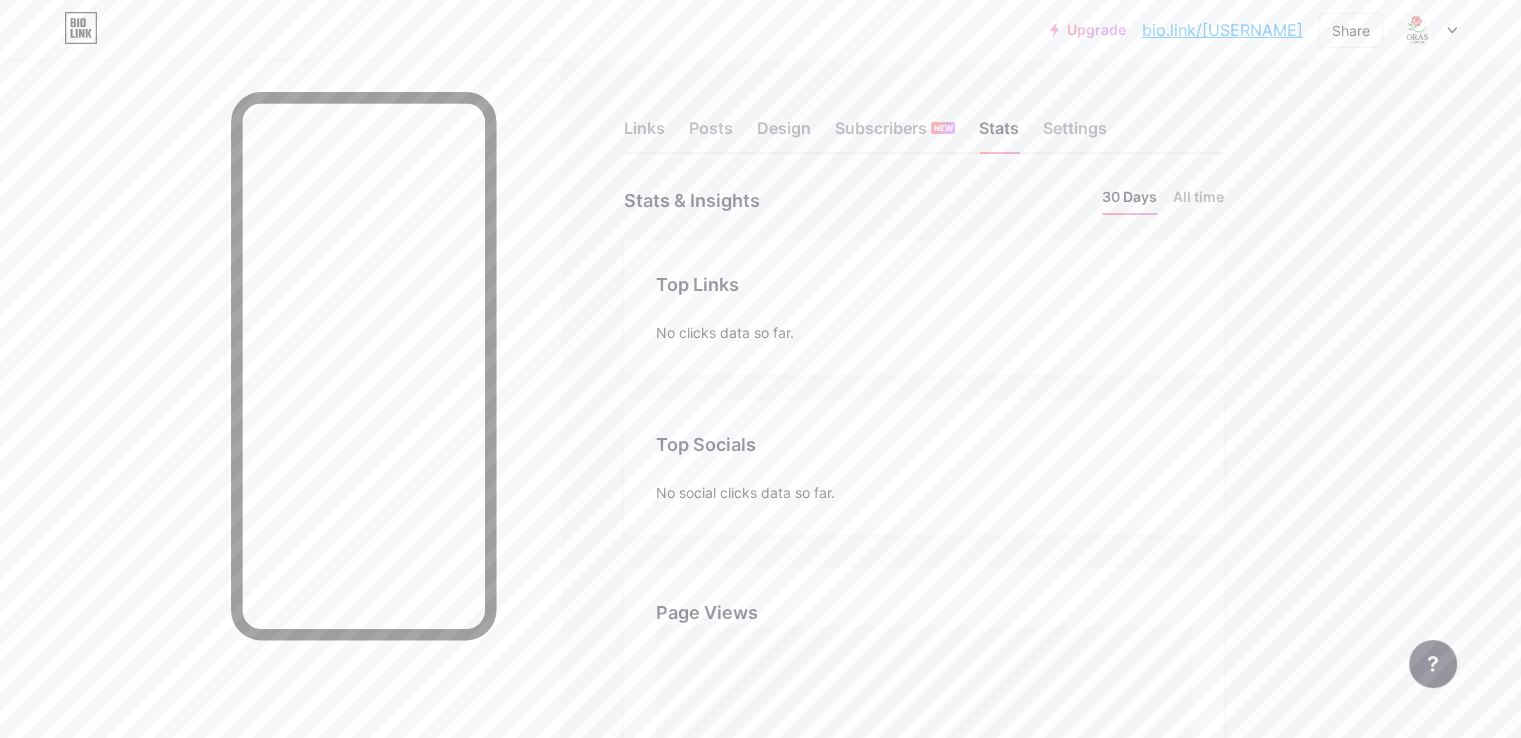 scroll, scrollTop: 999262, scrollLeft: 998479, axis: both 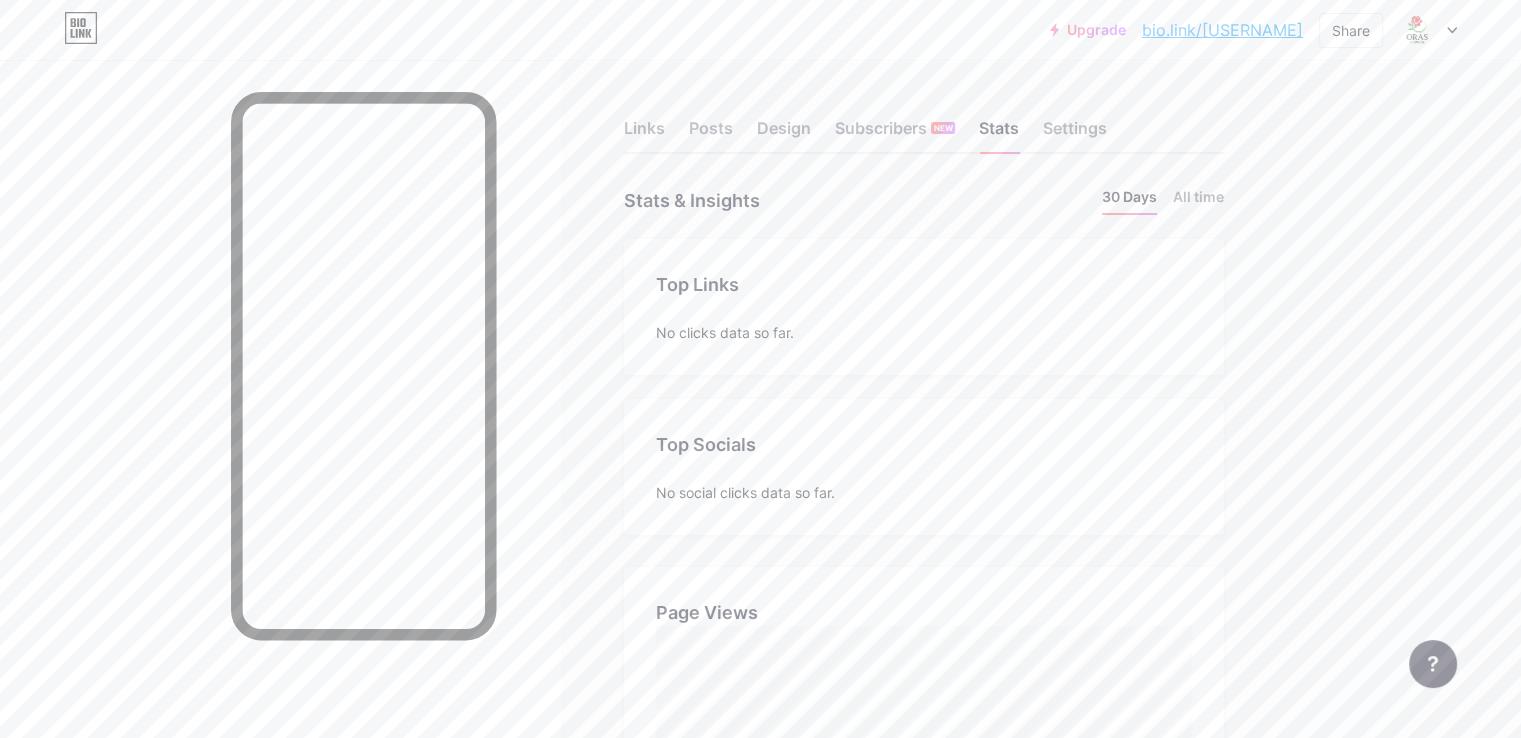 click on "Links
Posts
Design
Subscribers
NEW
Stats
Settings     Stats & Insights   Page Stats   30 Days
All
time
Top Links   Links   No clicks data so far.   Top Socials   Top Socials   No social clicks data so far.   Page Views   Page Views     Location   Location   No location data so far.   Traffic Sources   Traffic Sources   No sources data so far.         Feature requests             Help center         Contact support" at bounding box center (654, 703) 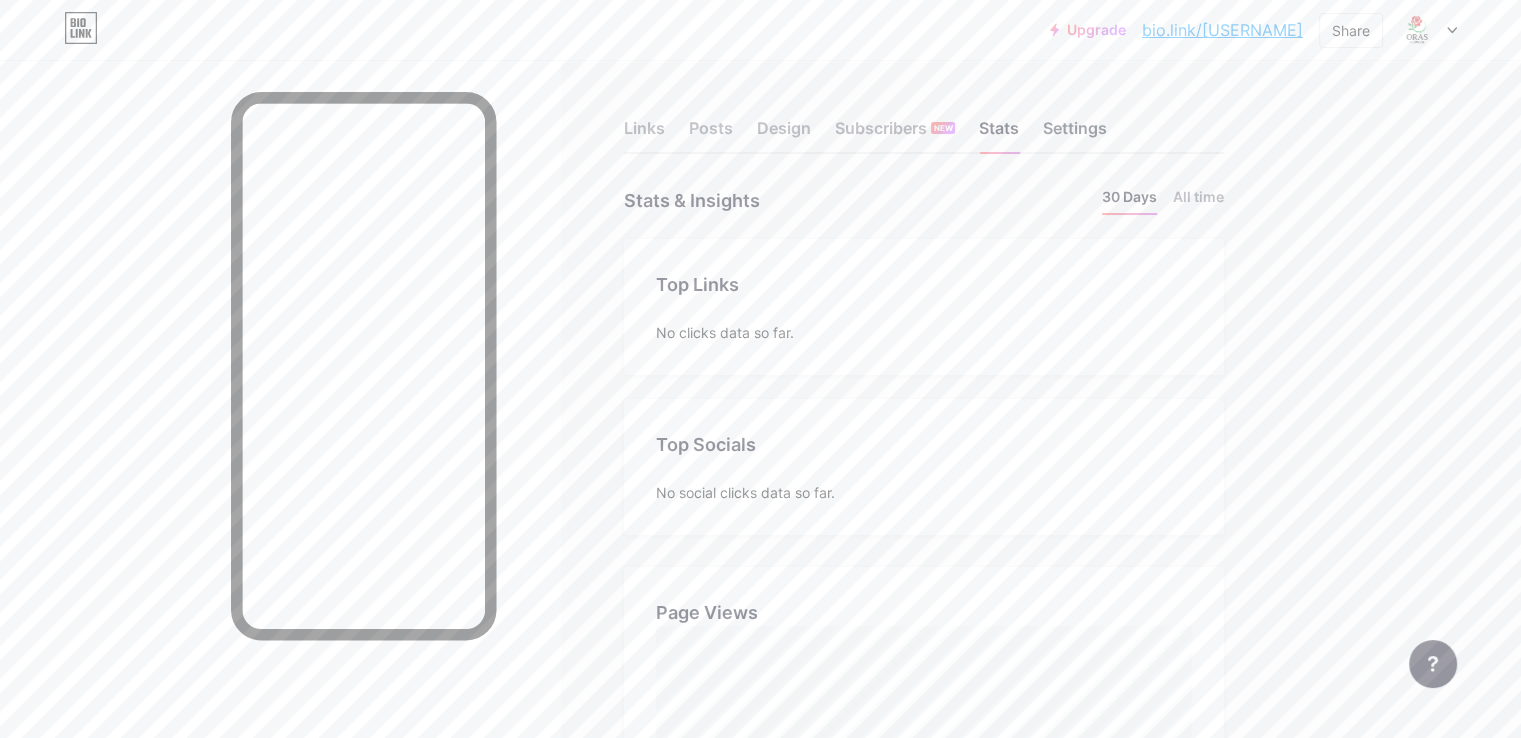 click on "Settings" at bounding box center [1075, 134] 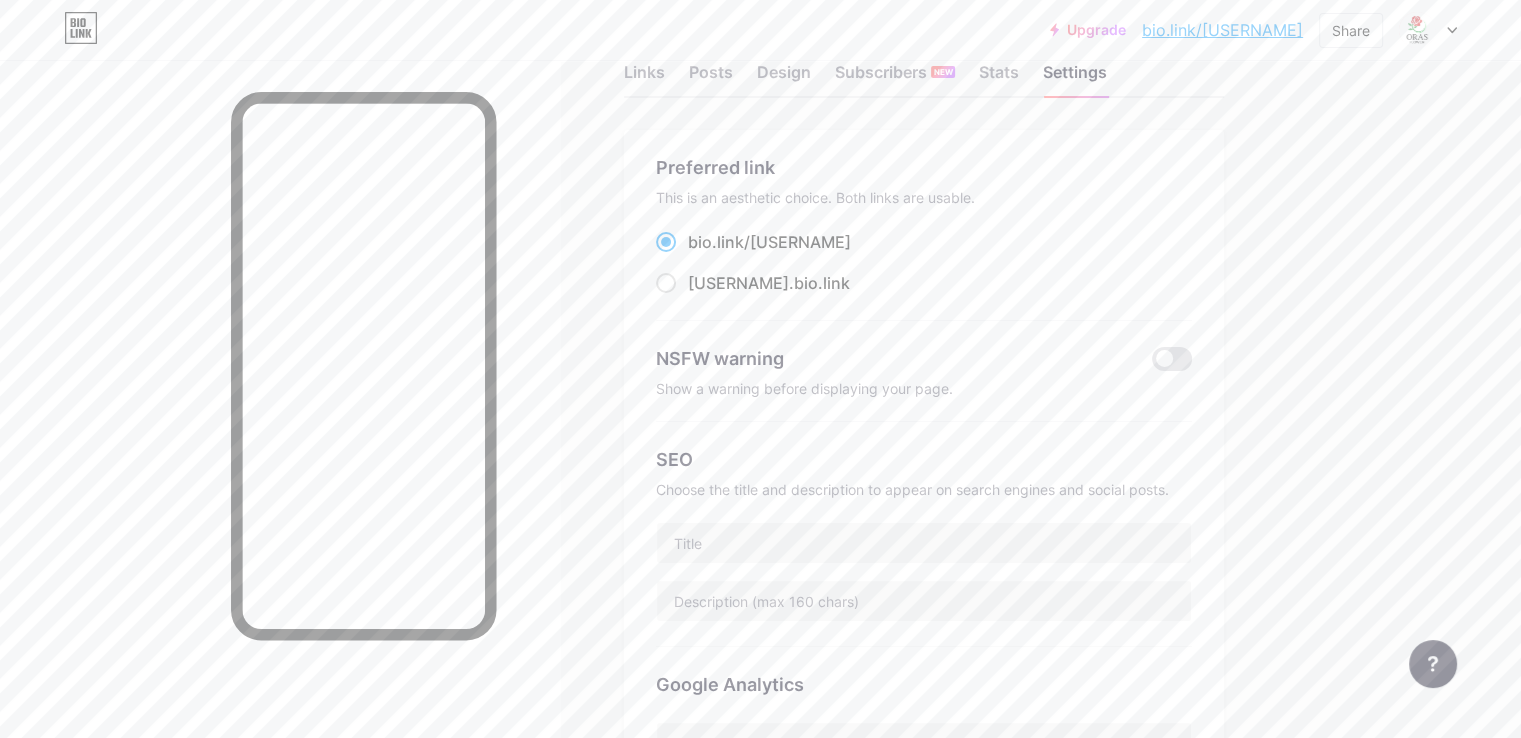 scroll, scrollTop: 0, scrollLeft: 0, axis: both 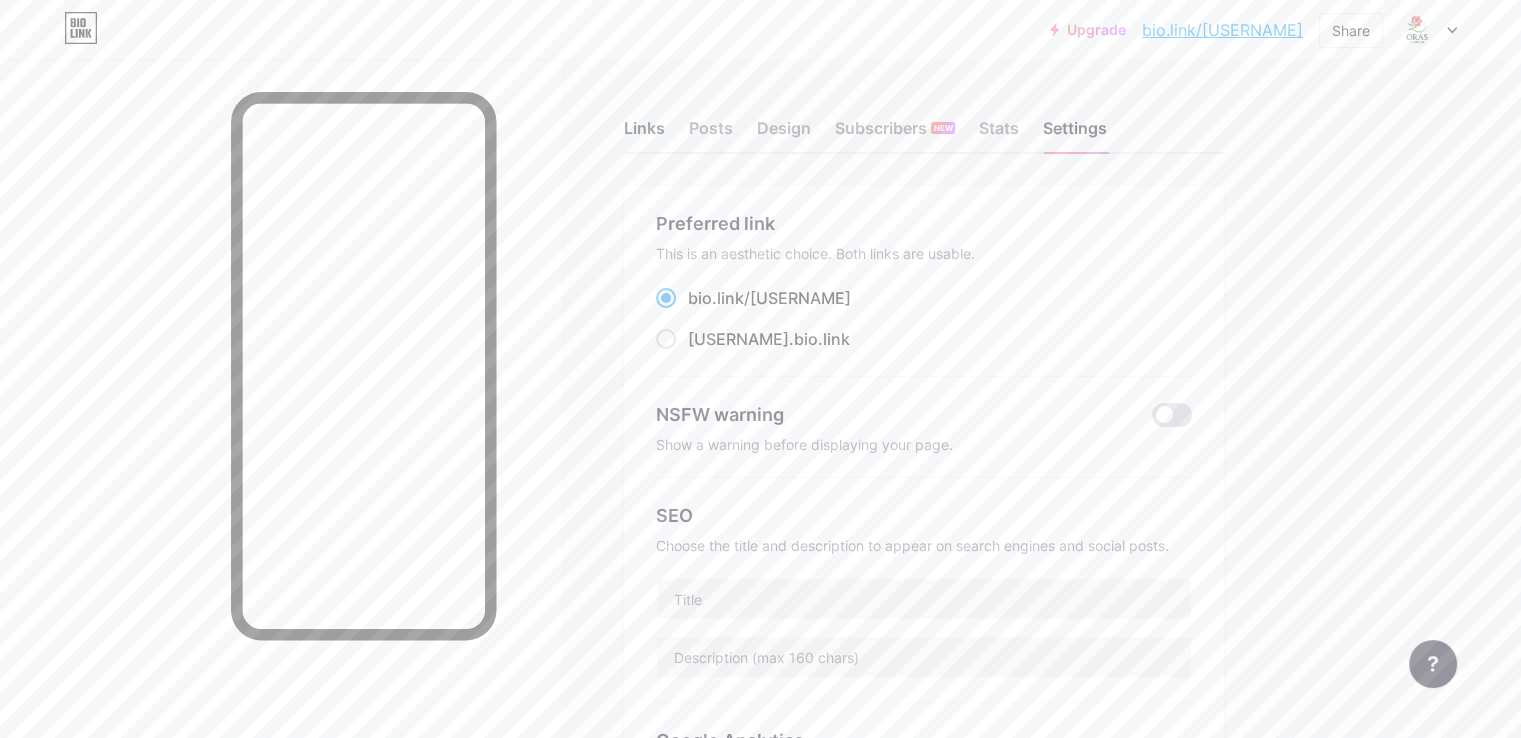 click on "Links" at bounding box center (644, 134) 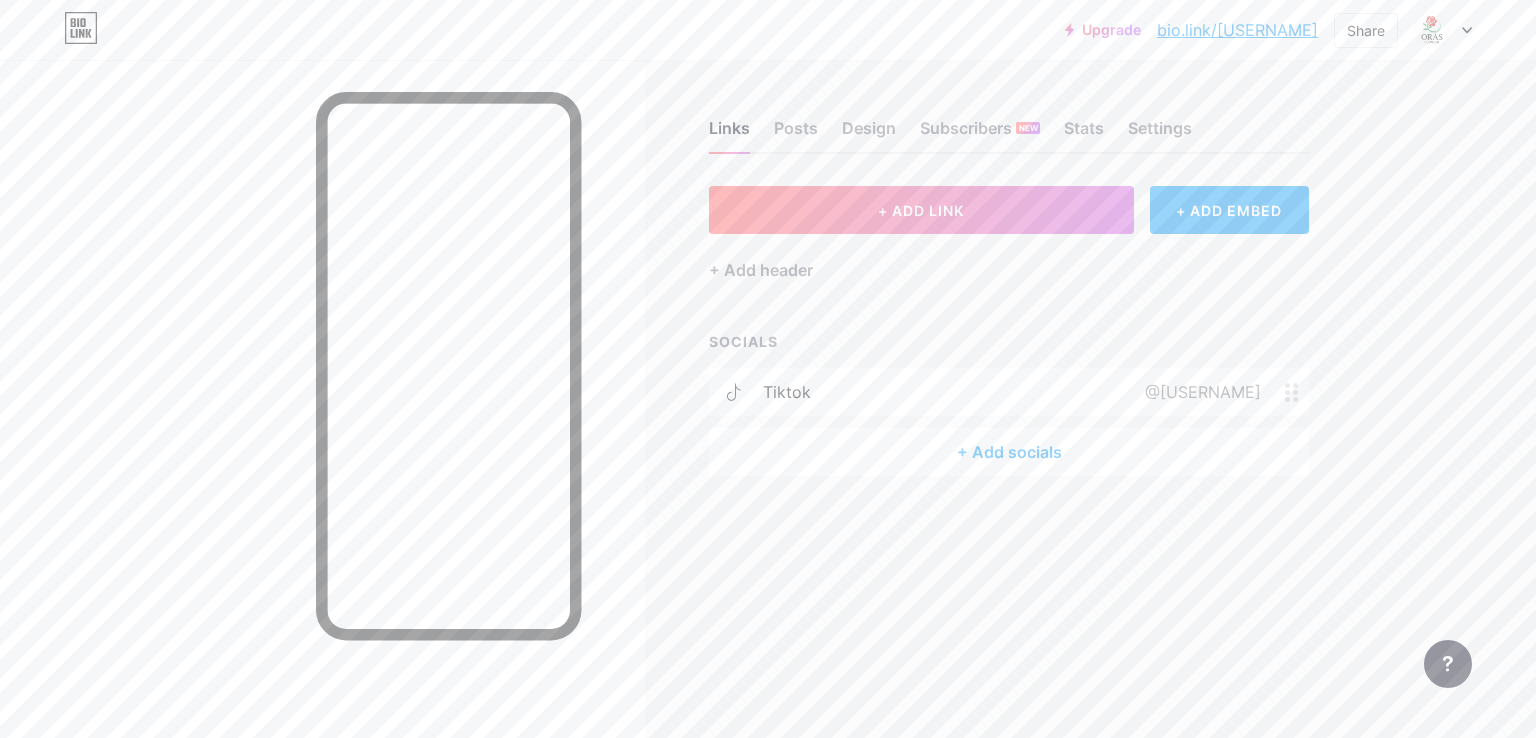 click on "@[USERNAME]" at bounding box center [1199, 392] 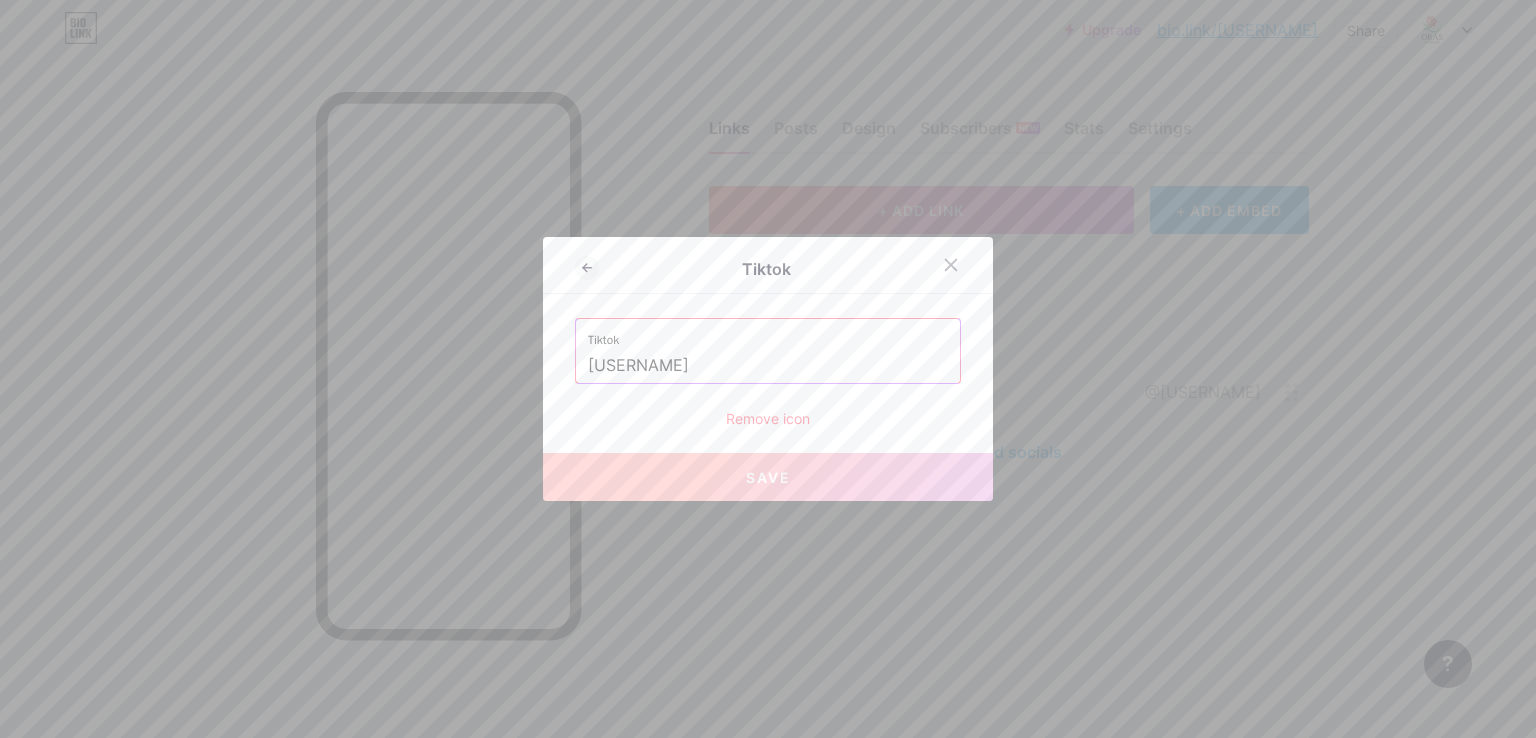 click on "Remove icon" at bounding box center (768, 418) 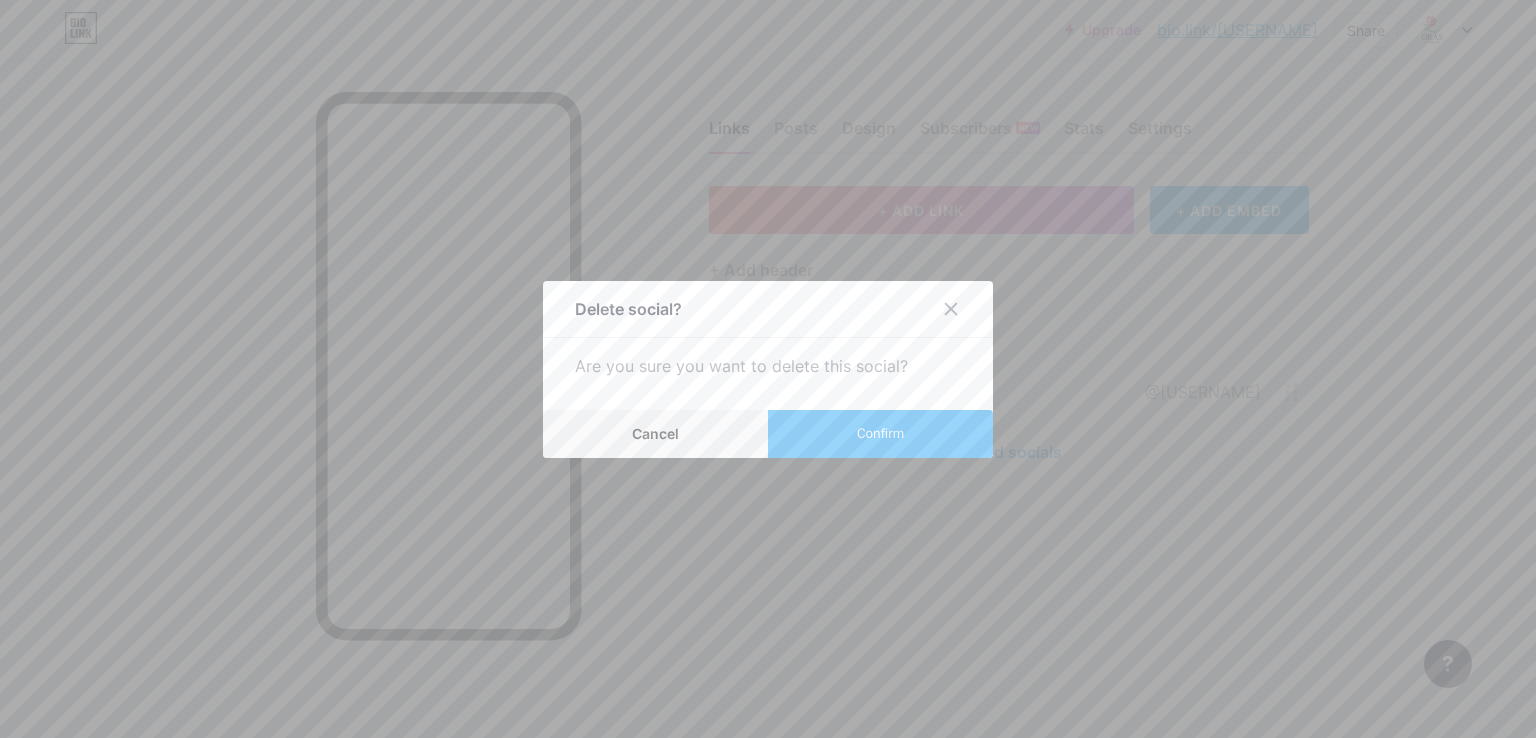 click on "Confirm" at bounding box center (880, 434) 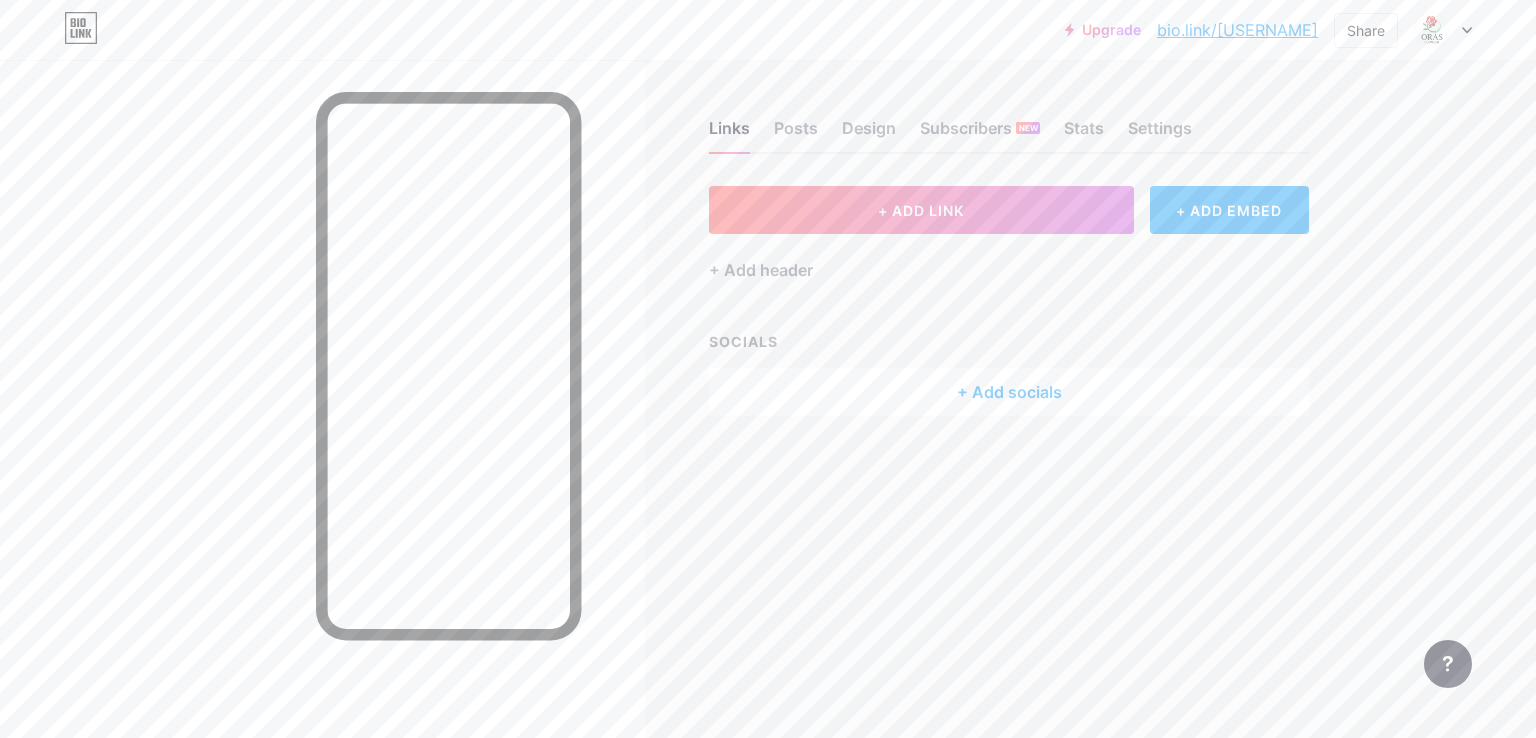 click on "bio.link/[USERNAME]" at bounding box center (1237, 30) 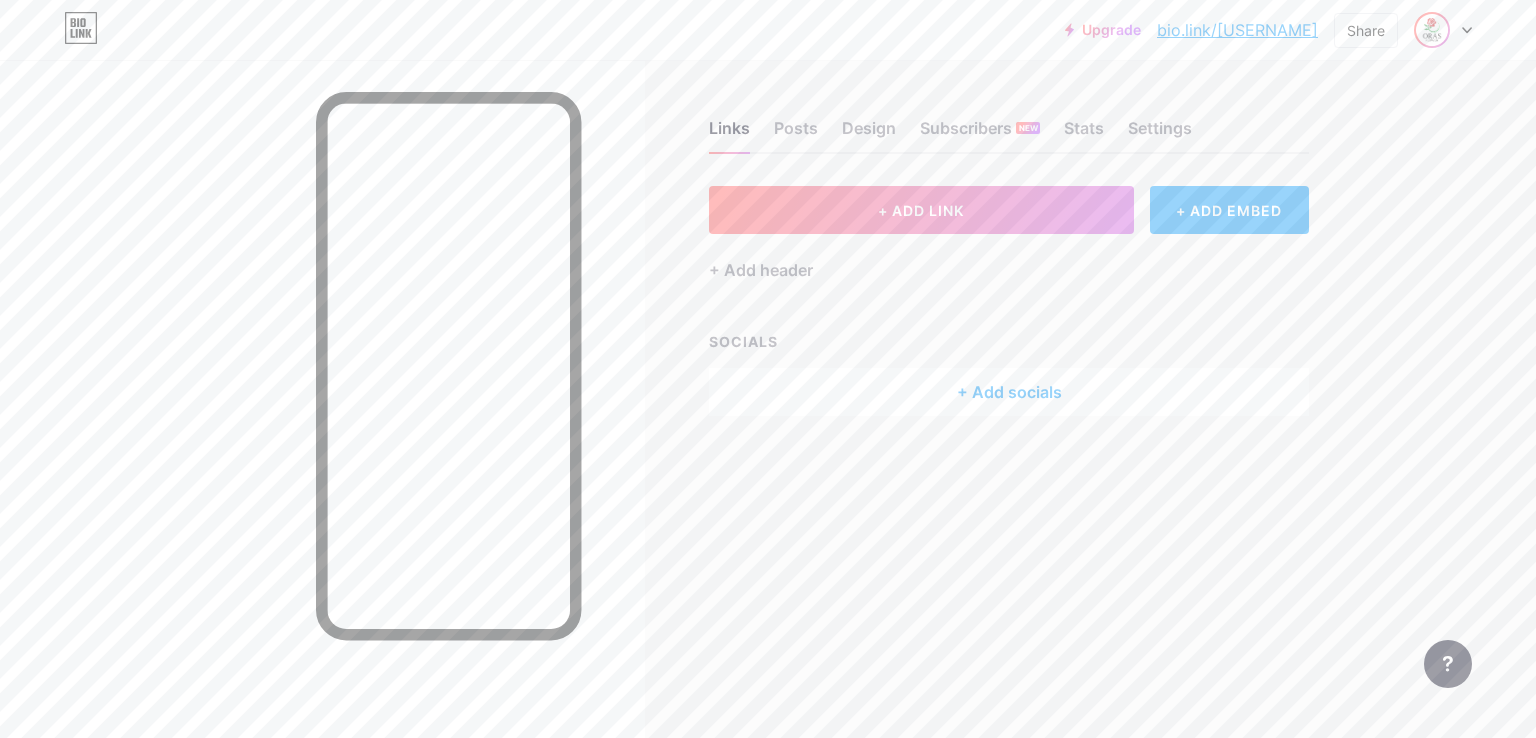 click at bounding box center (1432, 30) 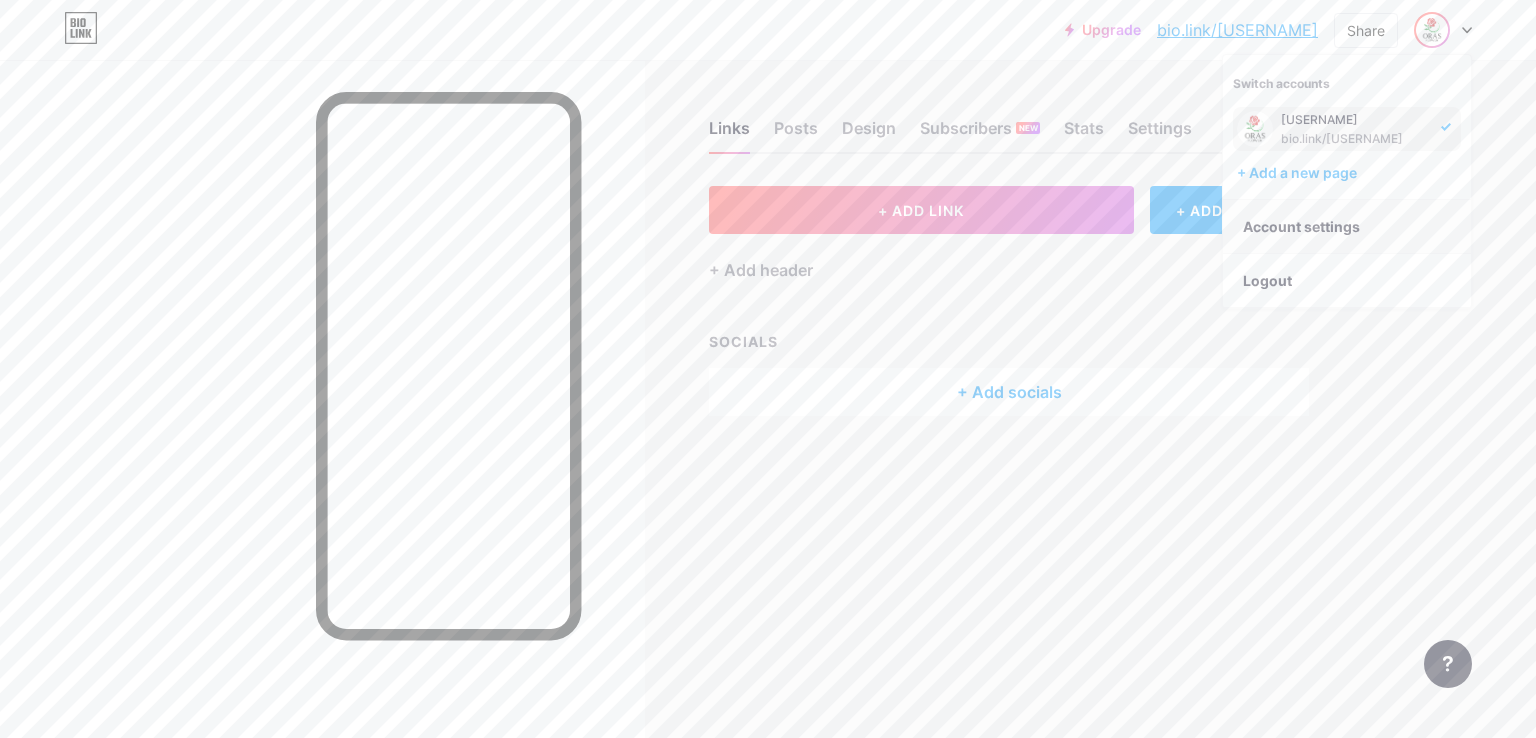 click on "Account settings" at bounding box center (1347, 227) 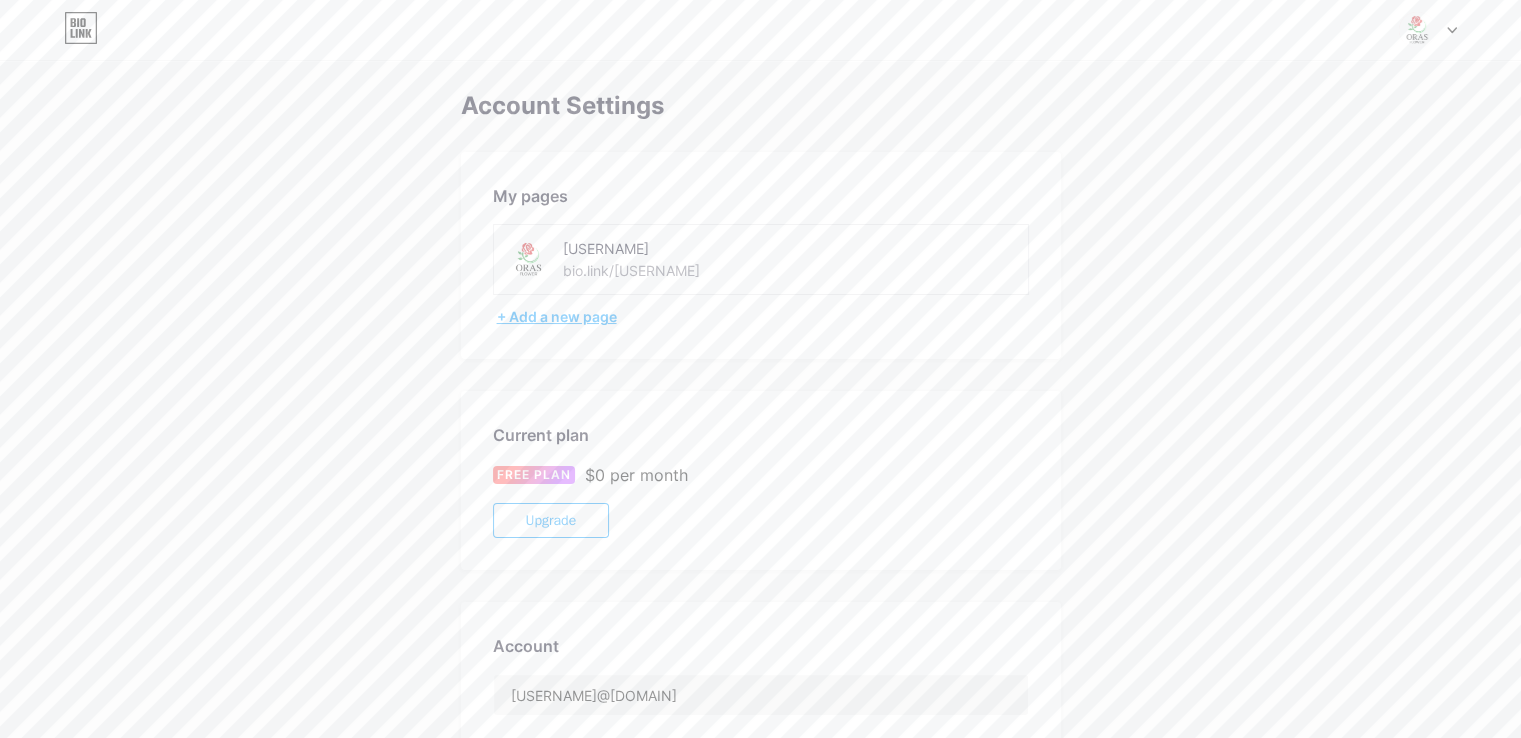click on "+ Add a new page" at bounding box center [763, 317] 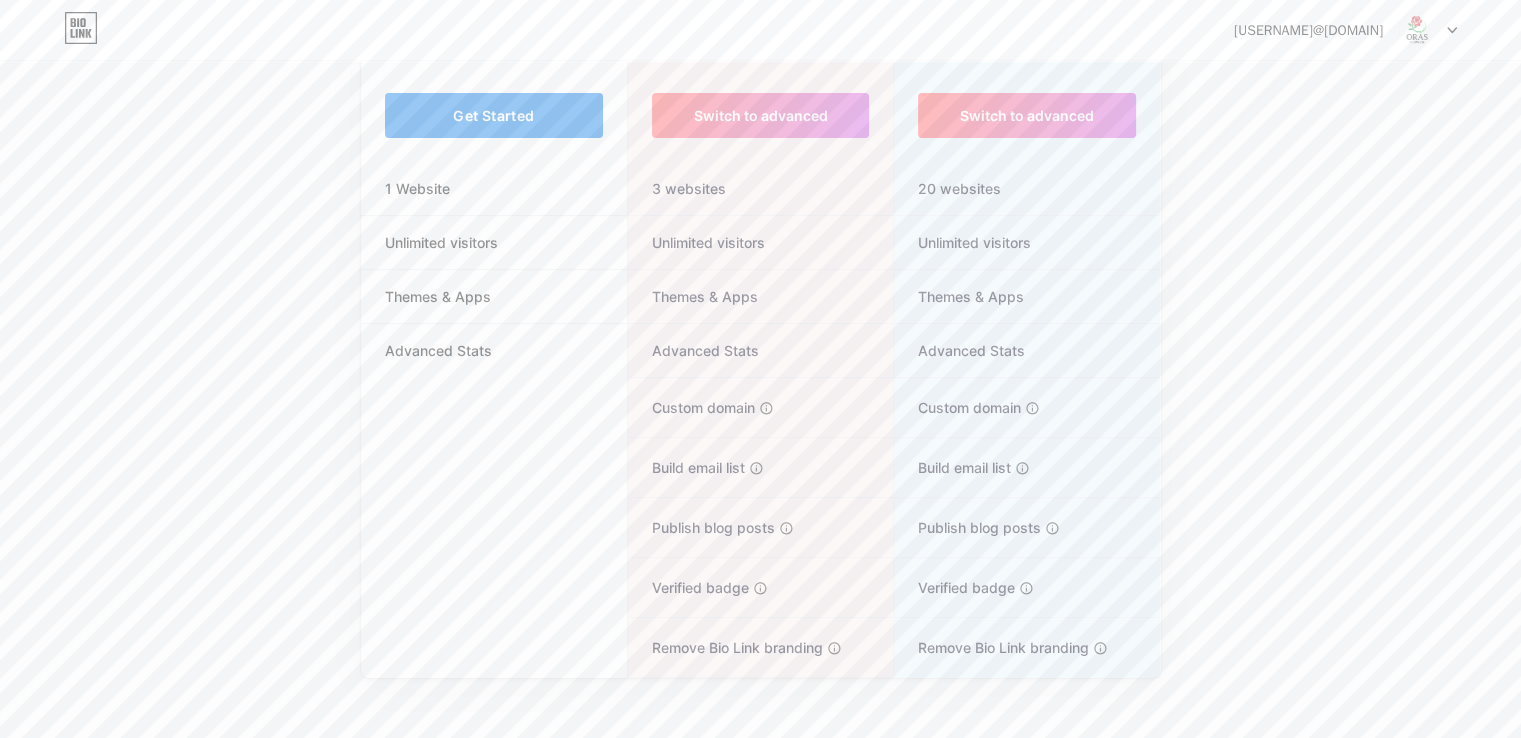 scroll, scrollTop: 242, scrollLeft: 0, axis: vertical 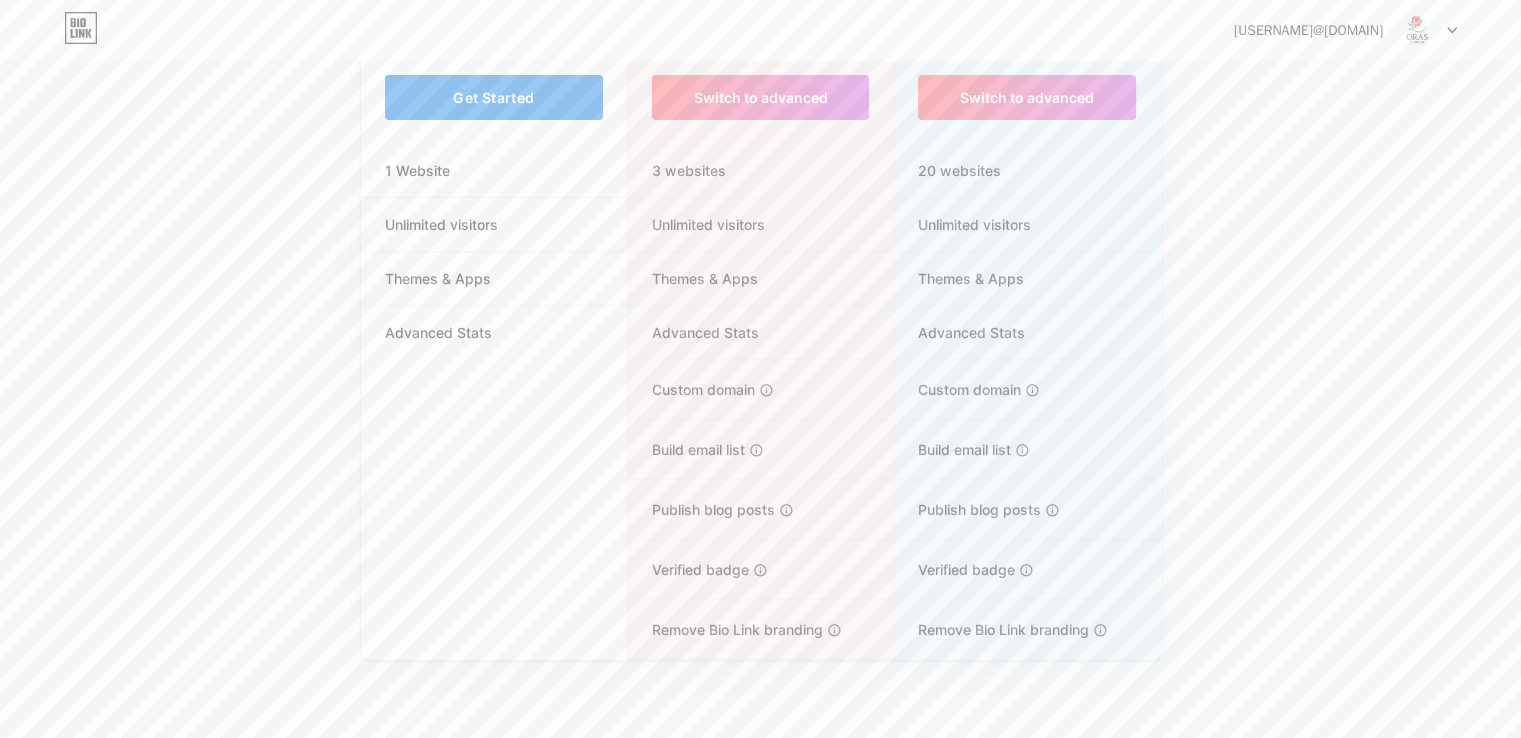 click on "Get Started" at bounding box center [494, 97] 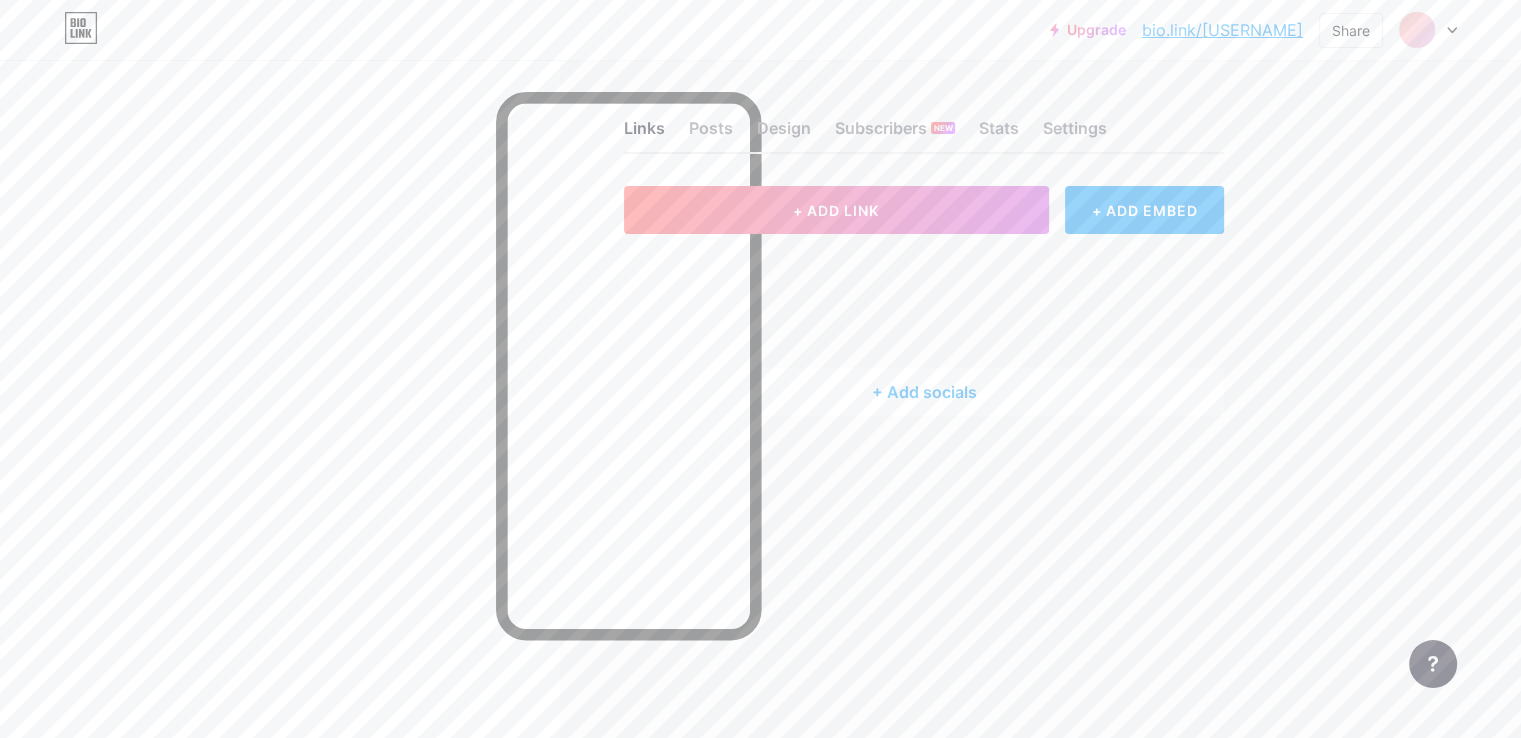 scroll, scrollTop: 0, scrollLeft: 0, axis: both 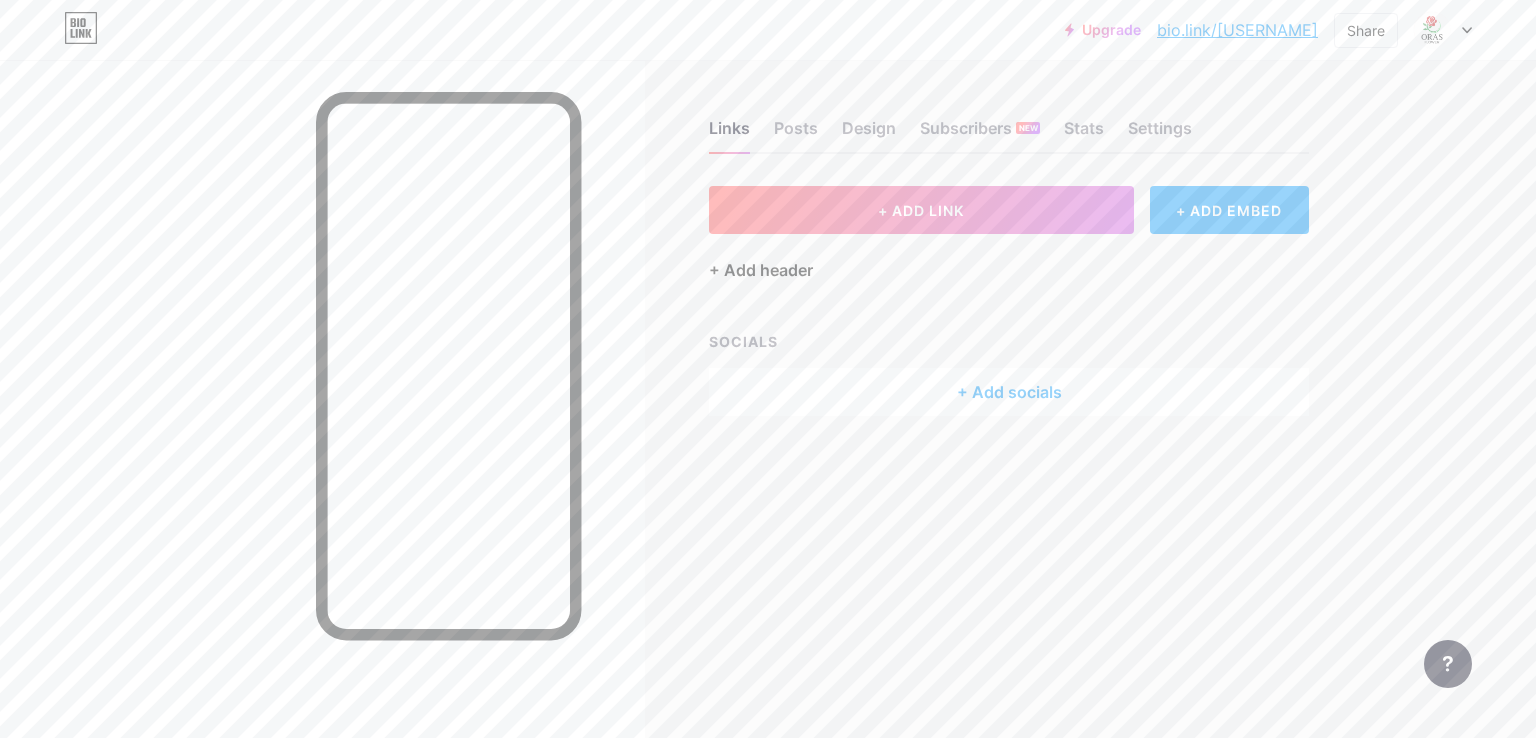 click on "+ Add header" at bounding box center [761, 270] 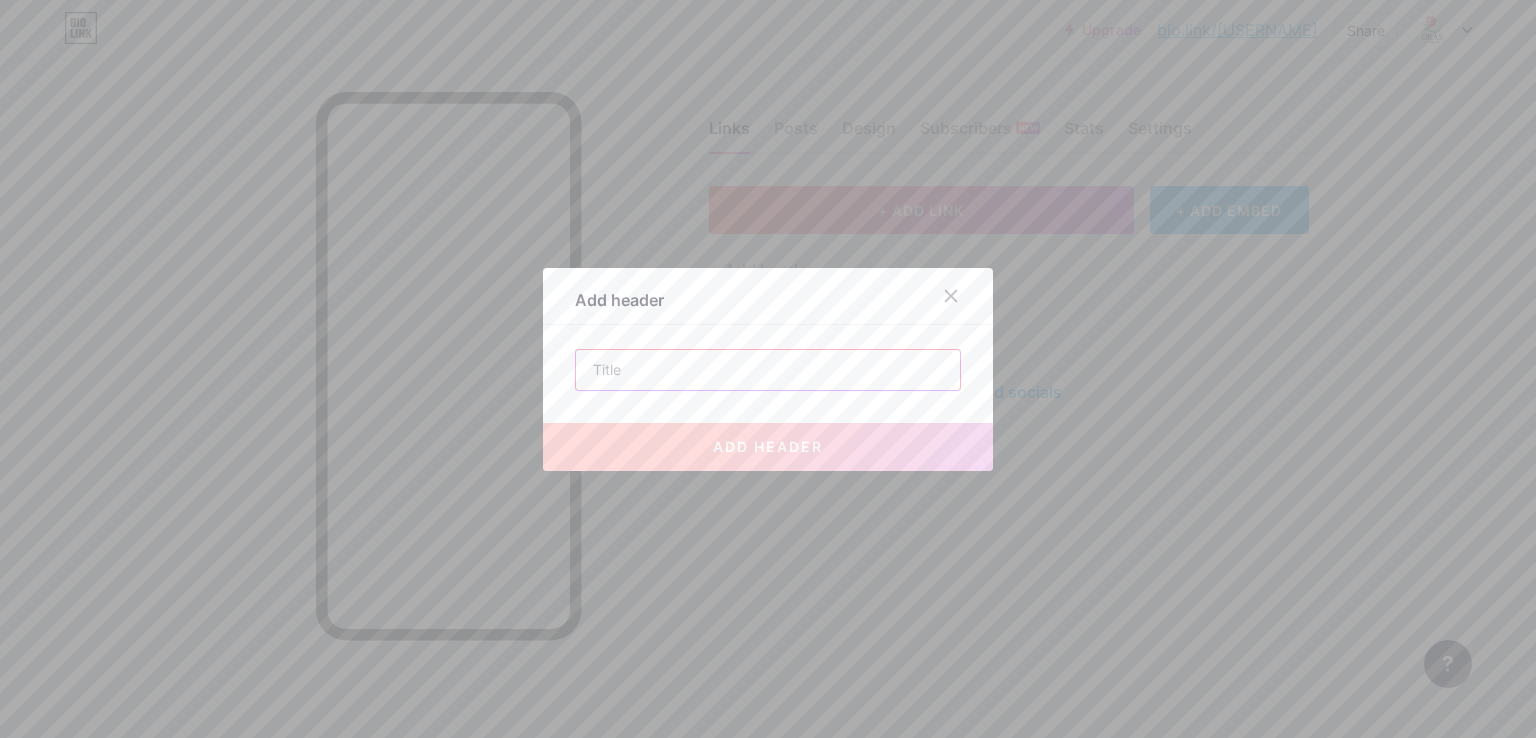 drag, startPoint x: 683, startPoint y: 384, endPoint x: 616, endPoint y: 359, distance: 71.51224 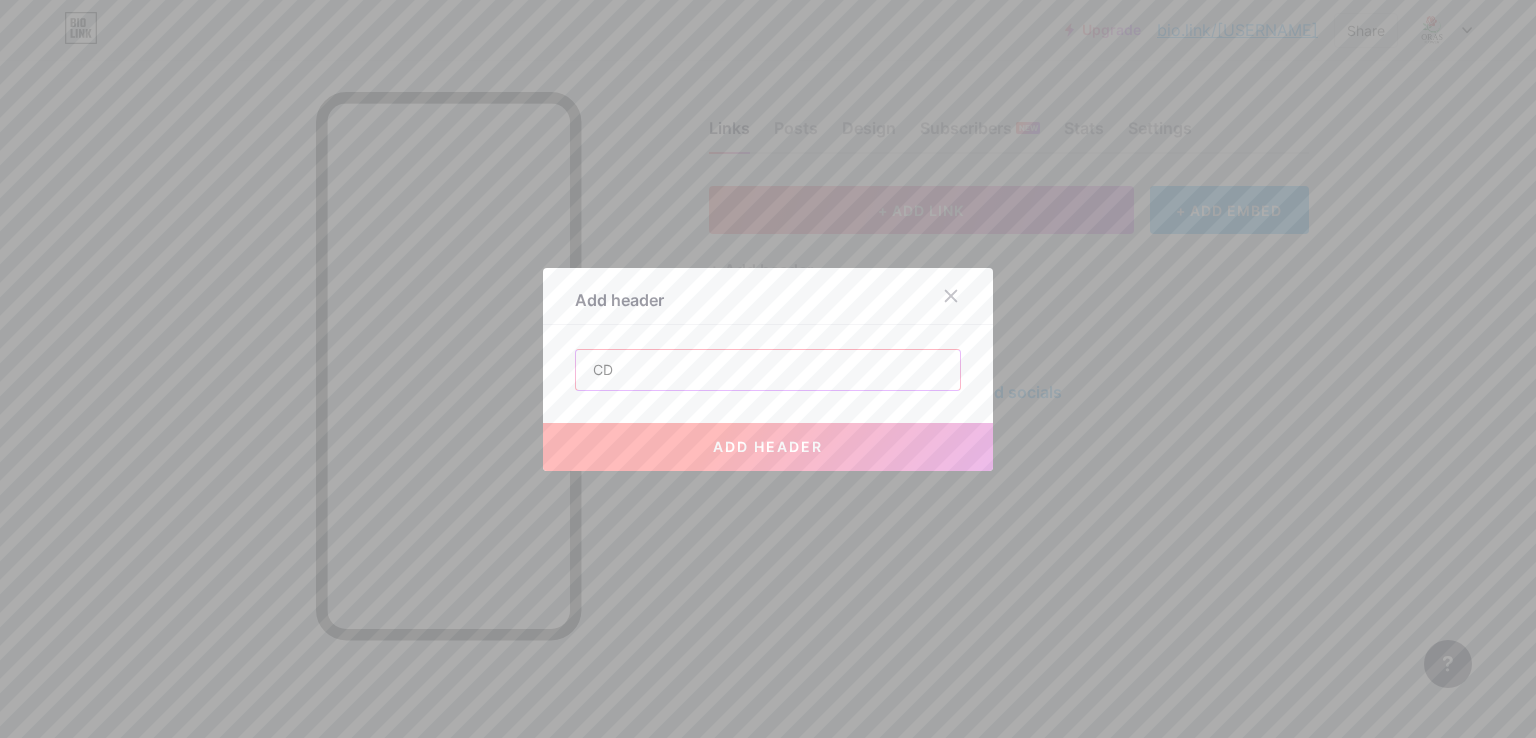 type on "CD" 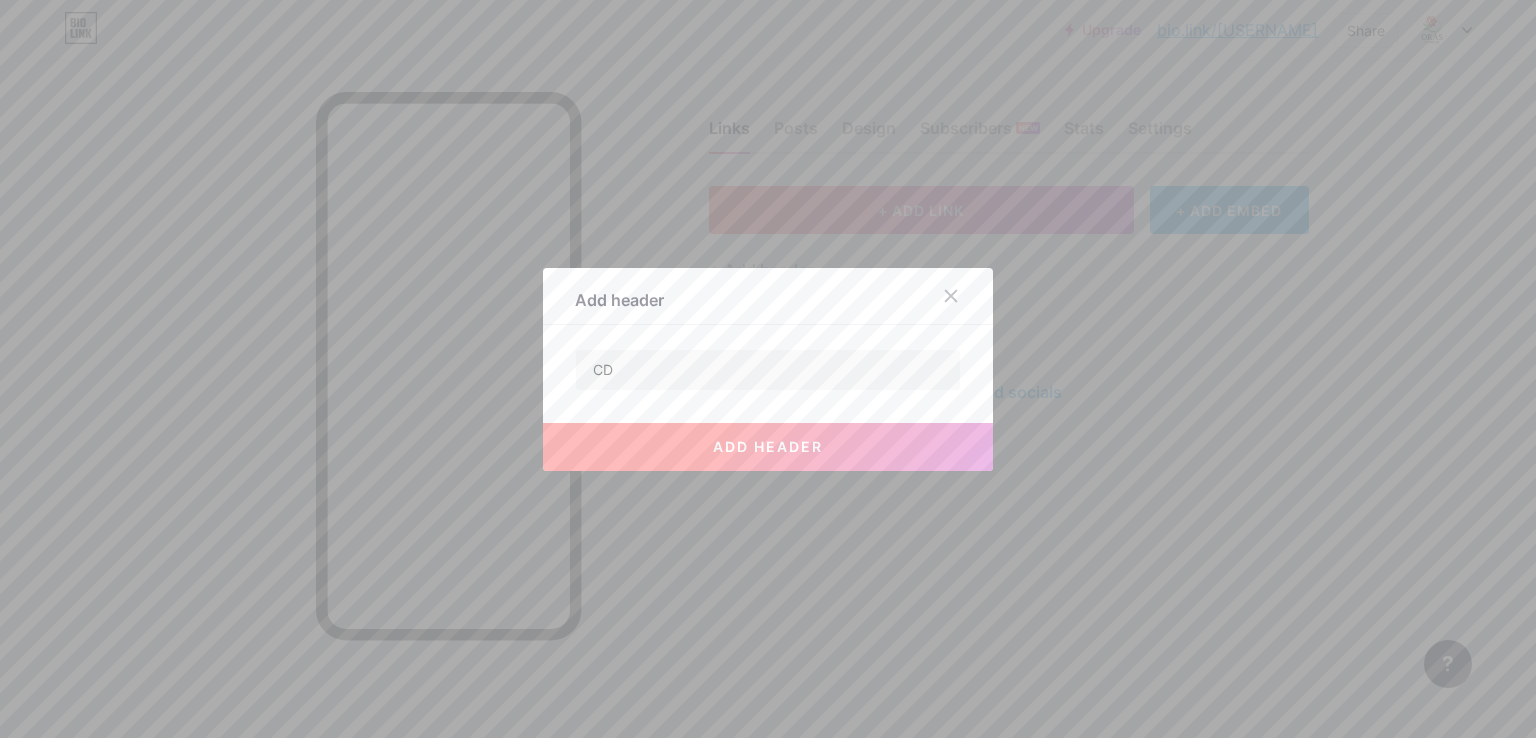 click on "add header" at bounding box center [768, 447] 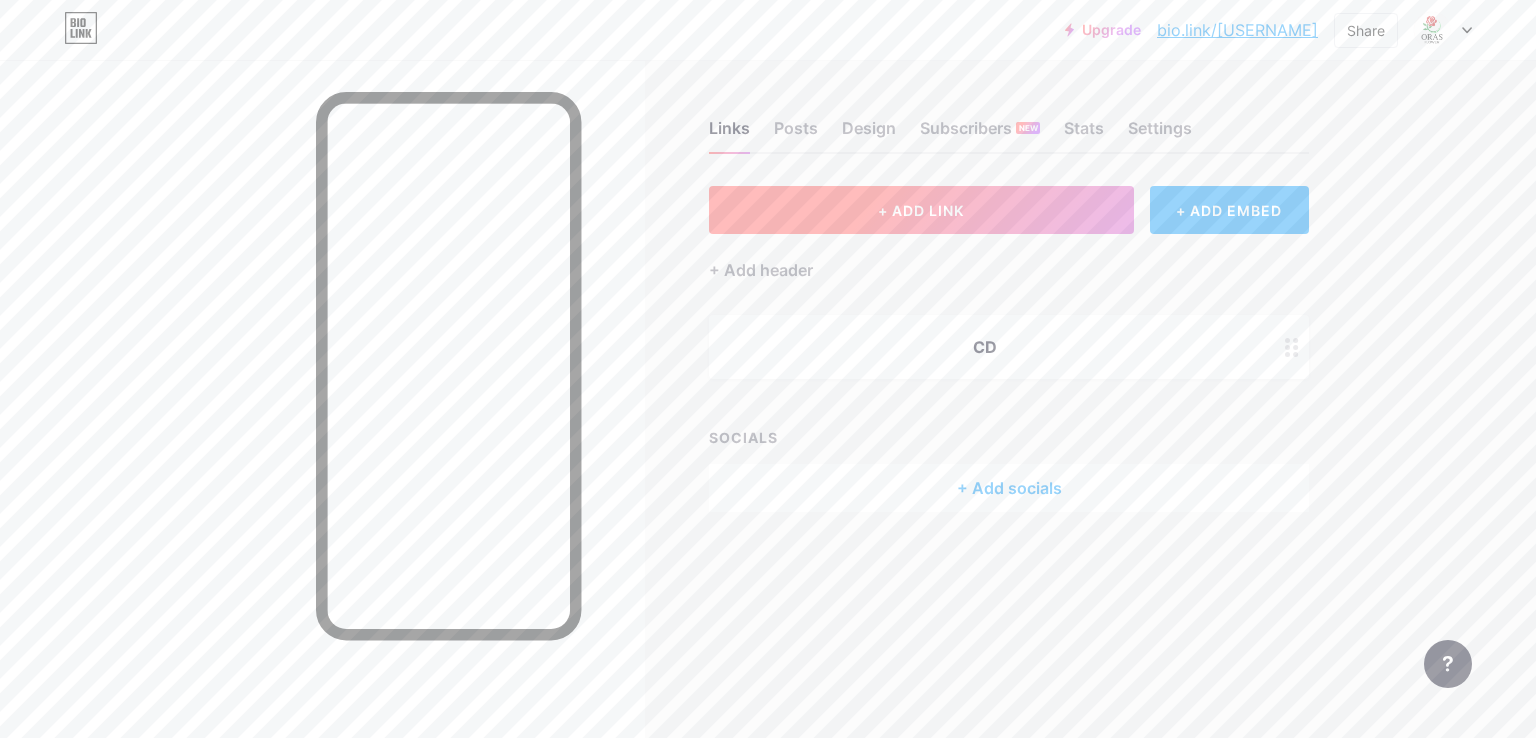 click on "+ ADD LINK" at bounding box center (921, 210) 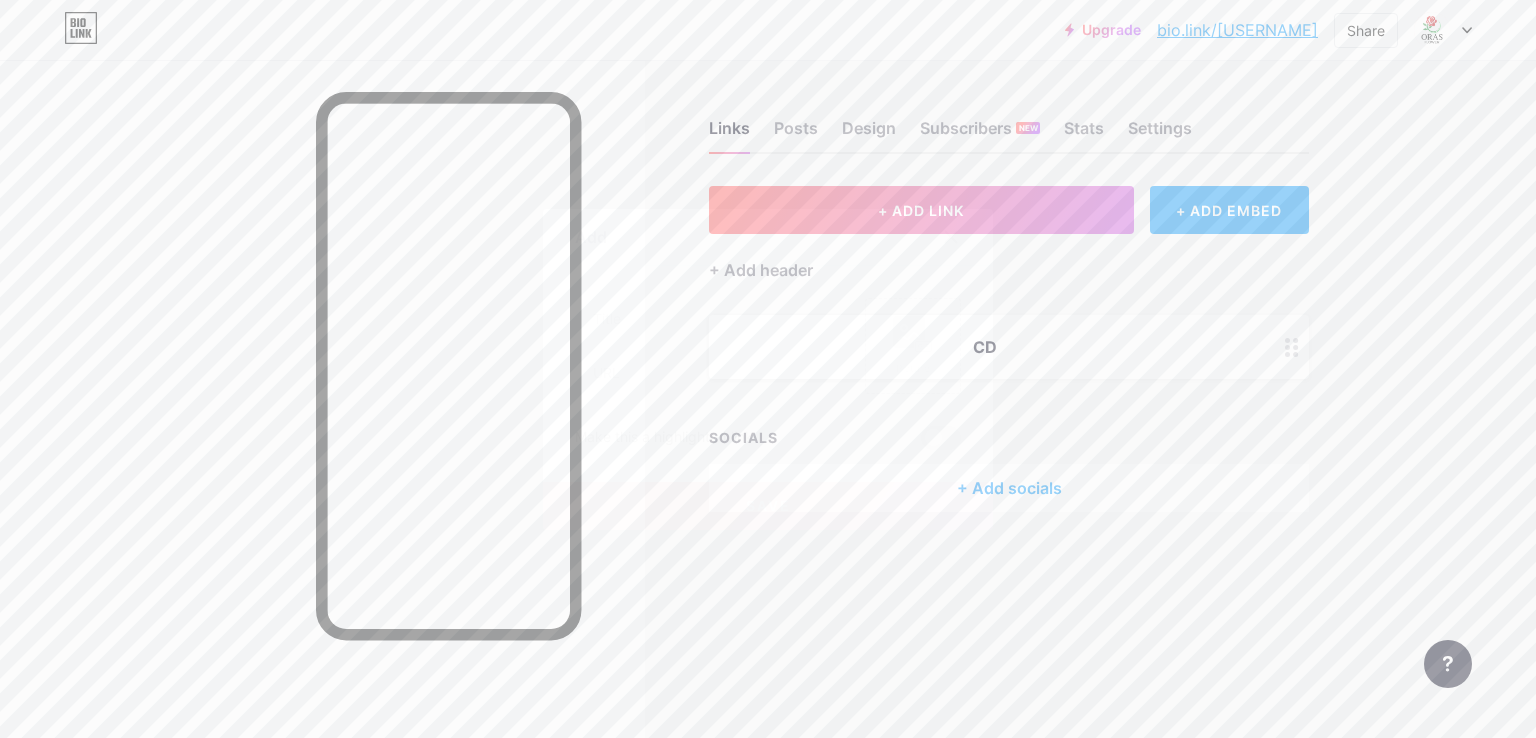 click 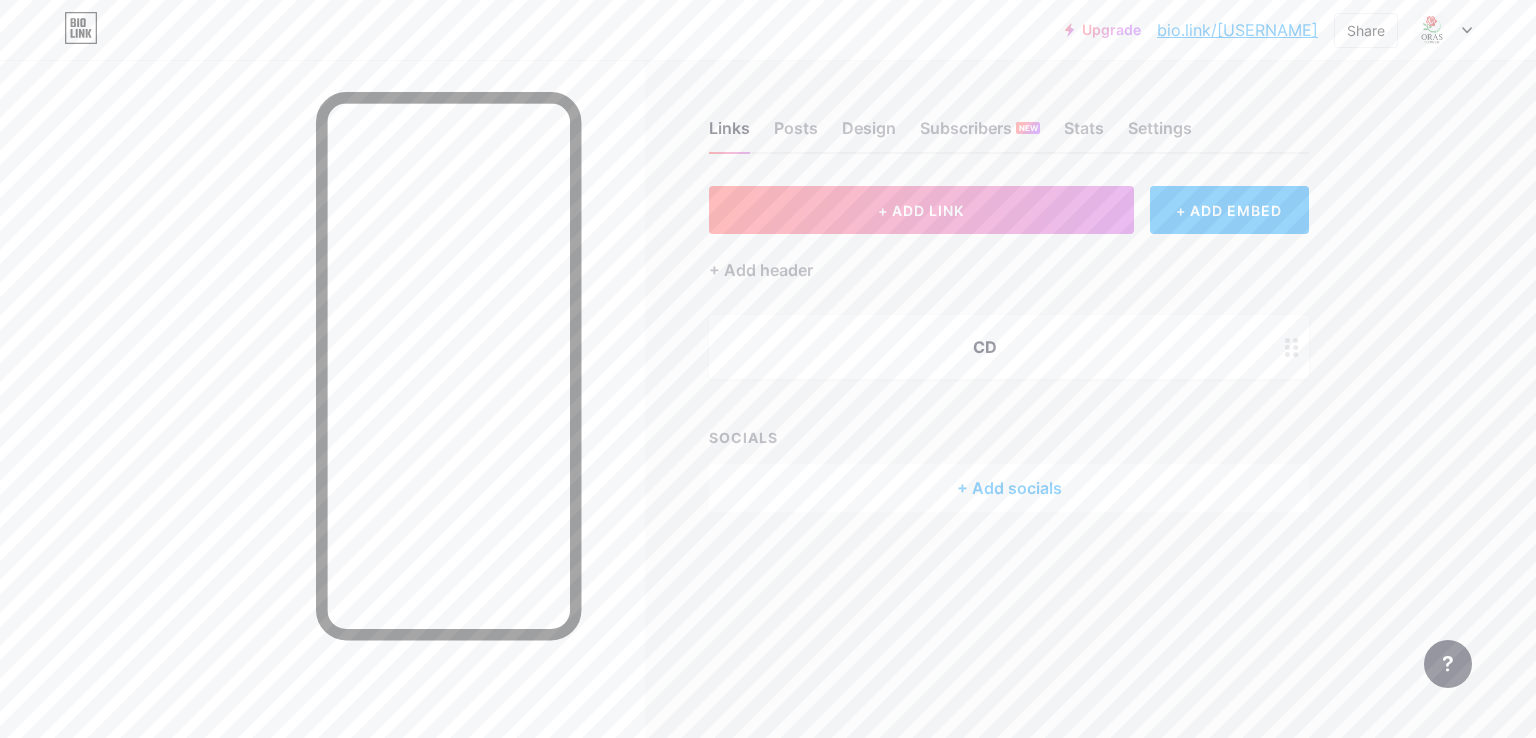 click 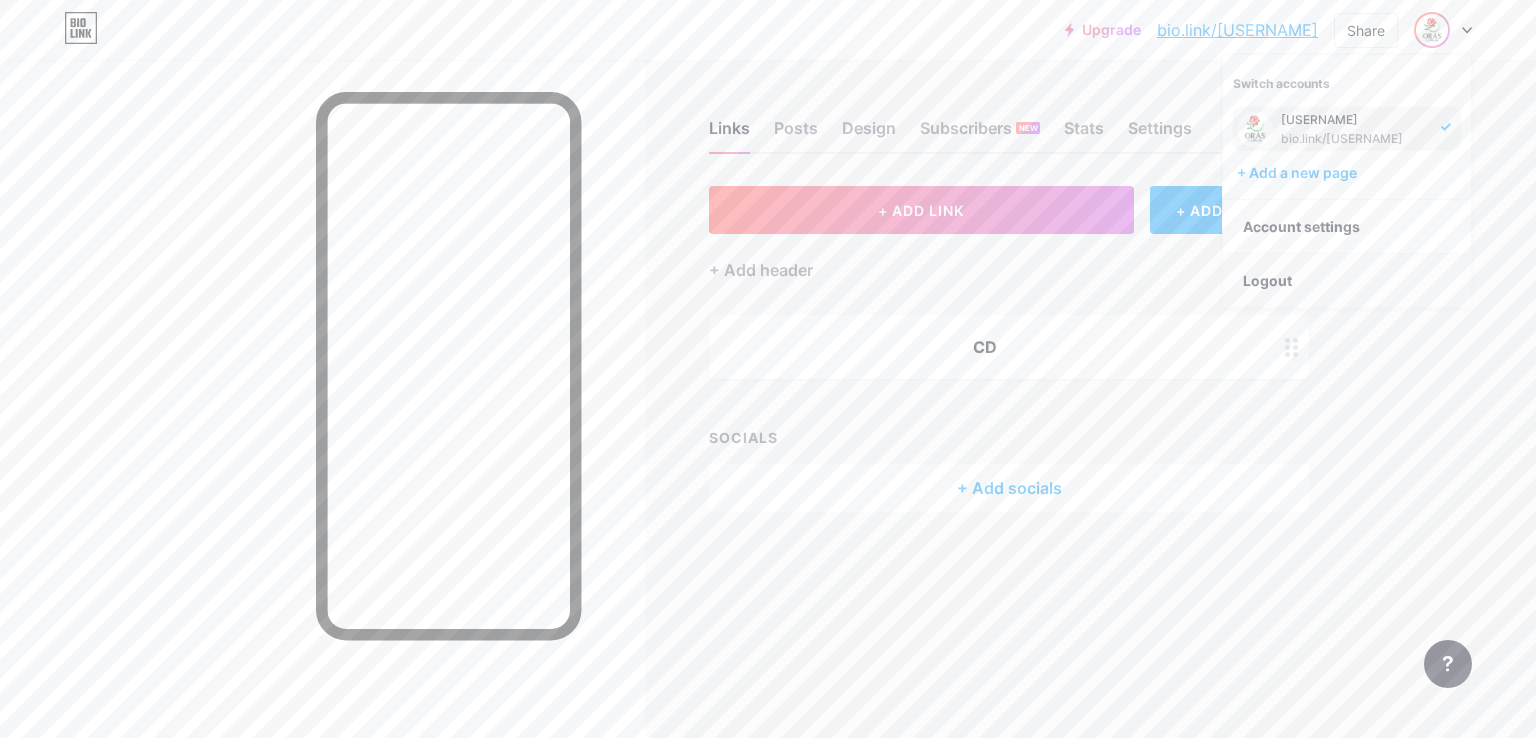 click on "Logout" at bounding box center (1347, 281) 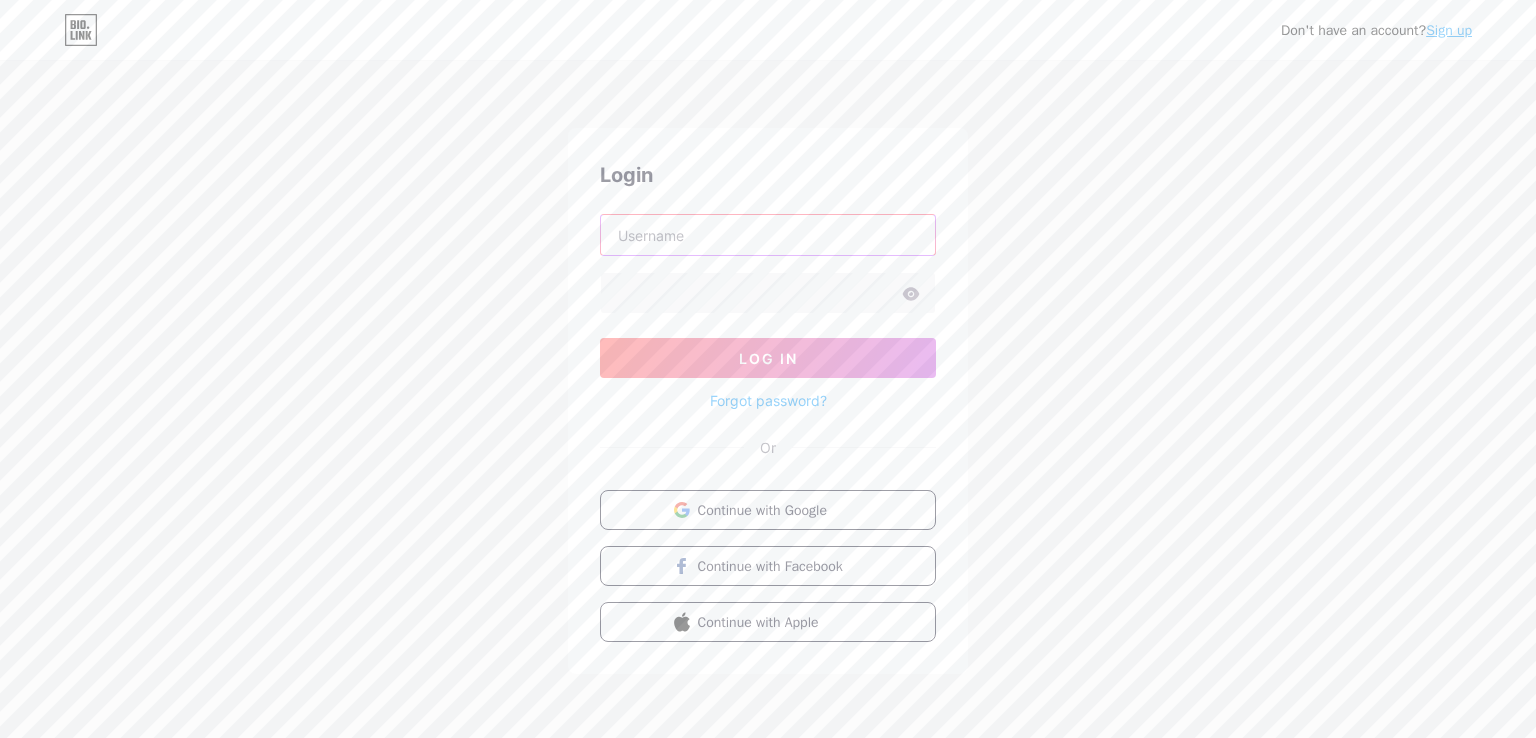 type on "[USERNAME]@[DOMAIN]" 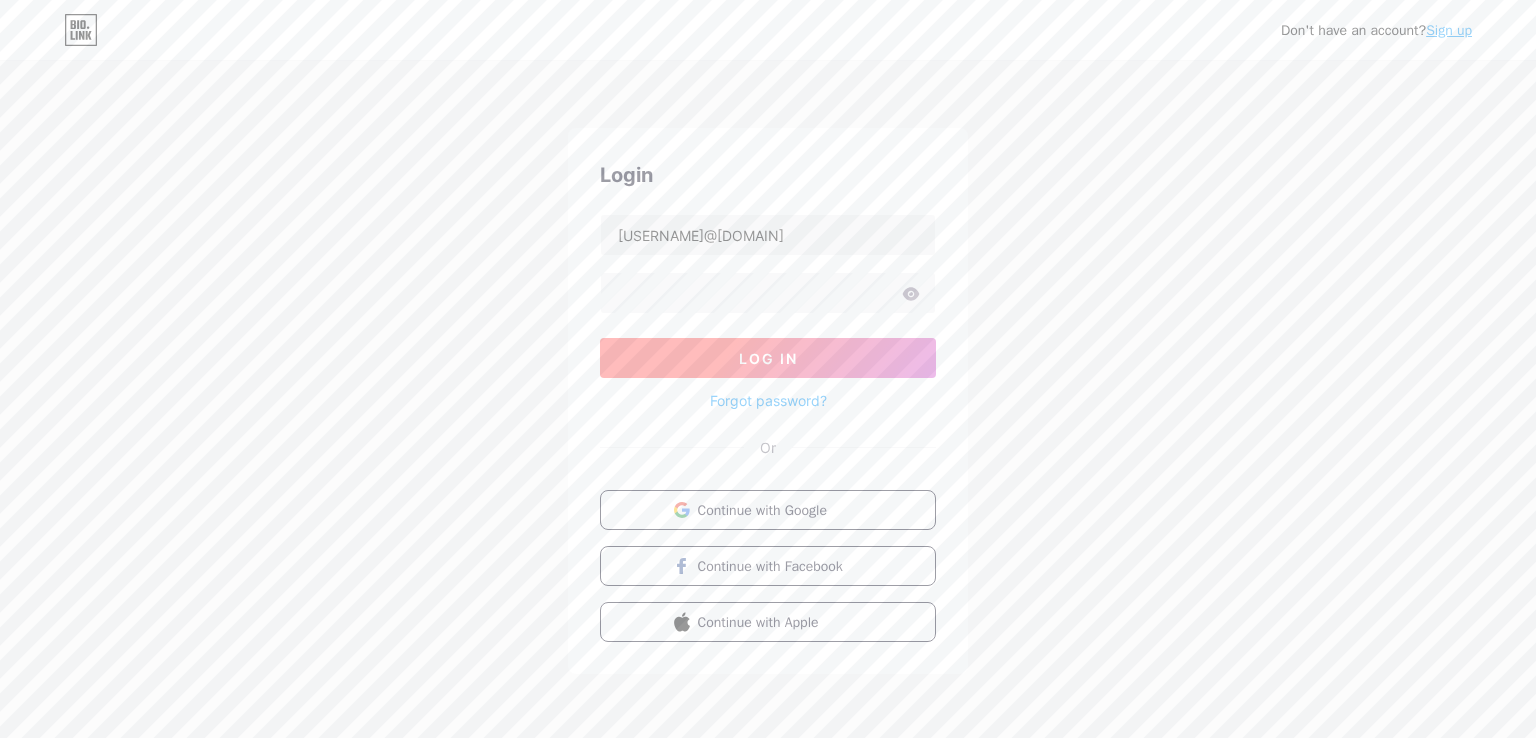 click on "Log In" at bounding box center [768, 358] 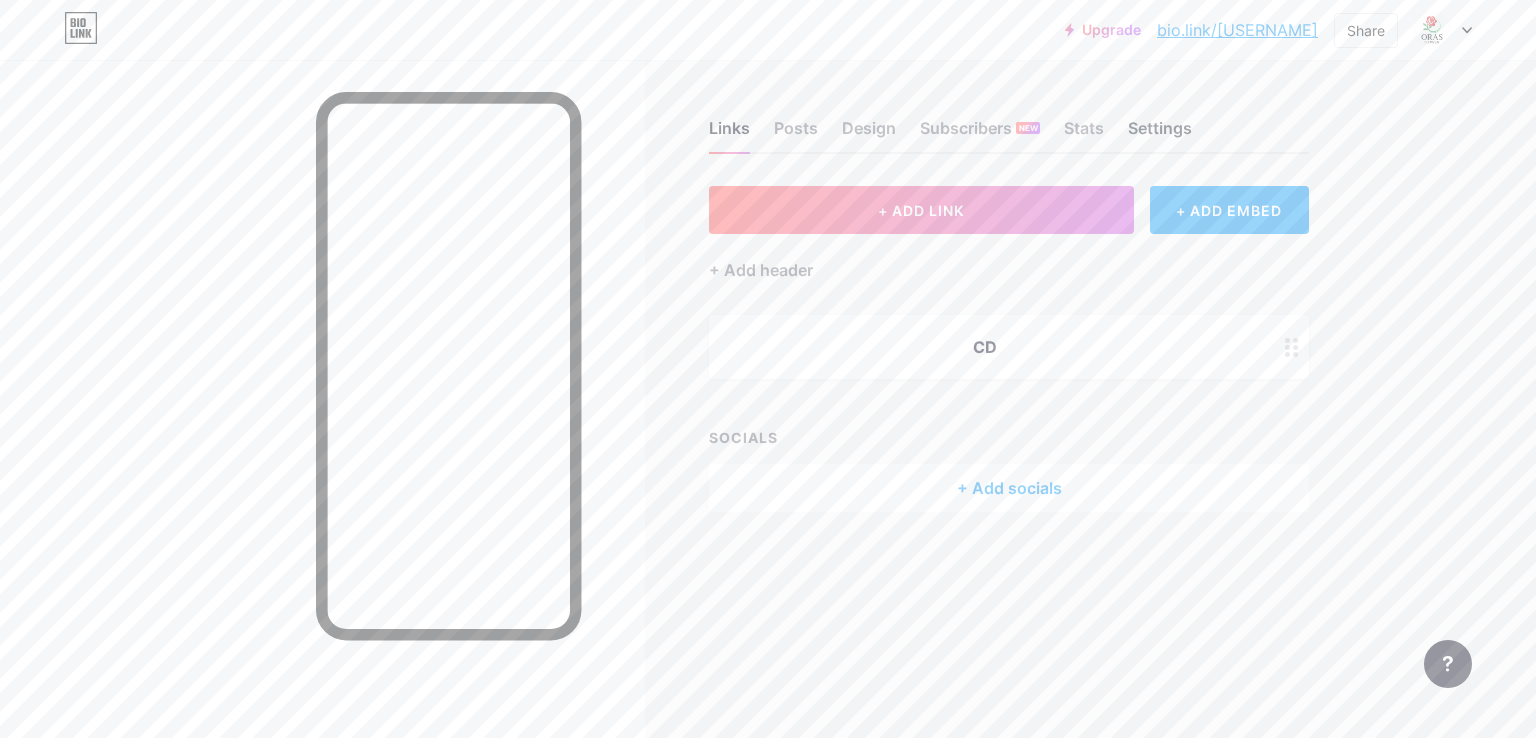 click on "Settings" at bounding box center (1160, 134) 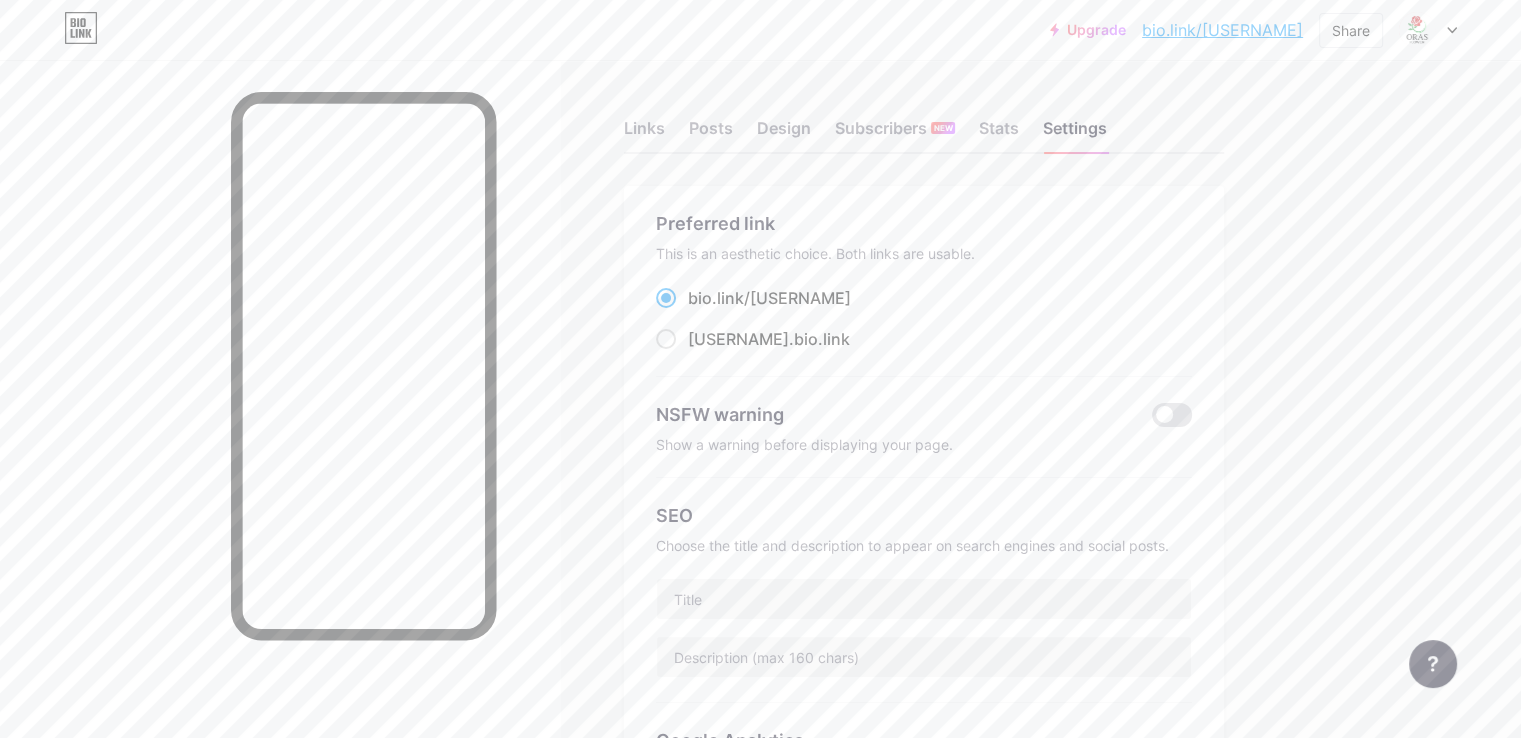 scroll, scrollTop: 0, scrollLeft: 0, axis: both 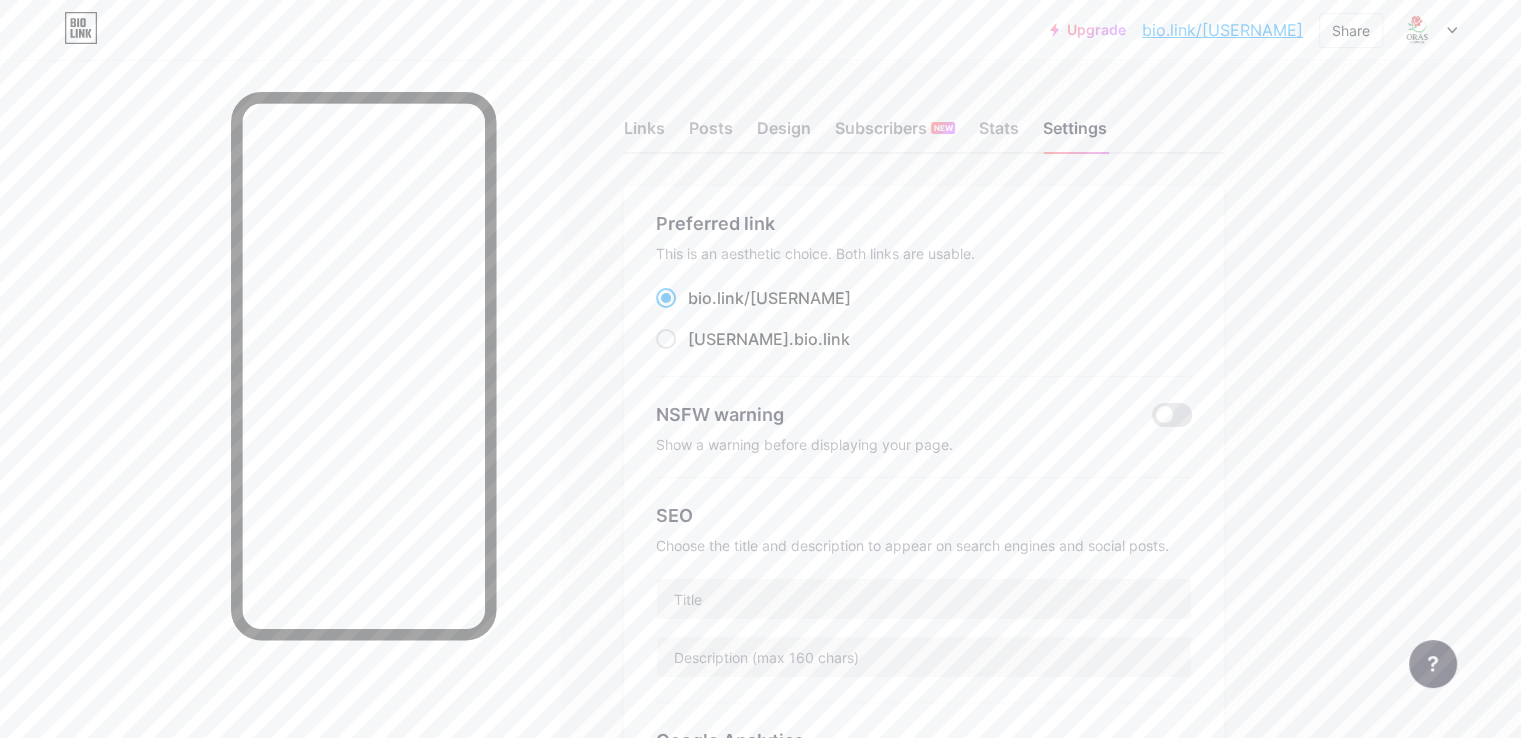 click at bounding box center [1428, 30] 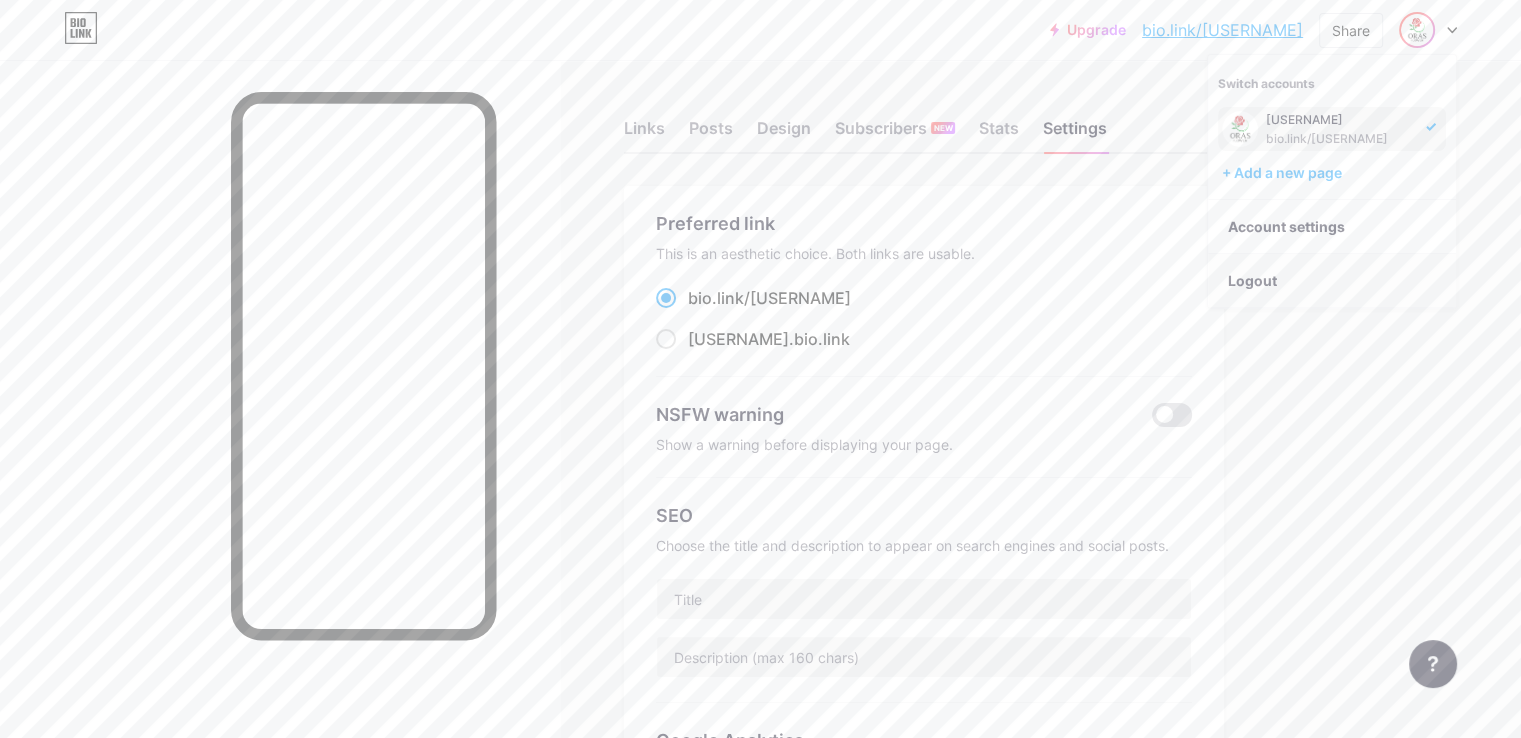 click on "Logout" at bounding box center [1332, 281] 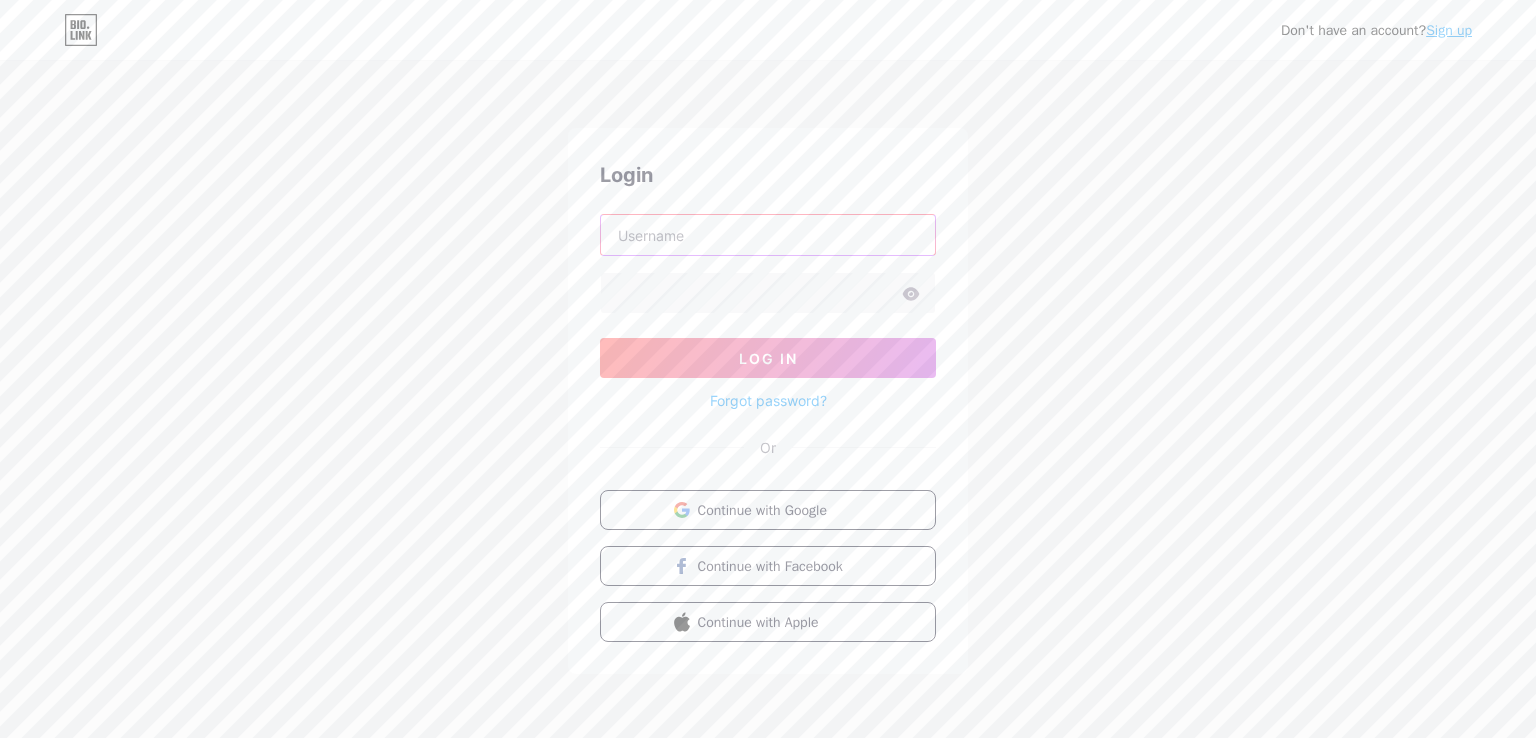 type on "[USERNAME]@[DOMAIN]" 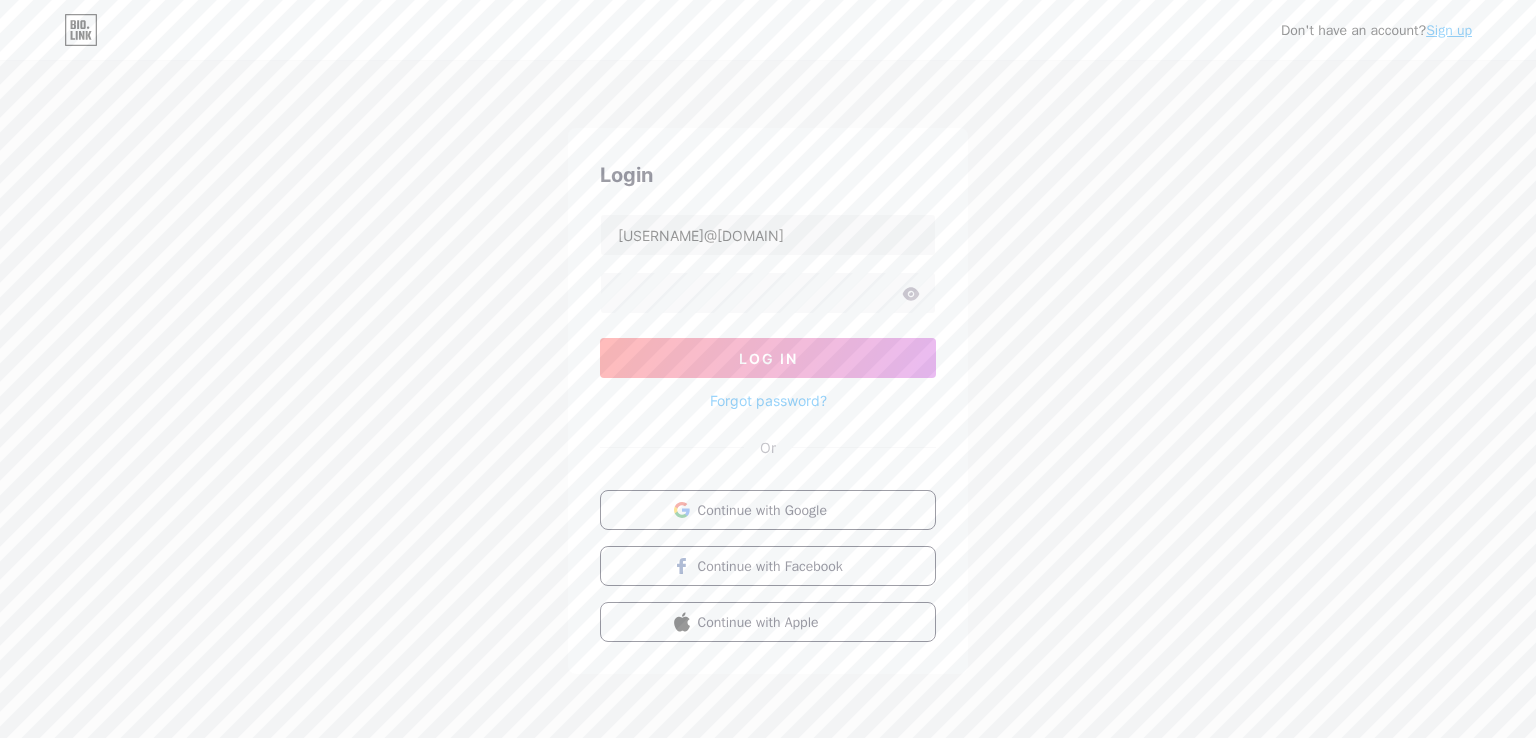 click on "Sign up" at bounding box center [1449, 30] 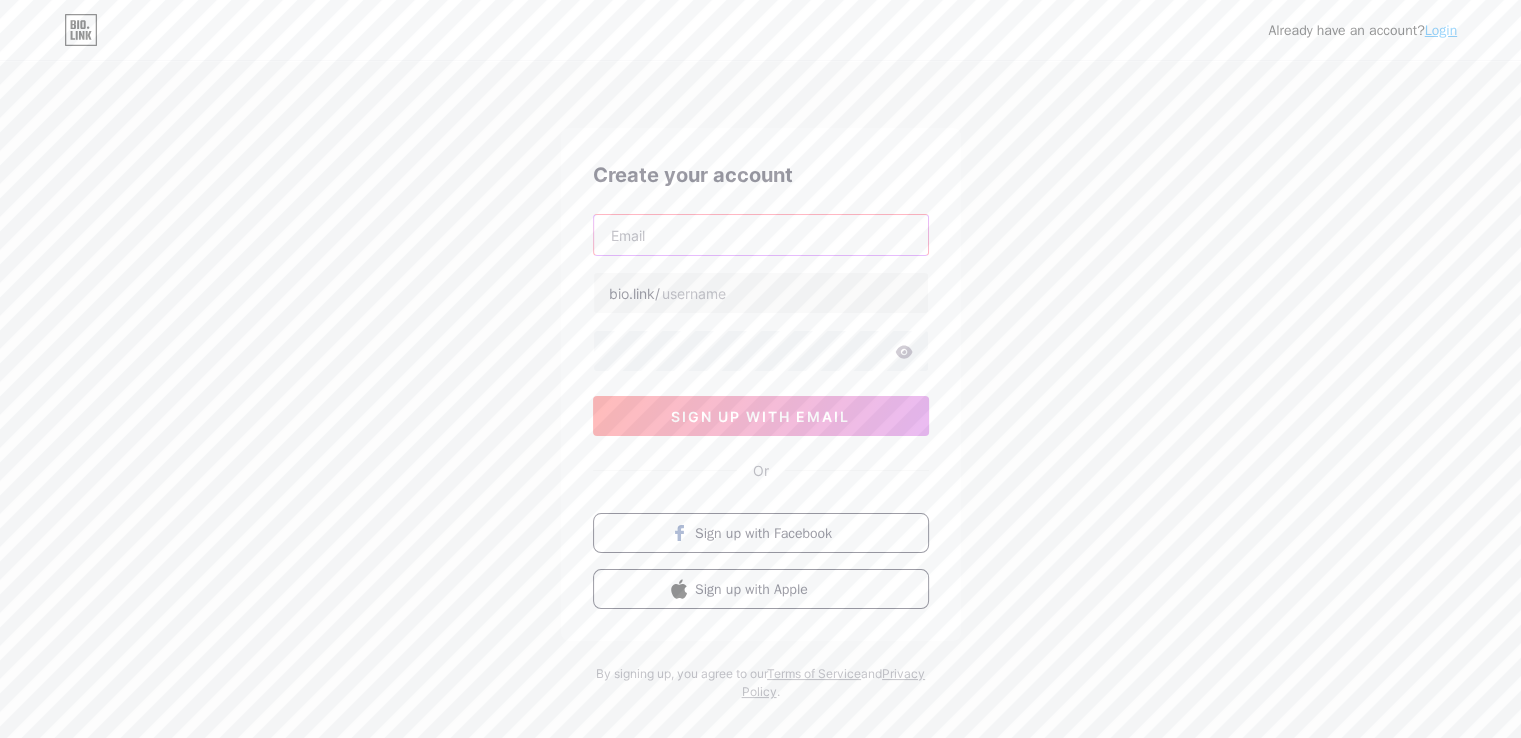 click at bounding box center (761, 235) 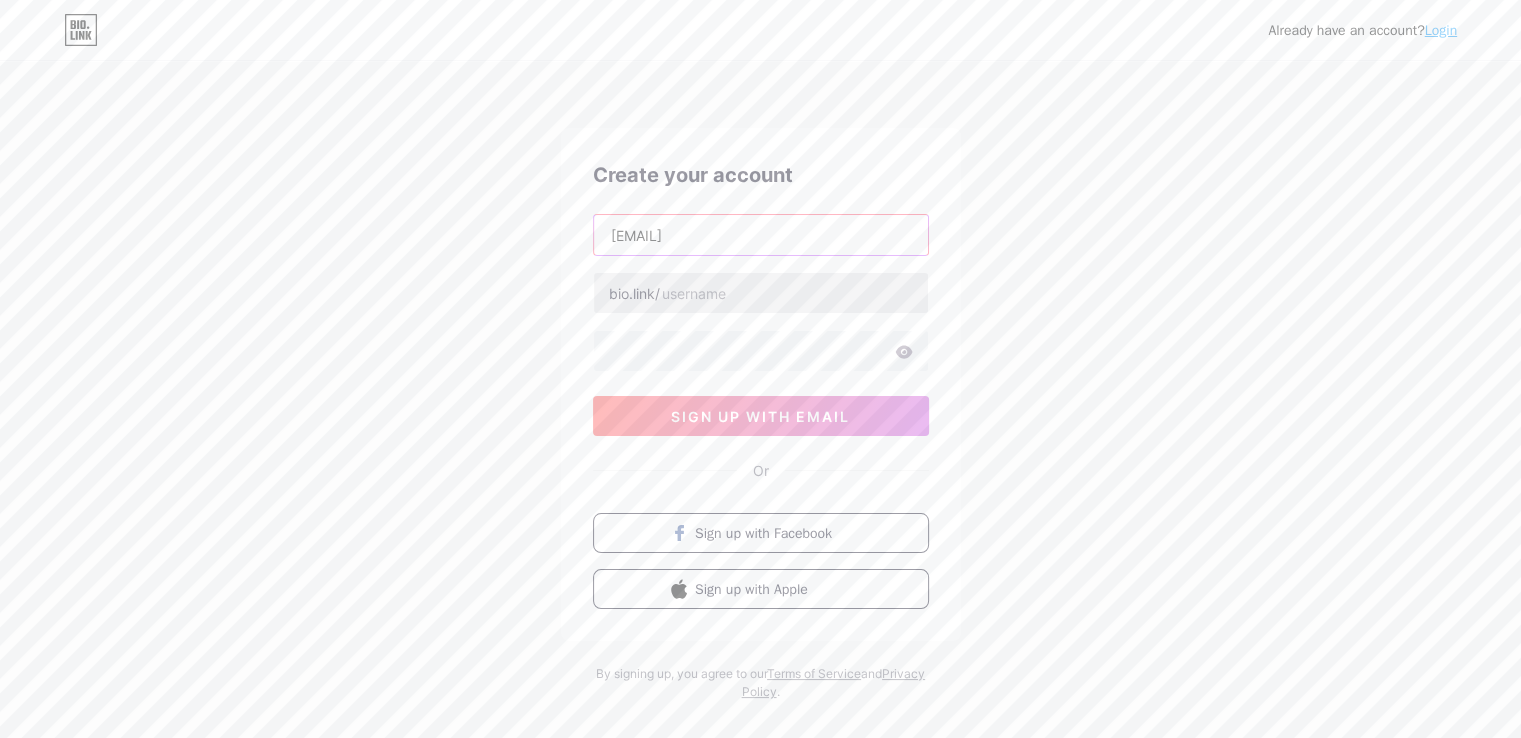 type on "[EMAIL]" 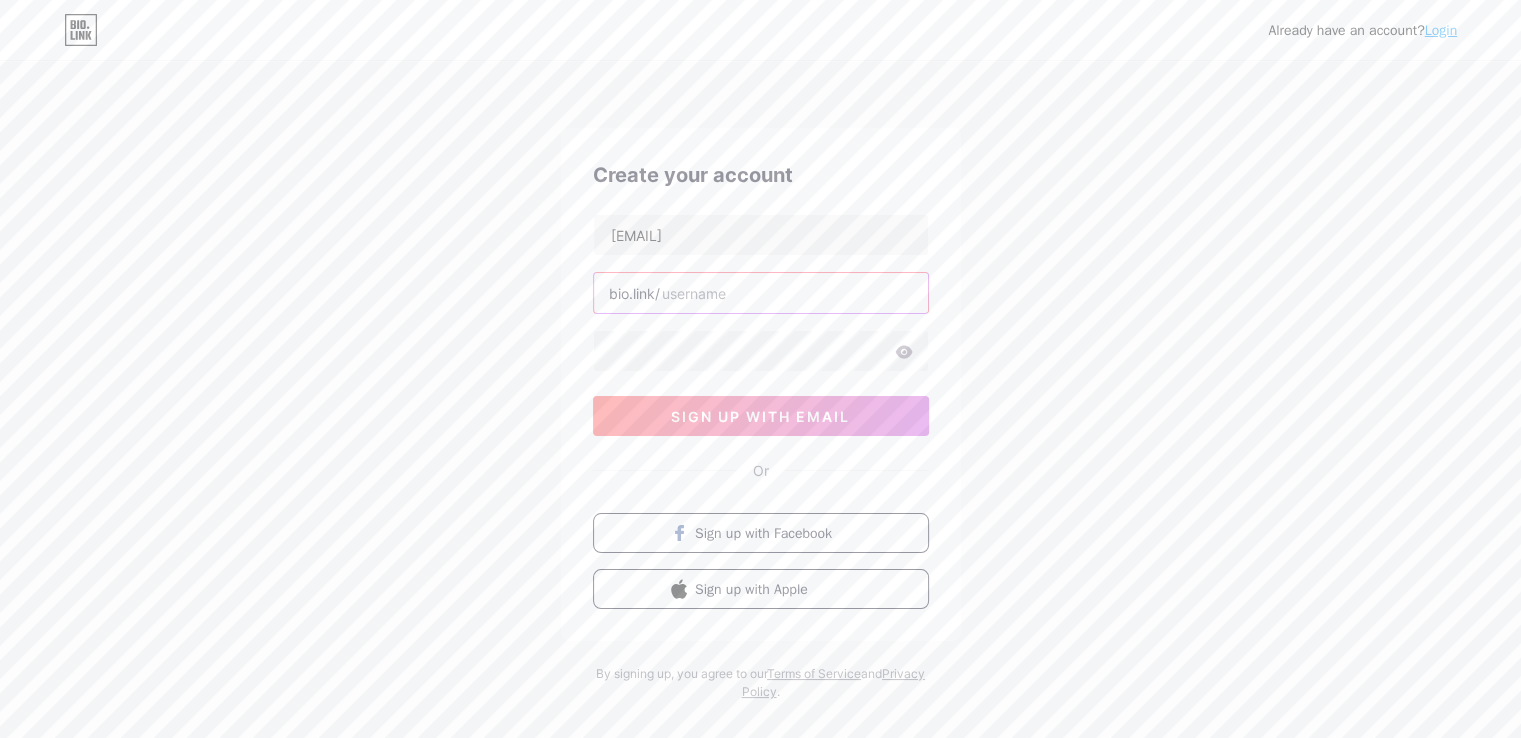 click at bounding box center [761, 293] 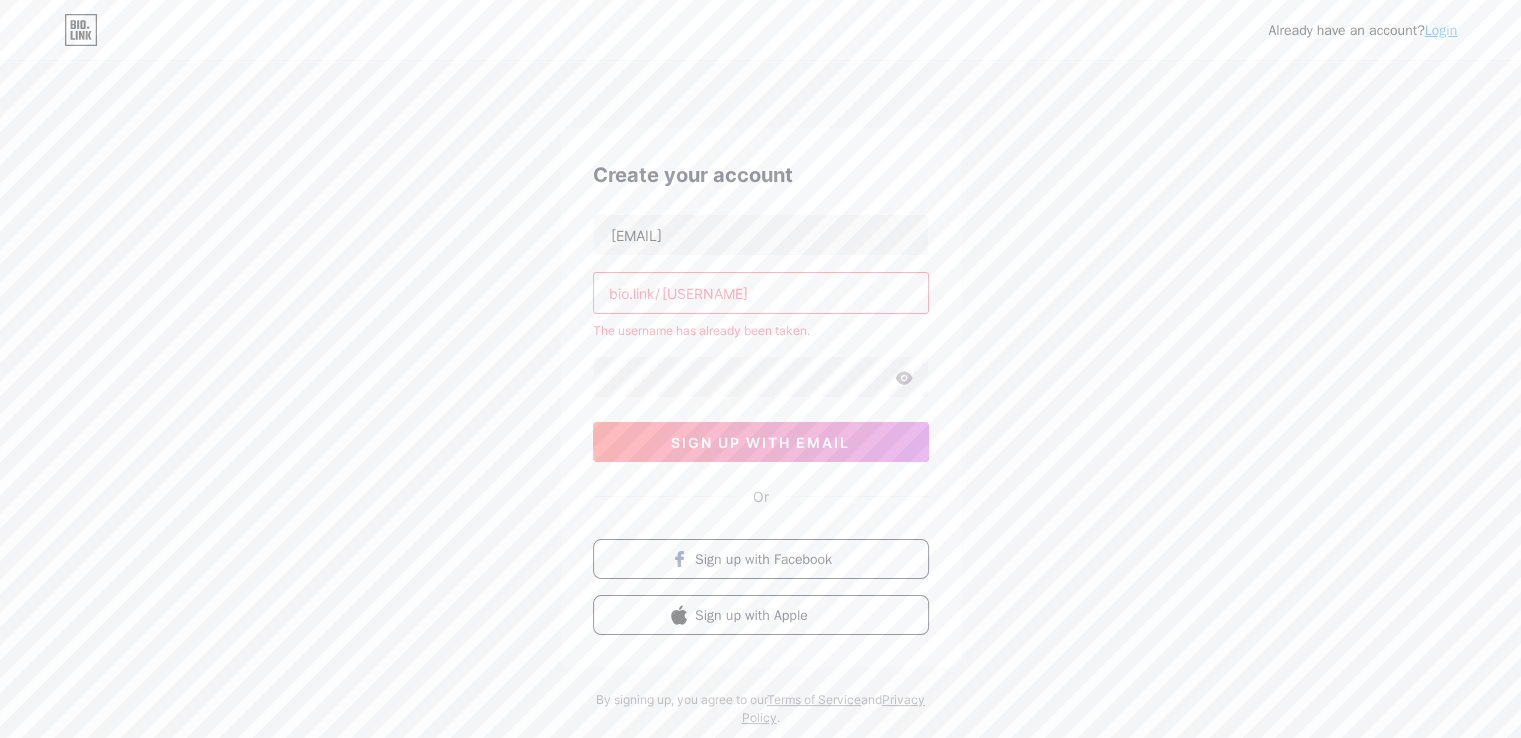click on "[USERNAME]" at bounding box center (761, 293) 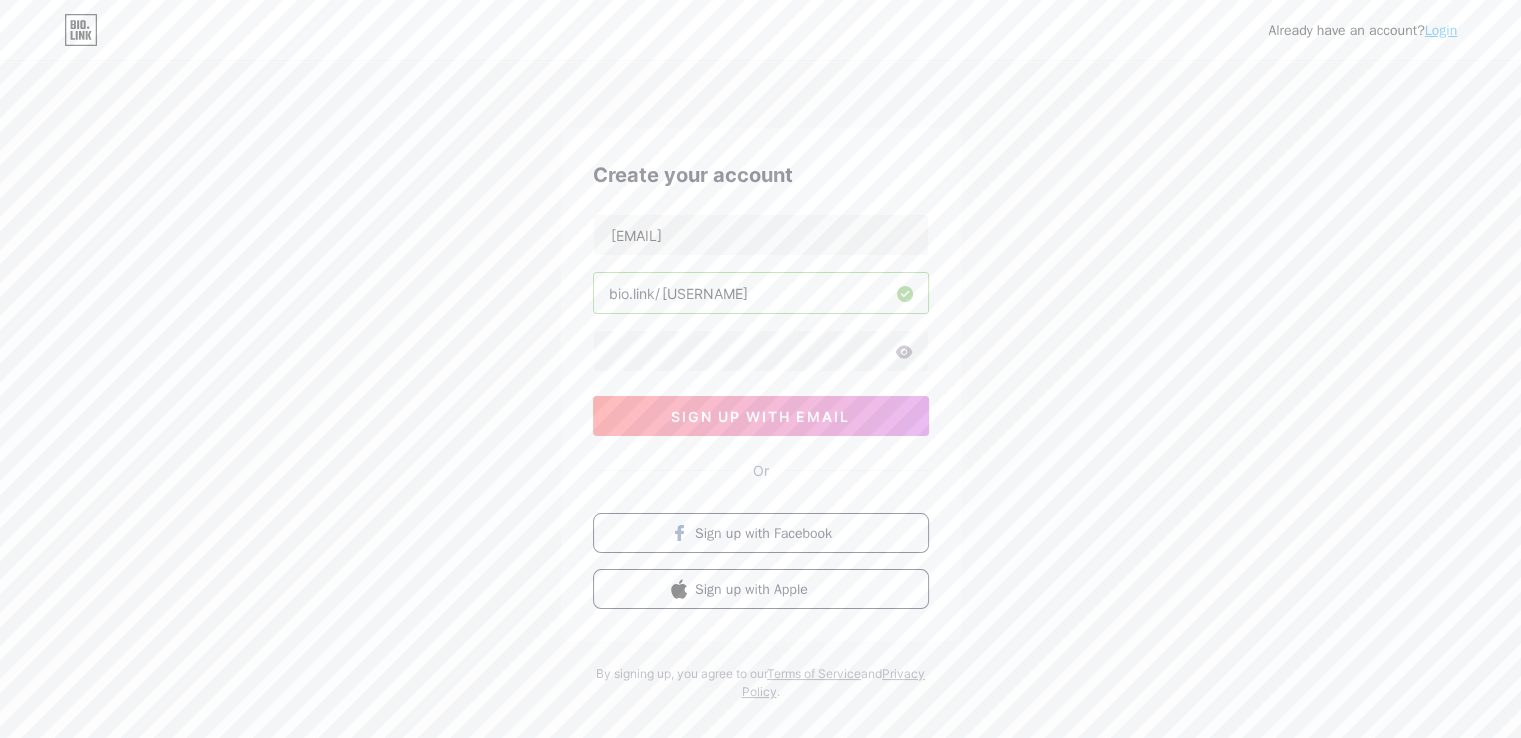 type on "[USERNAME]" 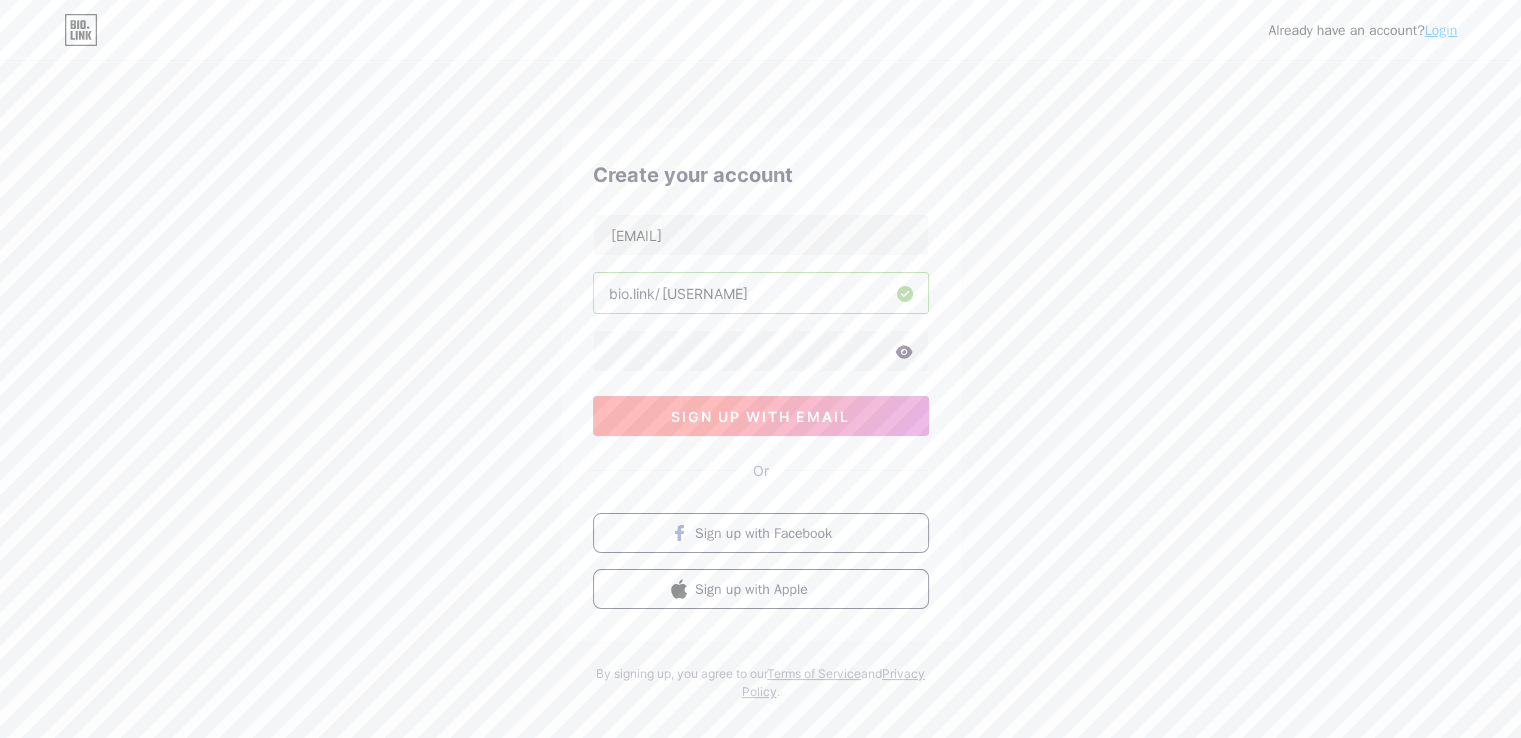 click on "sign up with email" at bounding box center (760, 416) 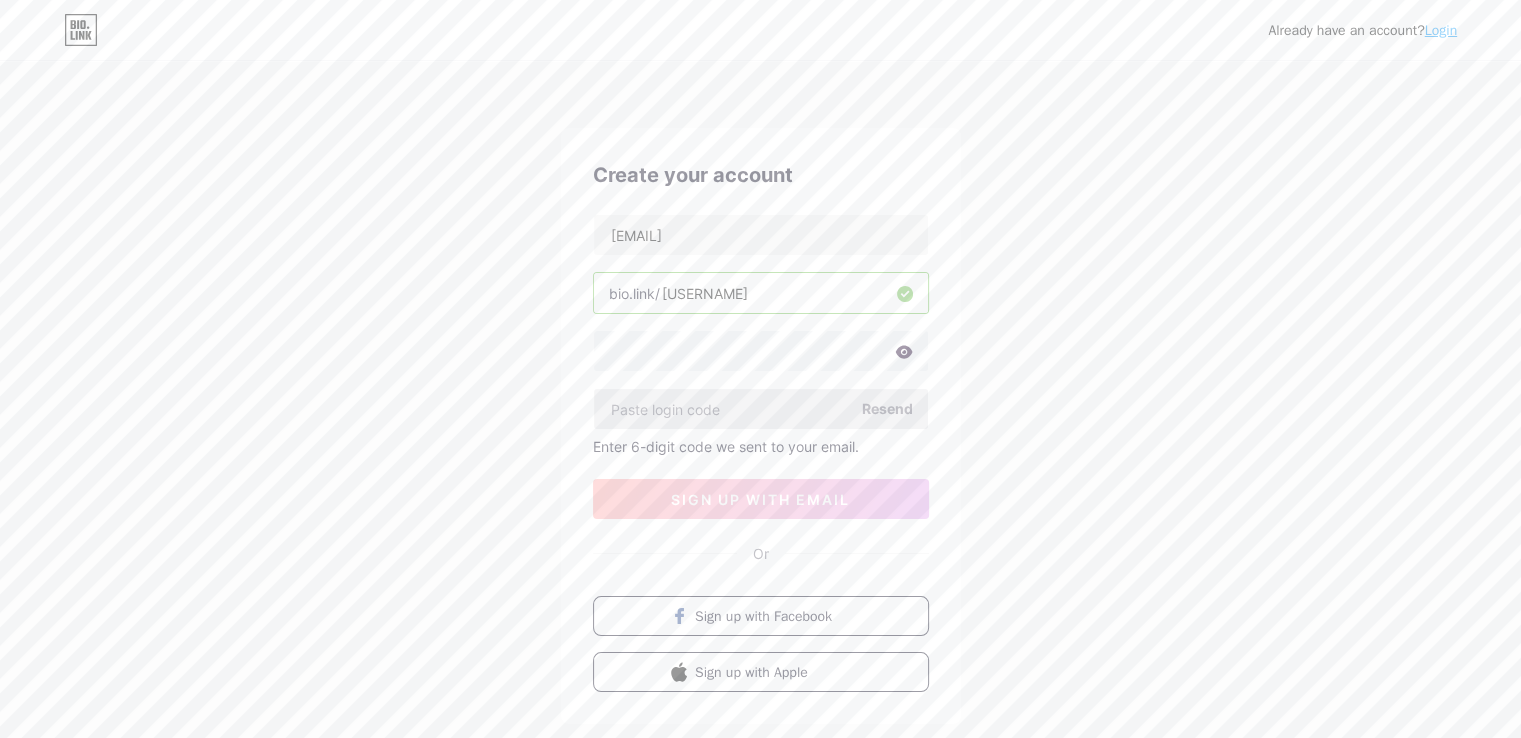 click at bounding box center [761, 409] 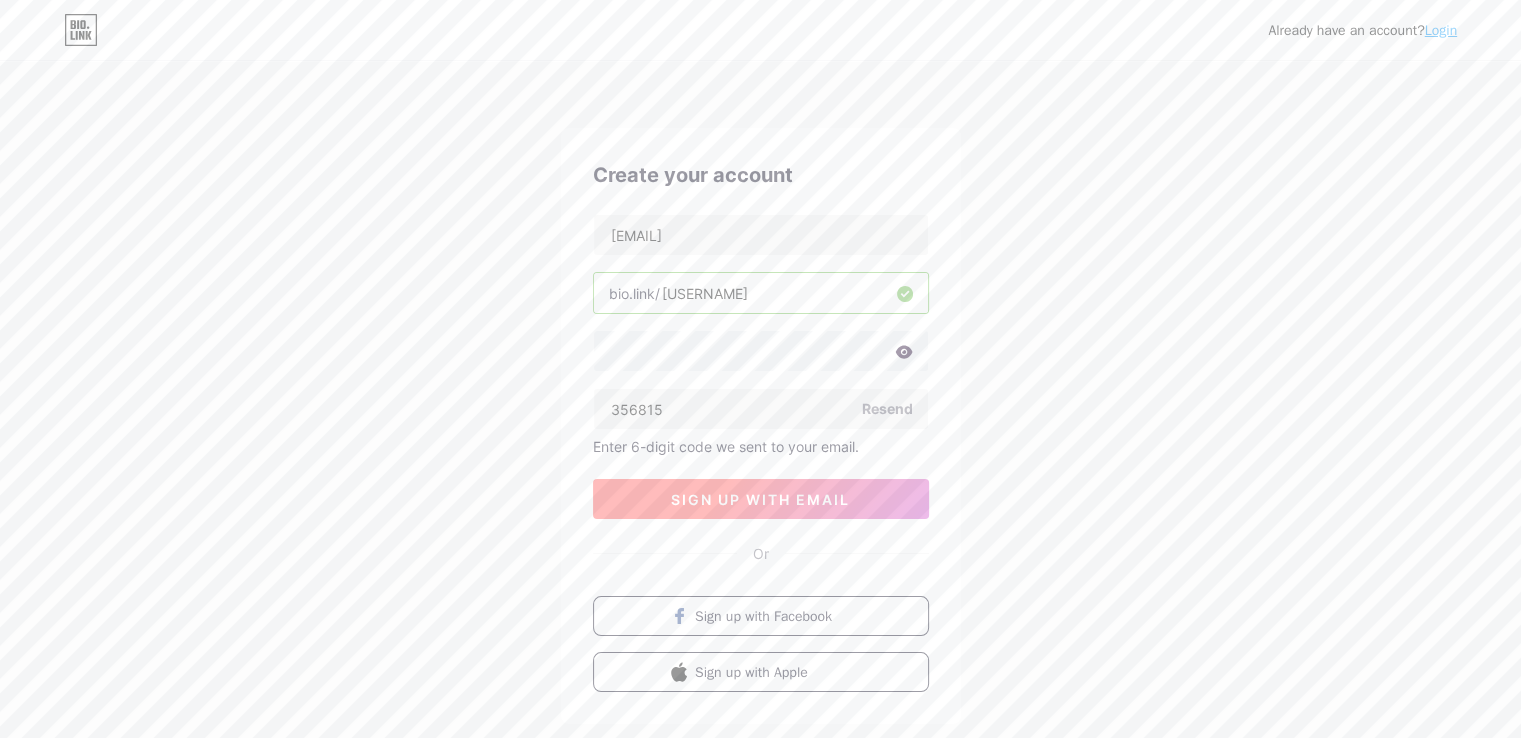 type on "356815" 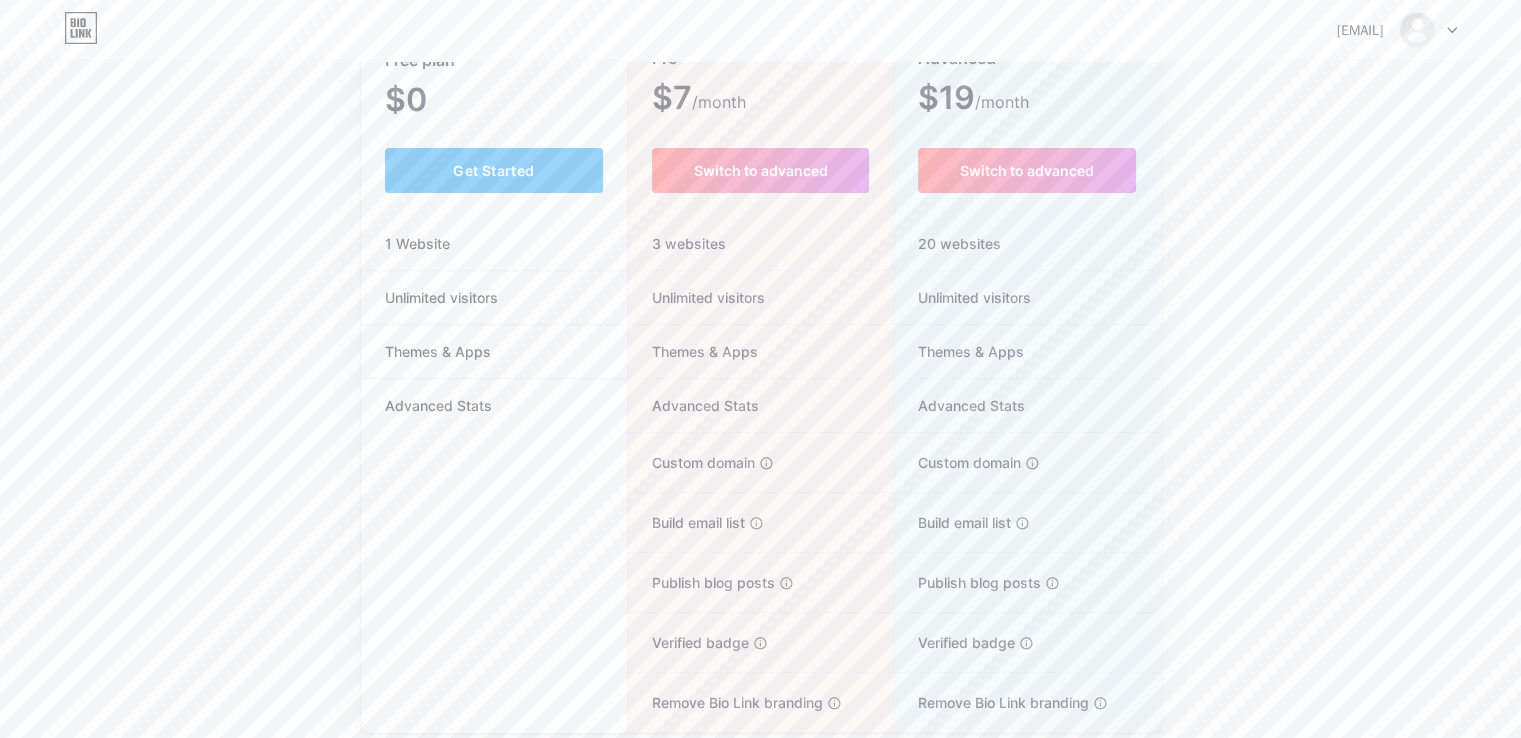 scroll, scrollTop: 233, scrollLeft: 0, axis: vertical 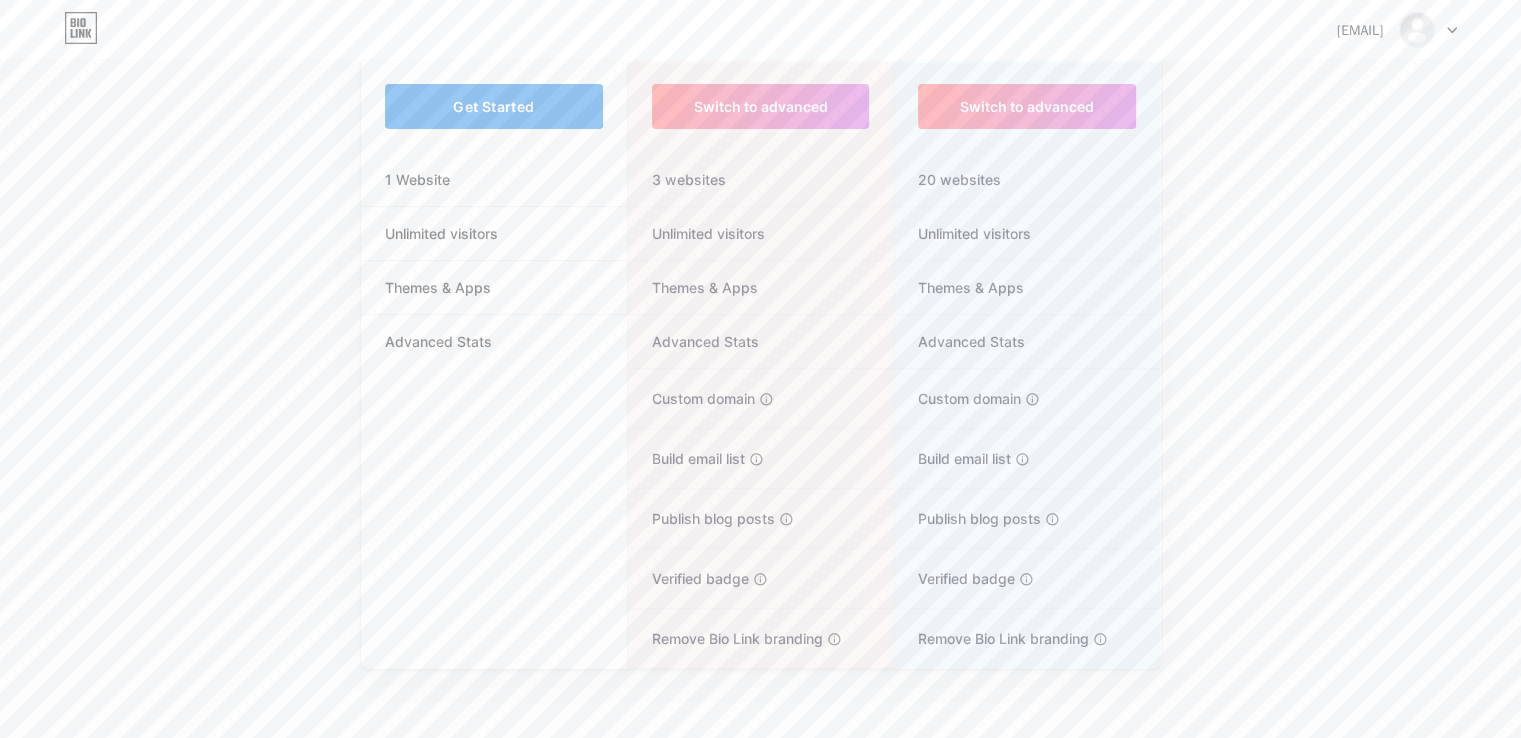 click on "Get Started" at bounding box center (494, 106) 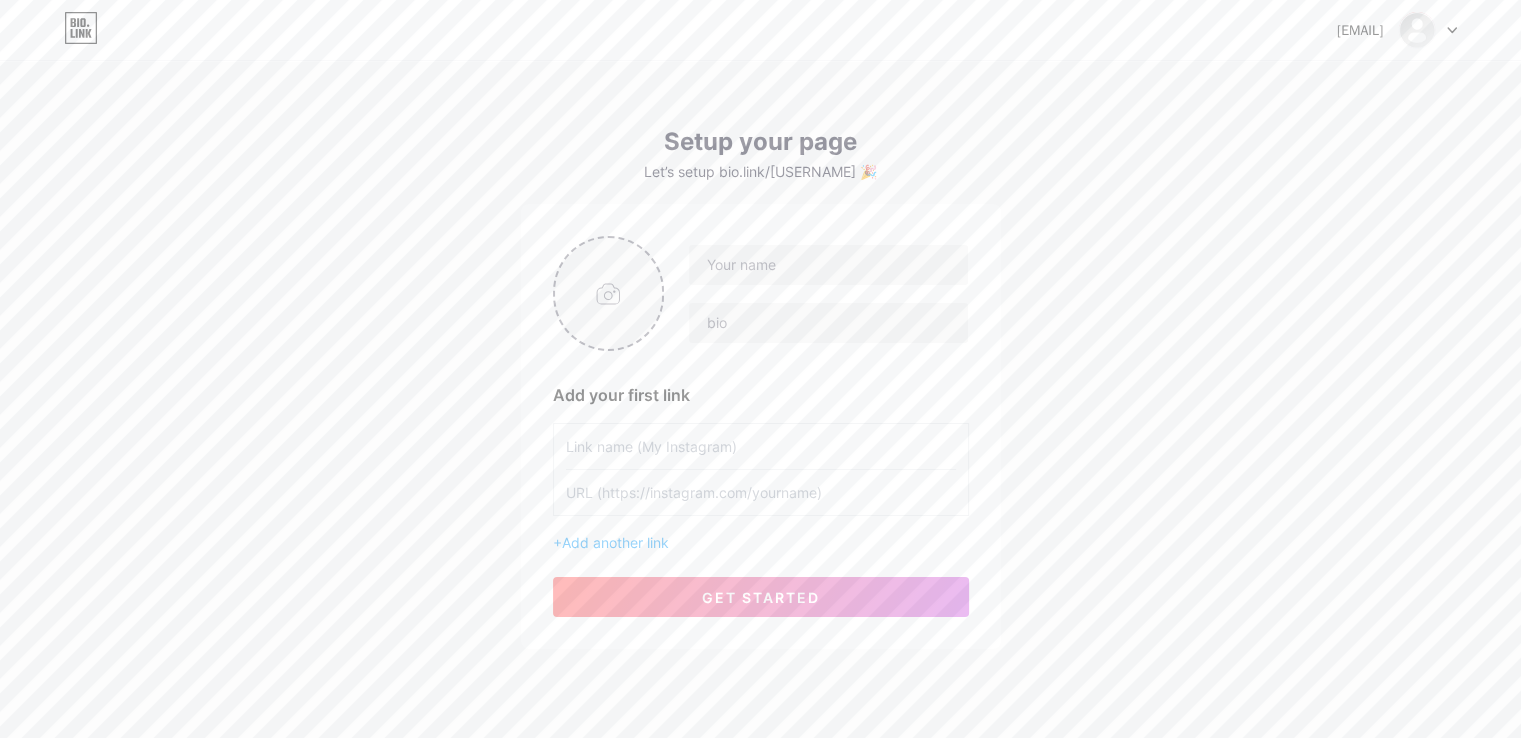 click at bounding box center [609, 293] 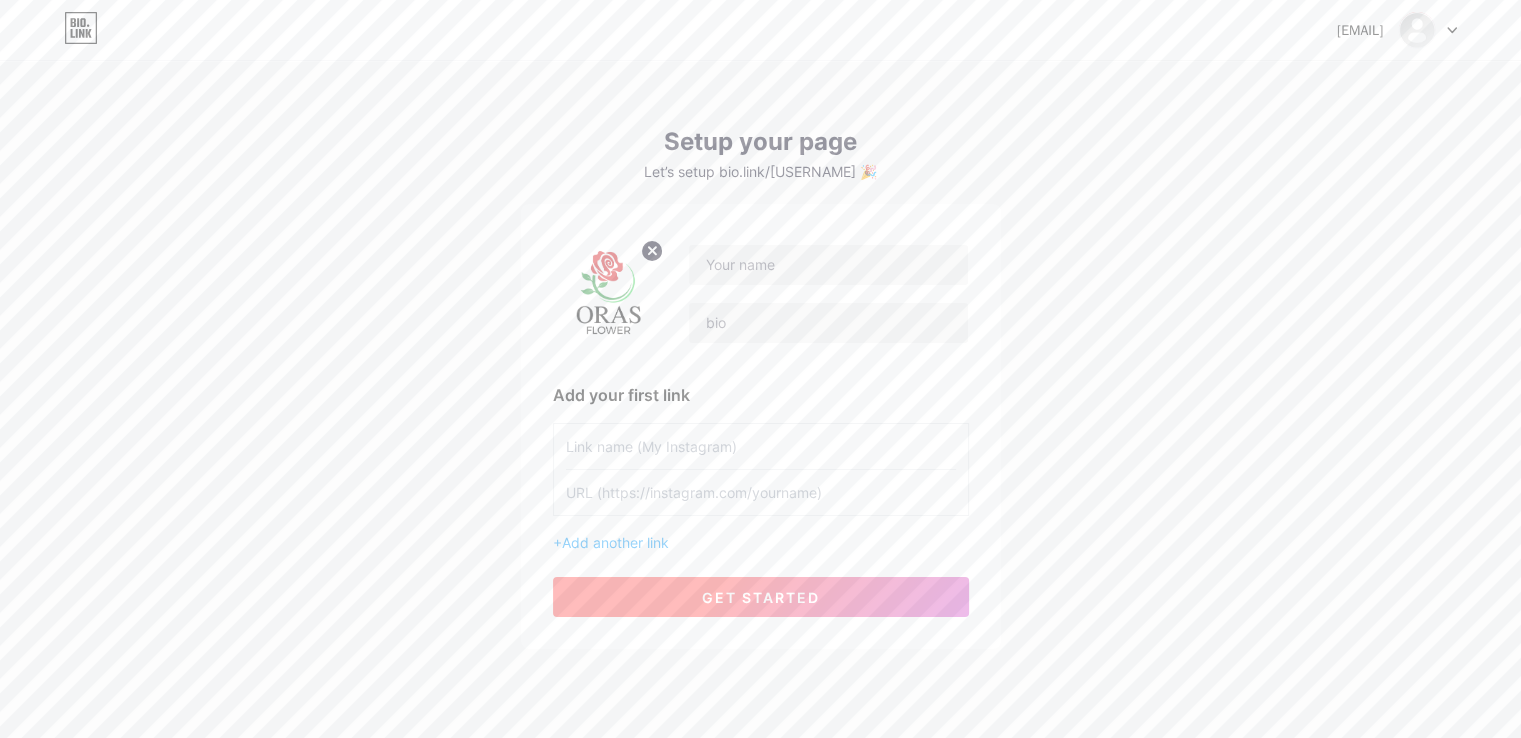 click on "get started" at bounding box center (761, 597) 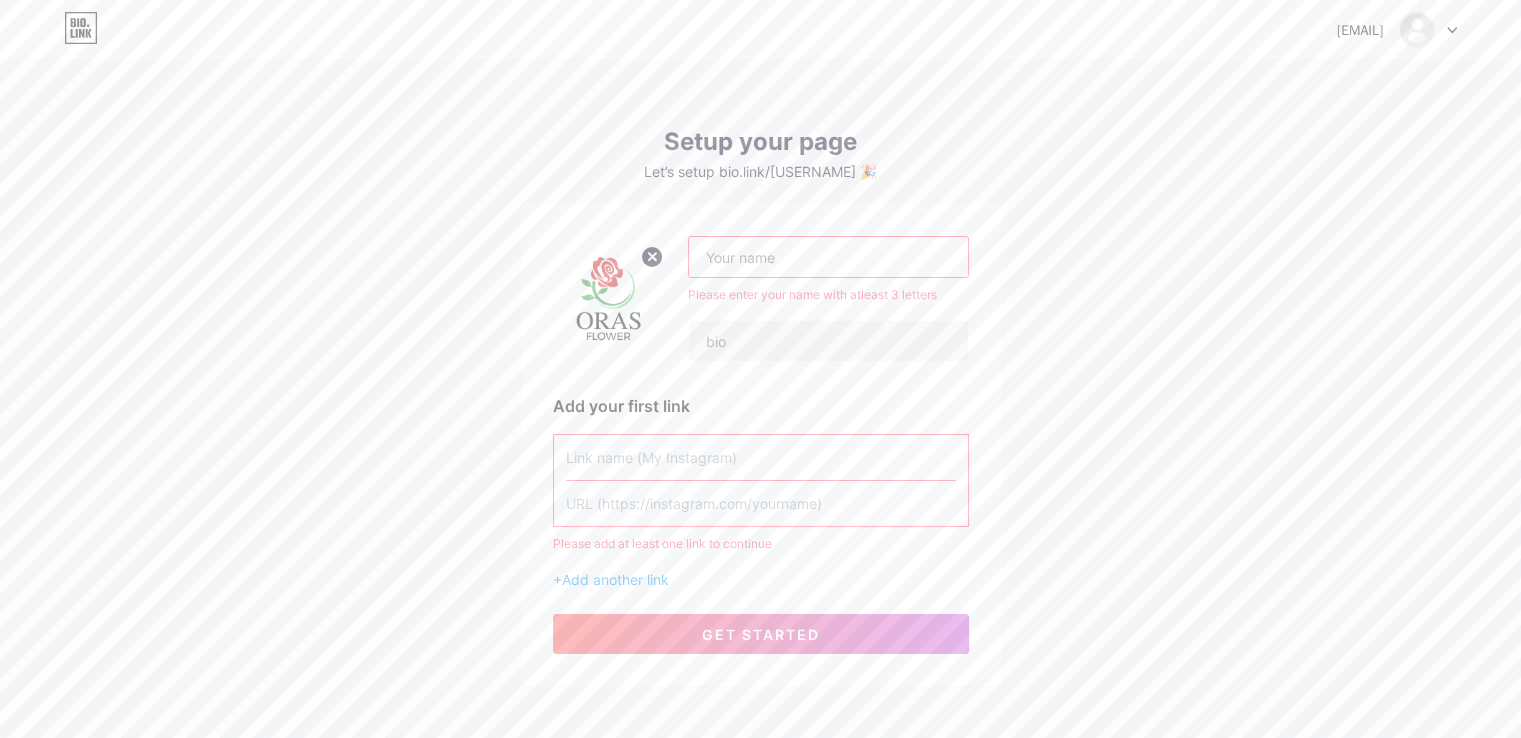click at bounding box center [828, 257] 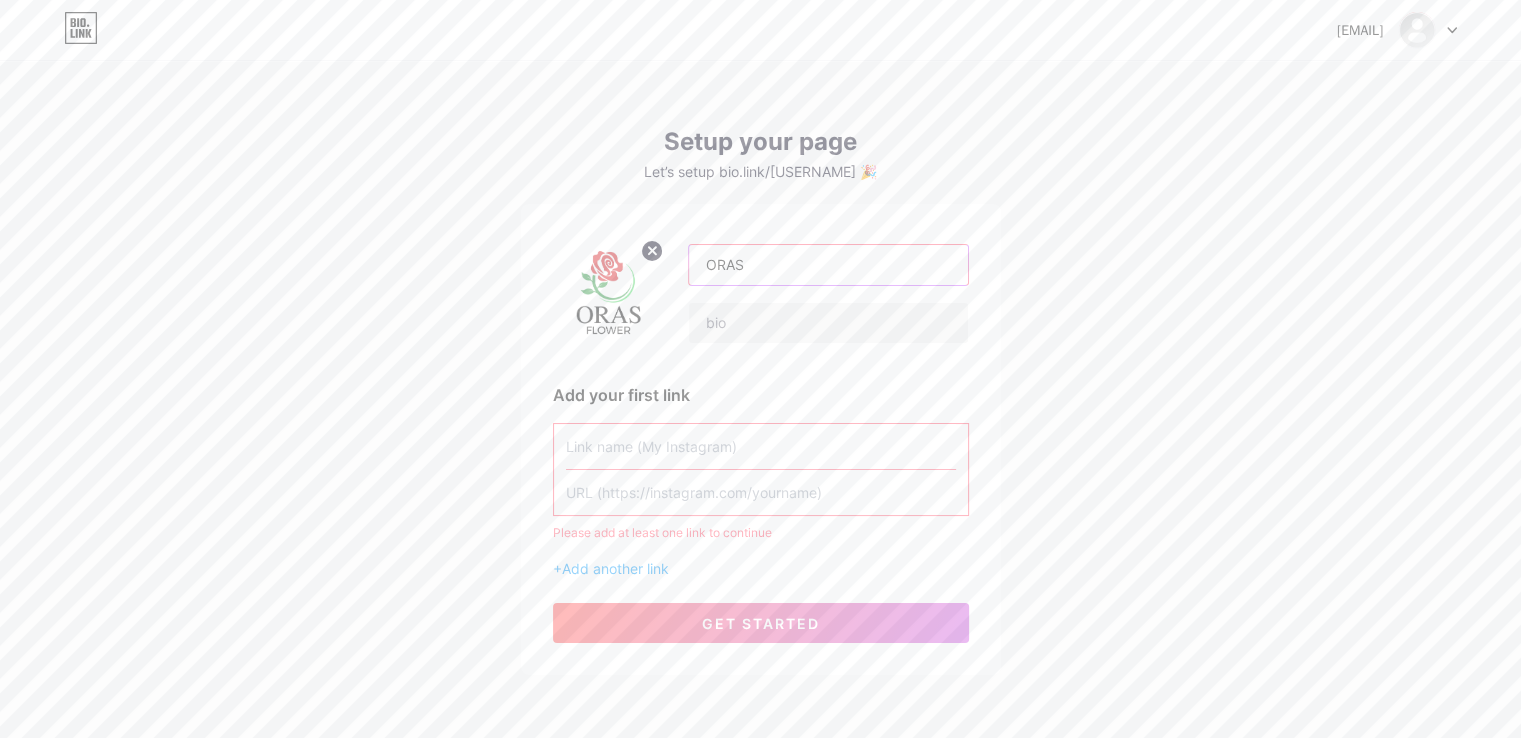 type on "ORAS" 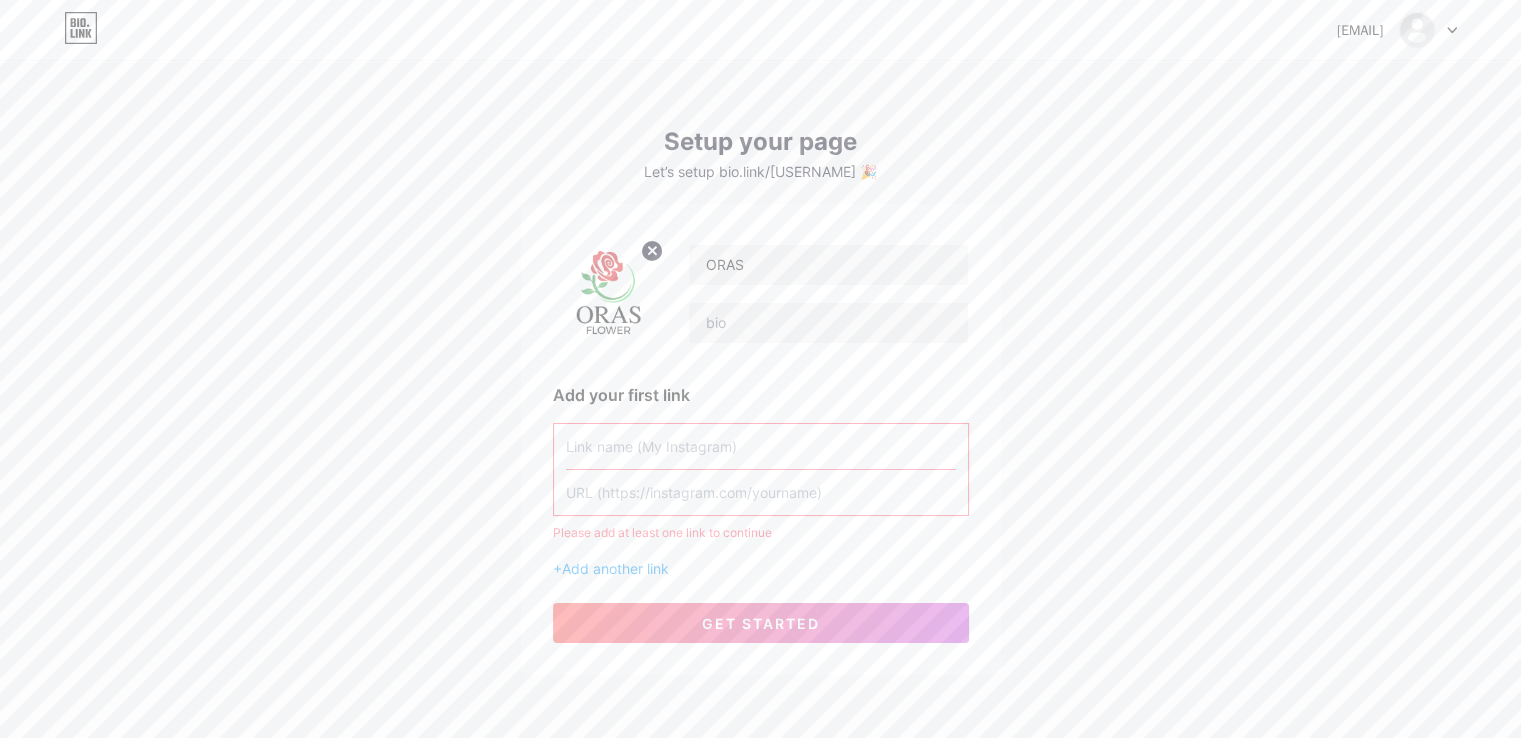 click on "Add your first link" at bounding box center [761, 395] 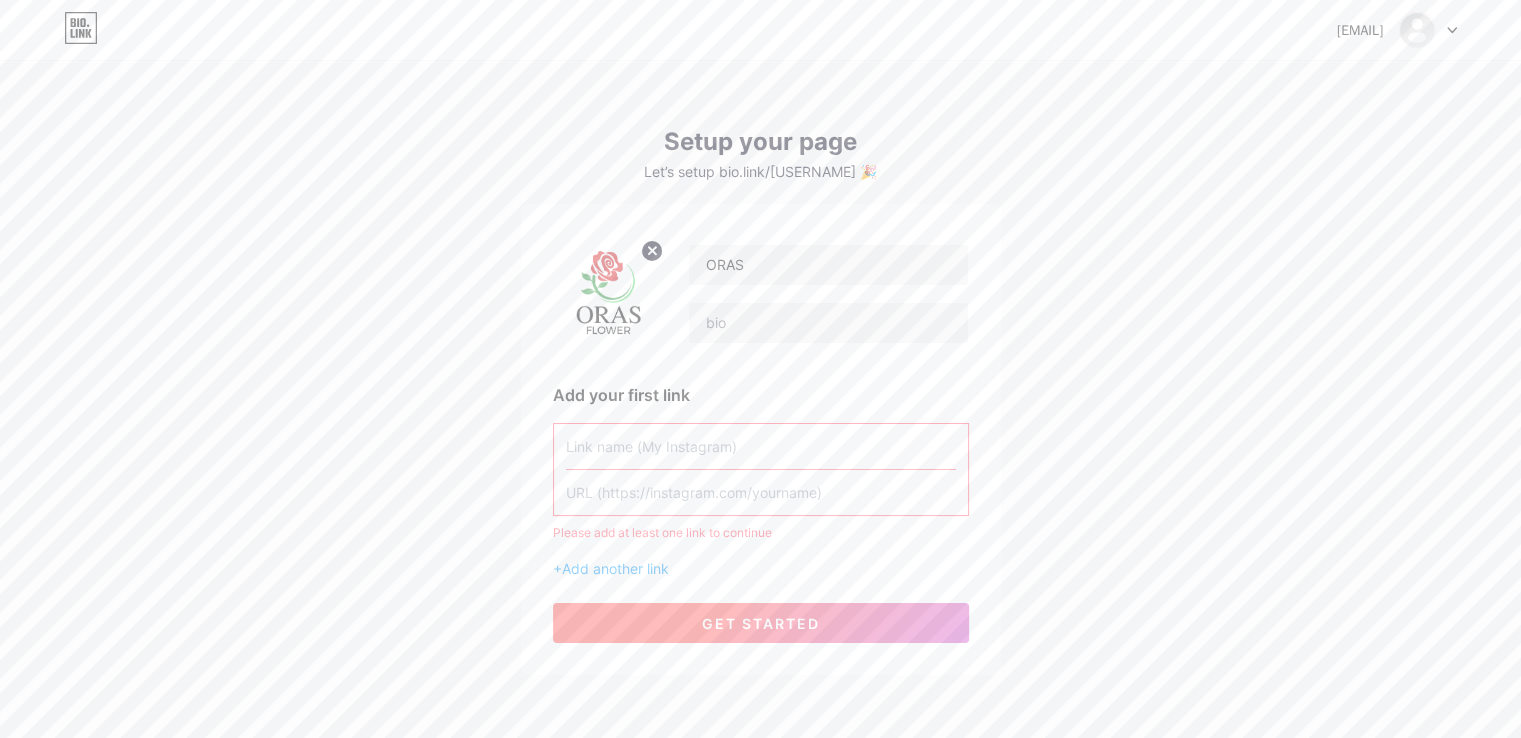 click on "get started" at bounding box center (761, 623) 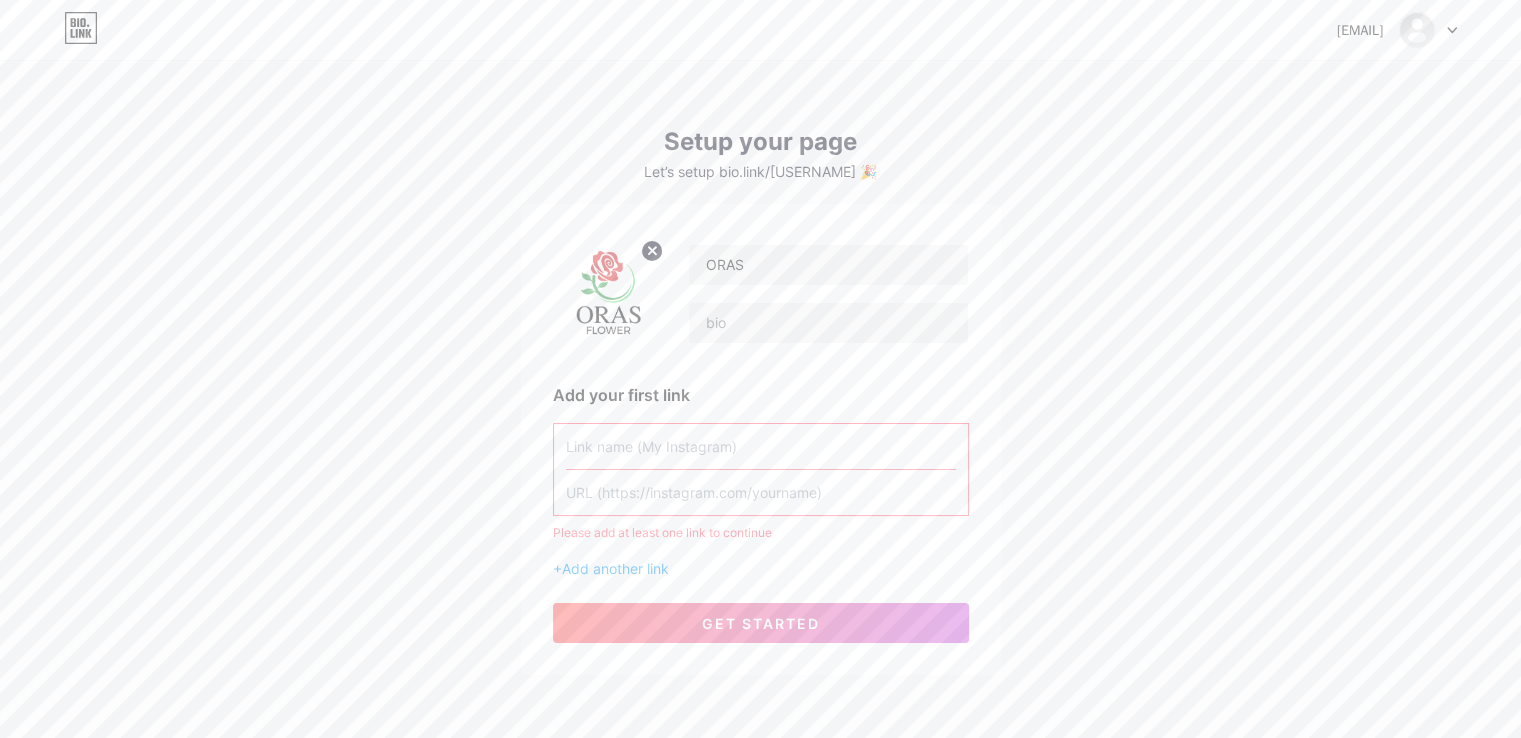 click on "ORAS         Add your first link         Please add at least one link to continue
+  Add another link     get started" at bounding box center [761, 439] 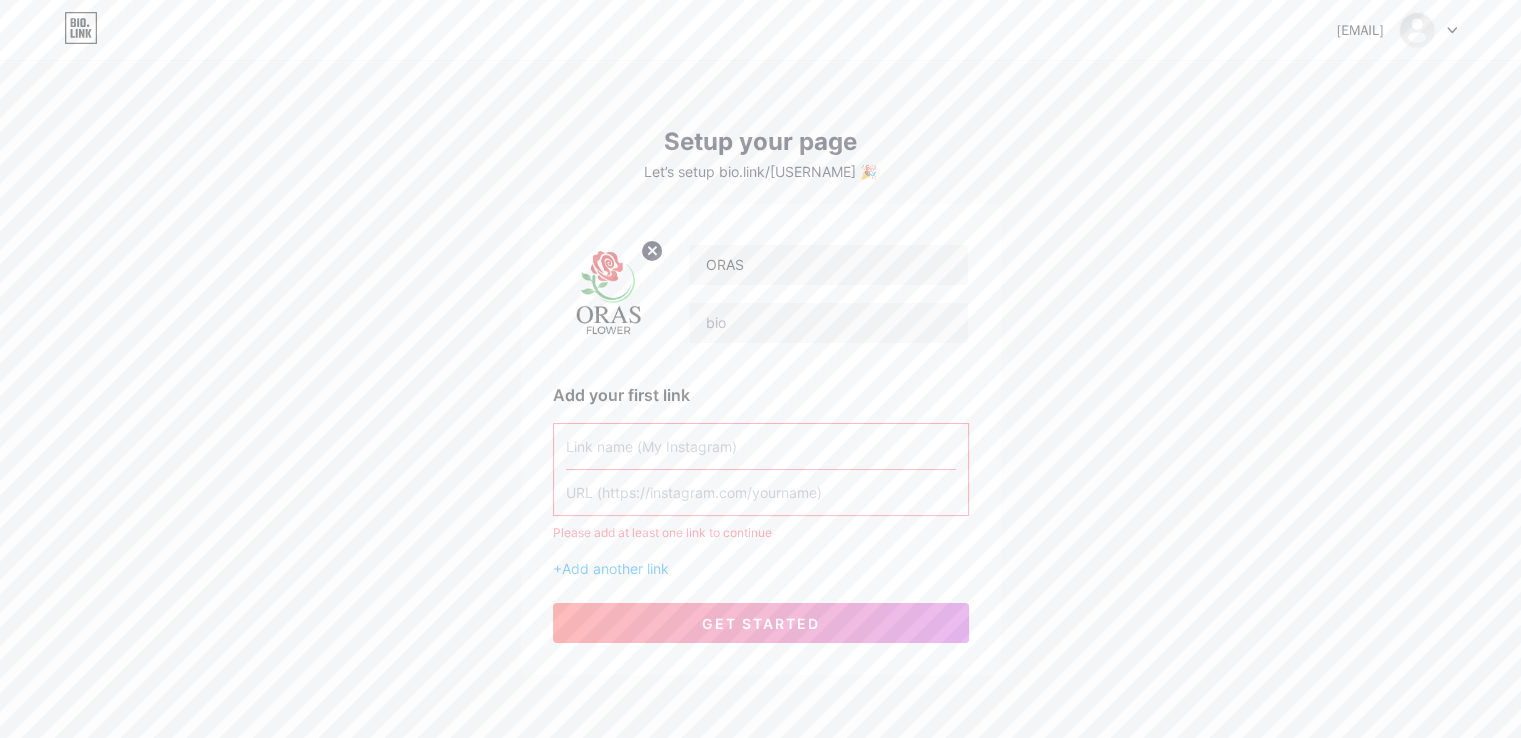 type on "m" 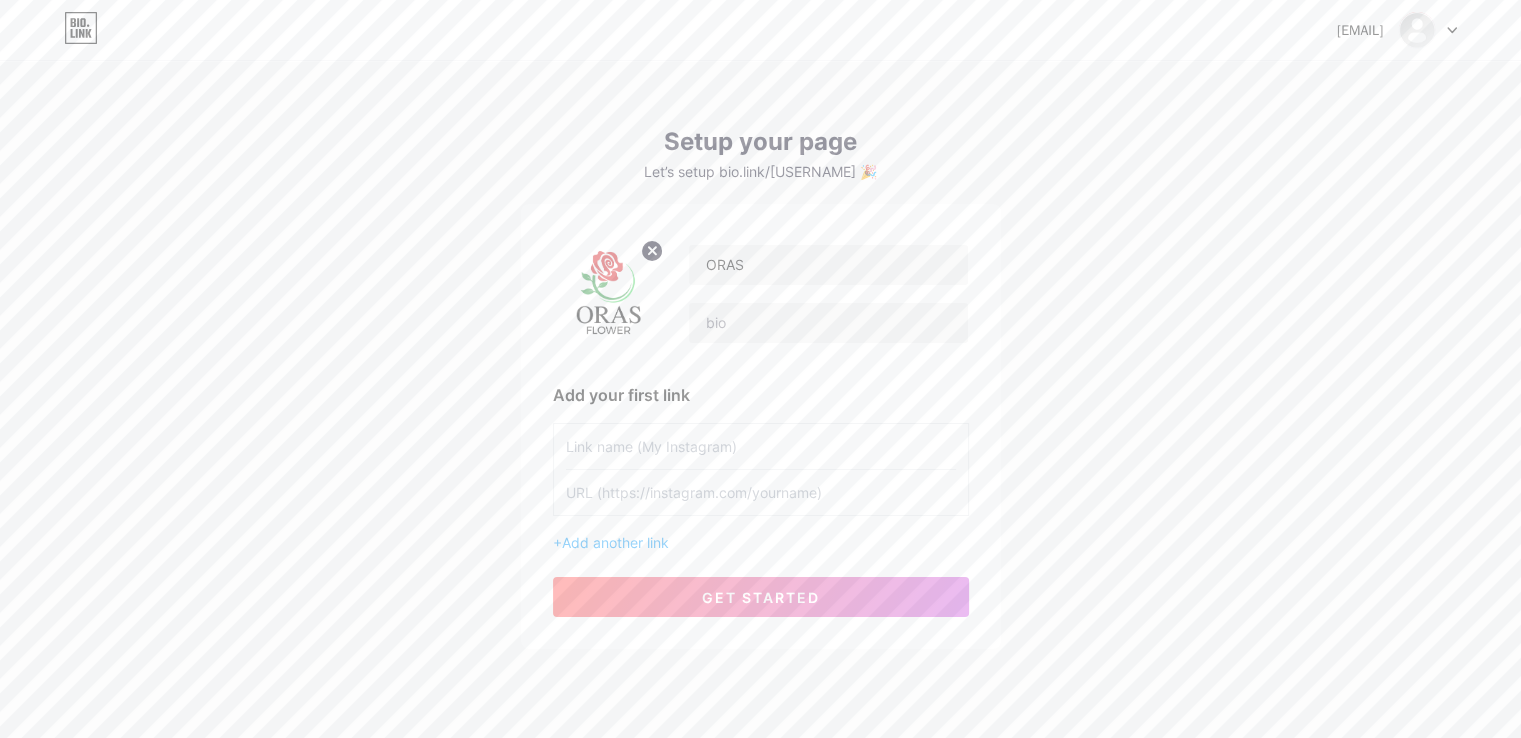 type on "Y" 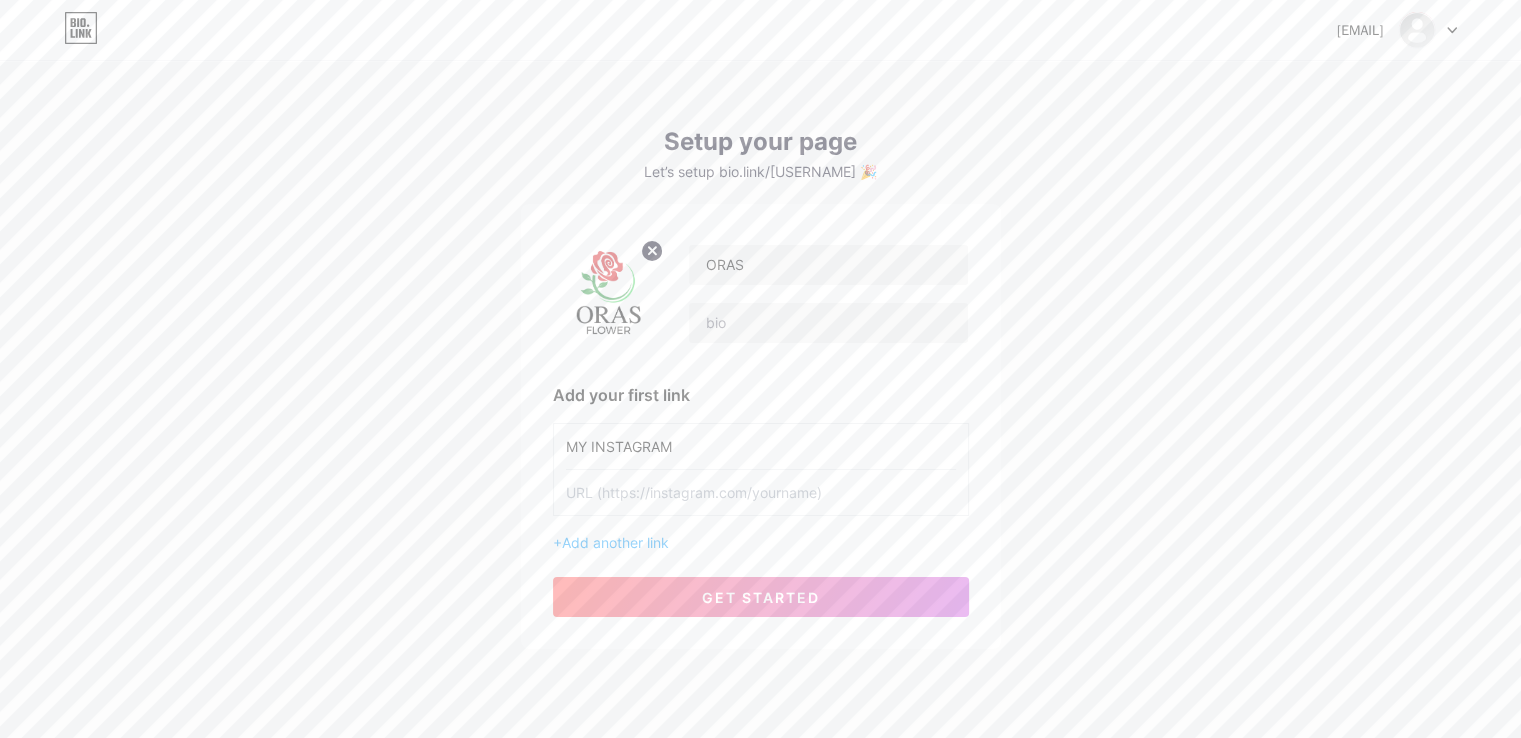 type on "MY INSTAGRAM" 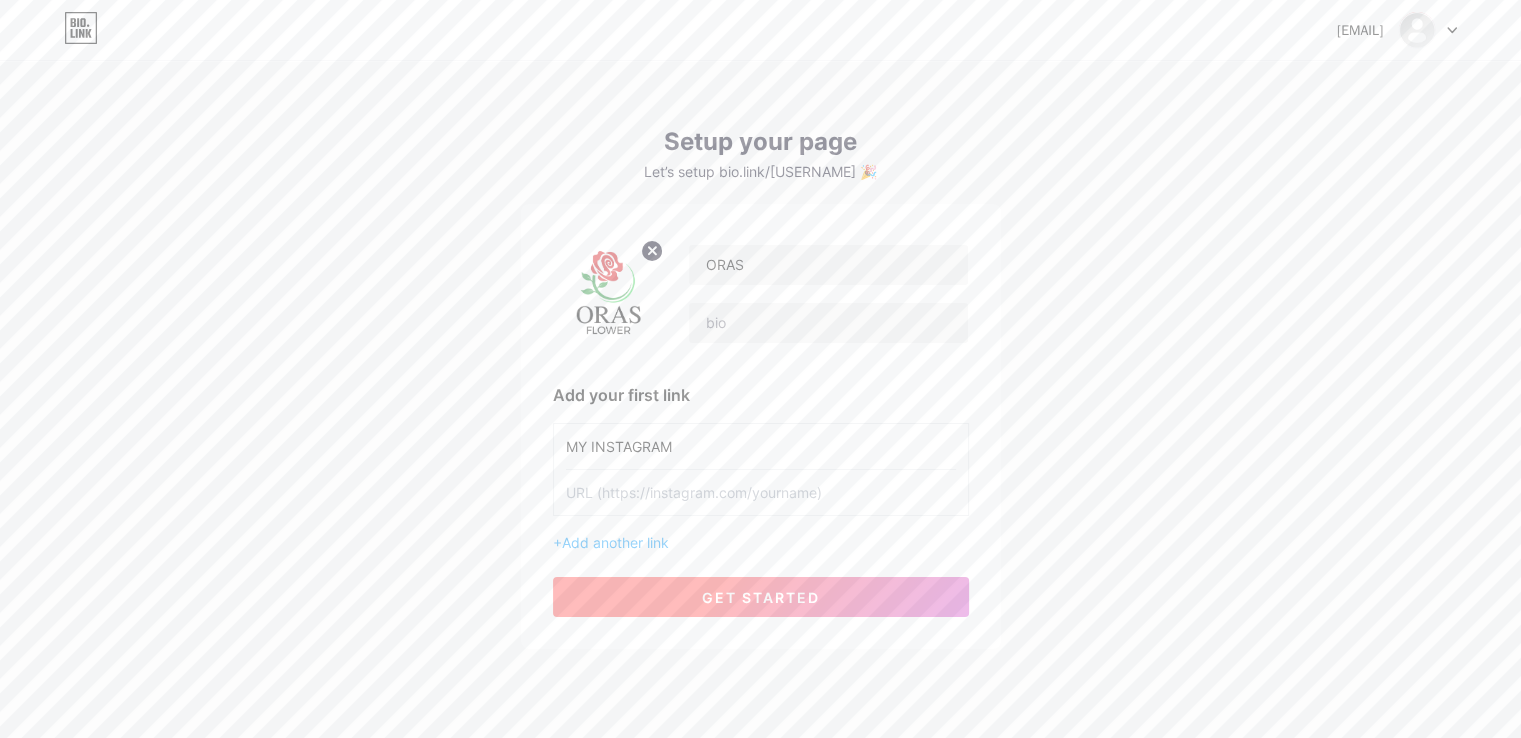 click on "get started" at bounding box center [761, 597] 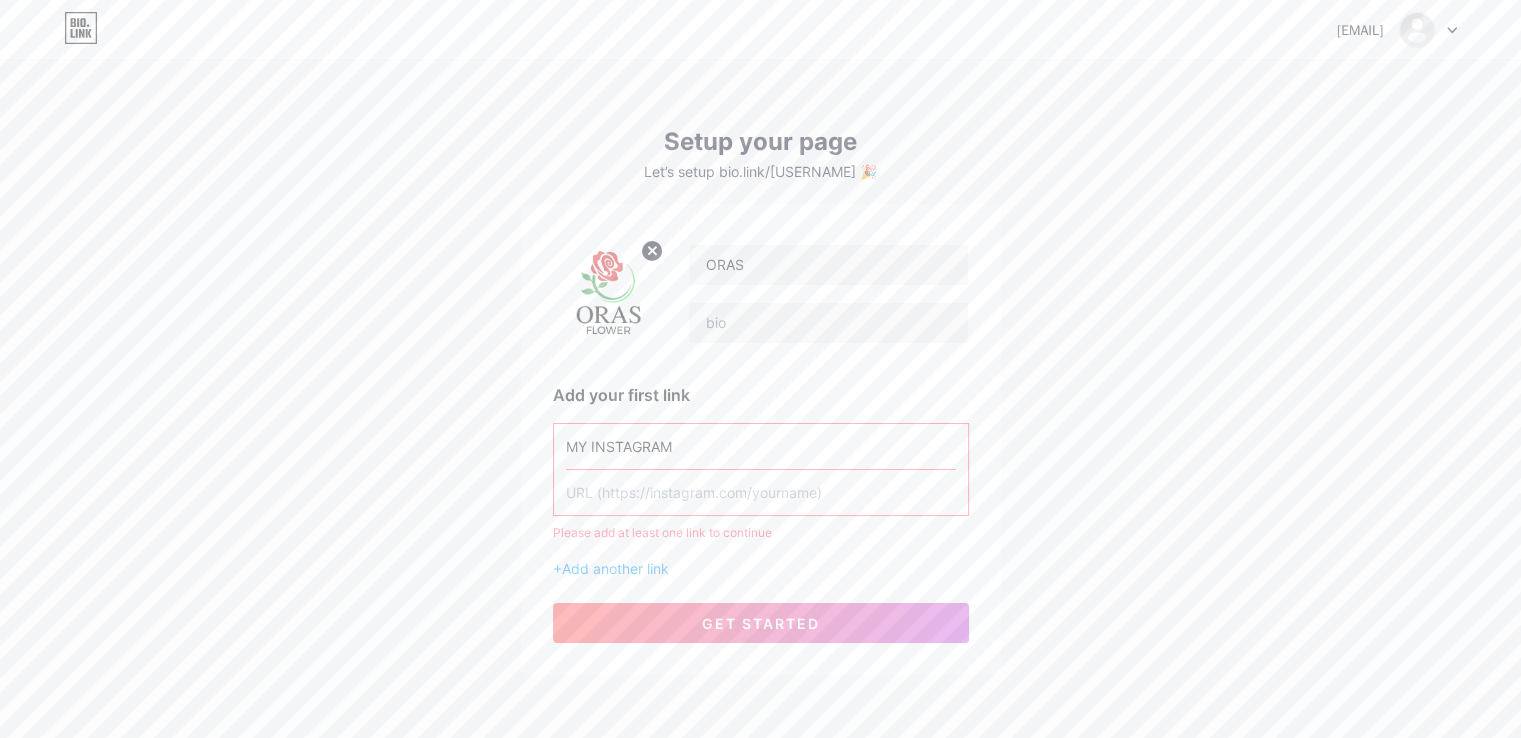 click at bounding box center (761, 492) 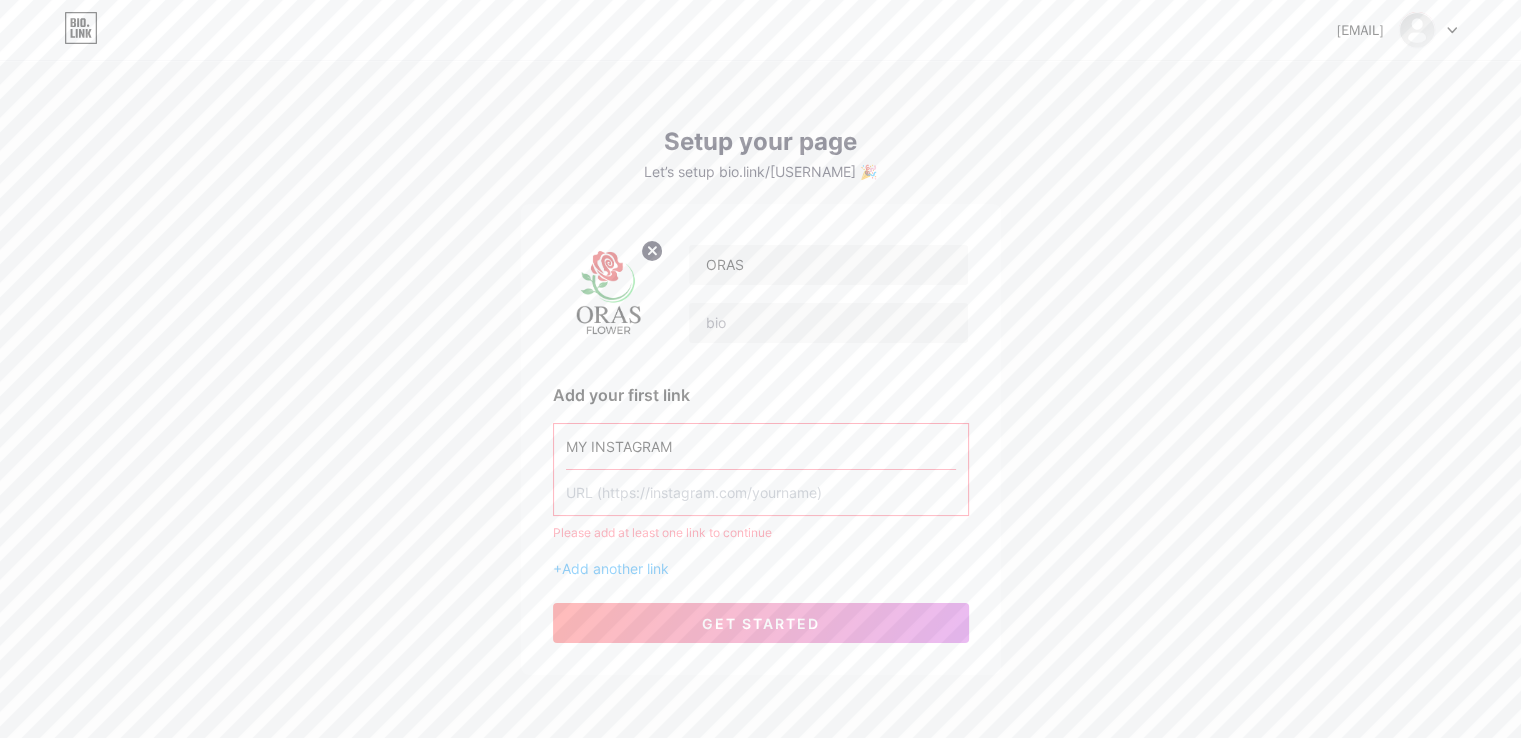 click at bounding box center [761, 492] 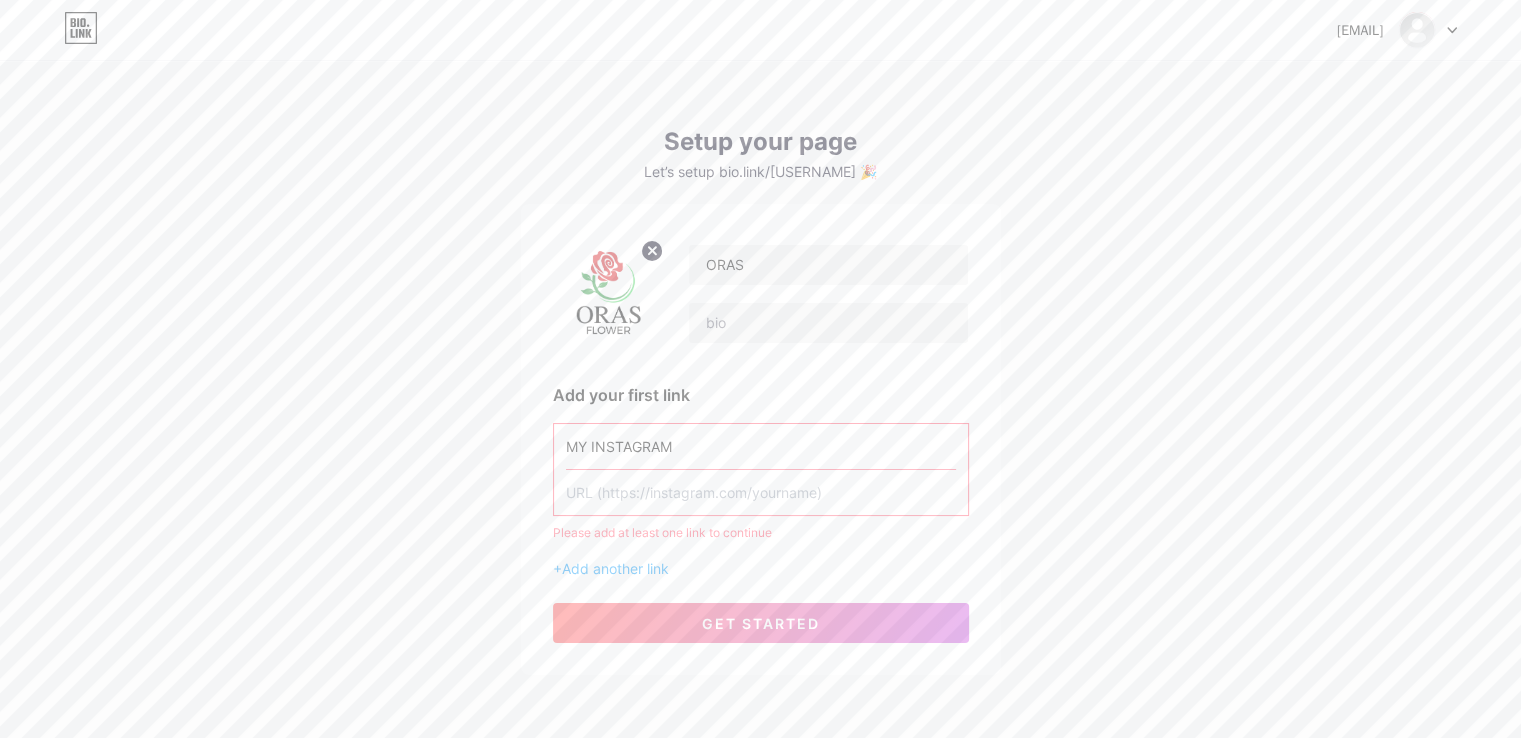 paste on "https://www.instagram.com/oras_flower?igsh=dnRpMm12dzBpenc5&utm_source=qr" 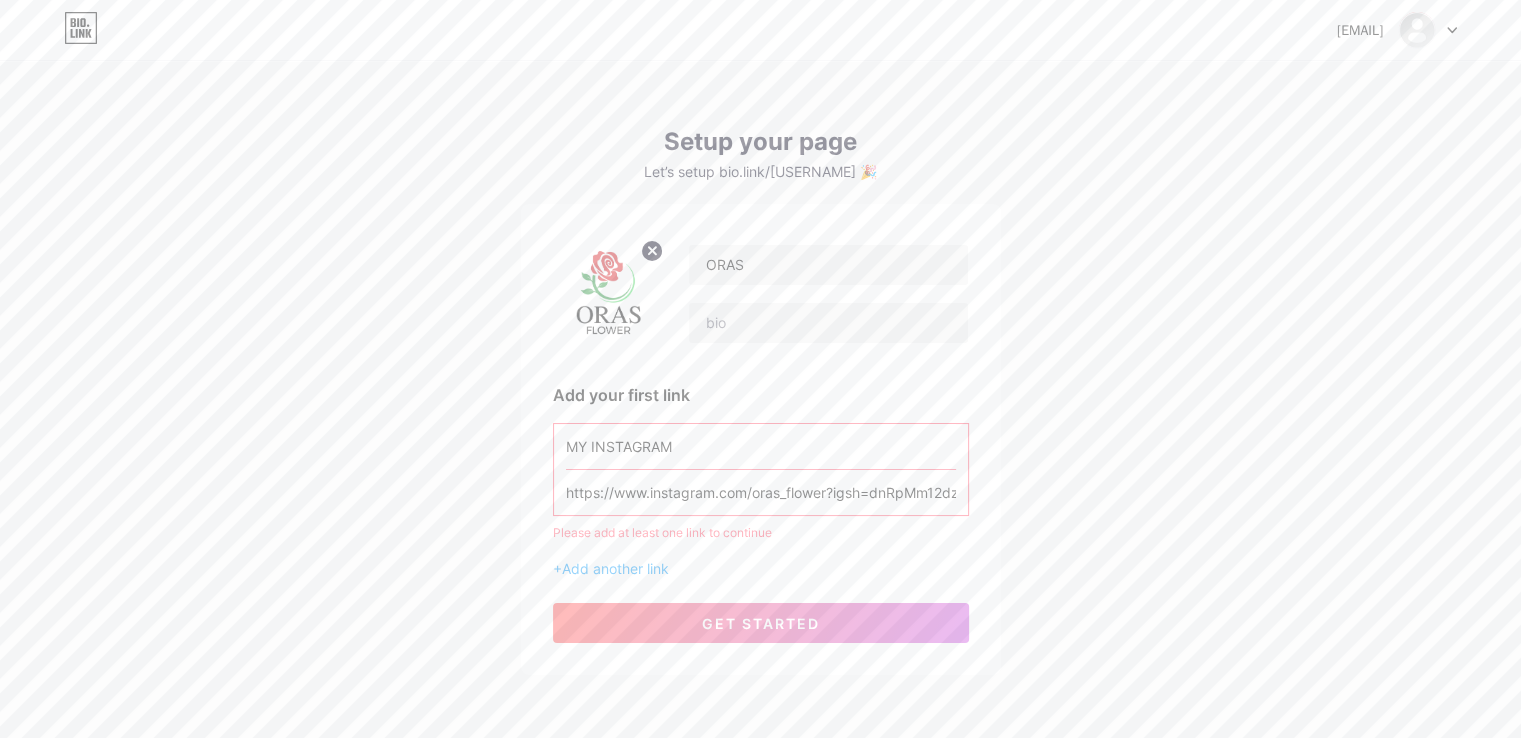 scroll, scrollTop: 0, scrollLeft: 165, axis: horizontal 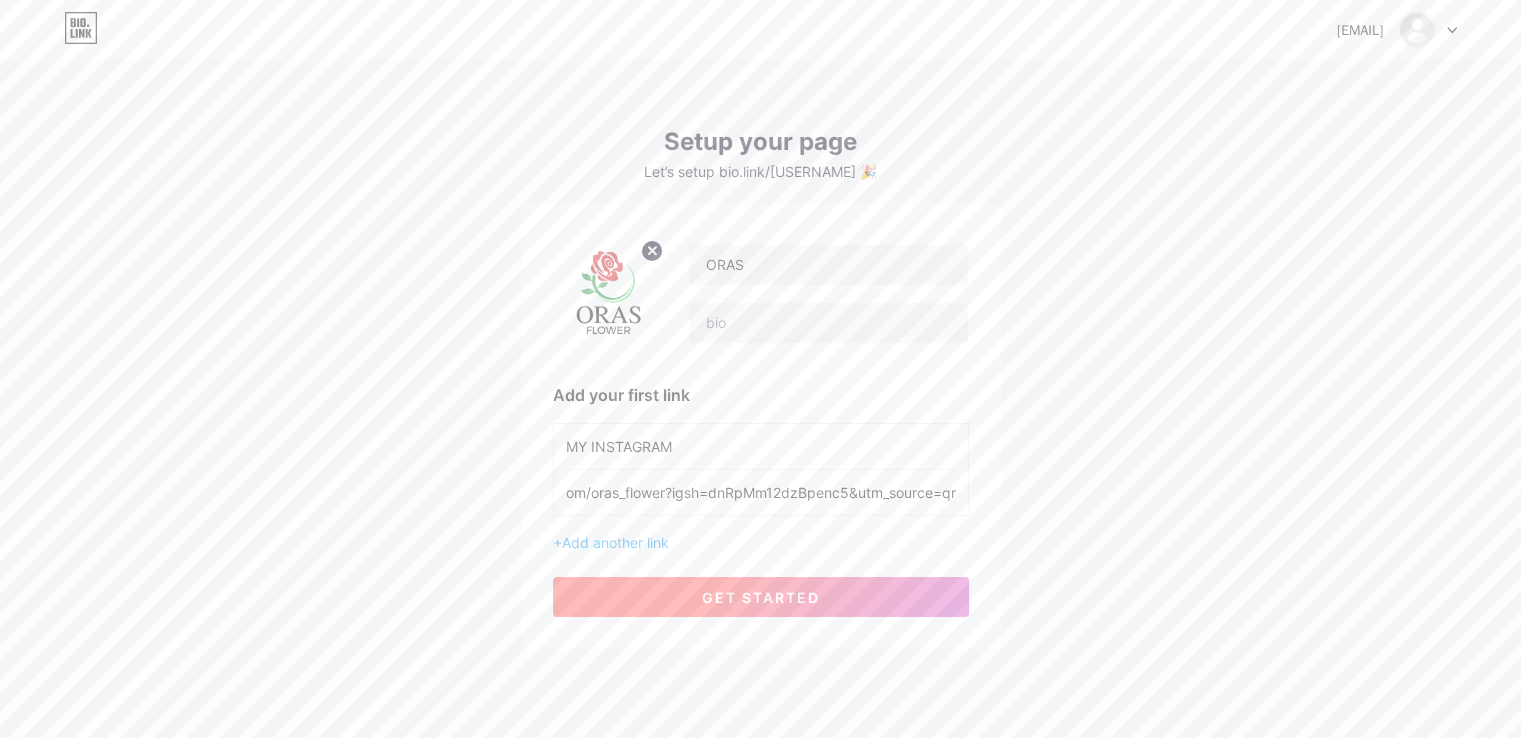 type on "https://www.instagram.com/oras_flower?igsh=dnRpMm12dzBpenc5&utm_source=qr" 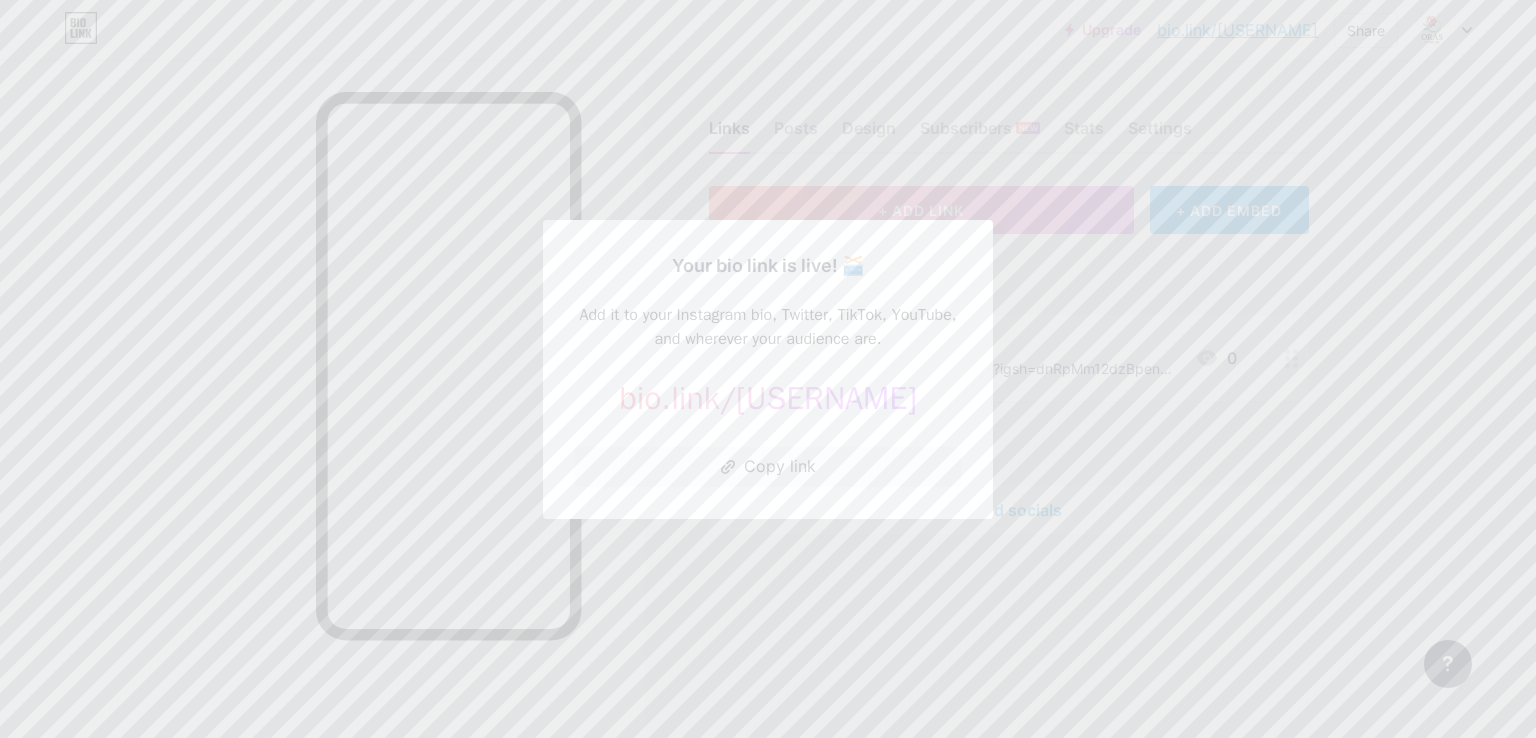 click at bounding box center (768, 369) 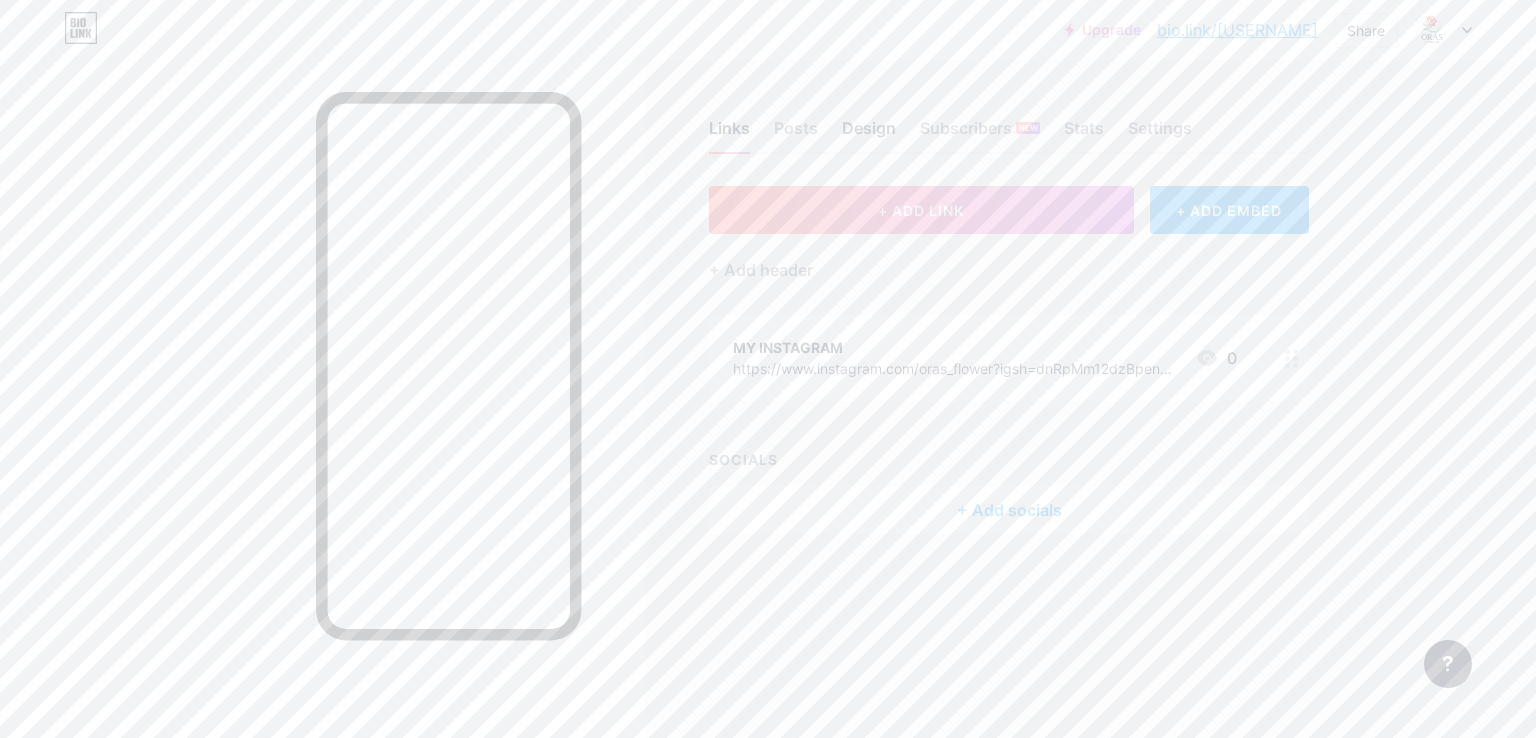 click on "Design" at bounding box center (869, 134) 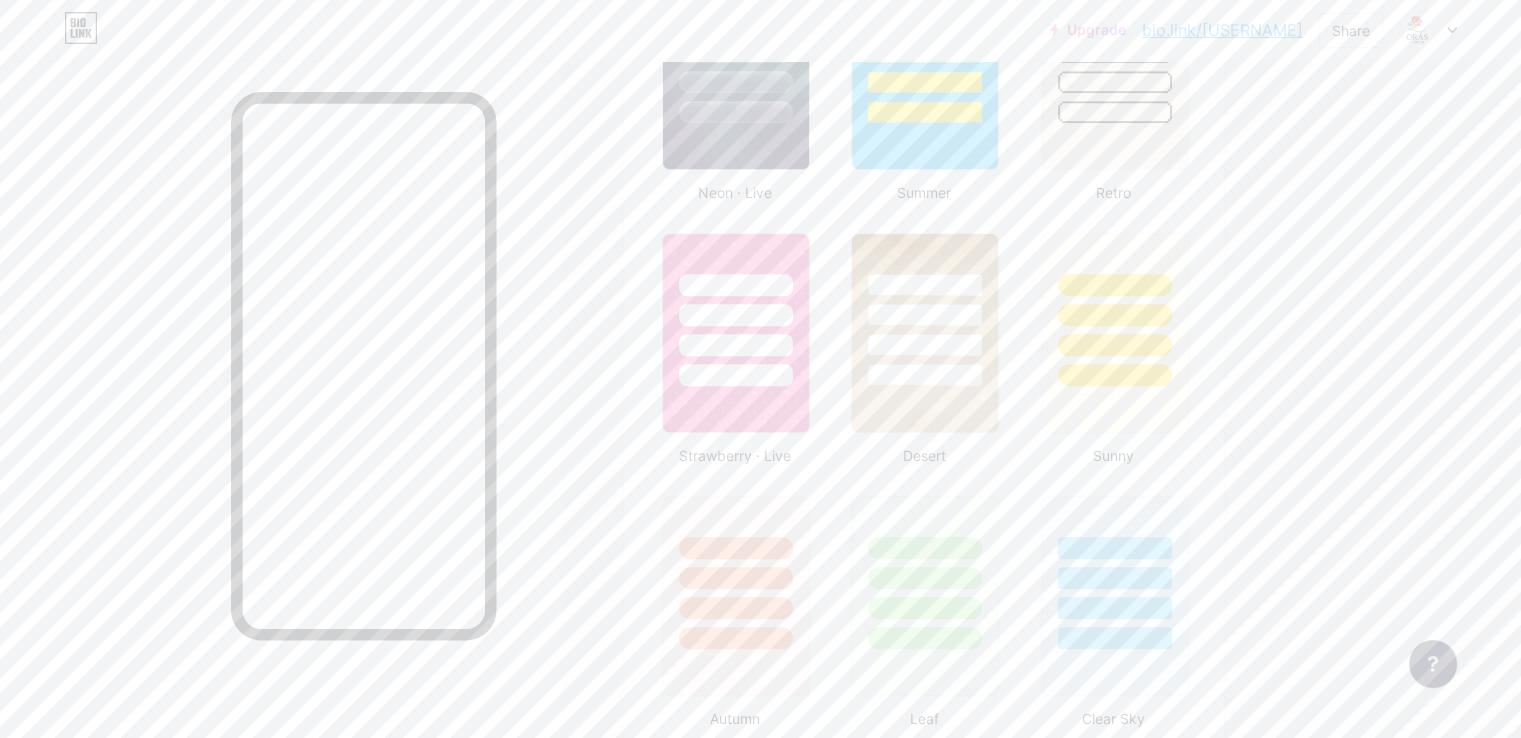 scroll, scrollTop: 1468, scrollLeft: 0, axis: vertical 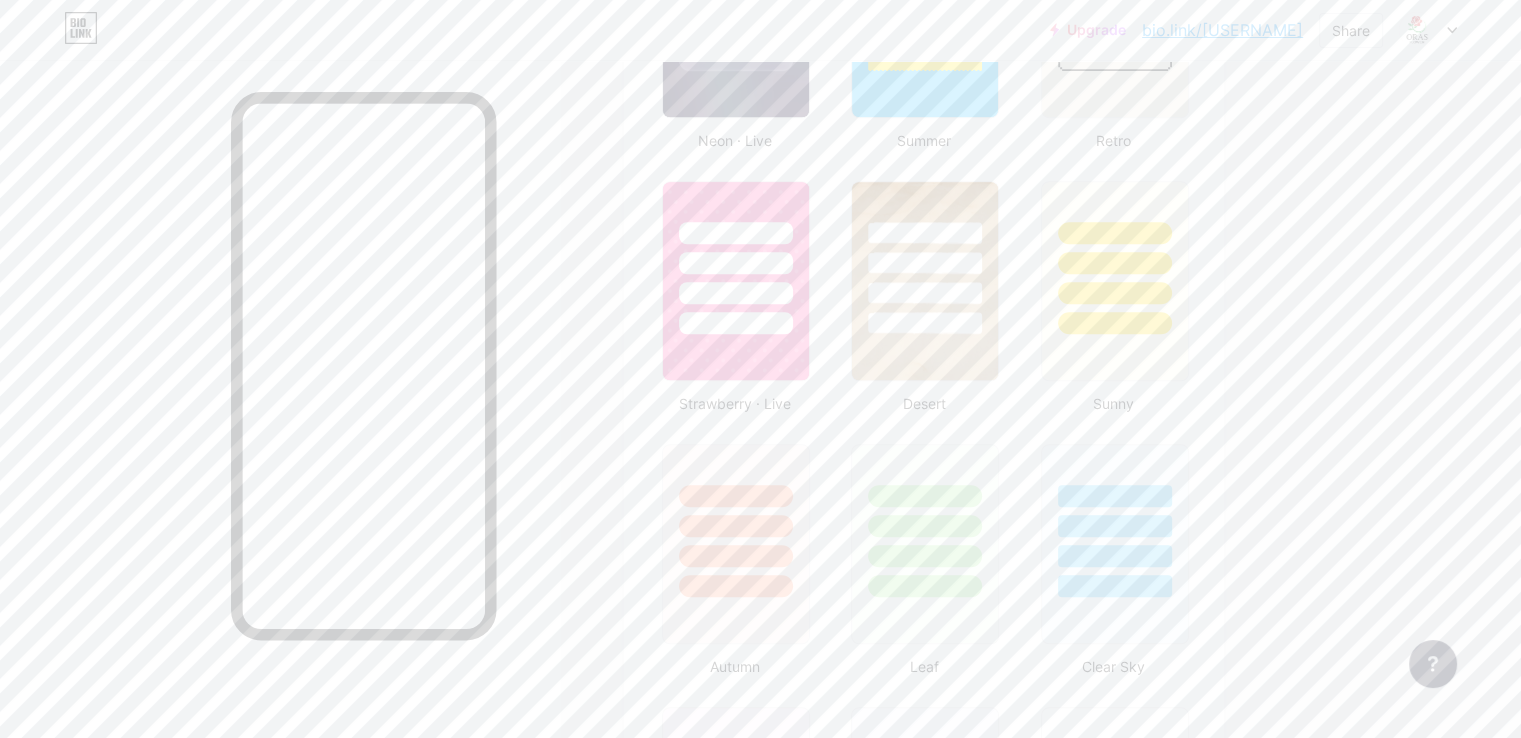 click on "Strawberry · Live" at bounding box center [734, 294] 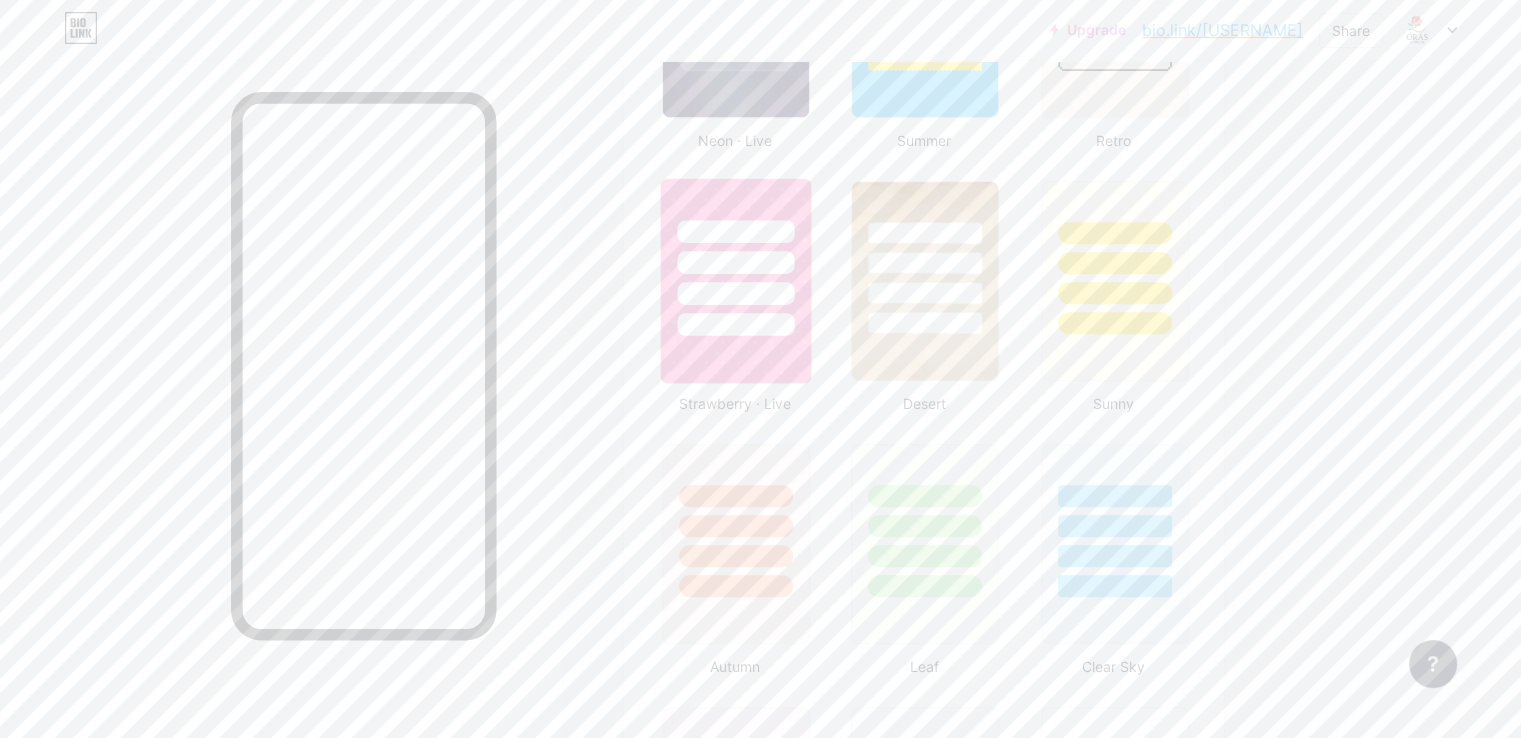 click at bounding box center (736, 281) 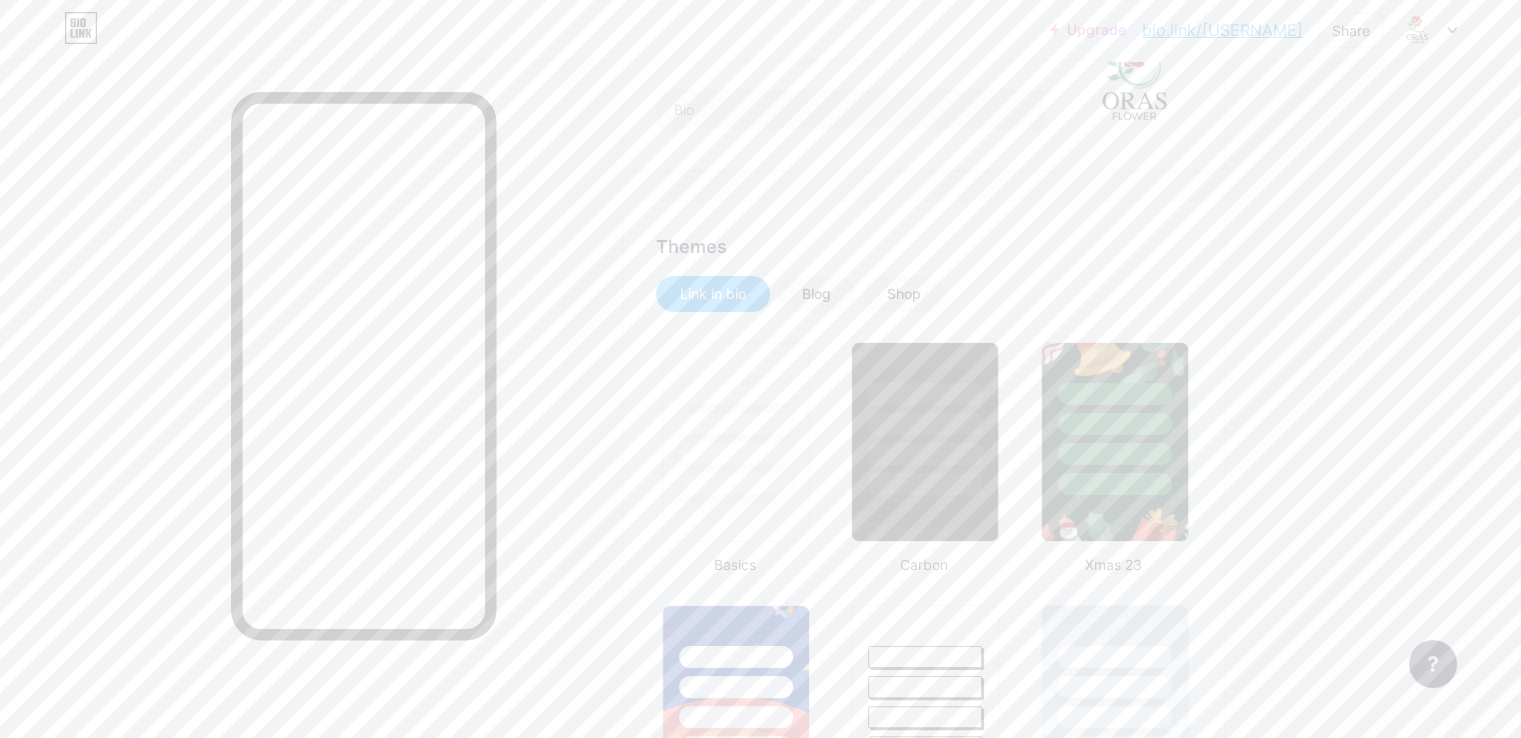 scroll, scrollTop: 0, scrollLeft: 0, axis: both 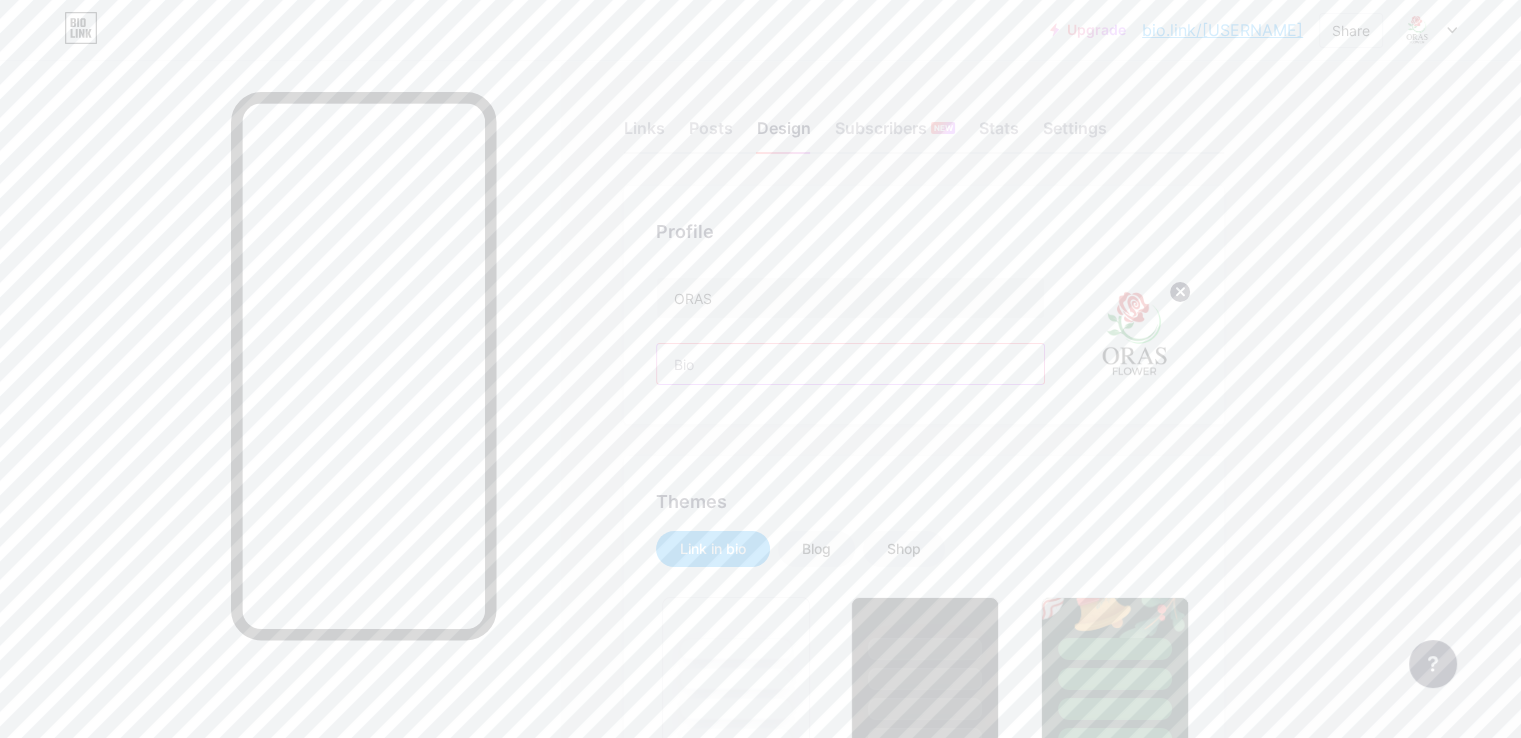 click at bounding box center [850, 364] 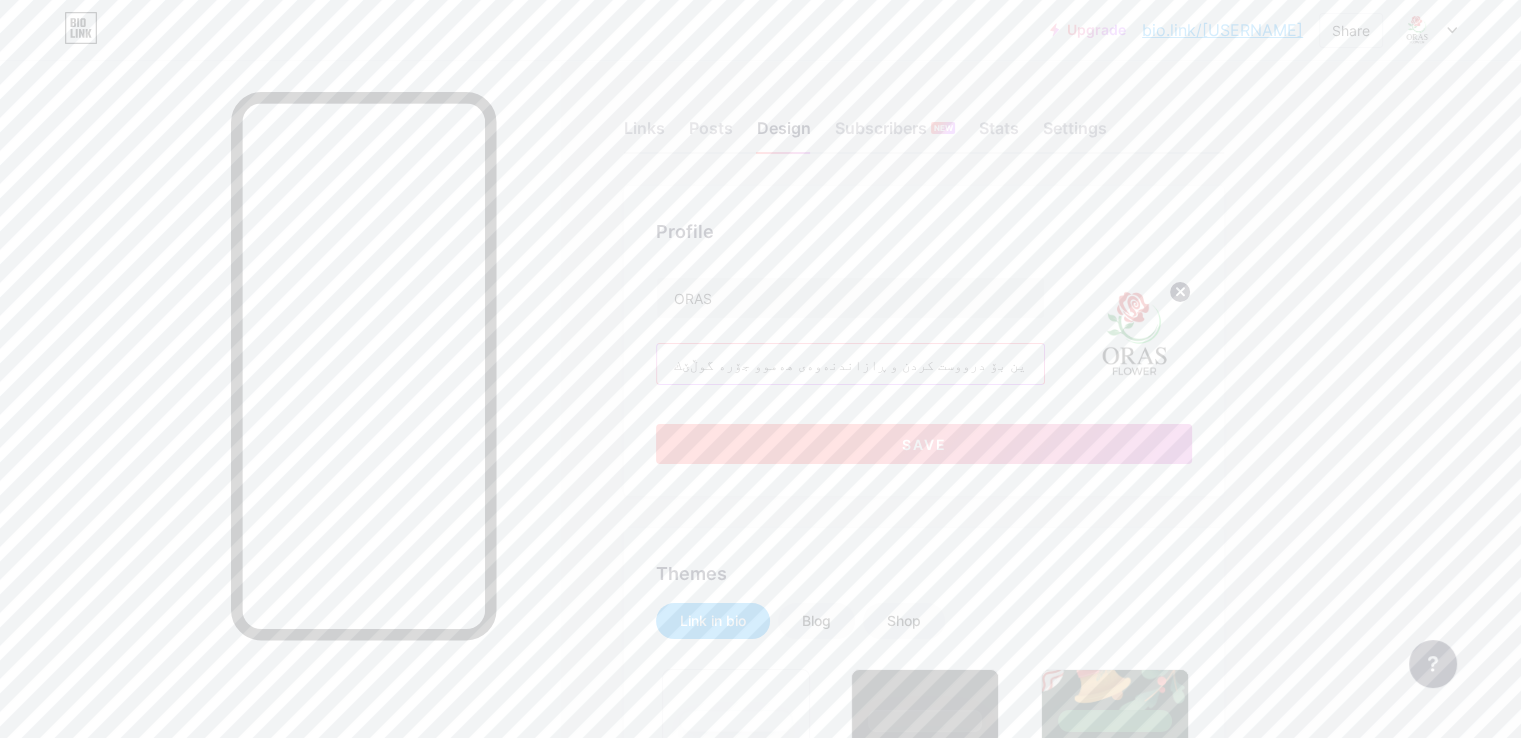 type on "ئامادەین بۆ درووست کردن و ڕازاندنەوەی هەموو جۆرە گوڵێك" 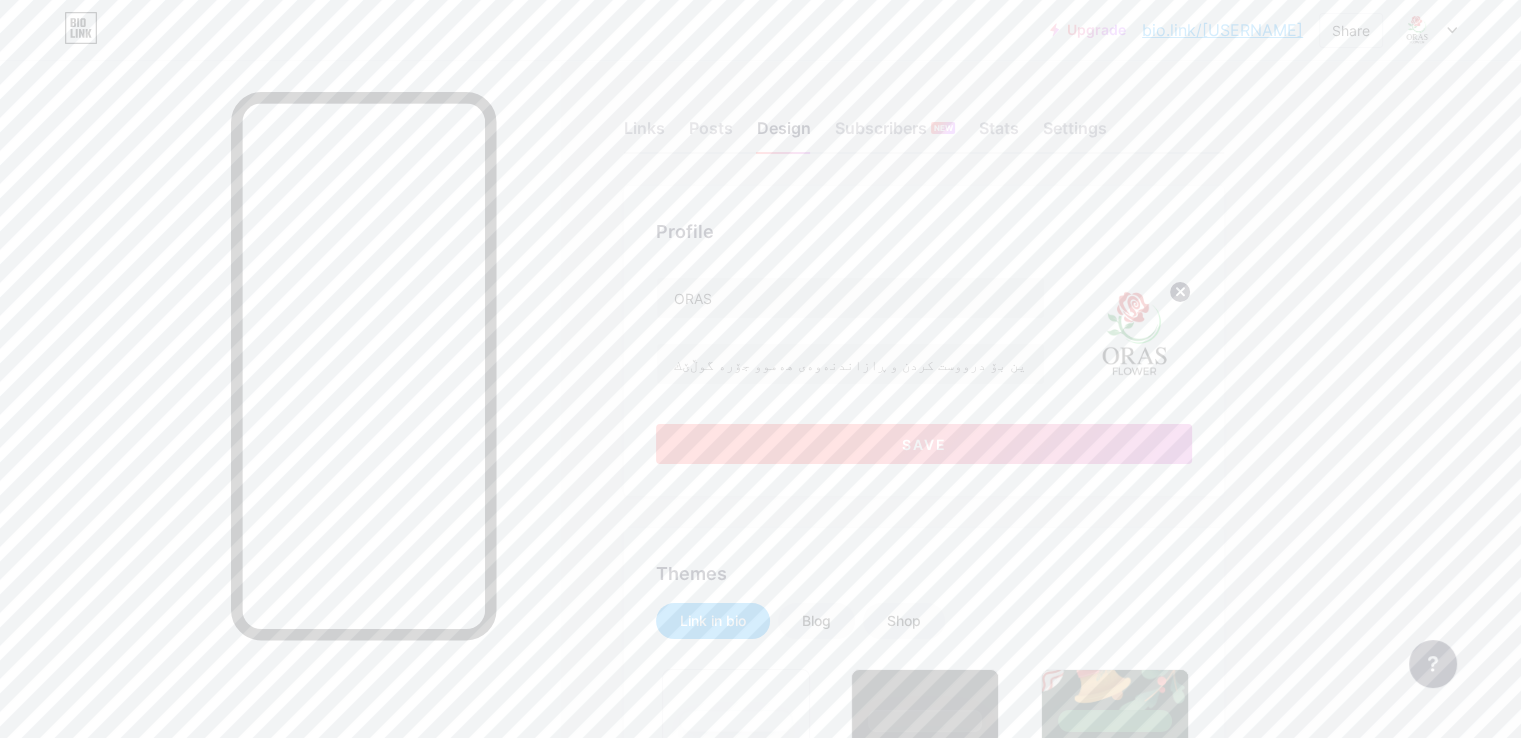 click on "Save" at bounding box center [924, 444] 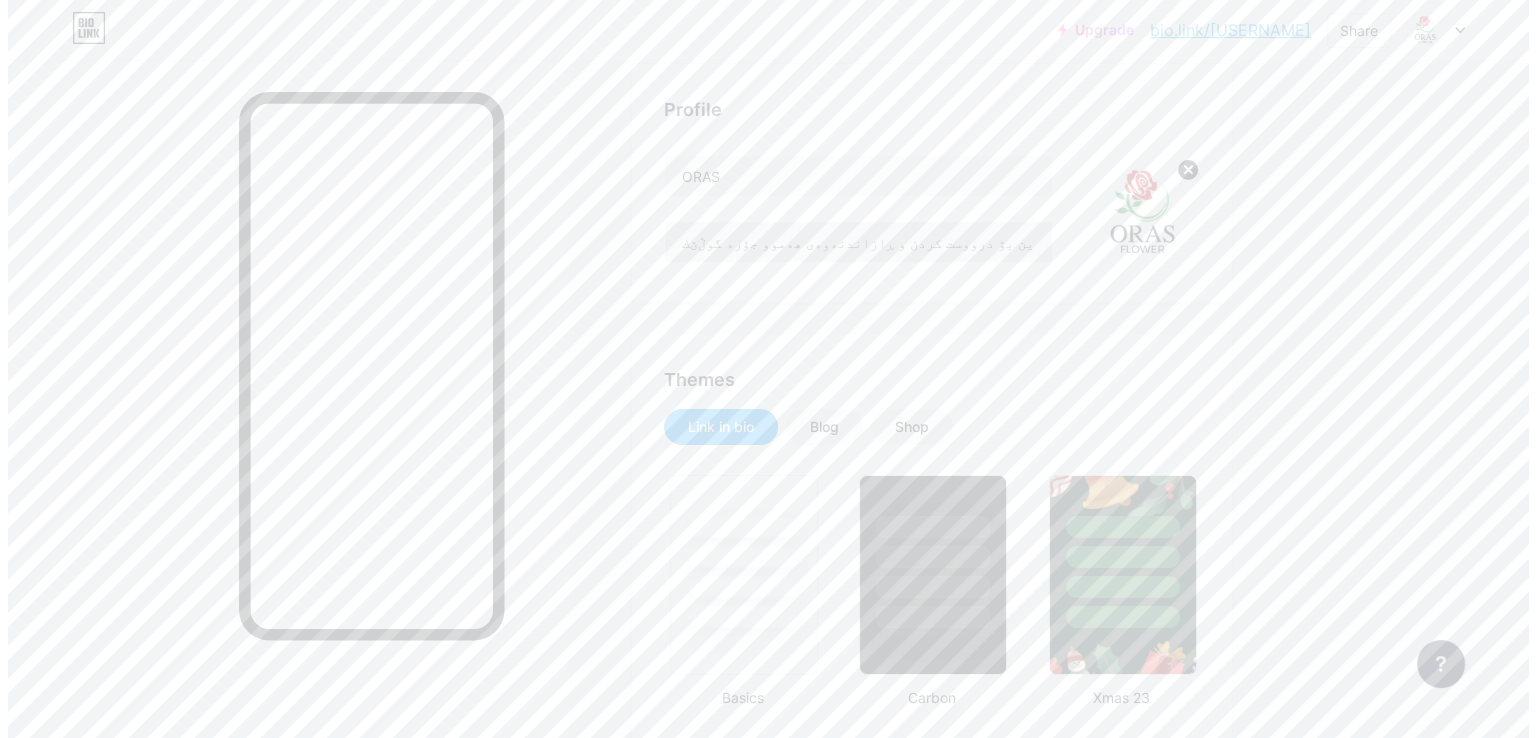 scroll, scrollTop: 0, scrollLeft: 0, axis: both 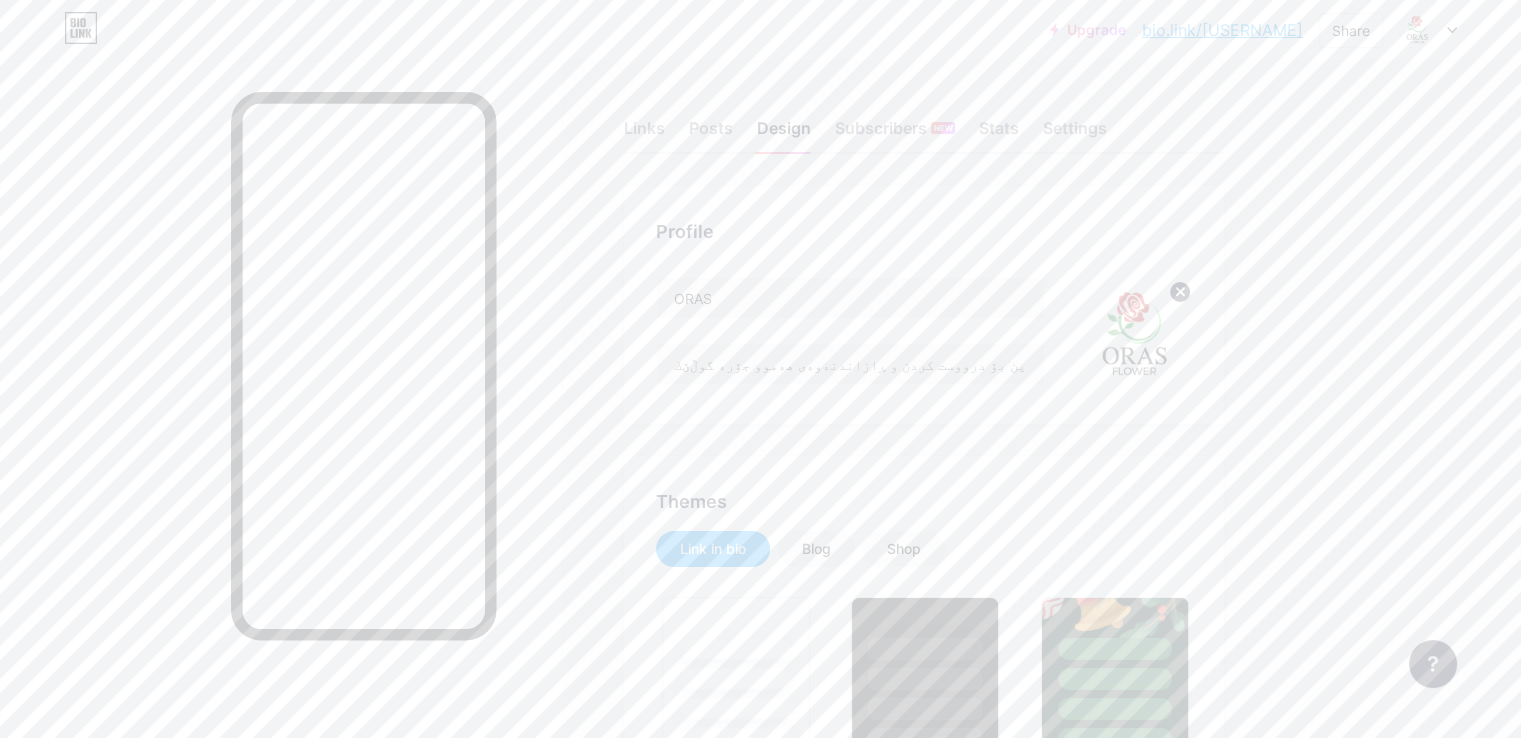 click on "Links
Posts
Design
Subscribers
NEW
Stats
Settings" at bounding box center [924, 119] 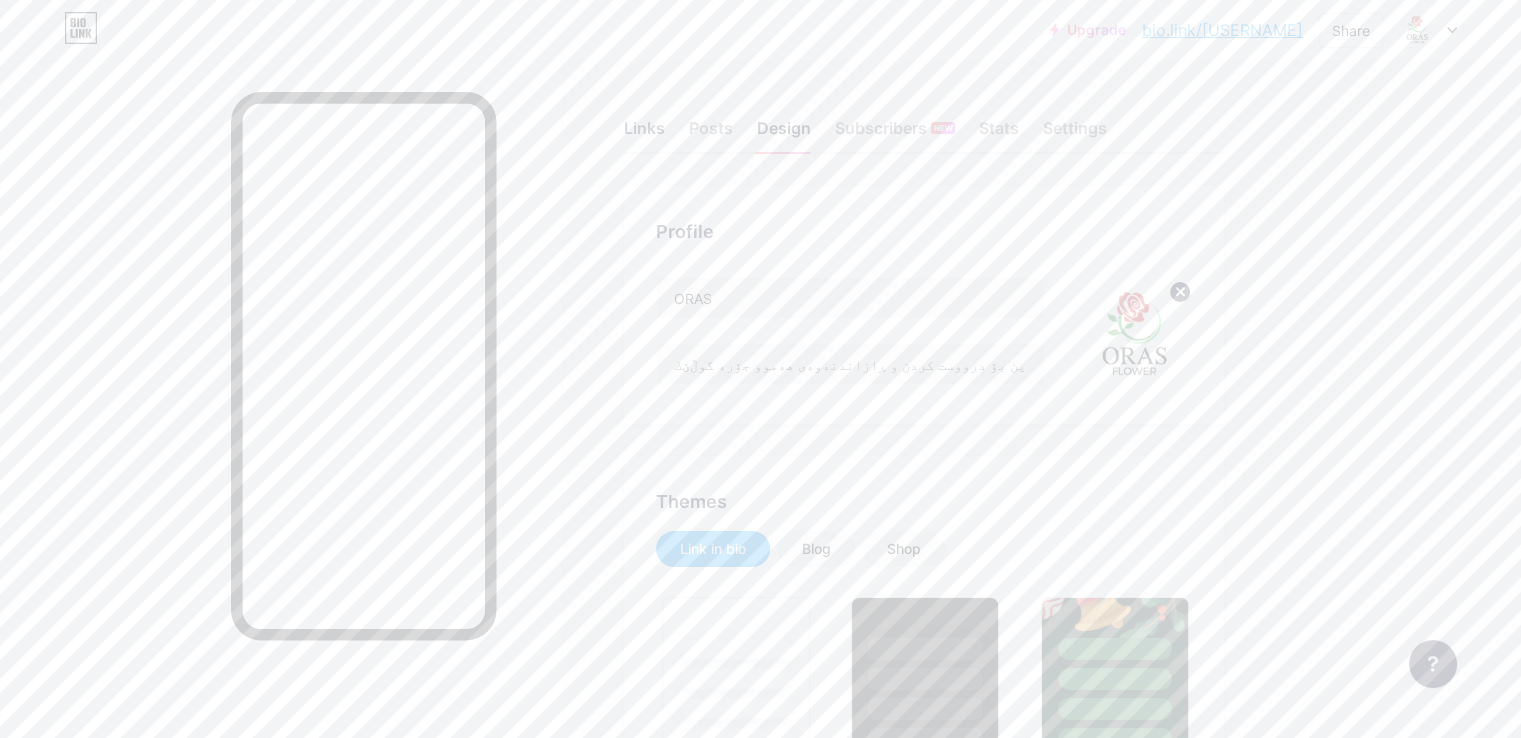 click on "Links" at bounding box center [644, 134] 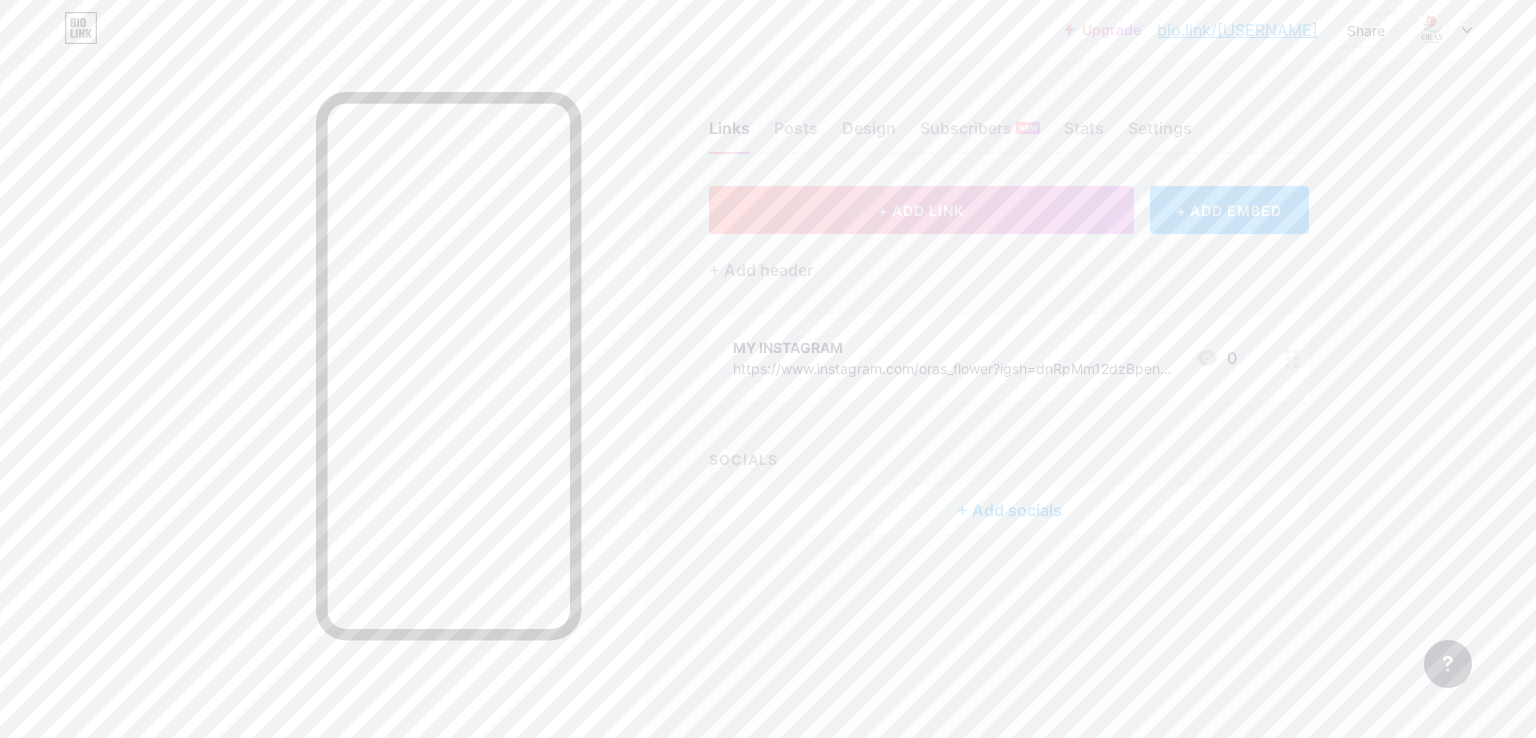 click on "+ ADD EMBED" at bounding box center [1229, 210] 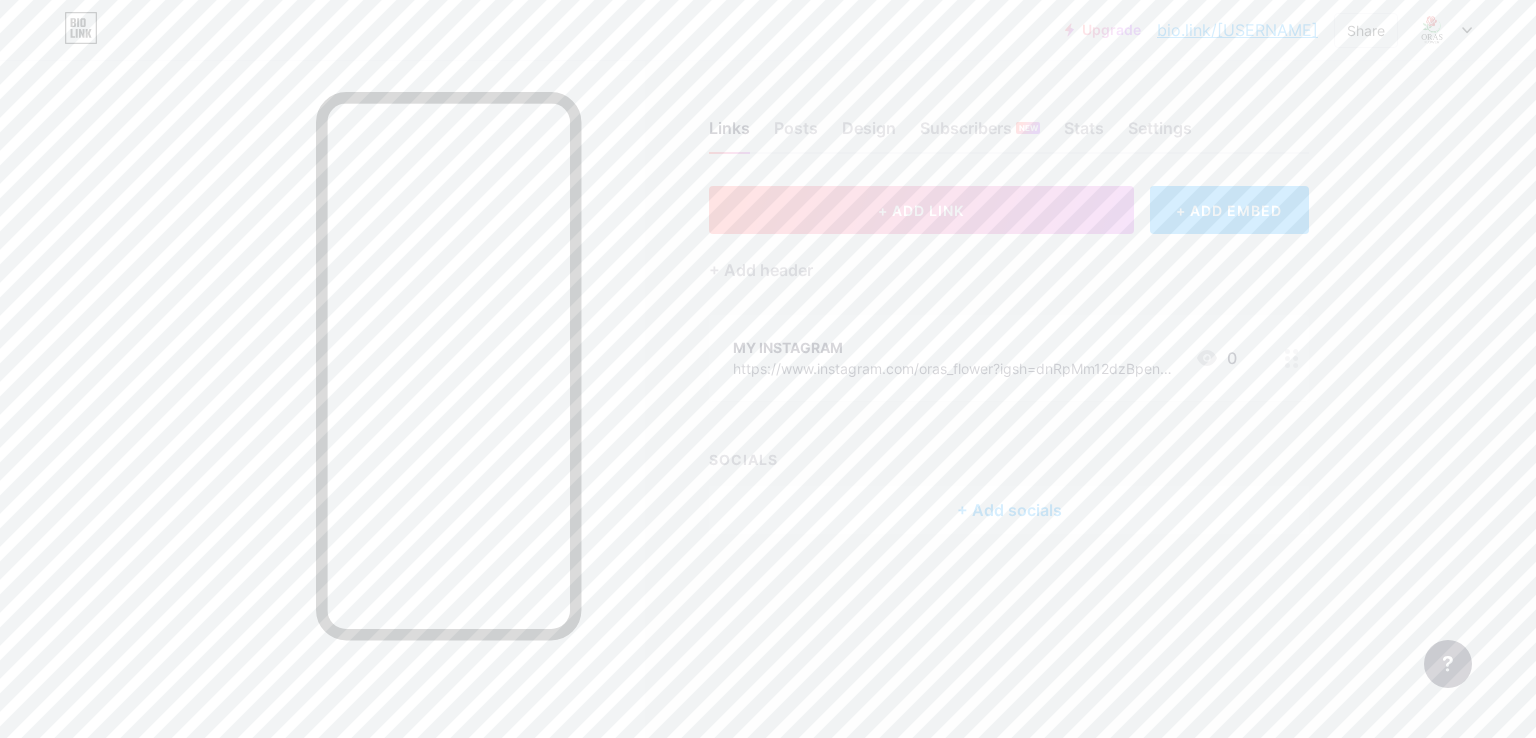 click on "ADD" at bounding box center [735, 284] 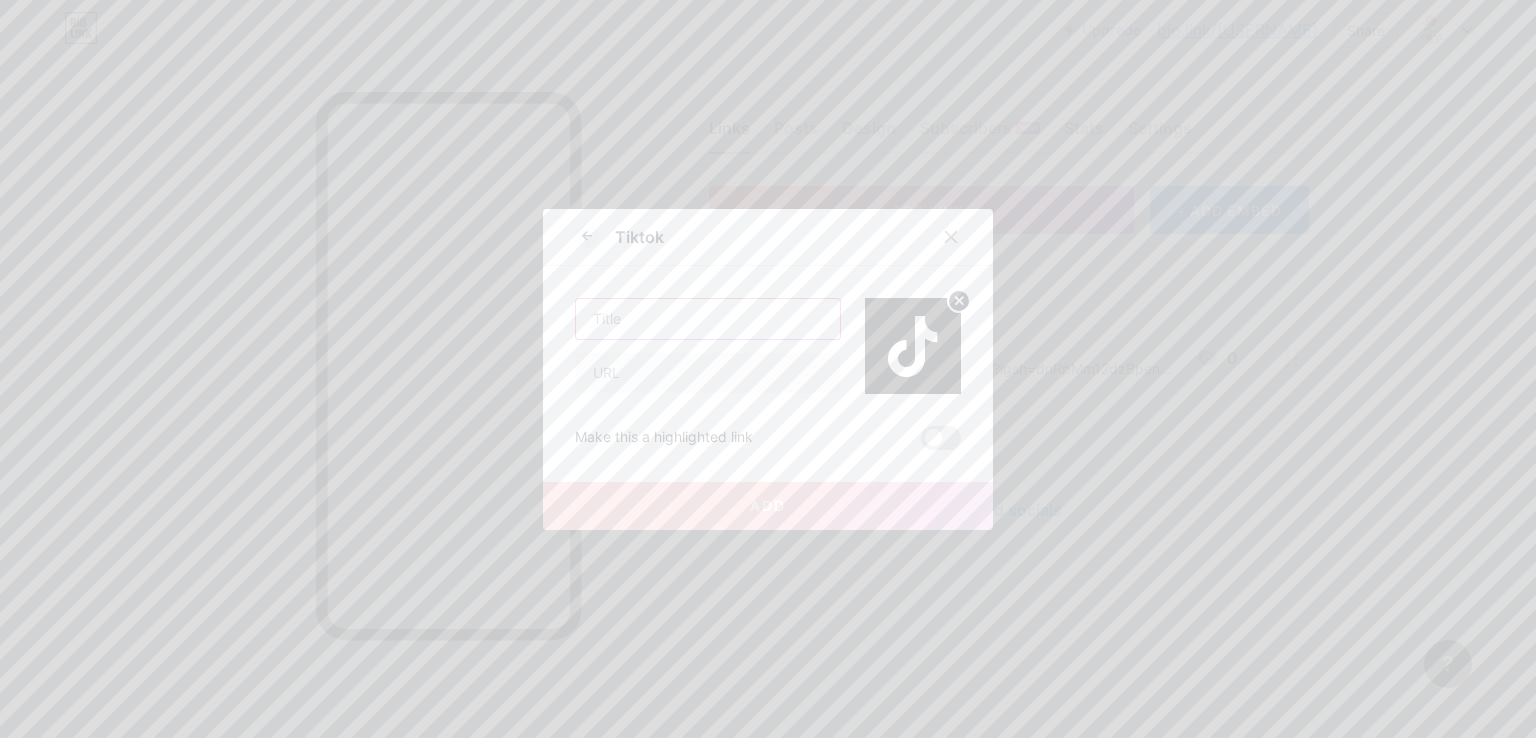 click at bounding box center [708, 319] 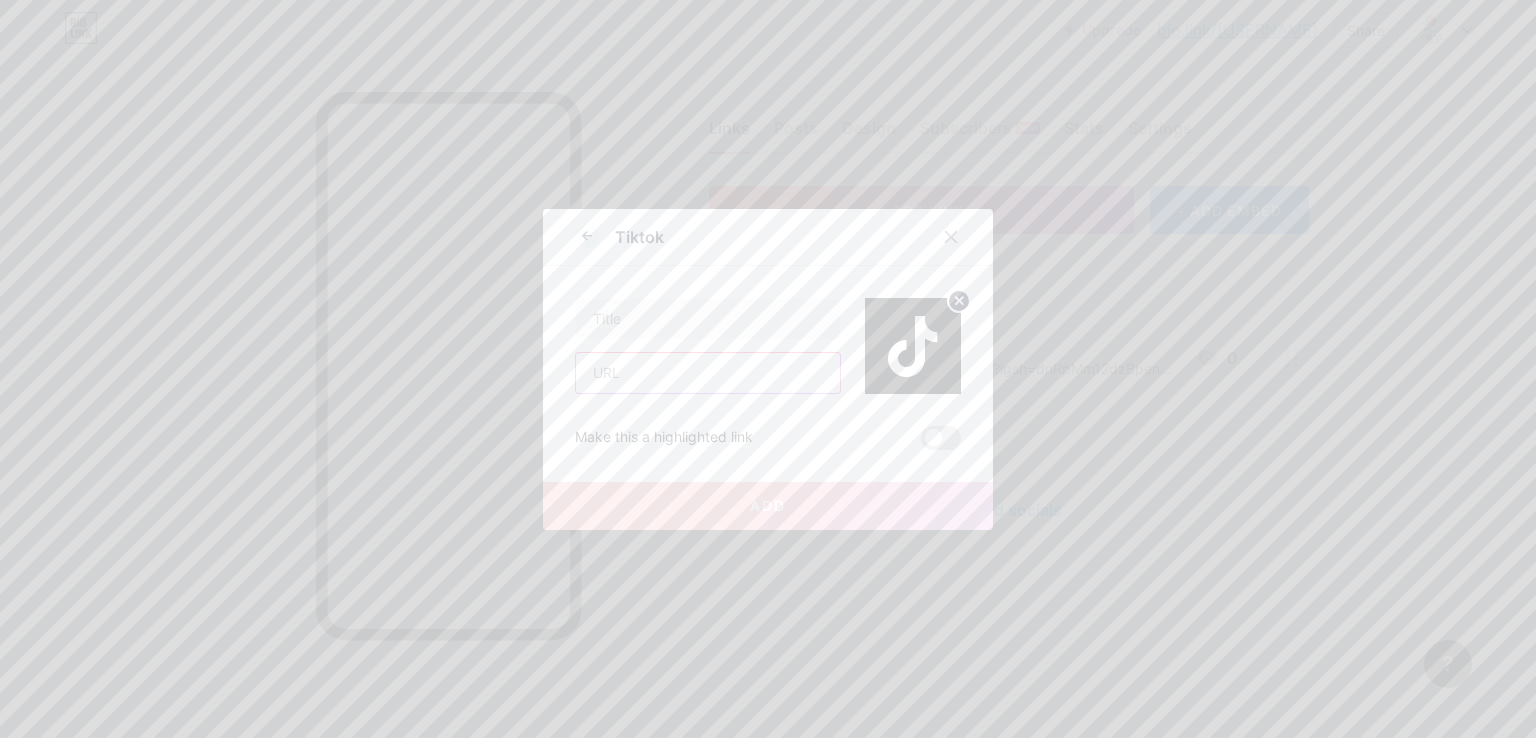 click at bounding box center [708, 373] 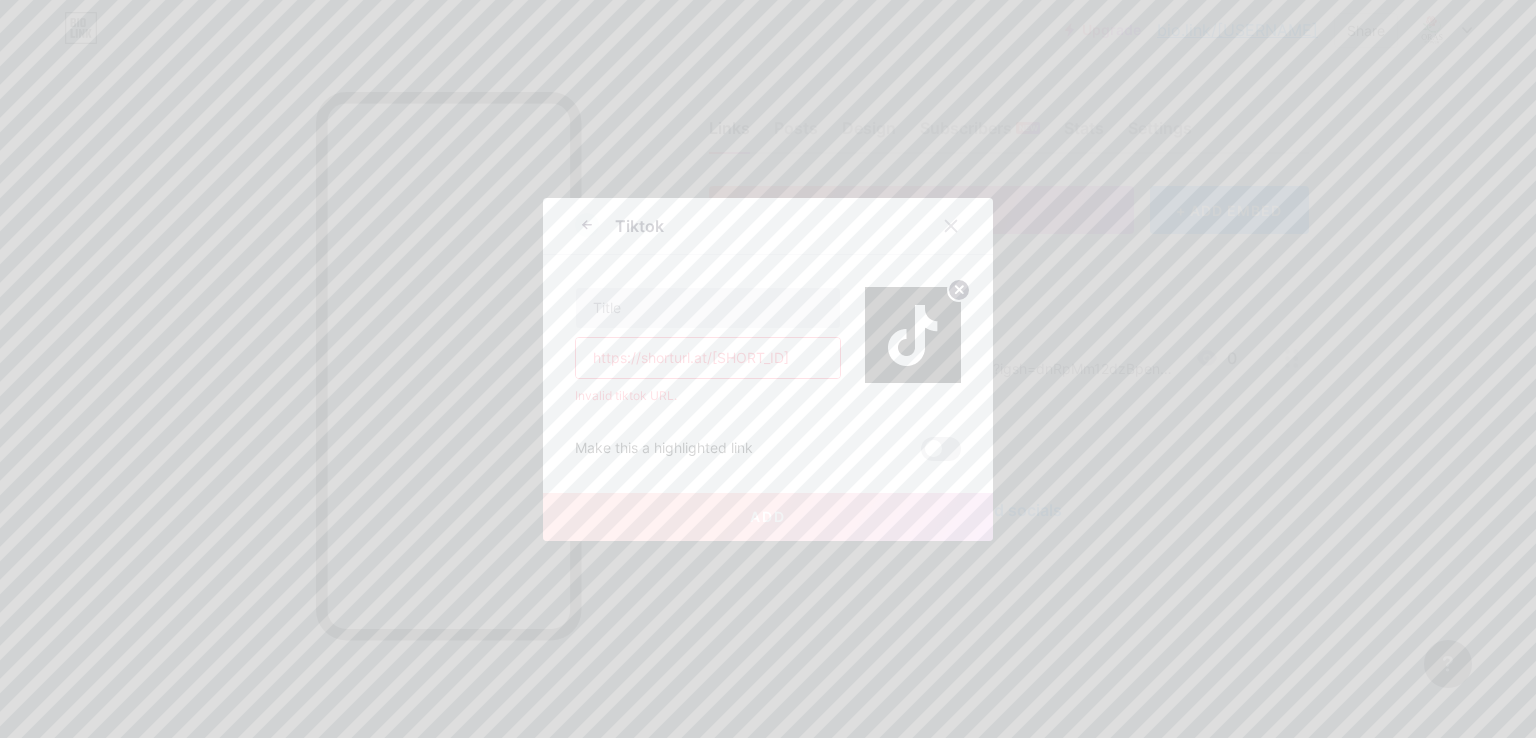 type on "https://shorturl.at/[SHORT_ID]" 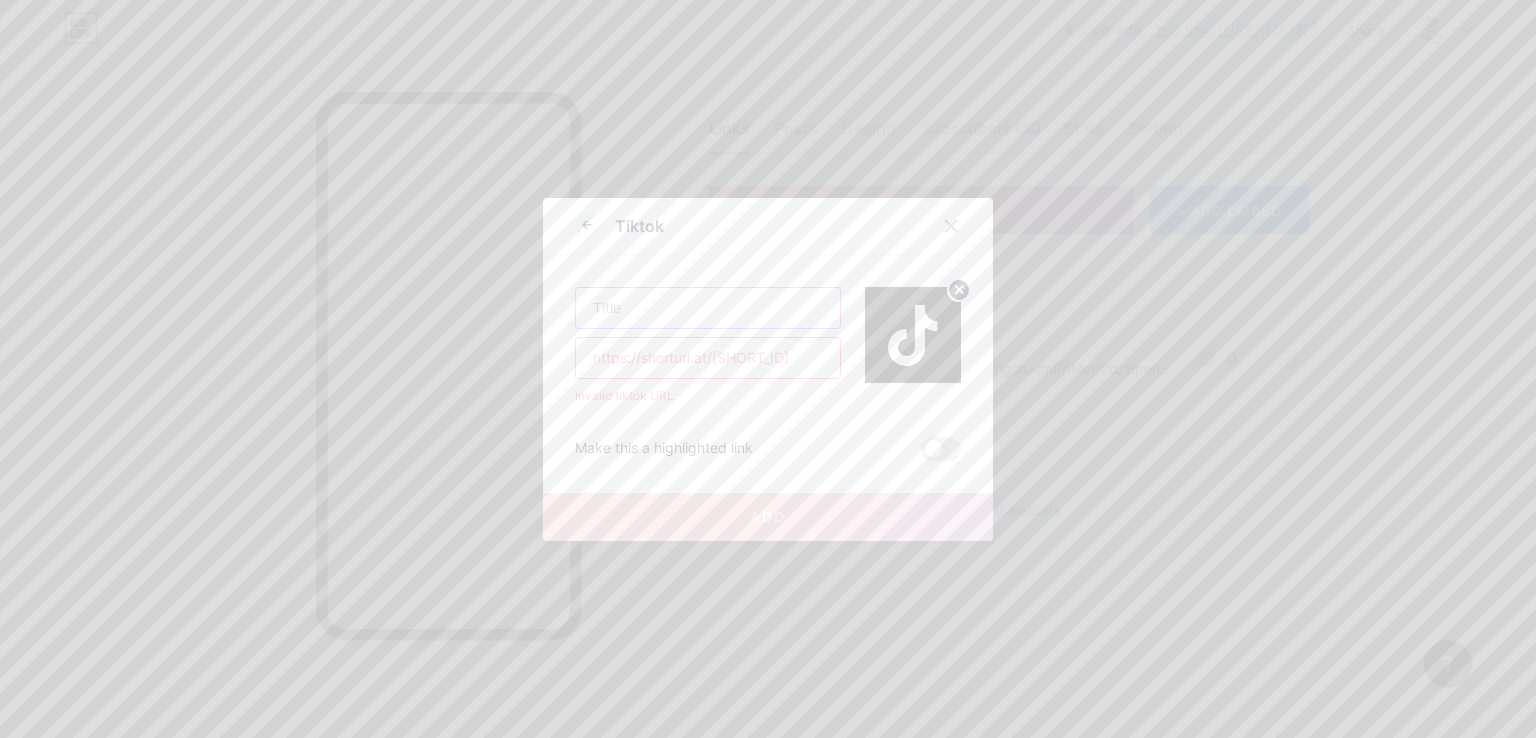 click at bounding box center [708, 308] 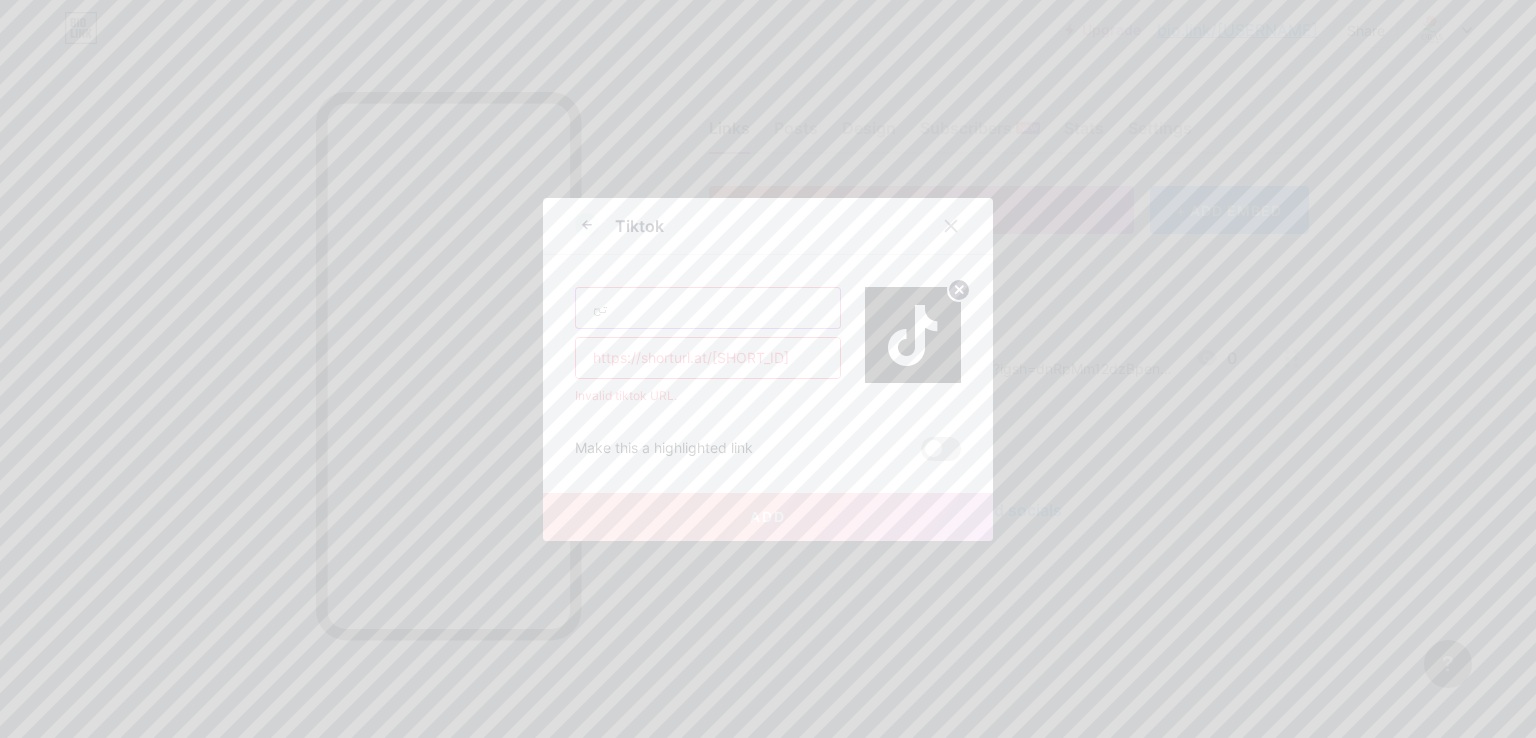type on "ت" 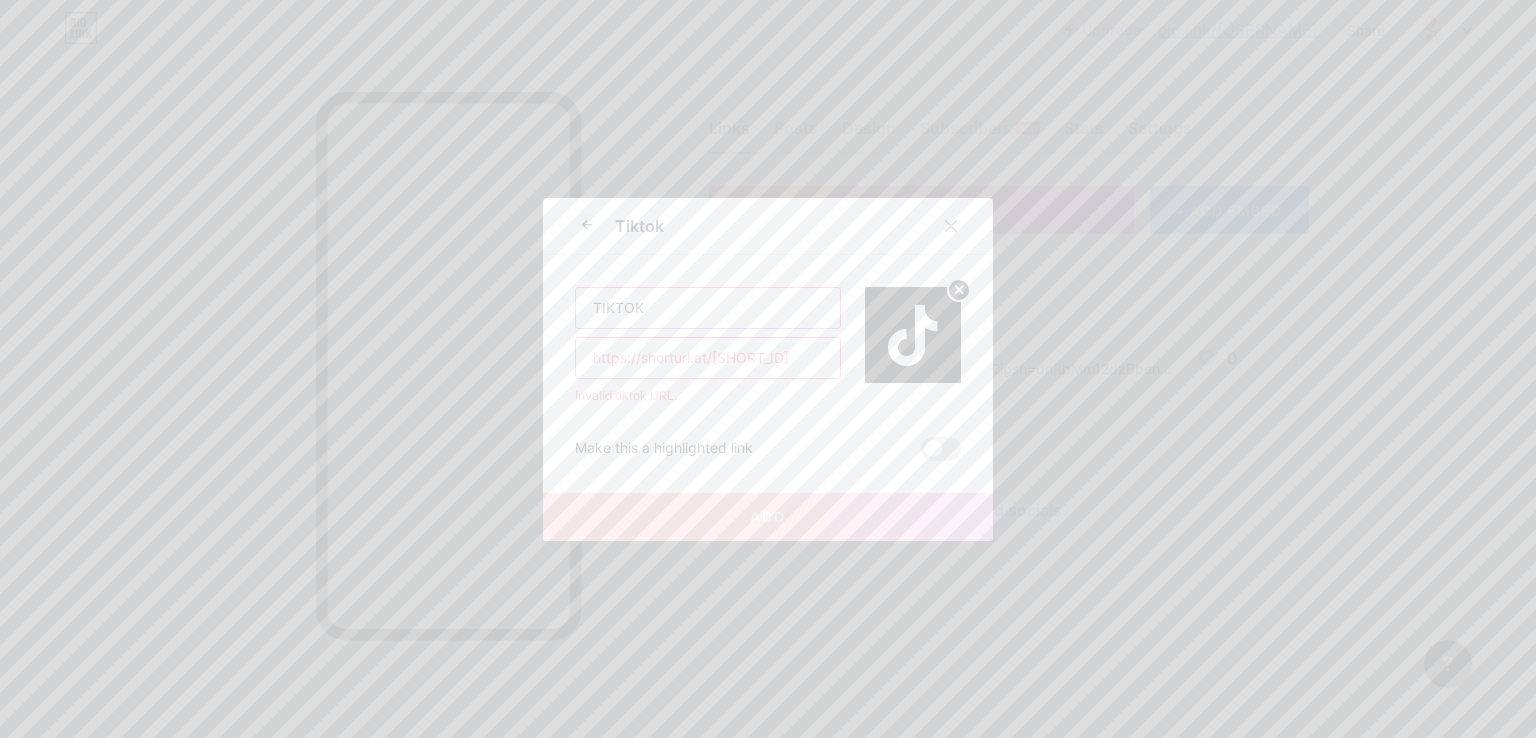 type on "TIKTOK" 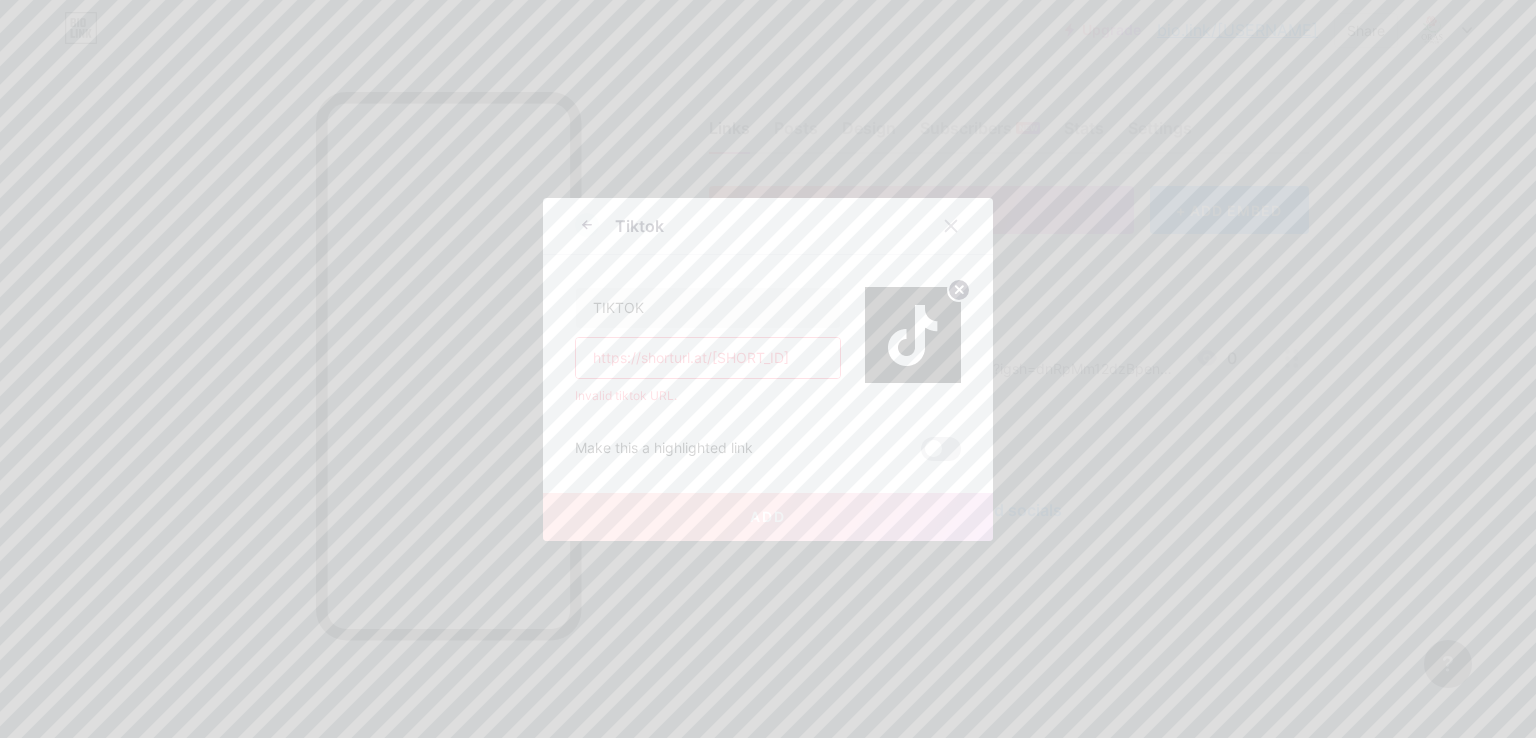 drag, startPoint x: 649, startPoint y: 321, endPoint x: 604, endPoint y: 351, distance: 54.08327 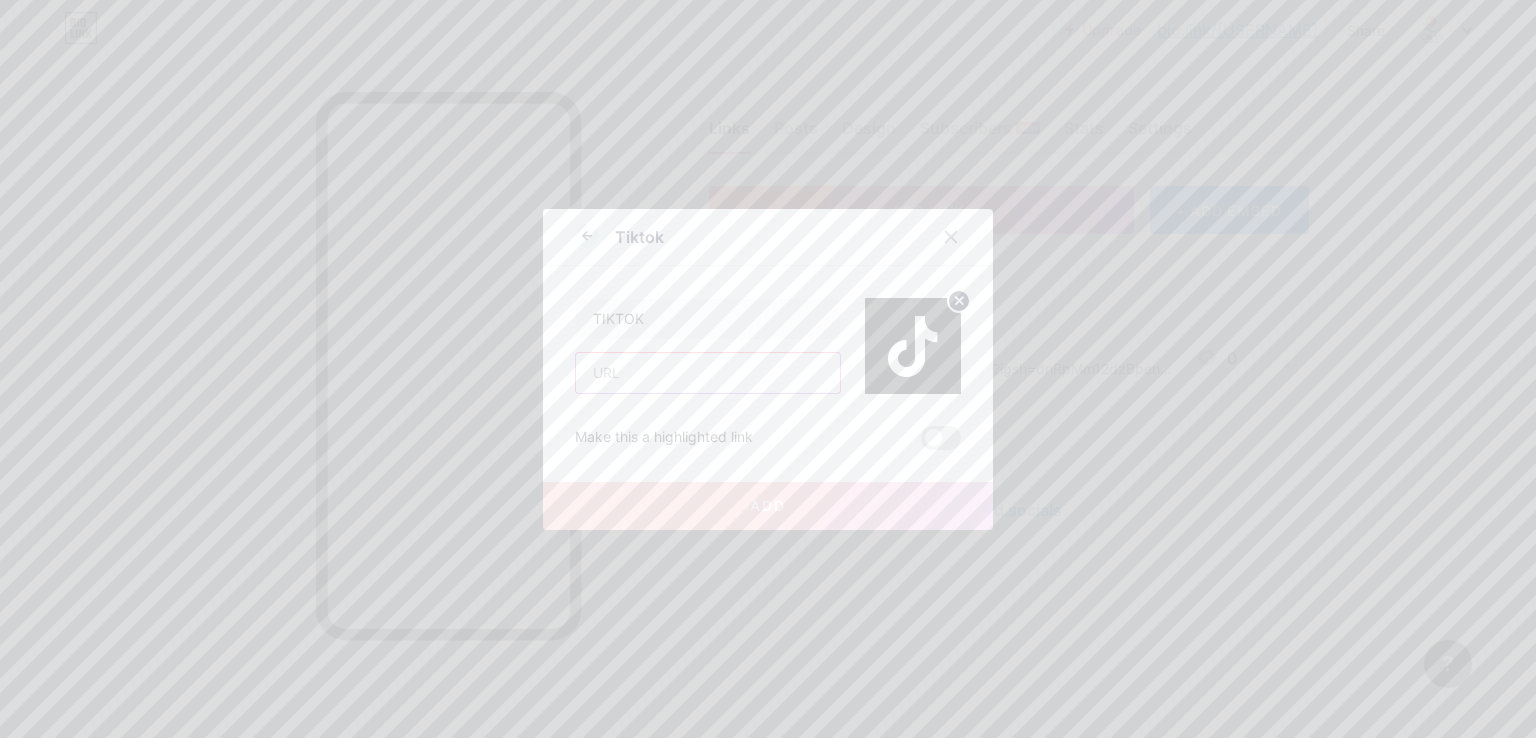 paste on "https://rb.gy/[SHORT_ID]" 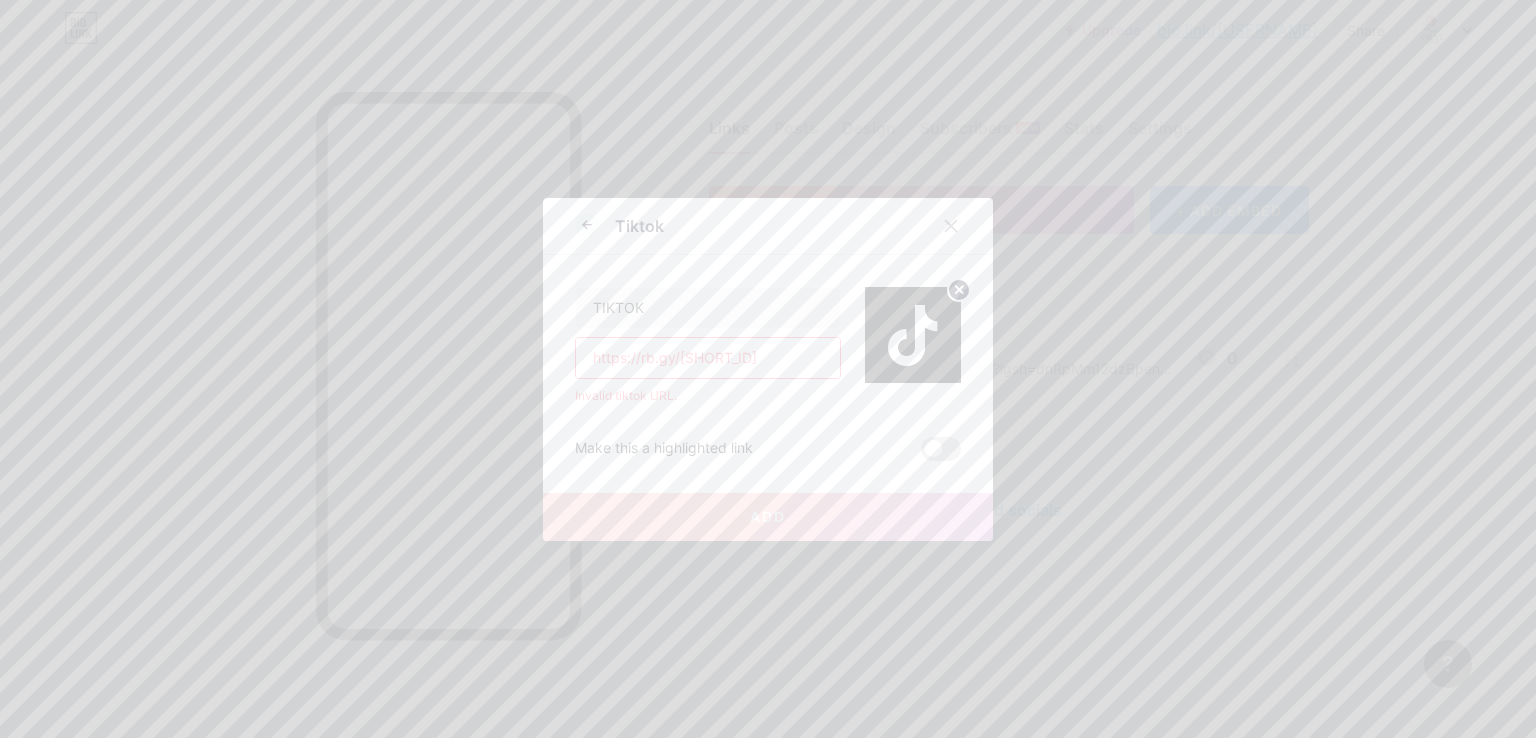 type on "https://rb.gy/[SHORT_ID]" 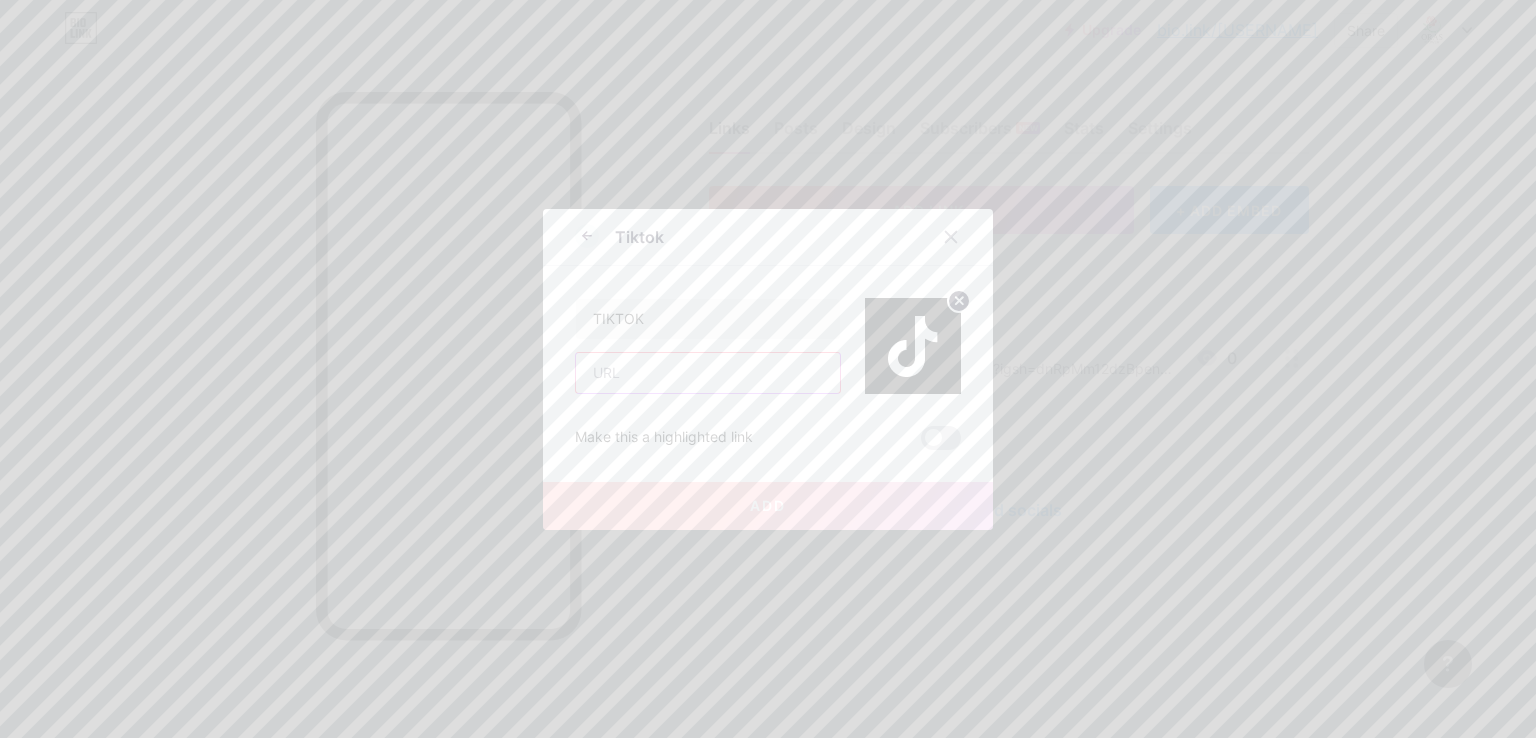 paste on "https://www.youtube.com/watch?v=[VIDEO_ID]" 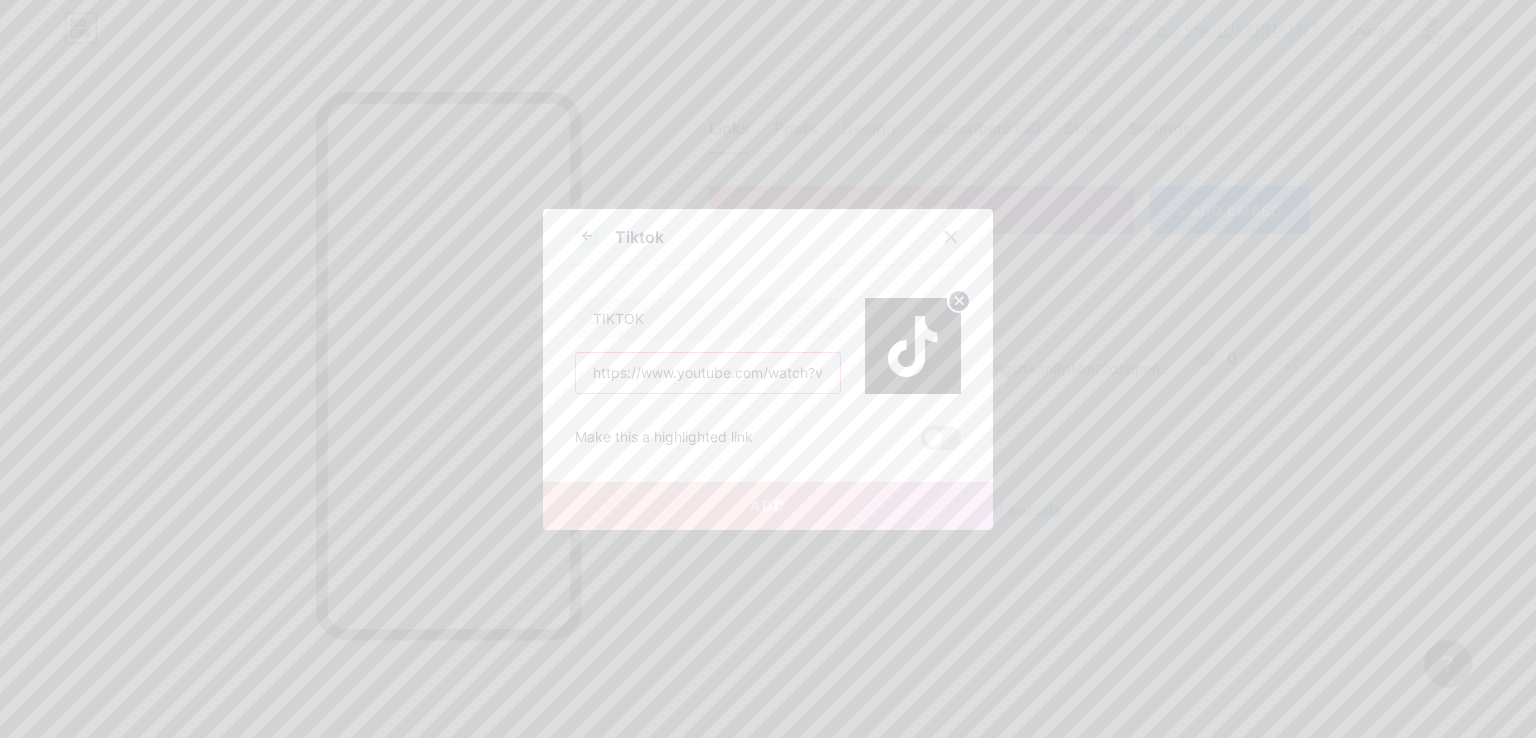 scroll, scrollTop: 0, scrollLeft: 300, axis: horizontal 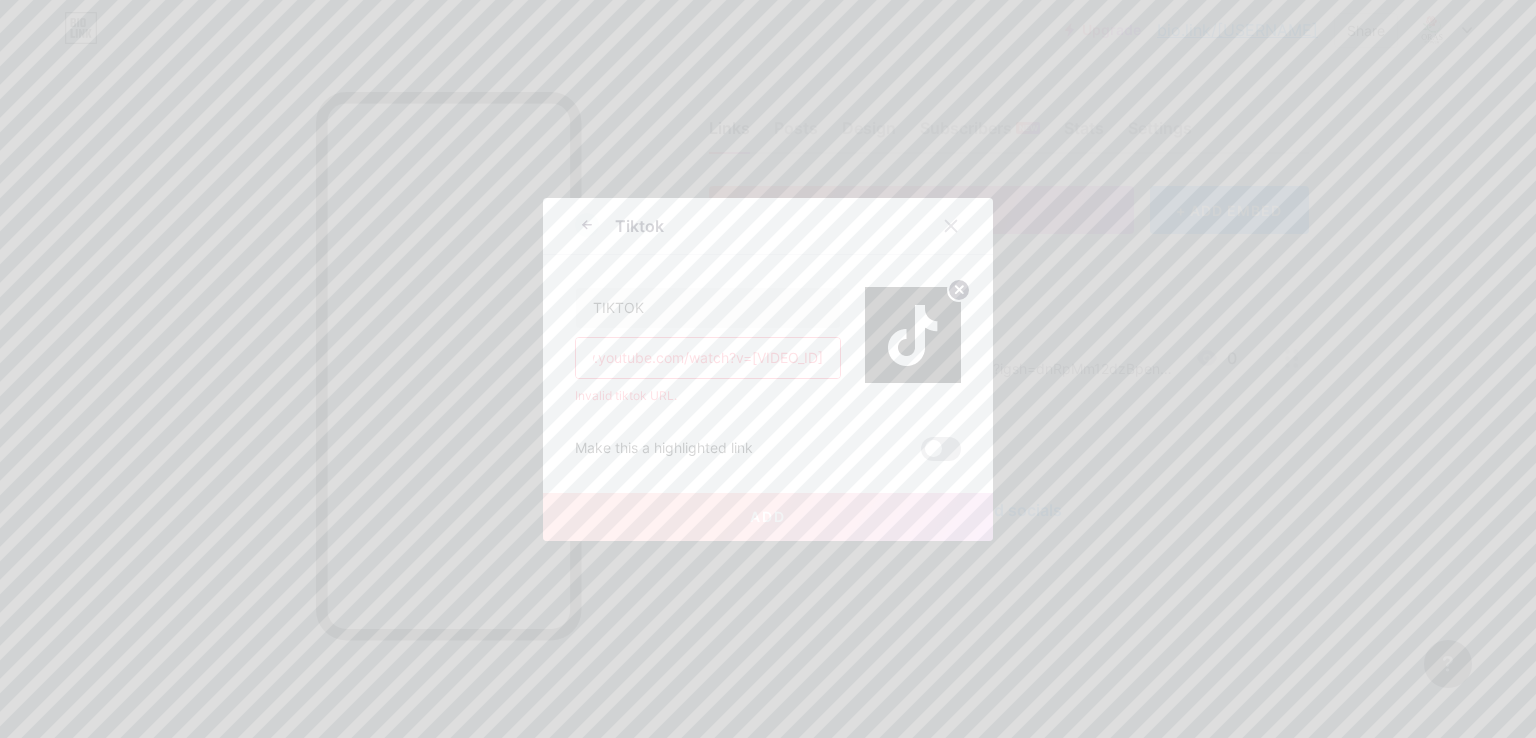 type on "https://www.youtube.com/watch?v=[VIDEO_ID]" 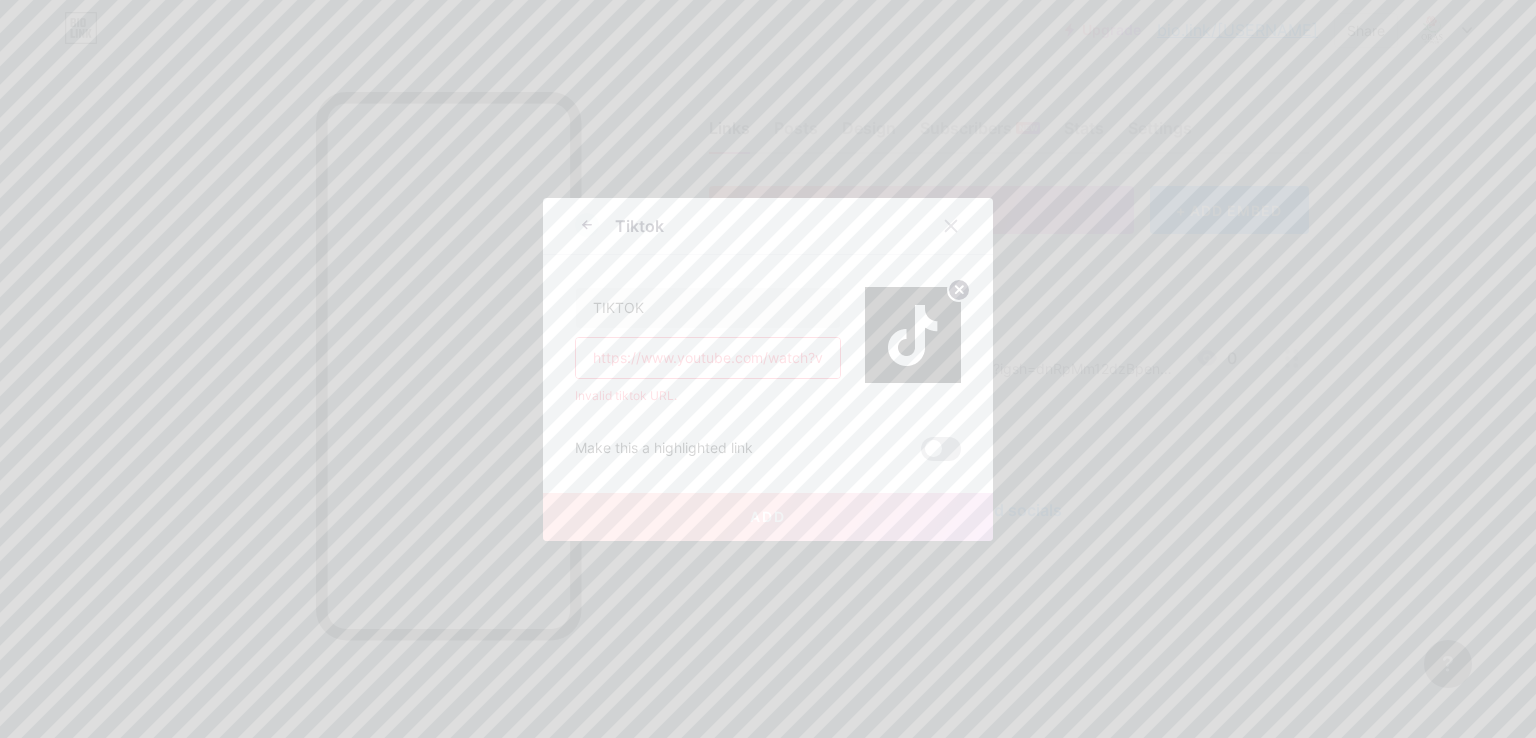 click at bounding box center (941, 449) 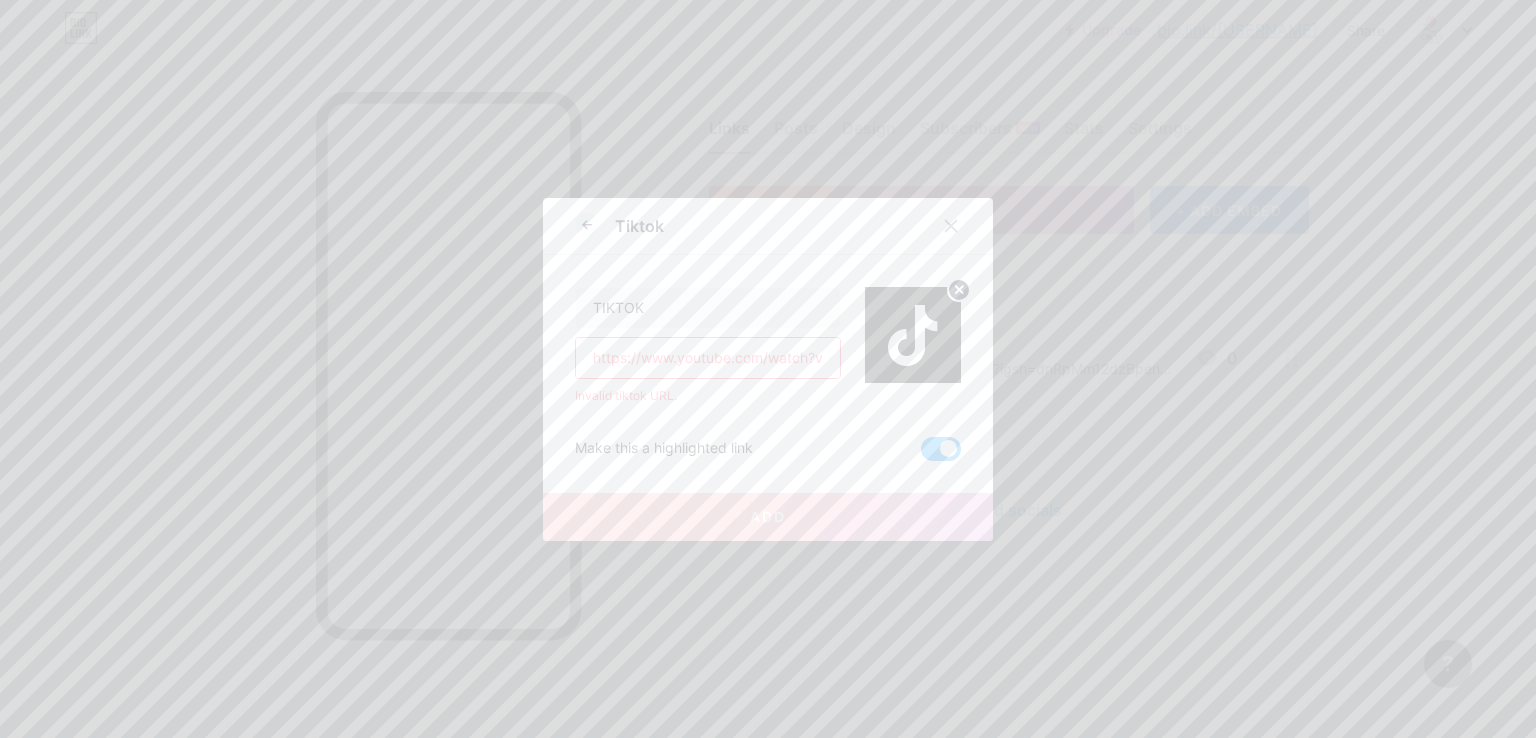 click at bounding box center (941, 449) 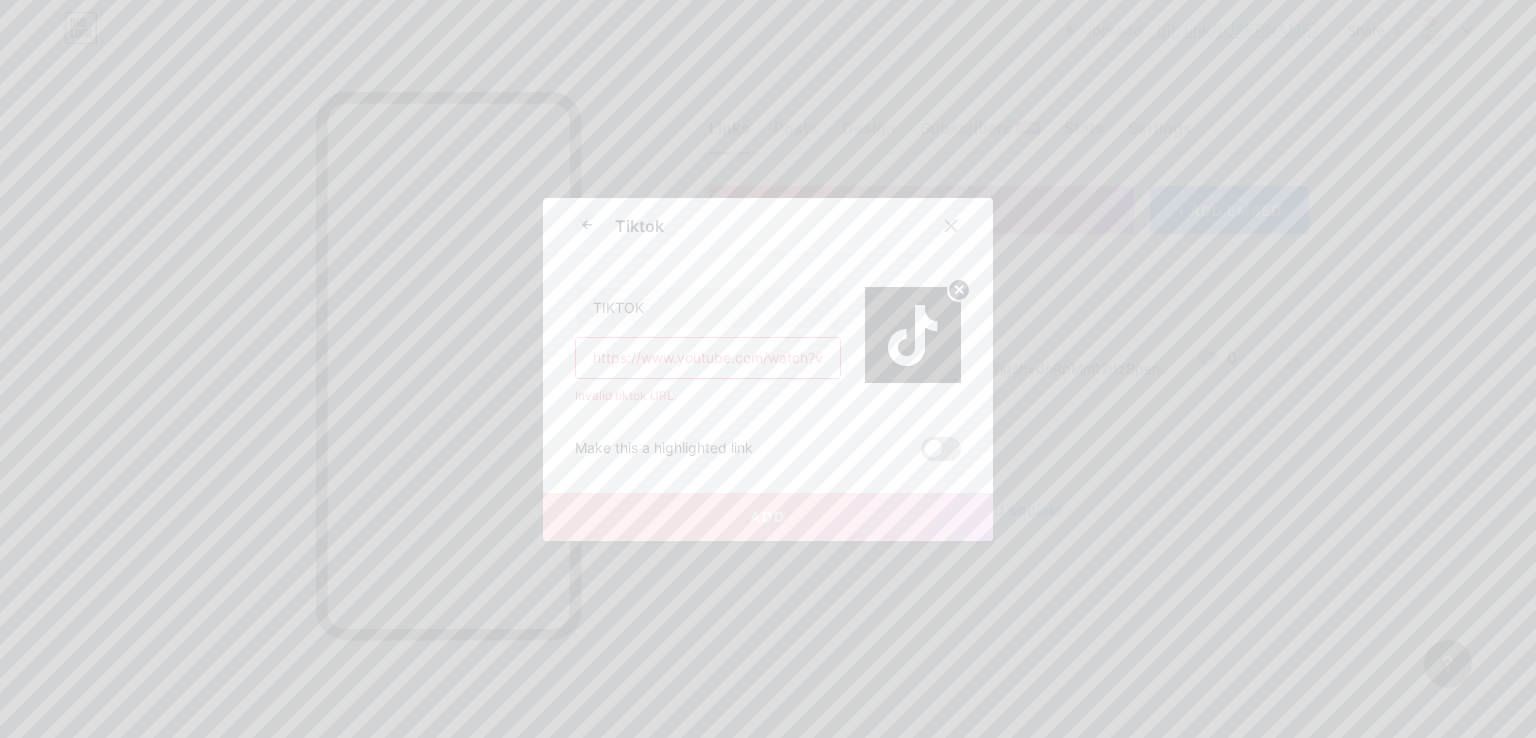 click at bounding box center [941, 449] 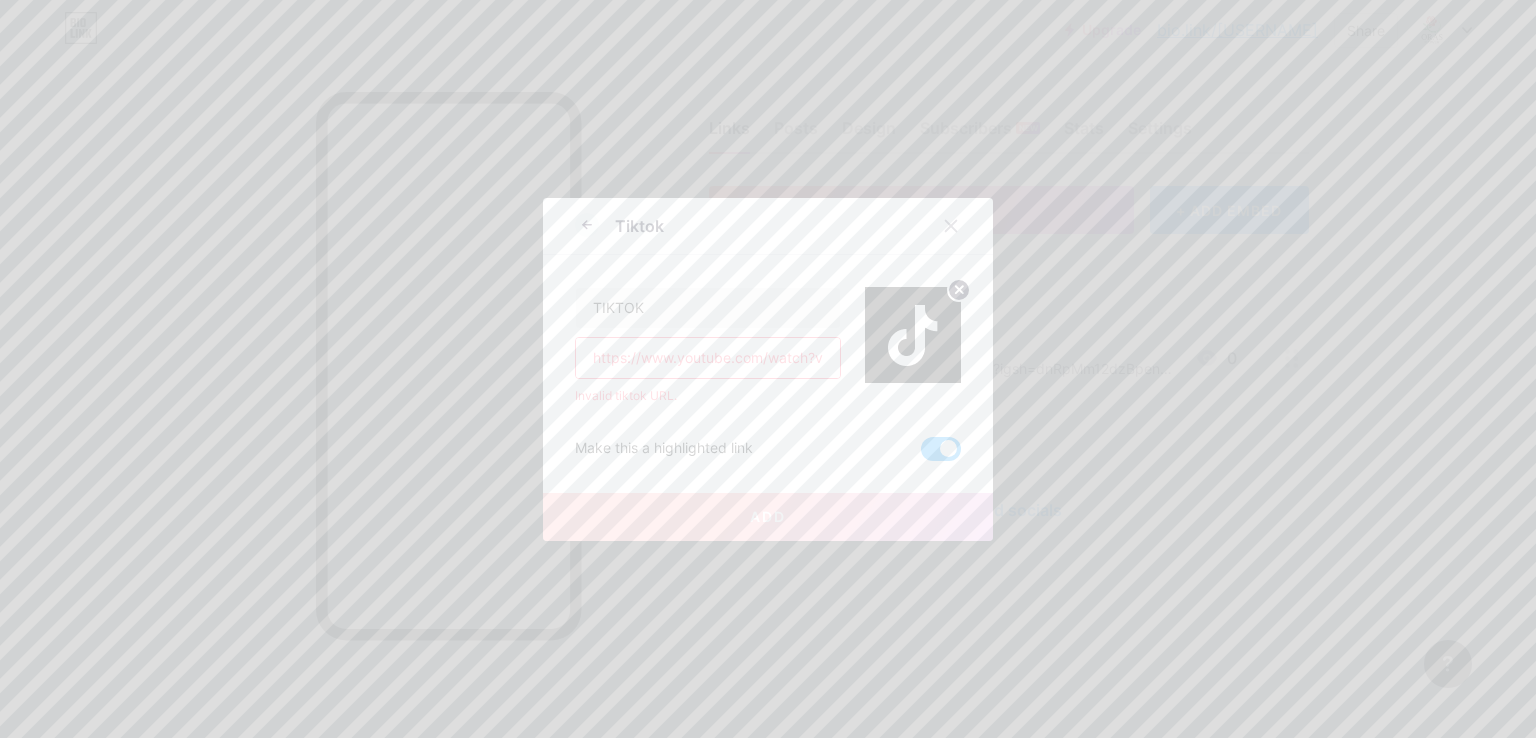 click on "https://www.youtube.com/watch?v=[VIDEO_ID]" at bounding box center [708, 358] 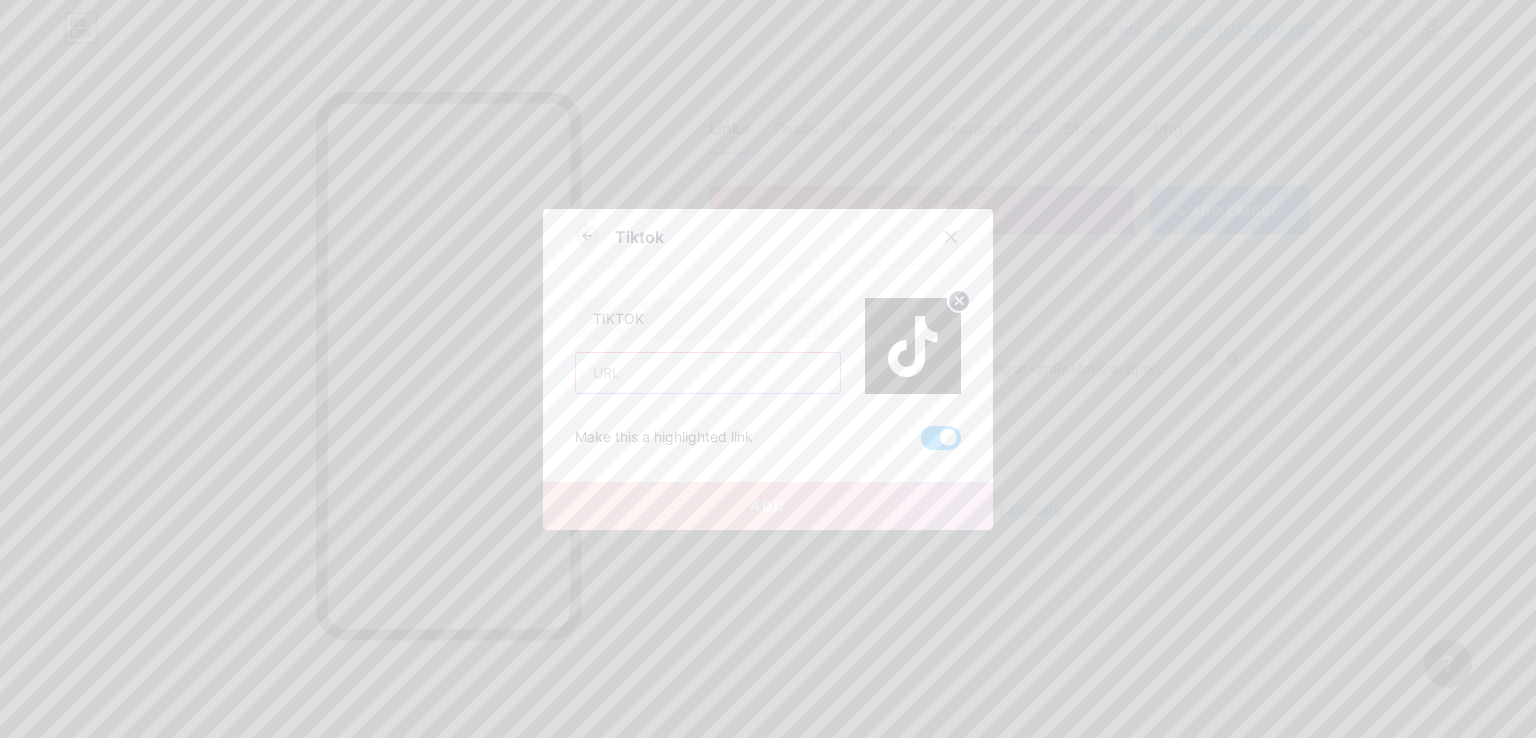 type 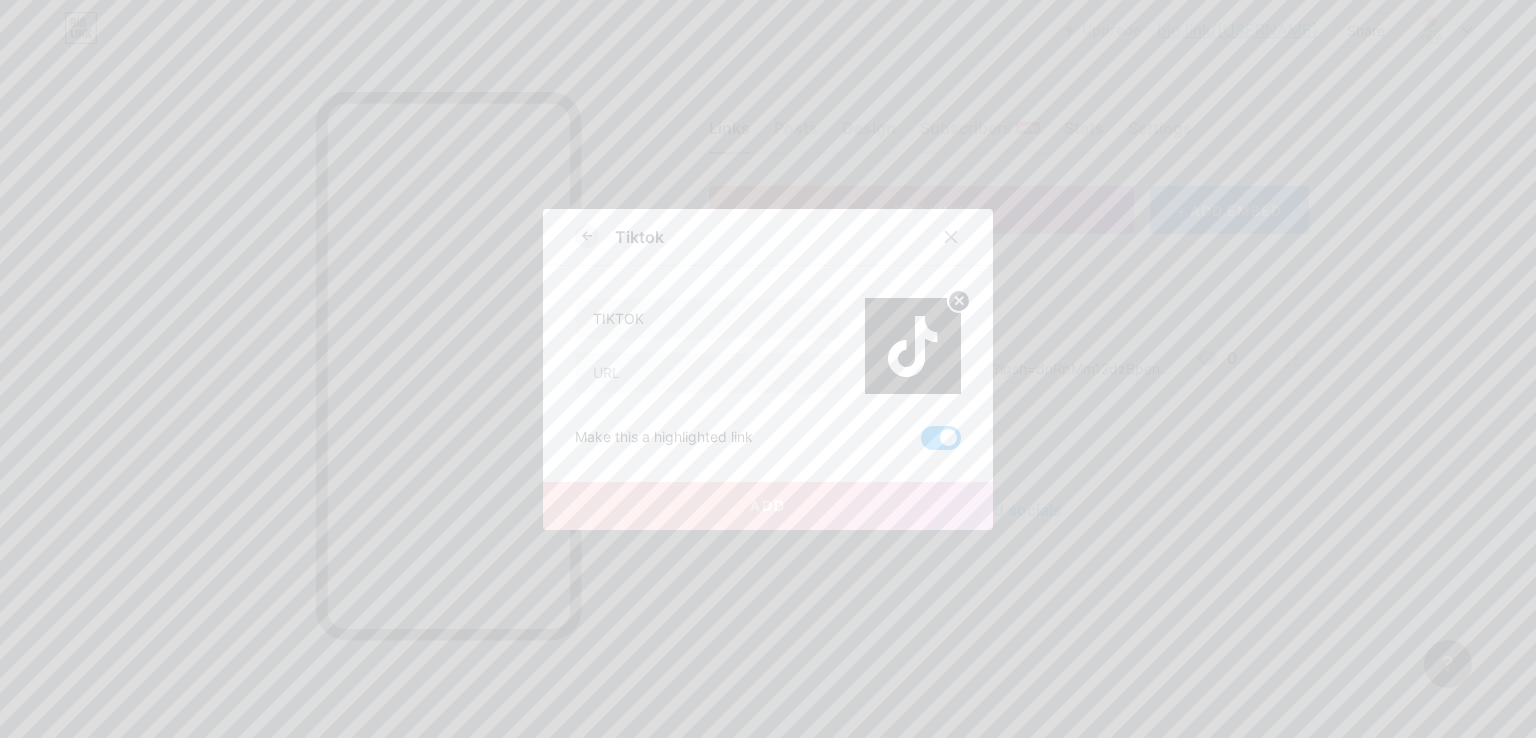 click 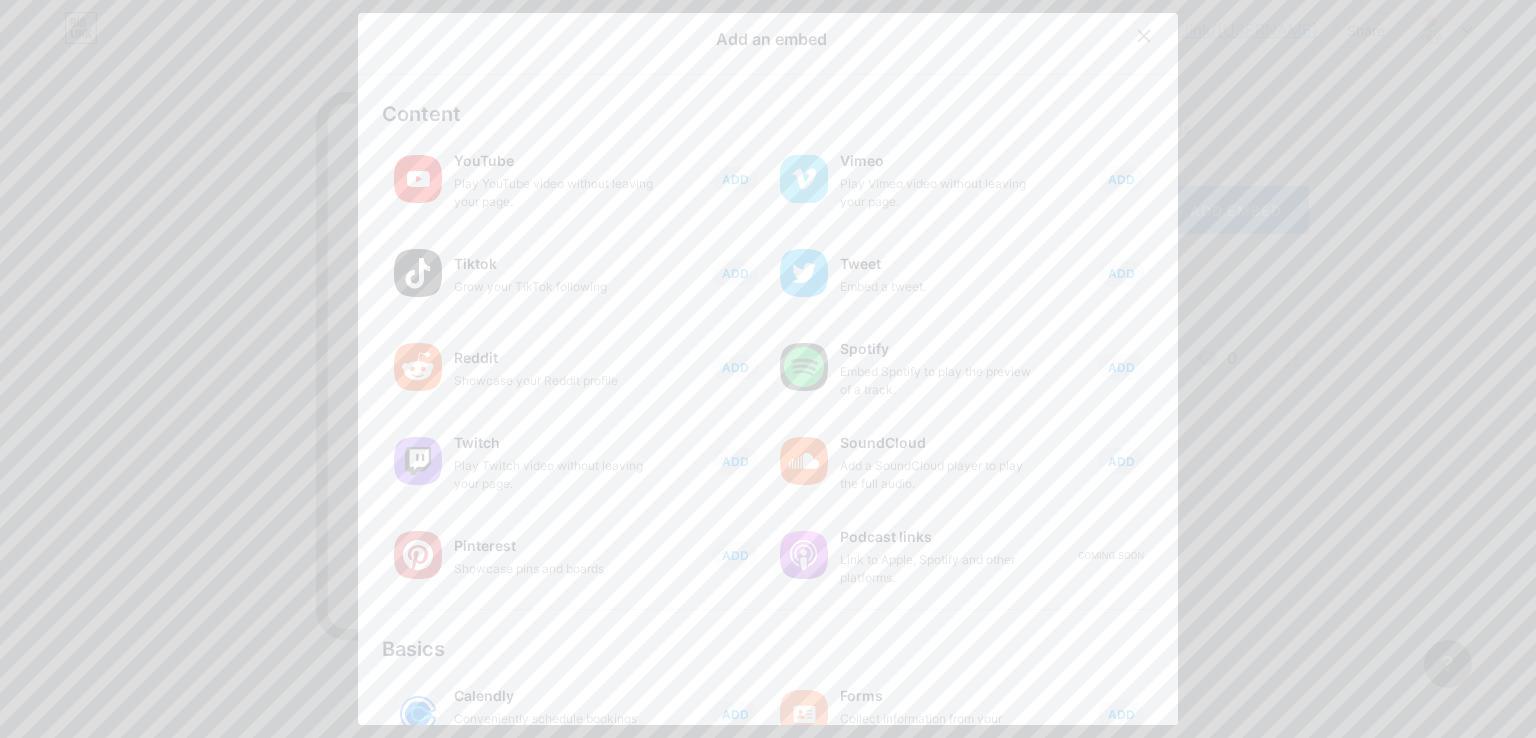 scroll, scrollTop: 0, scrollLeft: 0, axis: both 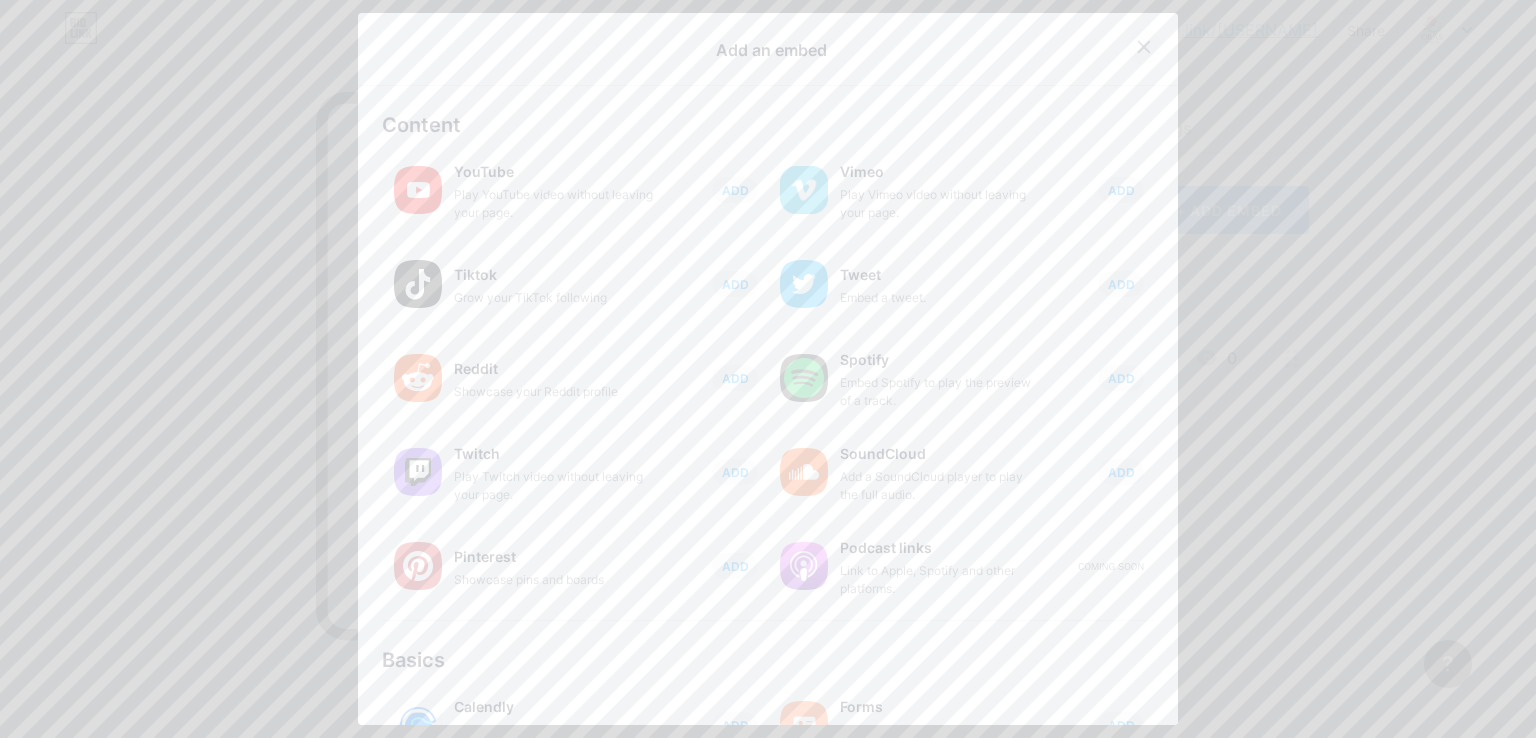 click 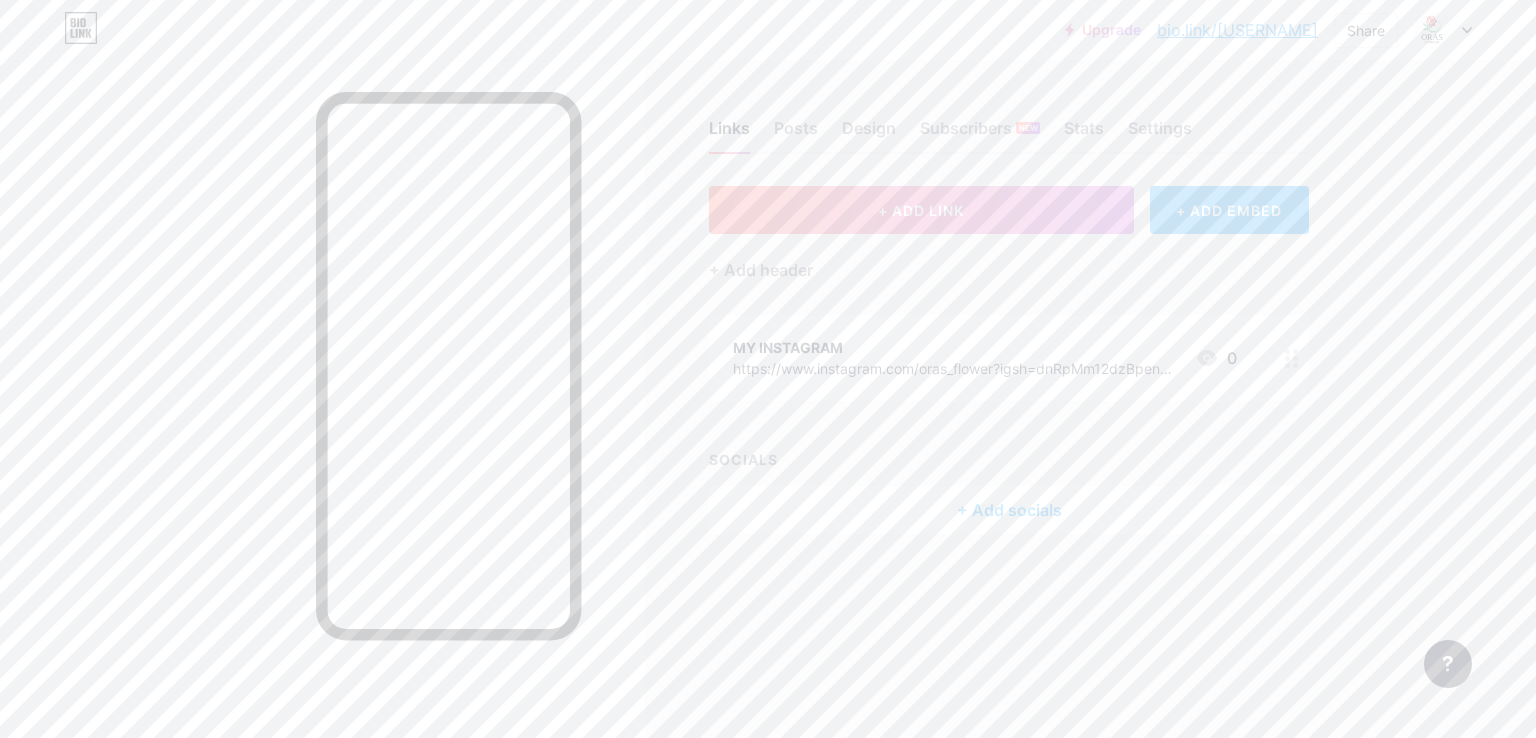 click on "+ Add socials" at bounding box center (1009, 510) 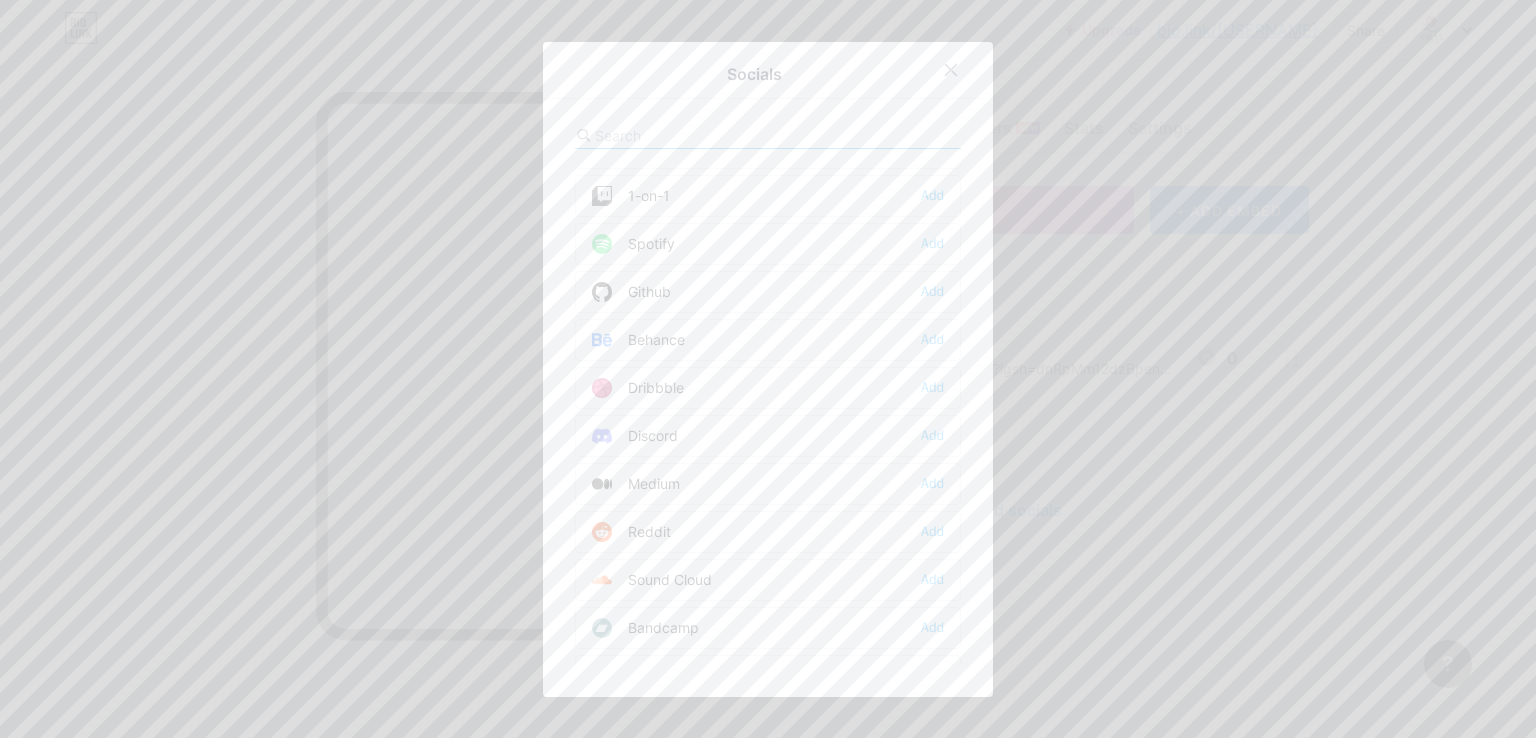 scroll, scrollTop: 0, scrollLeft: 0, axis: both 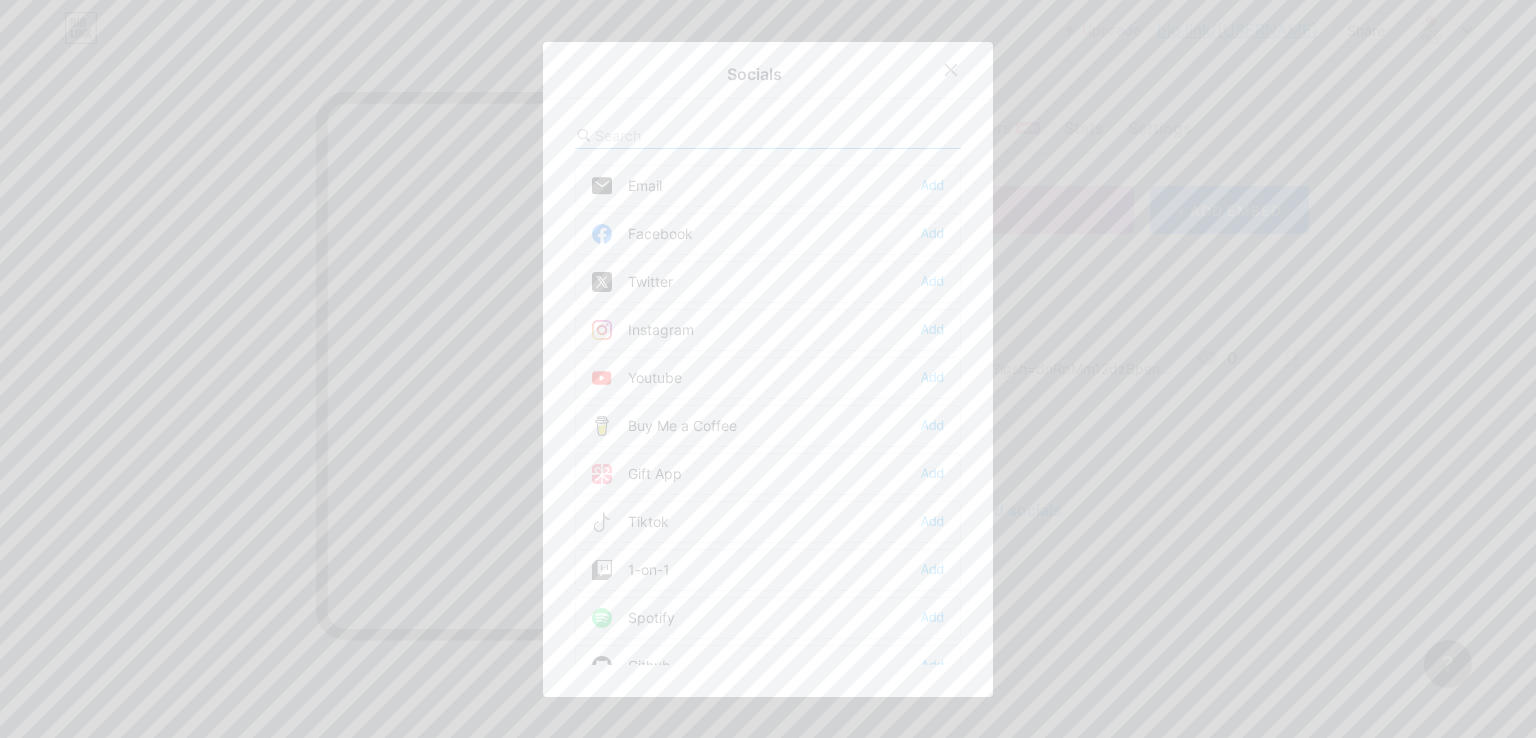 click on "Tiktok
Add" at bounding box center [768, 522] 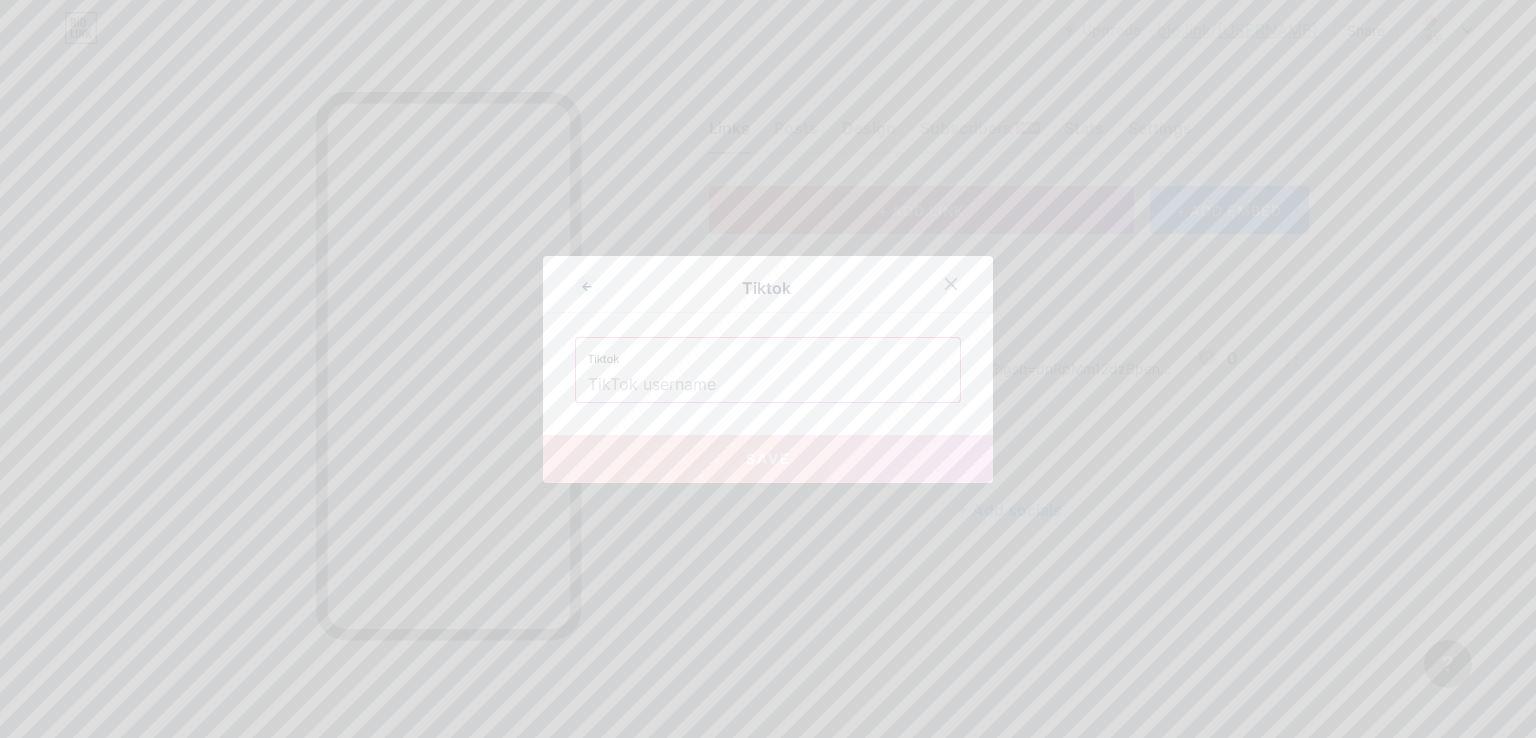 click at bounding box center [768, 385] 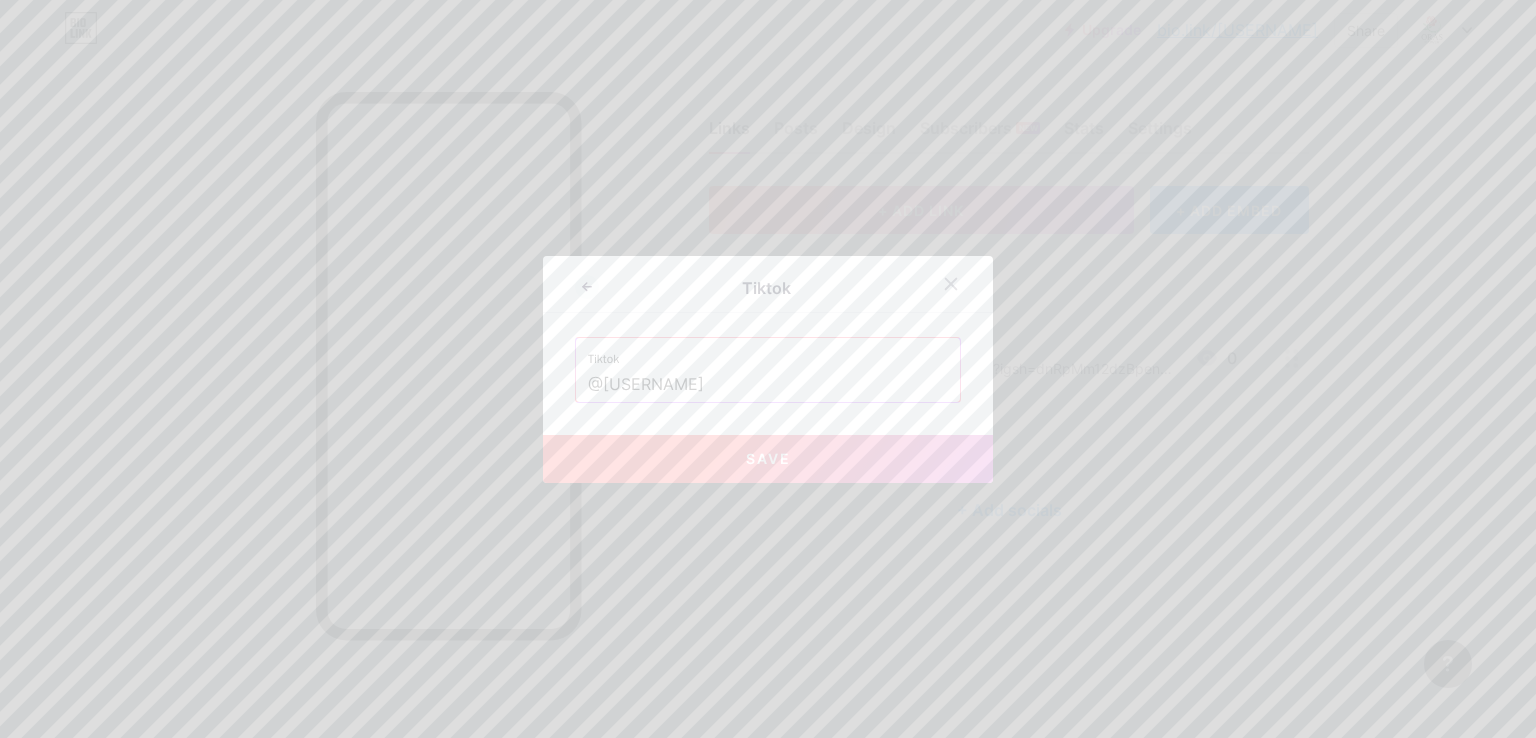 click on "Save" at bounding box center [768, 459] 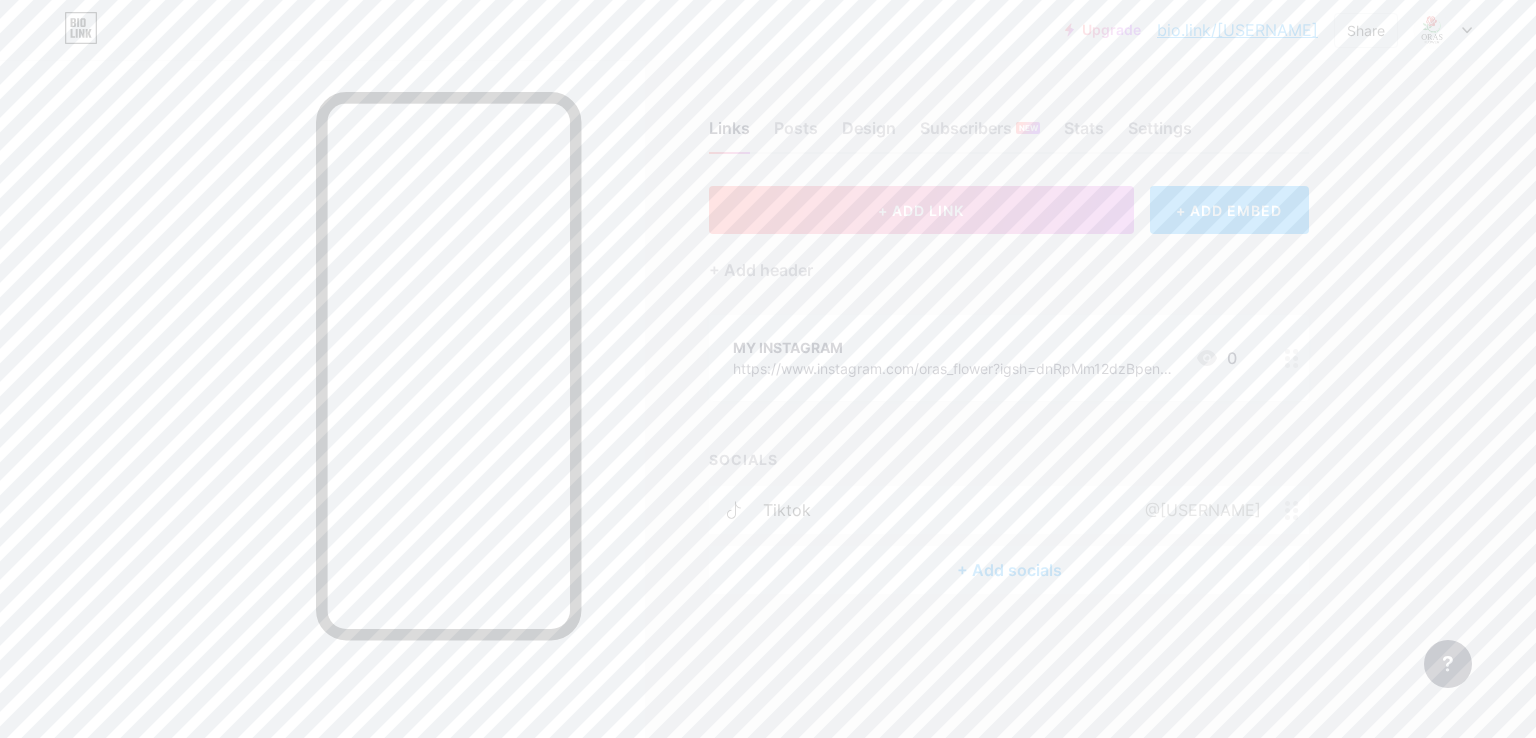 click on "+ Add socials" at bounding box center [1009, 570] 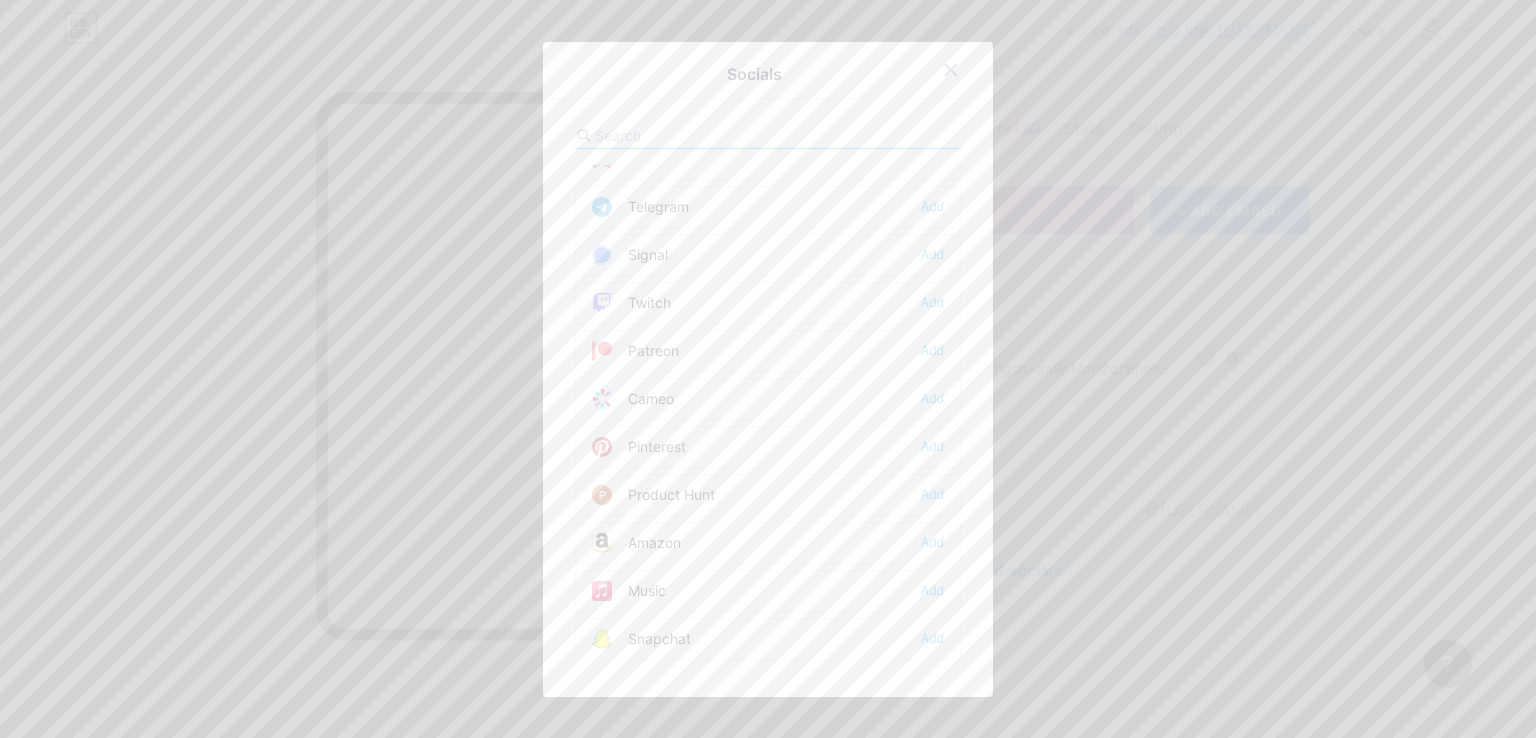 scroll, scrollTop: 1000, scrollLeft: 0, axis: vertical 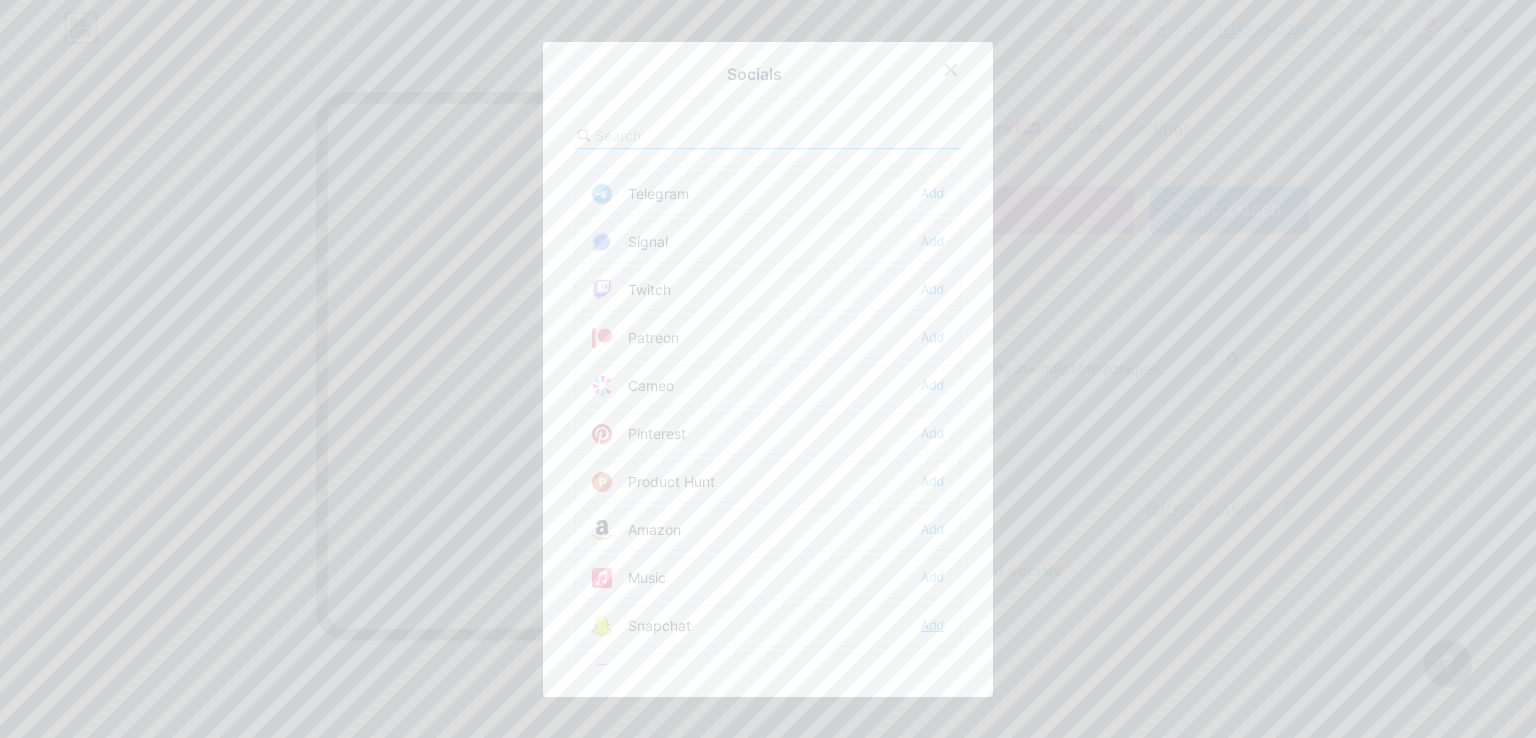 click on "Add" at bounding box center (932, 626) 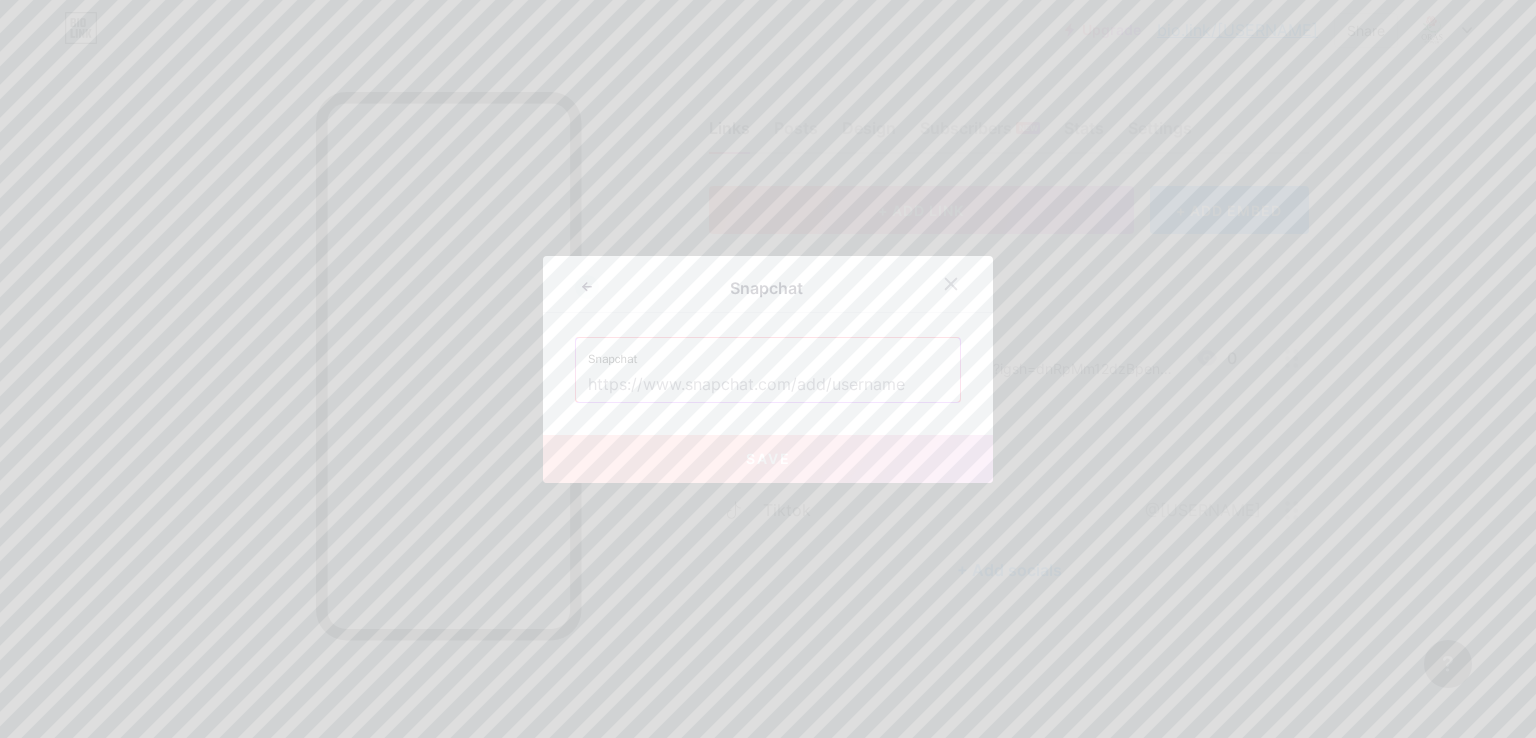 click at bounding box center (768, 385) 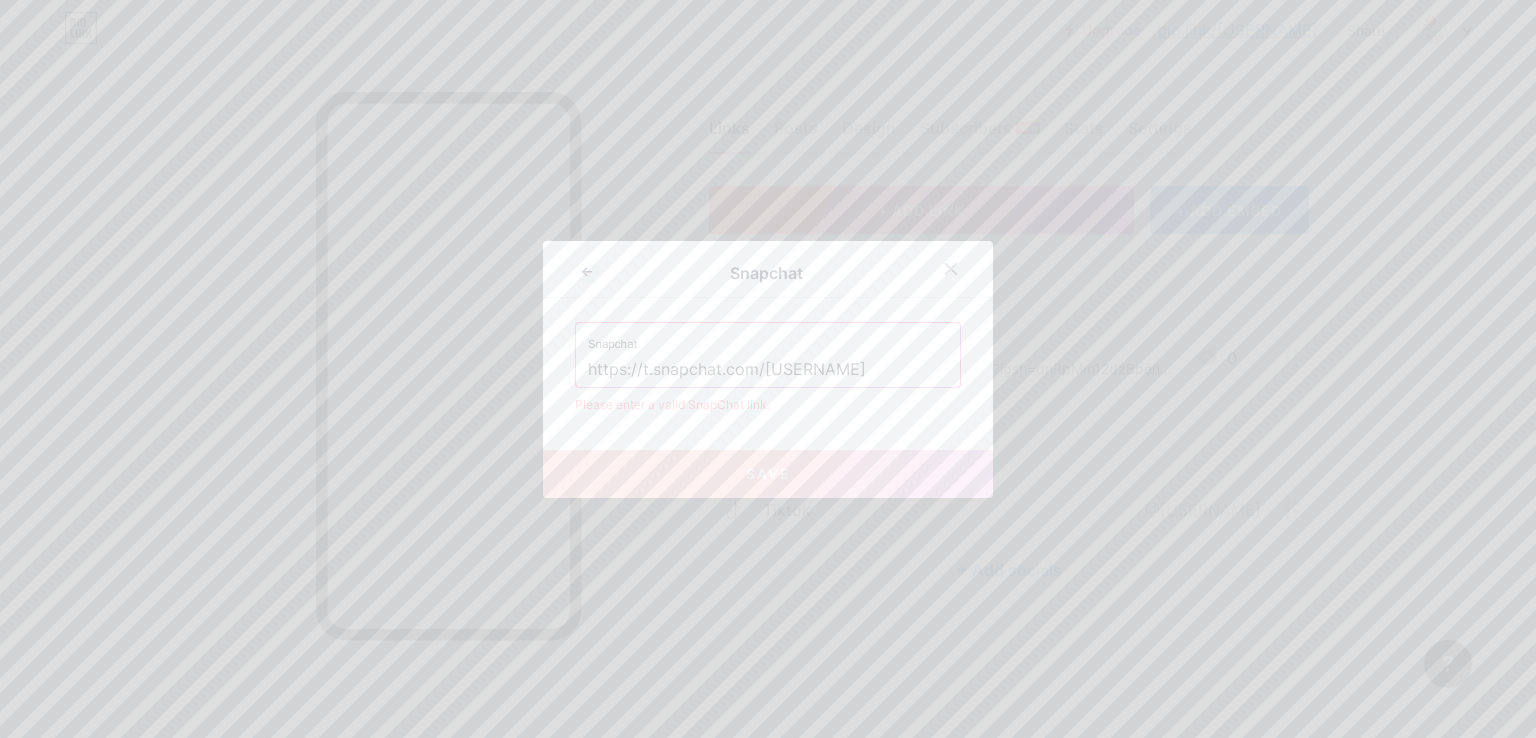 type on "https://t.snapchat.com/[USERNAME]" 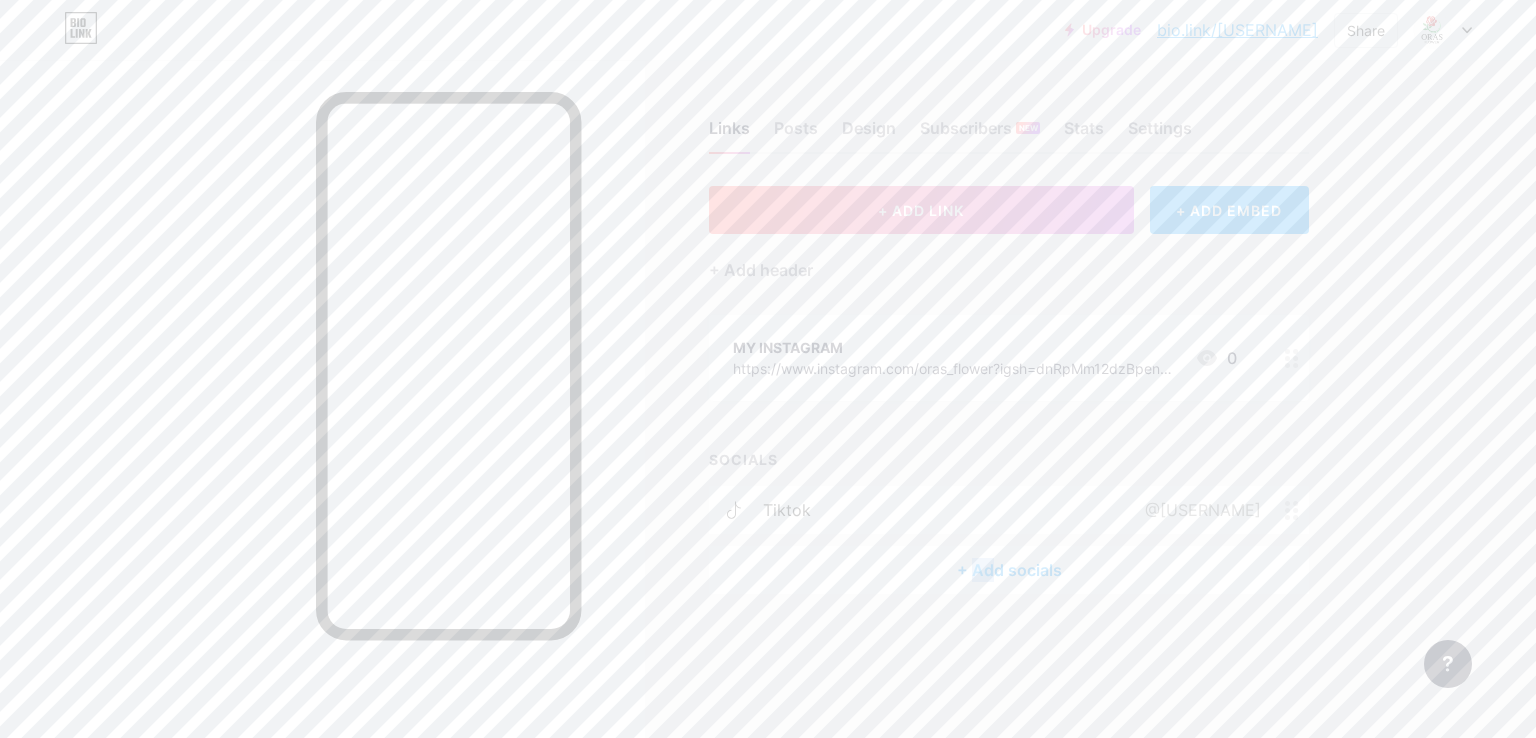 drag, startPoint x: 996, startPoint y: 573, endPoint x: 976, endPoint y: 573, distance: 20 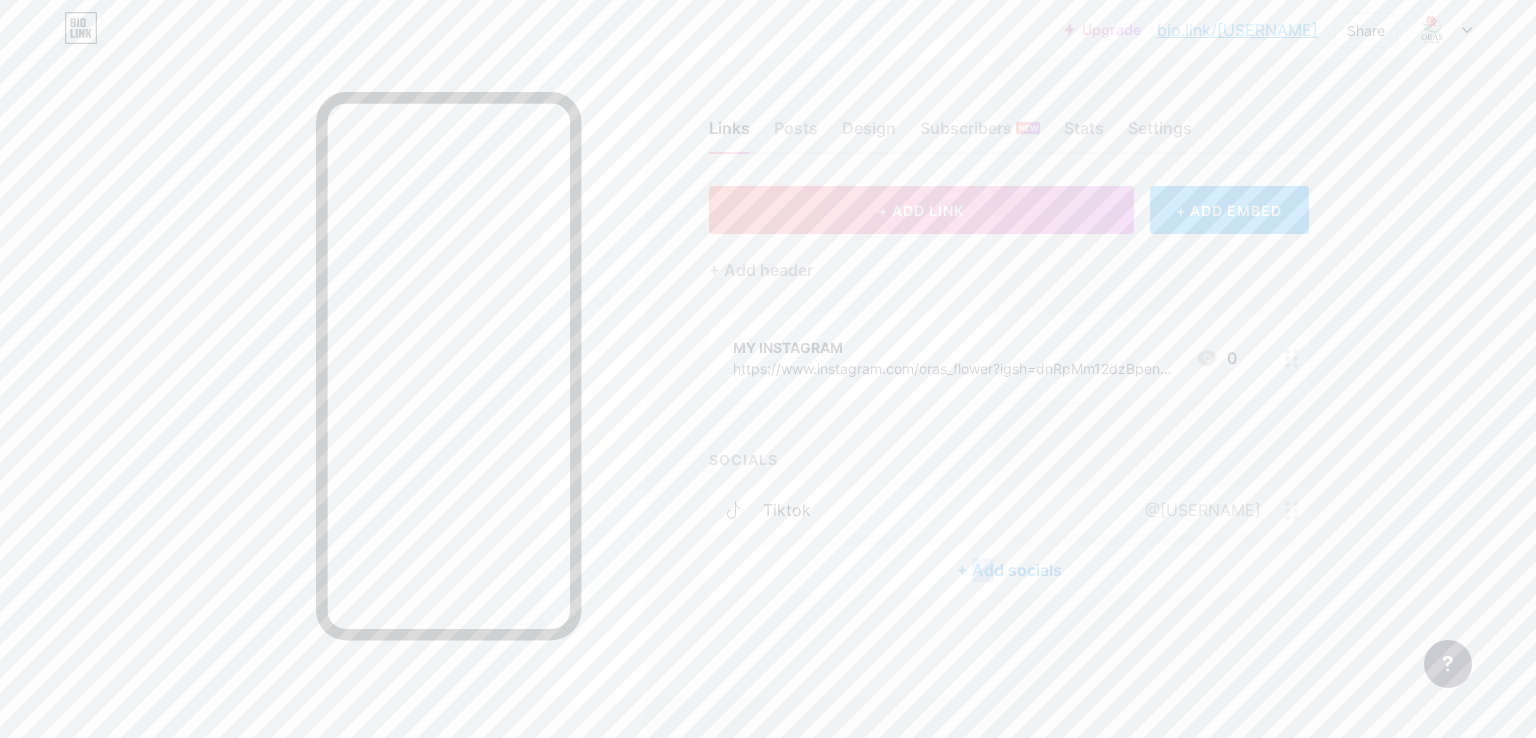 scroll, scrollTop: 1200, scrollLeft: 0, axis: vertical 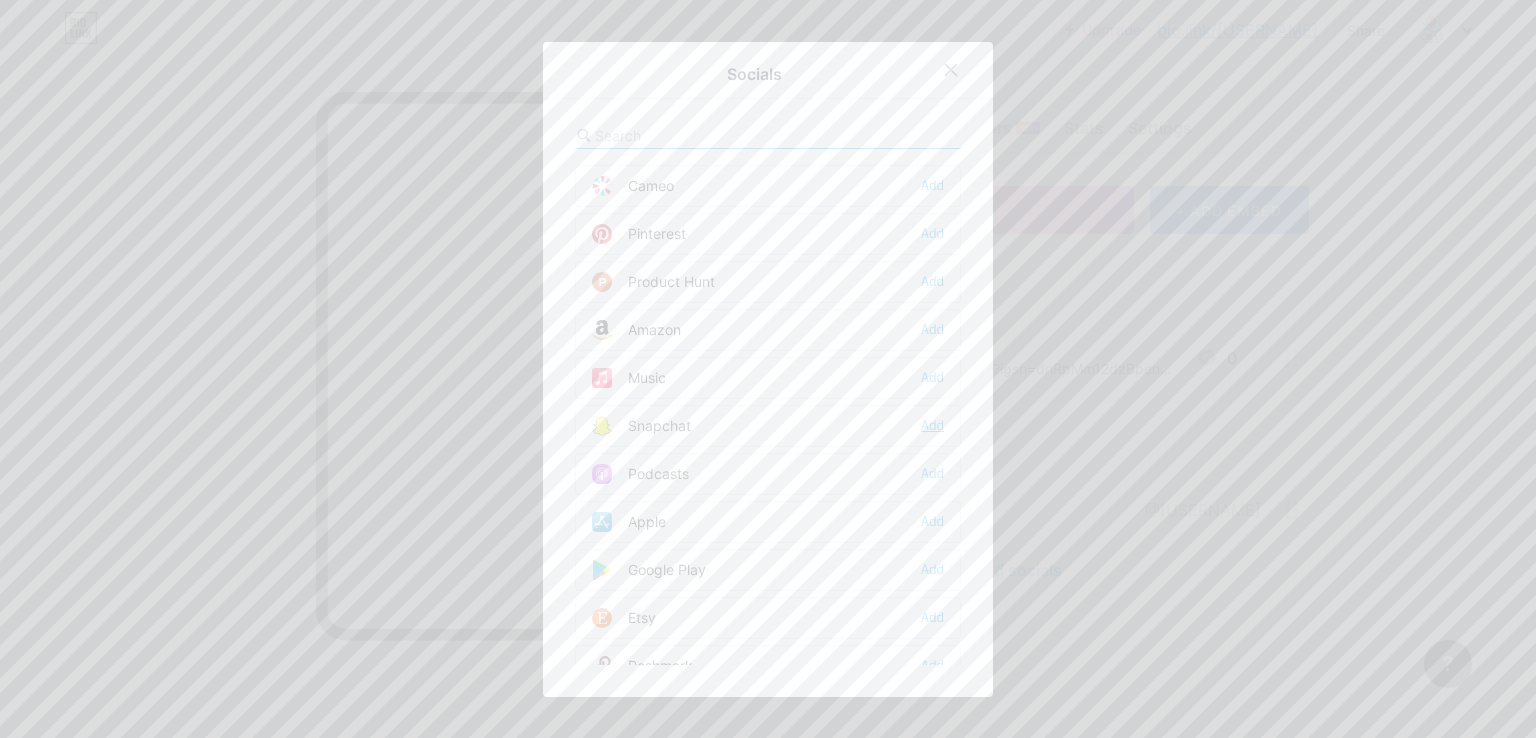 click on "Add" at bounding box center [932, 426] 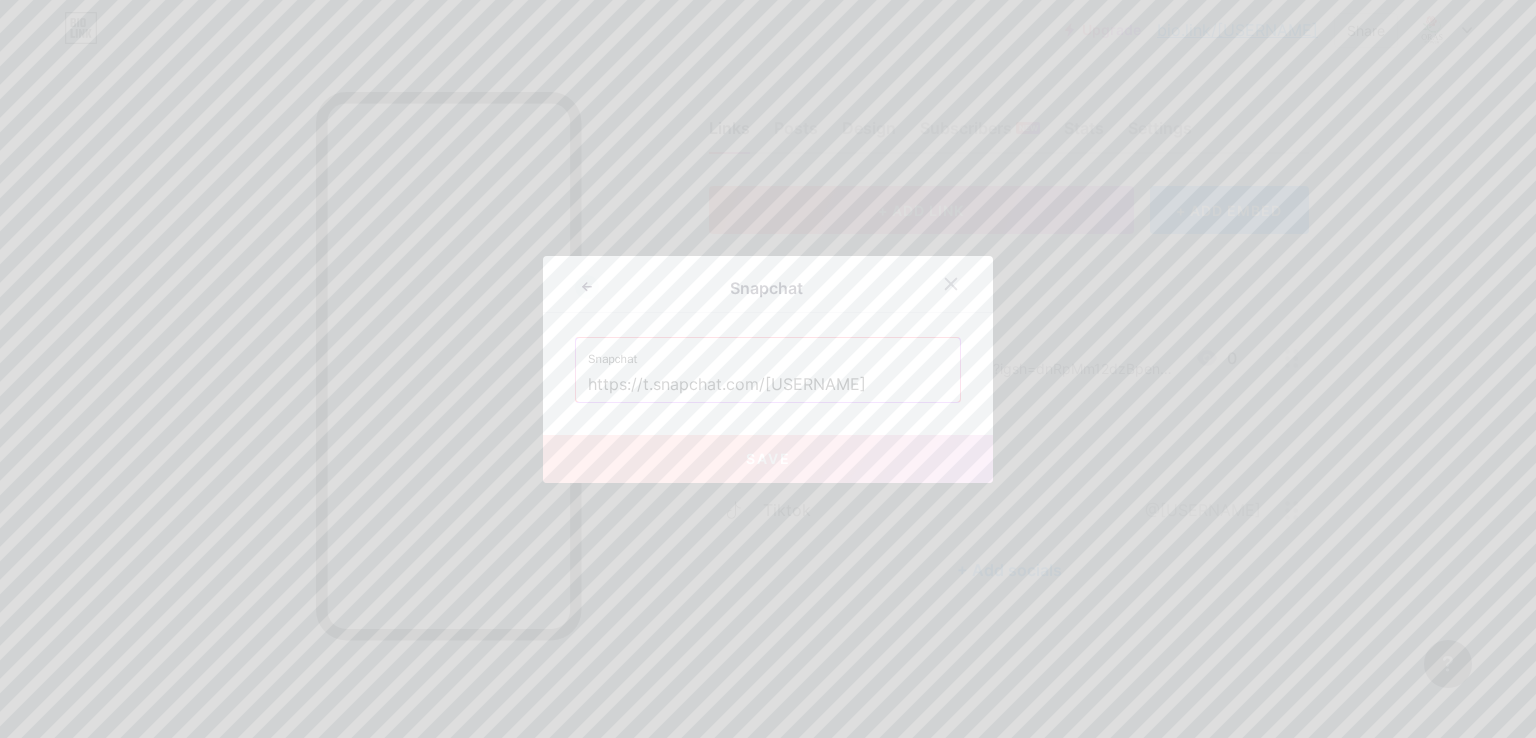 click on "https://t.snapchat.com/[USERNAME]" at bounding box center [768, 385] 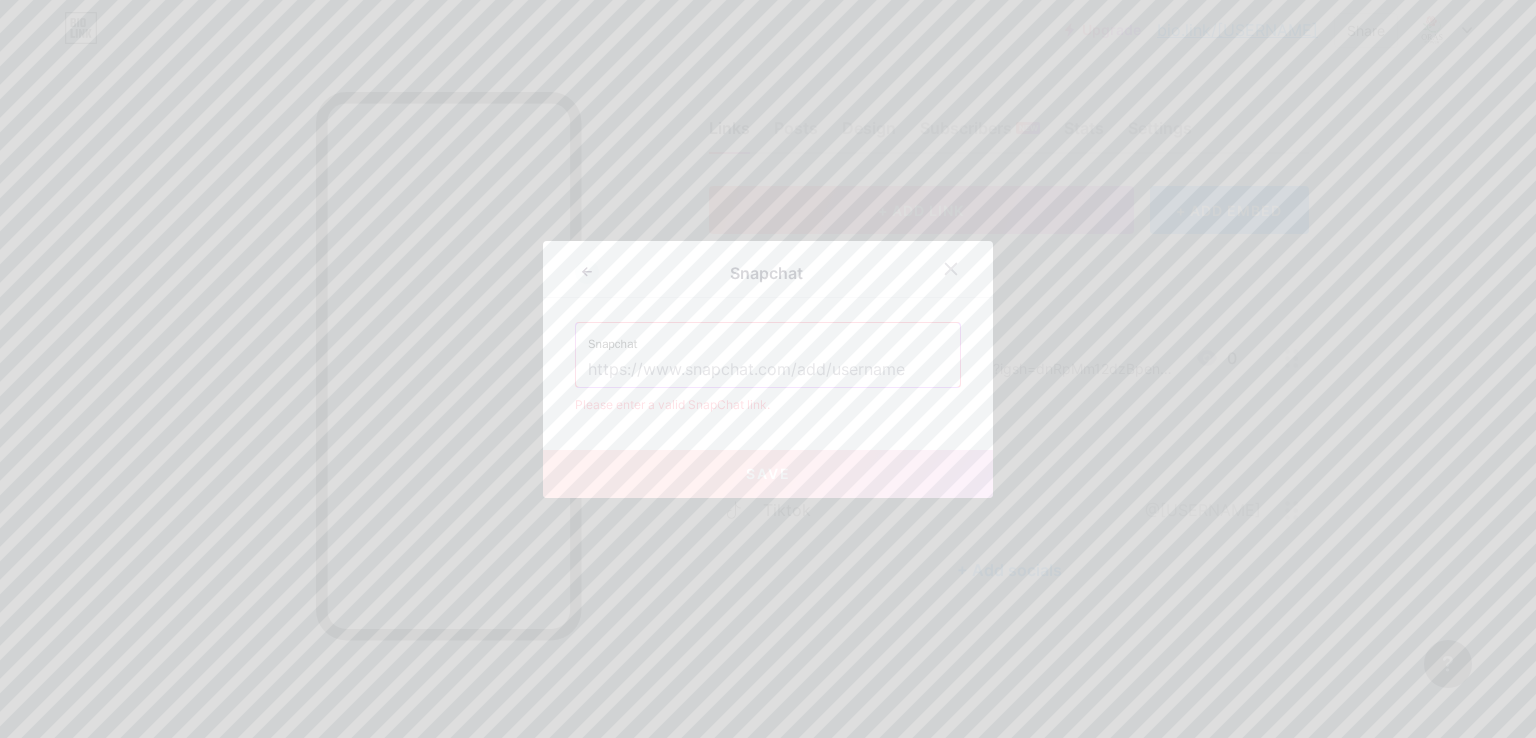 paste on "https://t.snapchat.com/[USERNAME]" 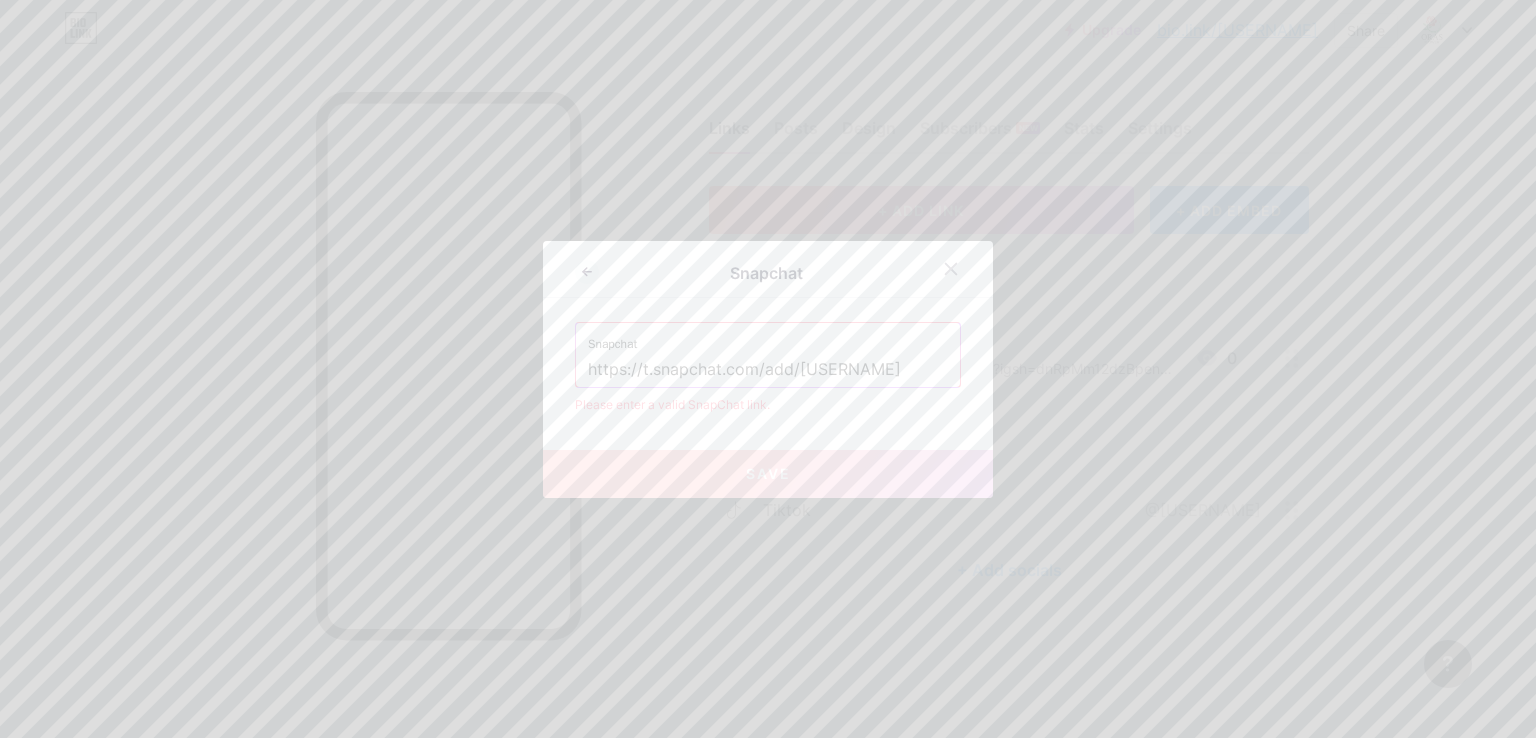 type on "https://t.snapchat.com/add/[USERNAME]" 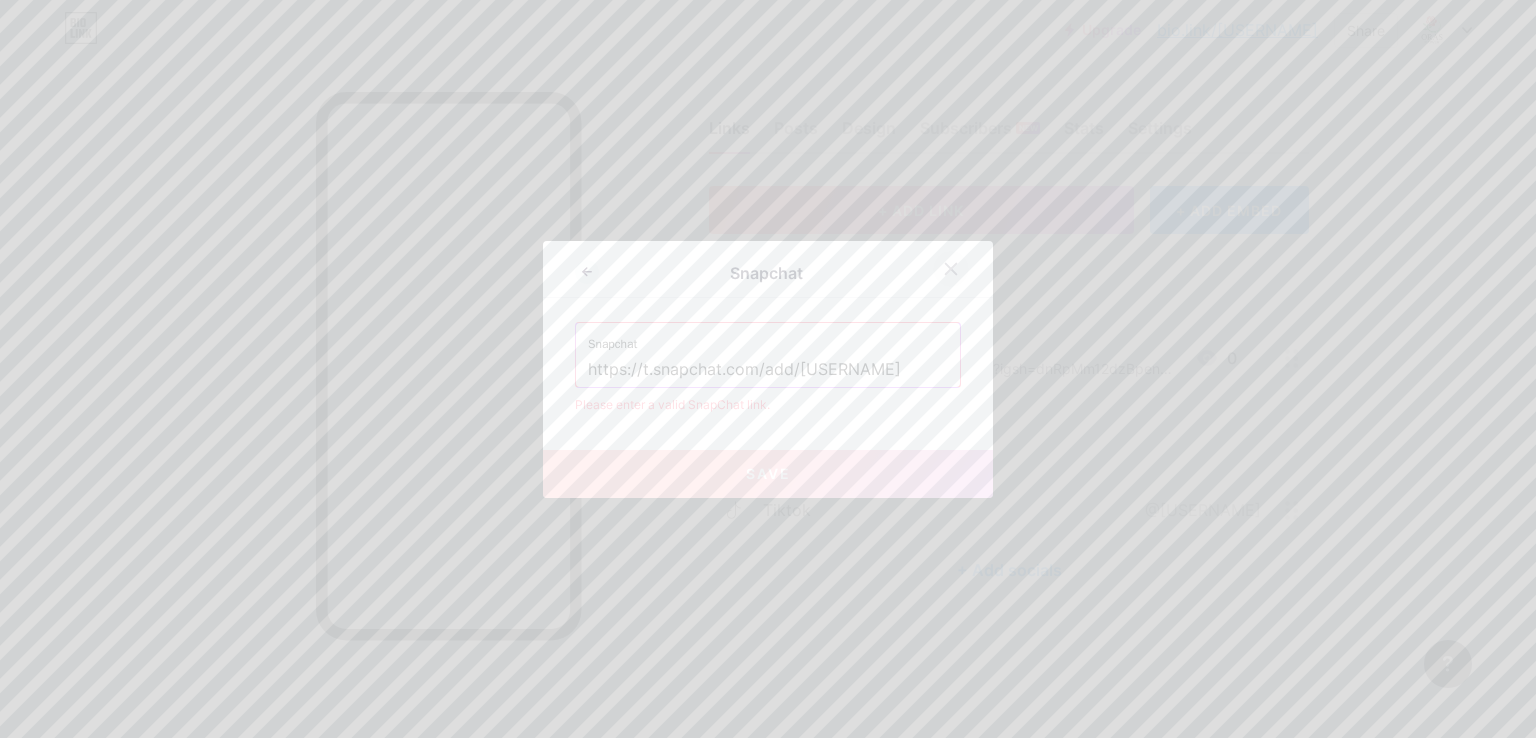 click 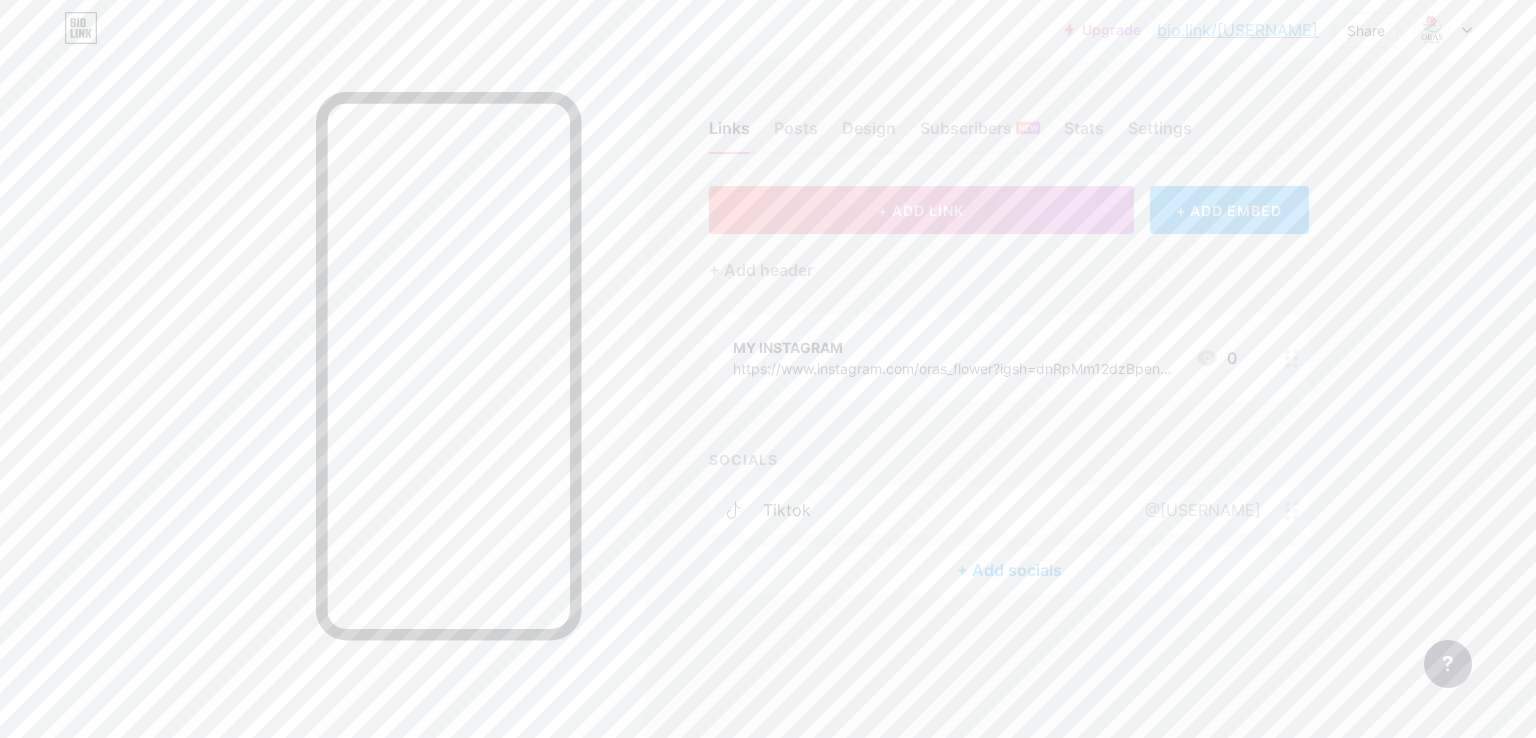 click on "+ Add socials" at bounding box center [1009, 570] 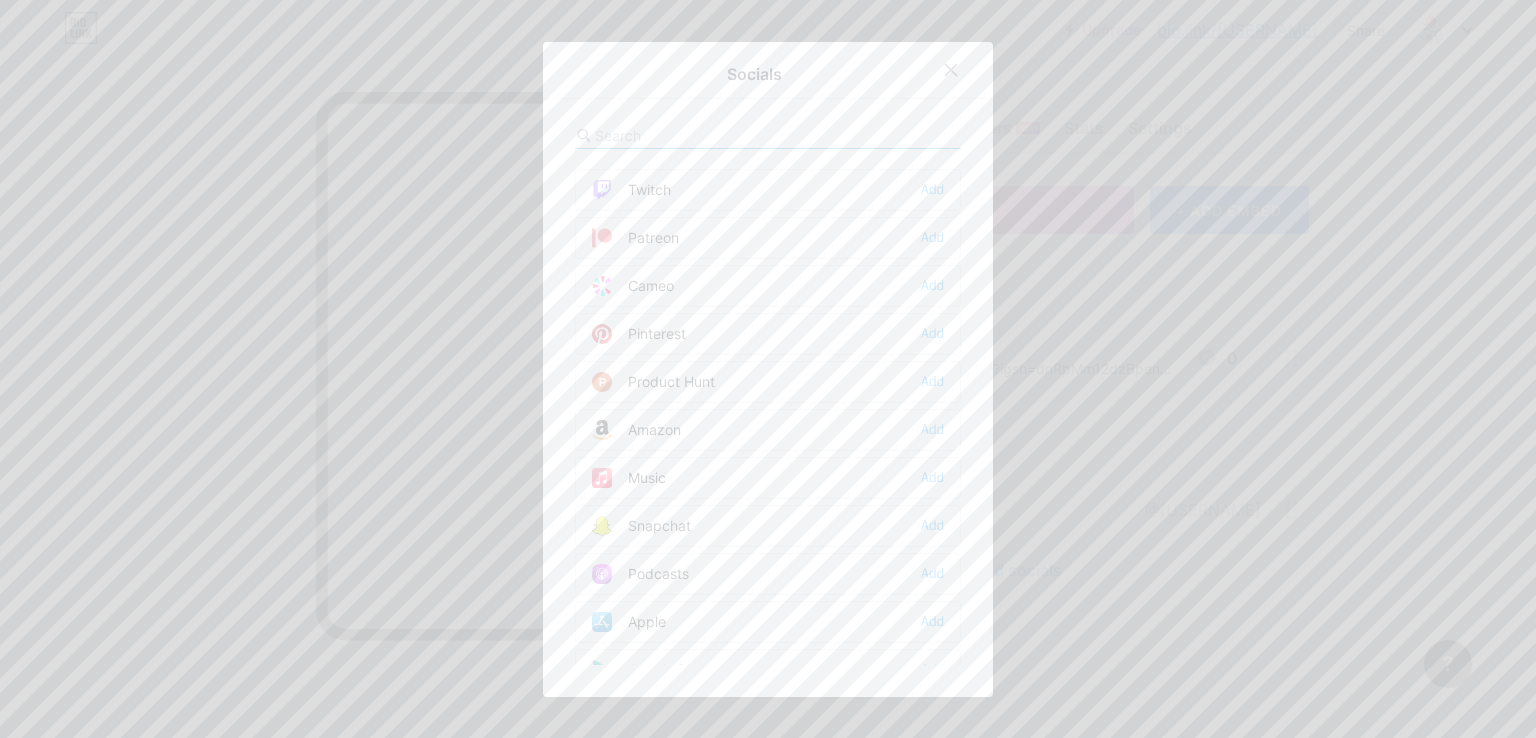scroll, scrollTop: 1133, scrollLeft: 0, axis: vertical 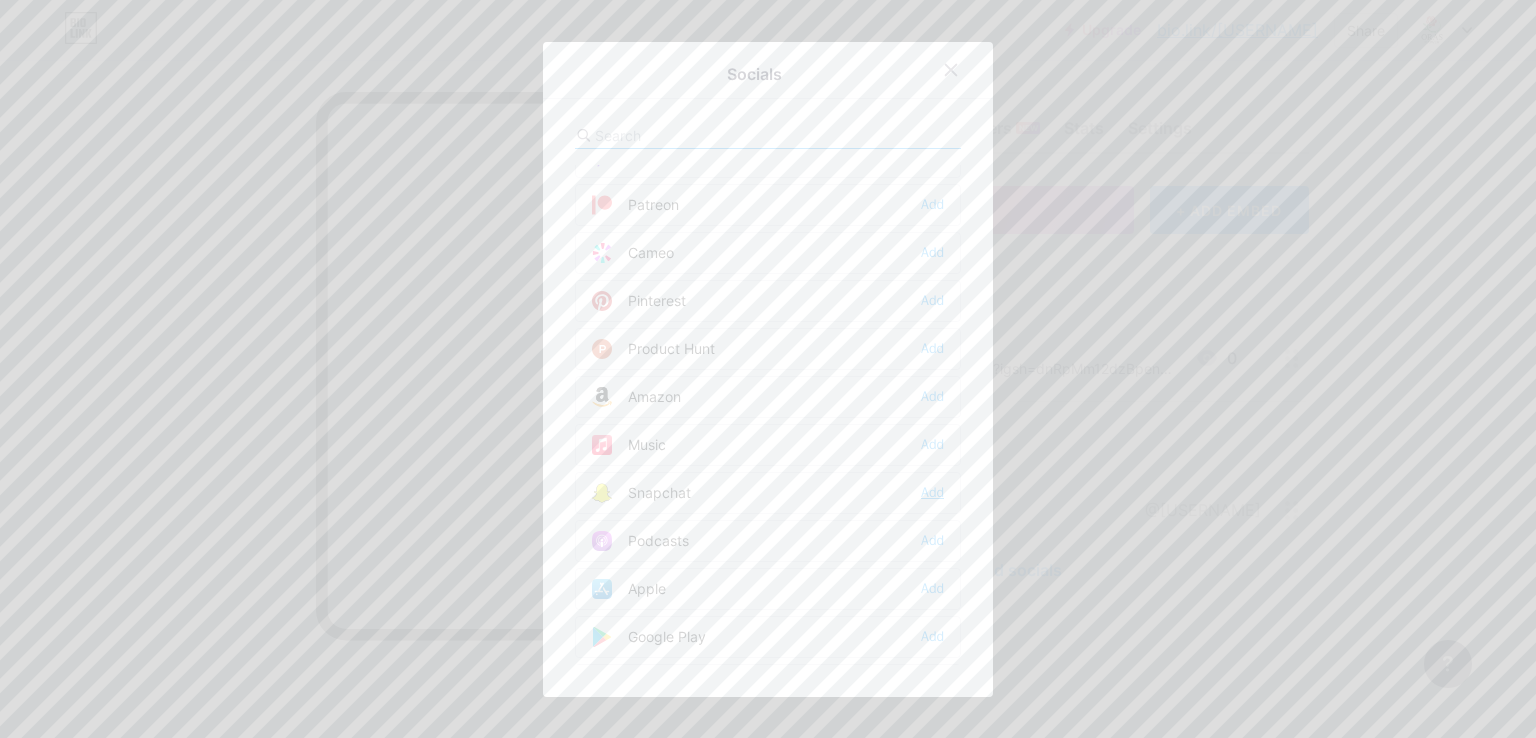 click on "Add" at bounding box center (932, 493) 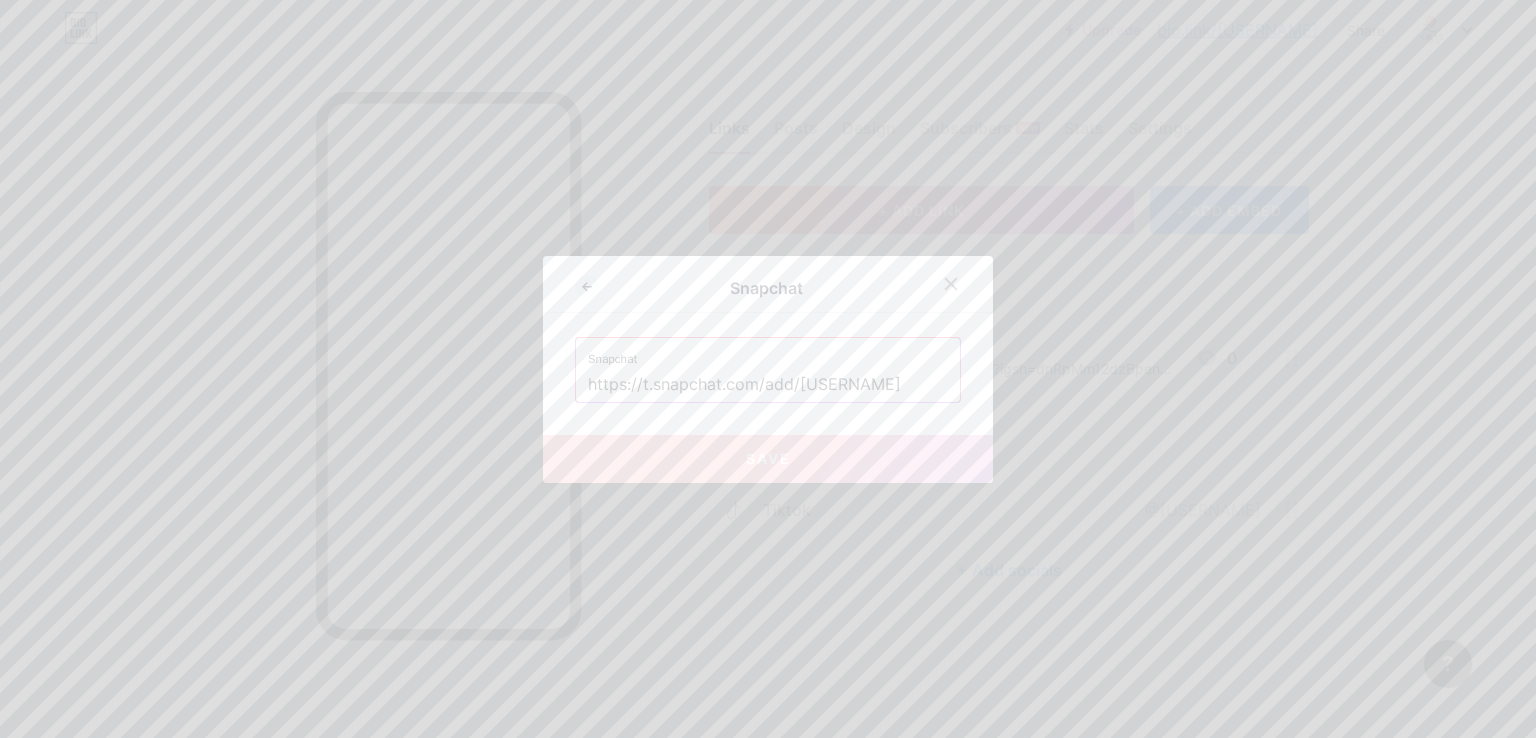 click on "https://t.snapchat.com/add/[USERNAME]" at bounding box center (768, 385) 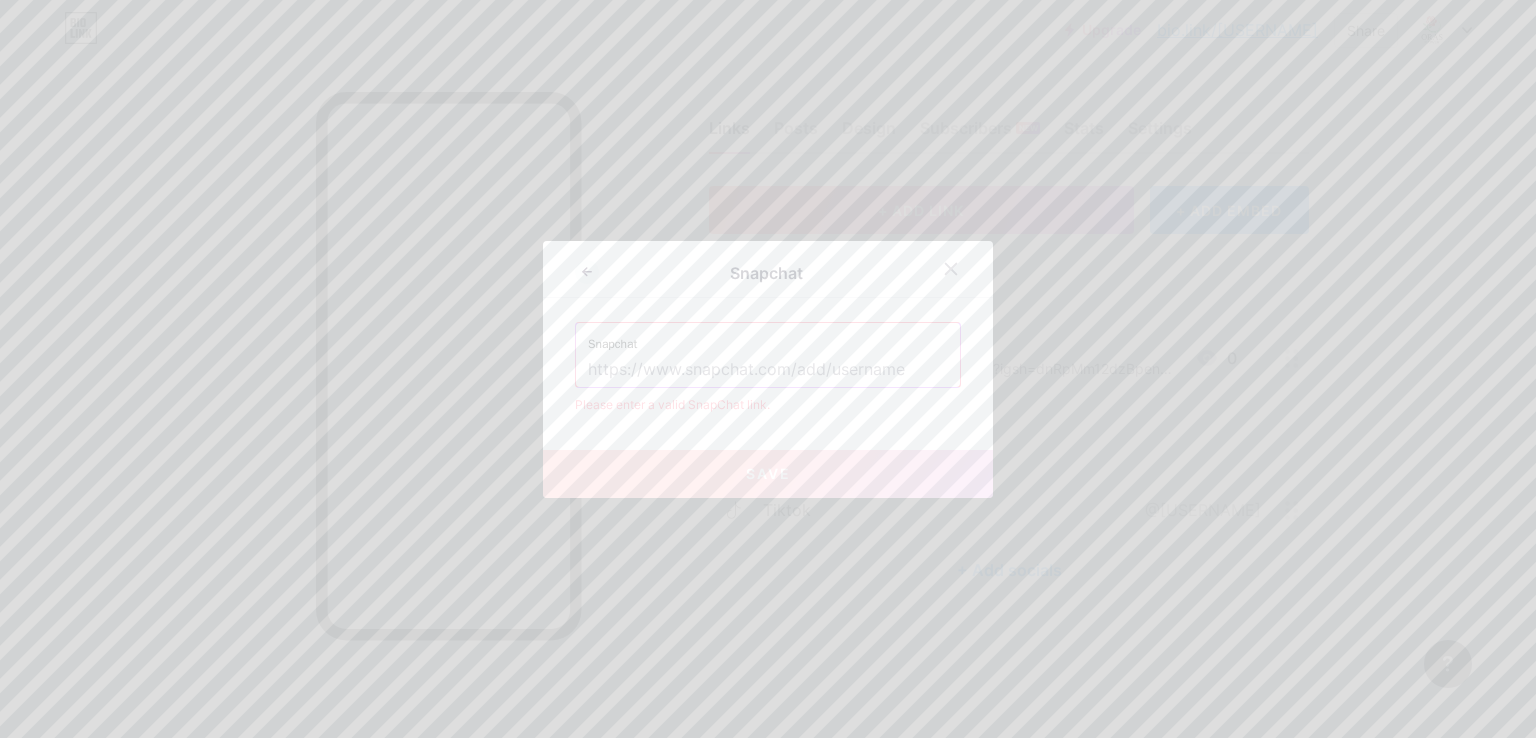 paste on "https://t.snapchat.com/add/[USERNAME]" 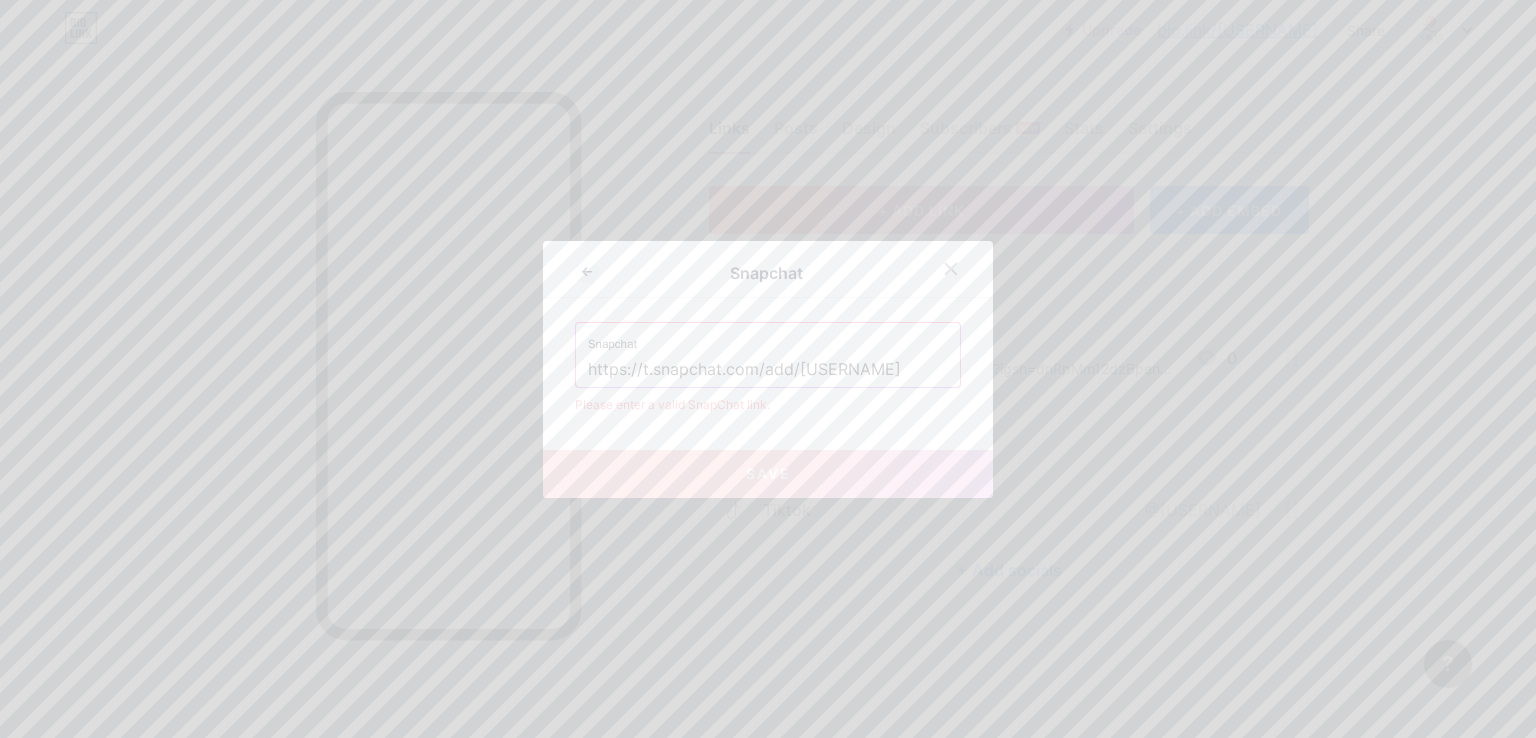 click on "Save" at bounding box center (768, 474) 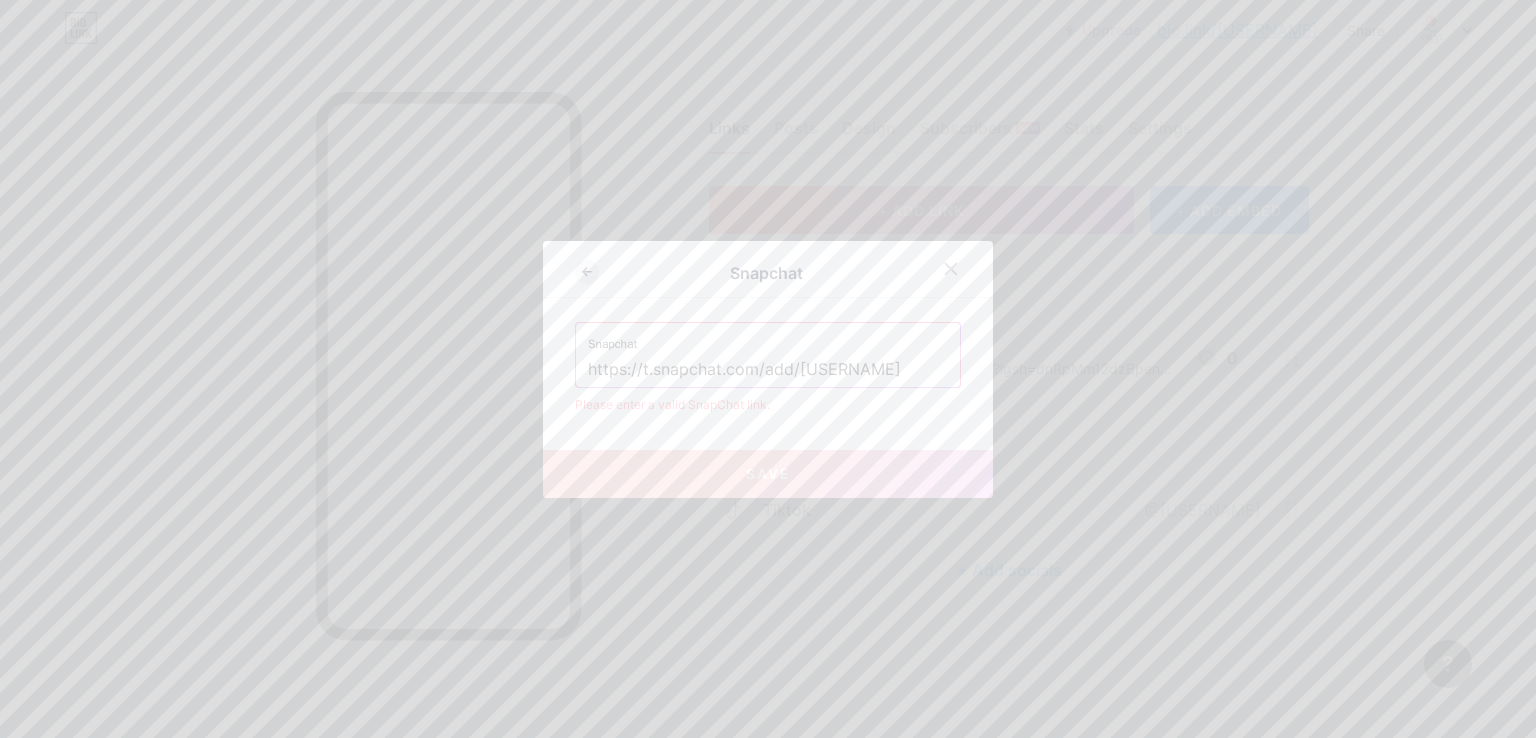 click 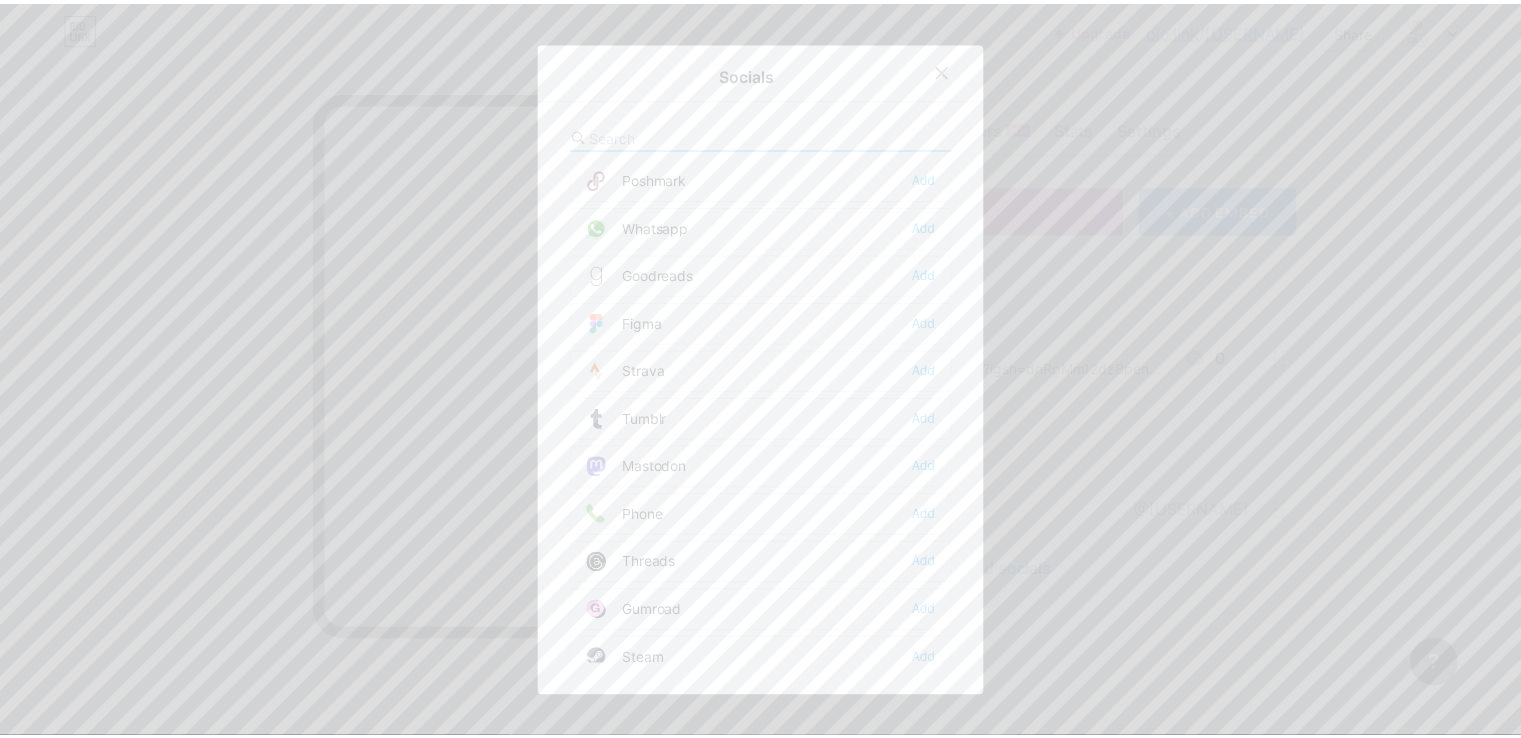 scroll, scrollTop: 1684, scrollLeft: 0, axis: vertical 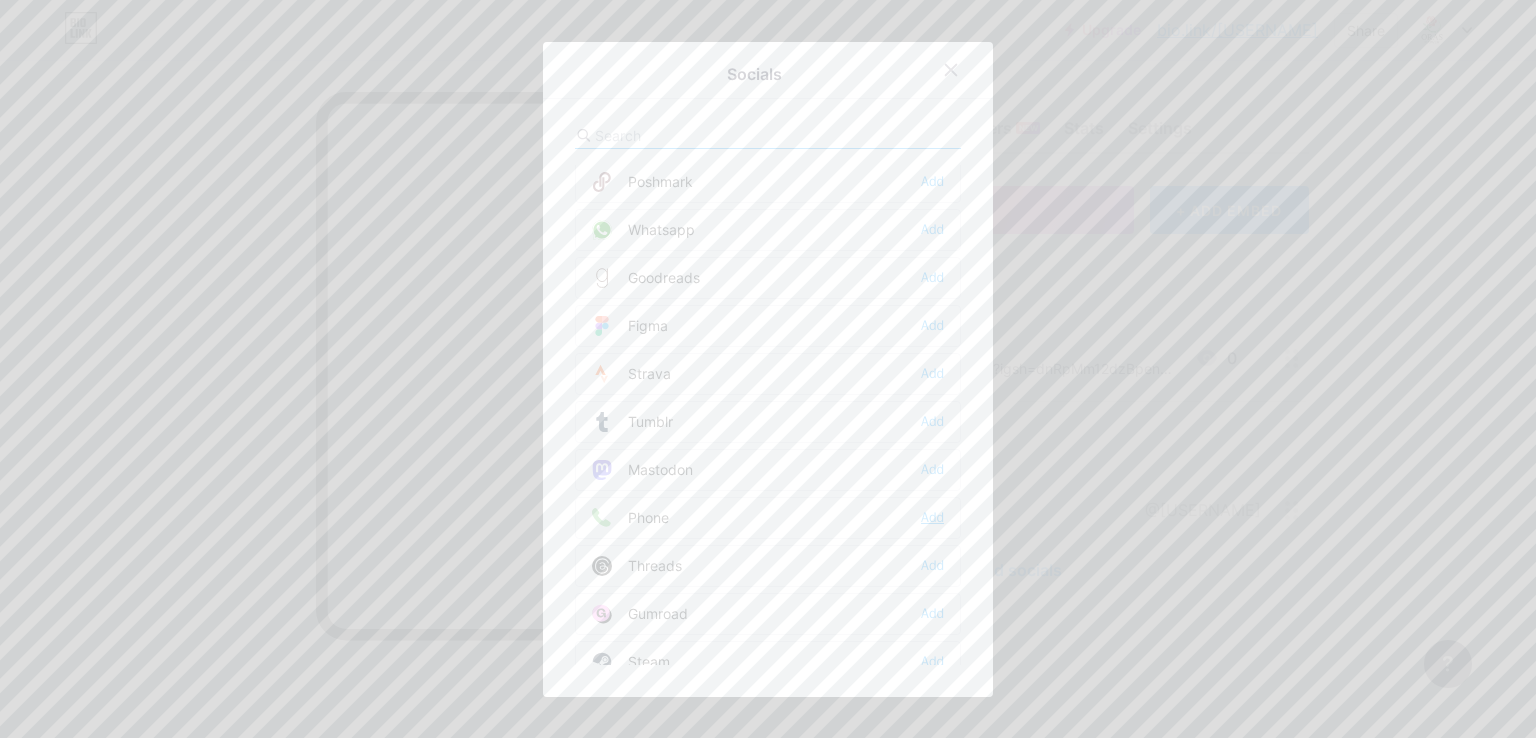 click on "Add" at bounding box center [932, 518] 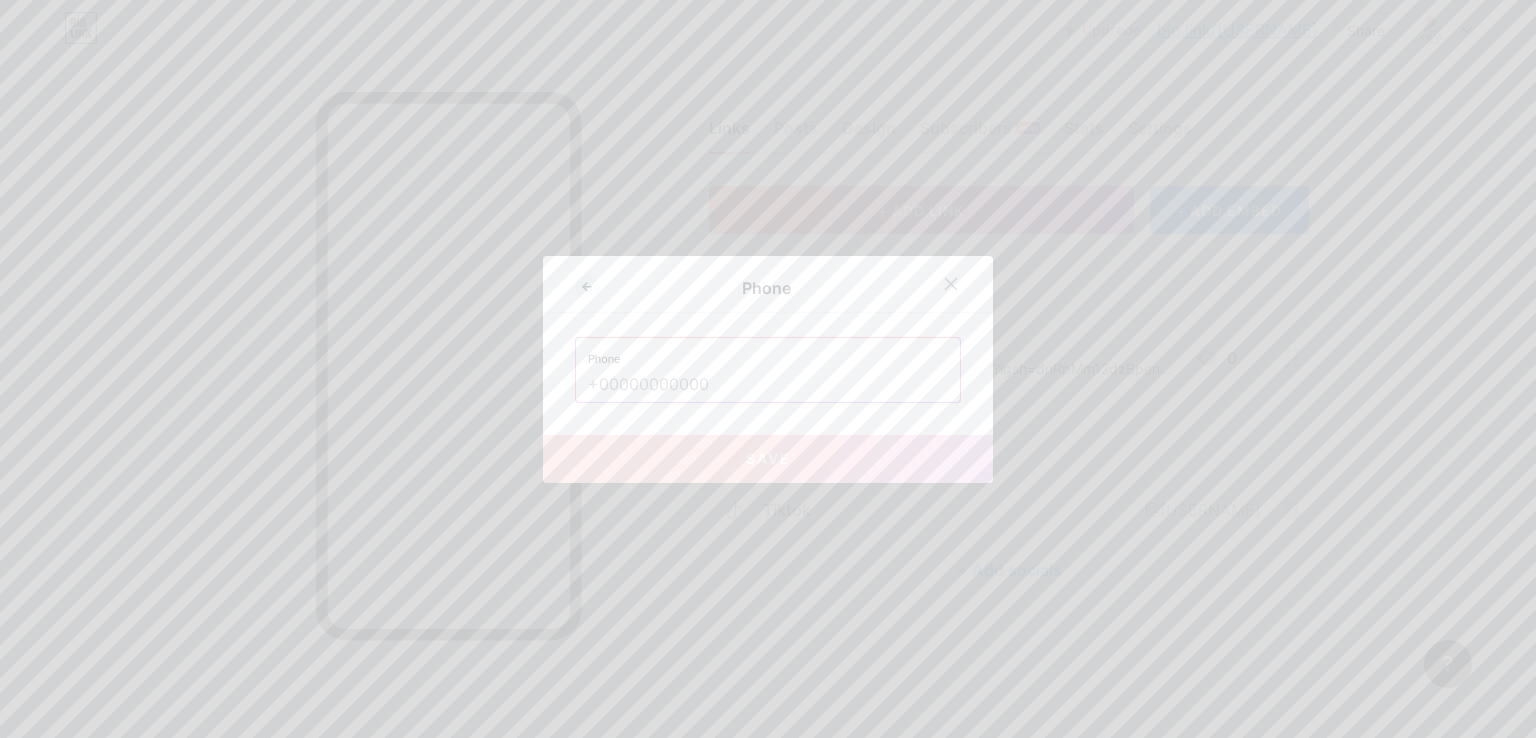 click at bounding box center [768, 385] 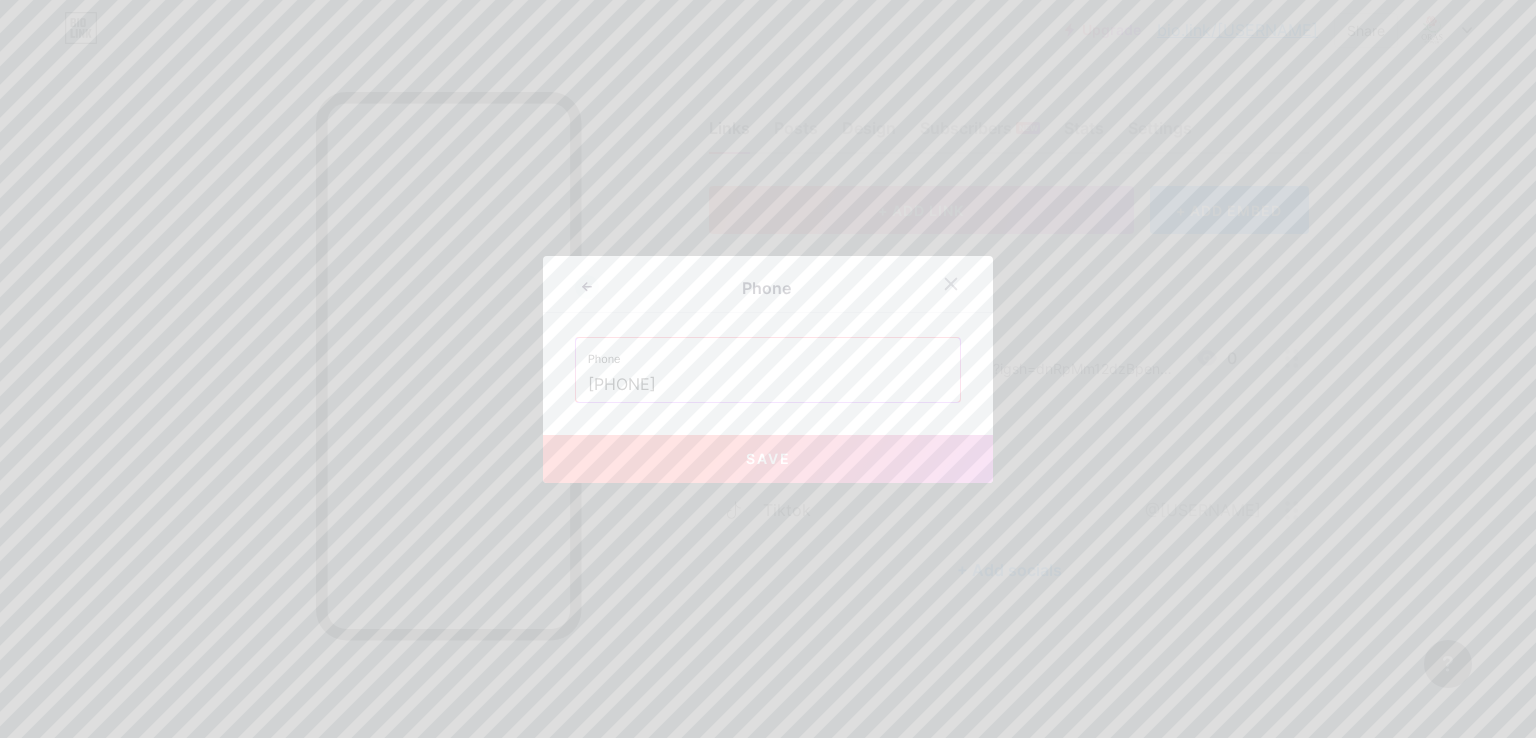 click on "Save" at bounding box center [768, 459] 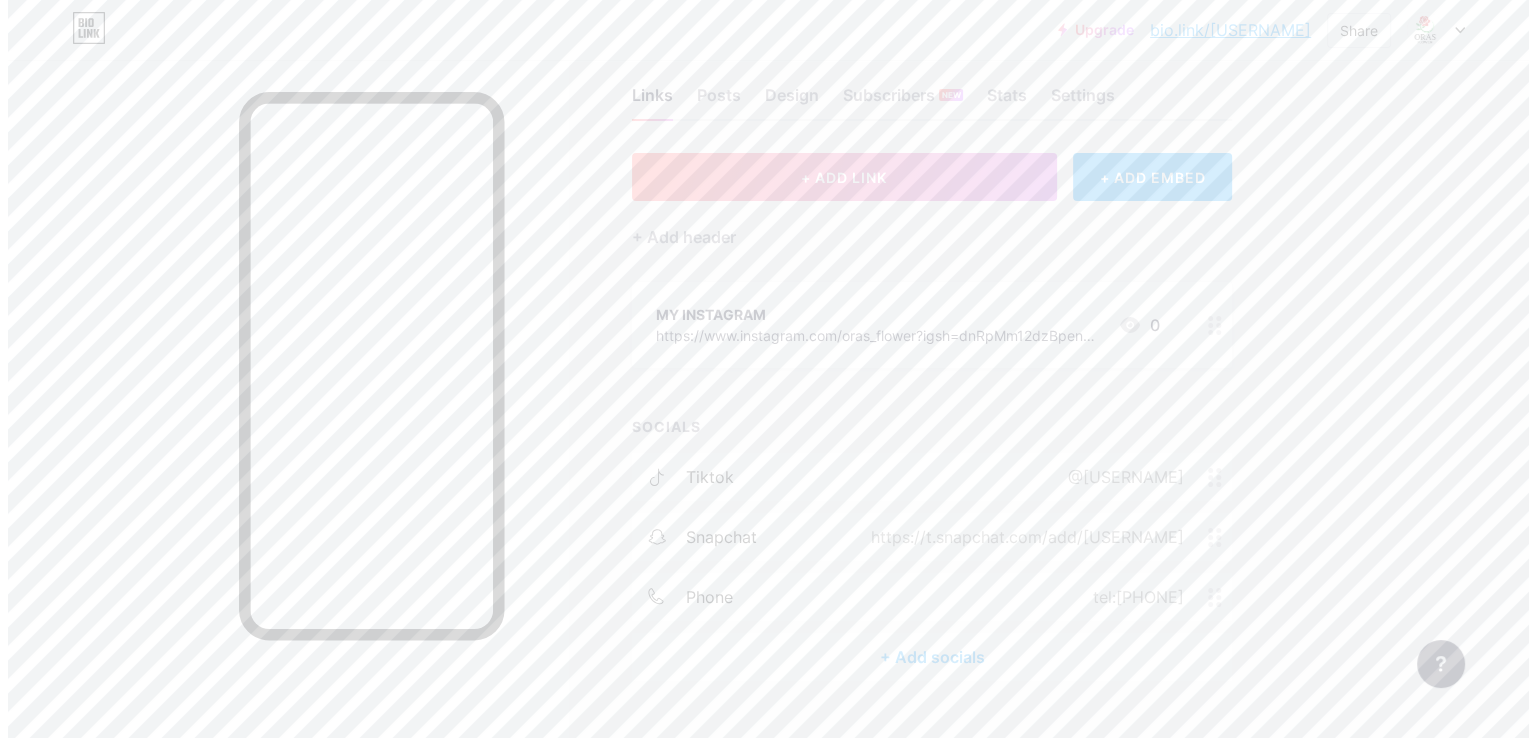 scroll, scrollTop: 75, scrollLeft: 0, axis: vertical 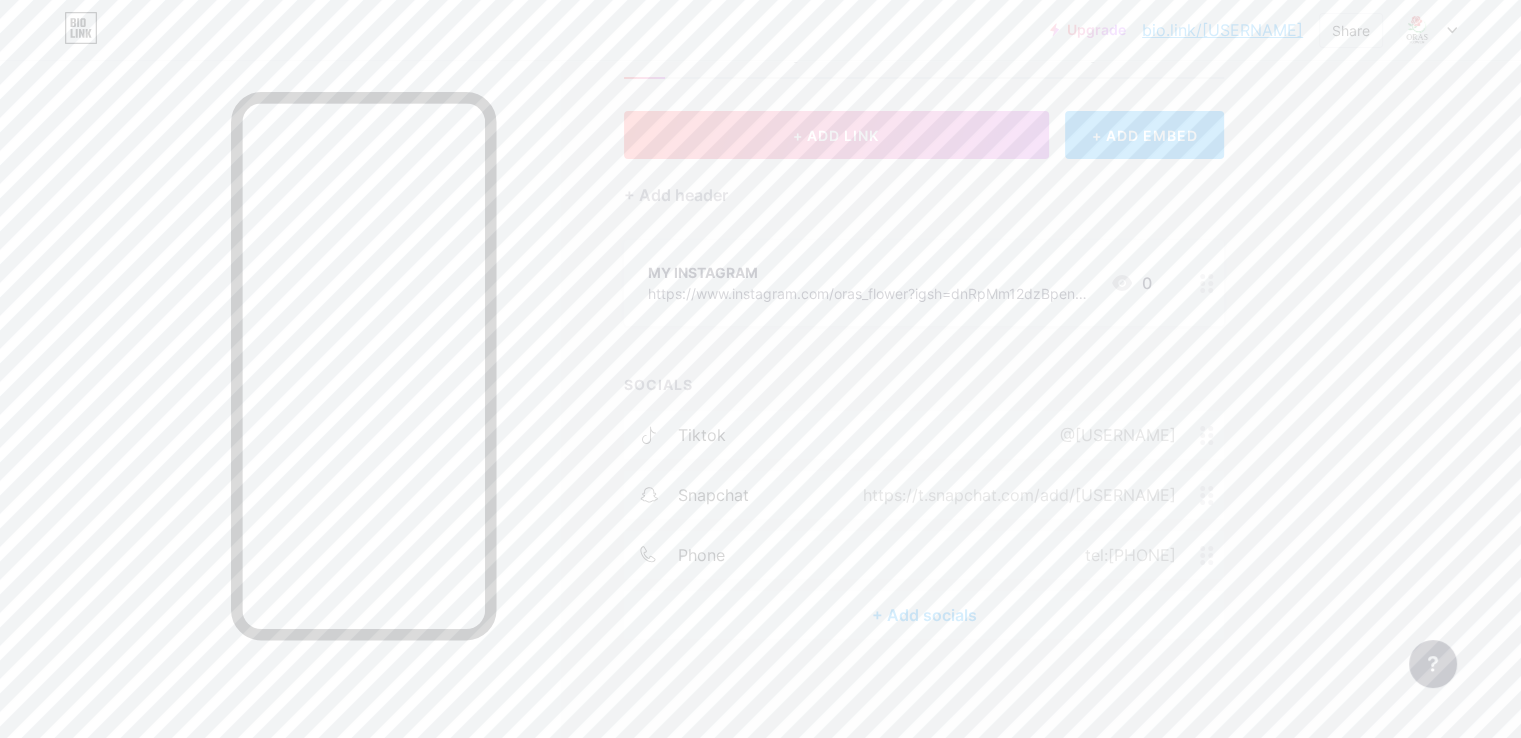 click on "+ ADD EMBED" at bounding box center [1144, 135] 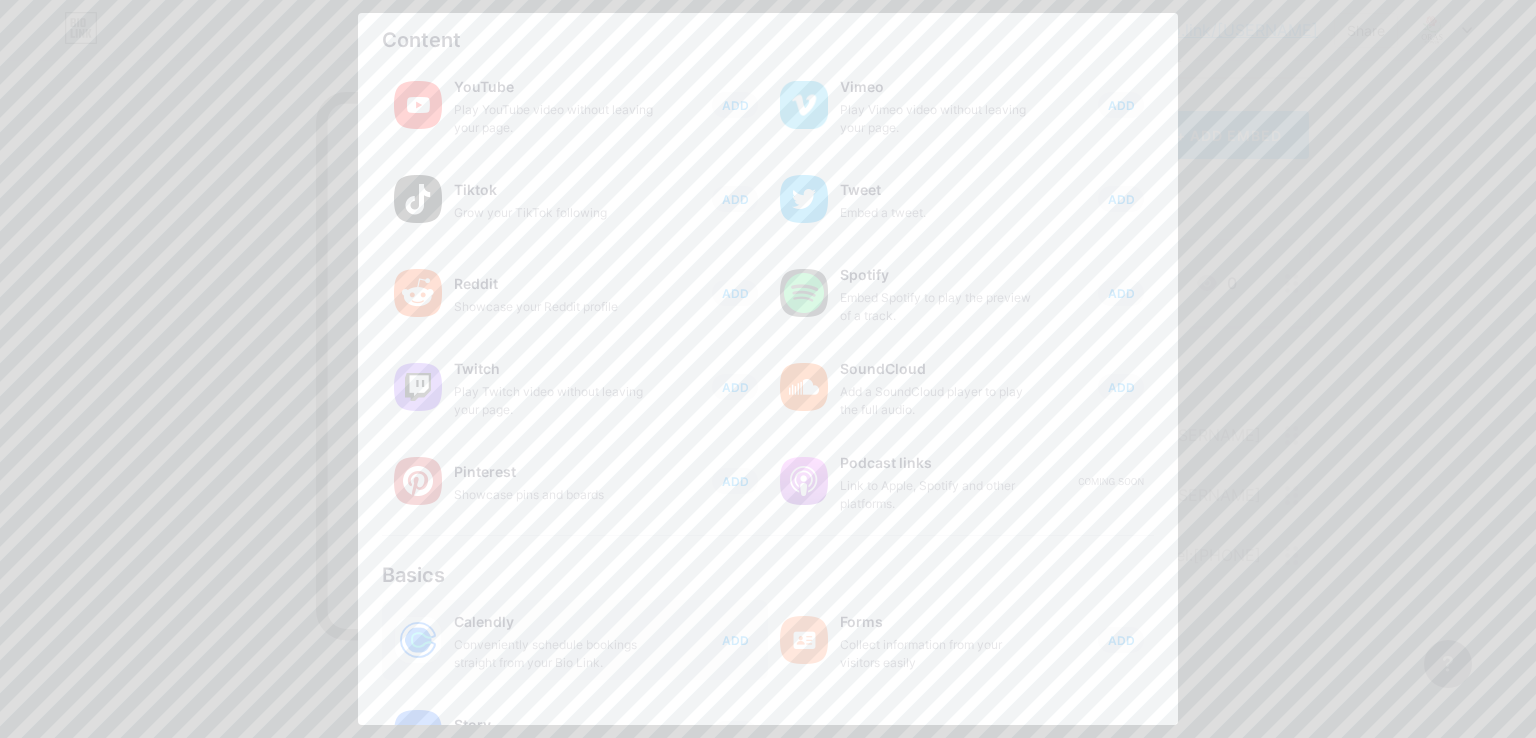 scroll, scrollTop: 0, scrollLeft: 0, axis: both 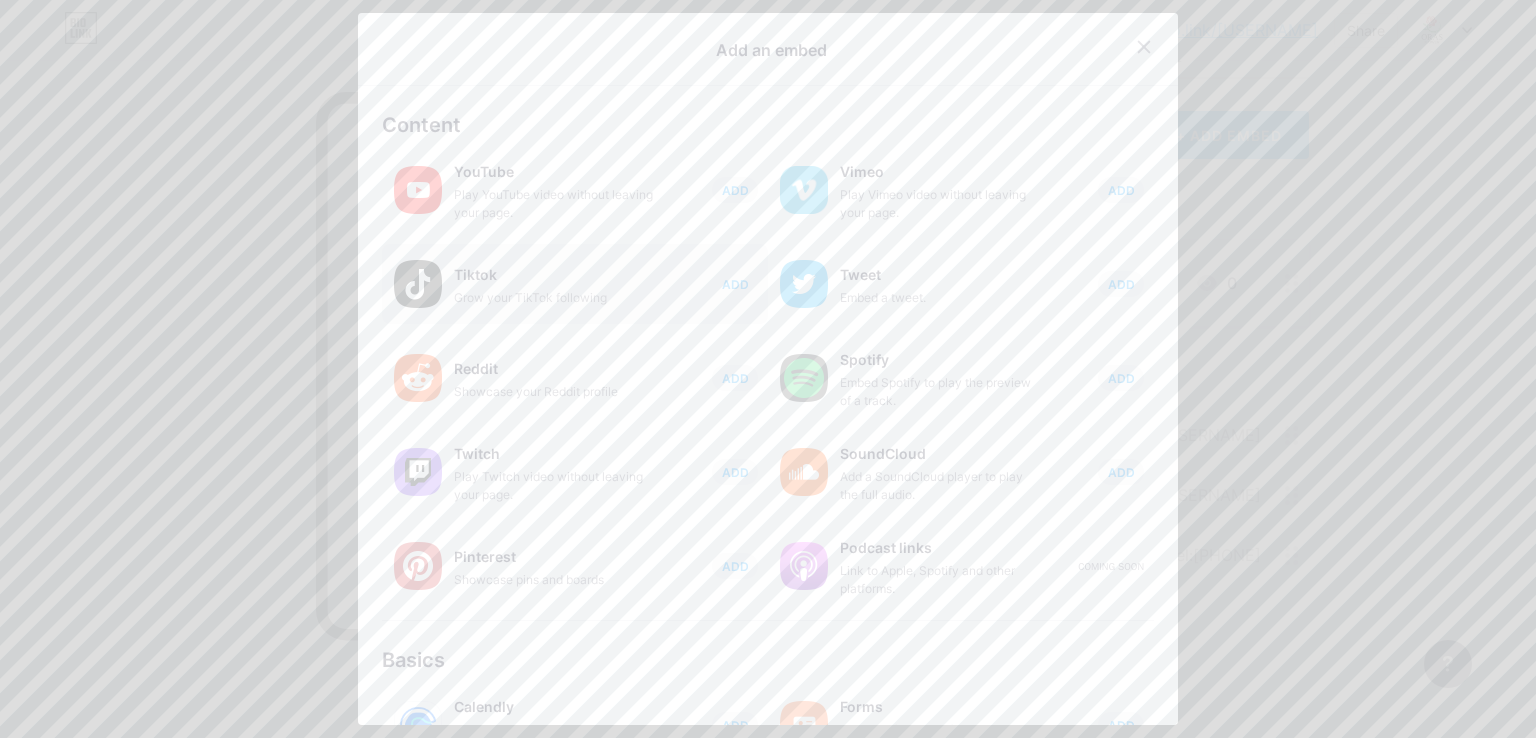 click on "ADD" at bounding box center (735, 284) 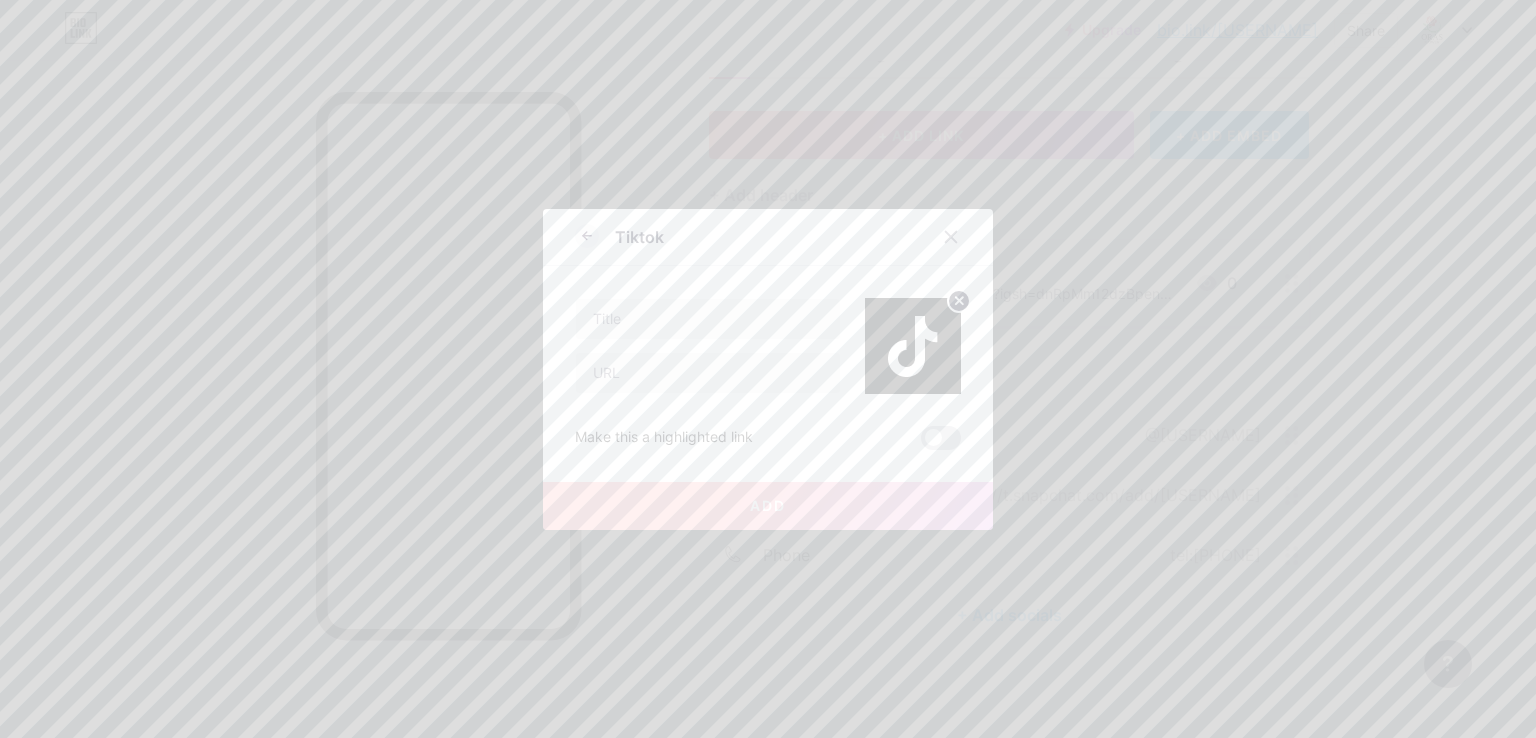 click 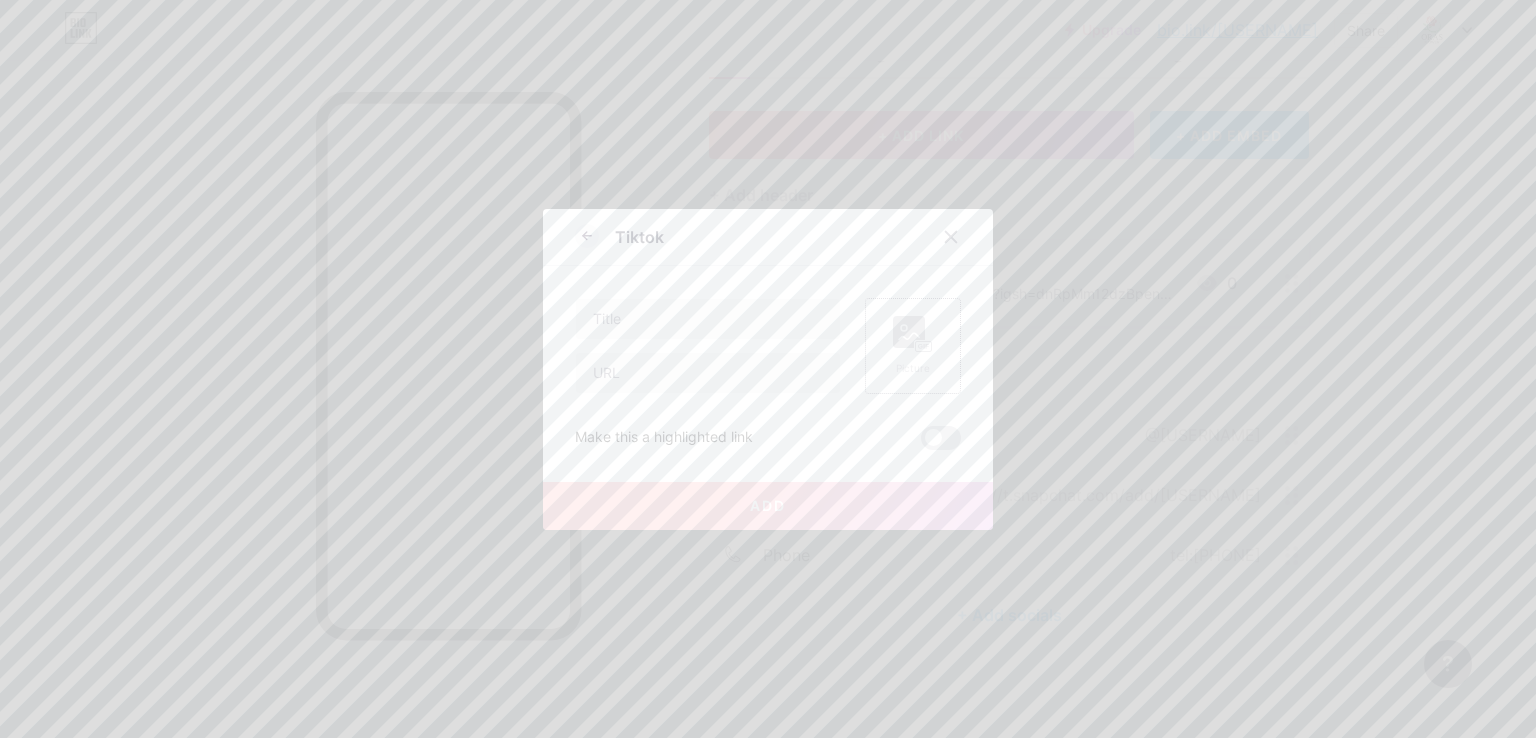 click on "Tiktok" at bounding box center [639, 237] 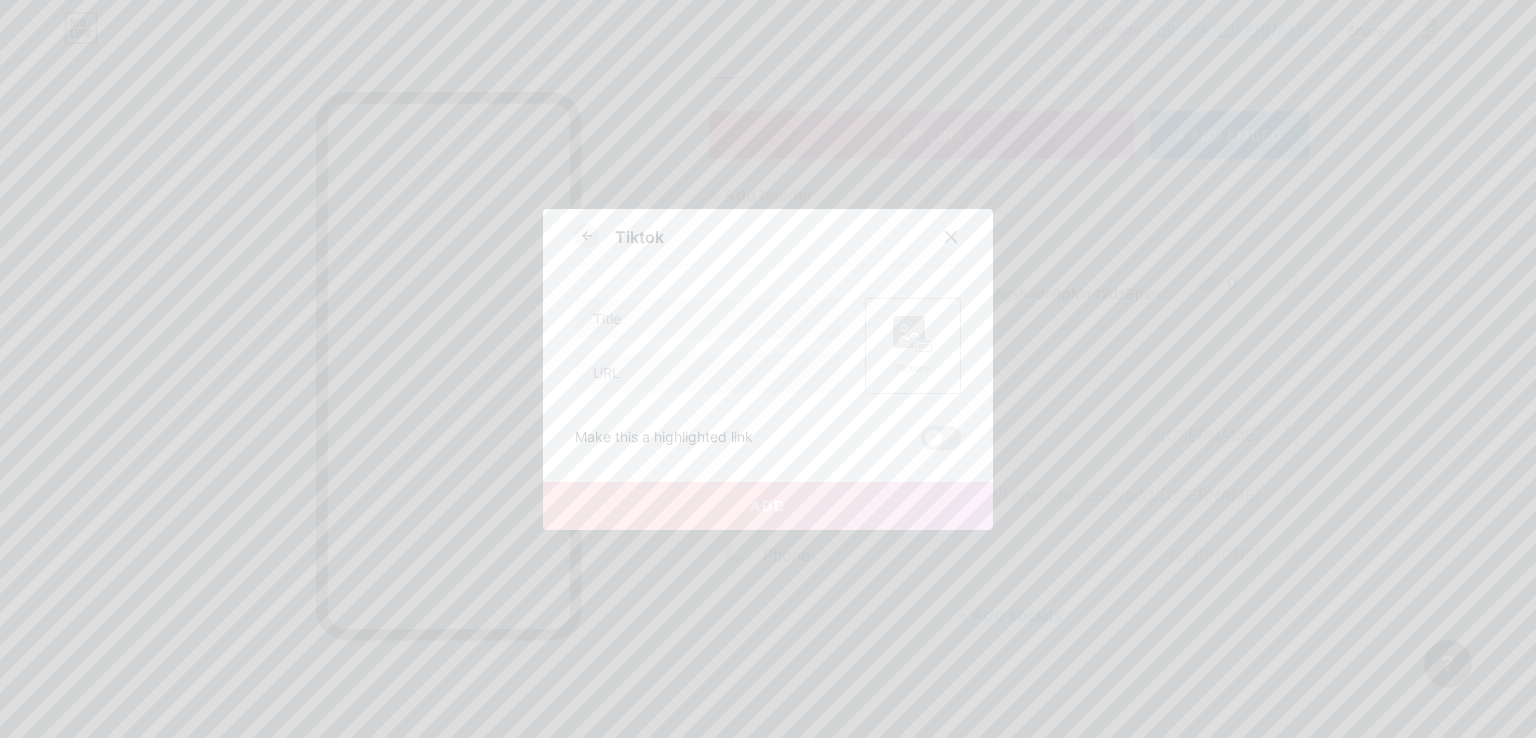click 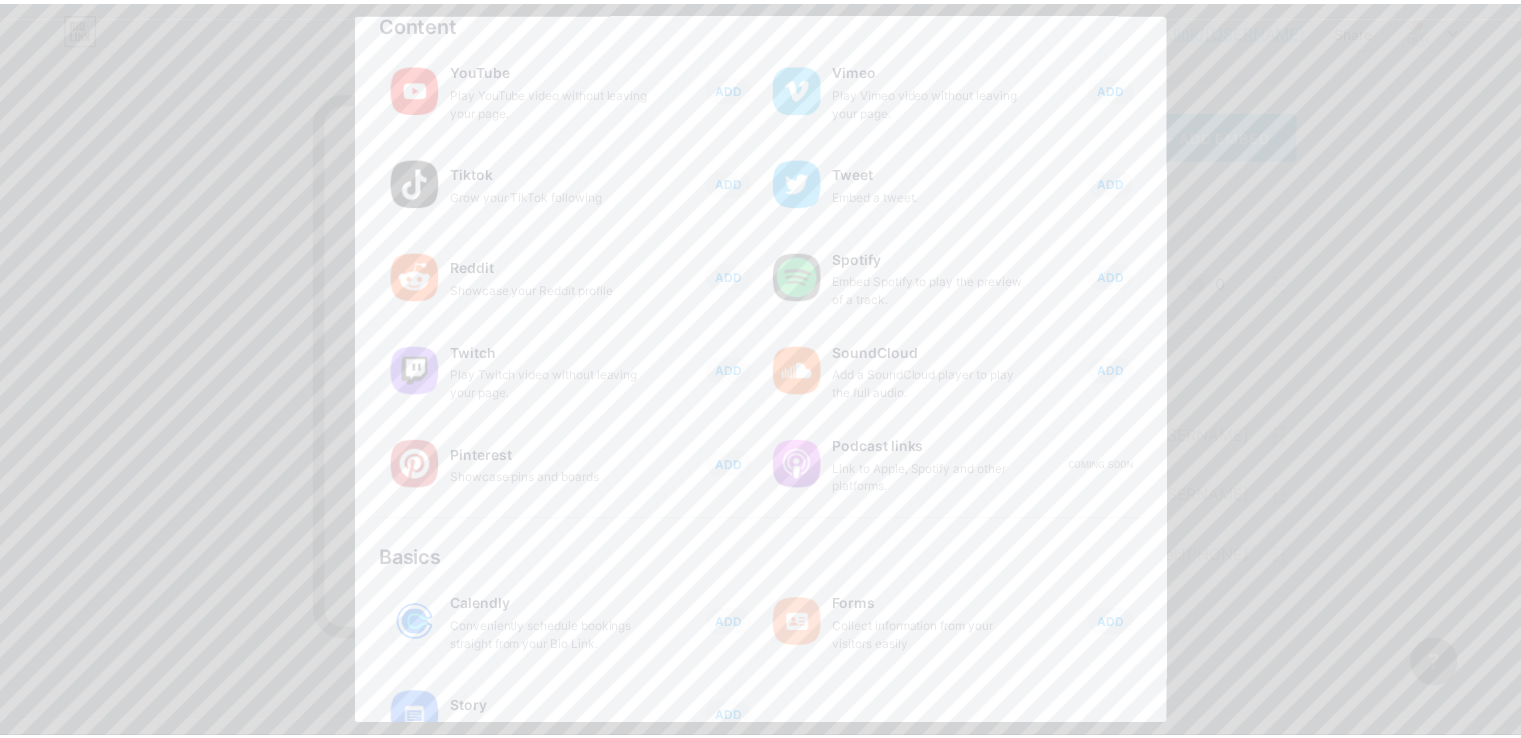 scroll, scrollTop: 0, scrollLeft: 0, axis: both 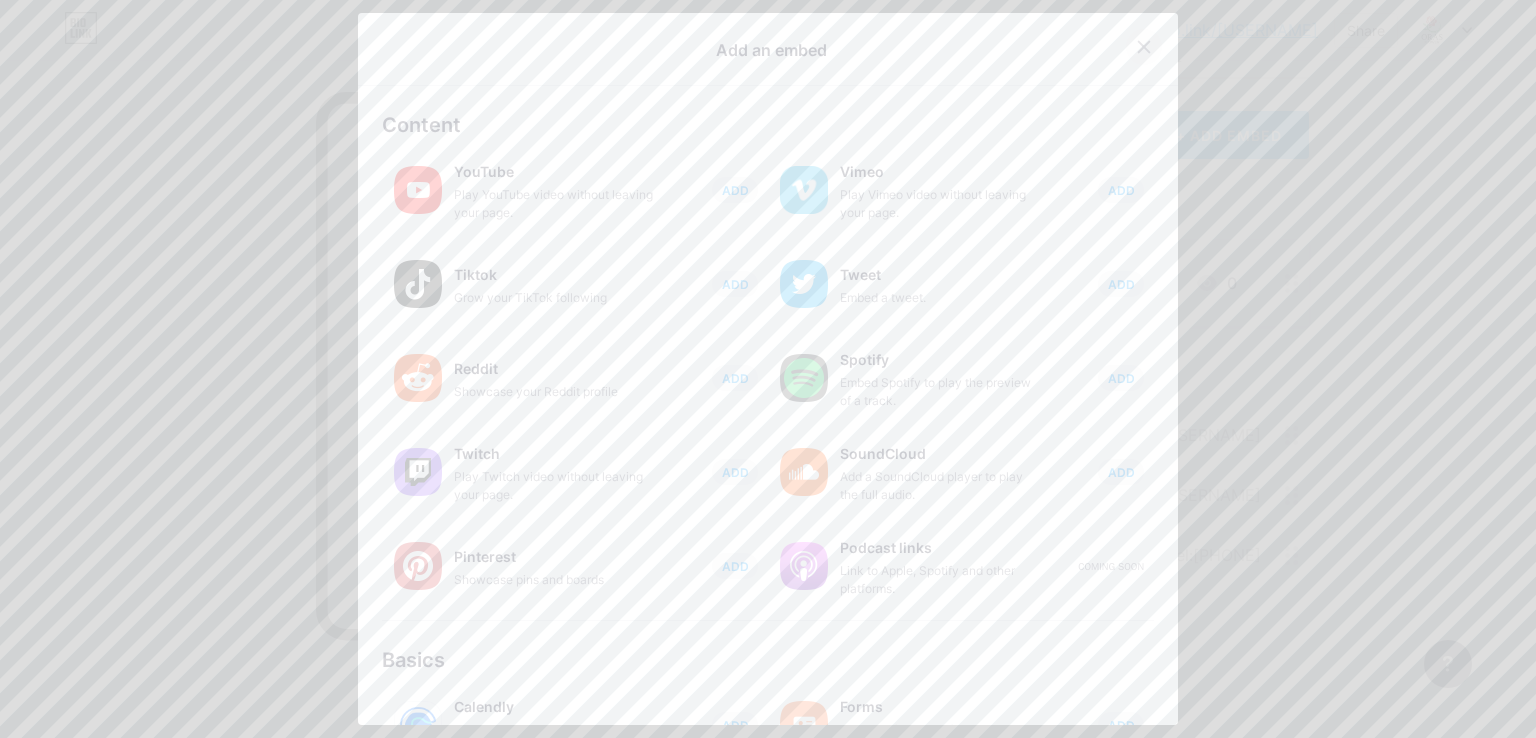 click at bounding box center [1144, 47] 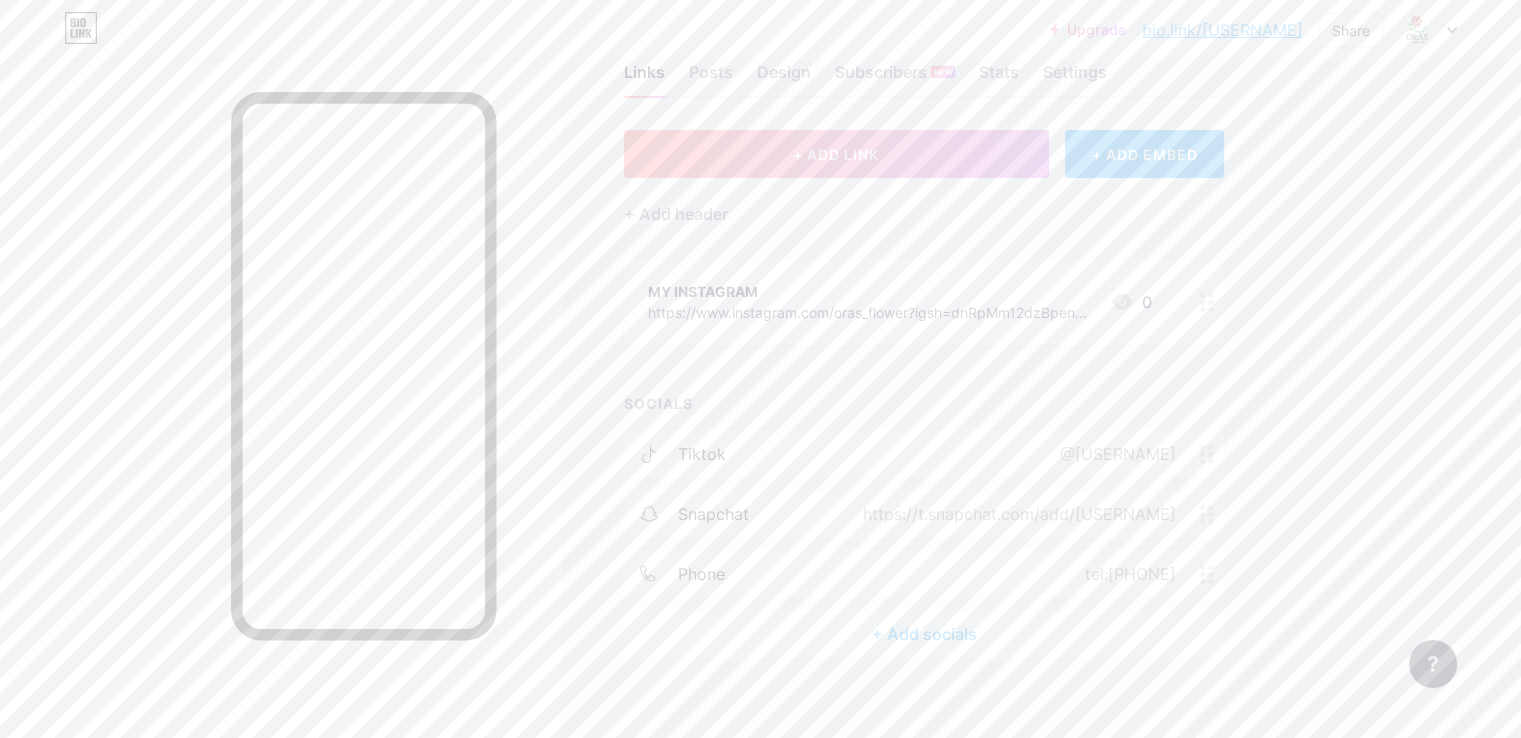 scroll, scrollTop: 41, scrollLeft: 0, axis: vertical 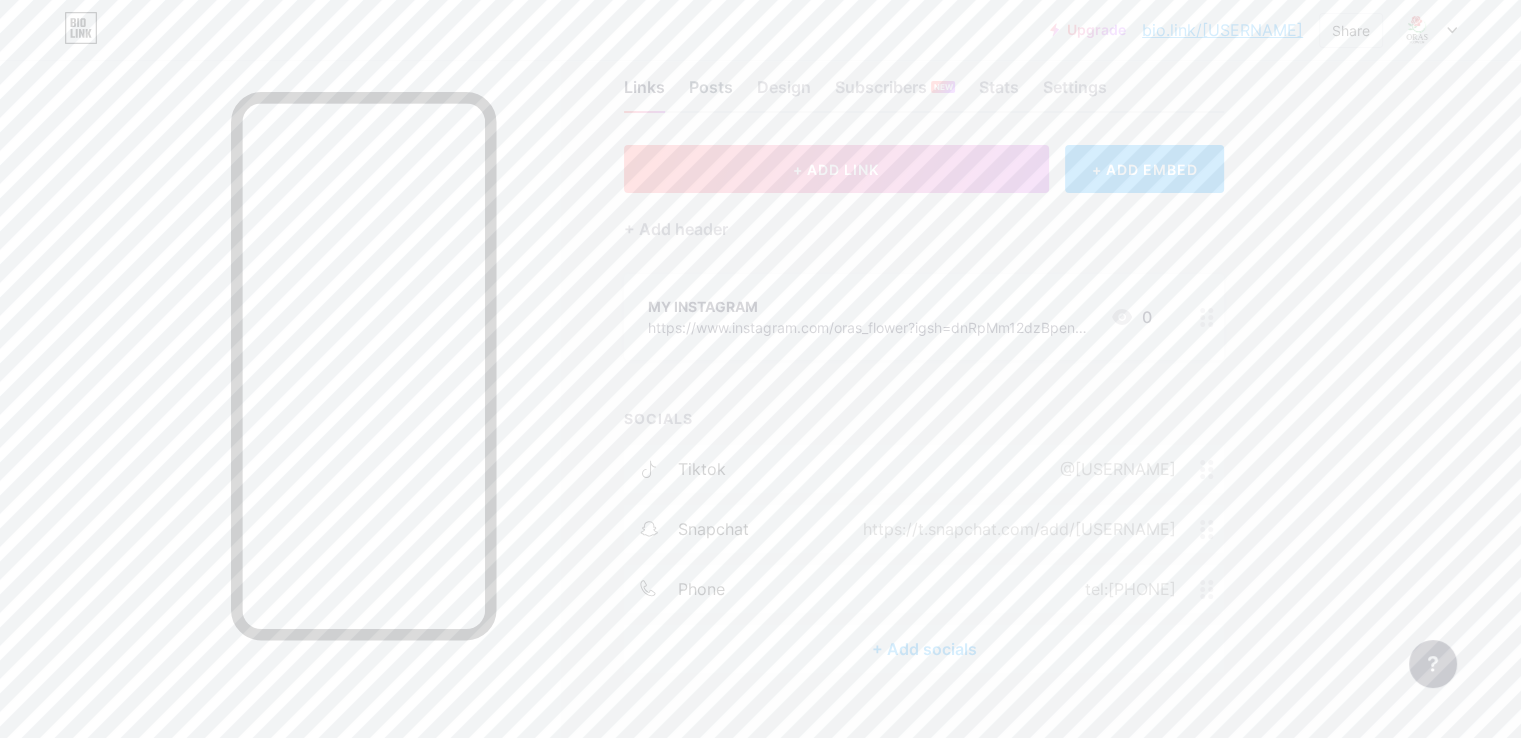 click on "Posts" at bounding box center [711, 93] 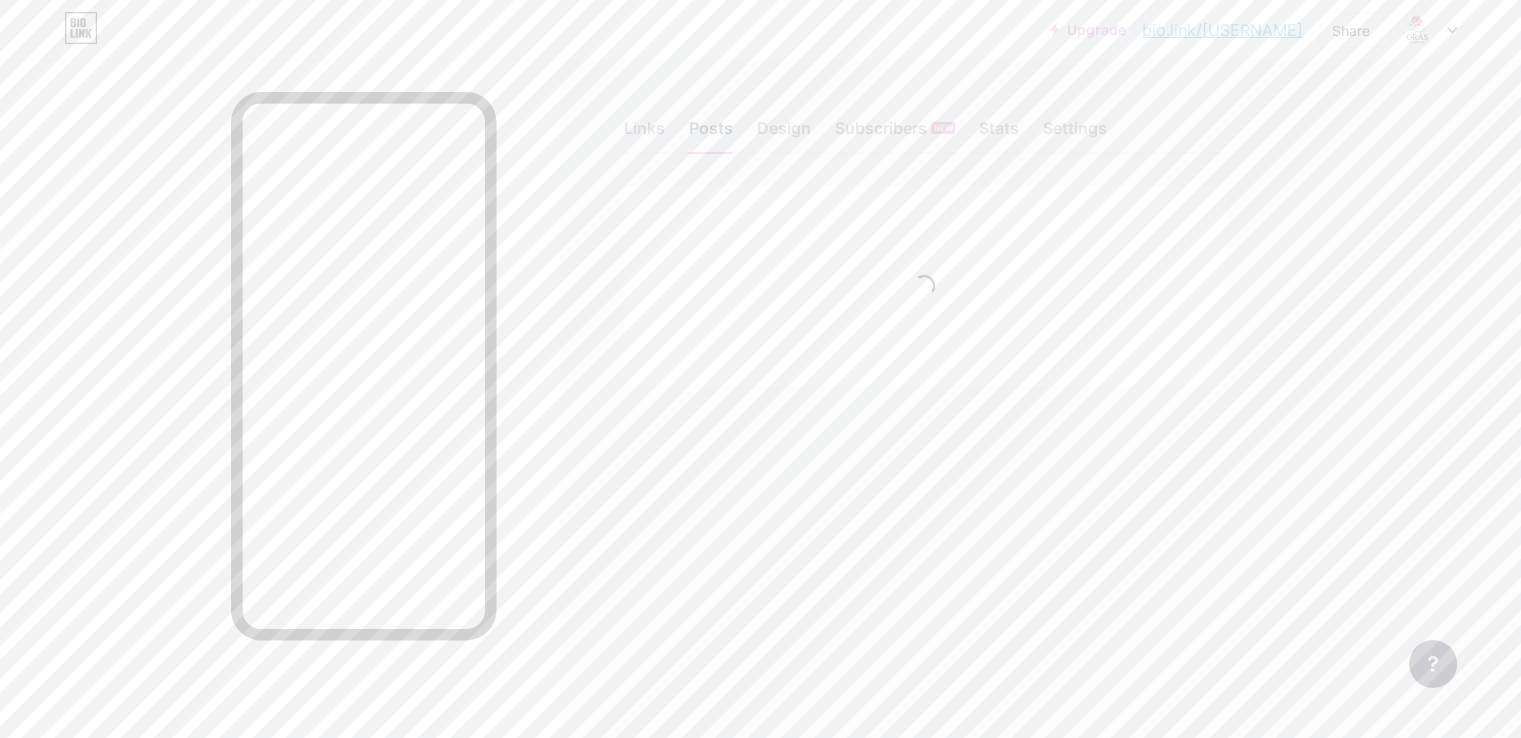 scroll, scrollTop: 0, scrollLeft: 0, axis: both 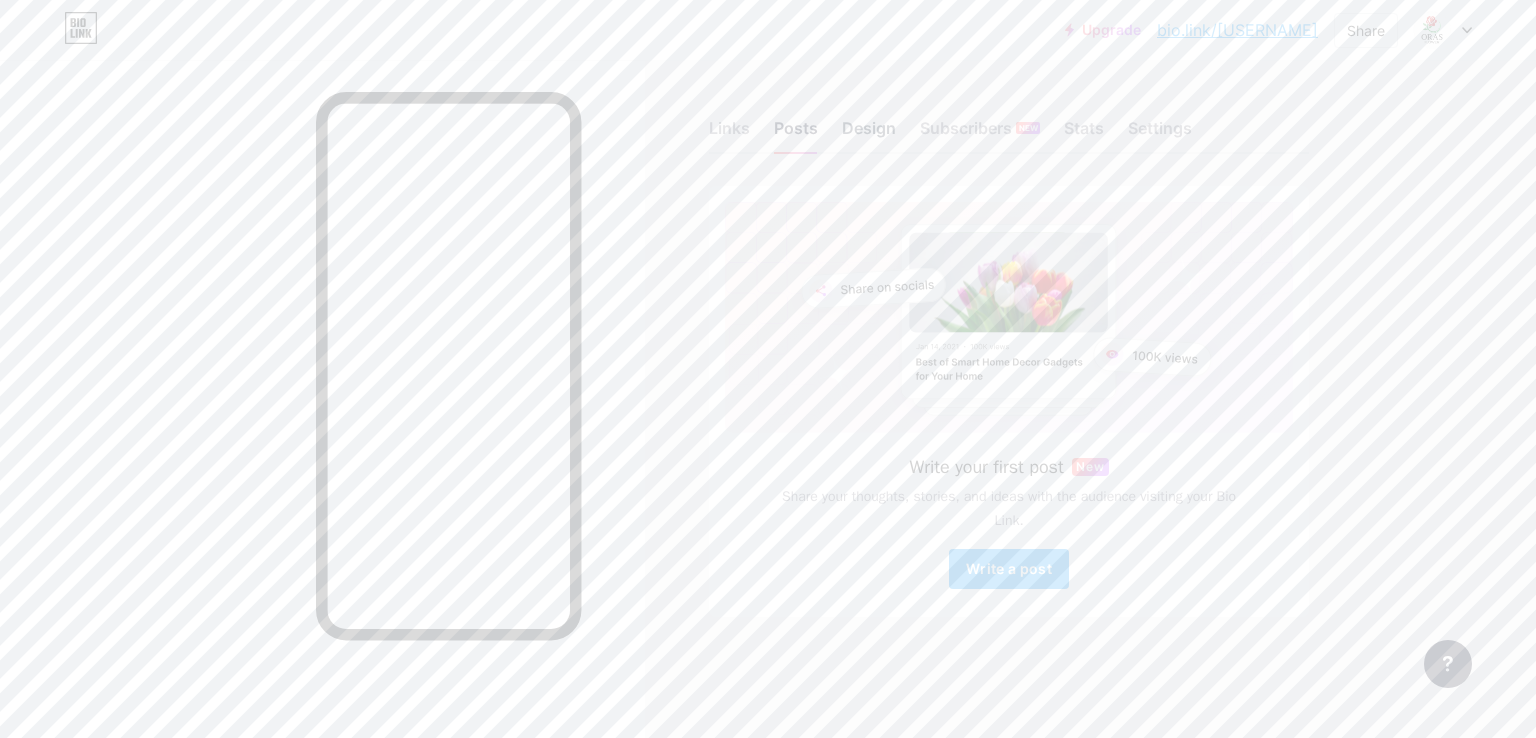click on "Design" at bounding box center (869, 134) 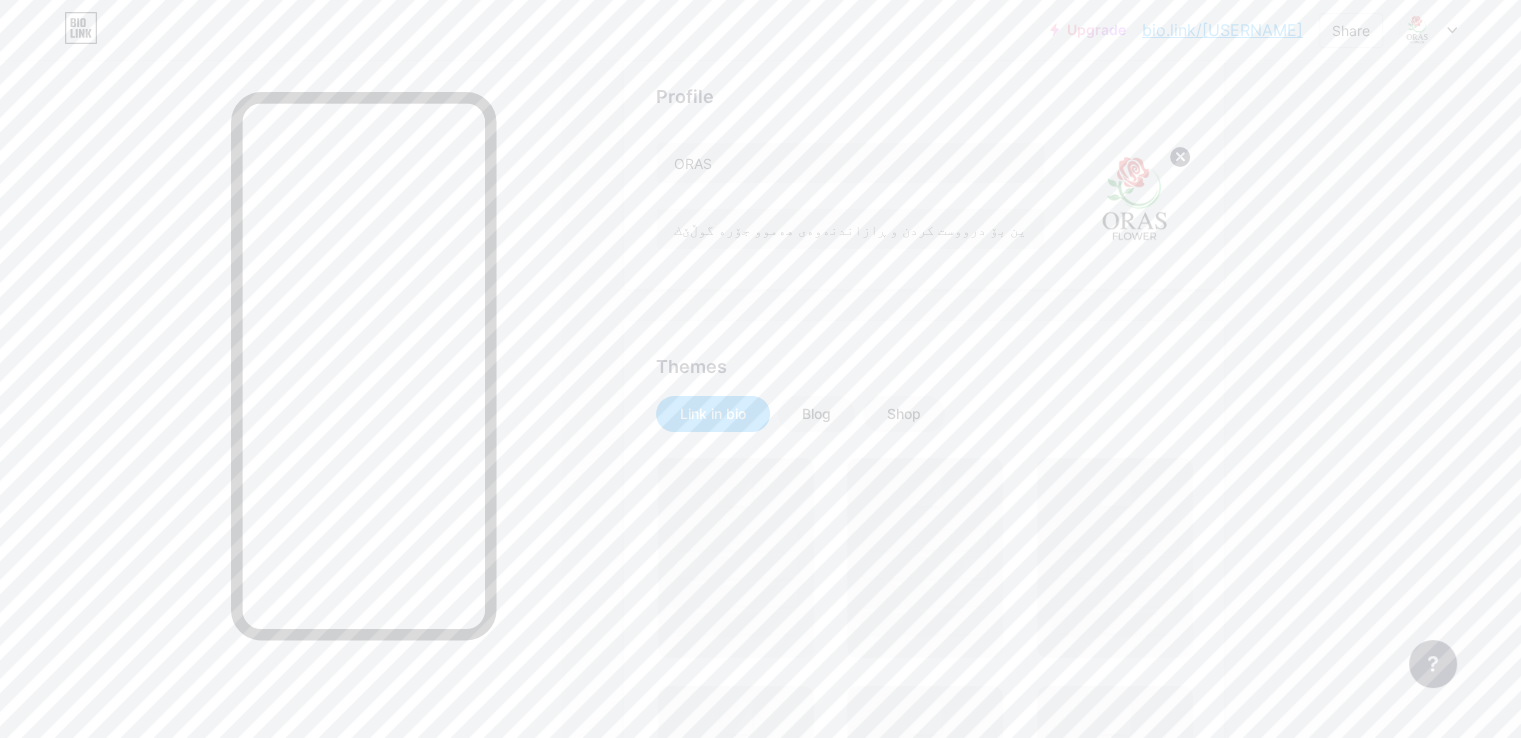 scroll 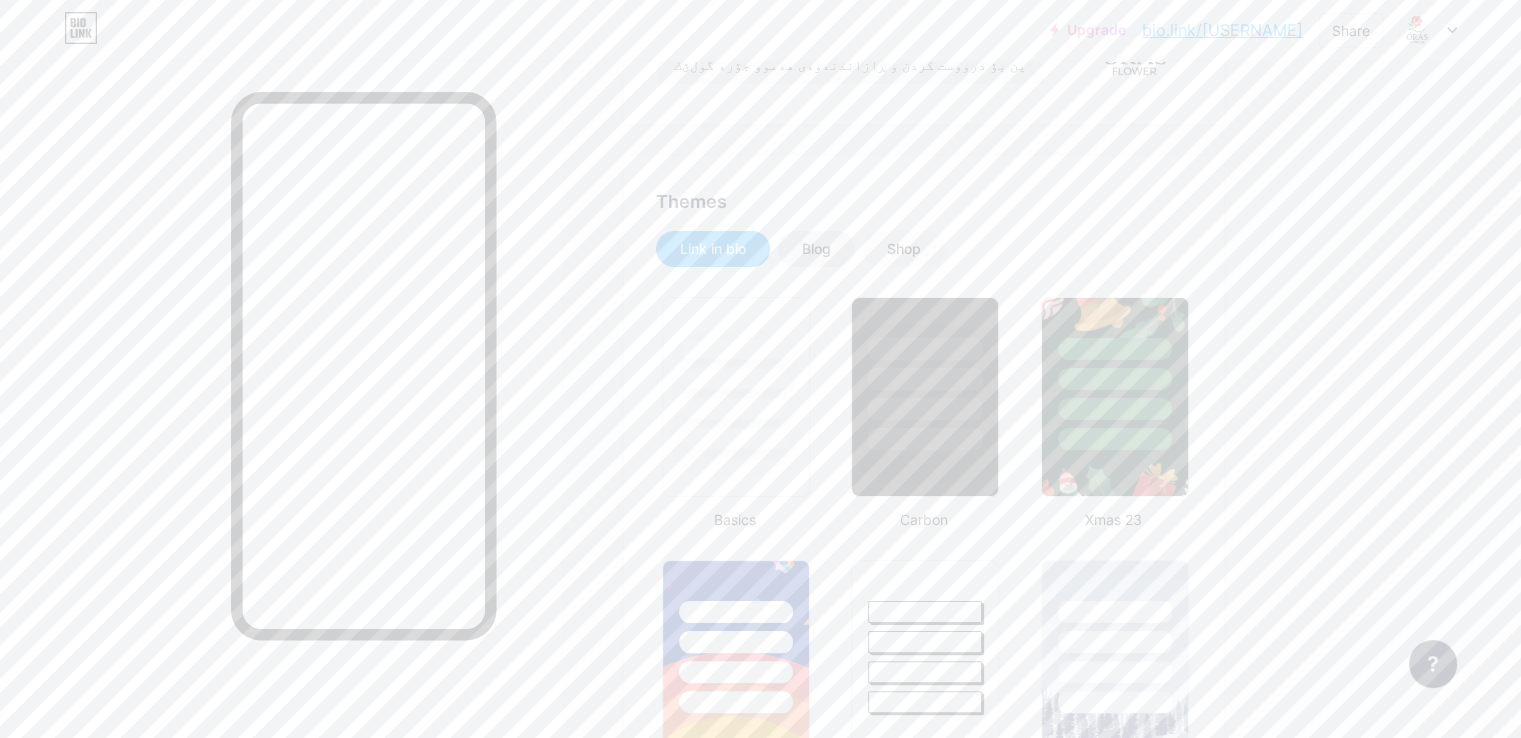 click on "Blog" at bounding box center [816, 249] 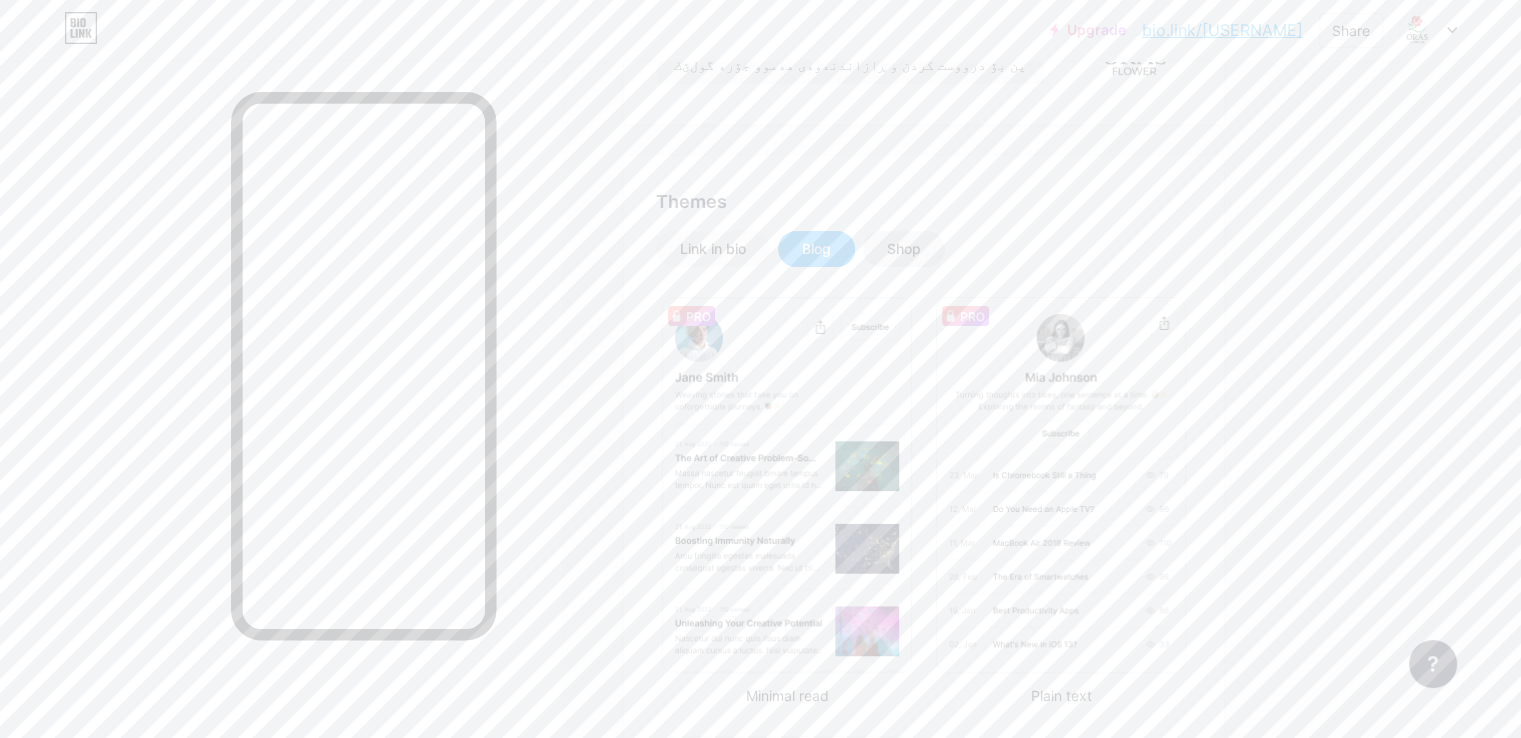 click on "Shop" at bounding box center [904, 249] 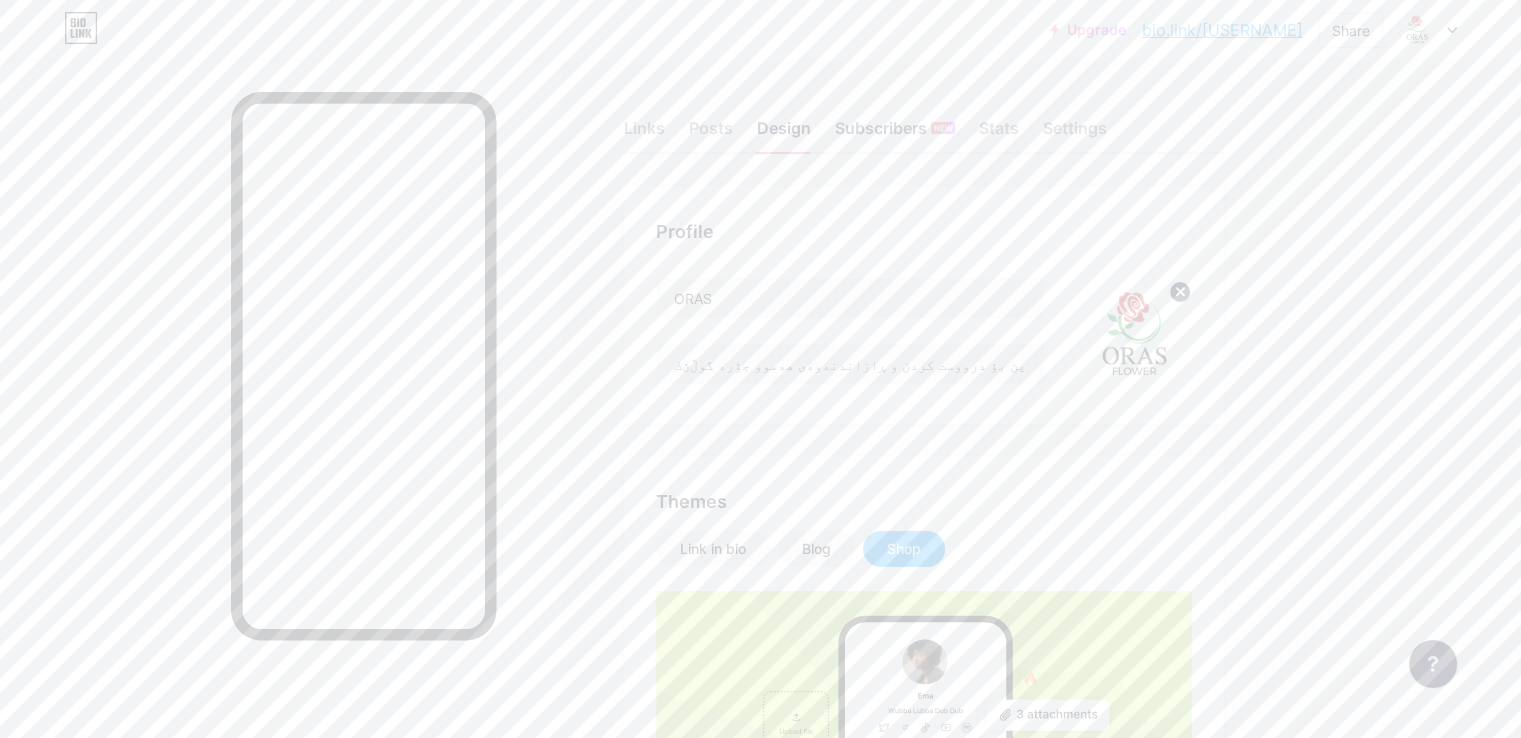 click on "Subscribers
NEW" at bounding box center (895, 134) 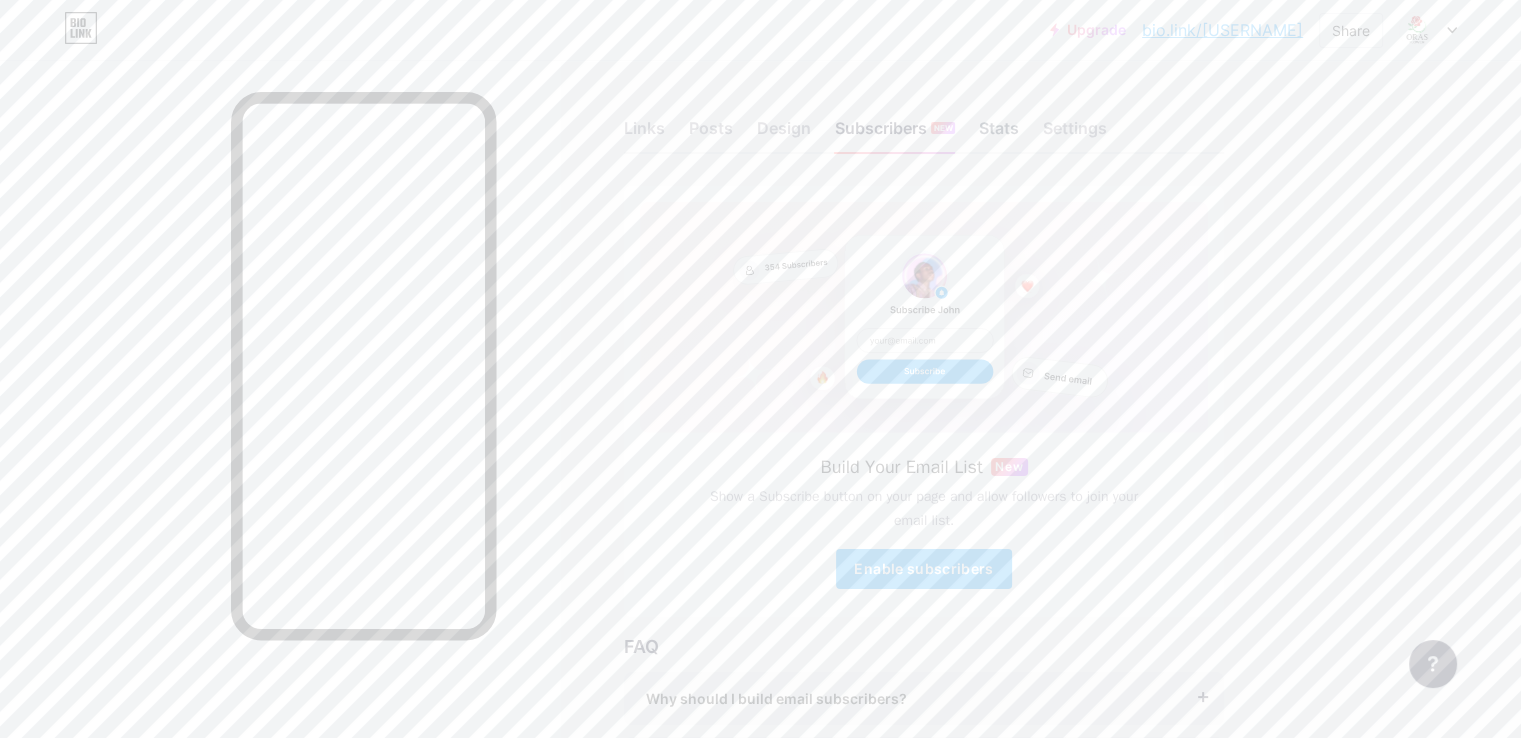 click on "Stats" at bounding box center [999, 134] 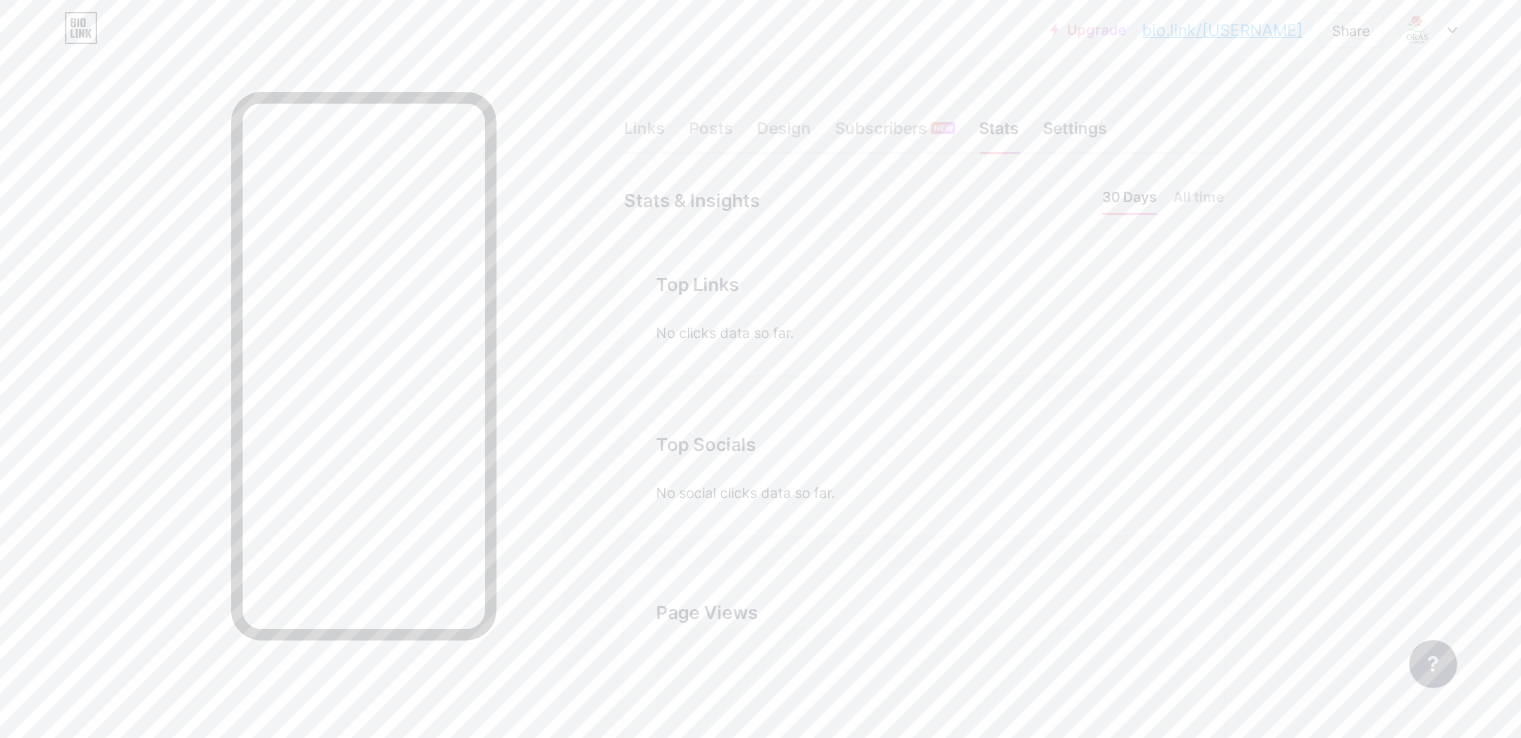 click on "Settings" at bounding box center (1075, 134) 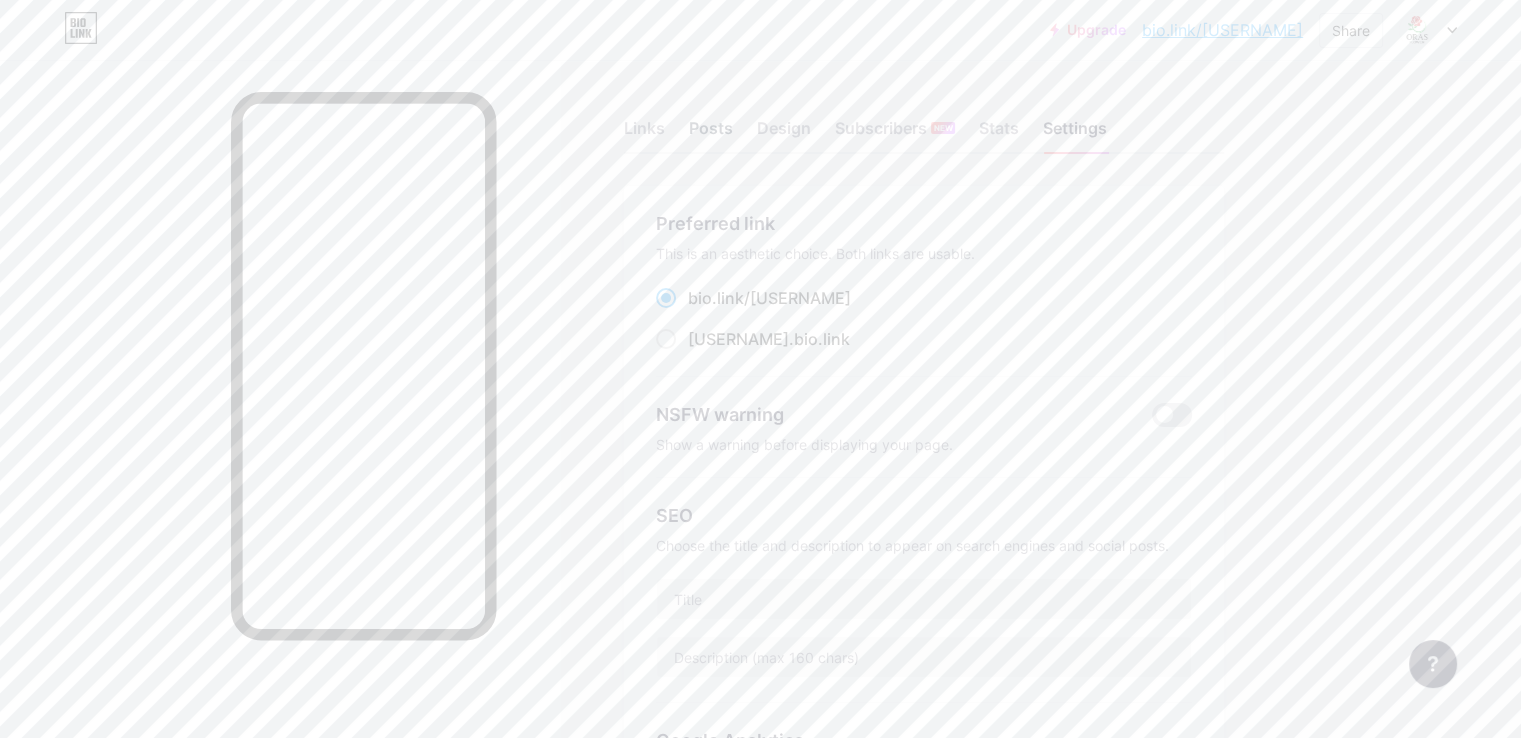 click on "Posts" at bounding box center (711, 134) 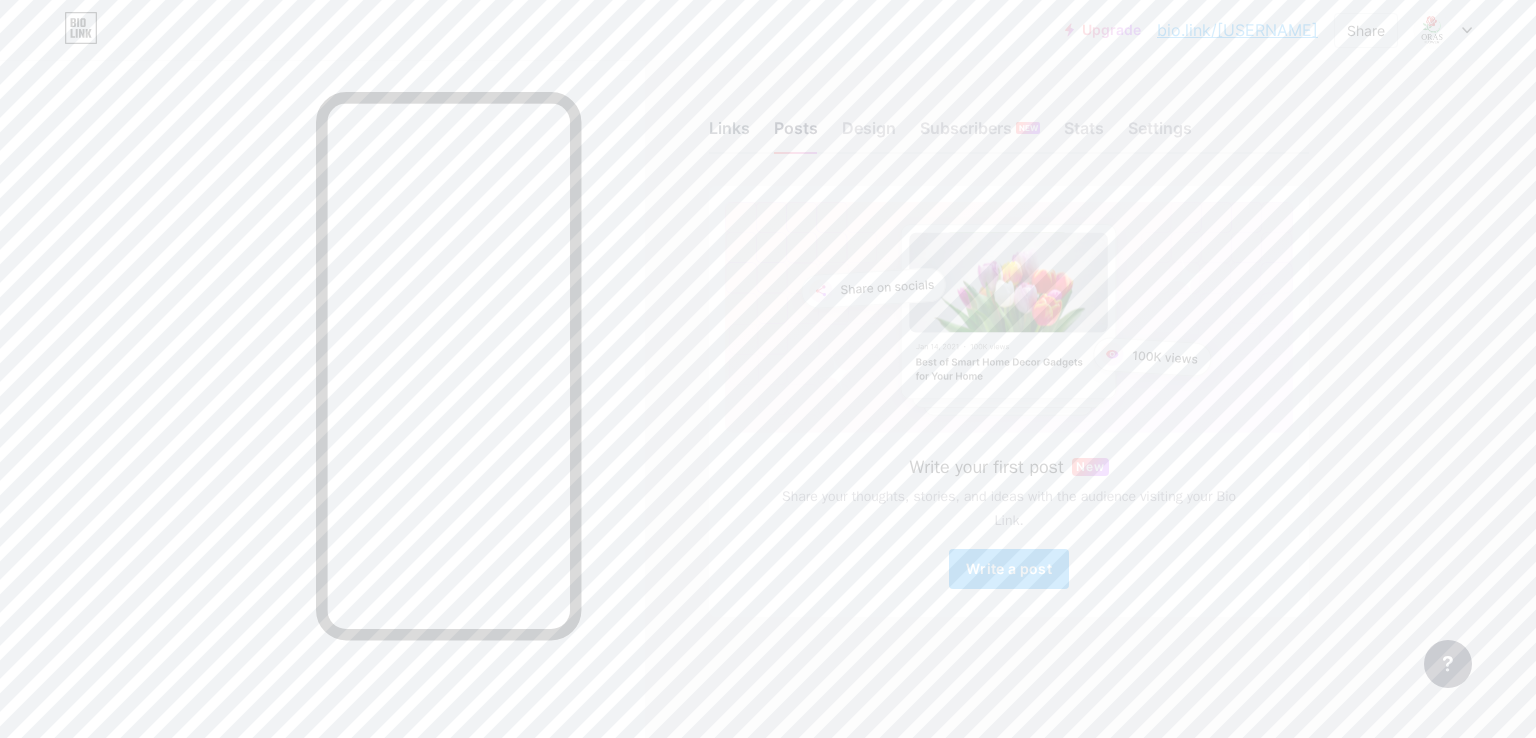 click on "Links" at bounding box center (729, 134) 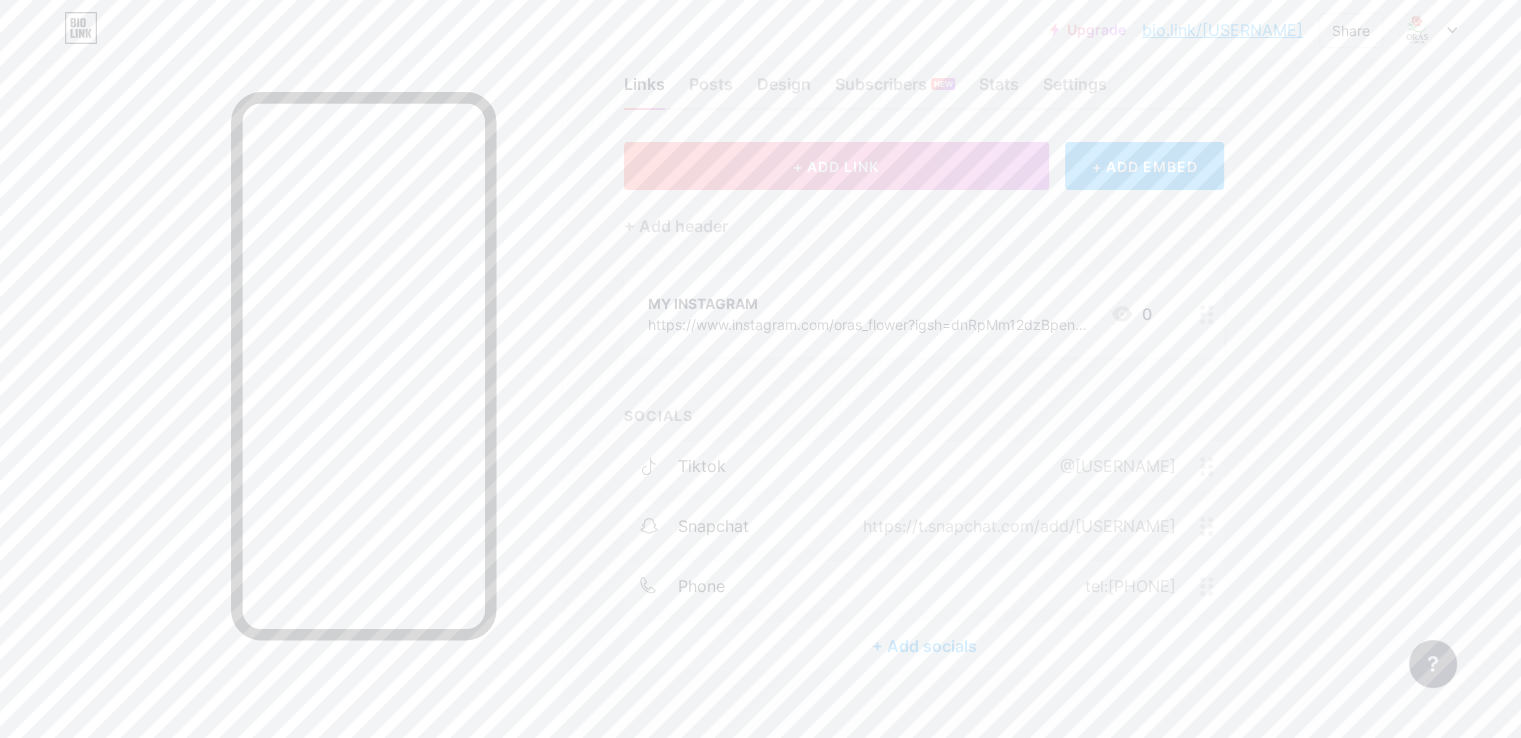 scroll, scrollTop: 75, scrollLeft: 0, axis: vertical 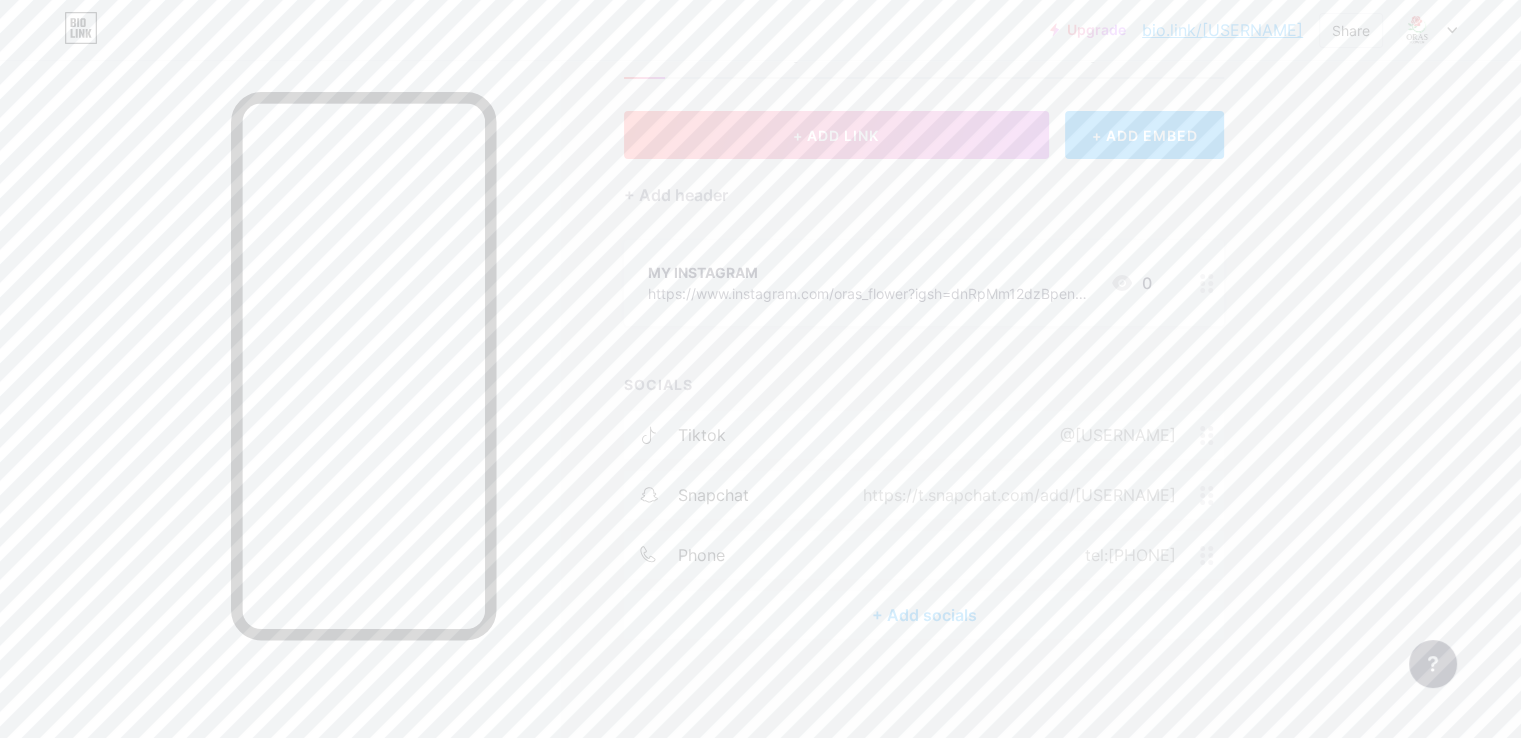click on "https://www.instagram.com/oras_flower?igsh=dnRpMm12dzBpenc5&utm_source=qr" at bounding box center [871, 293] 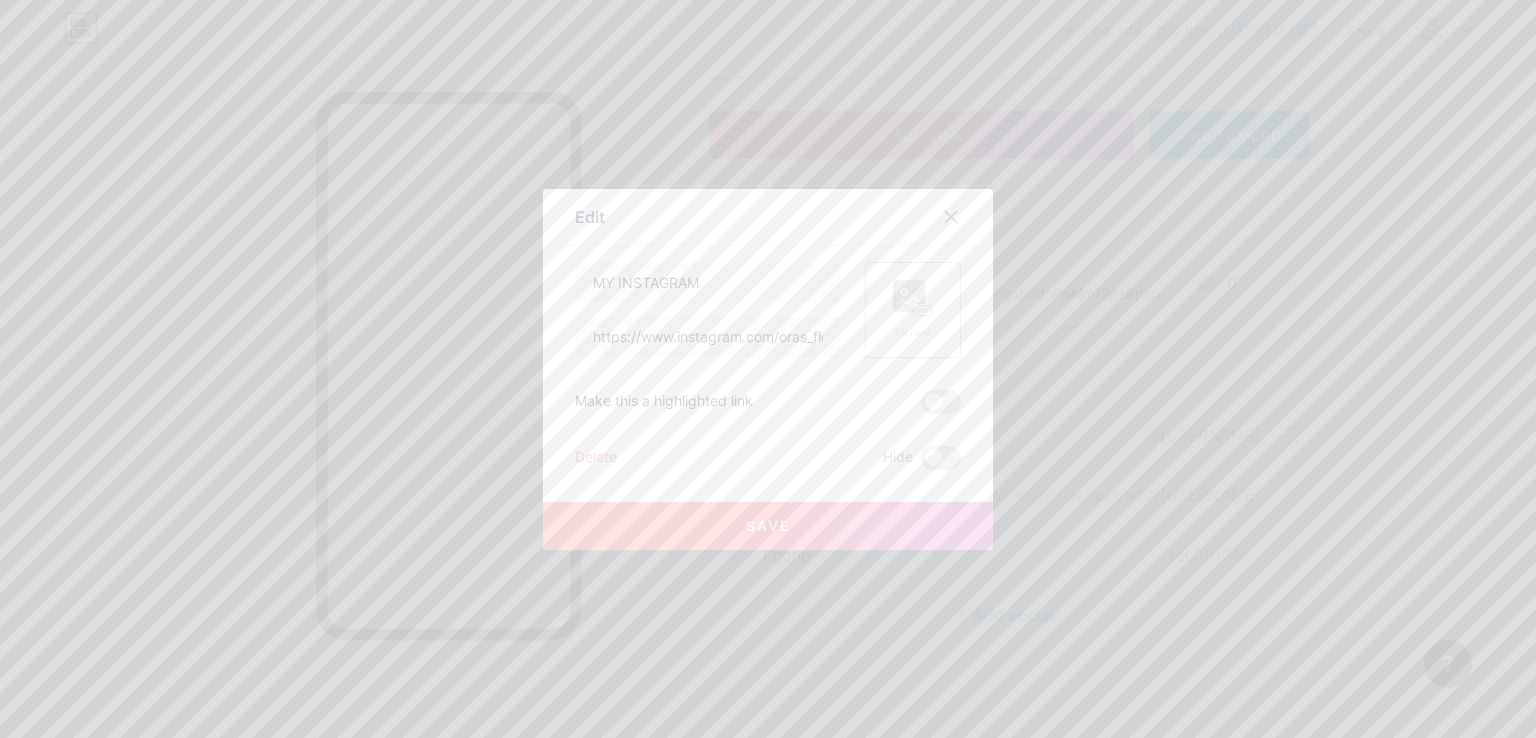 click 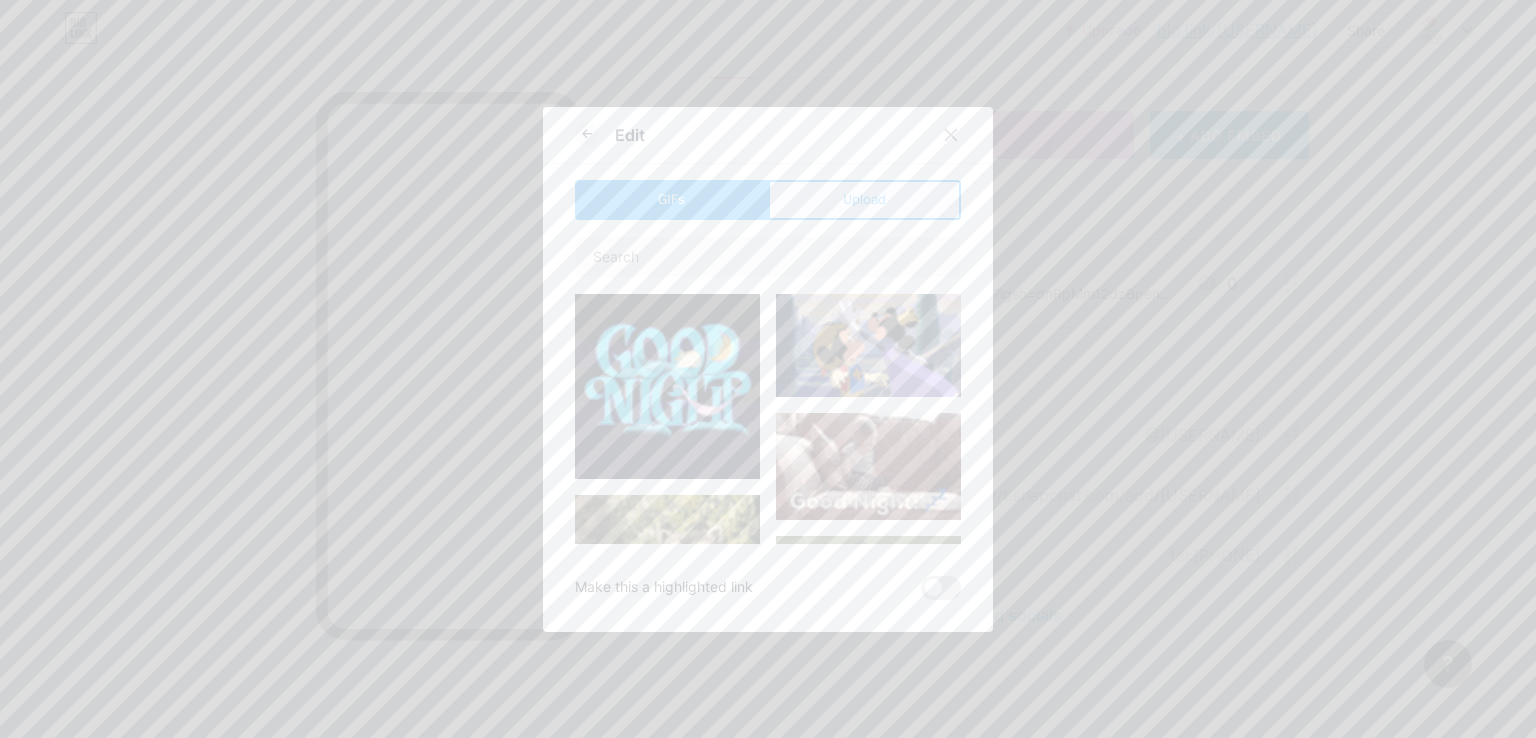 click on "Upload" at bounding box center [864, 200] 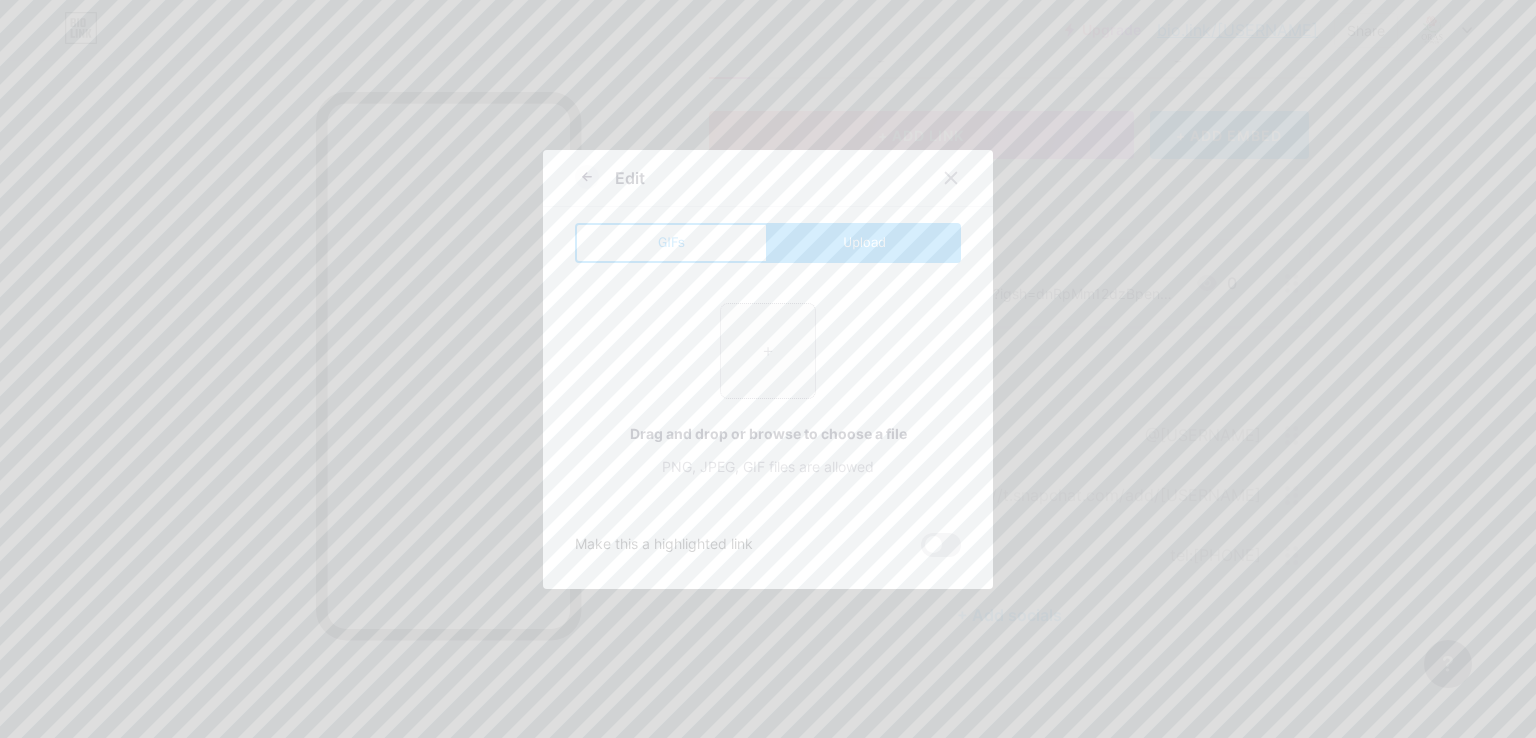 click at bounding box center (768, 351) 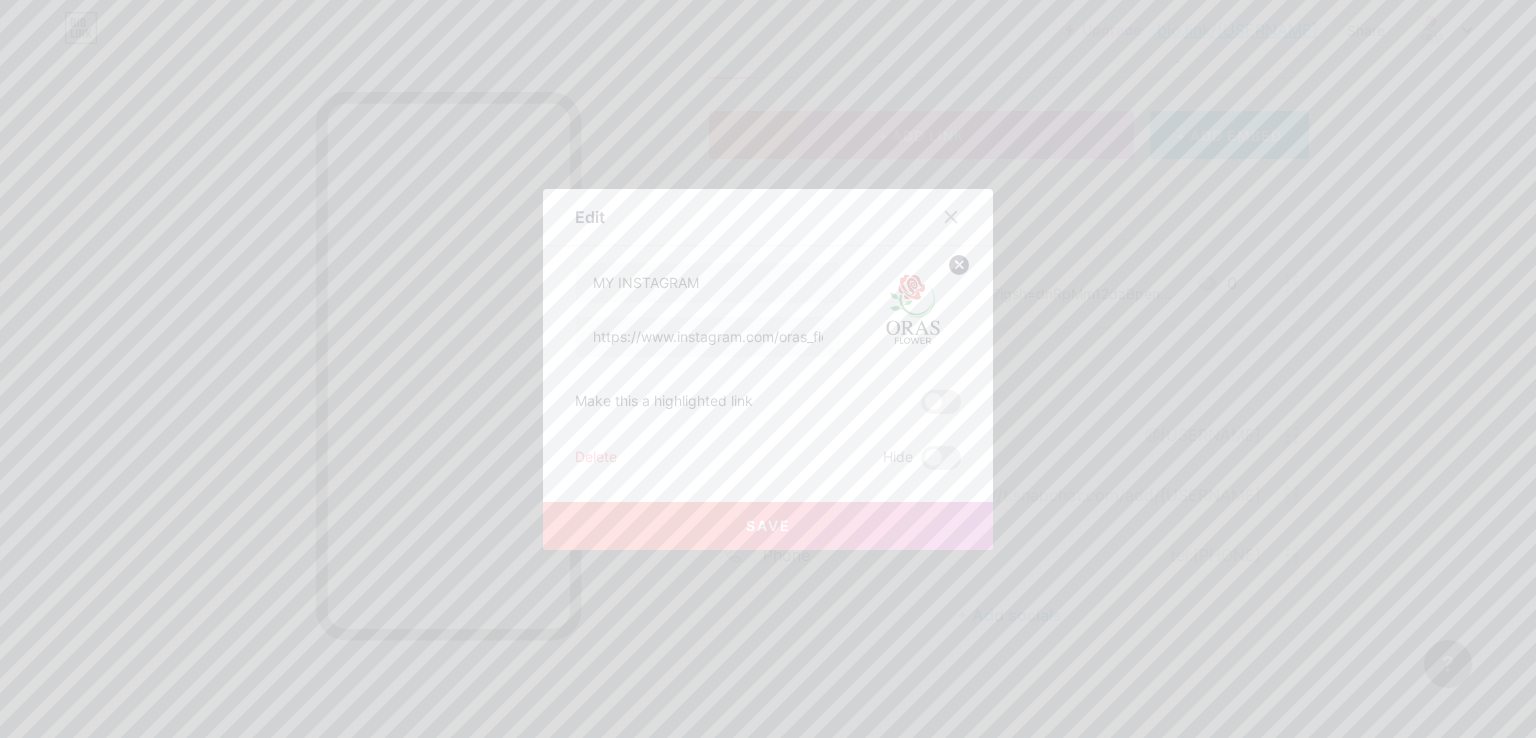 click on "Save" at bounding box center [768, 526] 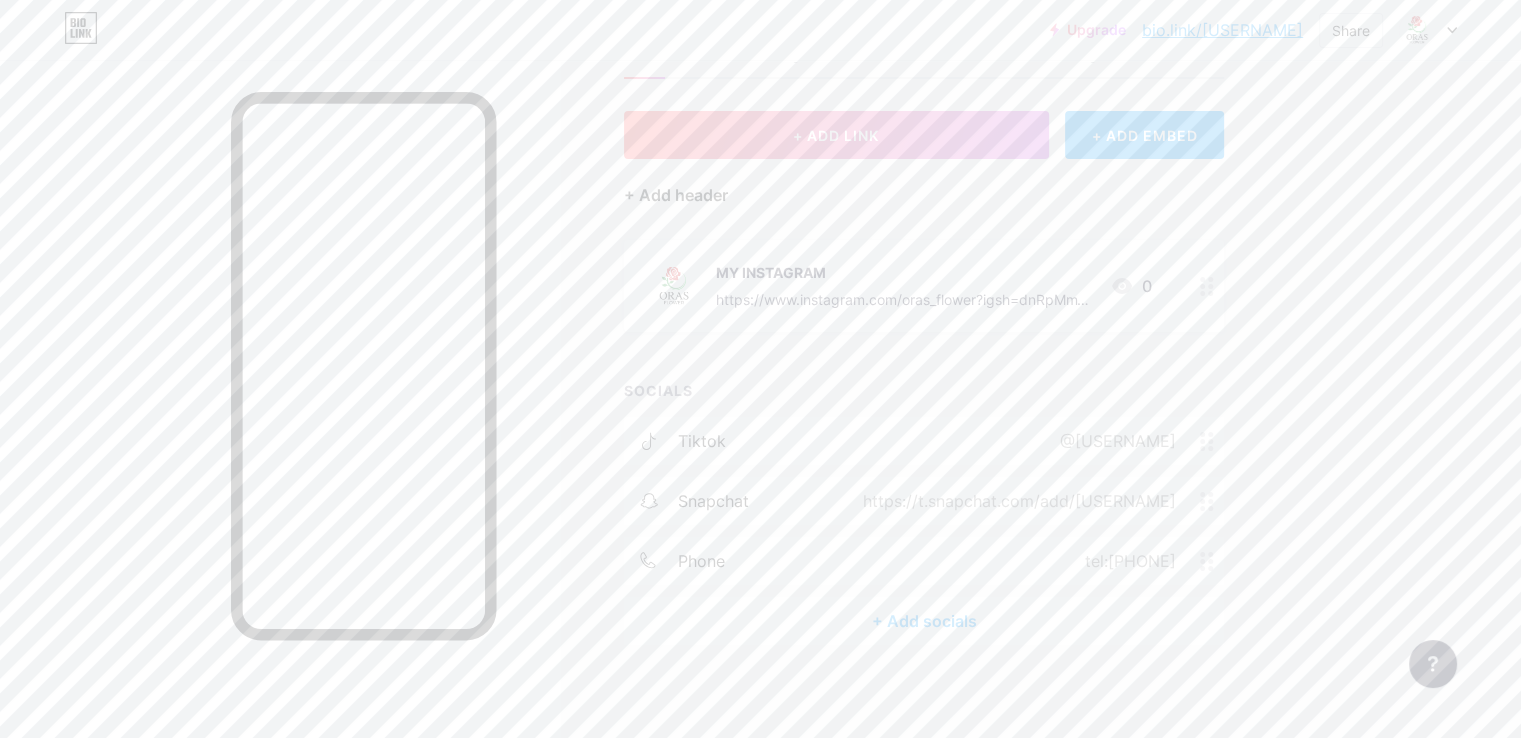 click on "+ Add header" at bounding box center [676, 195] 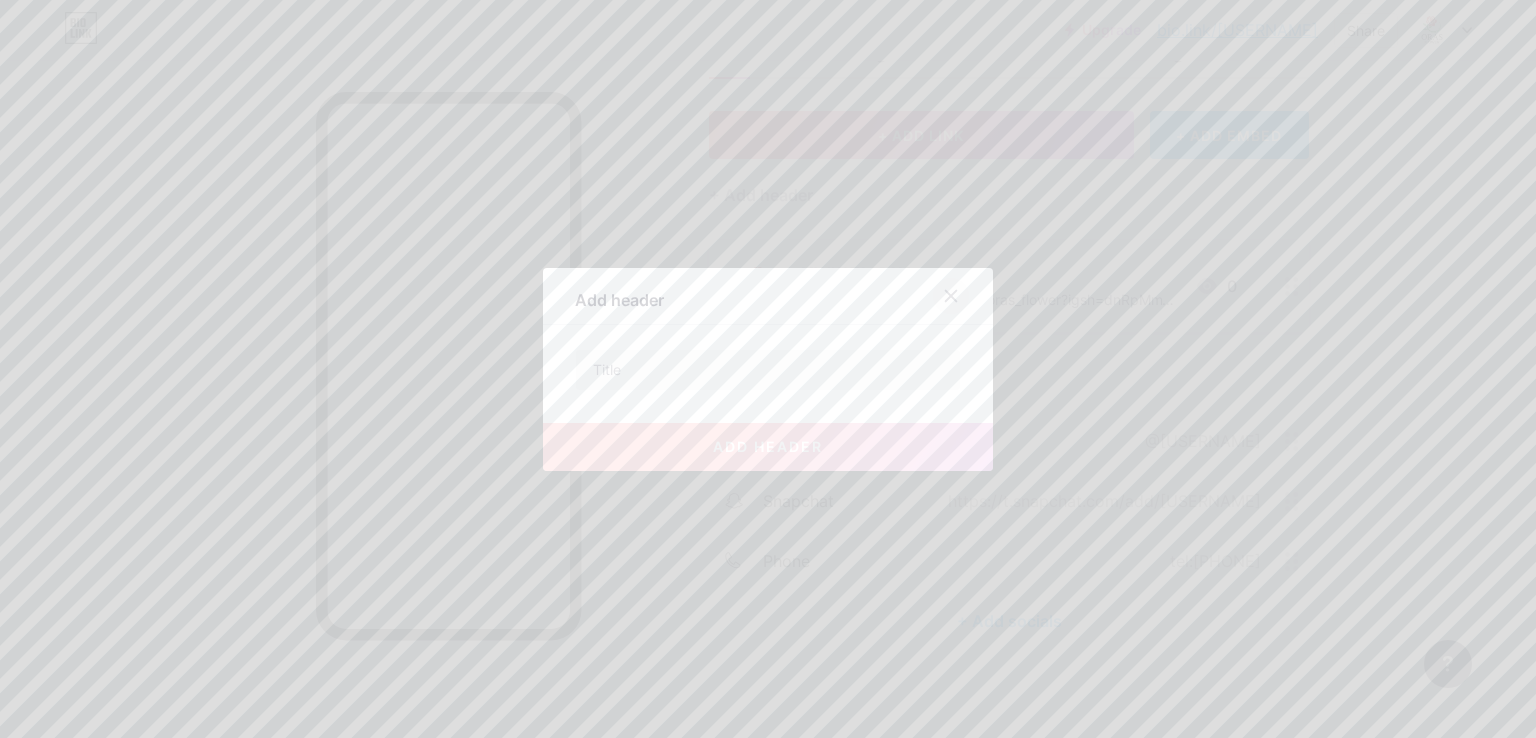 click at bounding box center [951, 296] 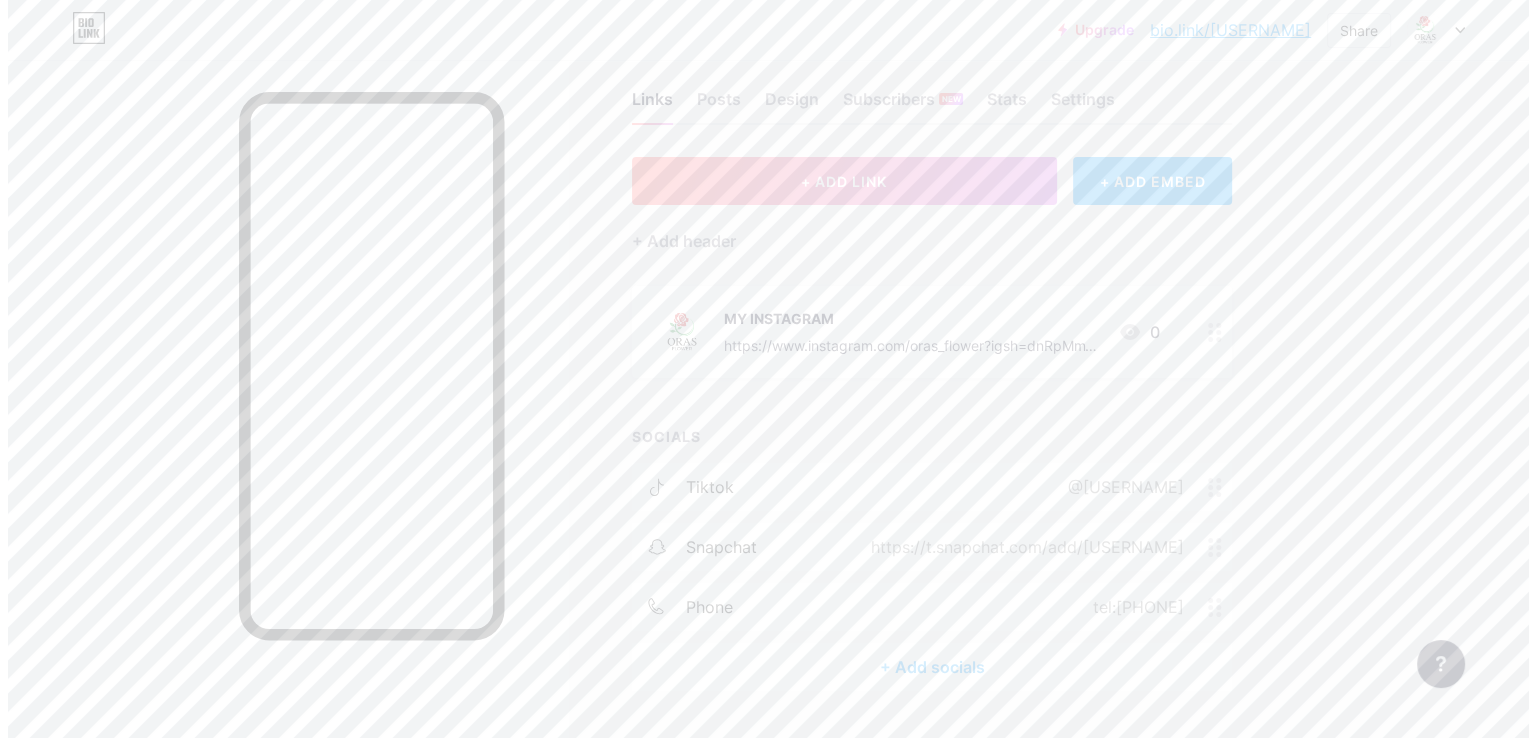 scroll, scrollTop: 0, scrollLeft: 0, axis: both 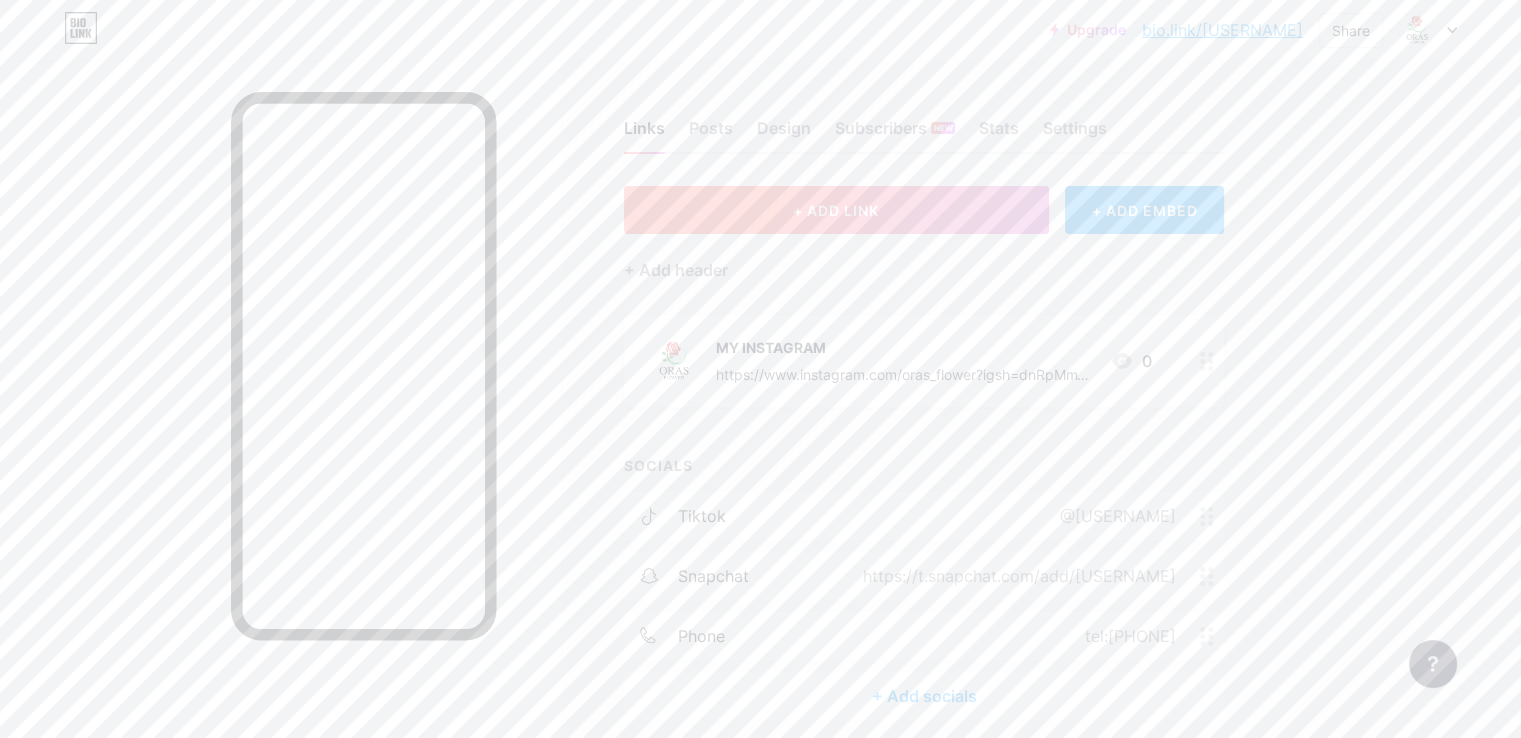 click on "+ ADD LINK" at bounding box center (836, 210) 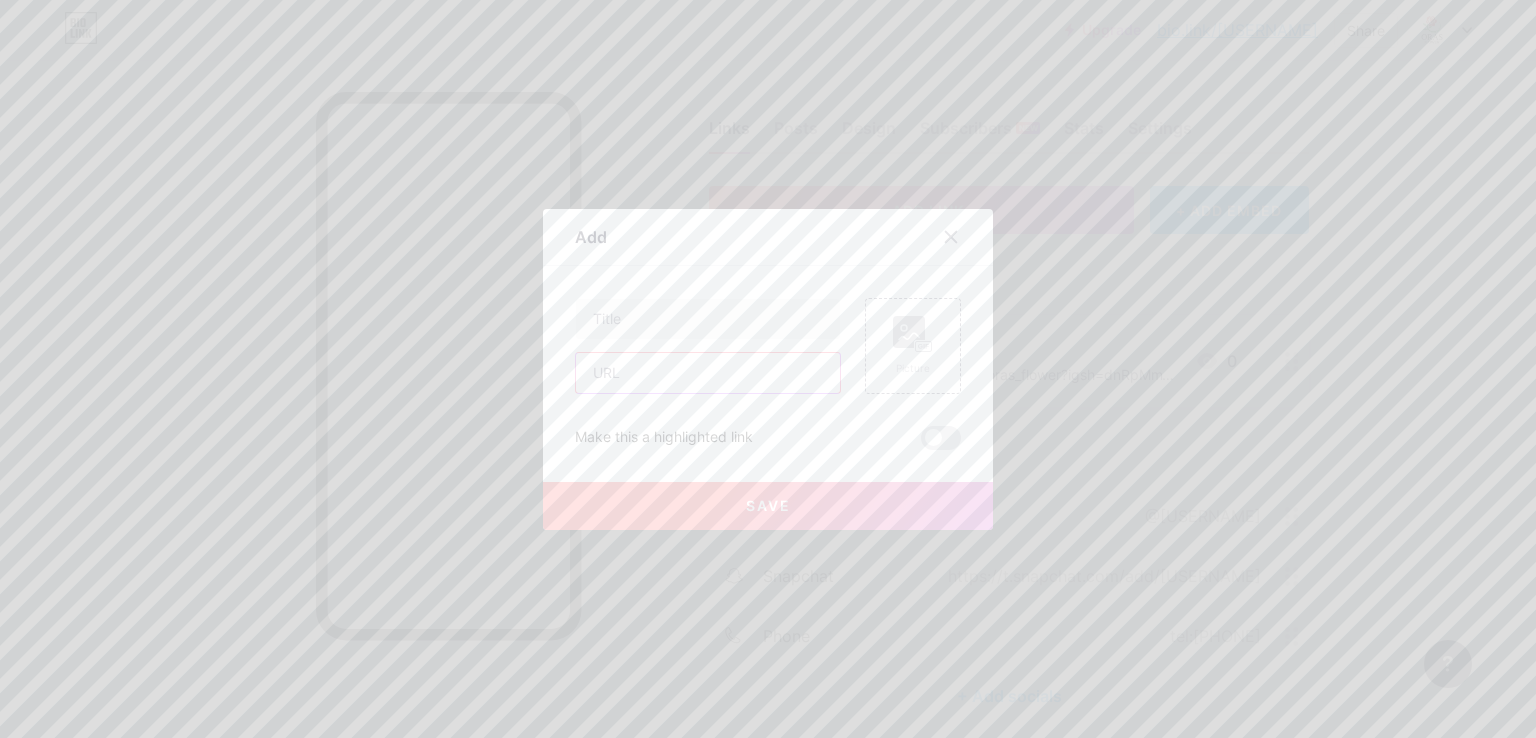 click at bounding box center (708, 373) 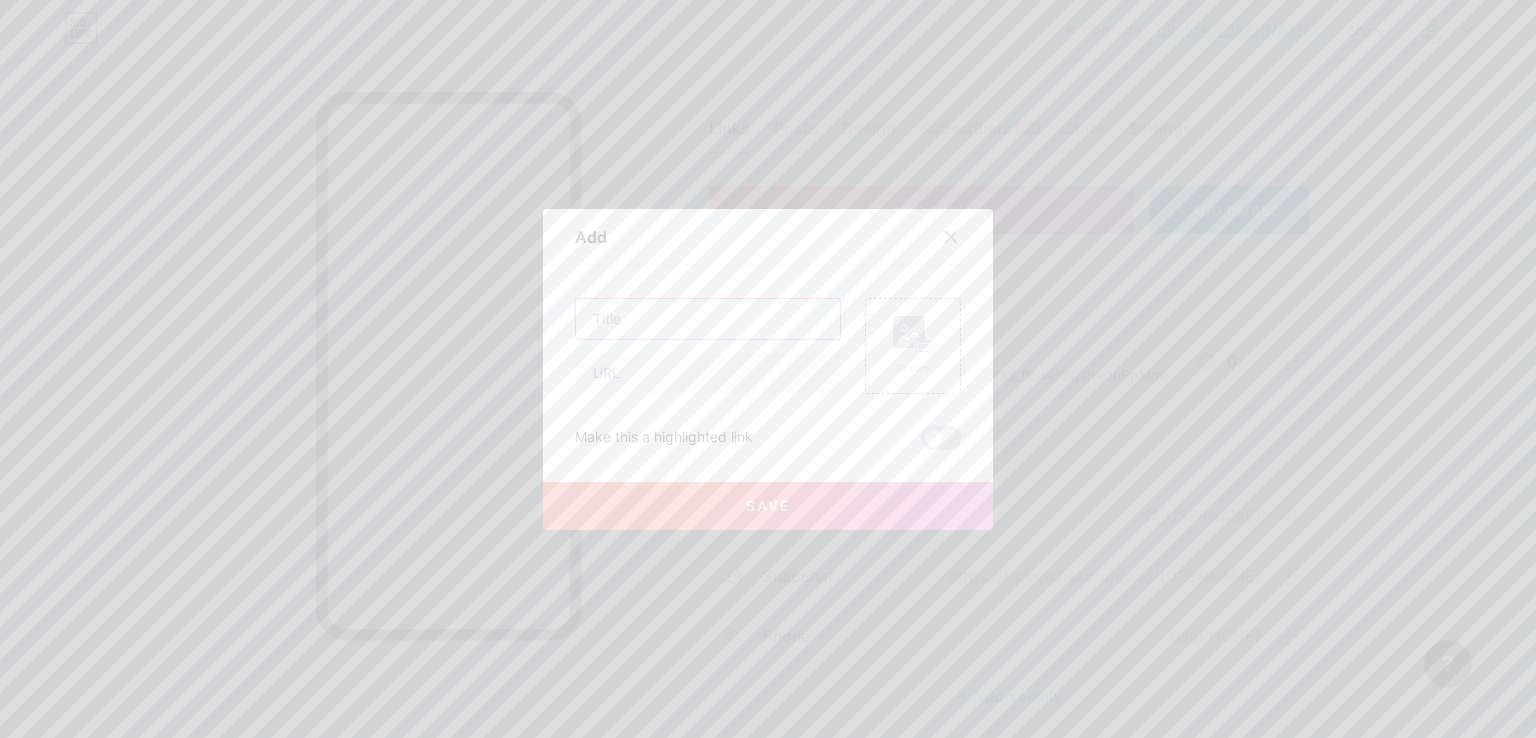 click at bounding box center [708, 319] 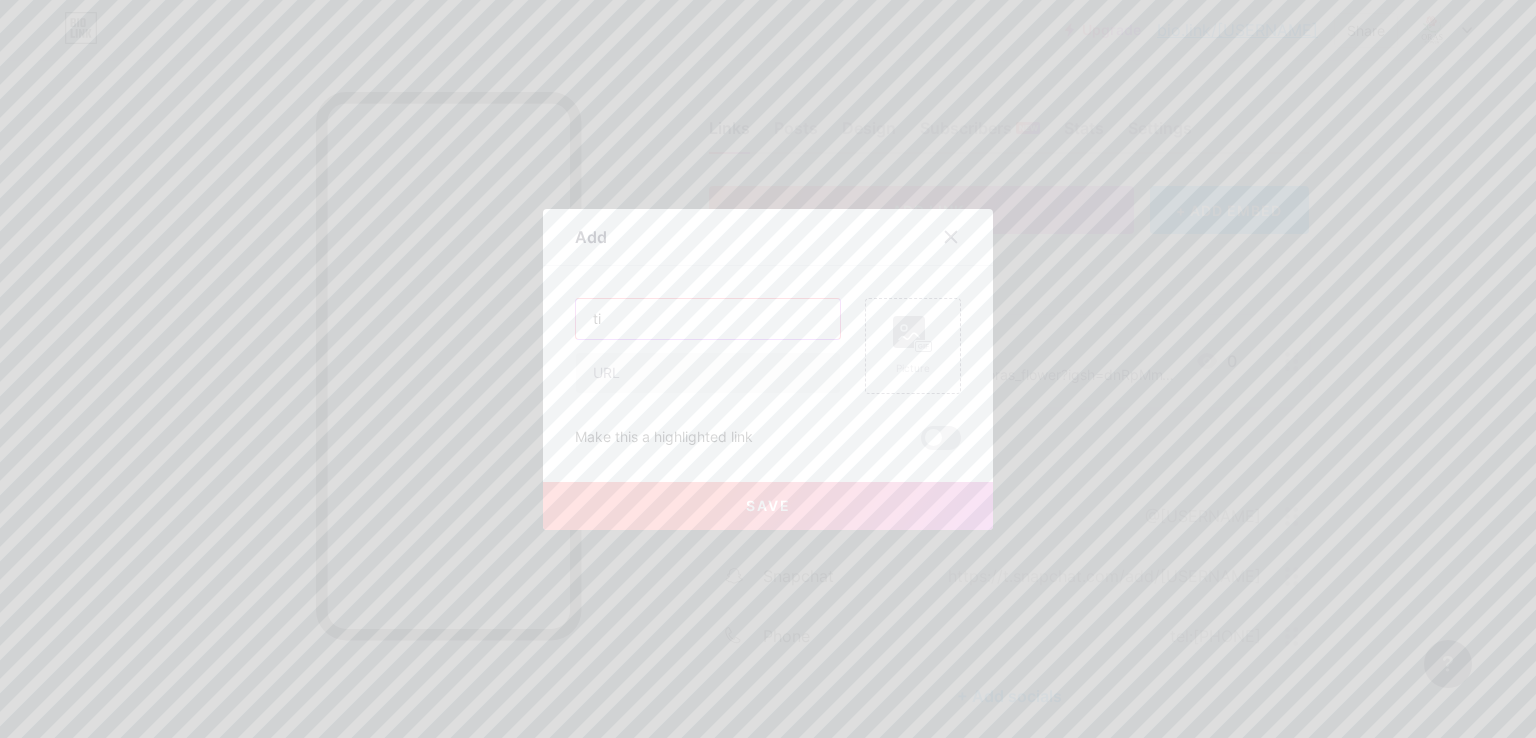 type on "t" 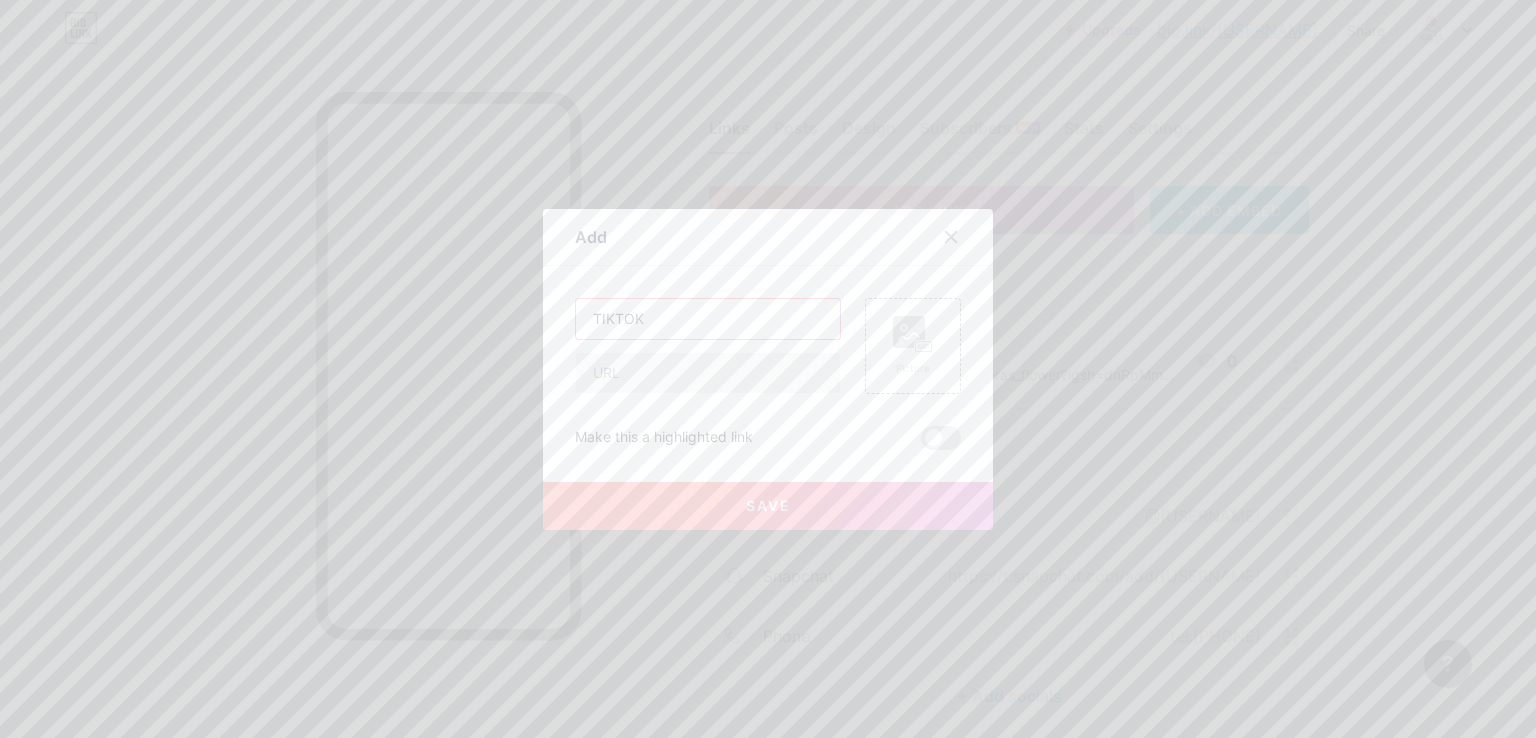 type on "TIKTOK" 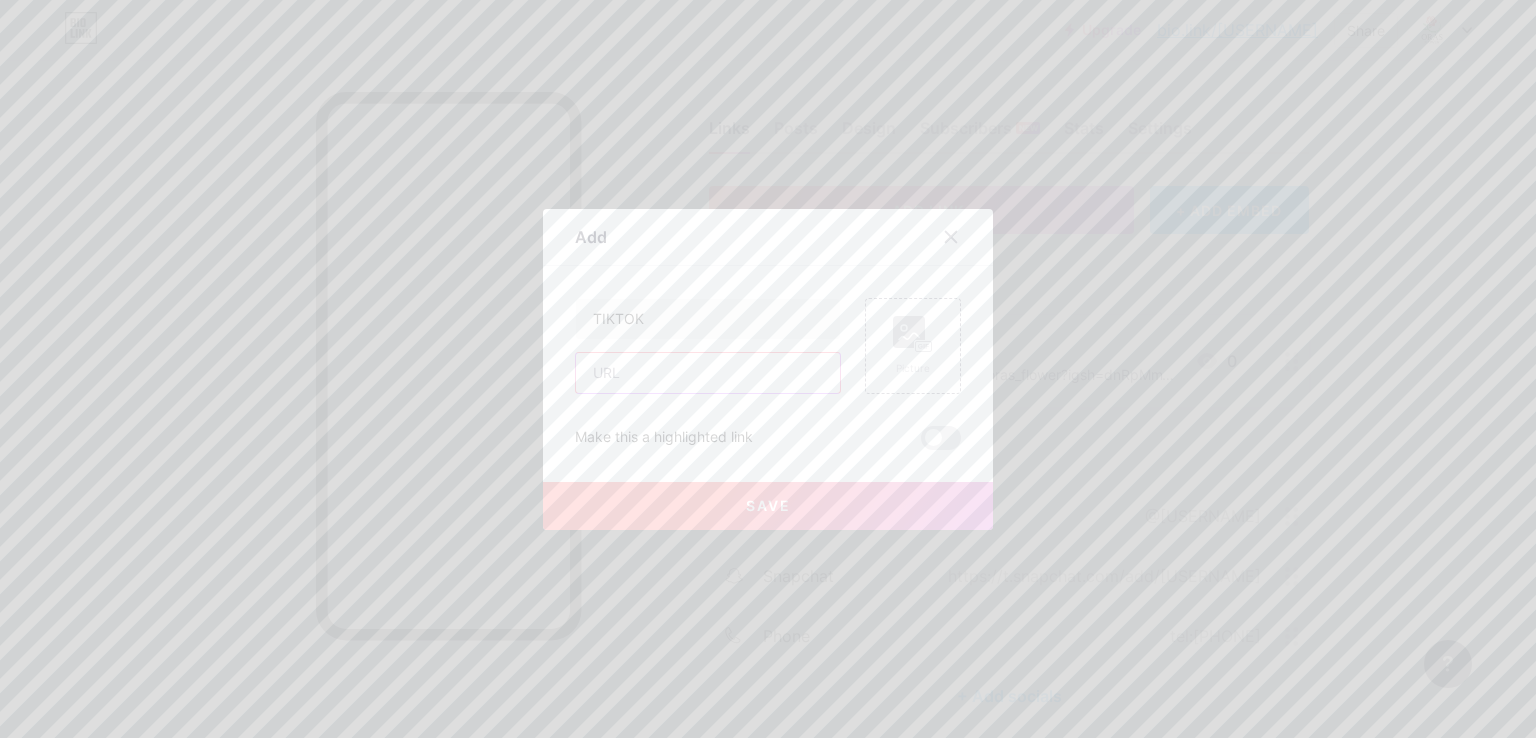 click at bounding box center (708, 373) 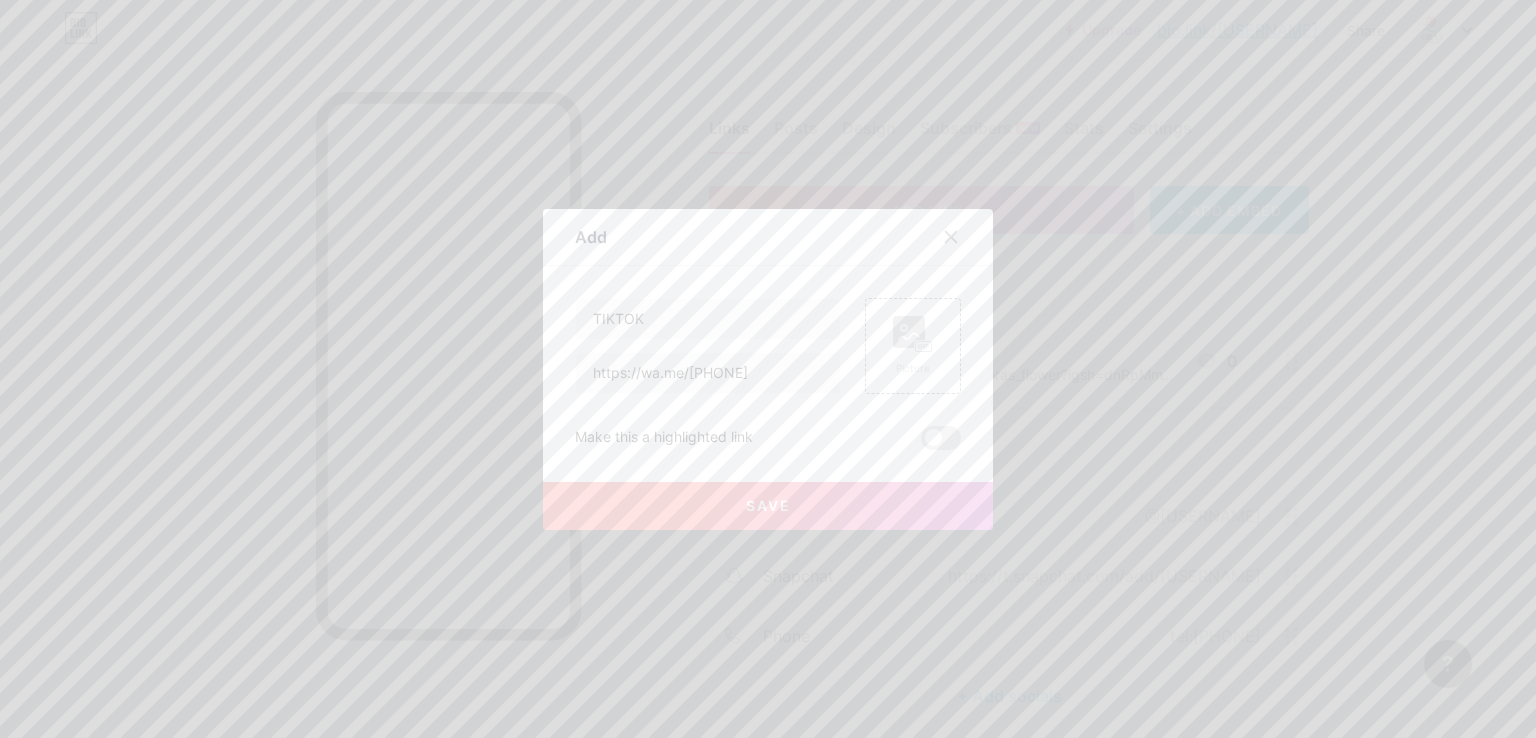 click on "Save" at bounding box center [768, 506] 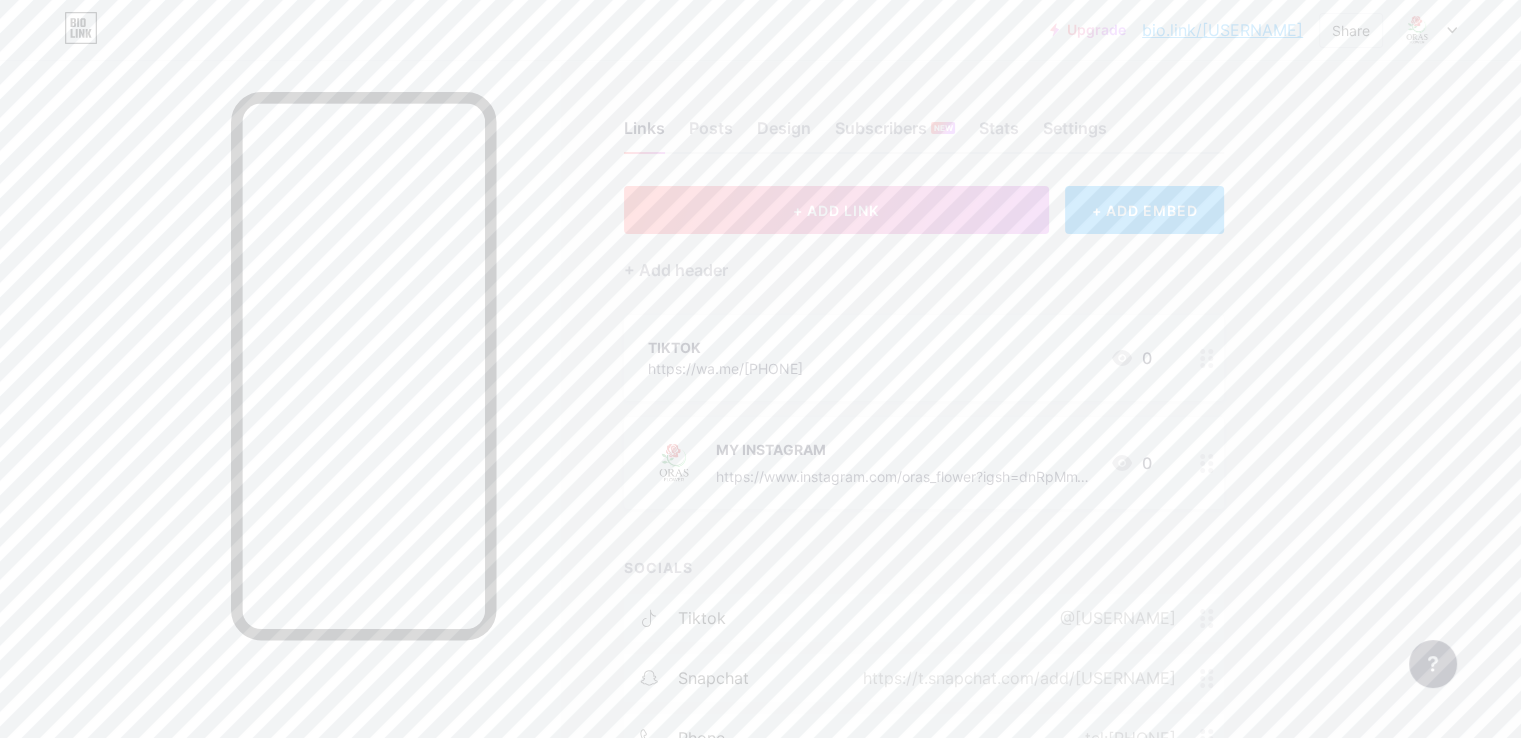 click at bounding box center [1207, 358] 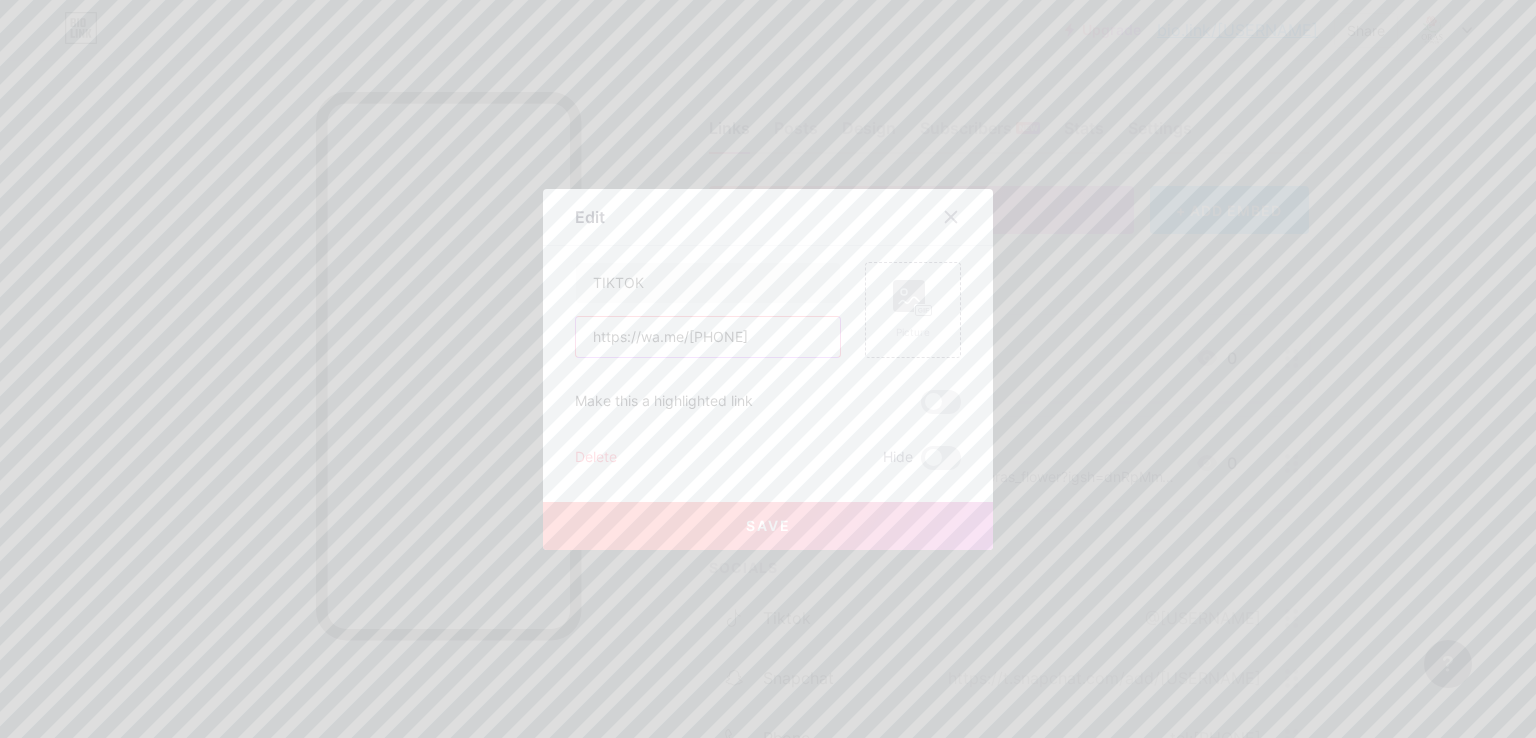click on "https://wa.me/[PHONE]" at bounding box center (708, 337) 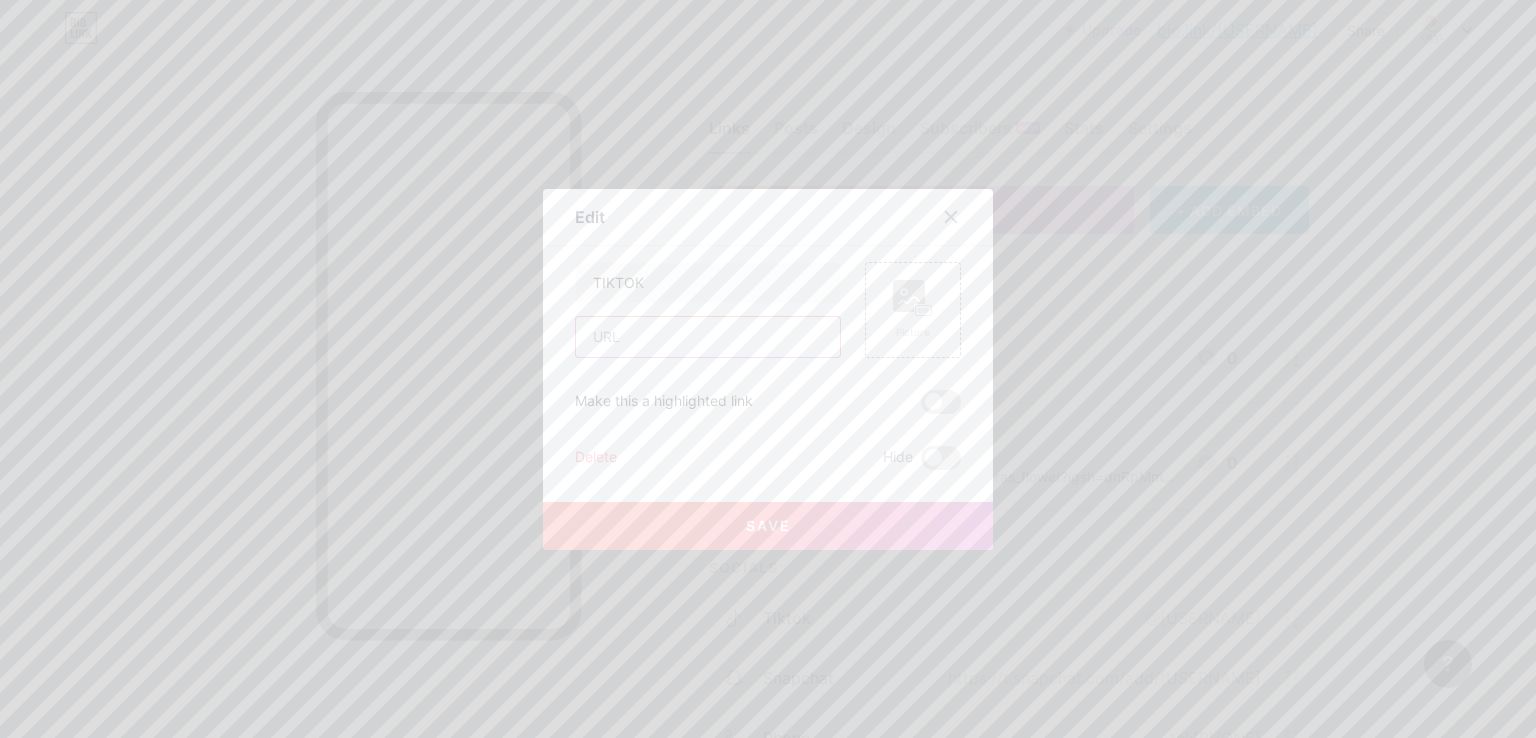 paste on "http://www.tiktok.com/@[USERNAME]" 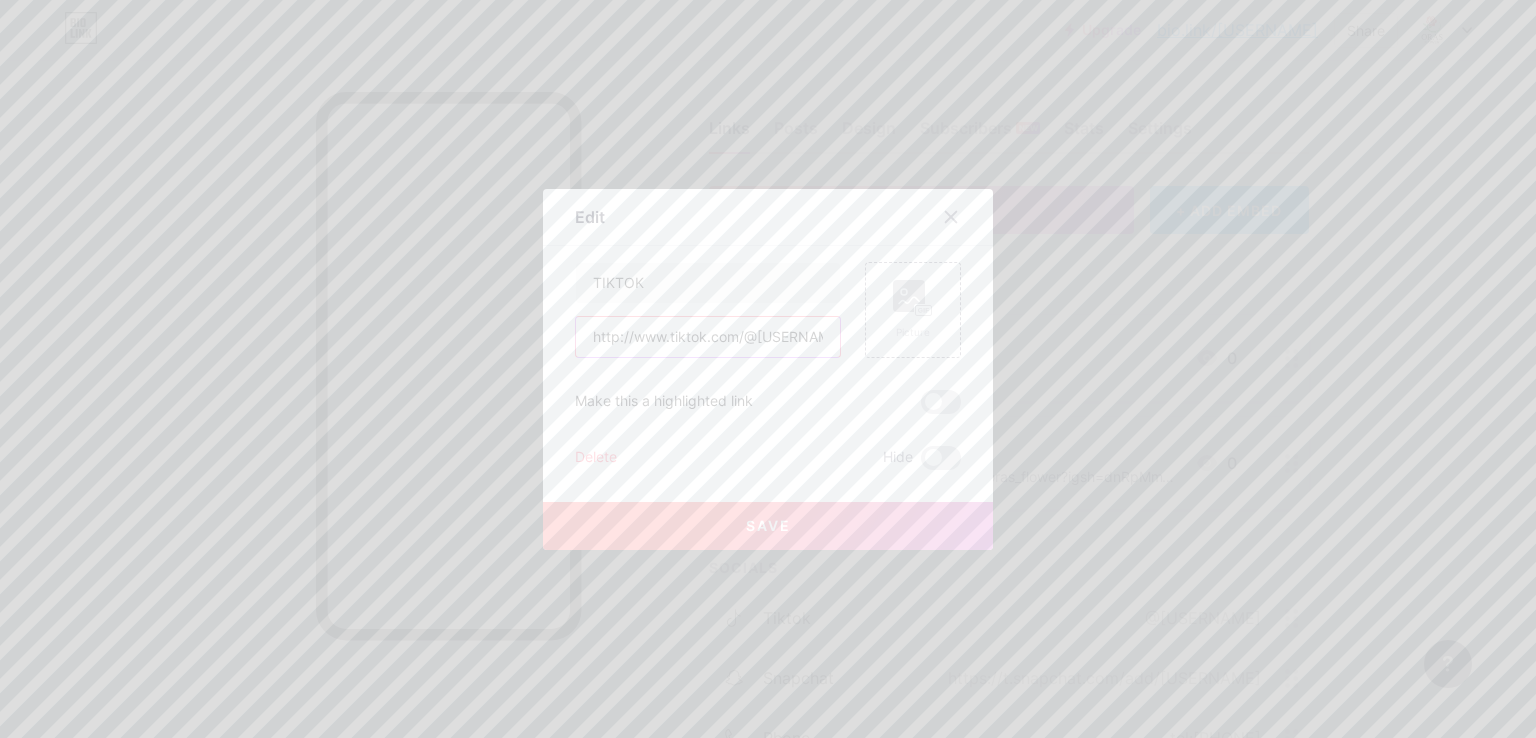 scroll, scrollTop: 0, scrollLeft: 9, axis: horizontal 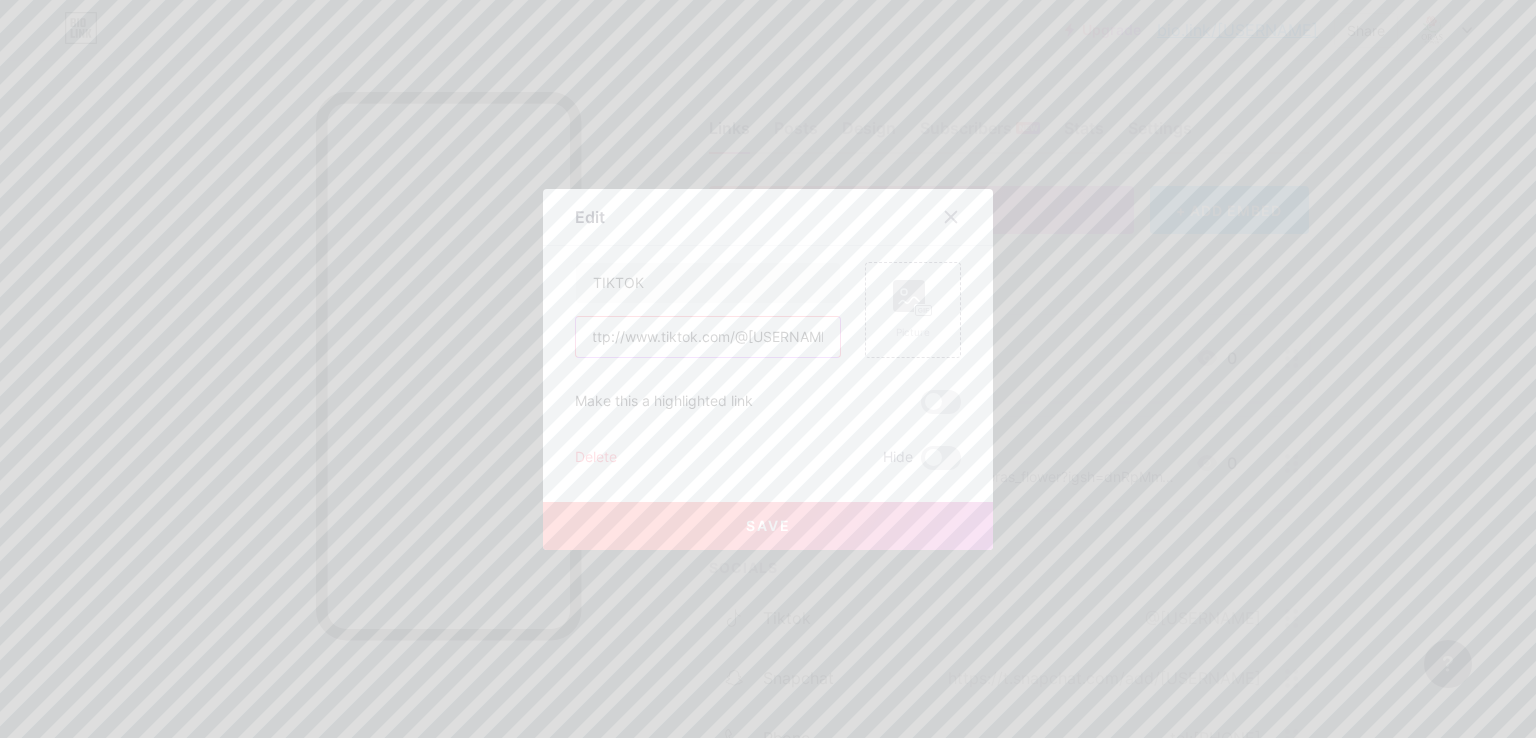 type on "http://www.tiktok.com/@[USERNAME]" 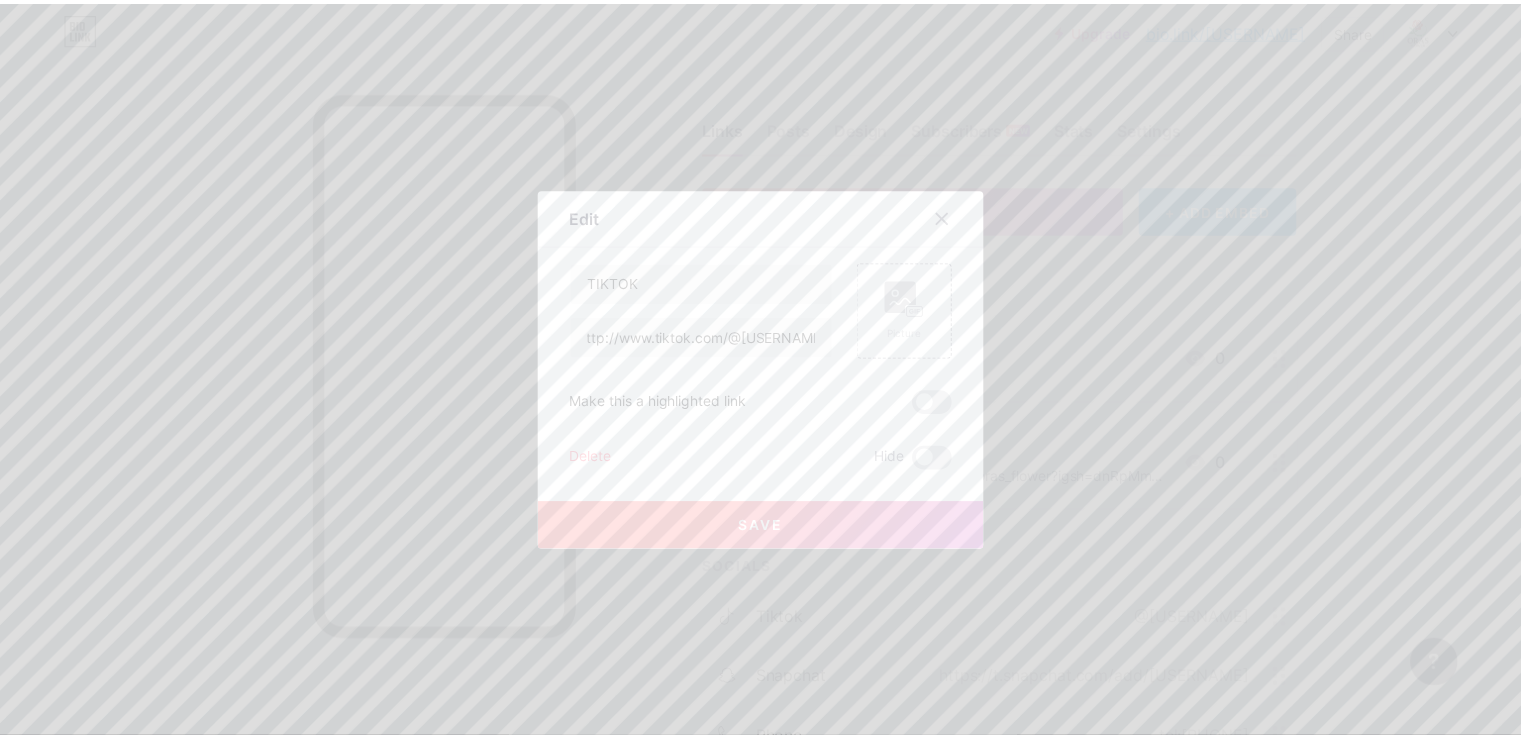 scroll, scrollTop: 0, scrollLeft: 0, axis: both 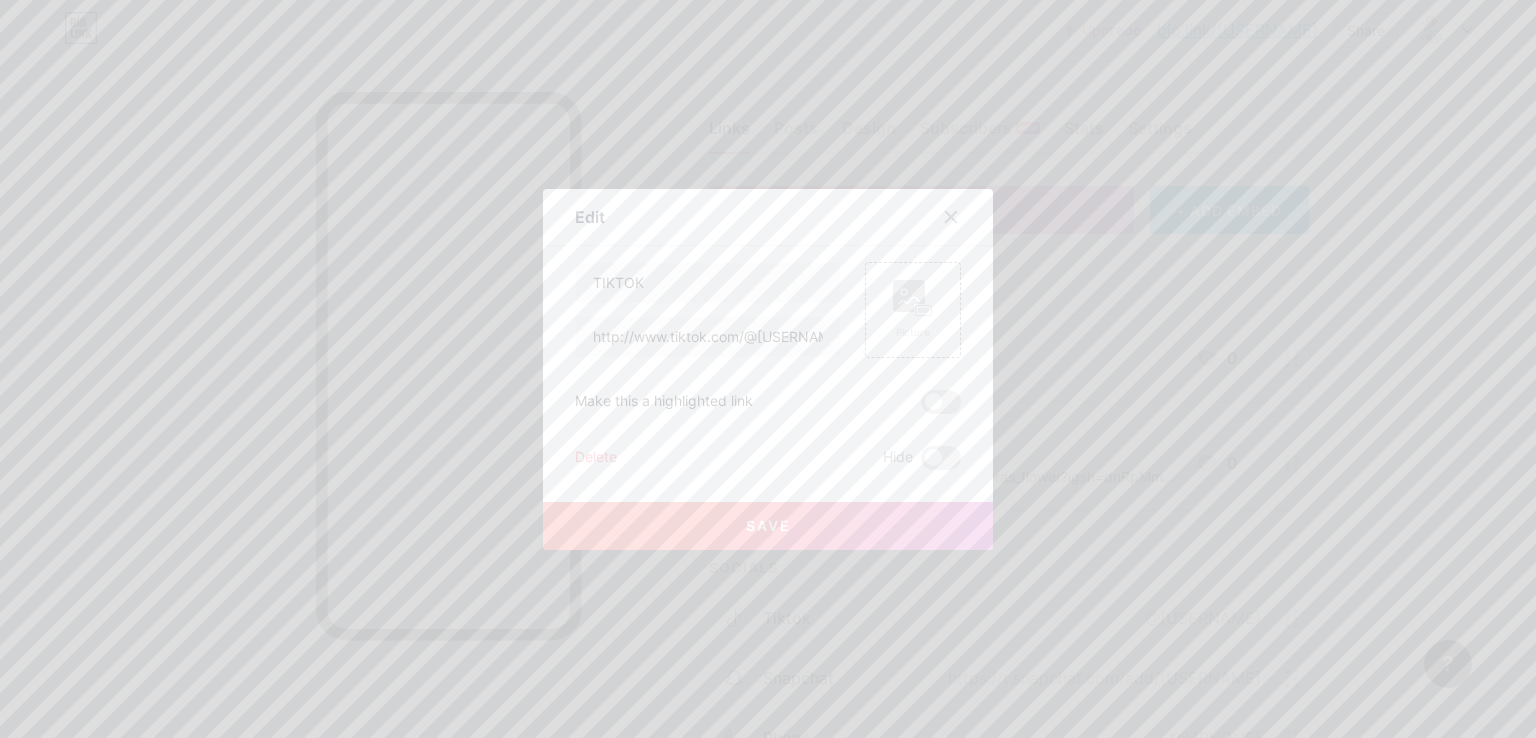 click on "Save" at bounding box center [768, 526] 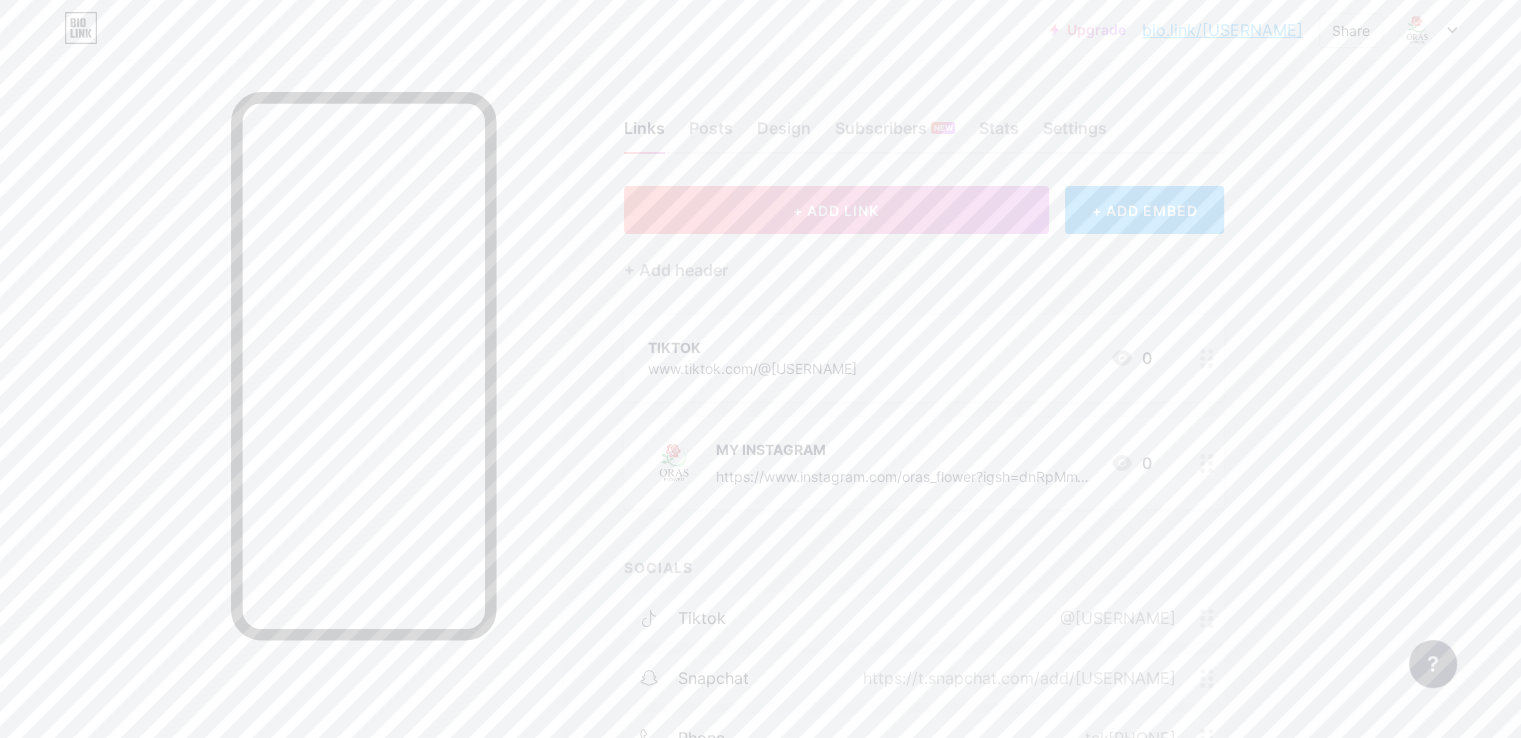 click at bounding box center [1207, 358] 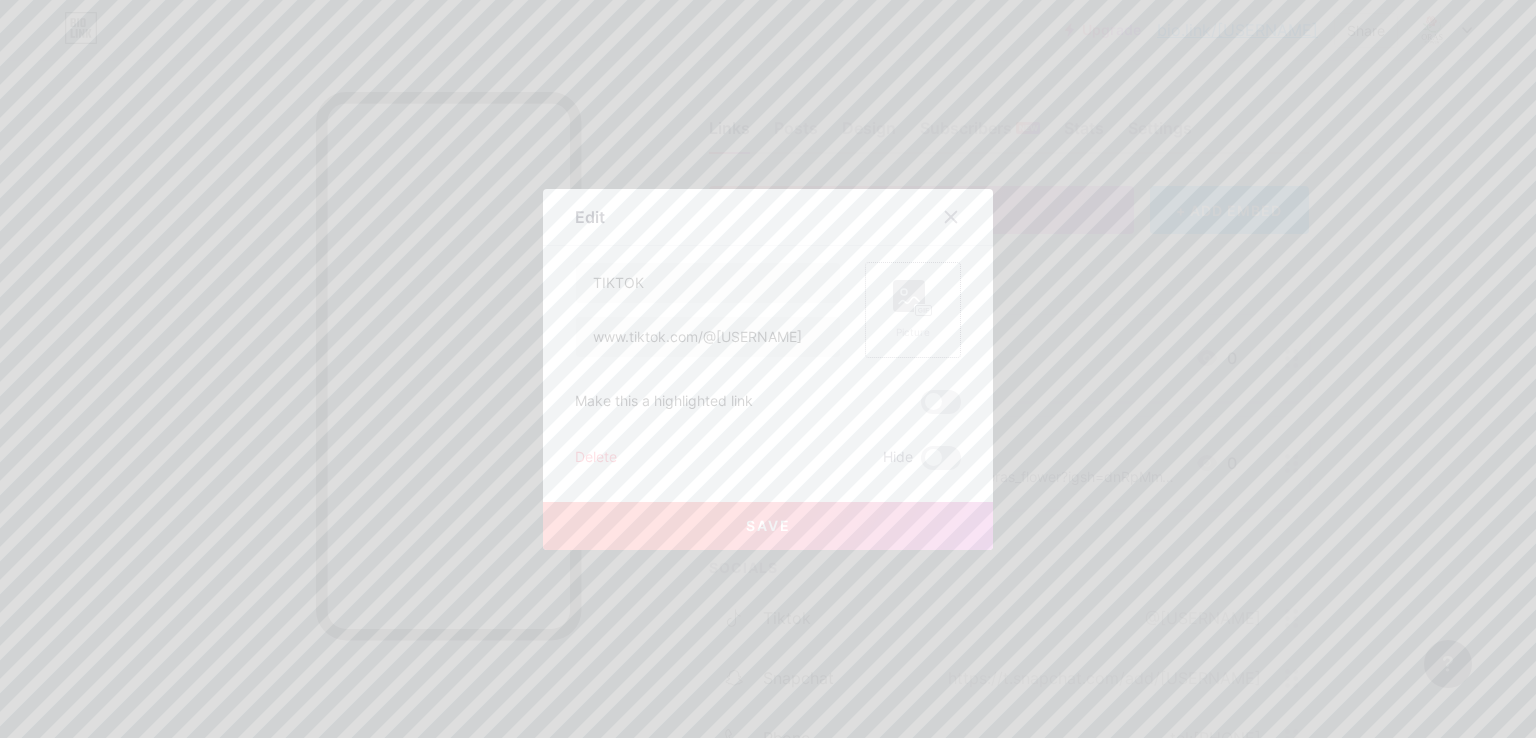 click on "Picture" at bounding box center [913, 310] 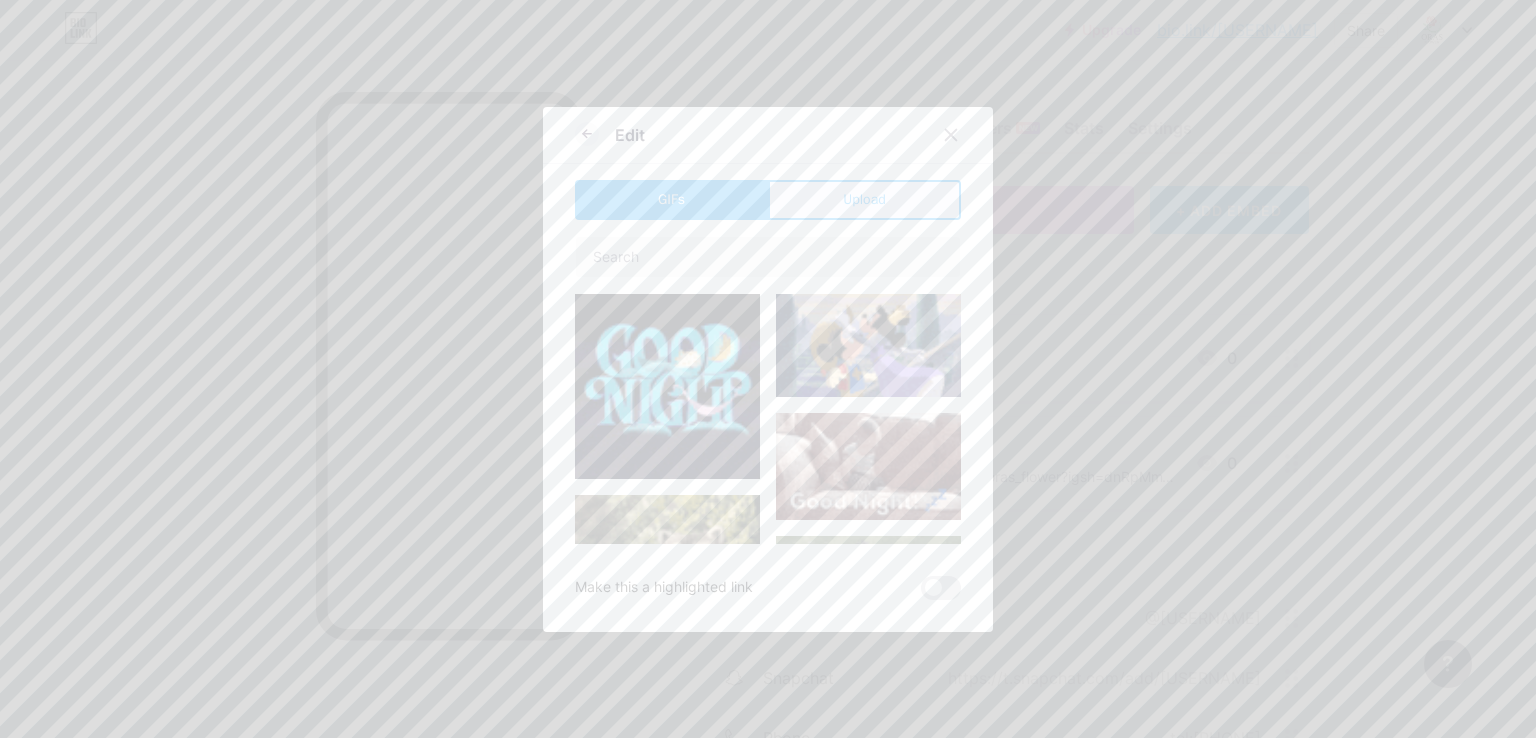 click on "Upload" at bounding box center (864, 200) 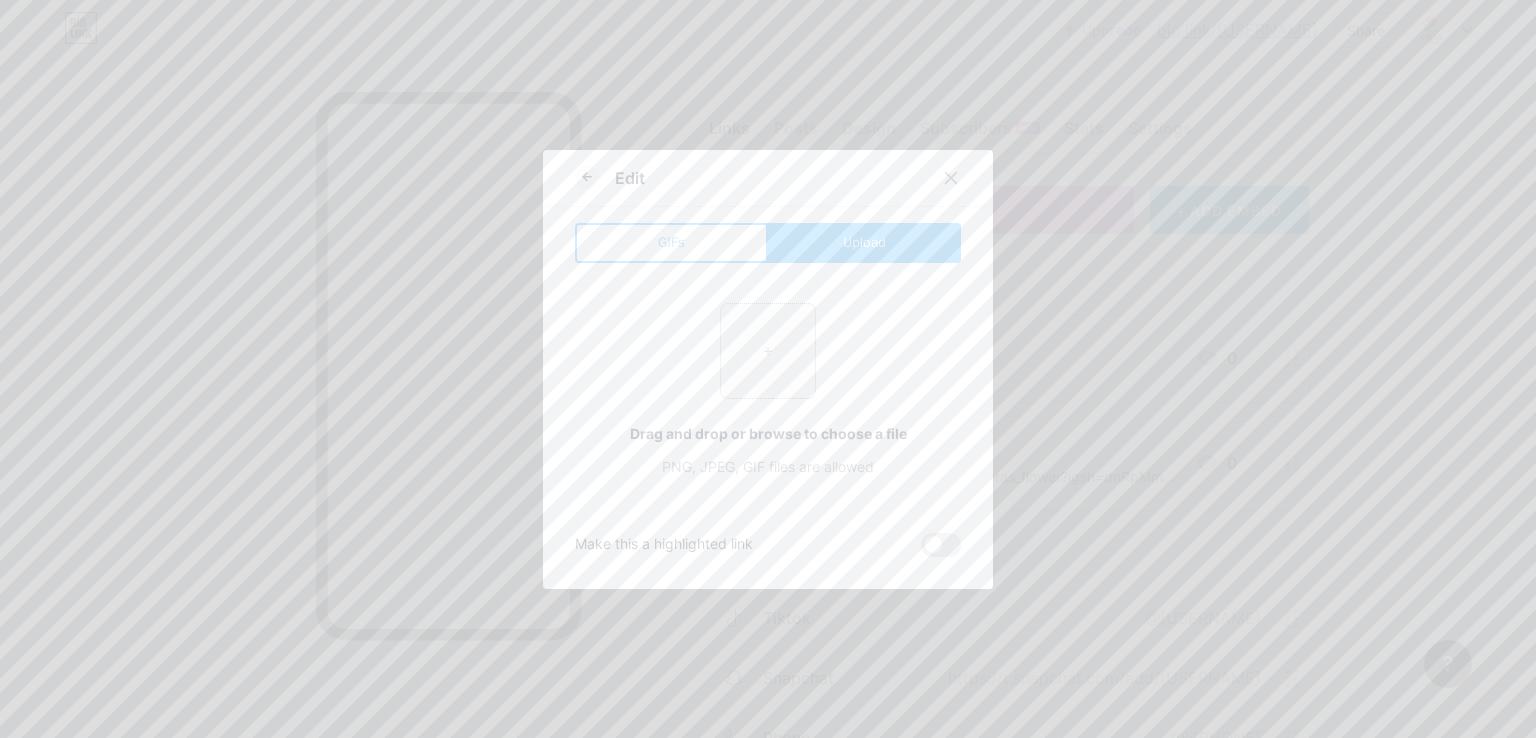 click at bounding box center [768, 351] 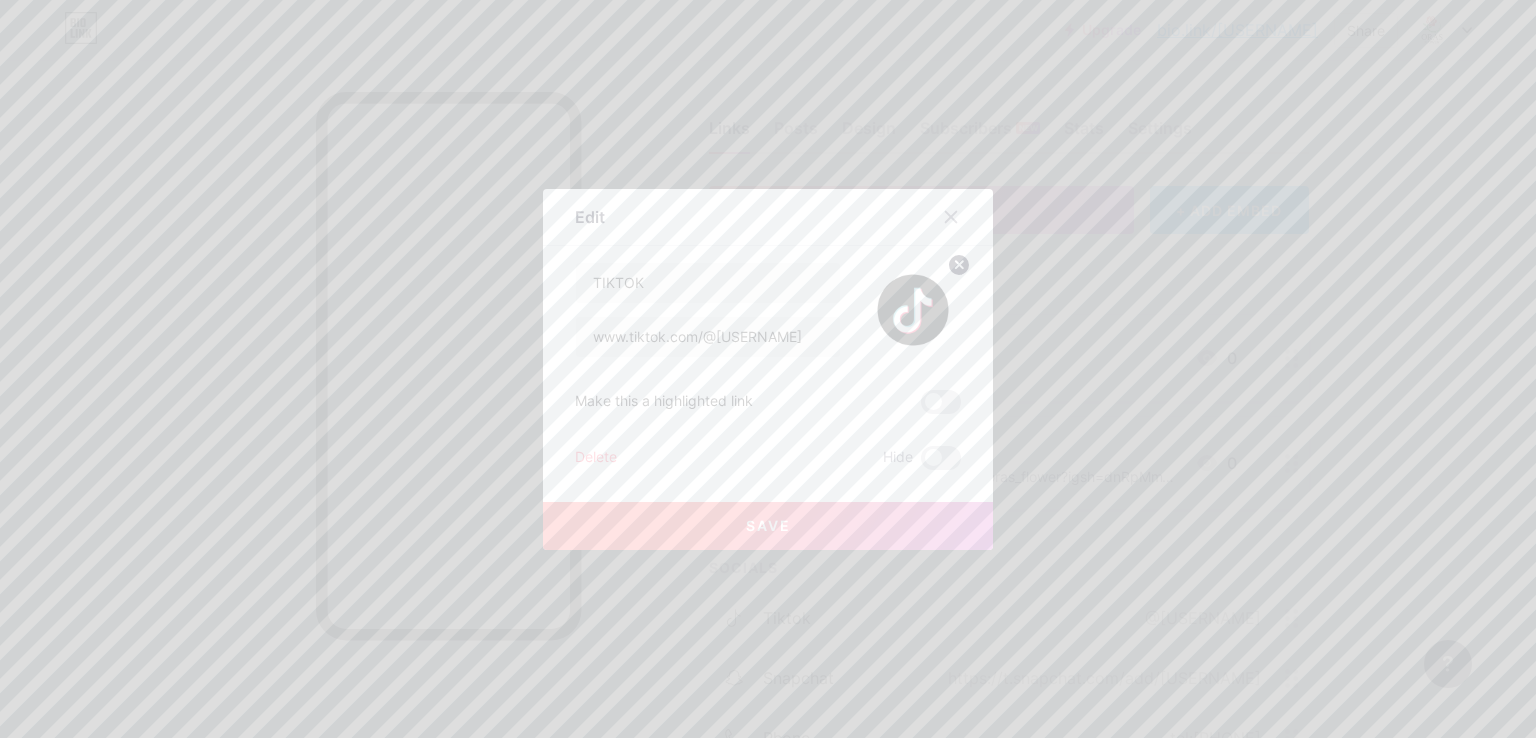 click on "Save" at bounding box center [768, 525] 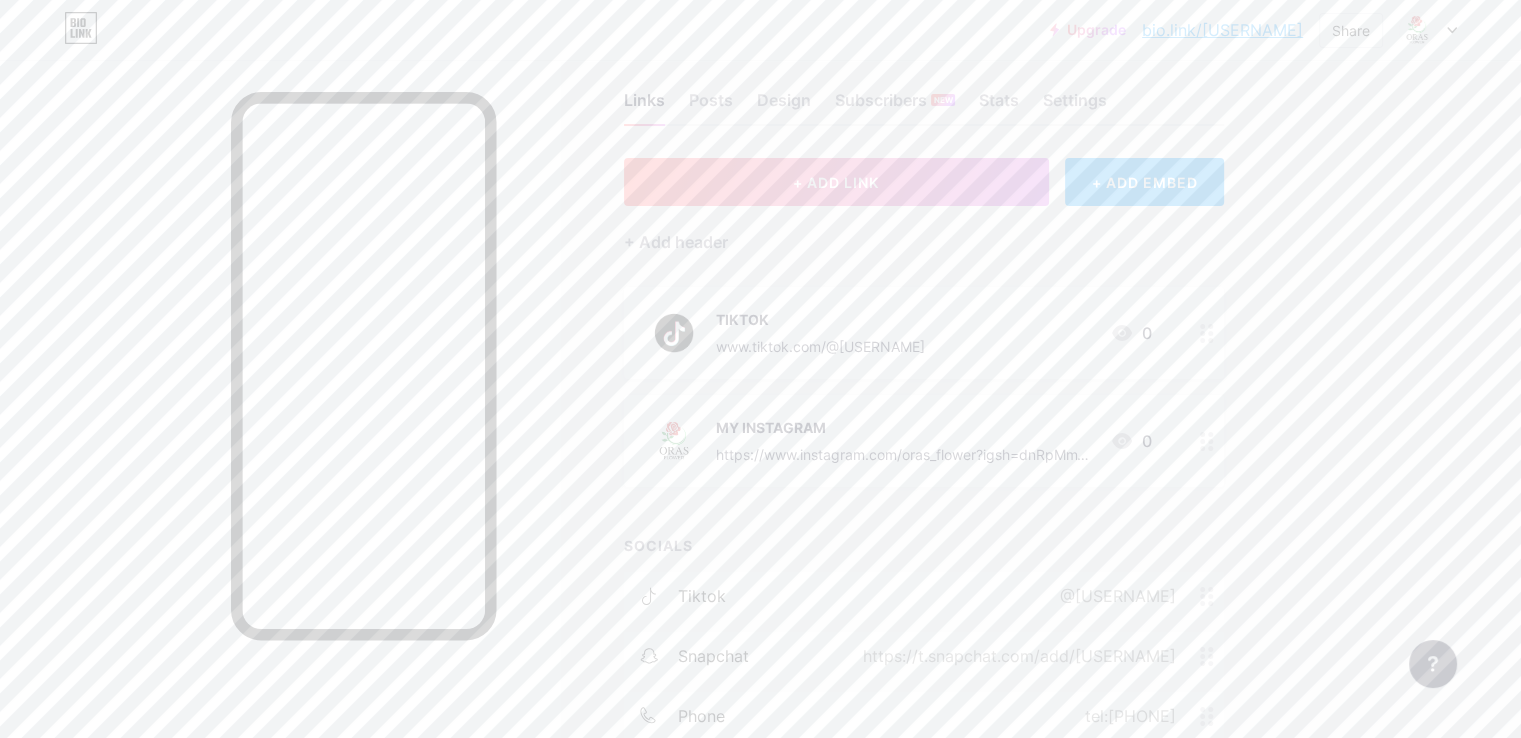 scroll, scrollTop: 166, scrollLeft: 0, axis: vertical 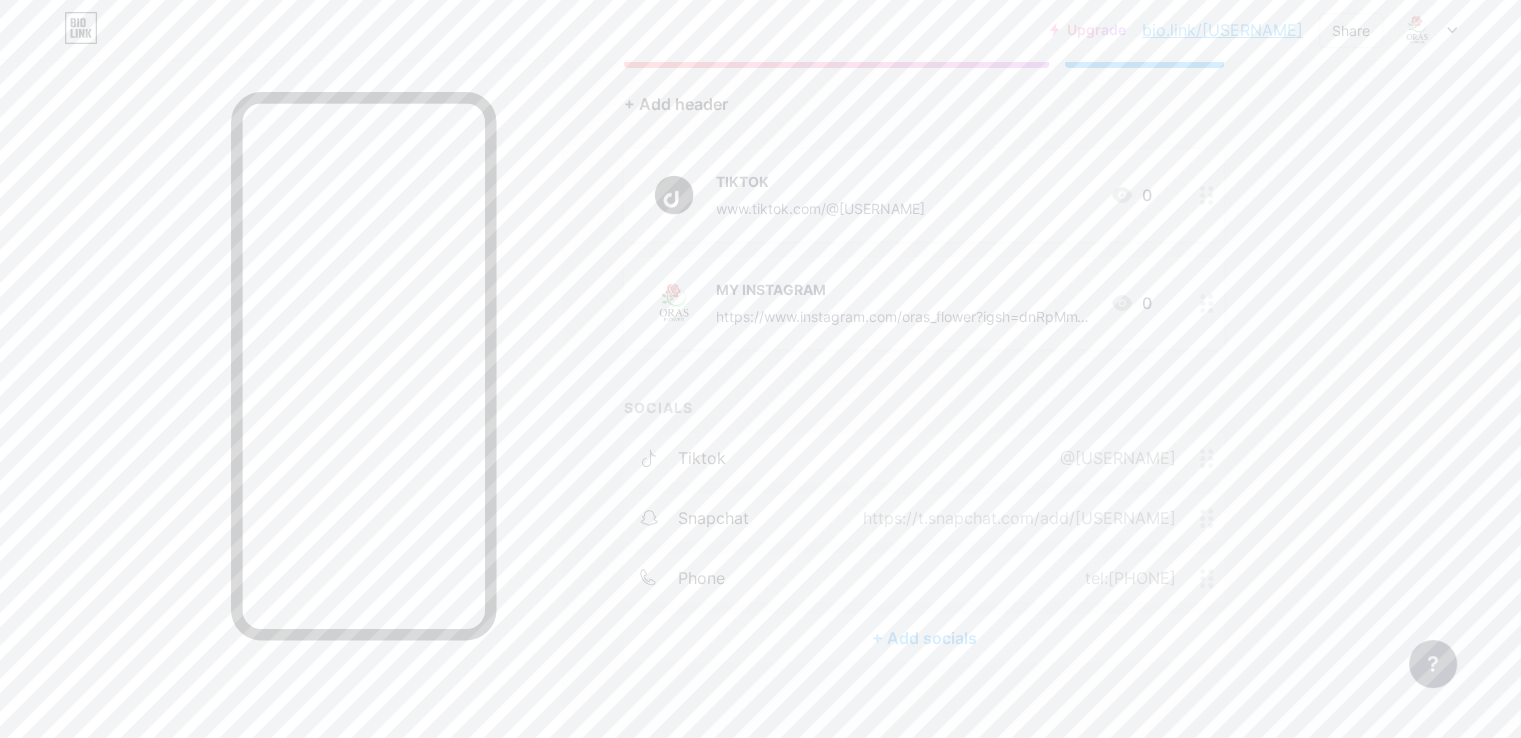 click on "+ Add header" at bounding box center [676, 104] 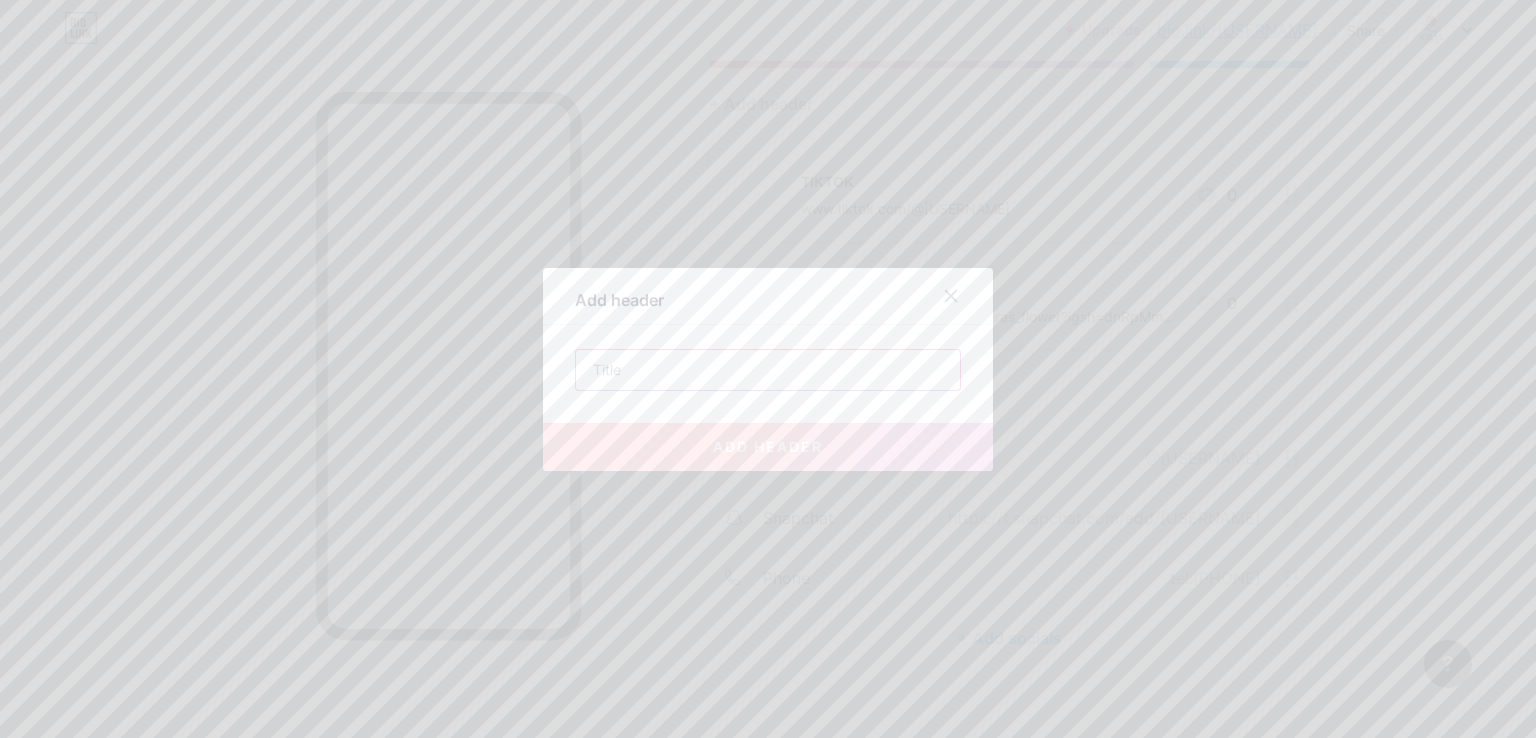 click at bounding box center (768, 370) 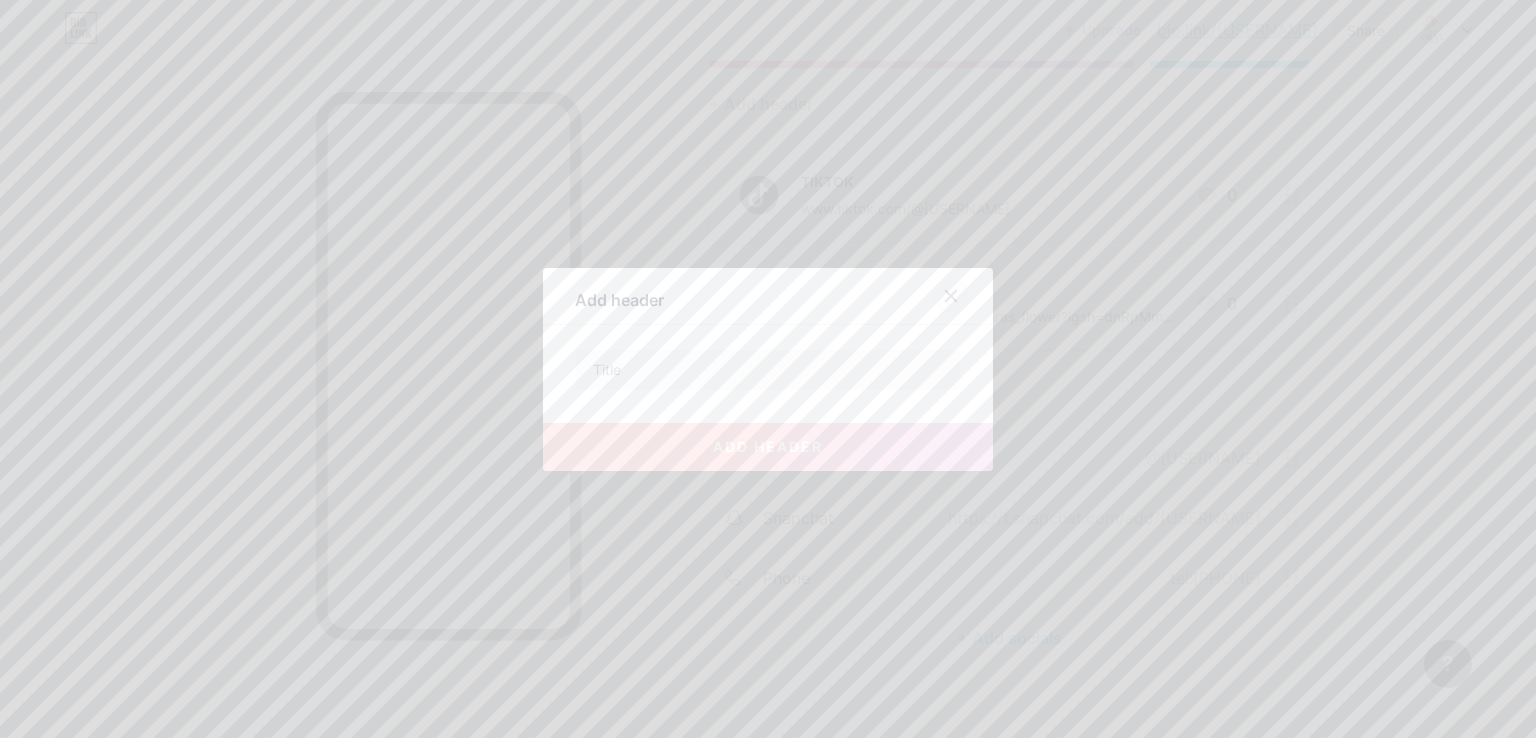 click at bounding box center [951, 296] 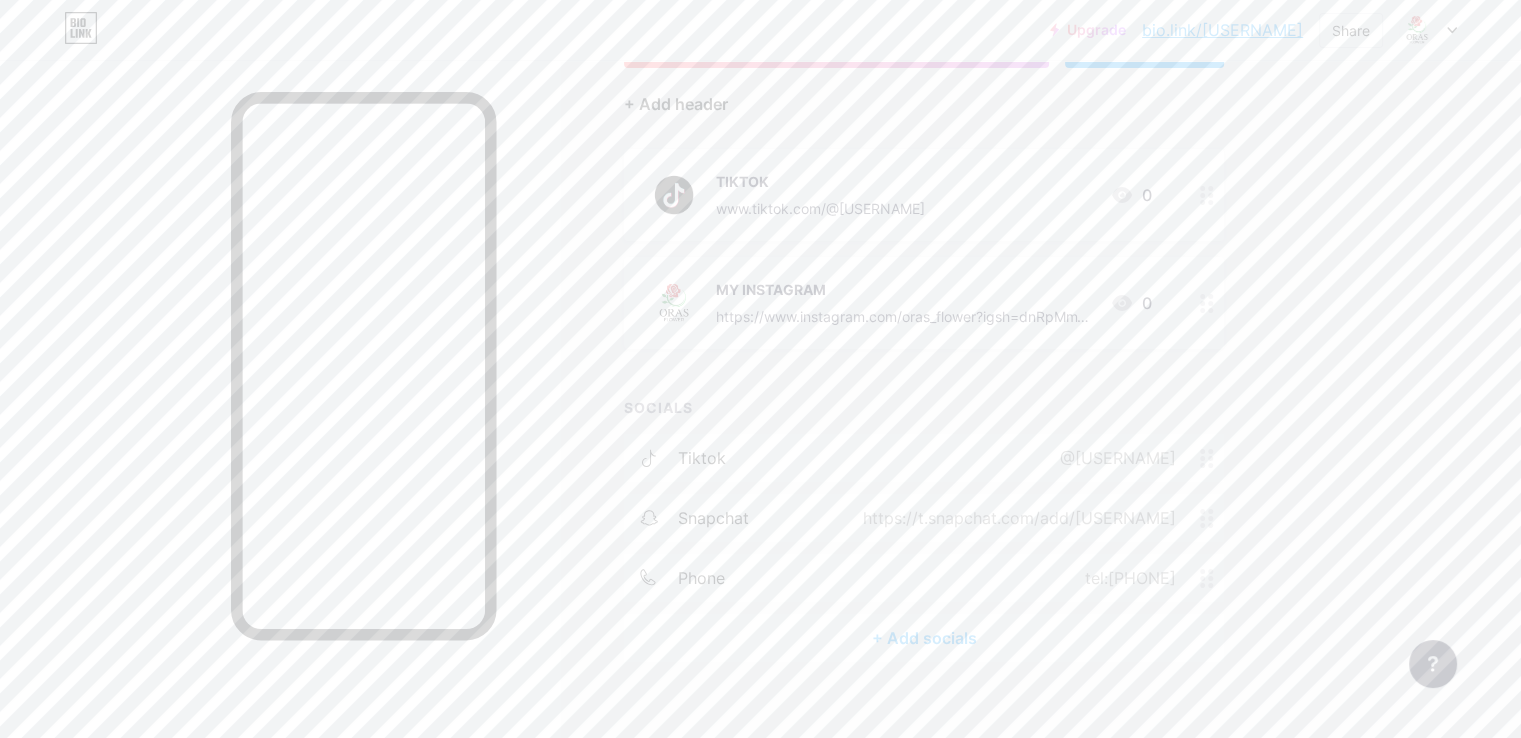 click on "+ Add header" at bounding box center (676, 104) 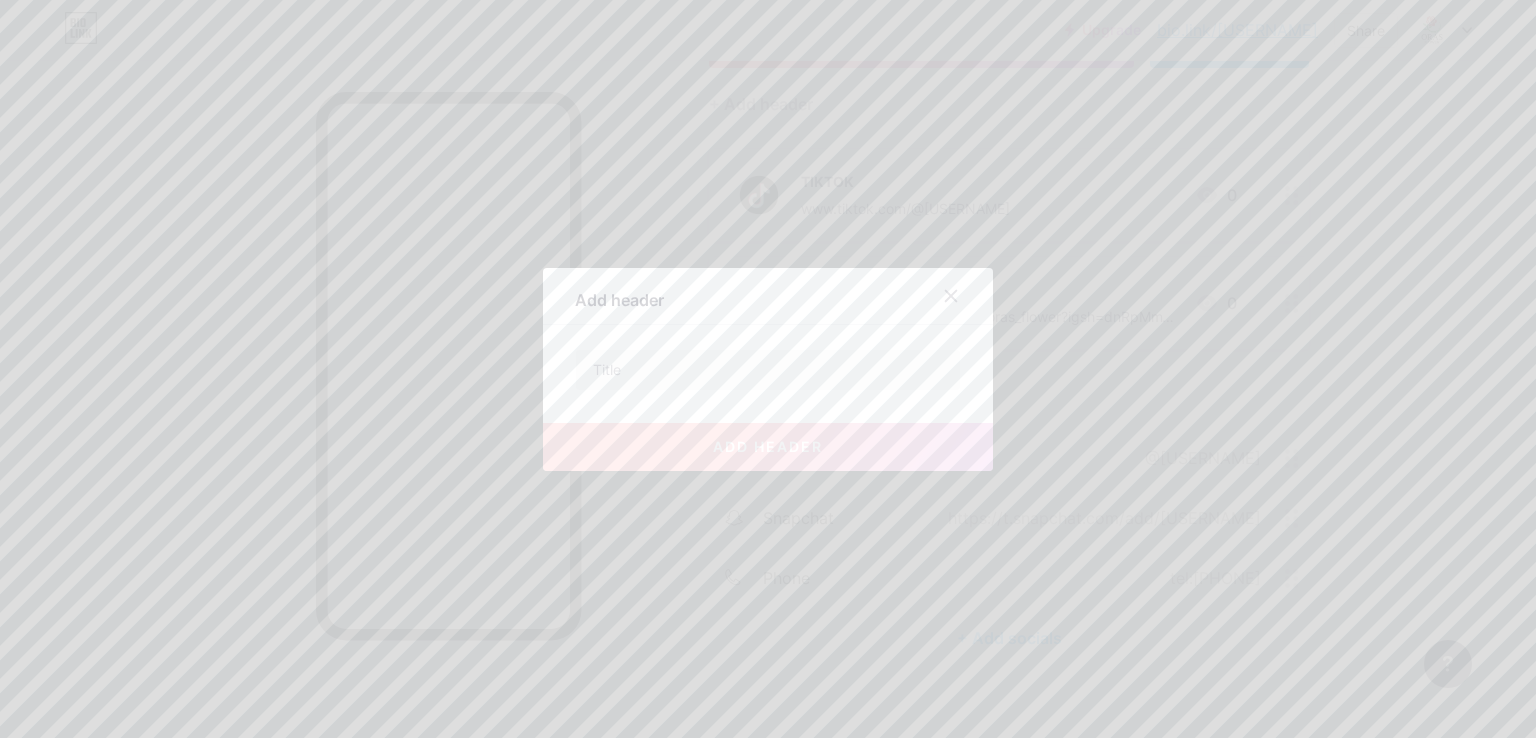 click on "add header" at bounding box center [768, 431] 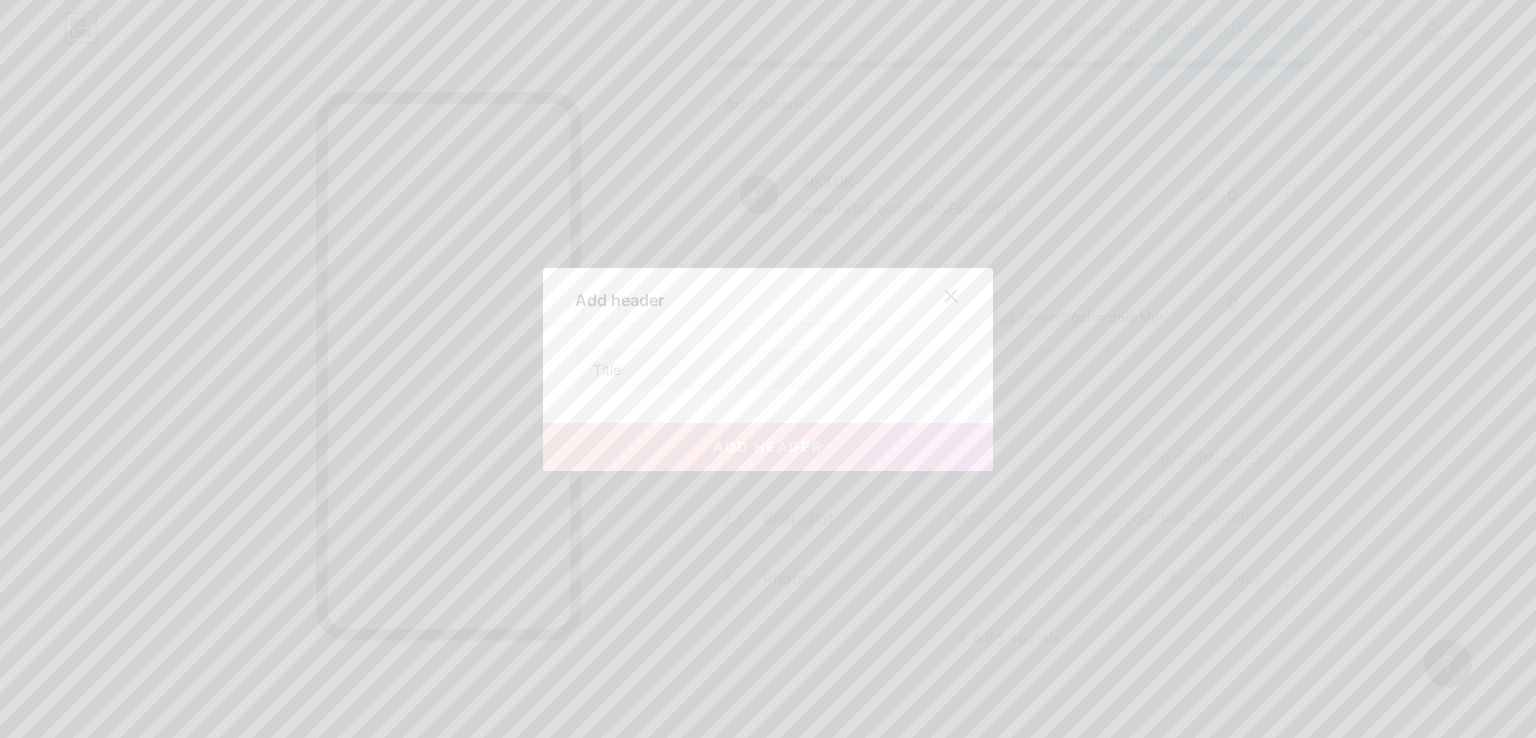 click on "Add header" at bounding box center [768, 301] 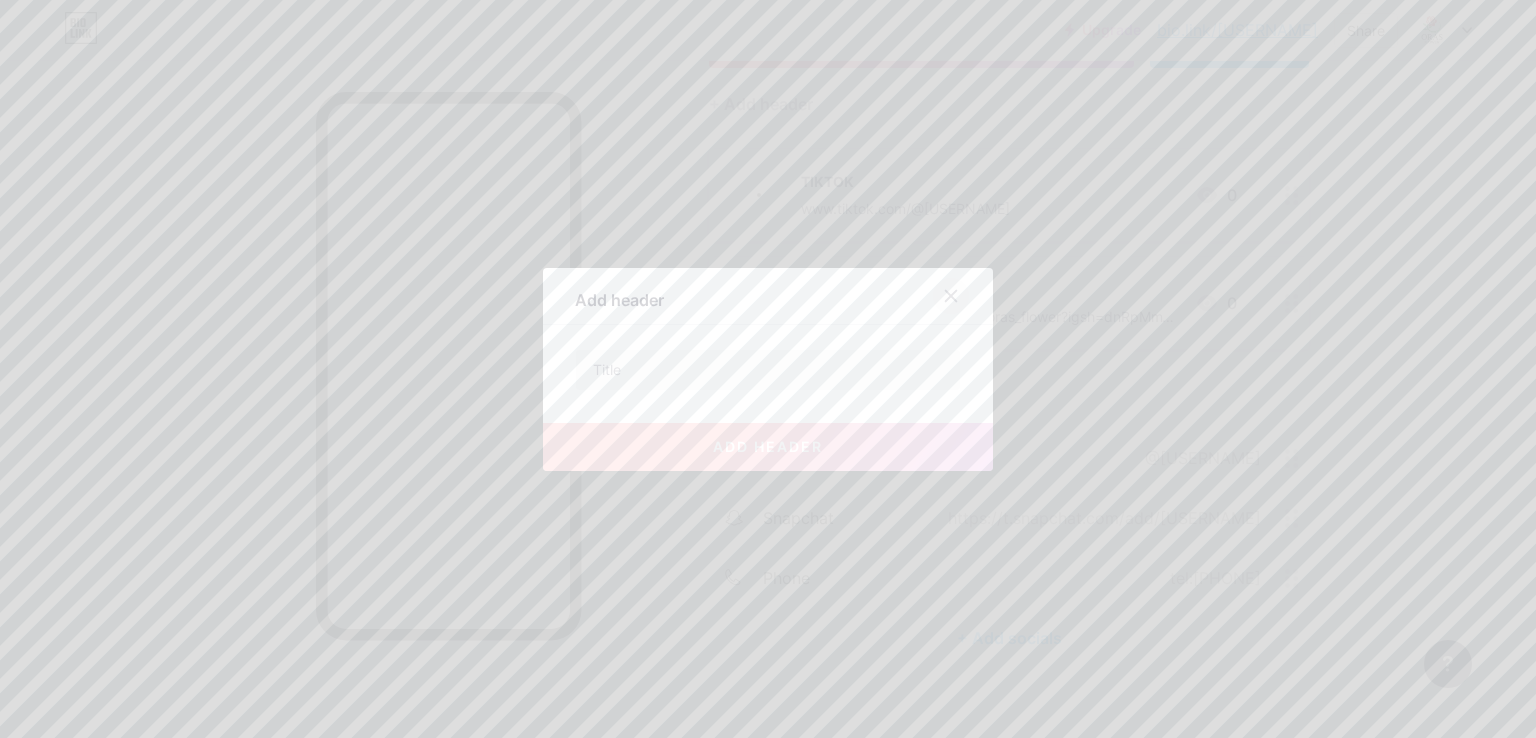 click 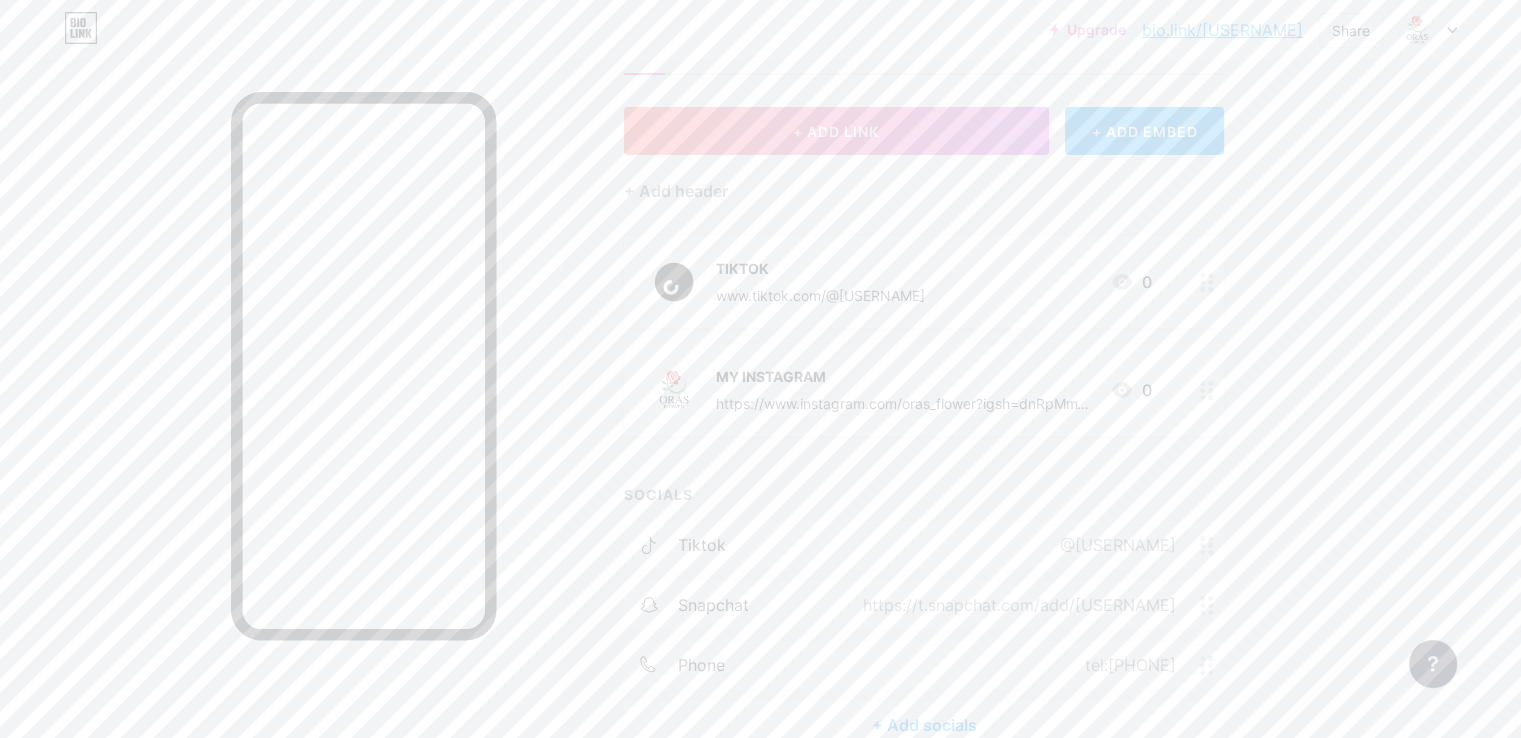 scroll, scrollTop: 0, scrollLeft: 0, axis: both 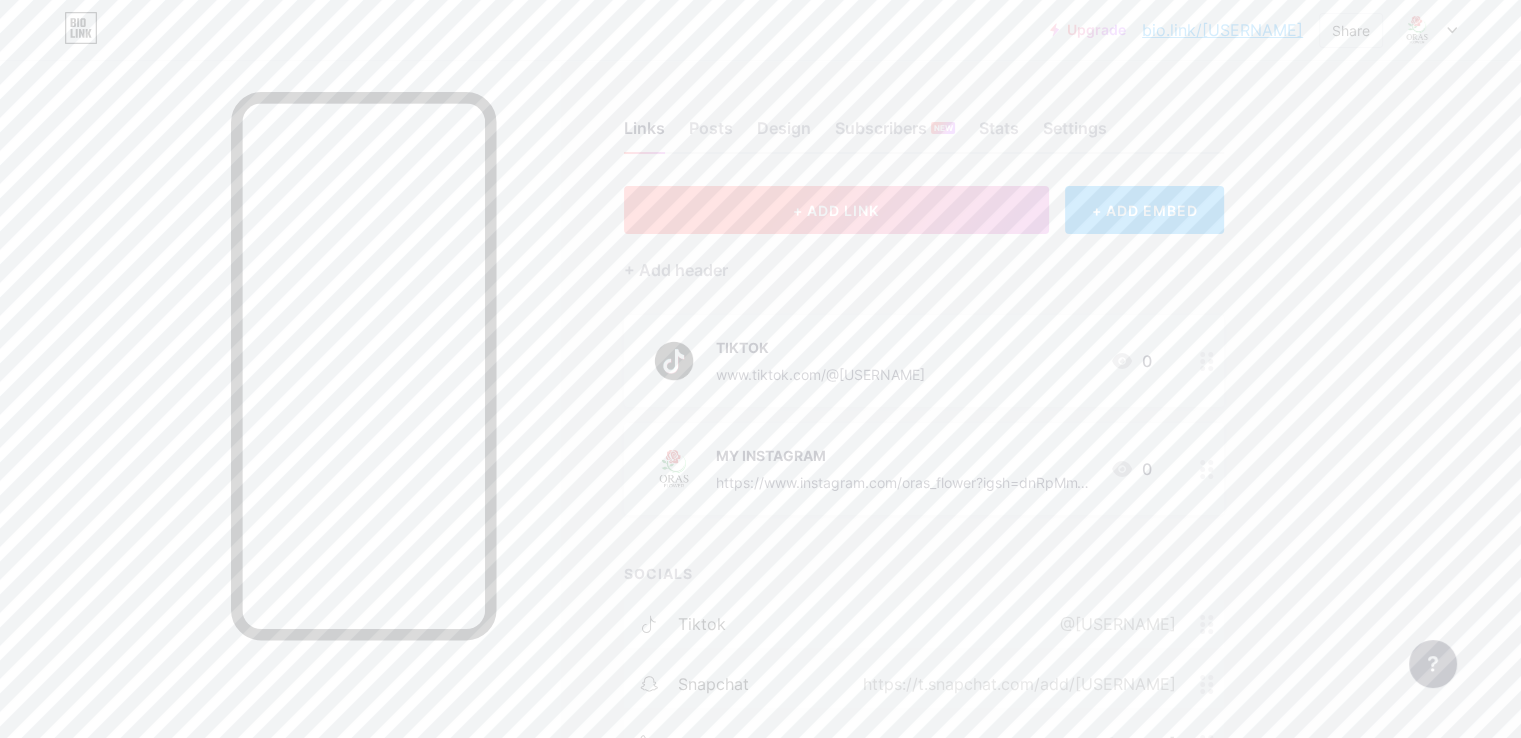 click on "+ ADD LINK" at bounding box center [836, 210] 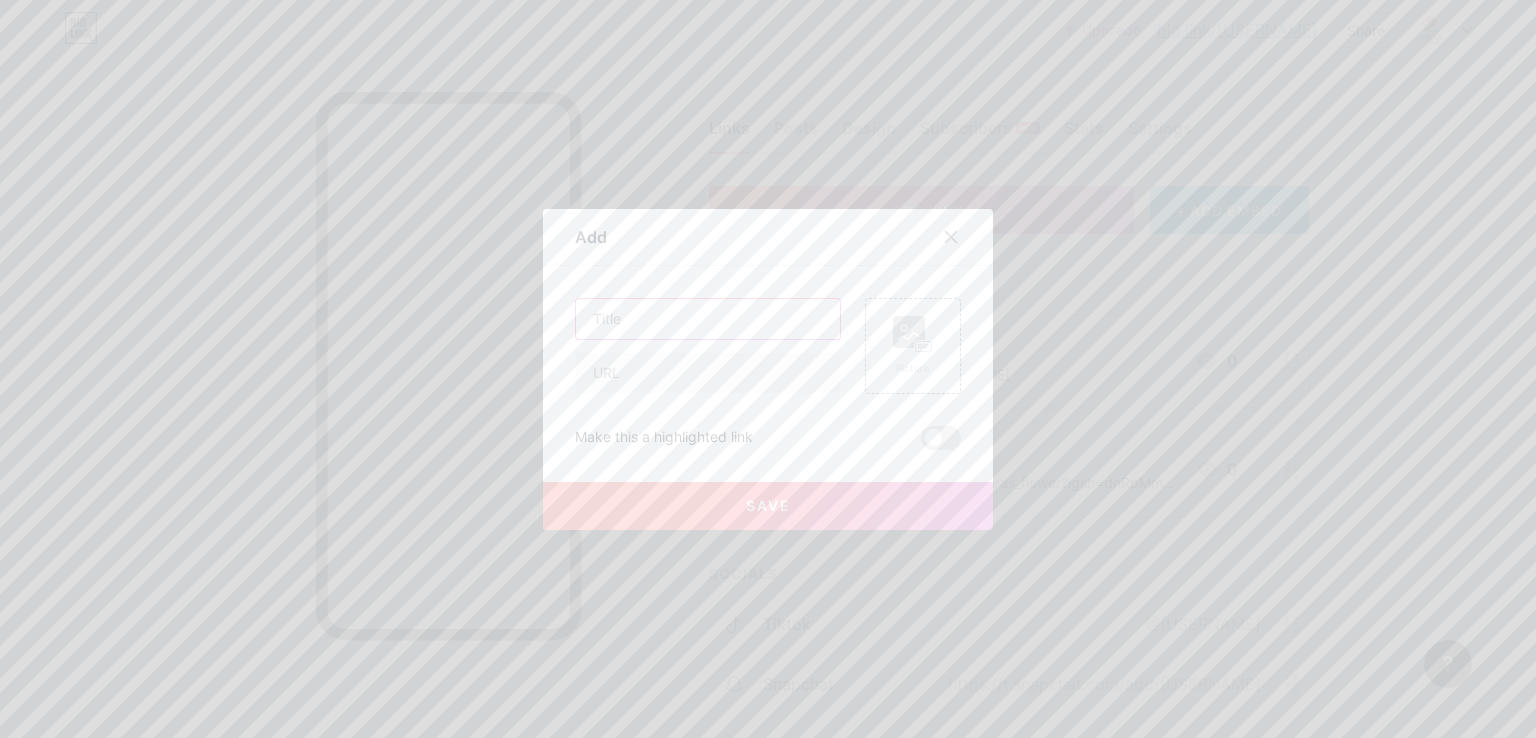 click at bounding box center [708, 319] 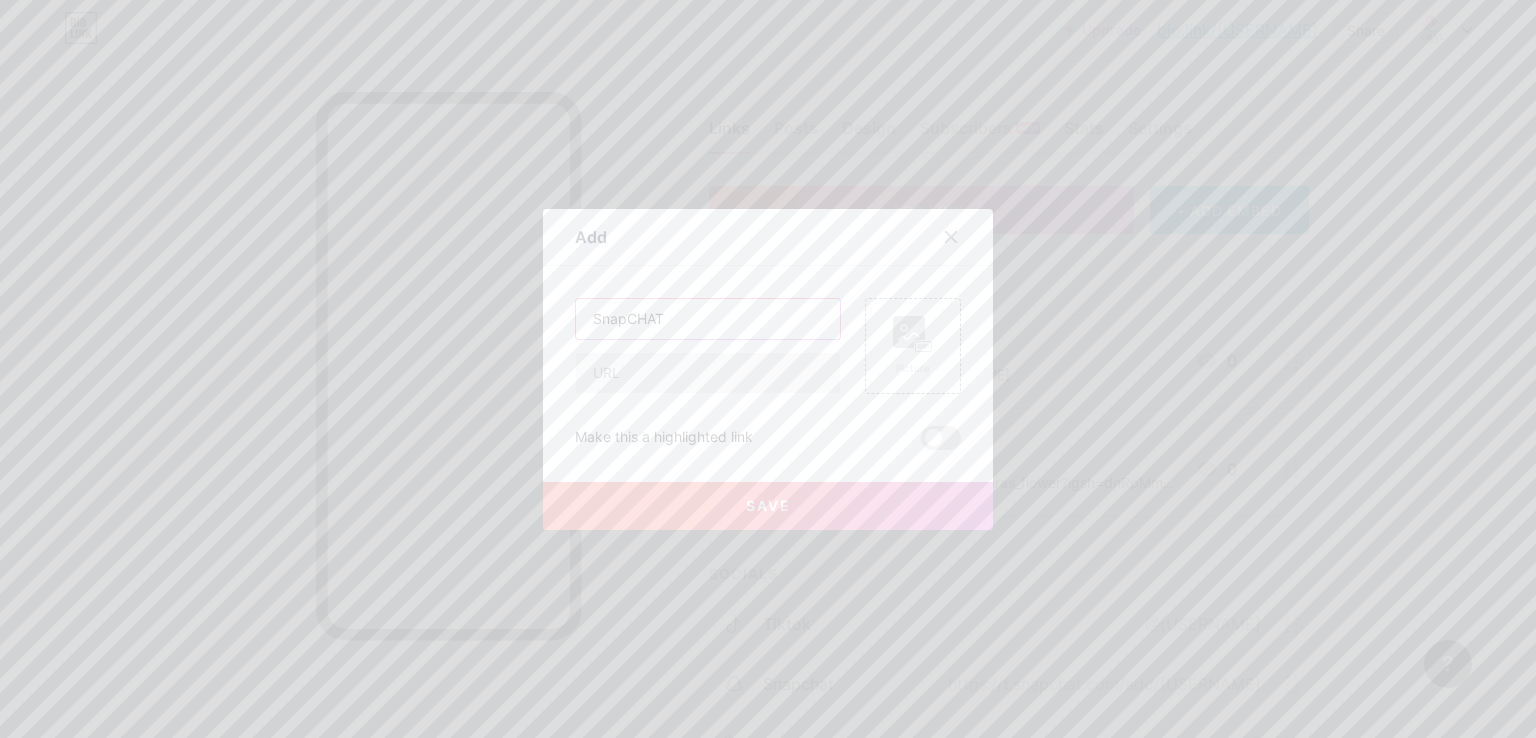 drag, startPoint x: 688, startPoint y: 314, endPoint x: 653, endPoint y: 366, distance: 62.681736 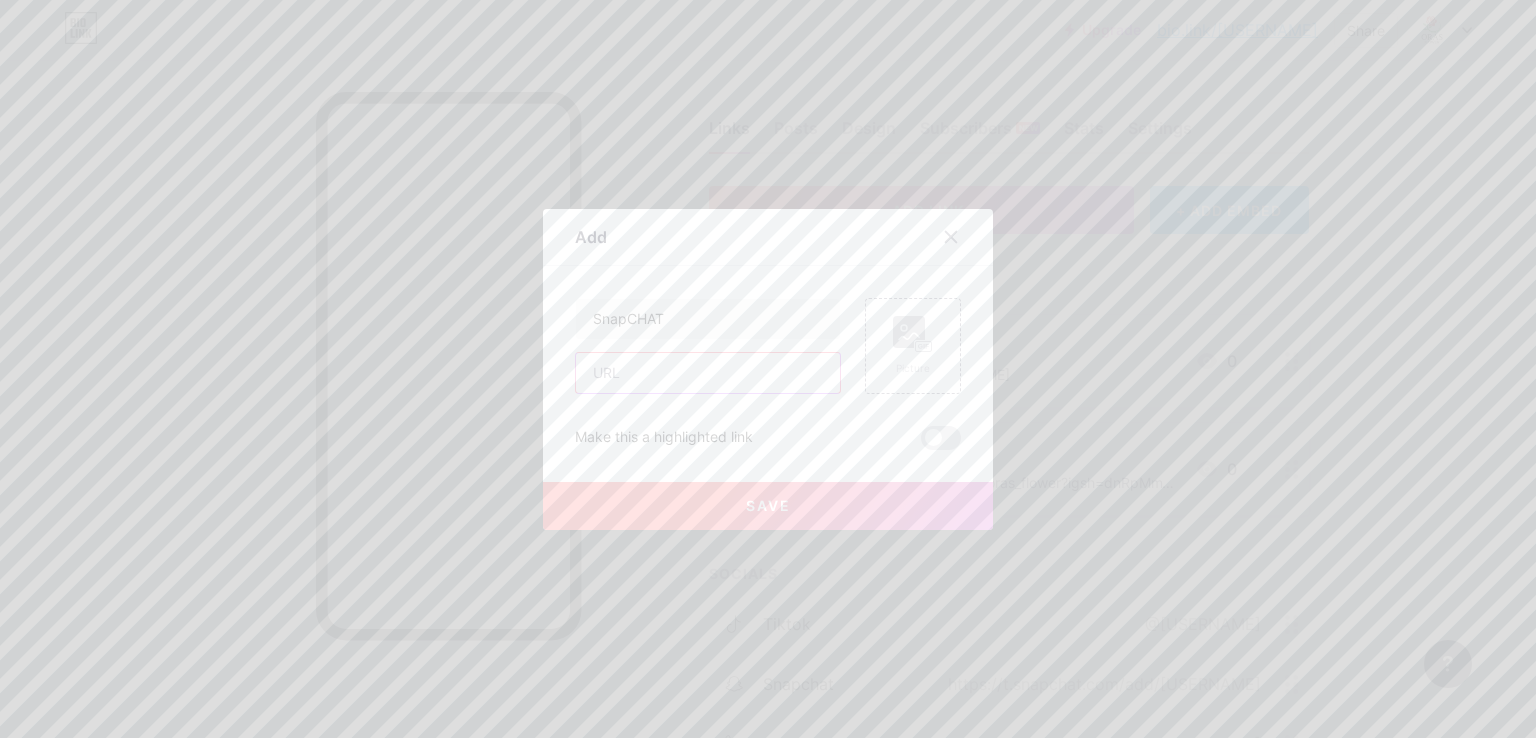 click at bounding box center [708, 373] 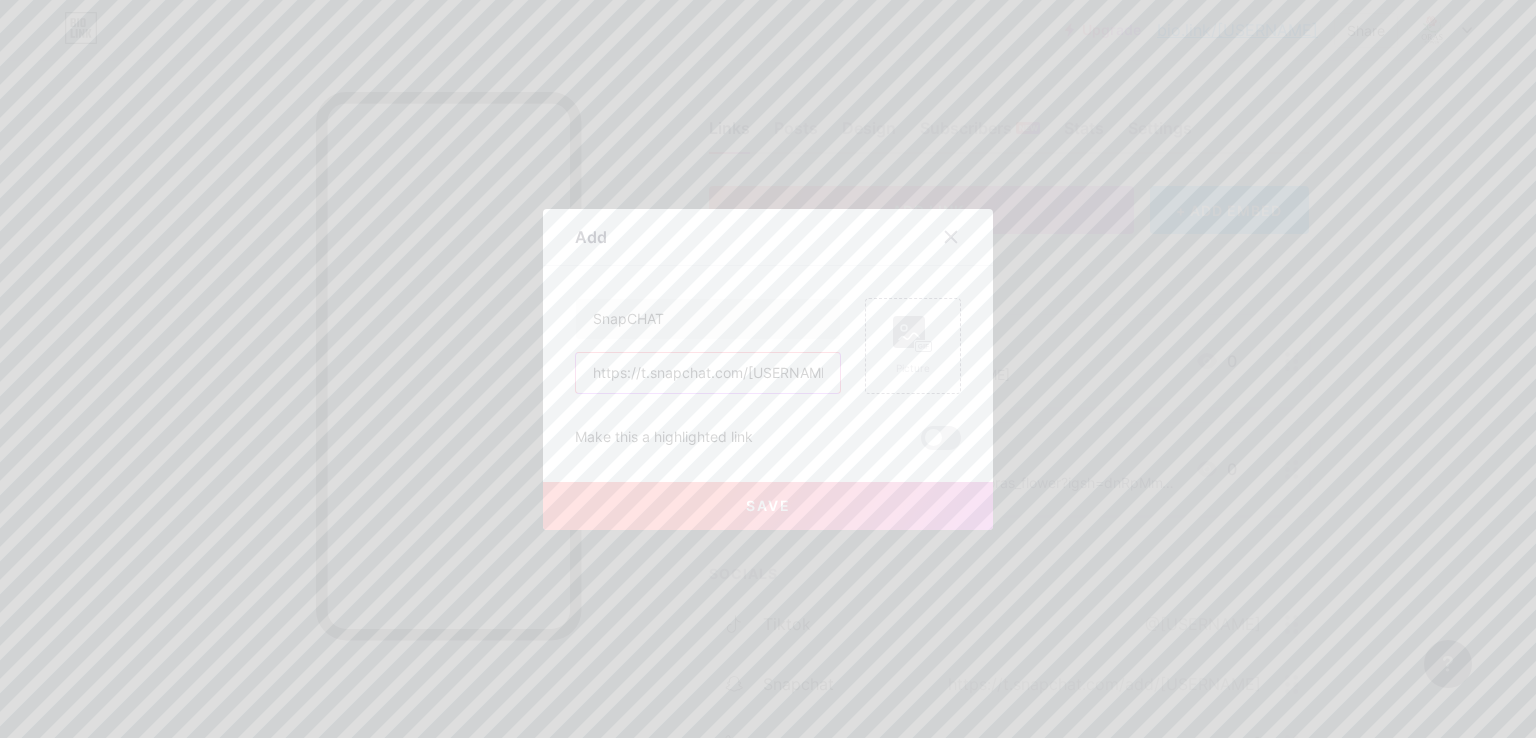 type on "https://t.snapchat.com/[USERNAME]" 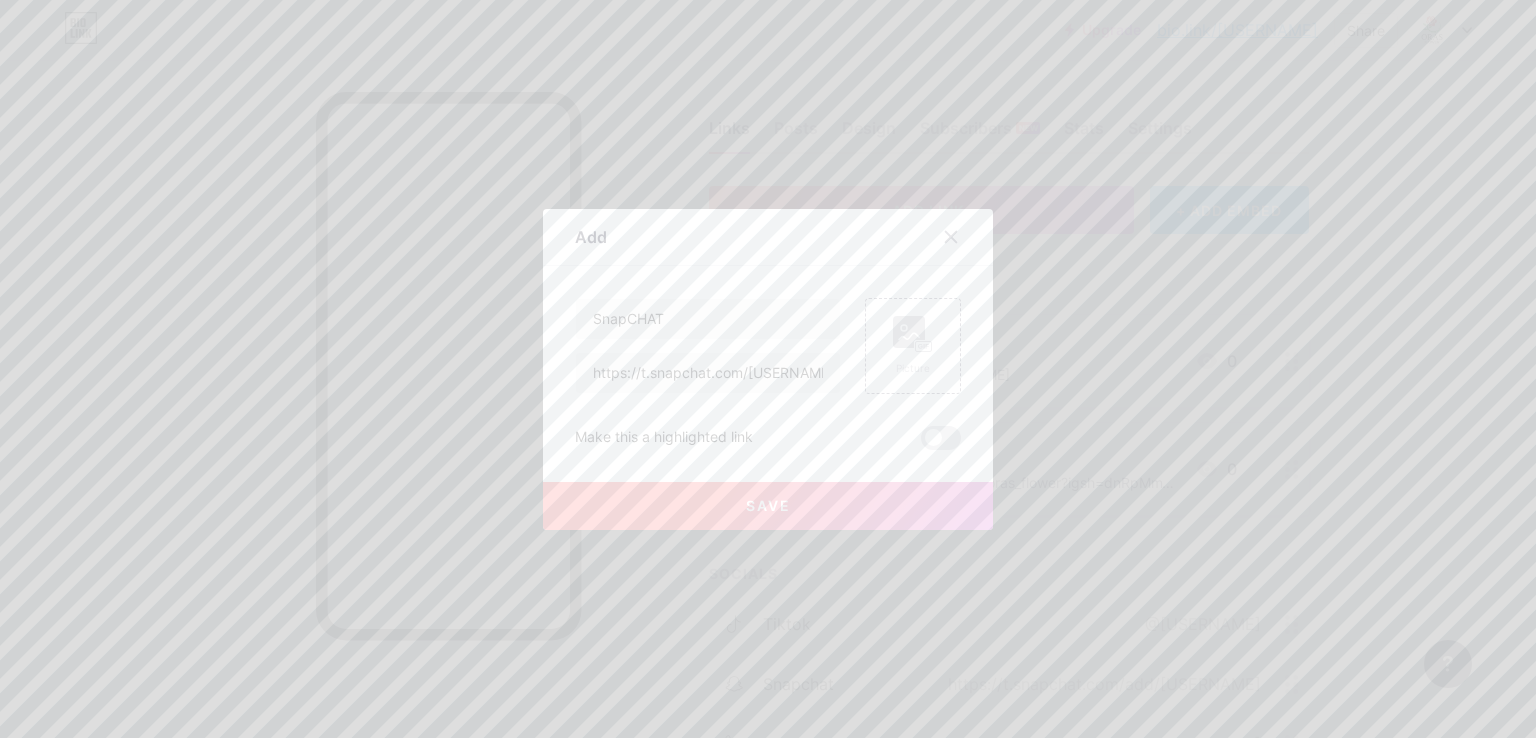 click on "Save" at bounding box center [768, 506] 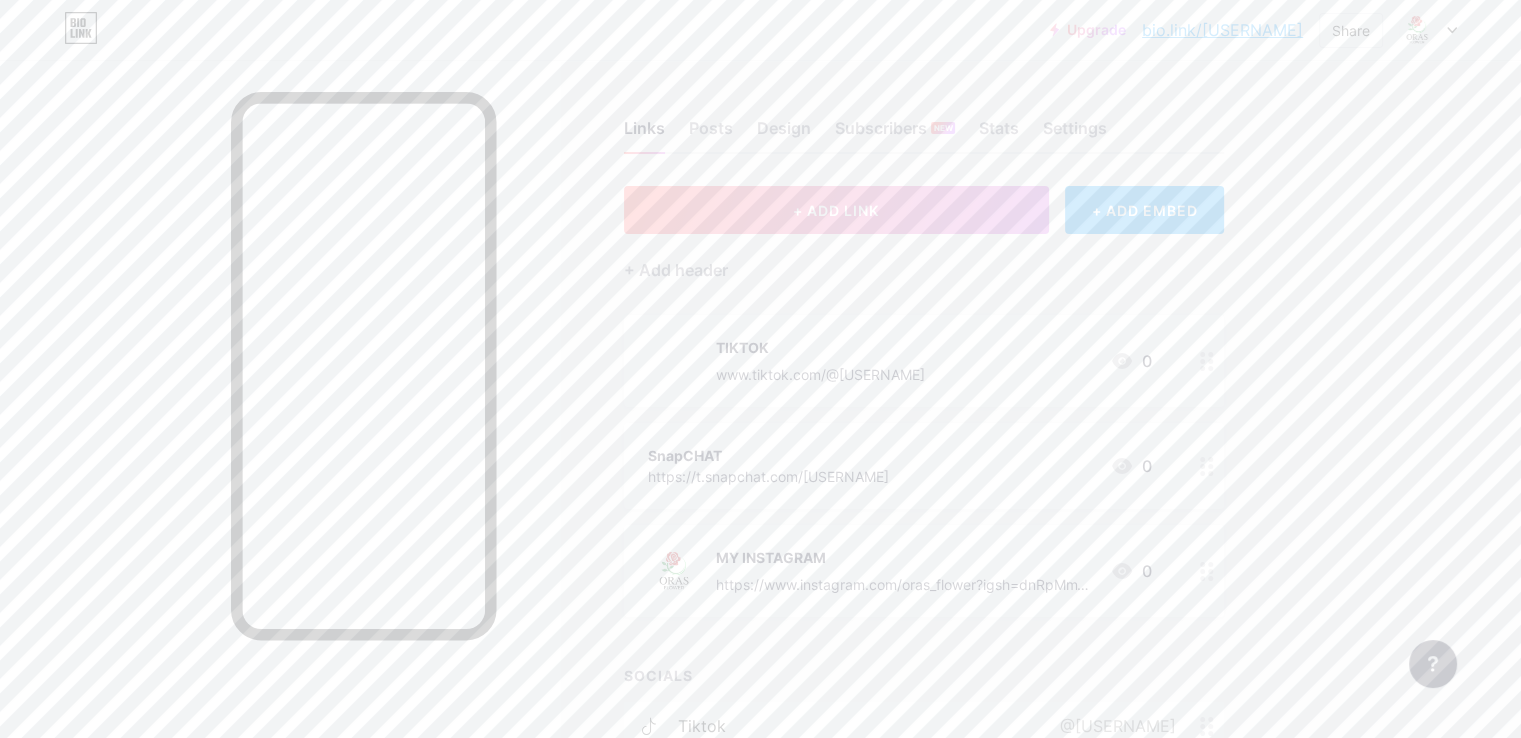 click on "SnapCHAT
https://t.snapchat.com/[URL_ID]
0" at bounding box center [900, 466] 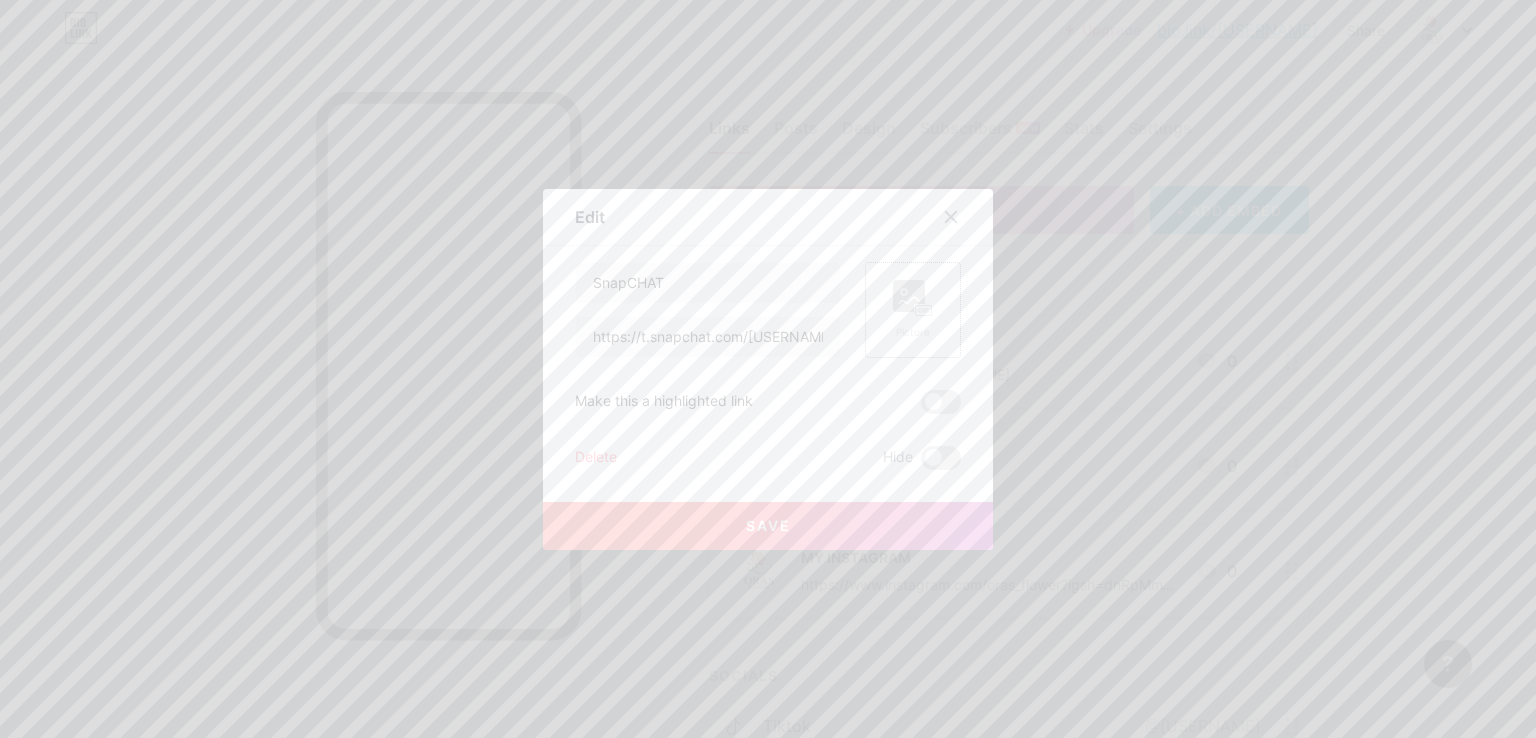 click 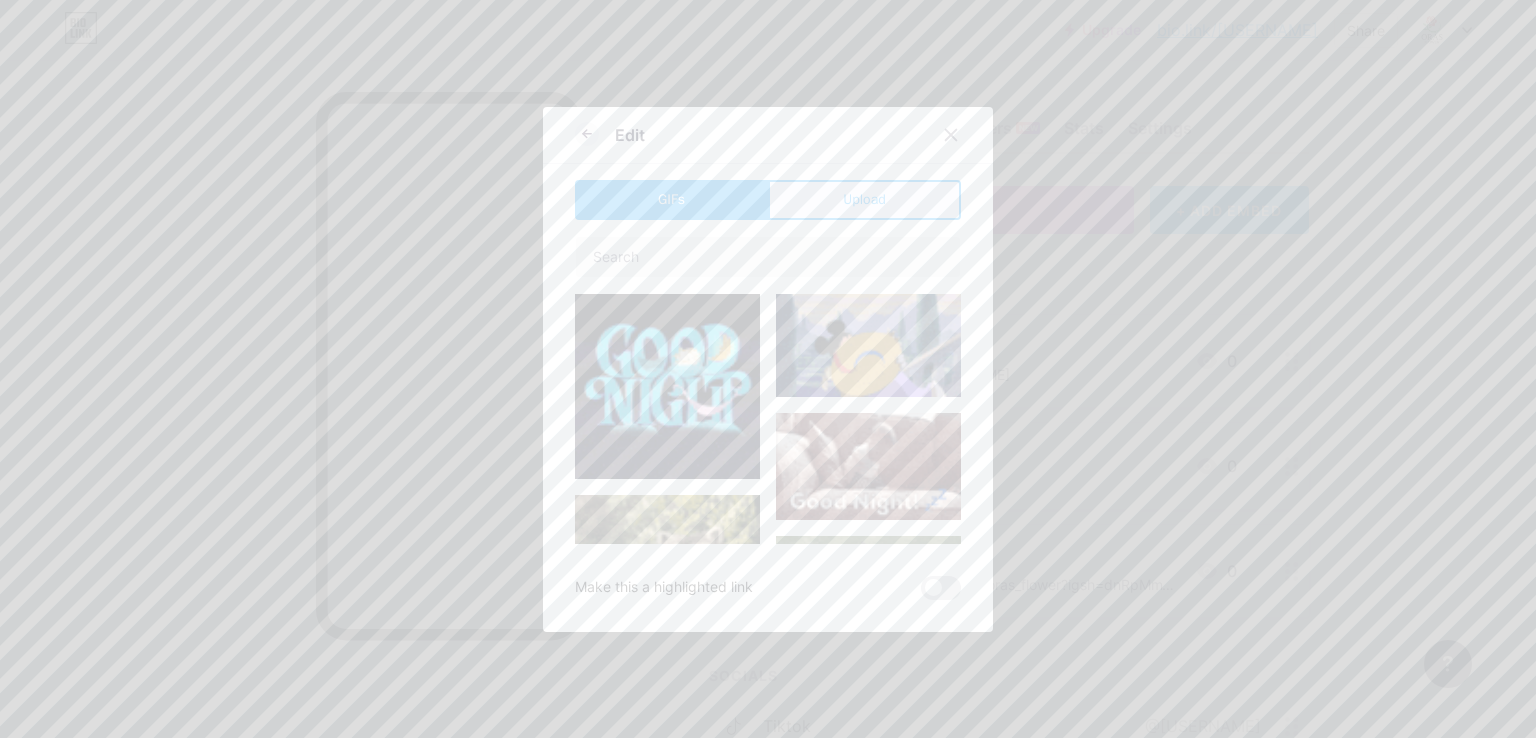 click on "Upload" at bounding box center (864, 199) 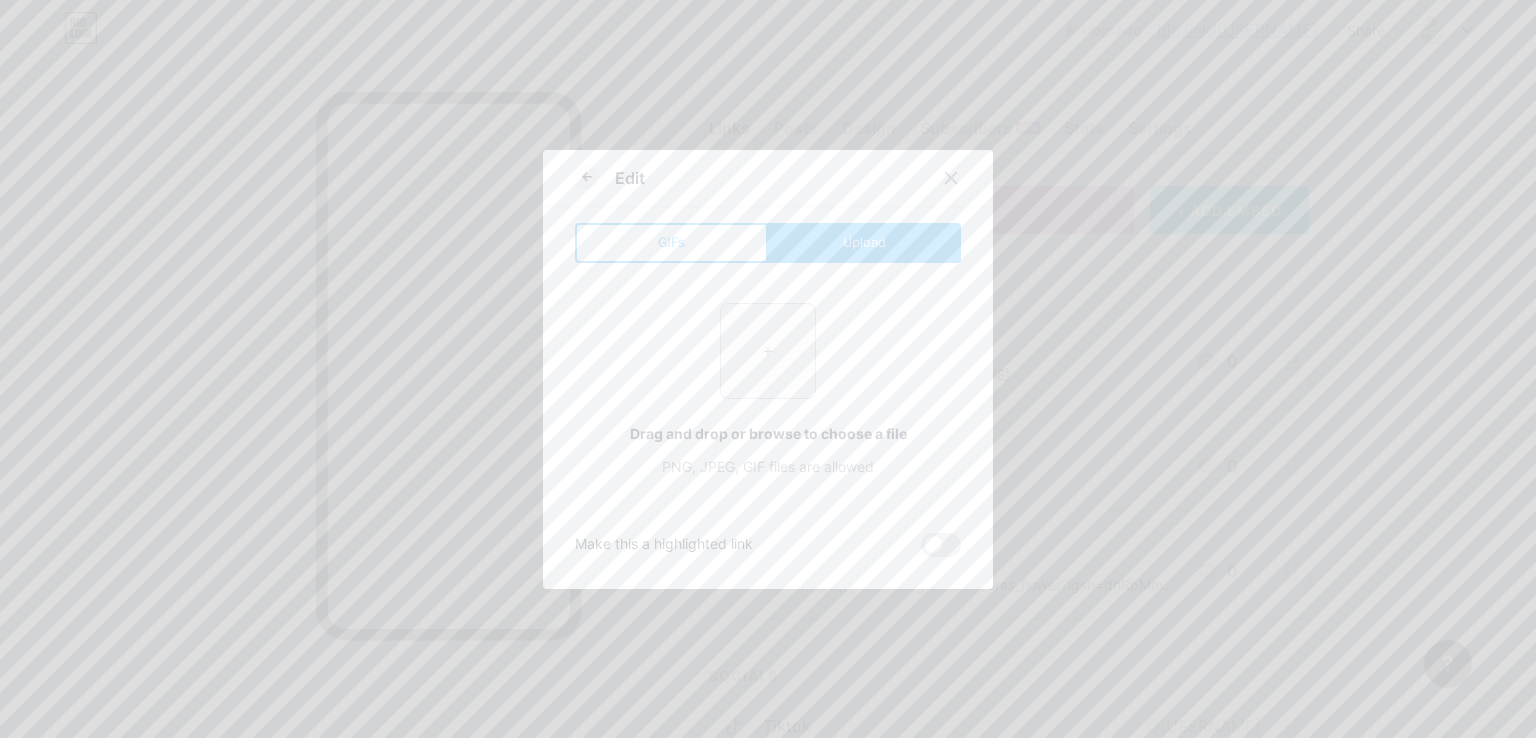 click at bounding box center (768, 351) 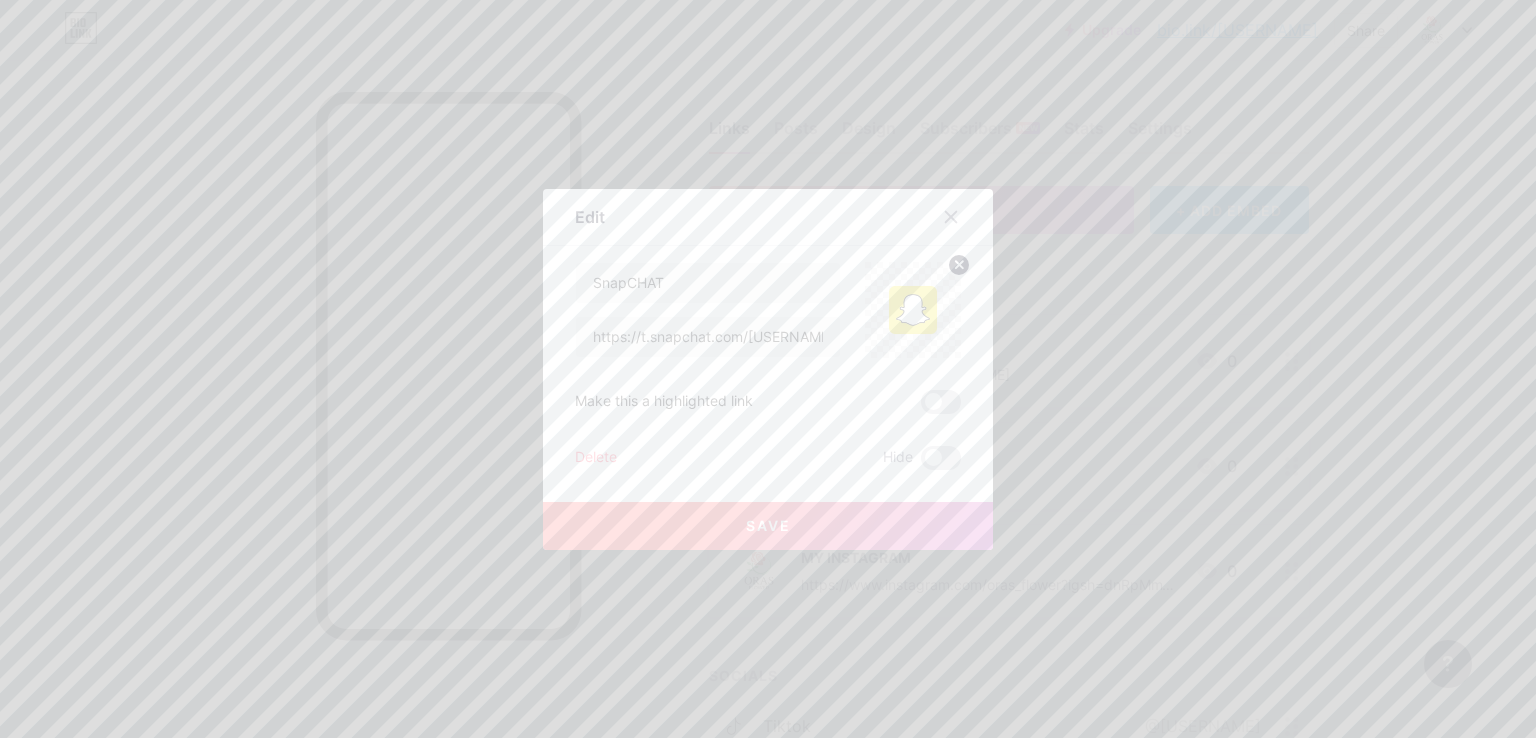 click on "Save" at bounding box center (768, 525) 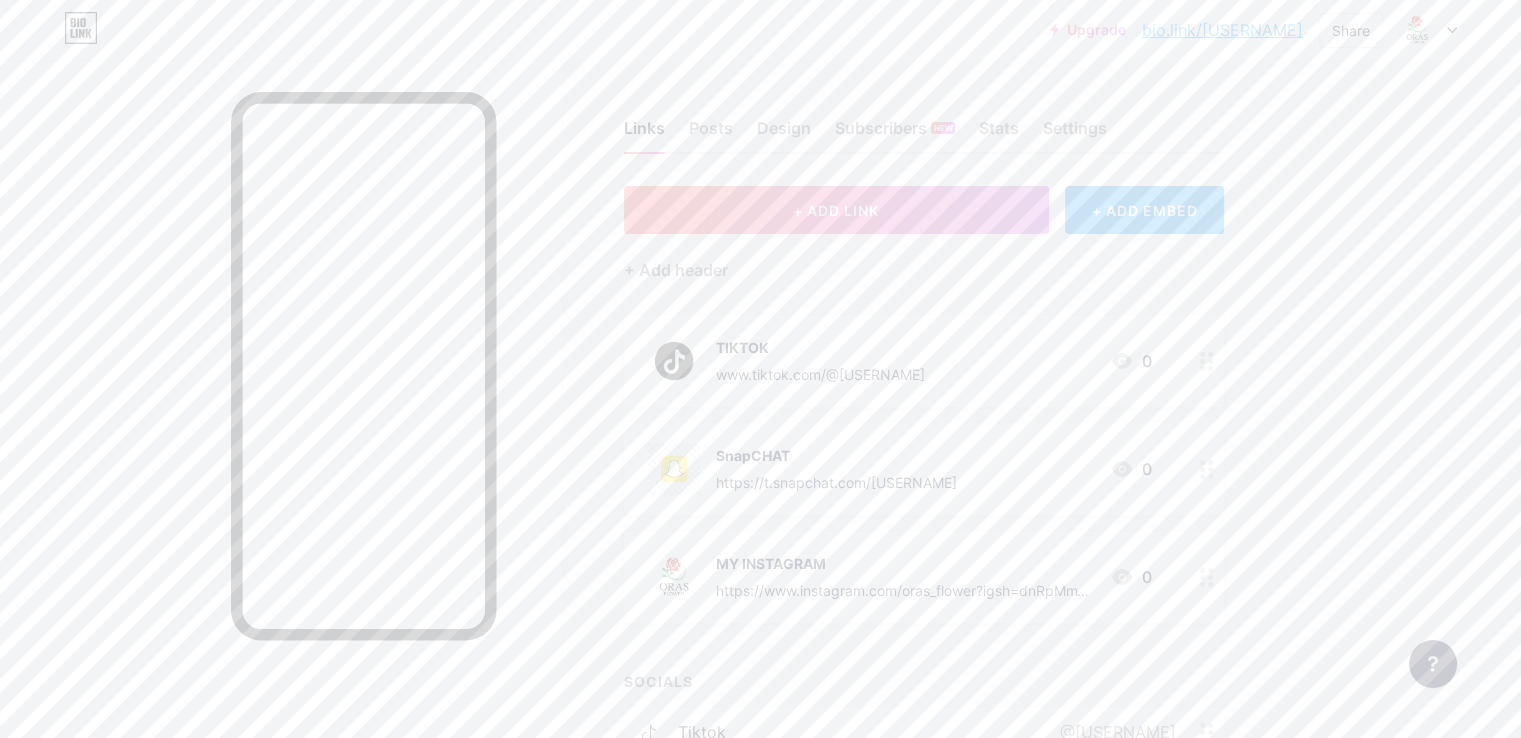 click at bounding box center (1207, 469) 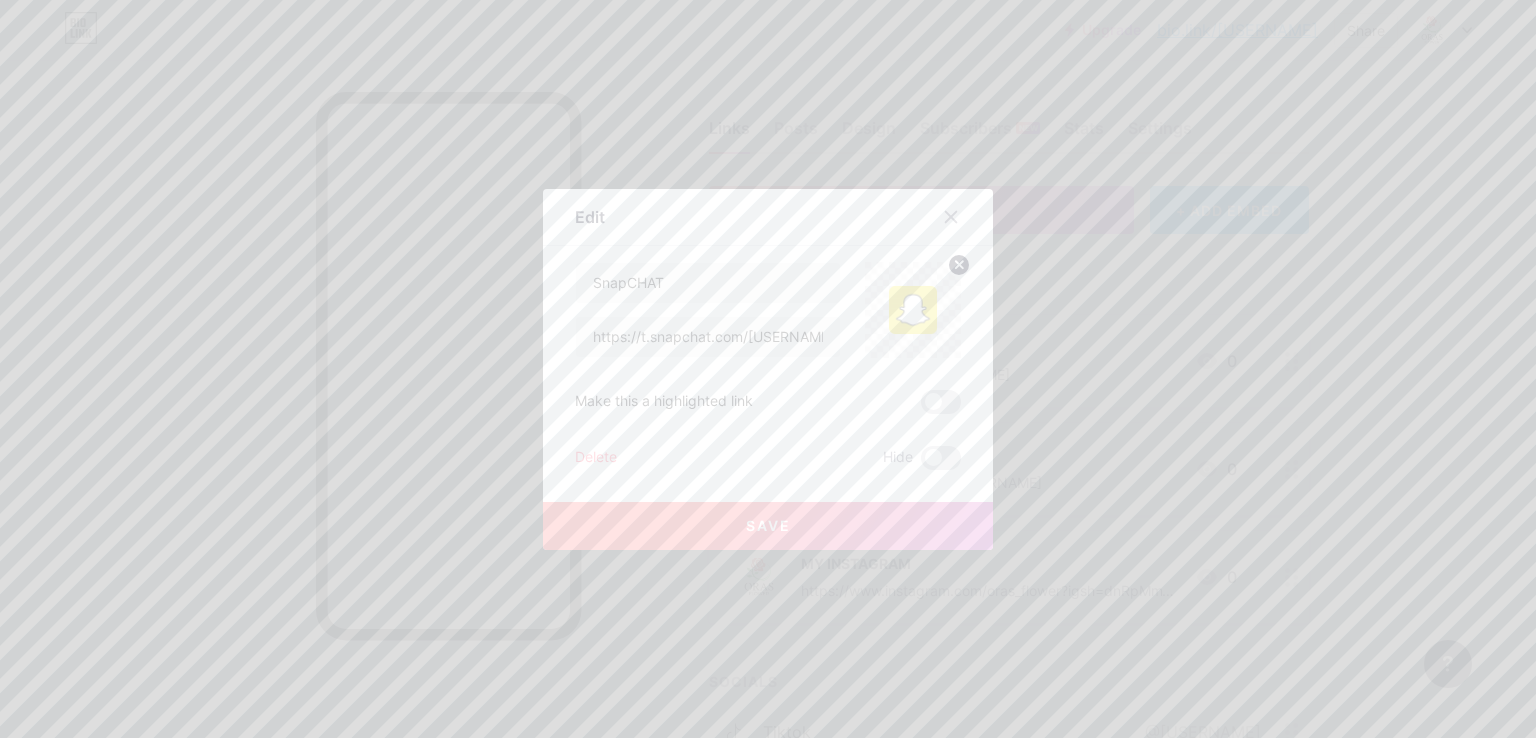 click 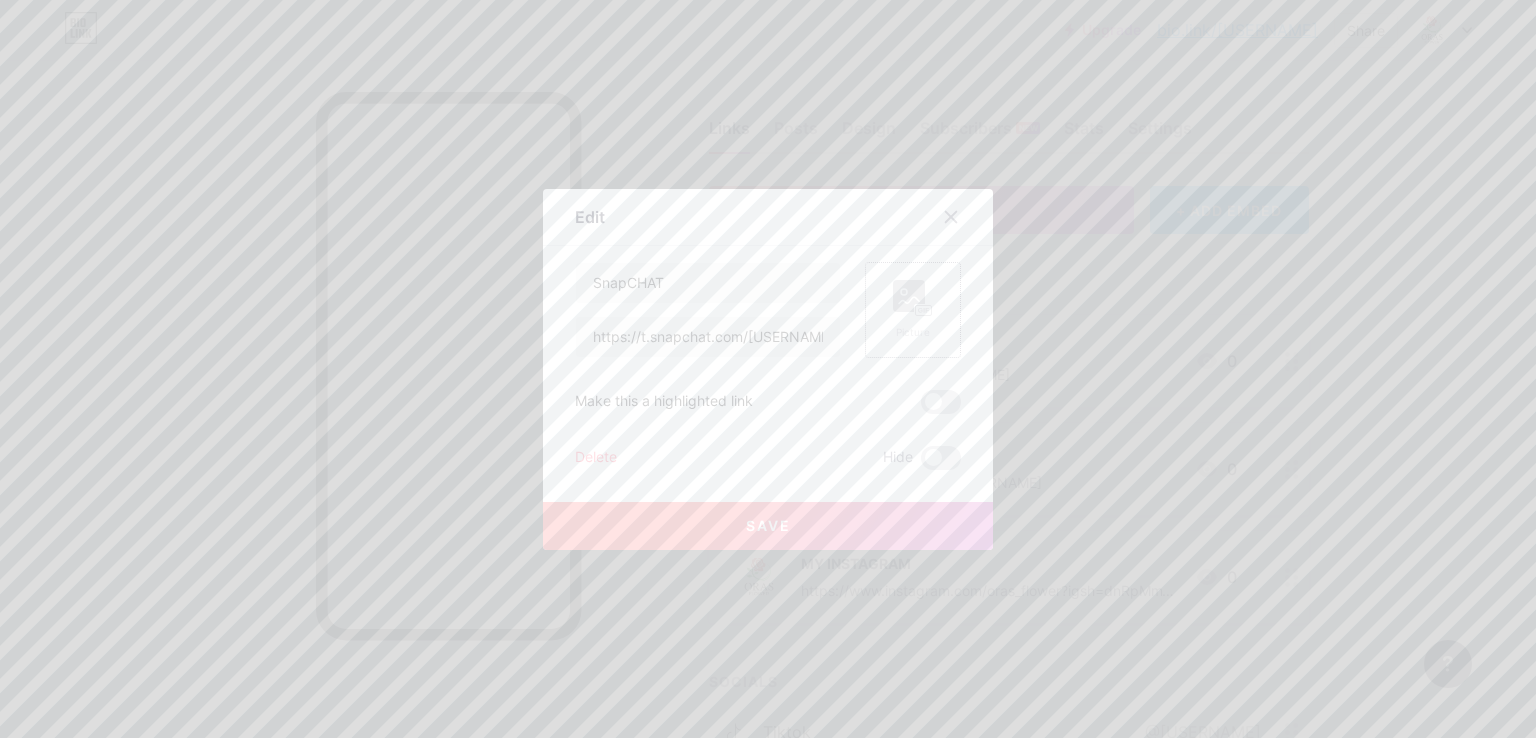 click 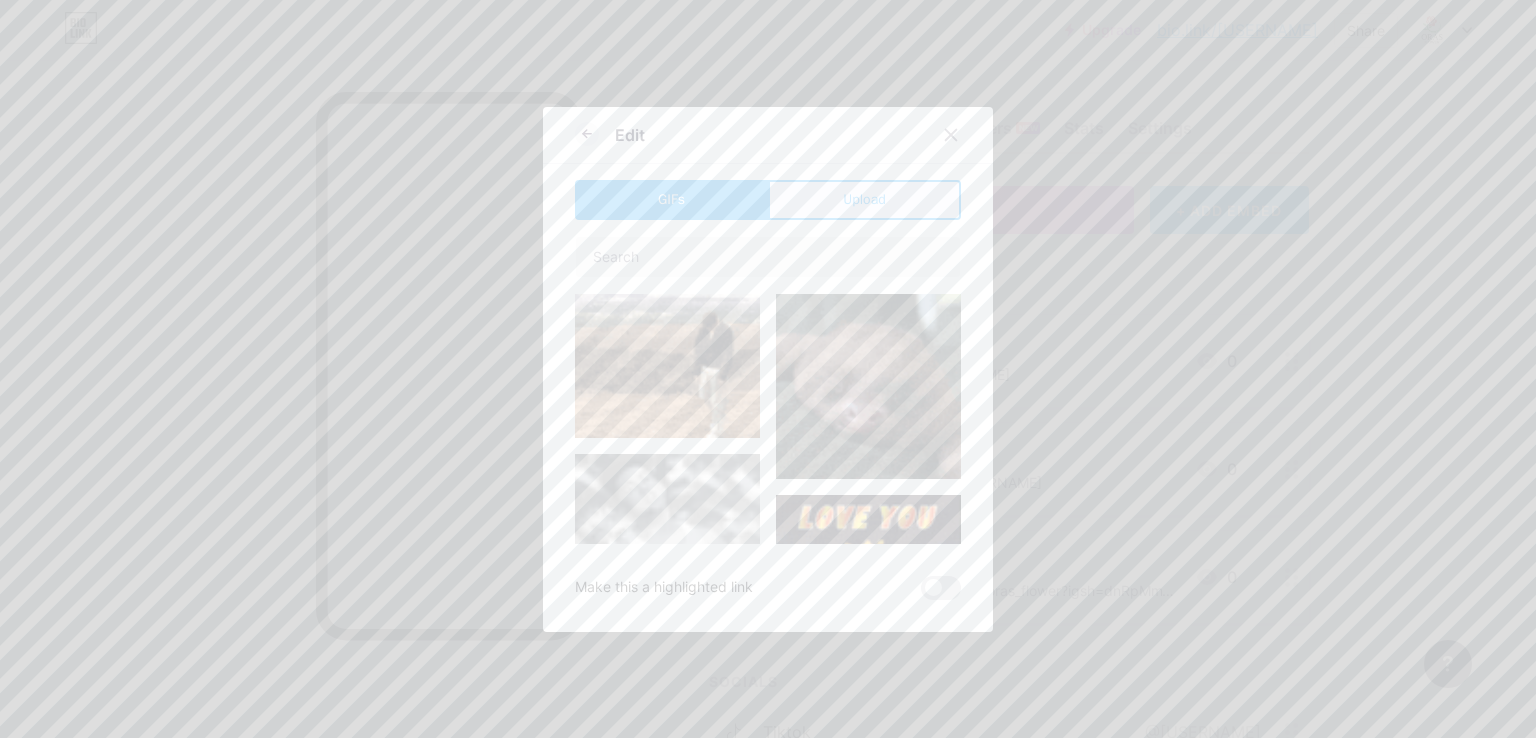 click on "Upload" at bounding box center (864, 200) 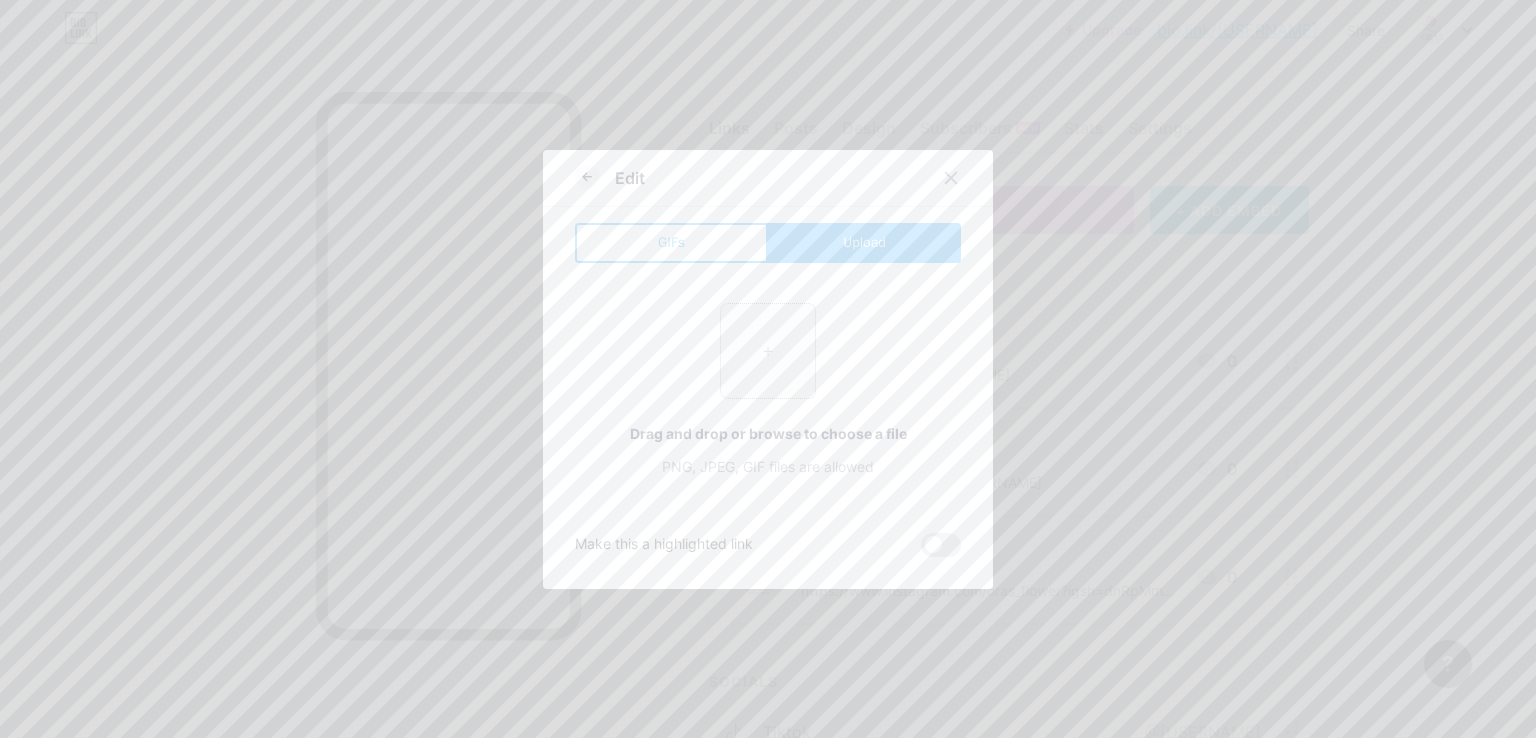 click at bounding box center [768, 351] 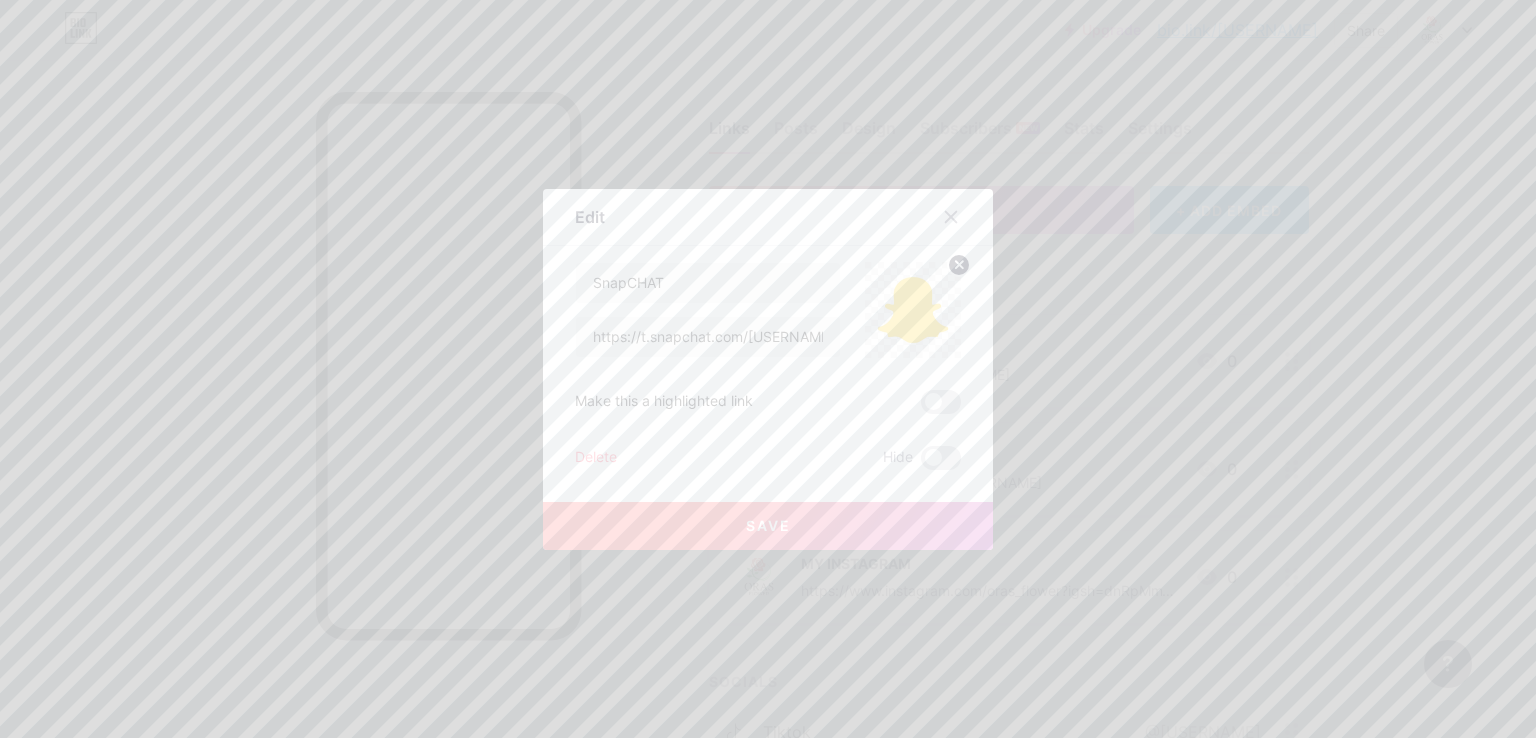 click on "Save" at bounding box center [768, 526] 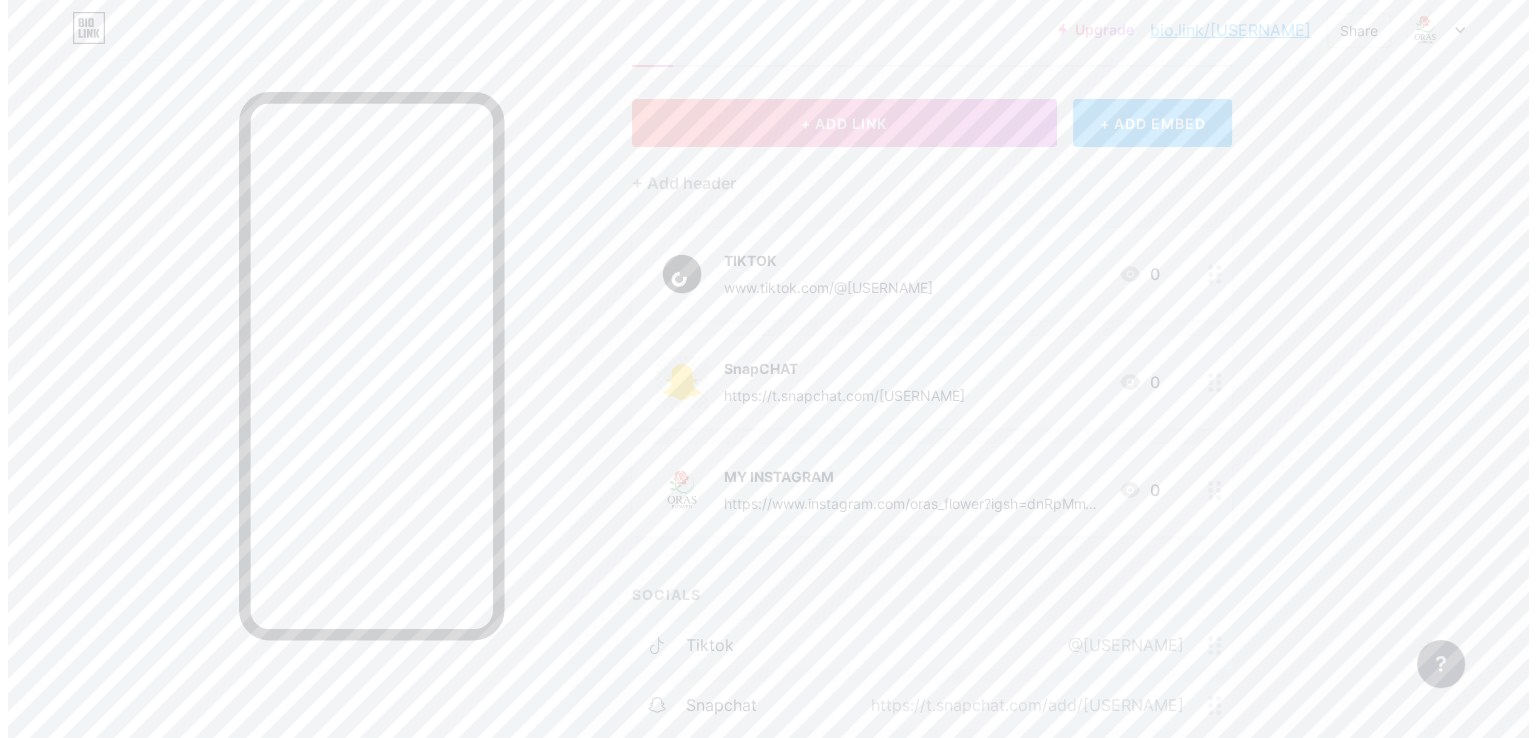 scroll, scrollTop: 66, scrollLeft: 0, axis: vertical 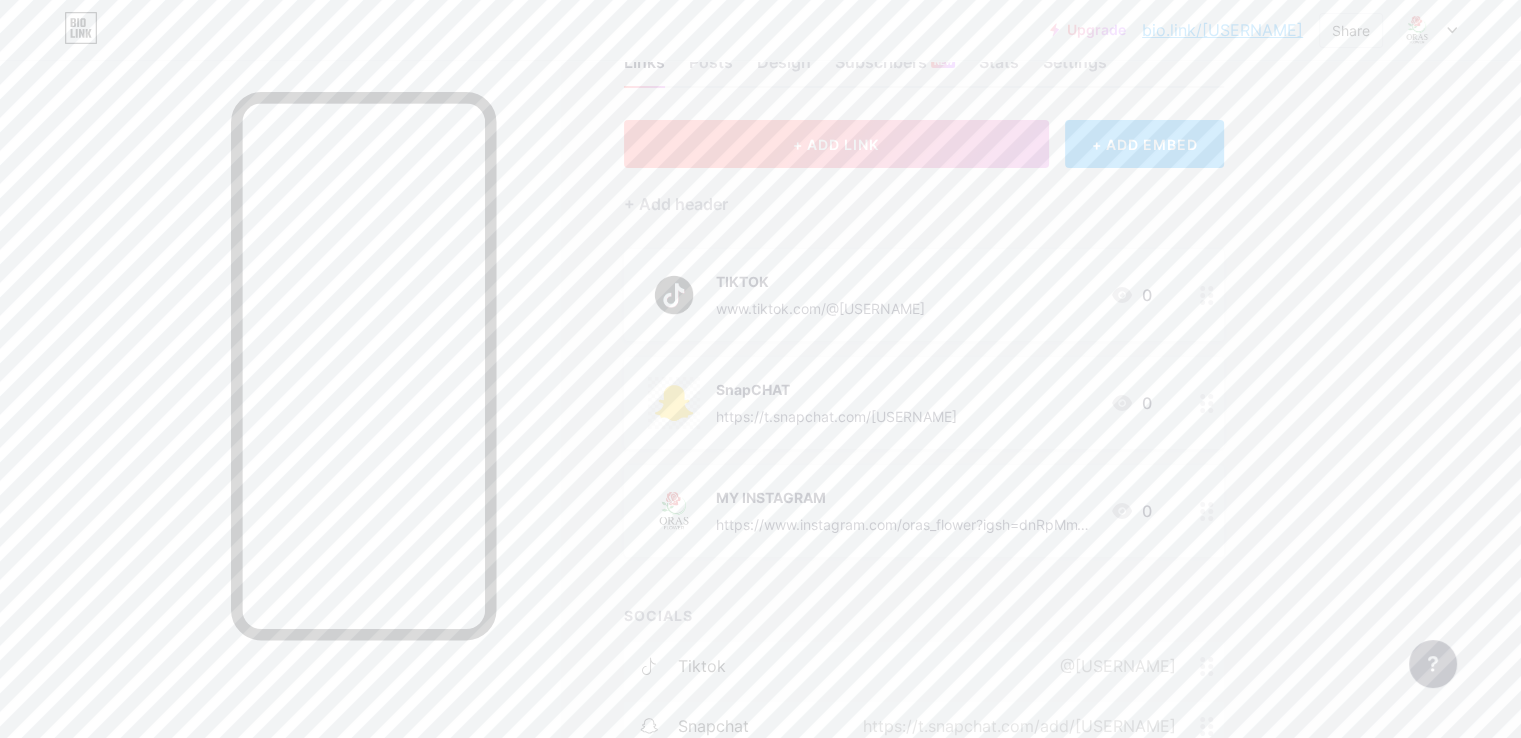 click on "+ ADD LINK" at bounding box center (836, 144) 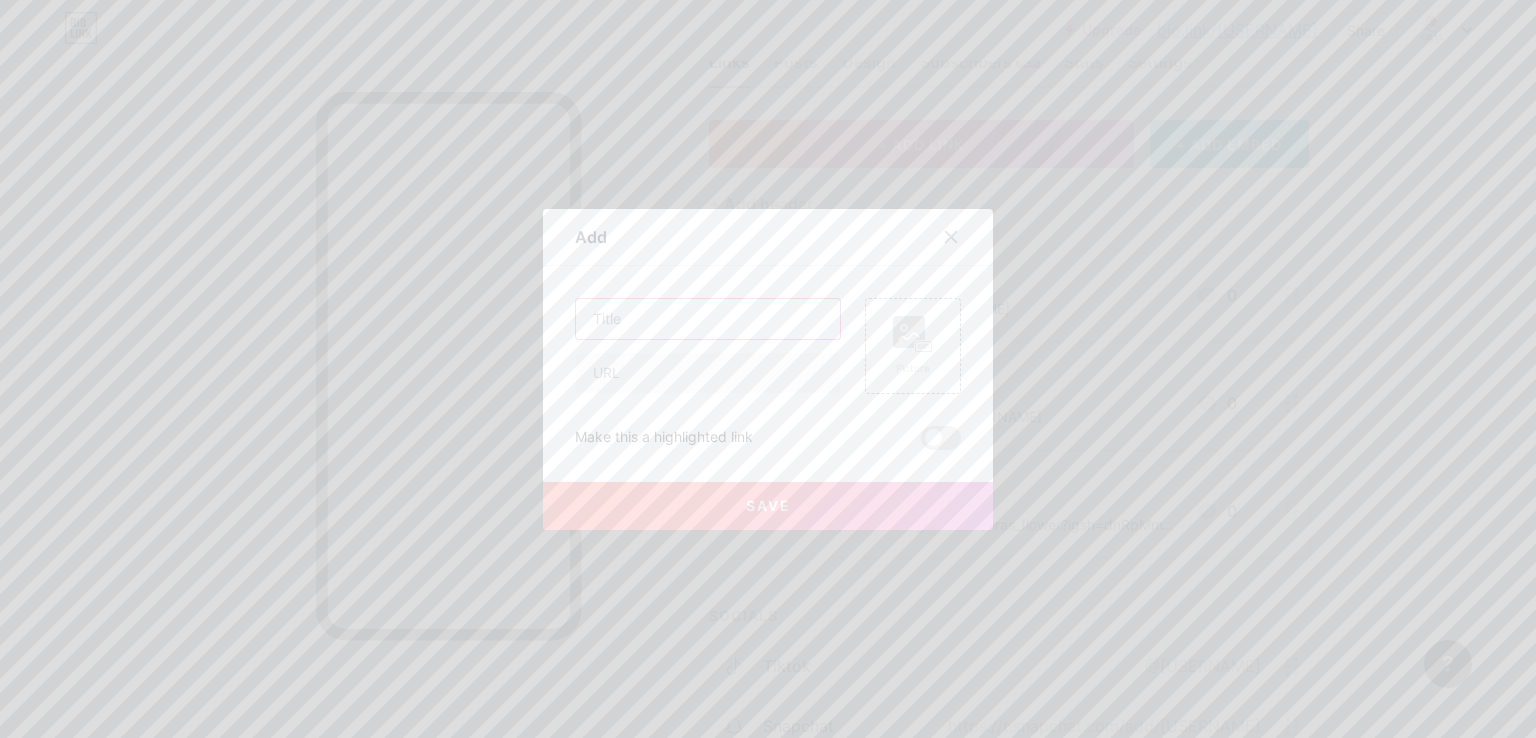 click at bounding box center [708, 319] 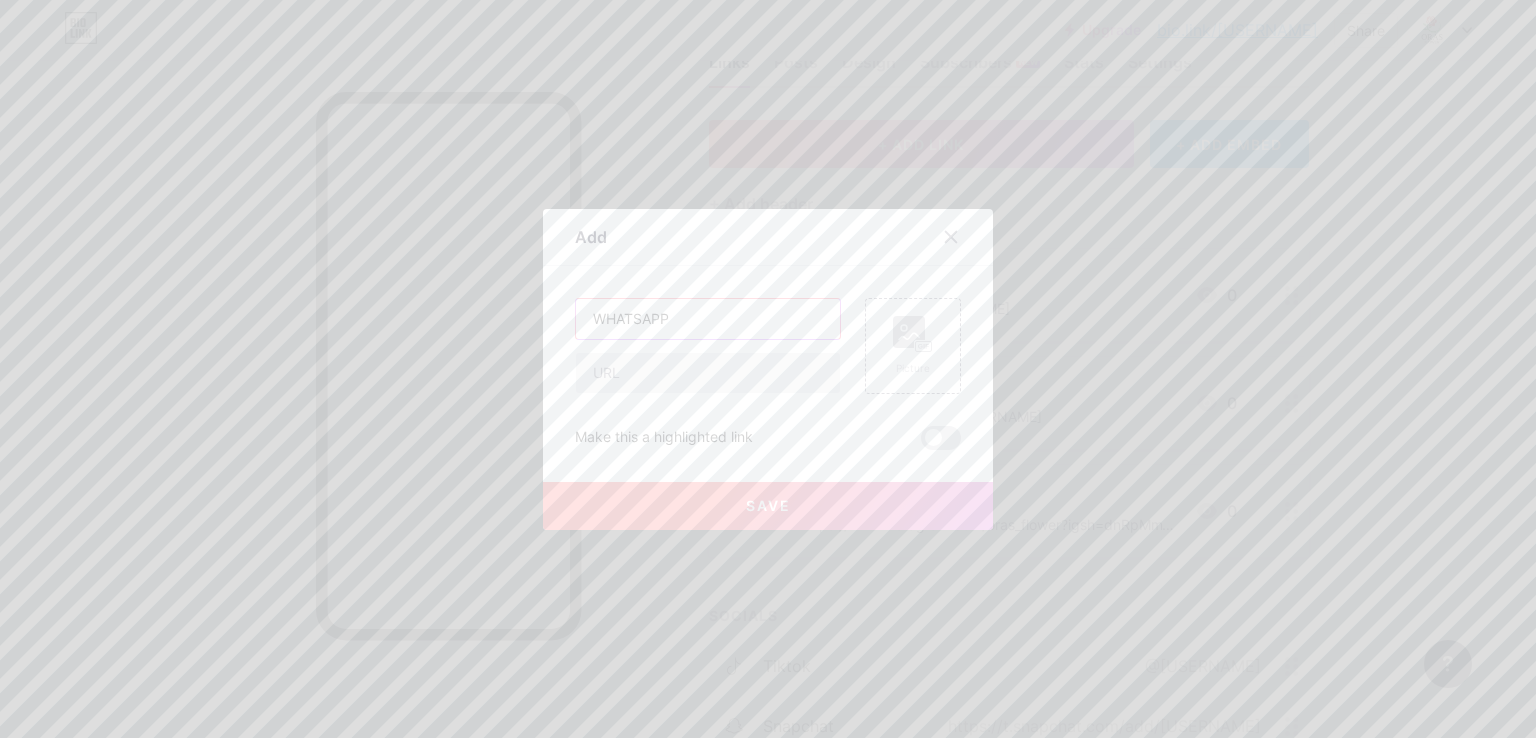 type on "WHATSAPP" 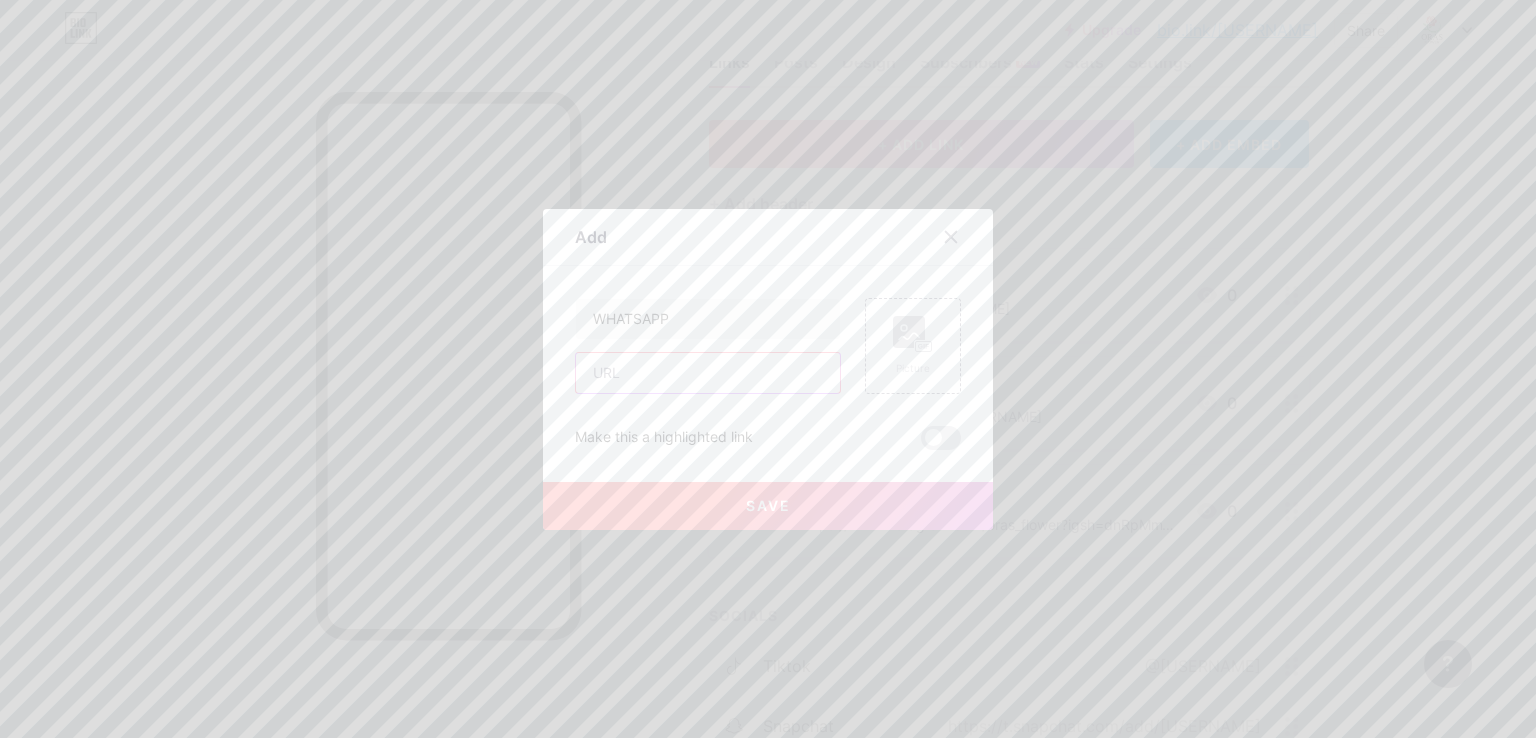 click at bounding box center [708, 373] 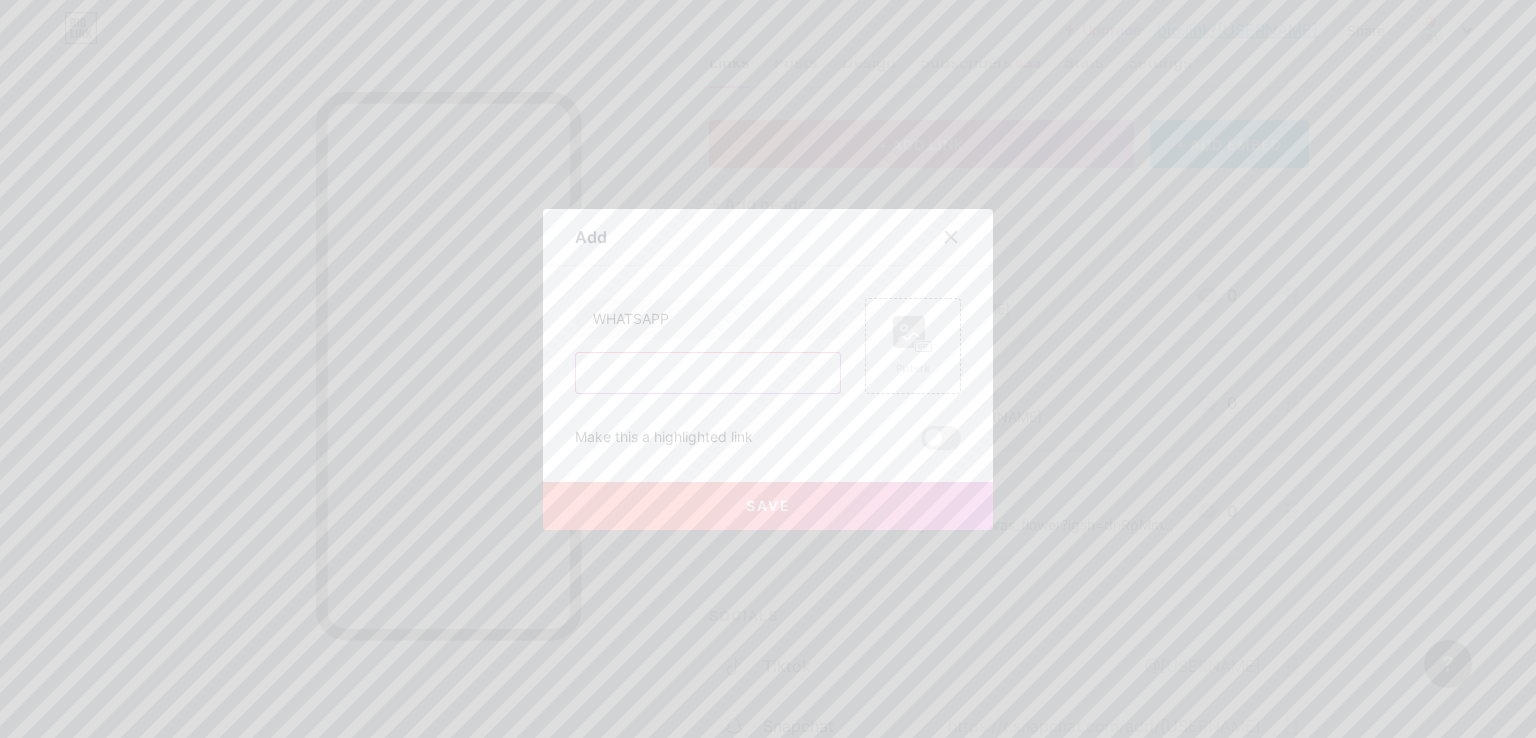 paste on "https://api.whatsapp.com/send/?phone=[PHONE]&text&type=phone_number&app_absent=0" 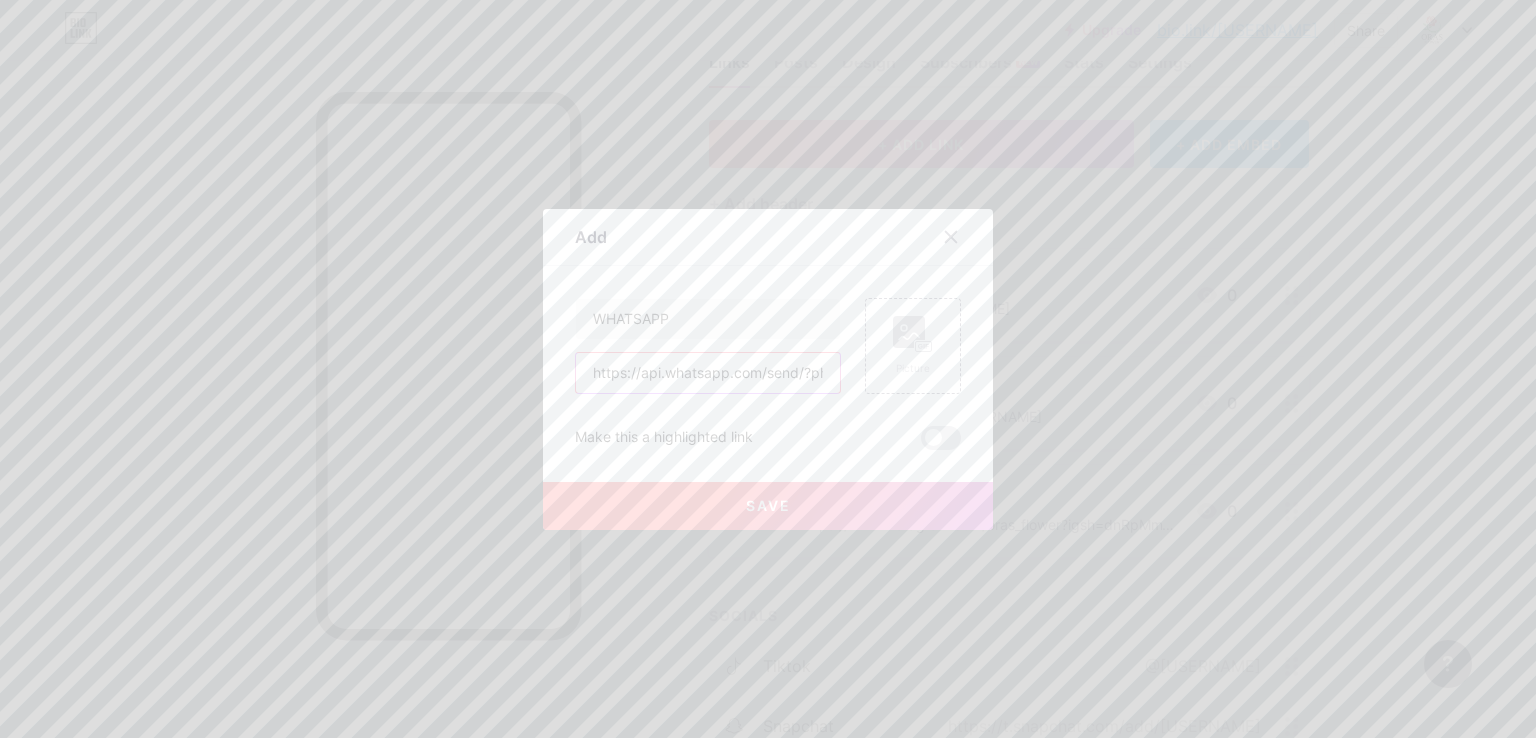 scroll, scrollTop: 0, scrollLeft: 409, axis: horizontal 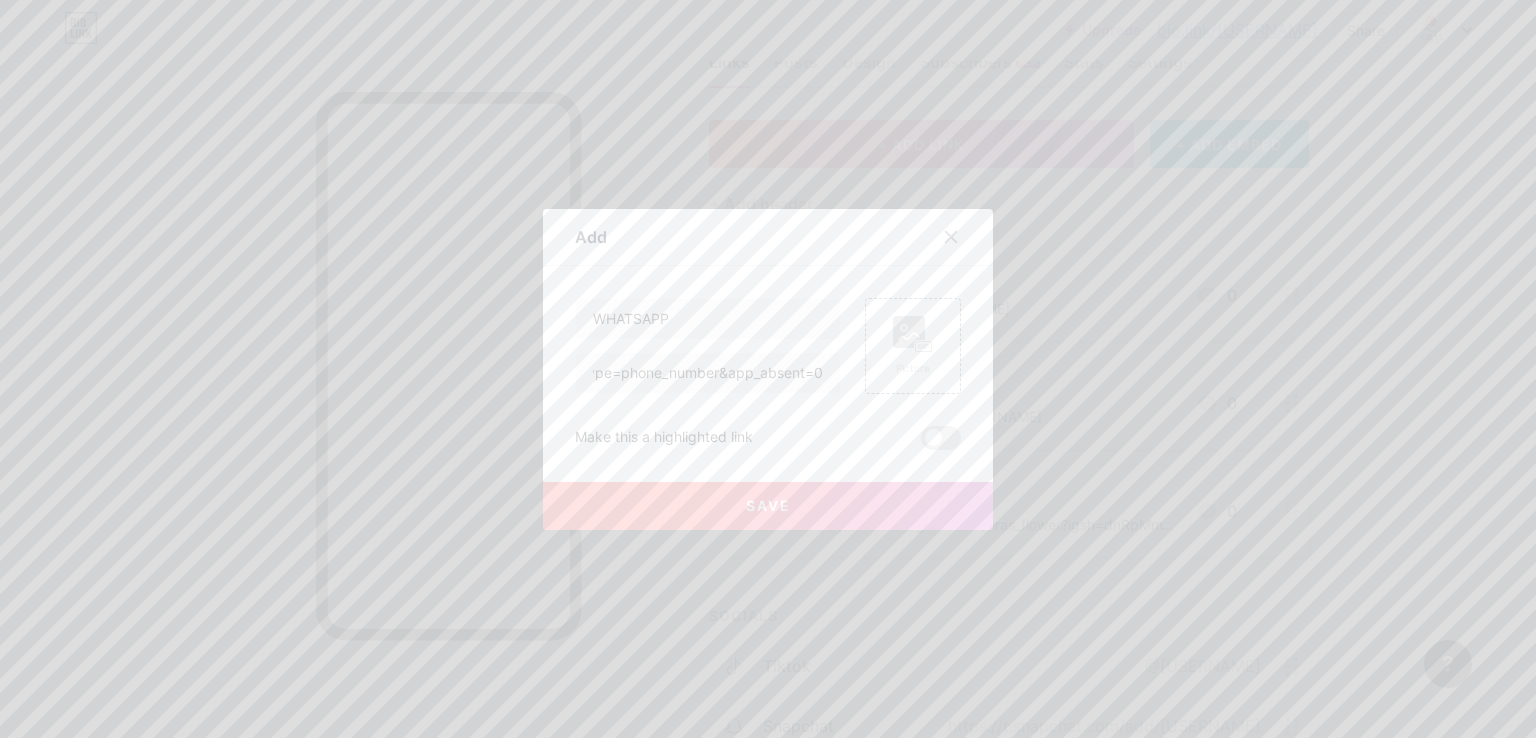 click on "Save" at bounding box center (768, 506) 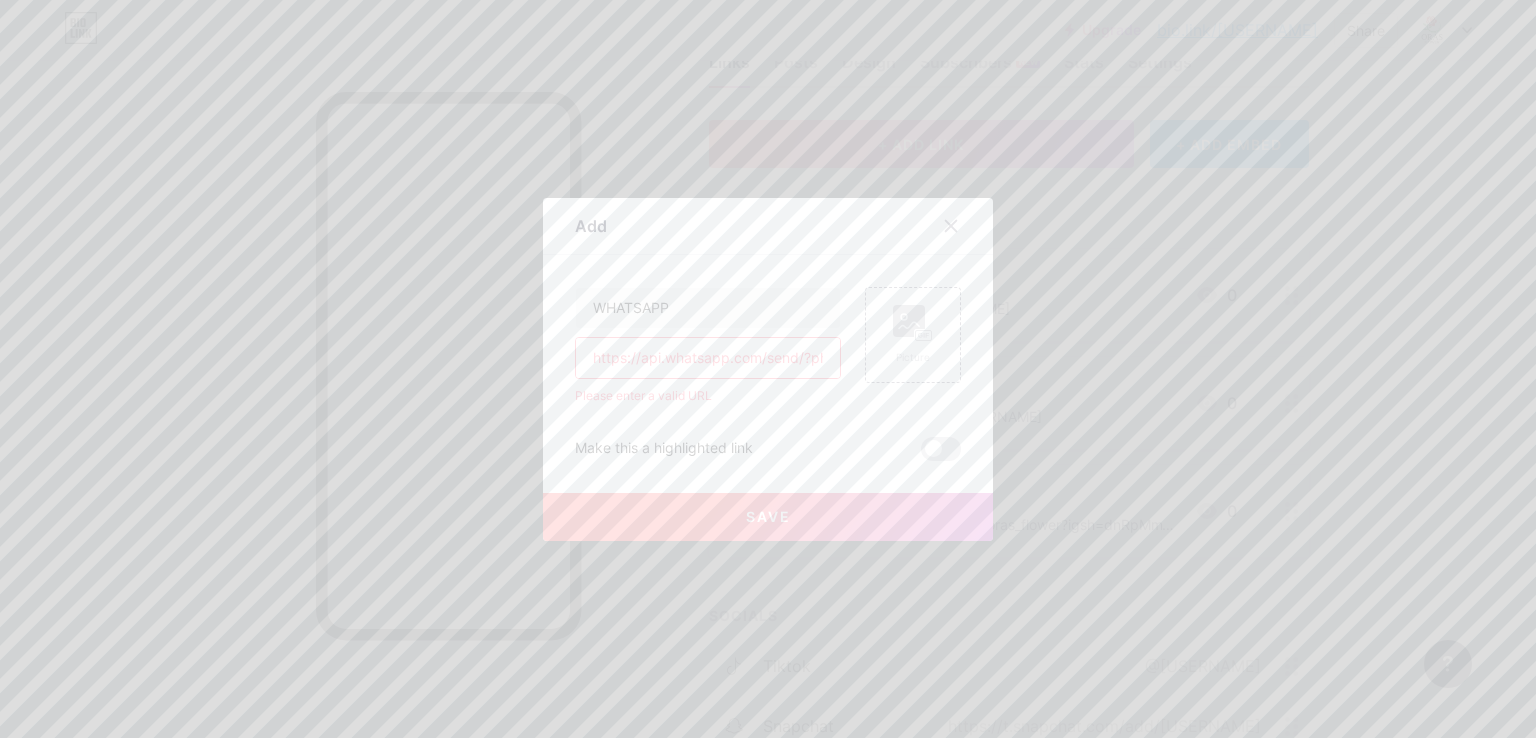 click on "Save" at bounding box center (768, 516) 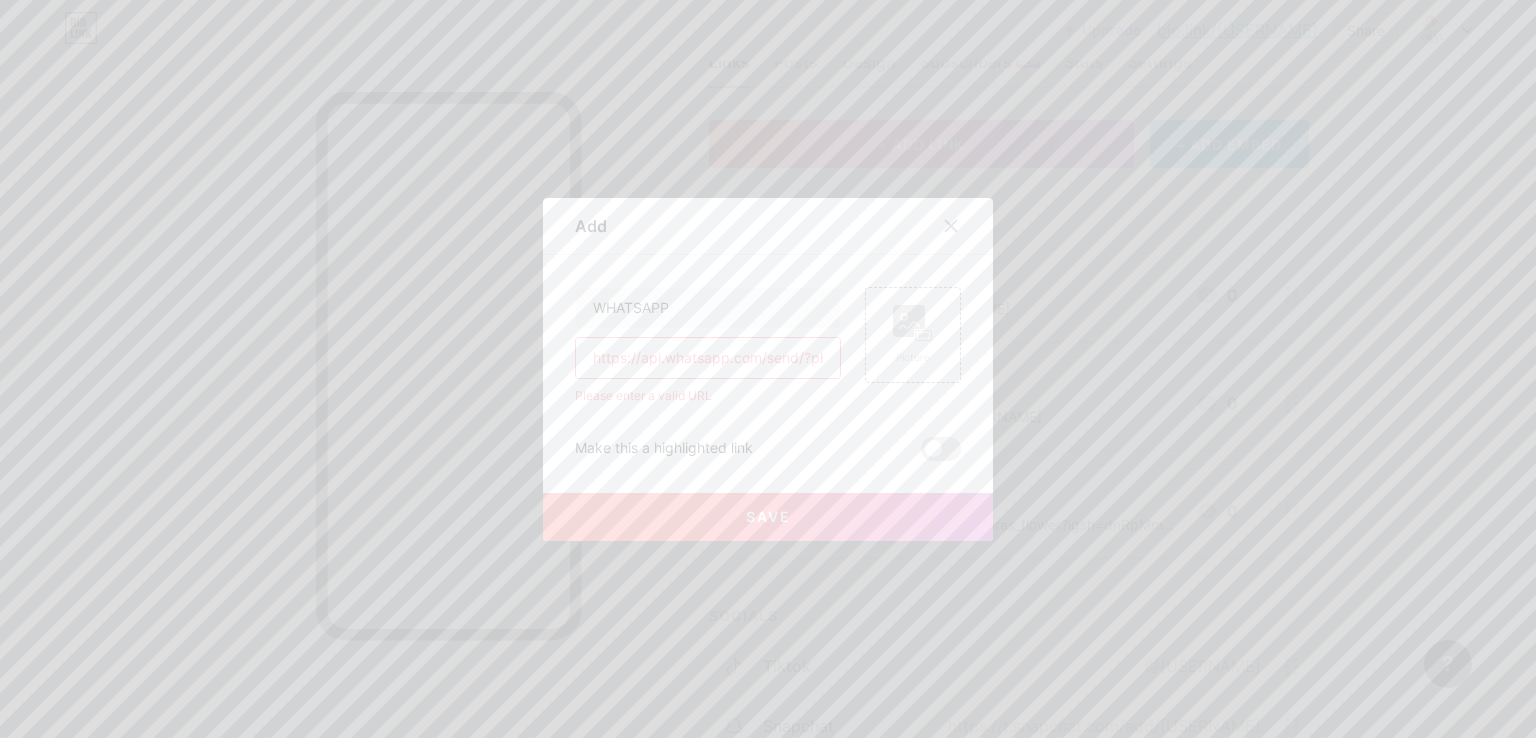 click on "https://api.whatsapp.com/send/?phone=[PHONE]&text&type=phone_number&app_absent=0" at bounding box center [708, 358] 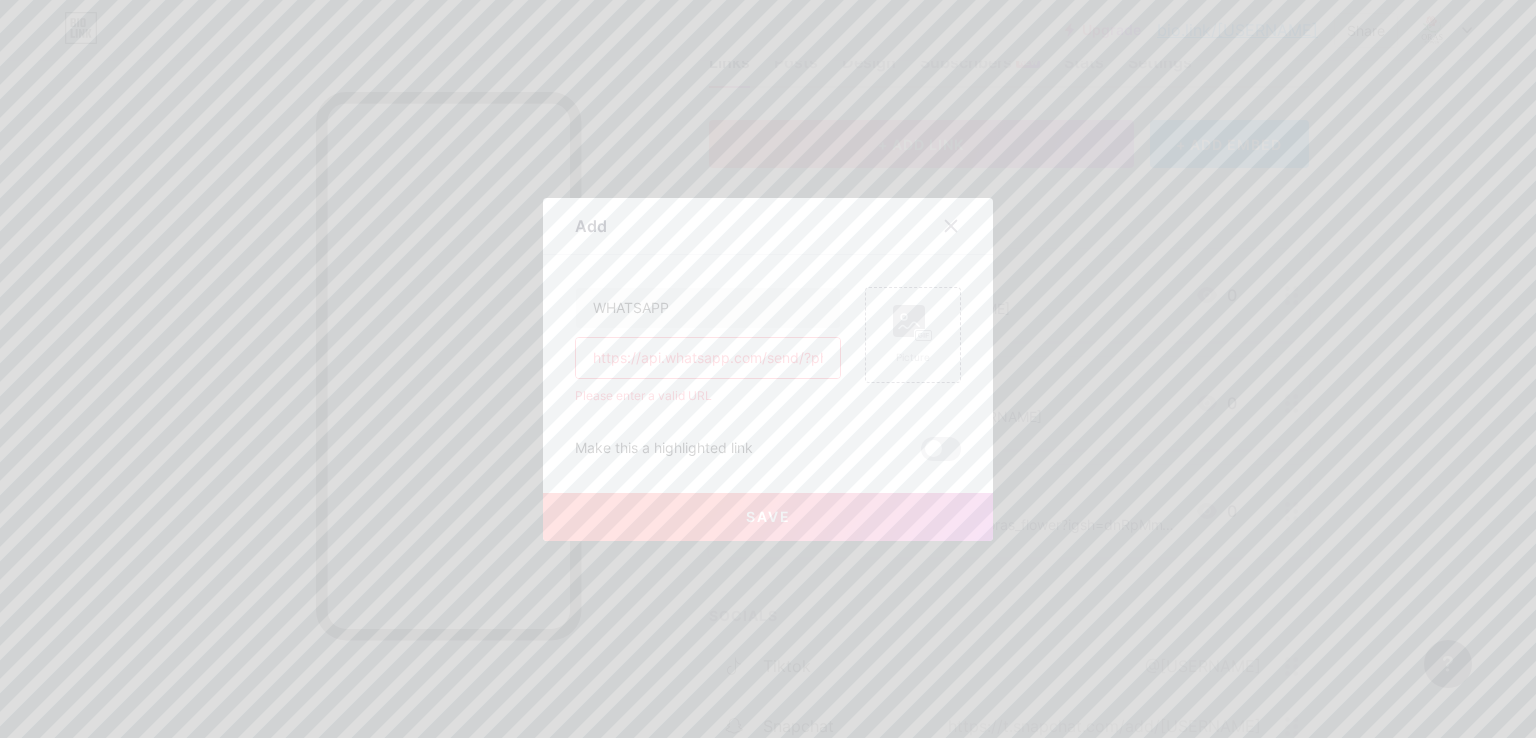paste on "https://shorturl.at/A8PGa" 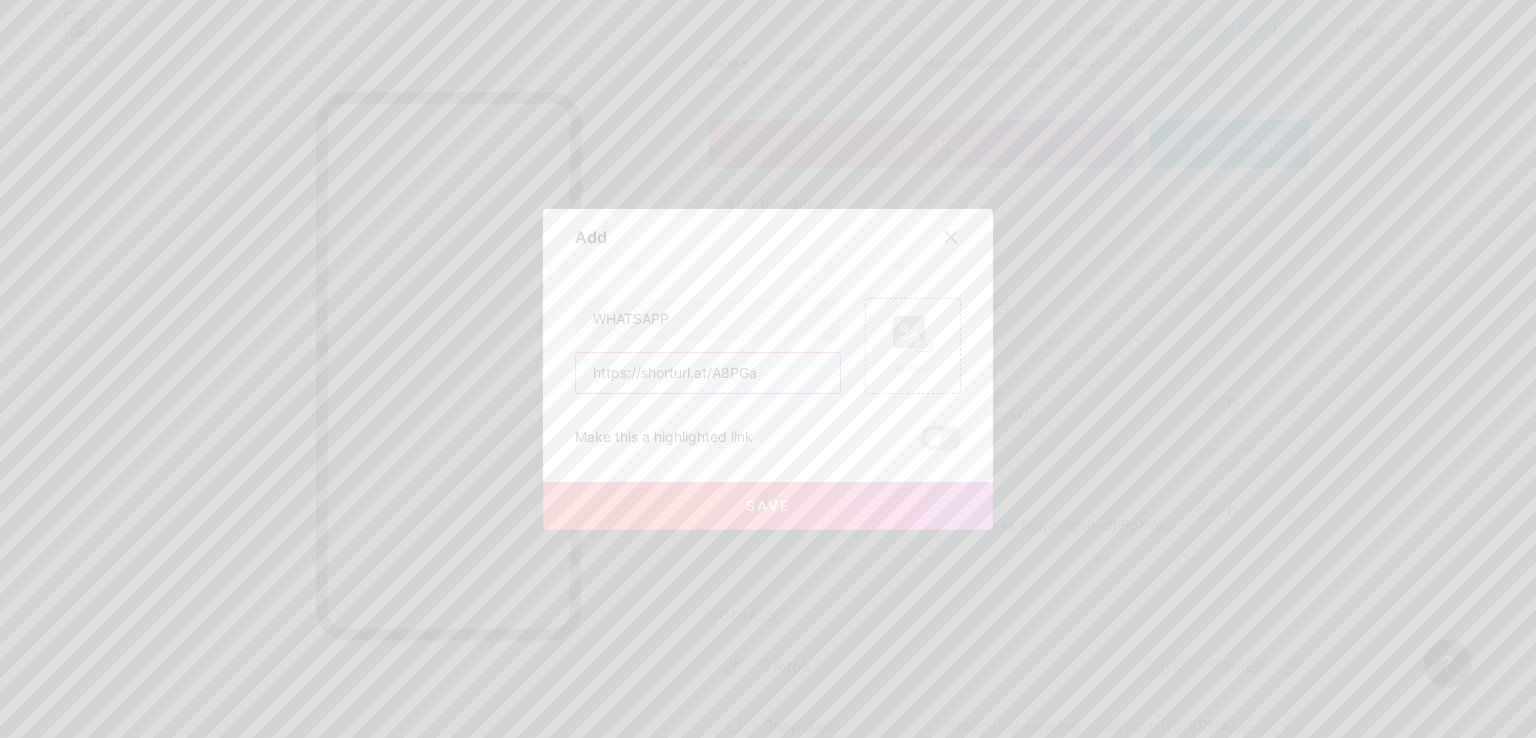 type on "https://shorturl.at/A8PGa" 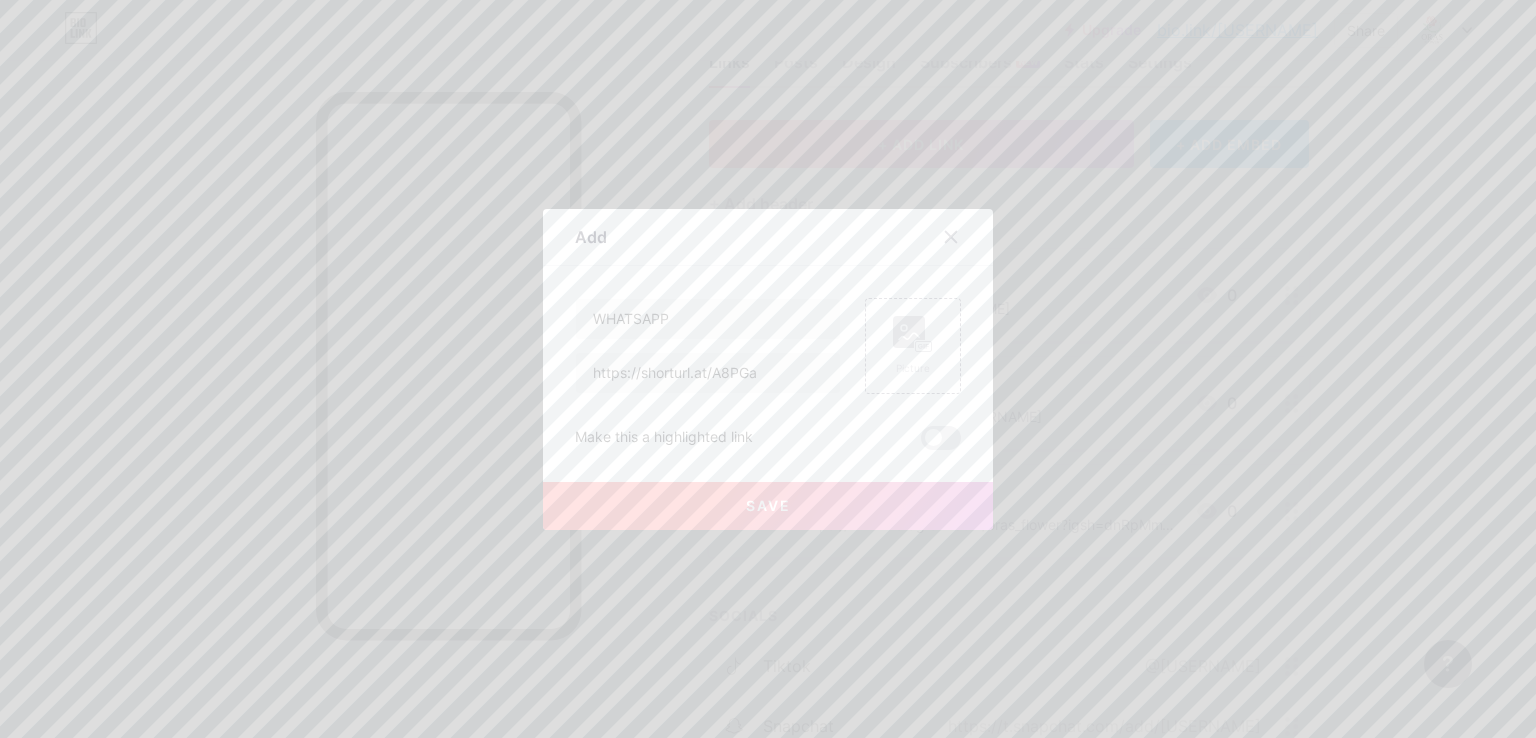 click on "Save" at bounding box center (768, 506) 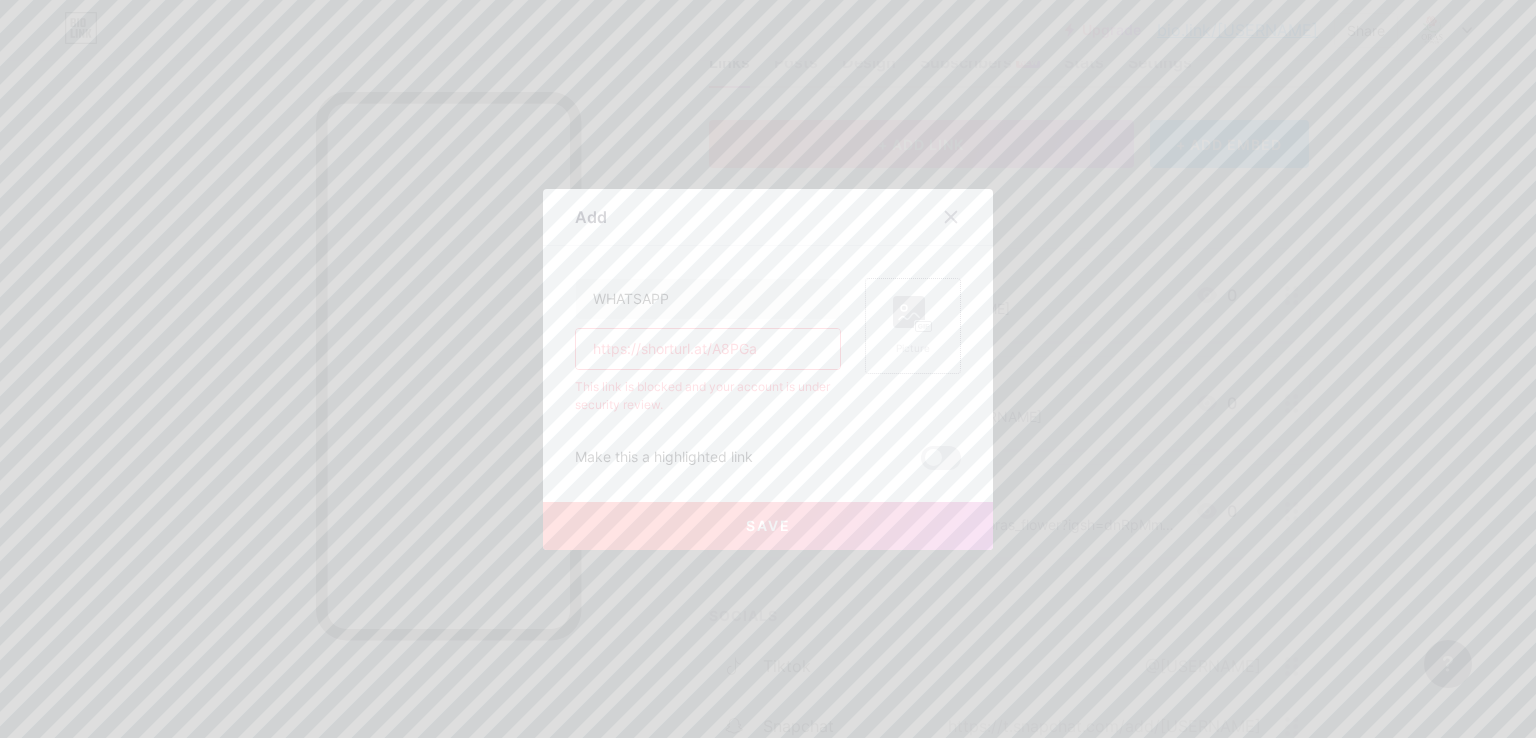 click 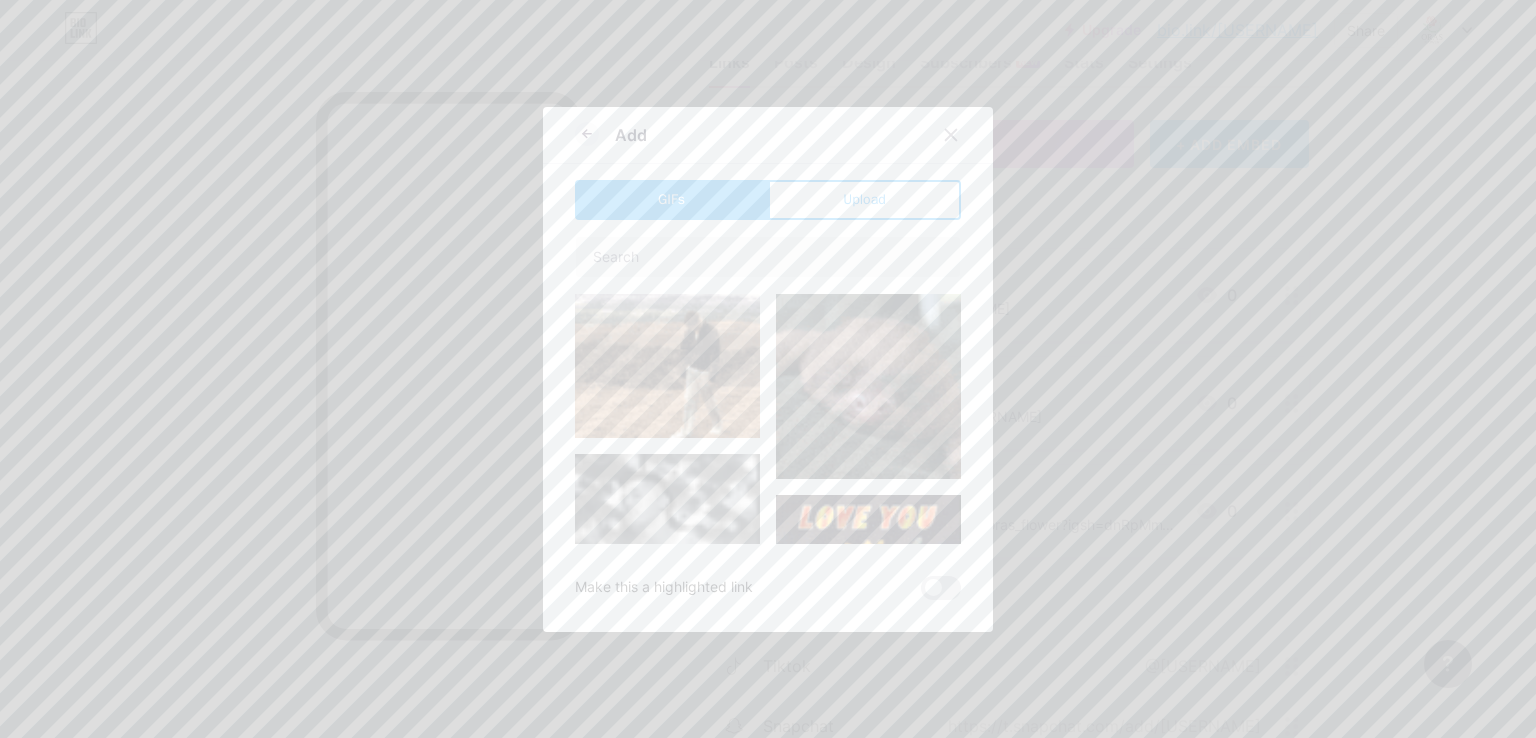 click on "Add" at bounding box center (768, 140) 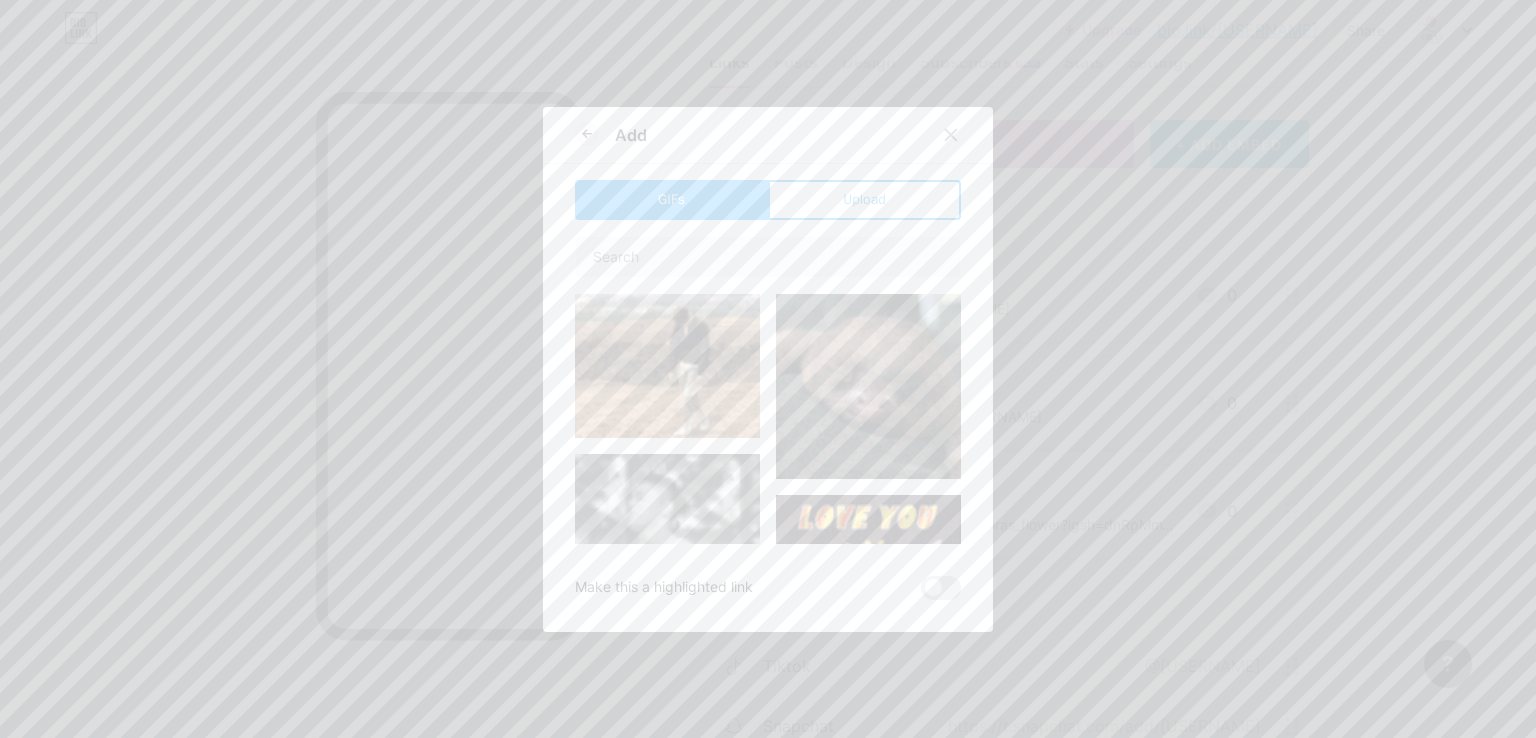 click on "Add" at bounding box center (768, 140) 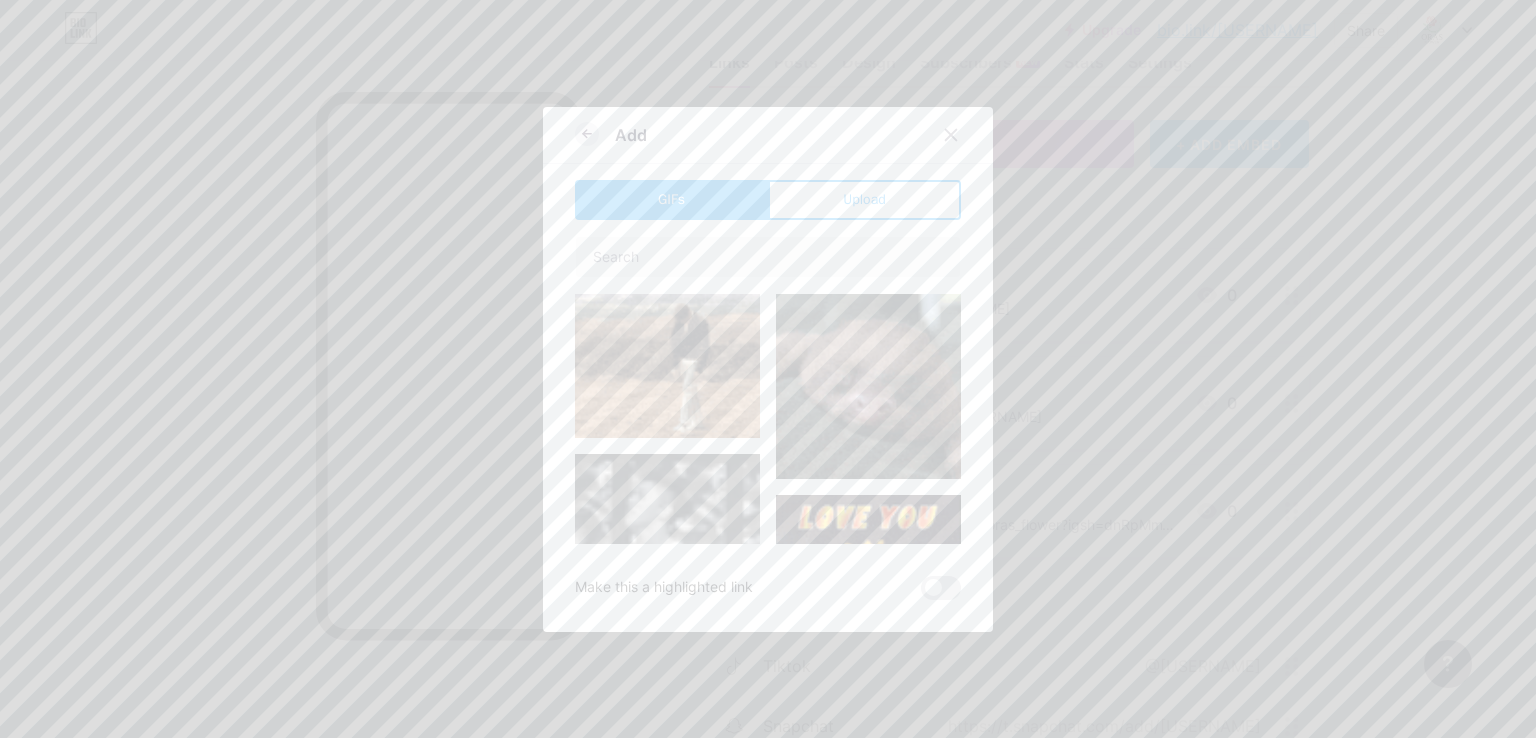 click 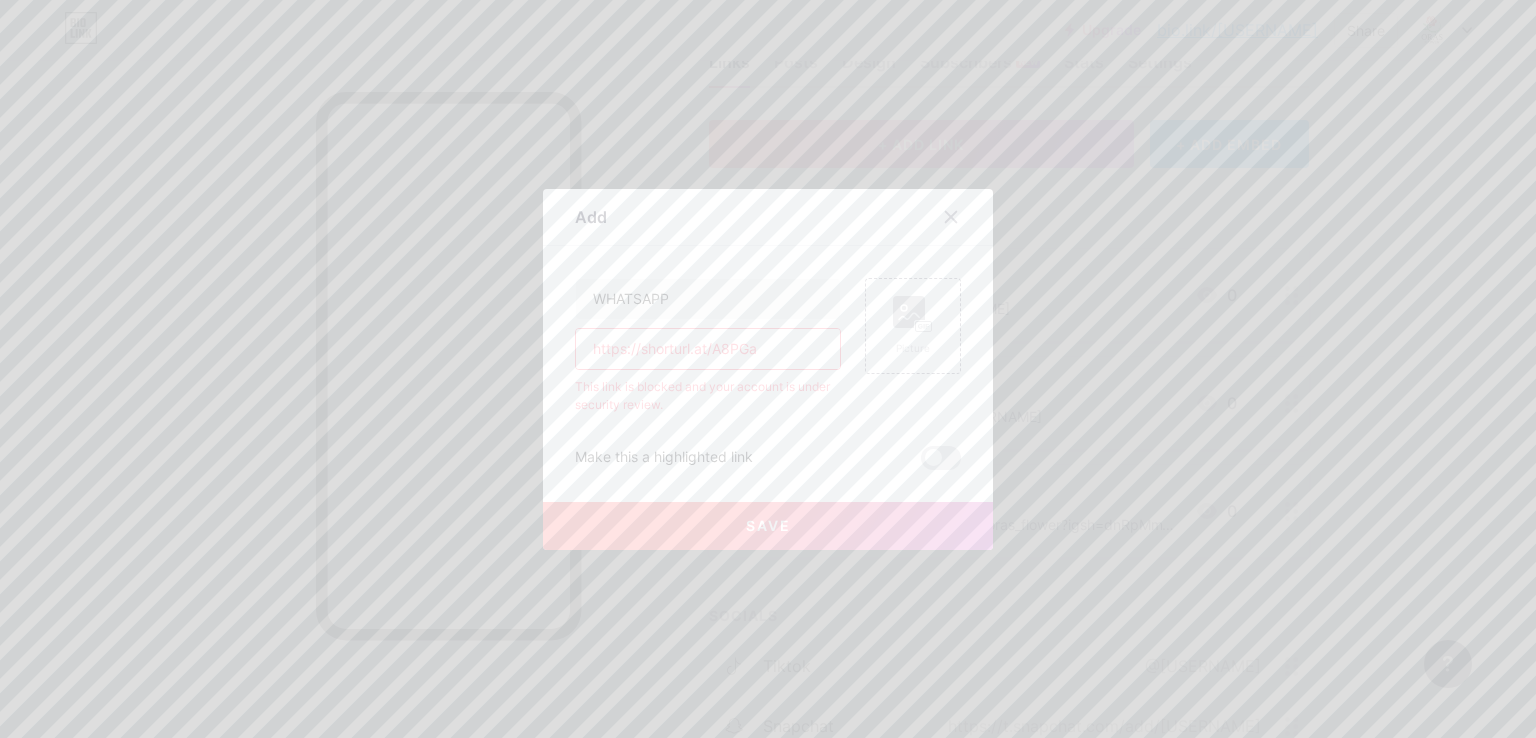 click on "https://shorturl.at/A8PGa" at bounding box center [708, 349] 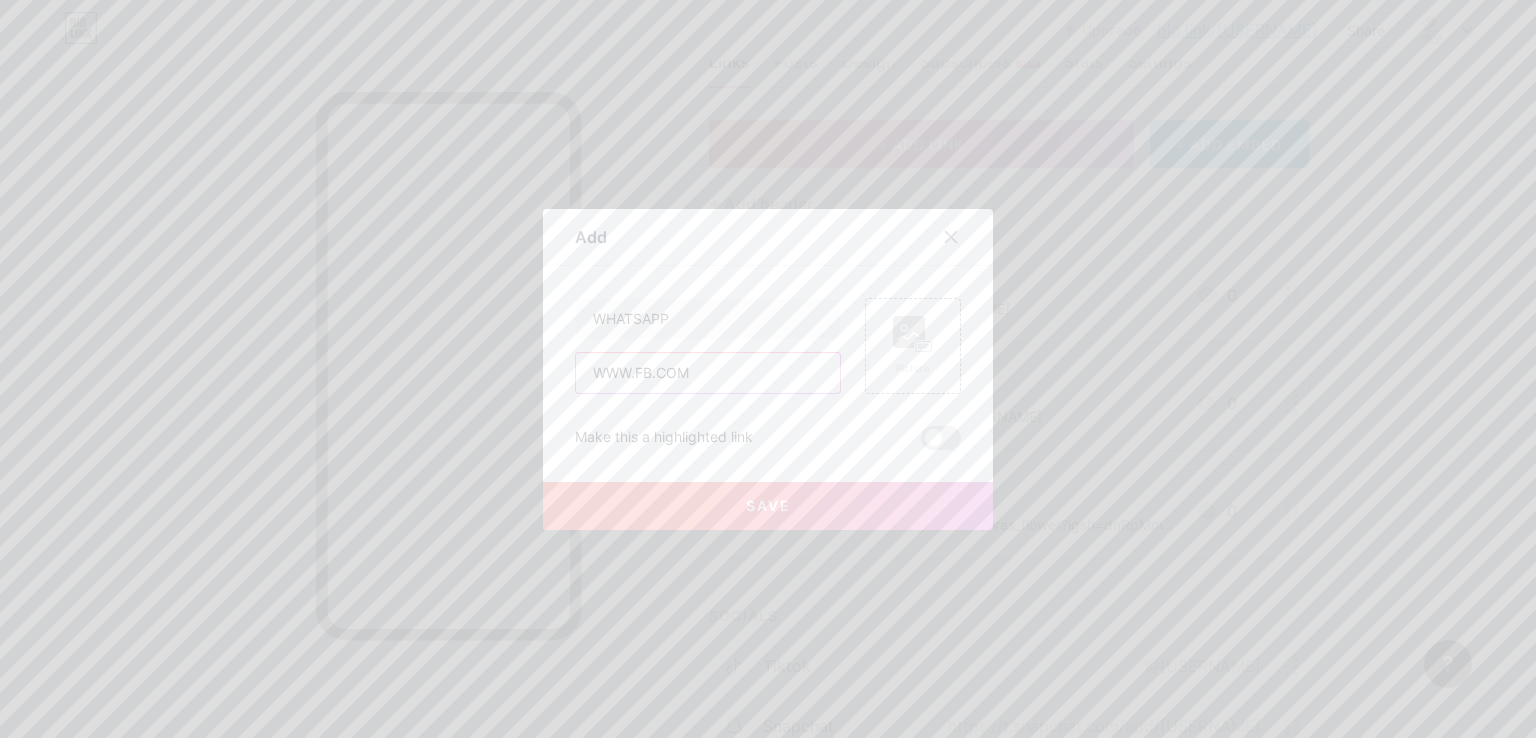 type on "WWW.FB.COM" 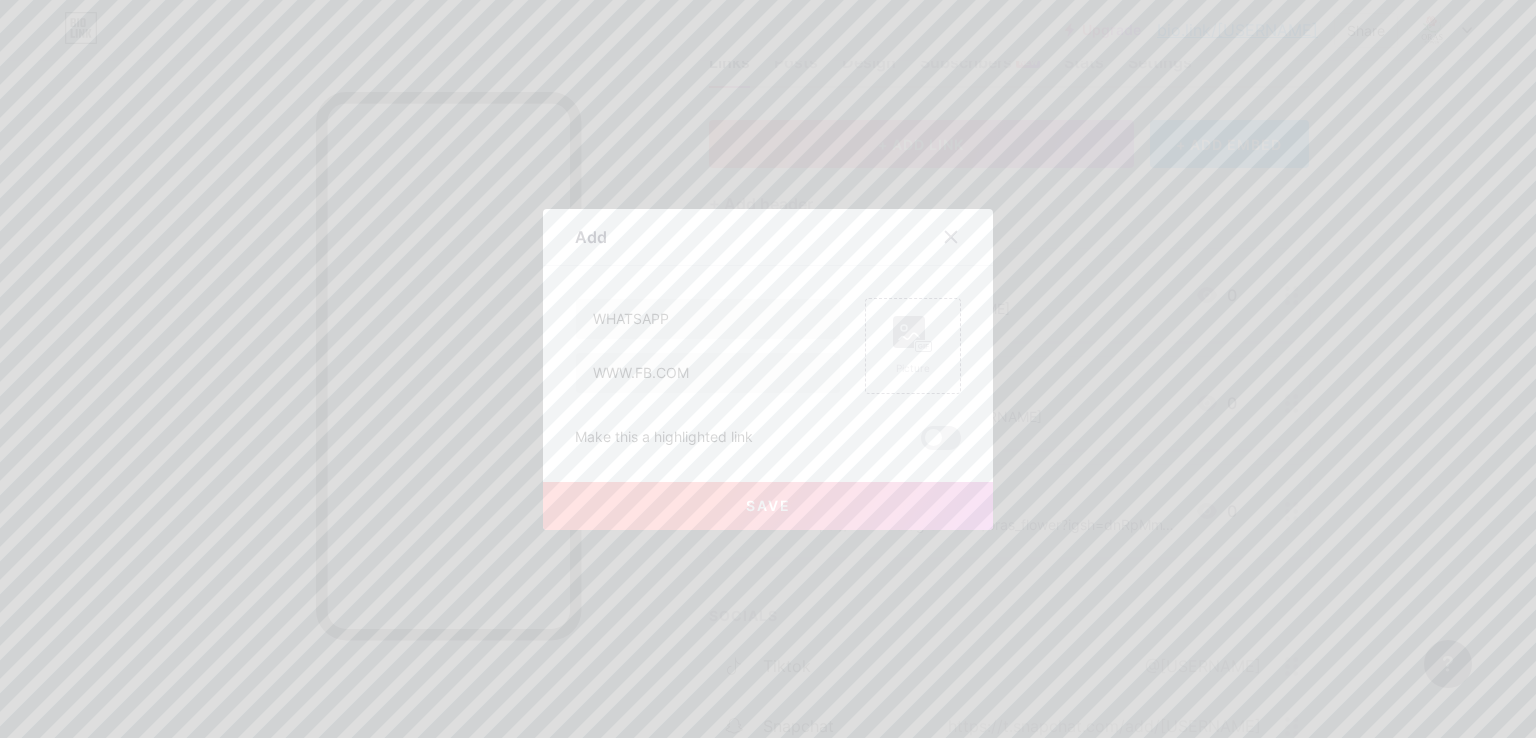 click on "Save" at bounding box center (768, 506) 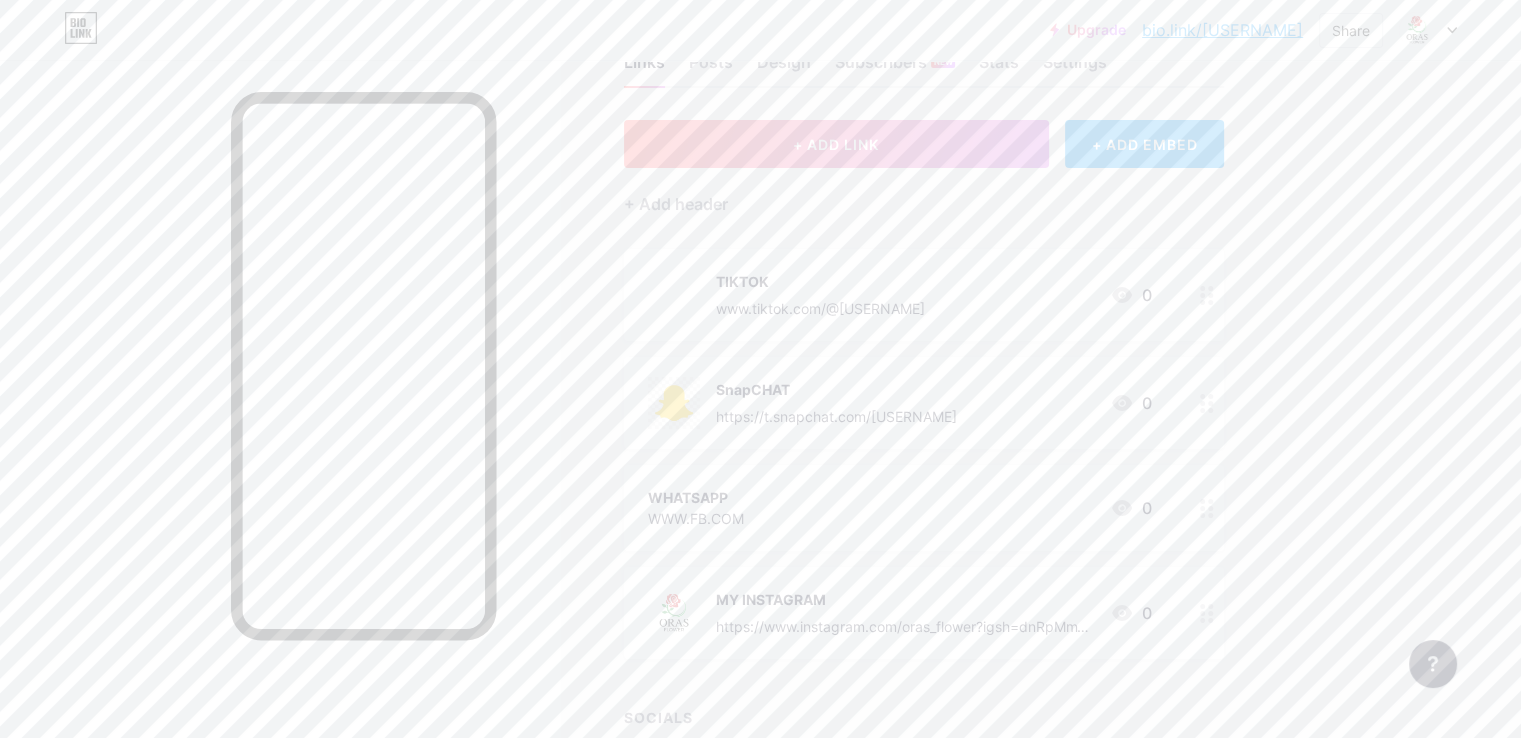 click on "WHATSAPP
WWW.FB.COM
0" at bounding box center (924, 508) 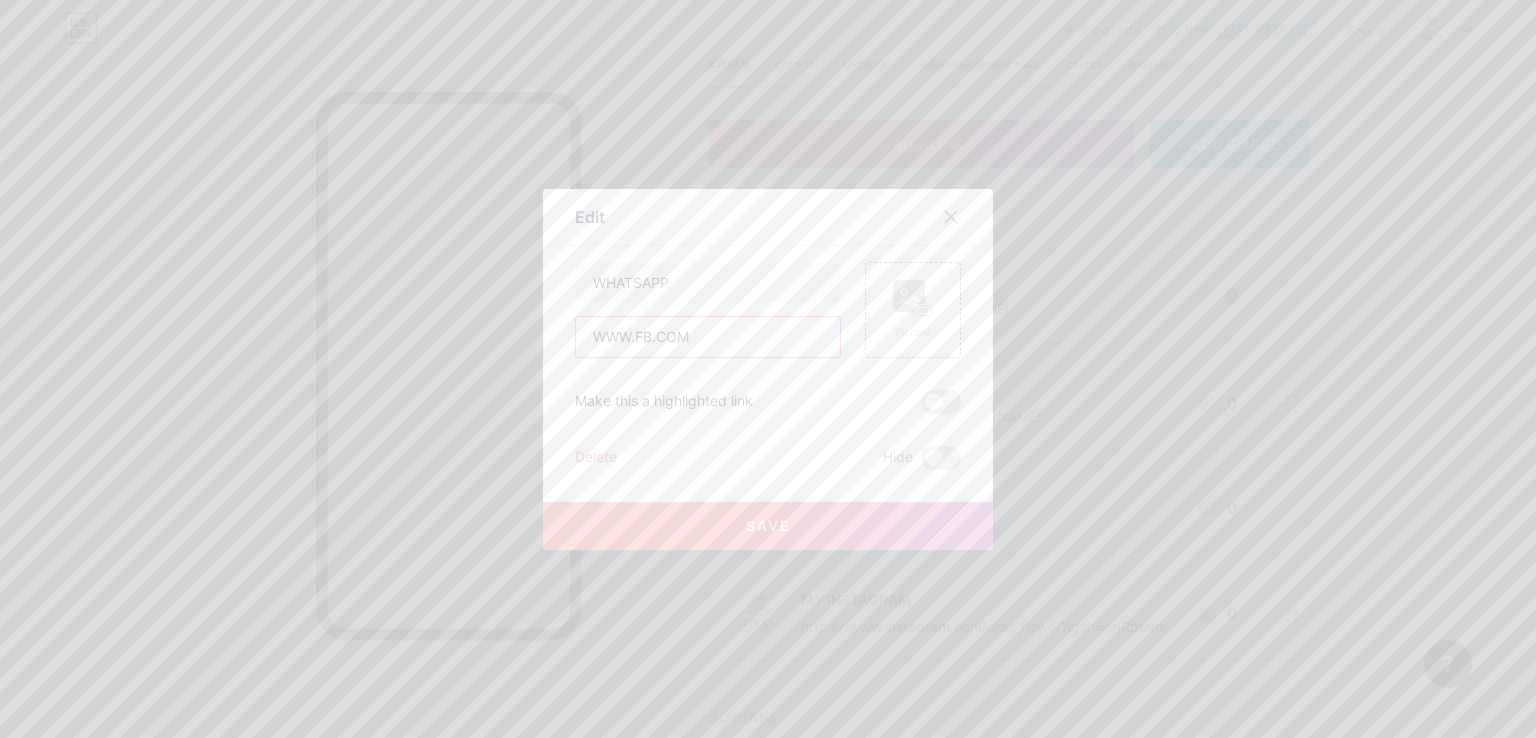 click on "WWW.FB.COM" at bounding box center (708, 337) 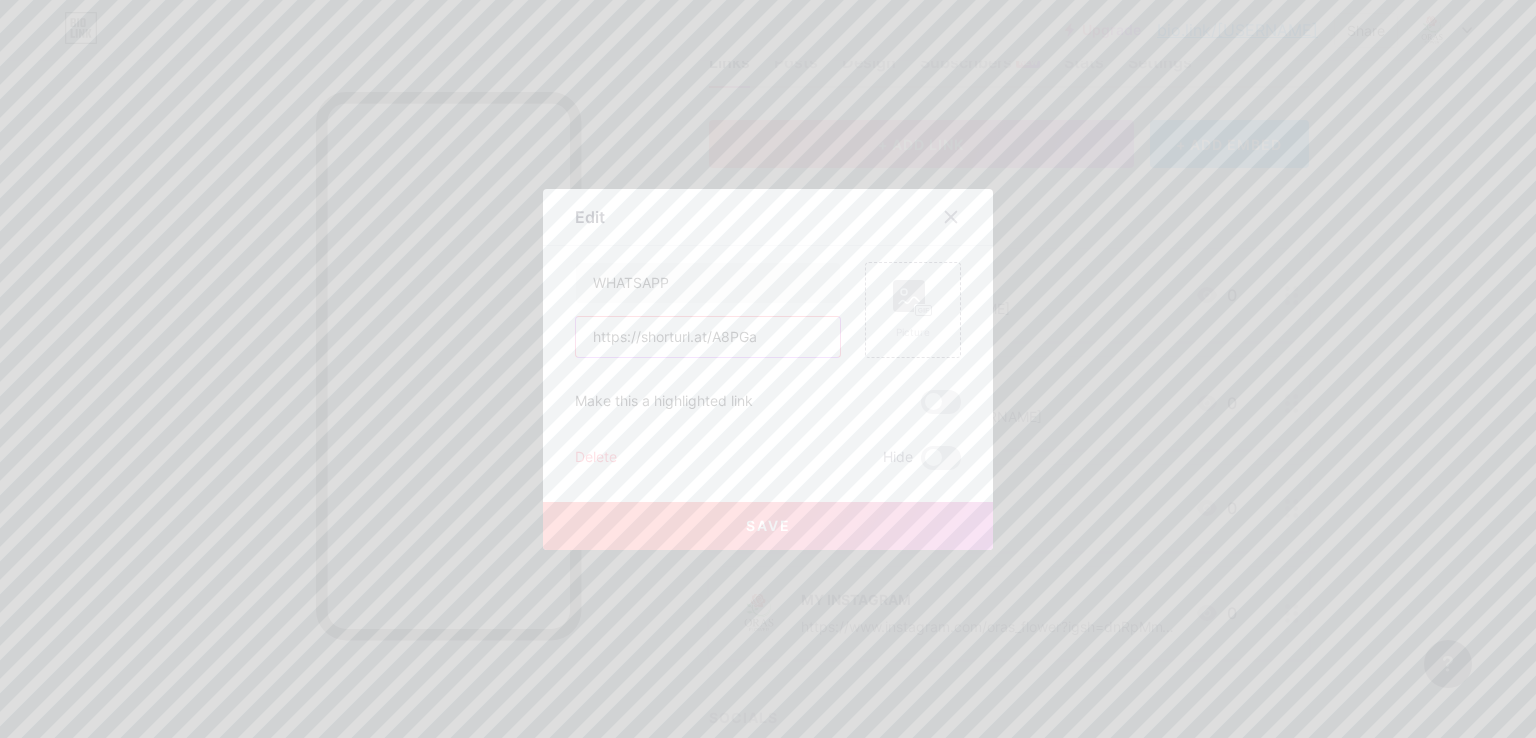 type on "https://shorturl.at/A8PGa" 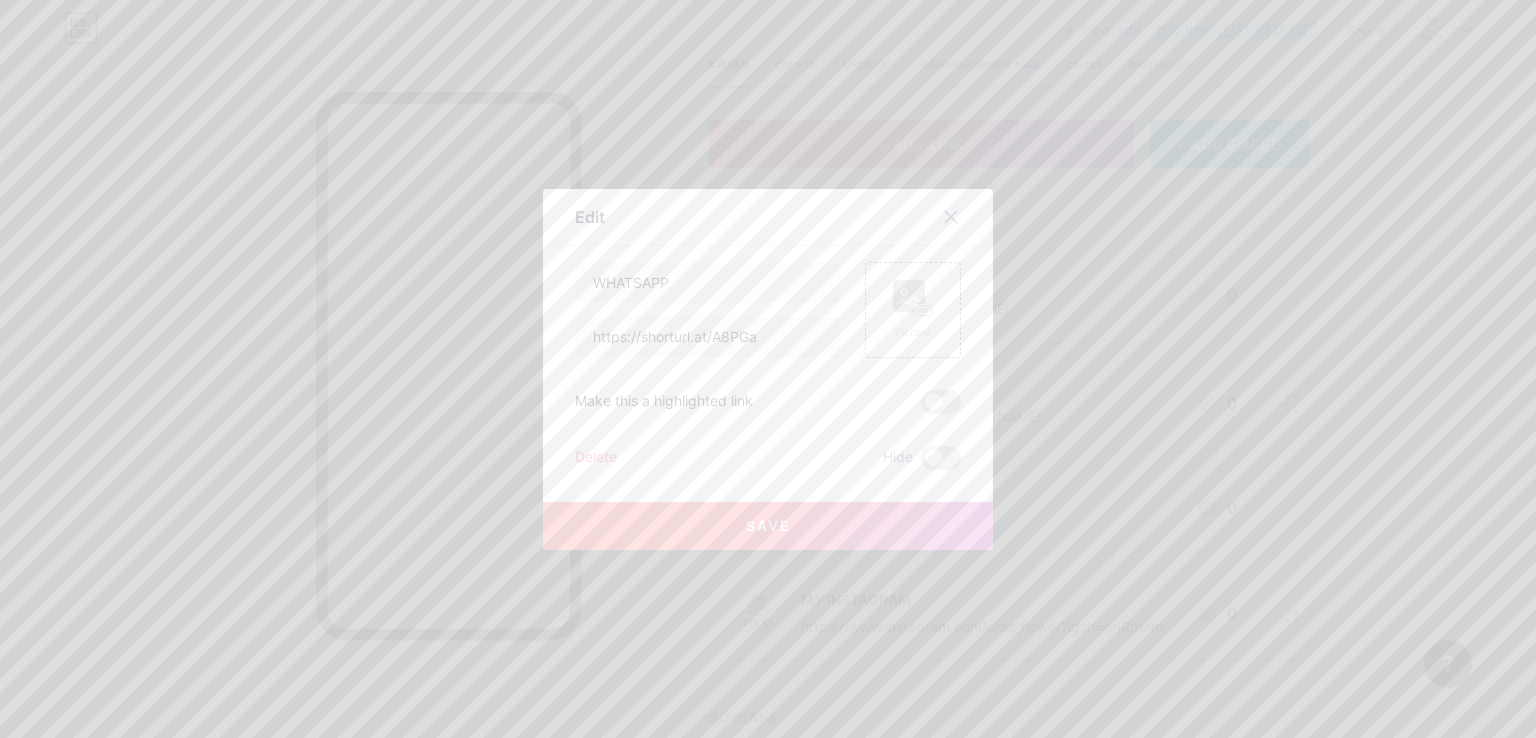 click on "Save" at bounding box center (768, 526) 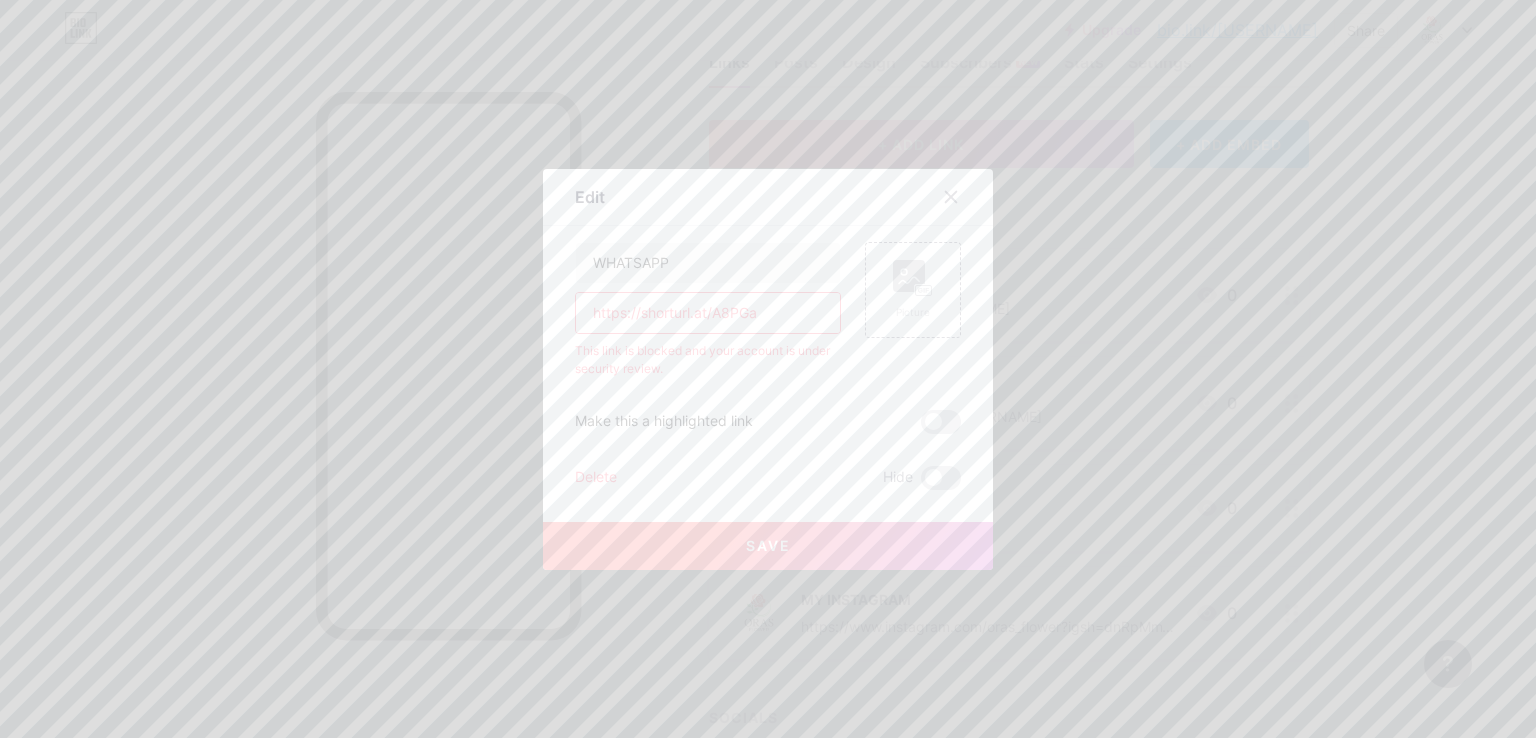 click on "https://shorturl.at/A8PGa" at bounding box center [708, 313] 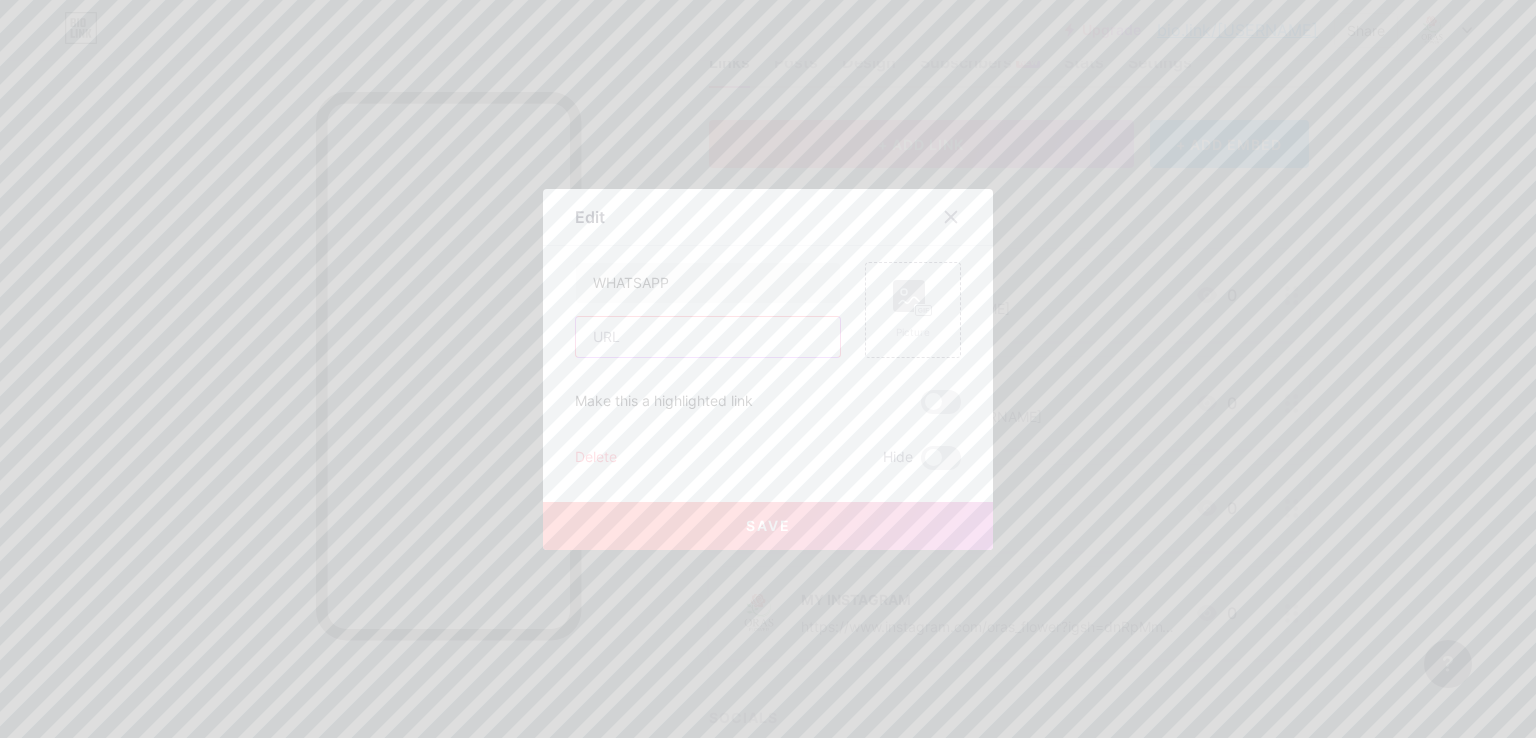 paste on "https://api.whatsapp.com/send/?phone=[PHONE]&text&type=phone_number&app_absent=0" 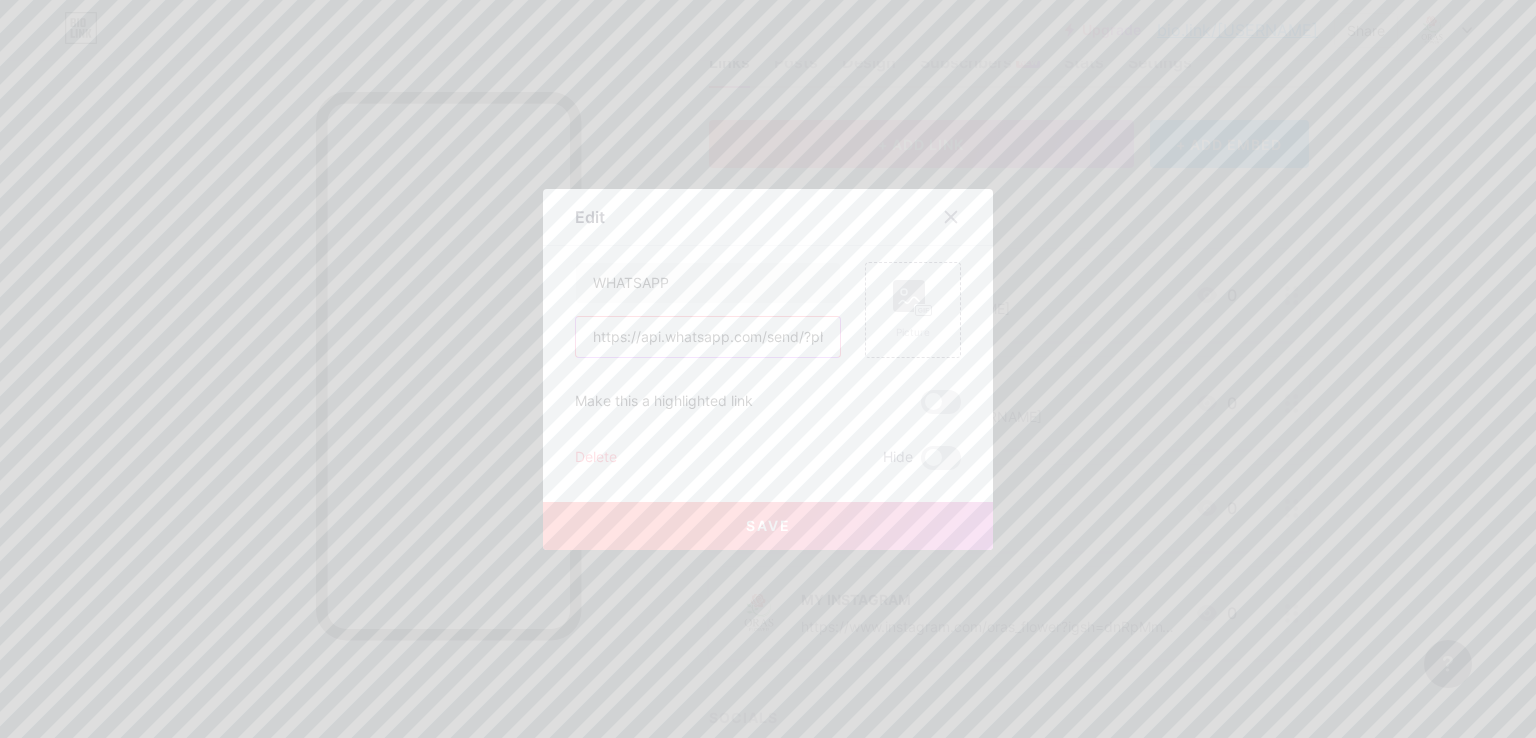 scroll, scrollTop: 0, scrollLeft: 406, axis: horizontal 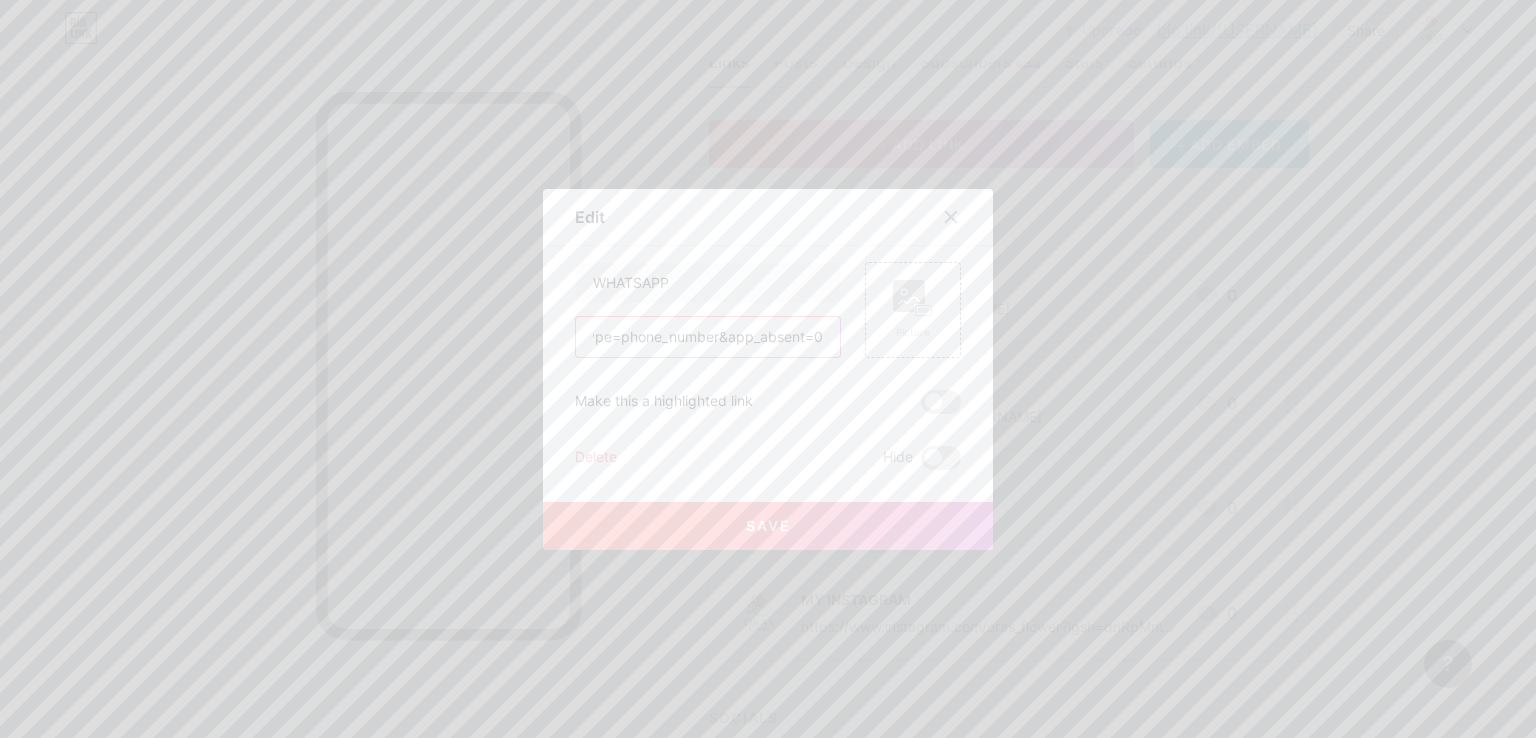 type on "https://api.whatsapp.com/send/?phone=[PHONE]&text&type=phone_number&app_absent=0" 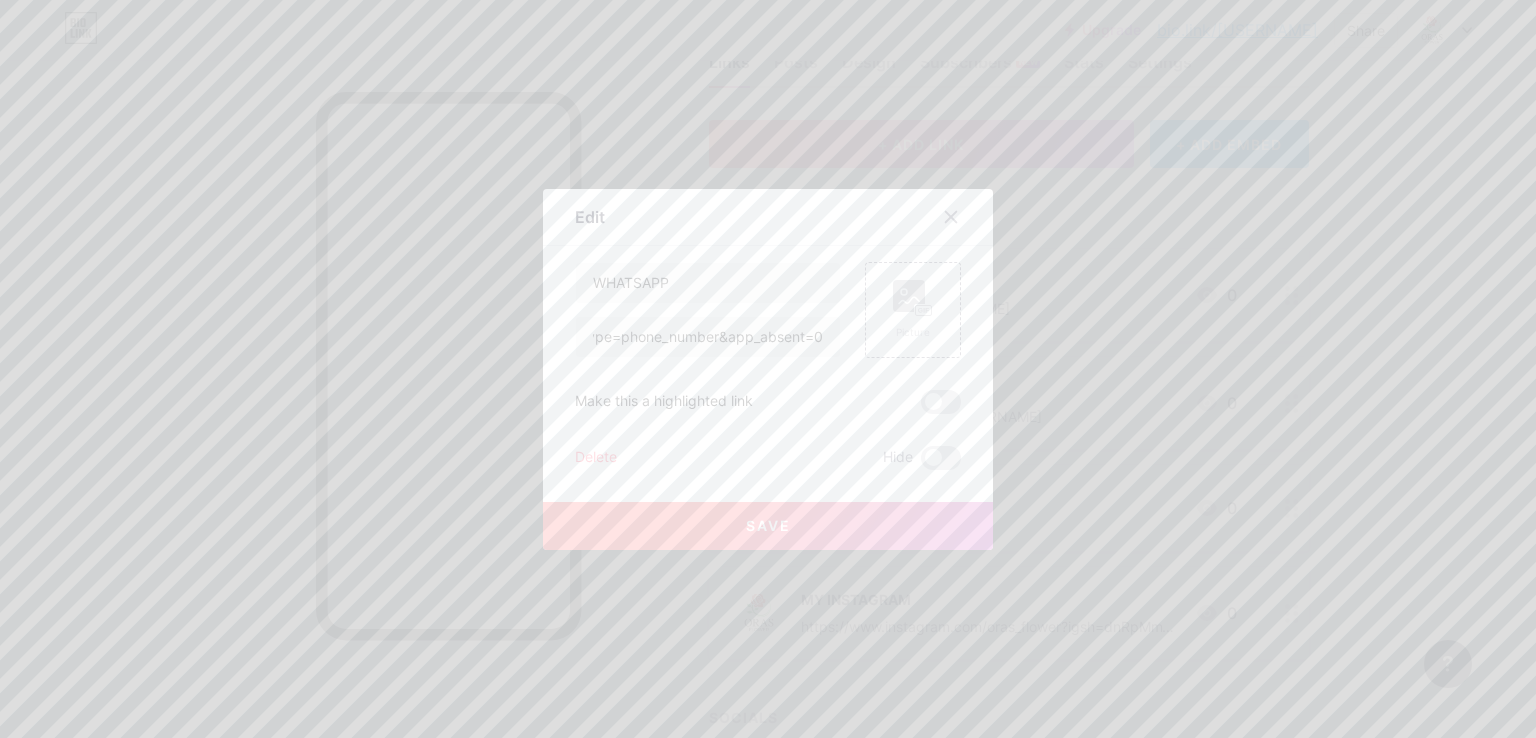 click on "Save" at bounding box center (768, 526) 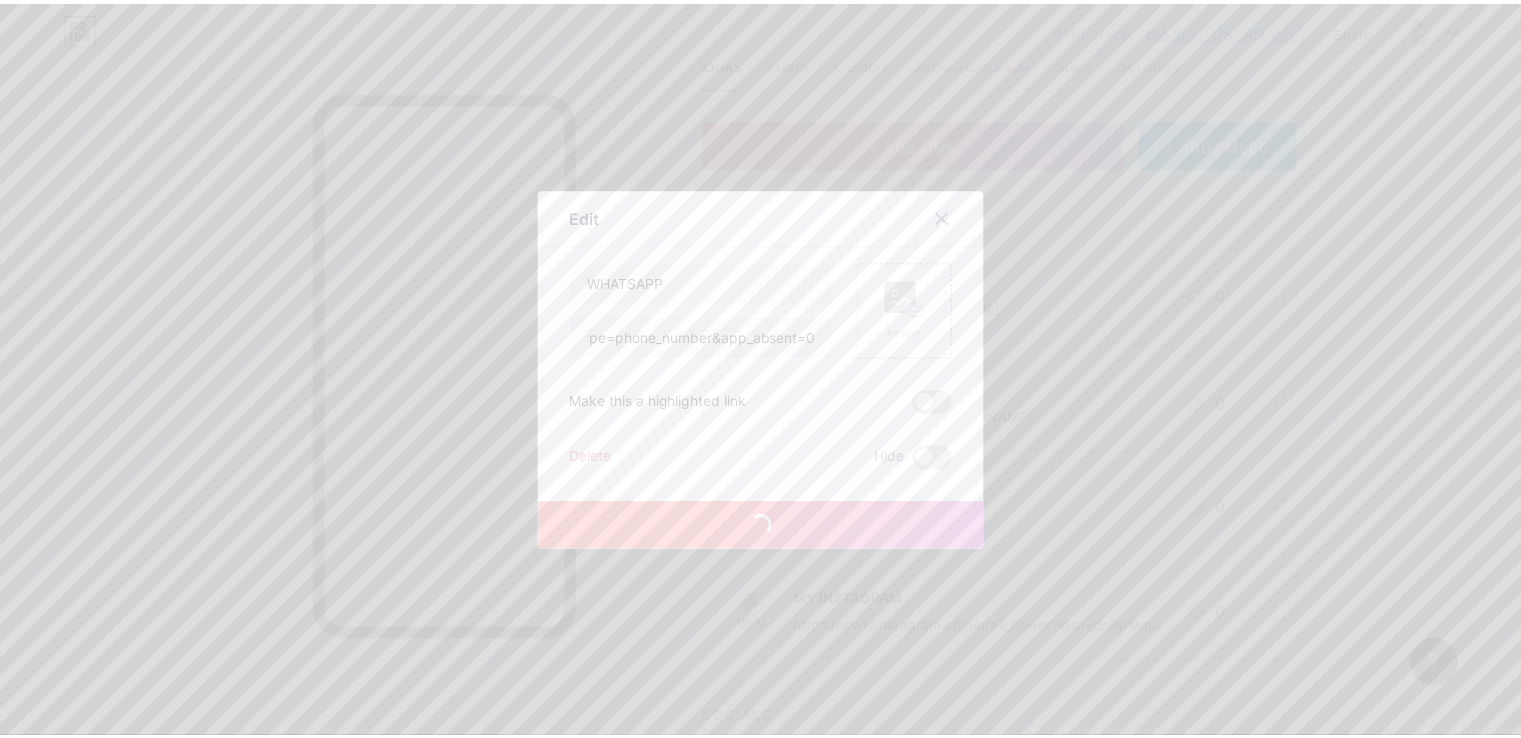 scroll, scrollTop: 0, scrollLeft: 0, axis: both 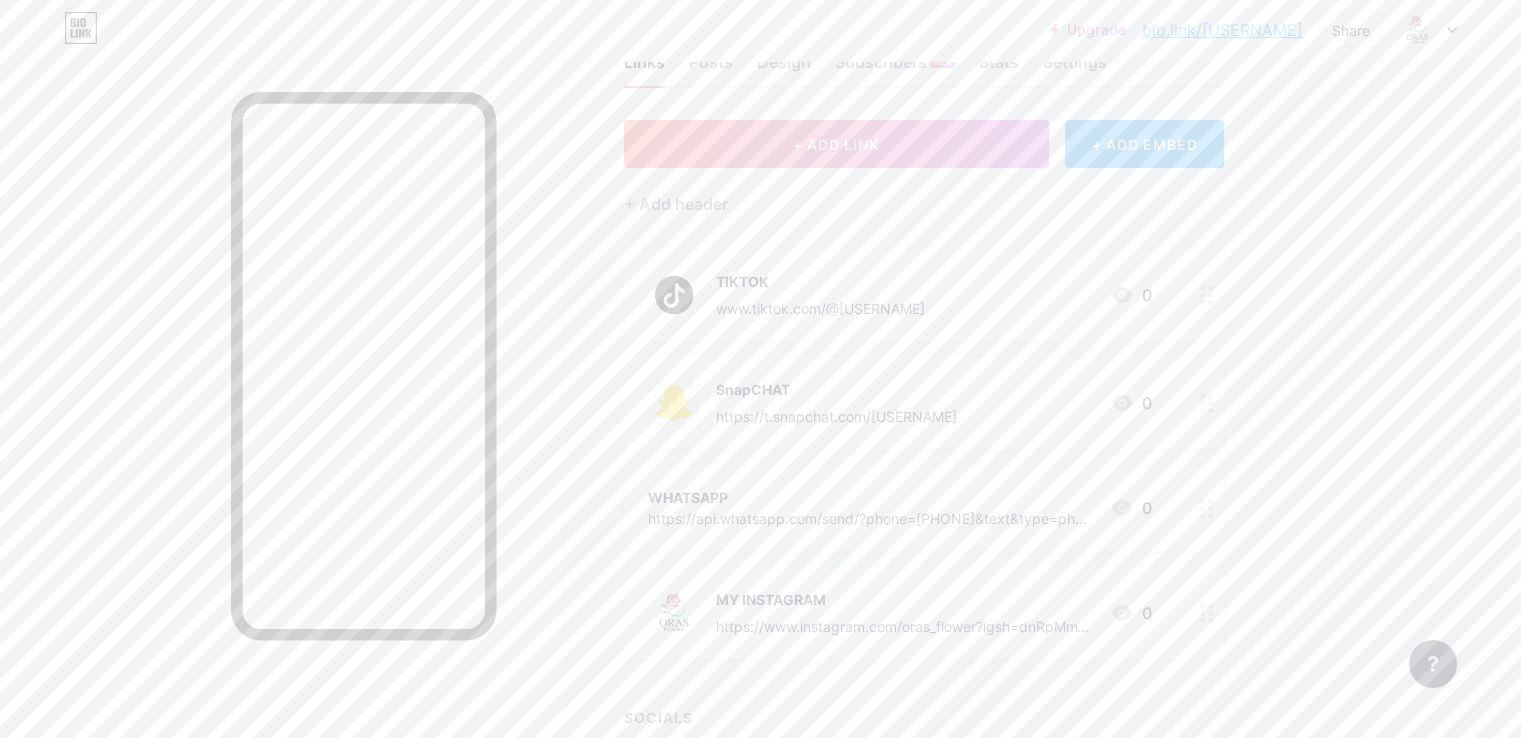 click at bounding box center (1207, 508) 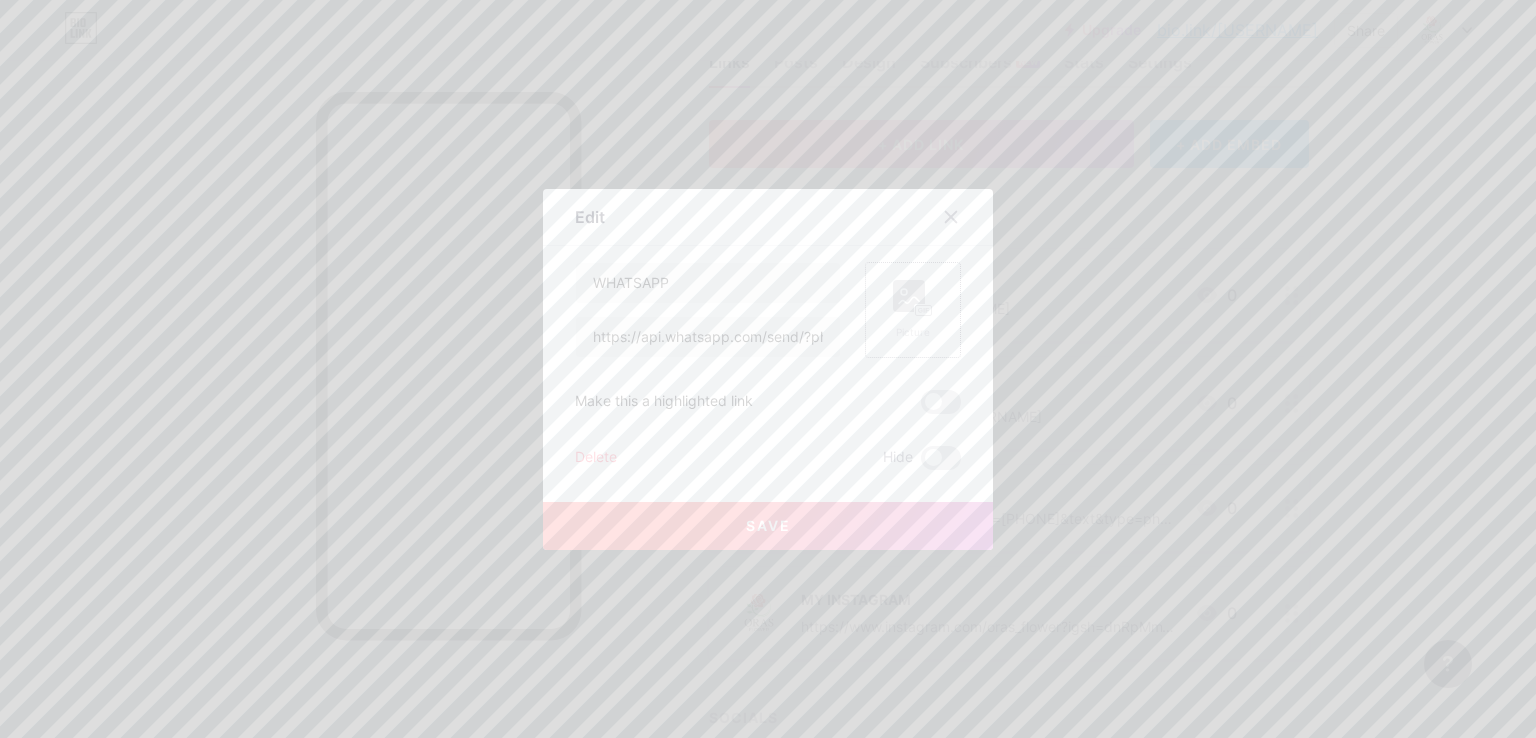 click on "Picture" at bounding box center (913, 310) 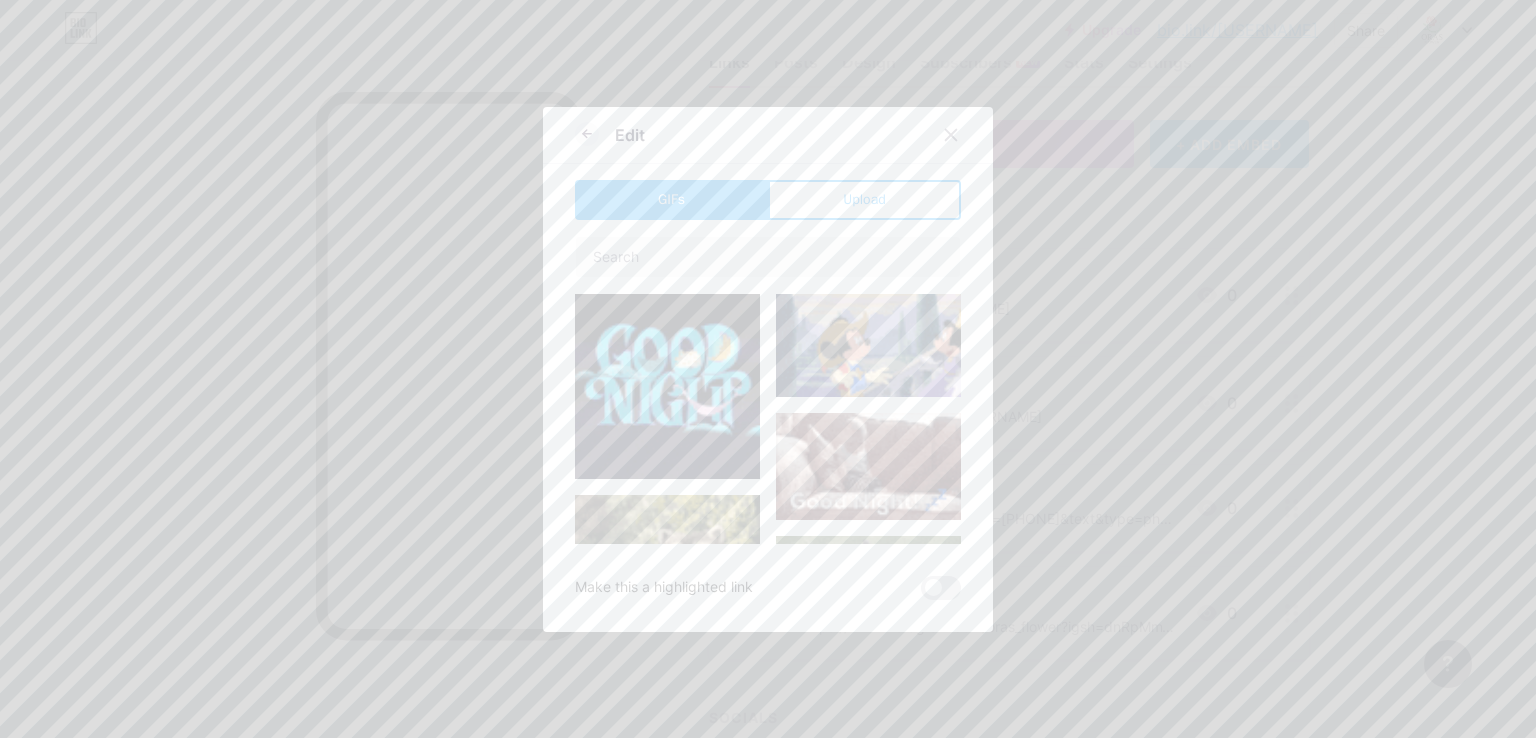click on "Edit       GIFs     Upload       Content
YouTube
Play YouTube video without leaving your page.
ADD
Vimeo
Play Vimeo video without leaving your page.
ADD
Tiktok
Grow your TikTok following
ADD
Tweet
Embed a tweet.
ADD
Reddit
Showcase your Reddit profile
ADD
Spotify
Embed Spotify to play the preview of a track.
ADD
Twitch
Play Twitch video without leaving your page.
ADD
ADD" at bounding box center (768, 369) 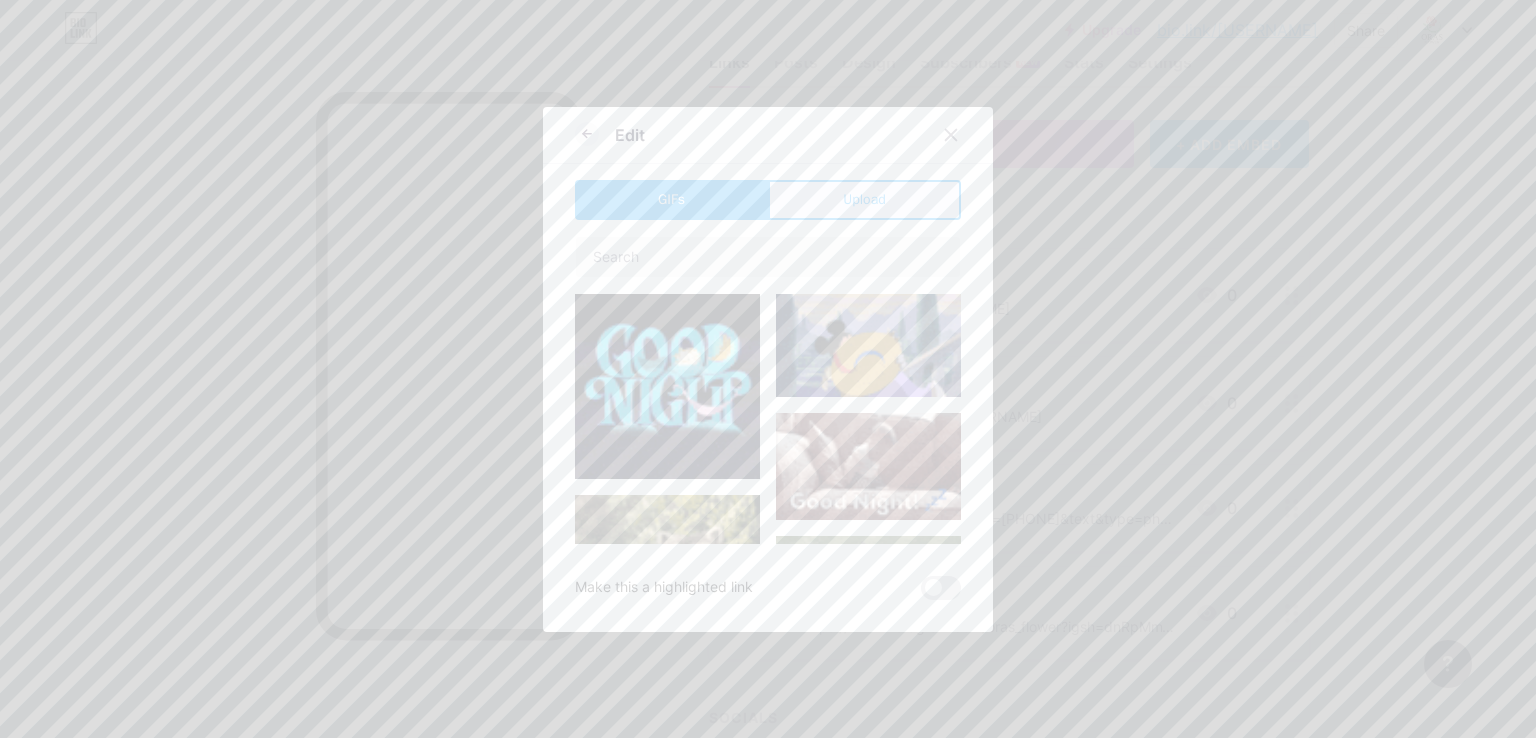 click on "Upload" at bounding box center (864, 200) 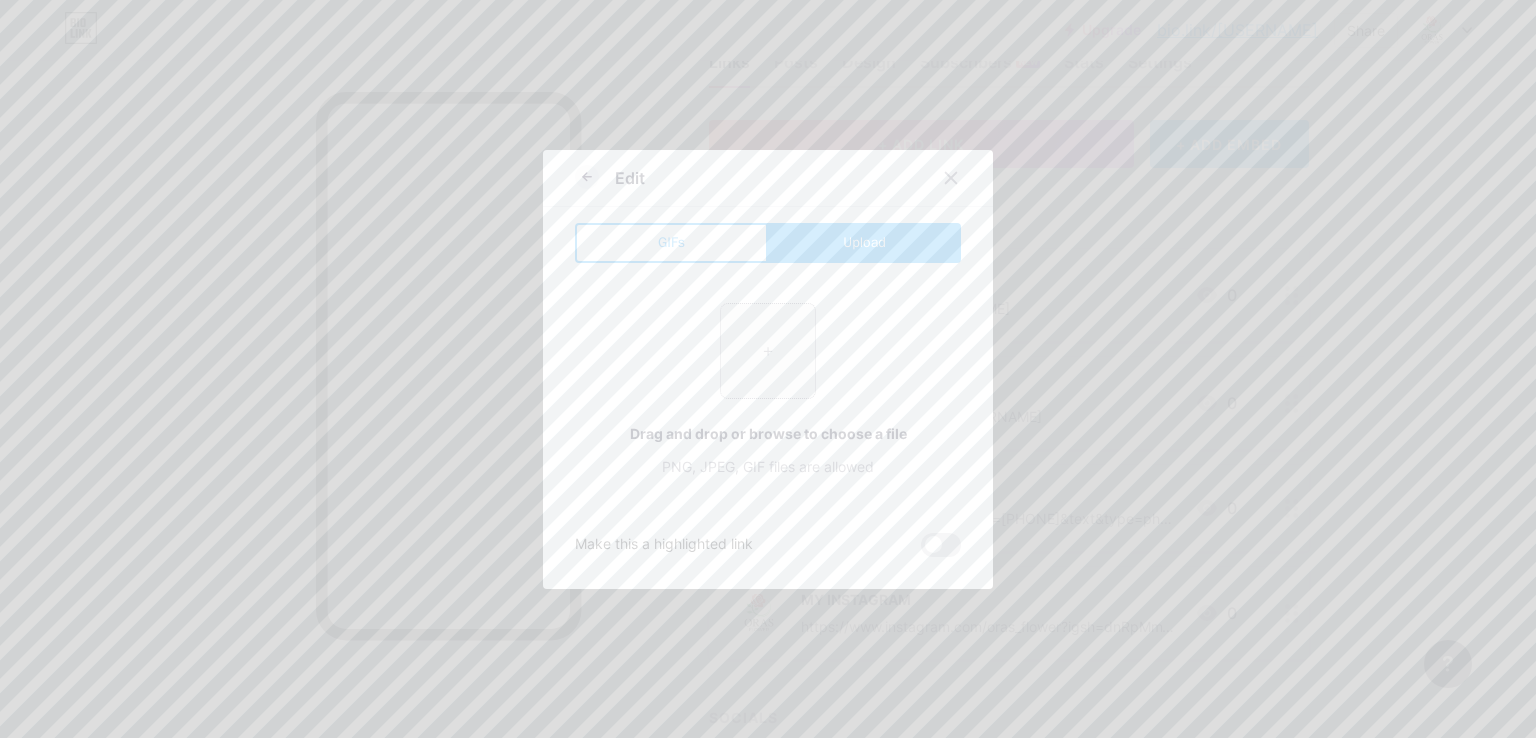 click at bounding box center (768, 351) 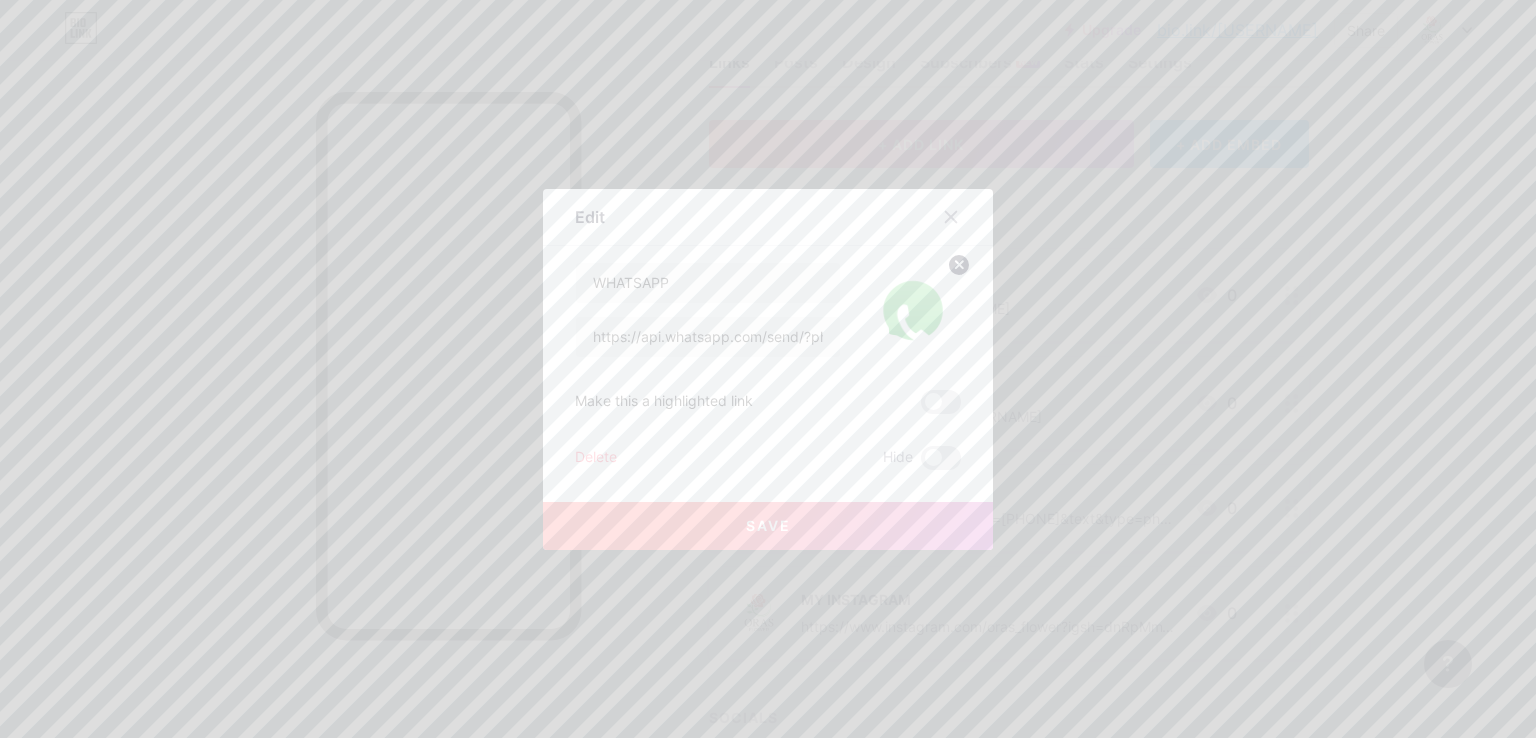 click on "Save" at bounding box center (768, 526) 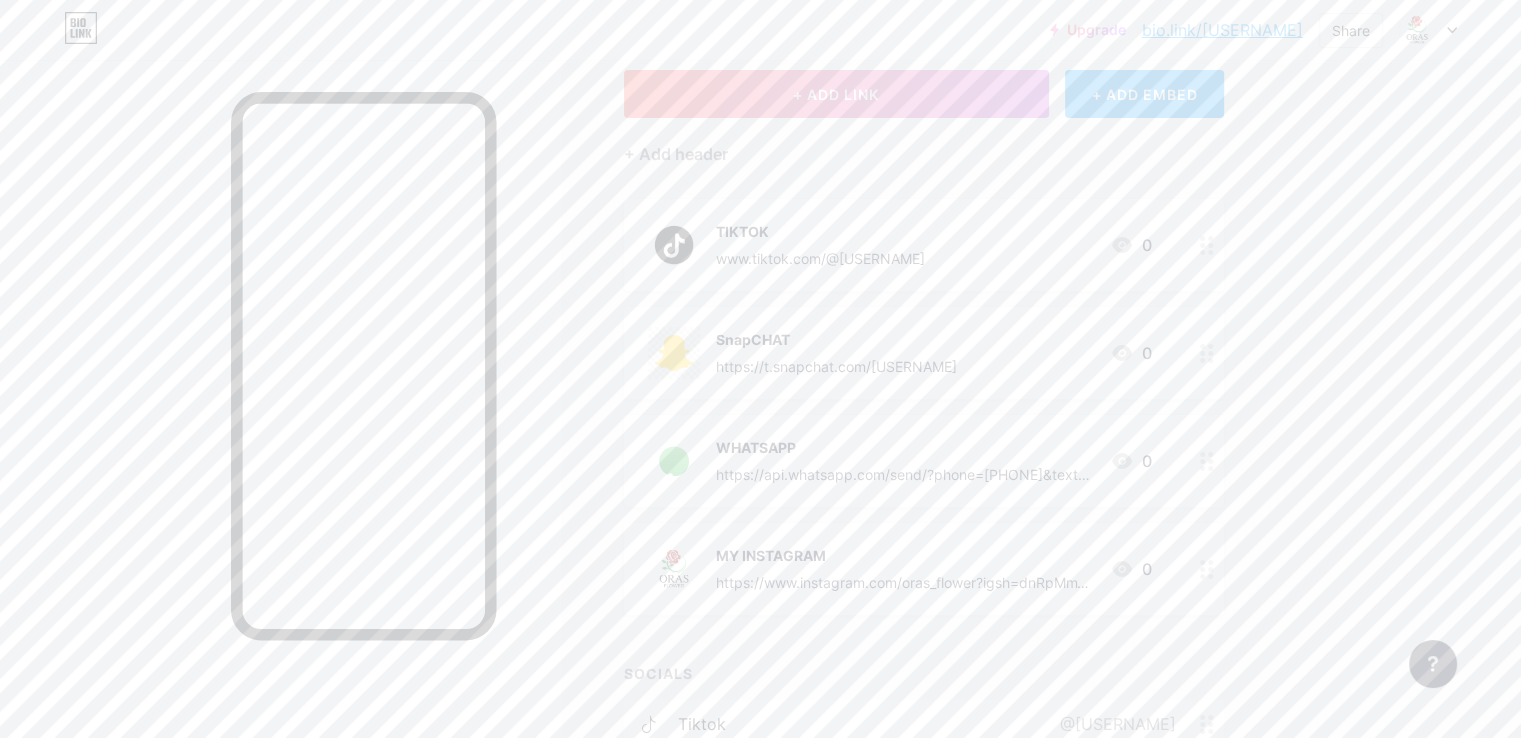 scroll, scrollTop: 0, scrollLeft: 0, axis: both 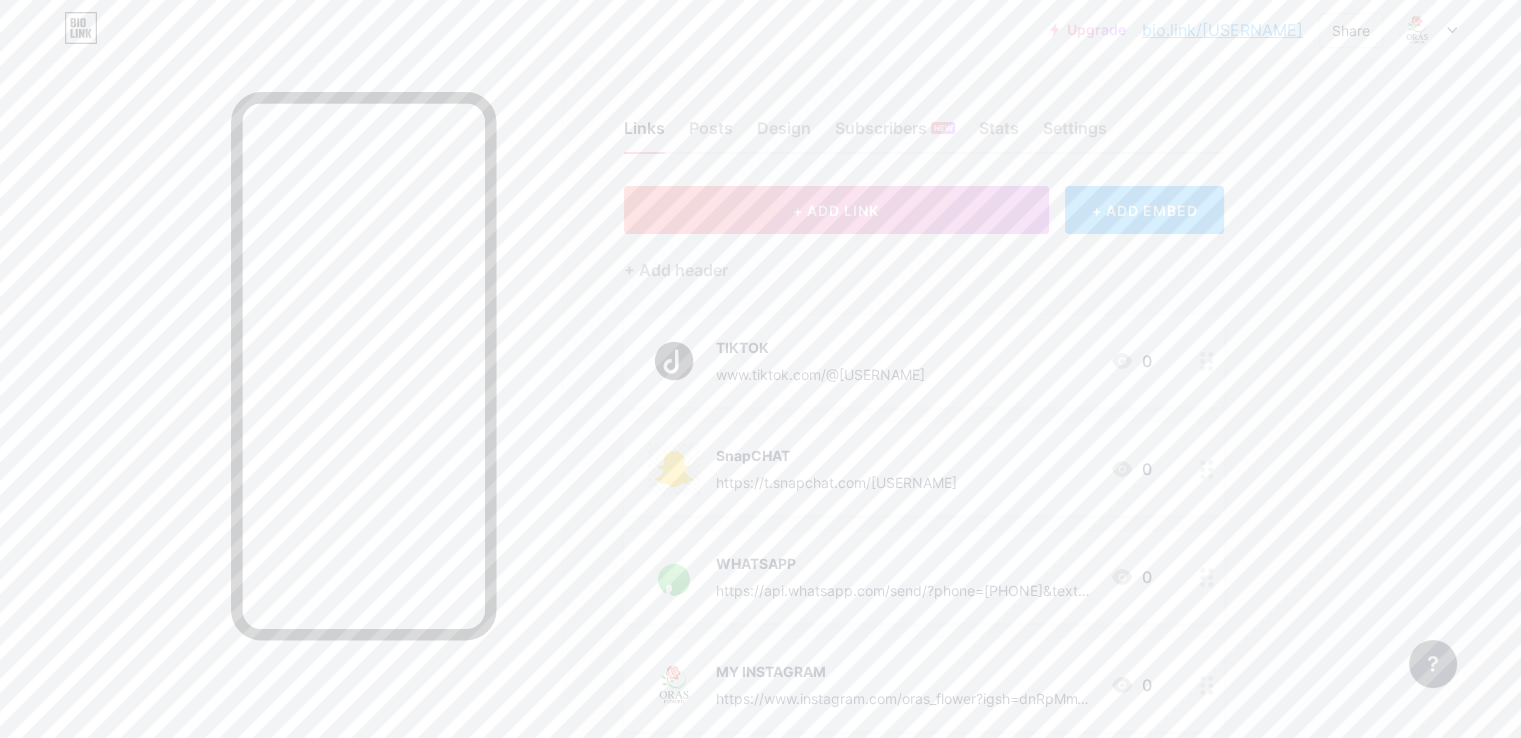 click on "+ ADD EMBED" at bounding box center [1144, 210] 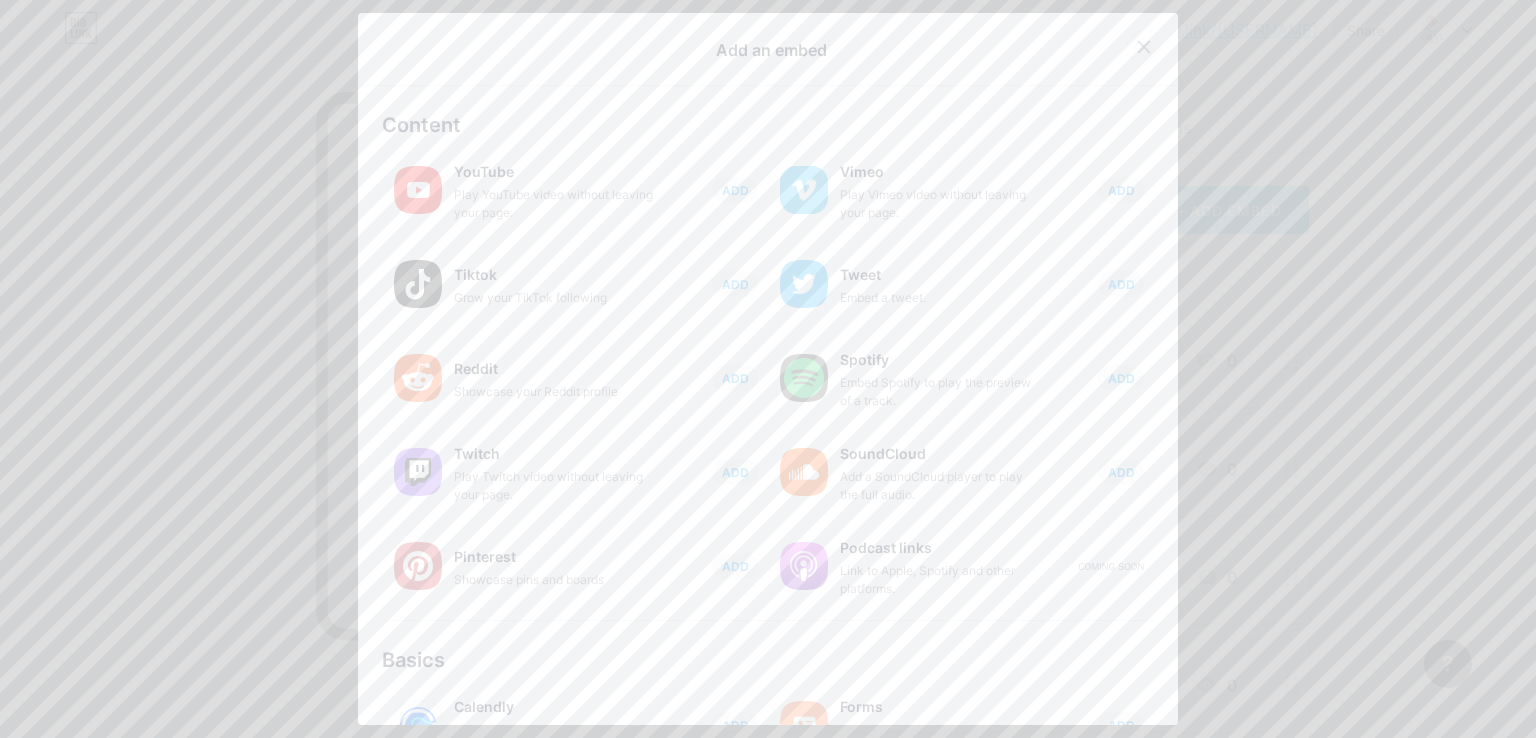click at bounding box center [1144, 47] 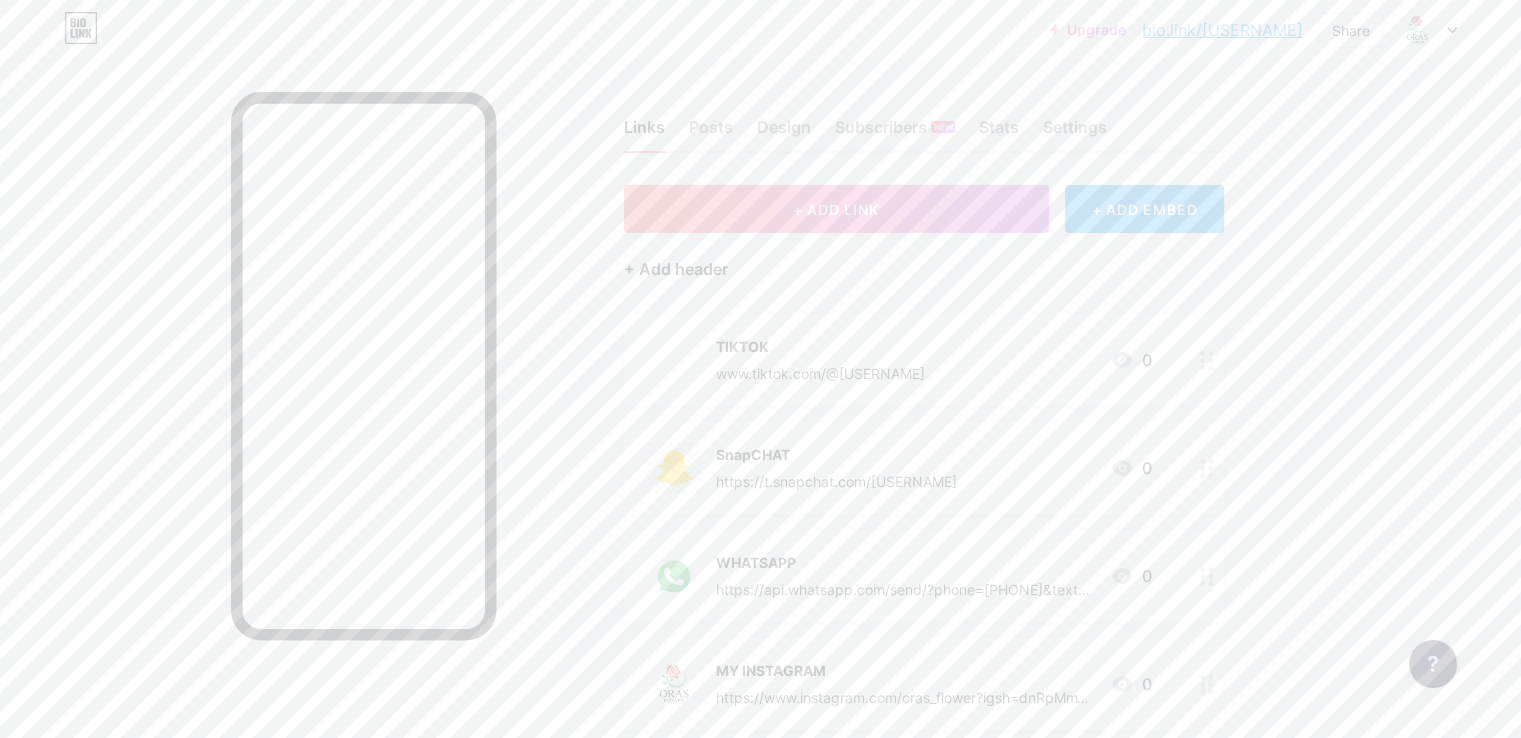scroll, scrollTop: 0, scrollLeft: 0, axis: both 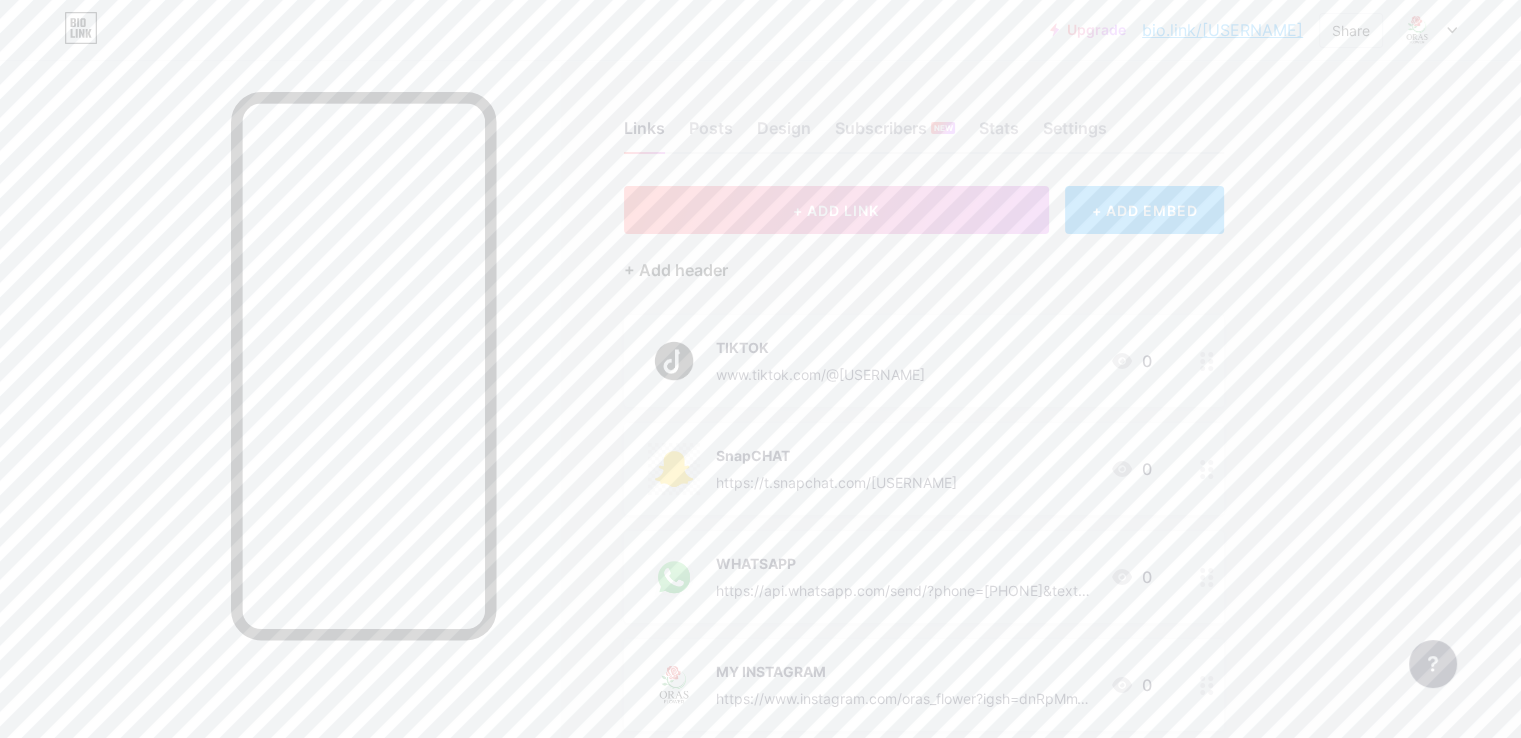 click on "+ Add header" at bounding box center (676, 270) 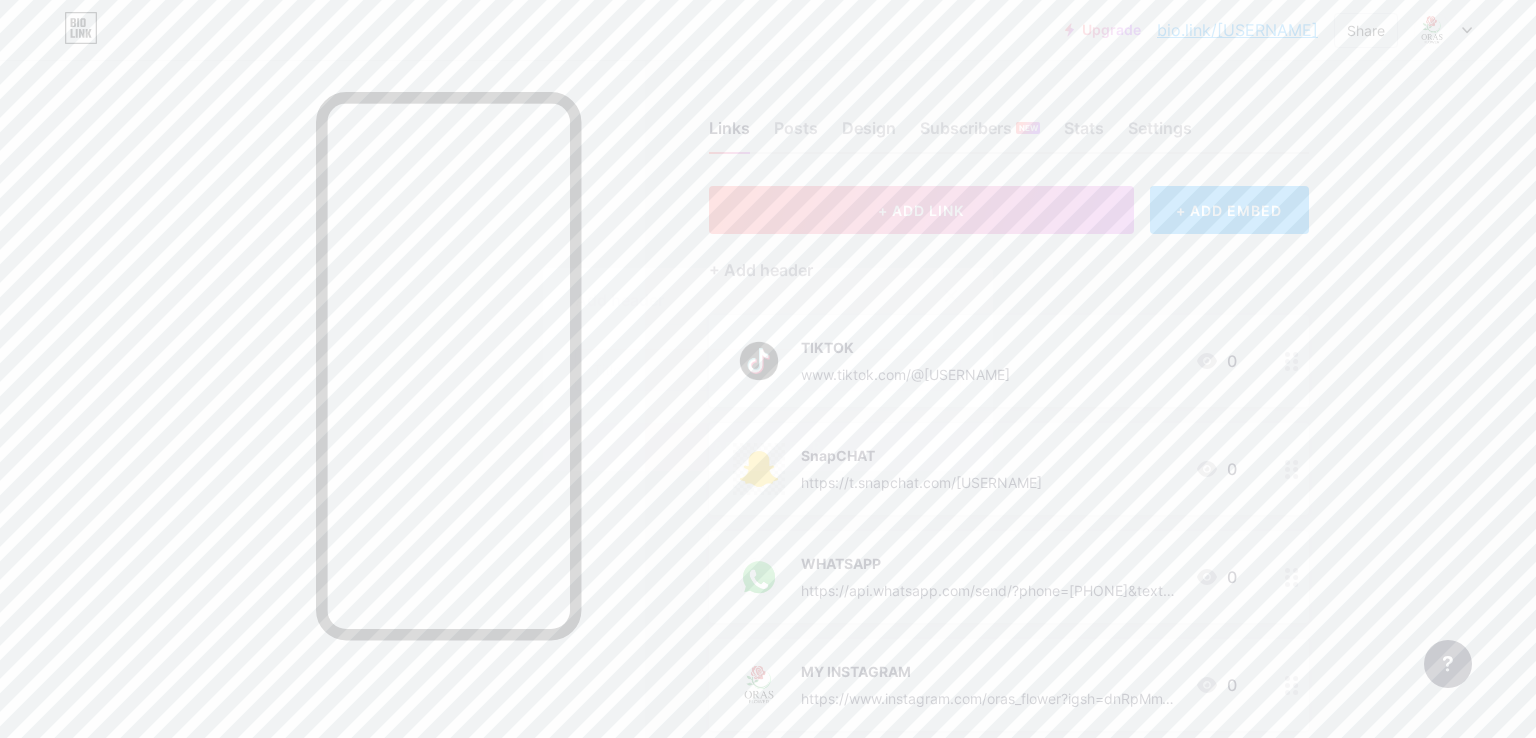 click at bounding box center [768, 370] 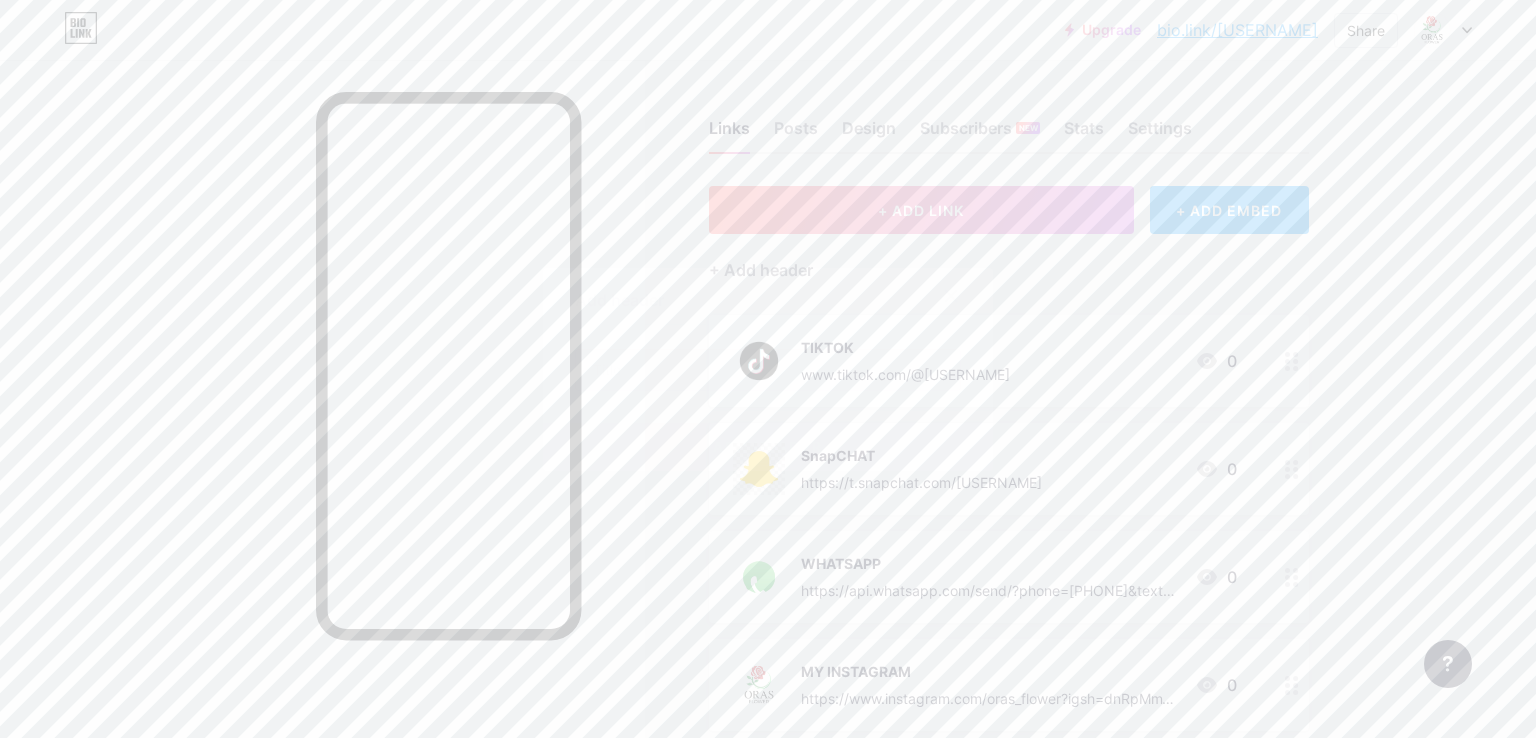 type on "CD" 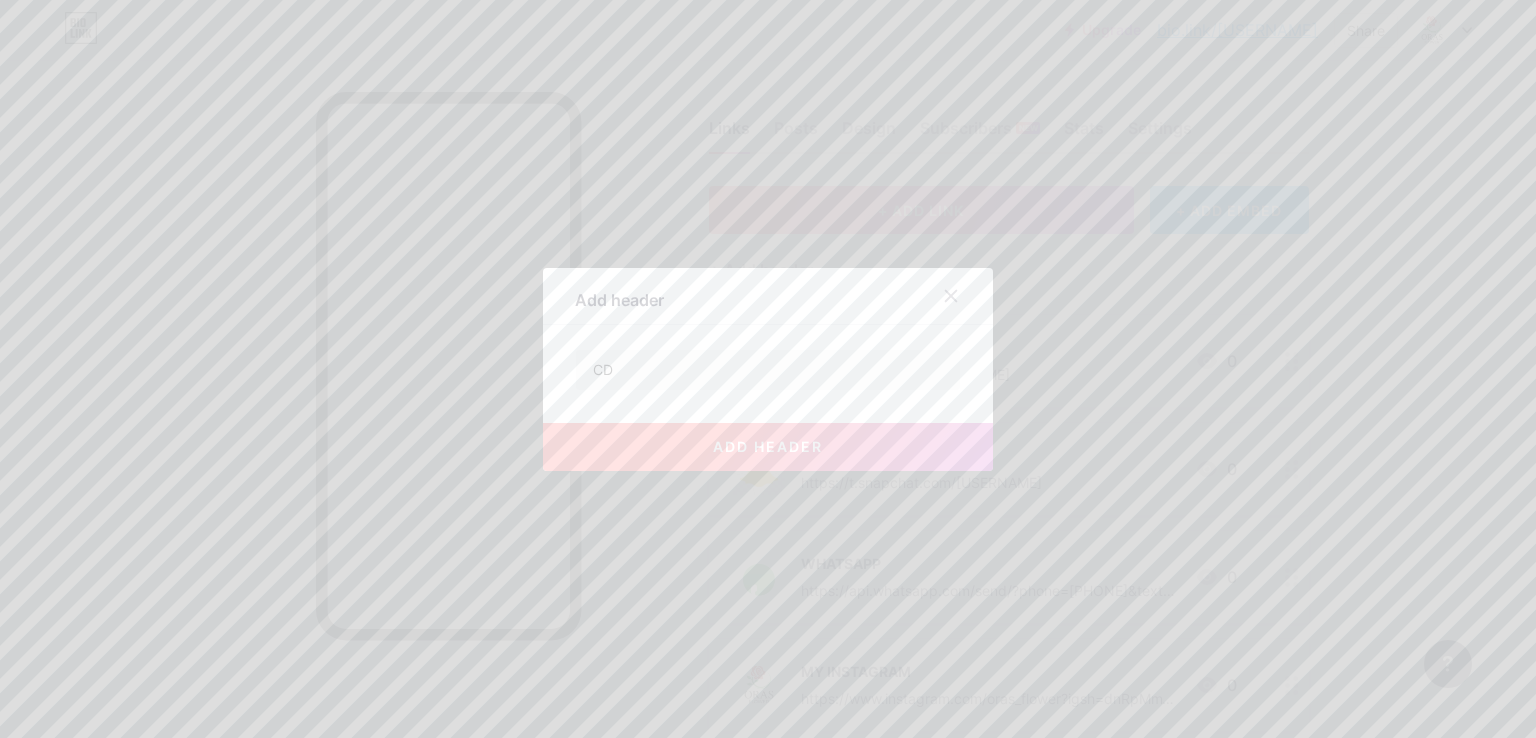 click on "add header" at bounding box center [768, 446] 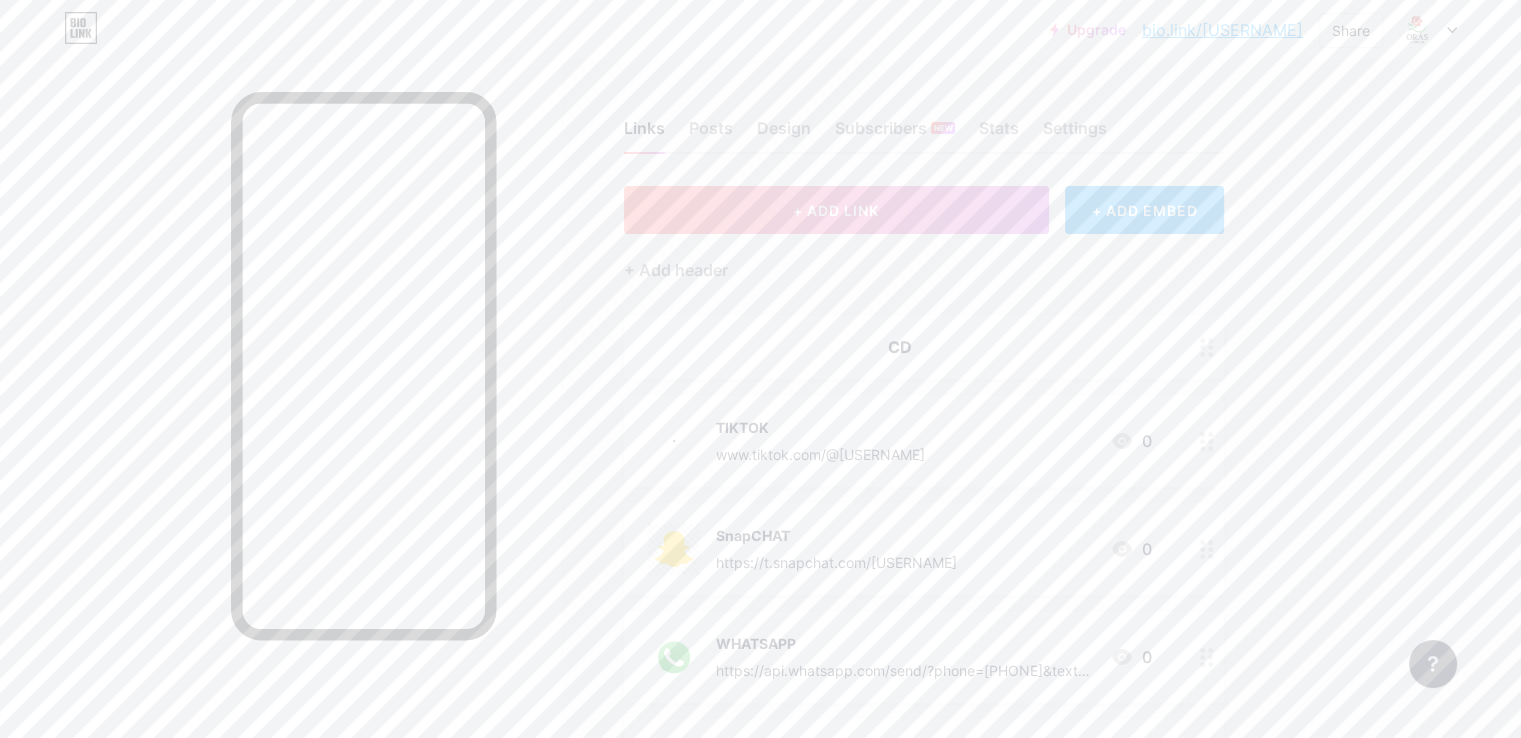 click on "CD" at bounding box center (900, 347) 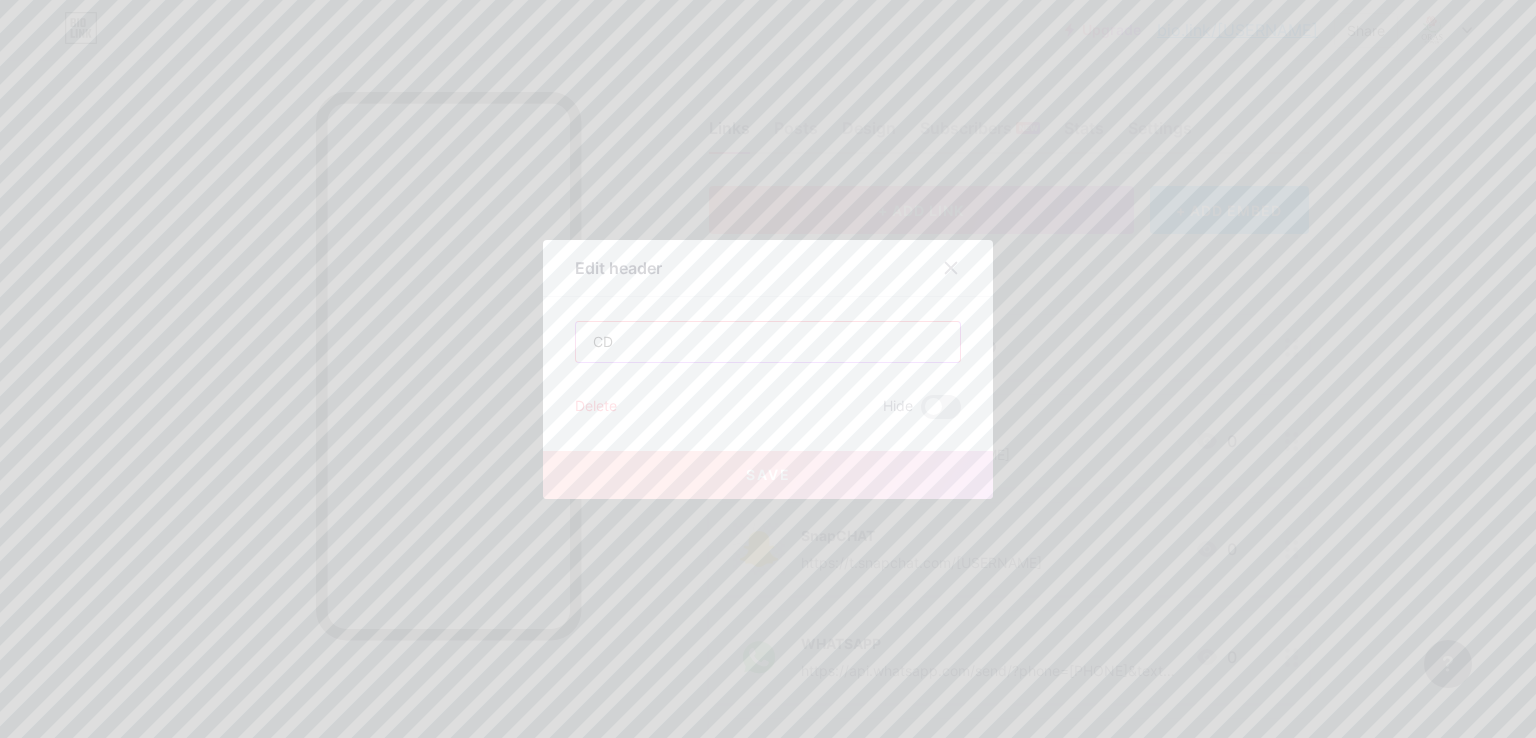 click on "CD" at bounding box center (768, 342) 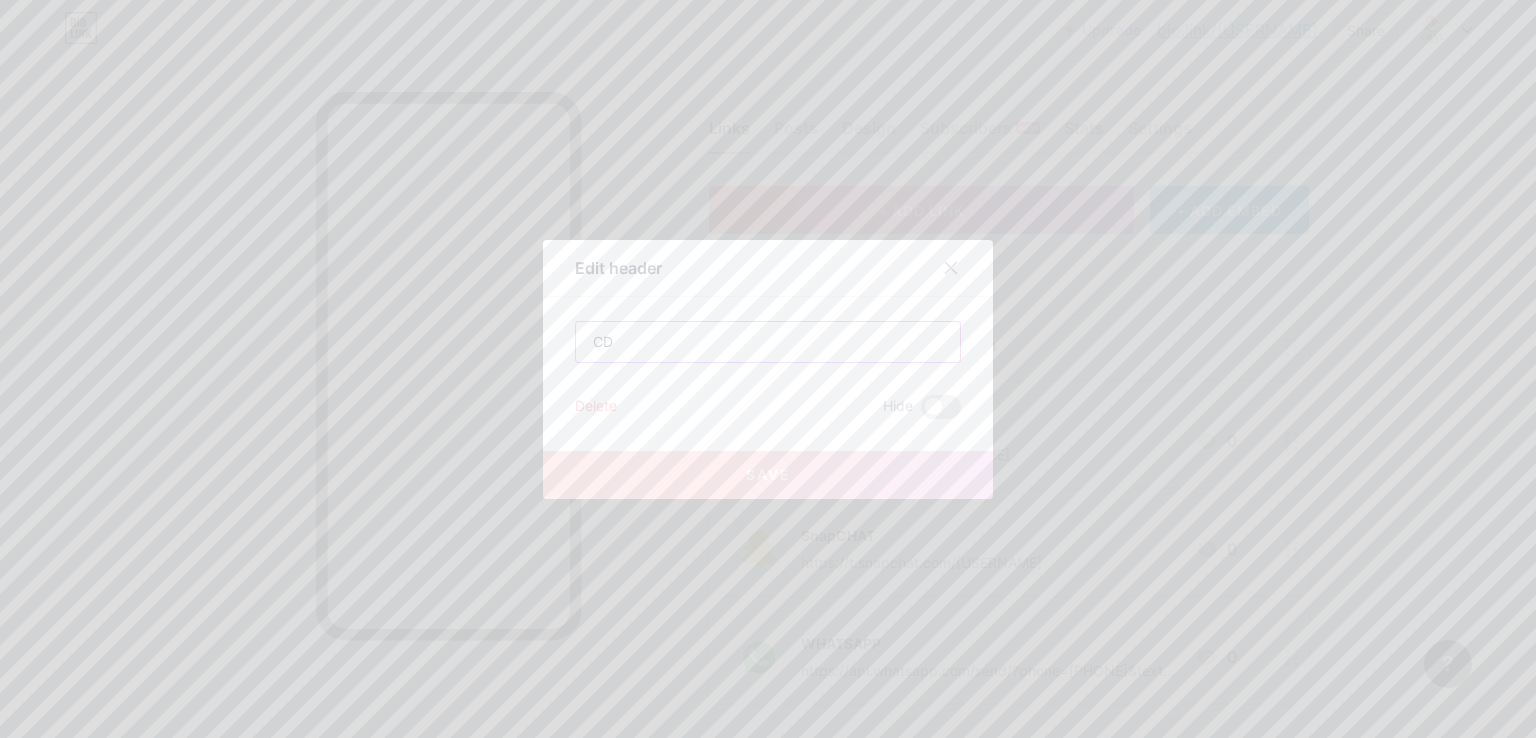 click on "CD" at bounding box center (768, 342) 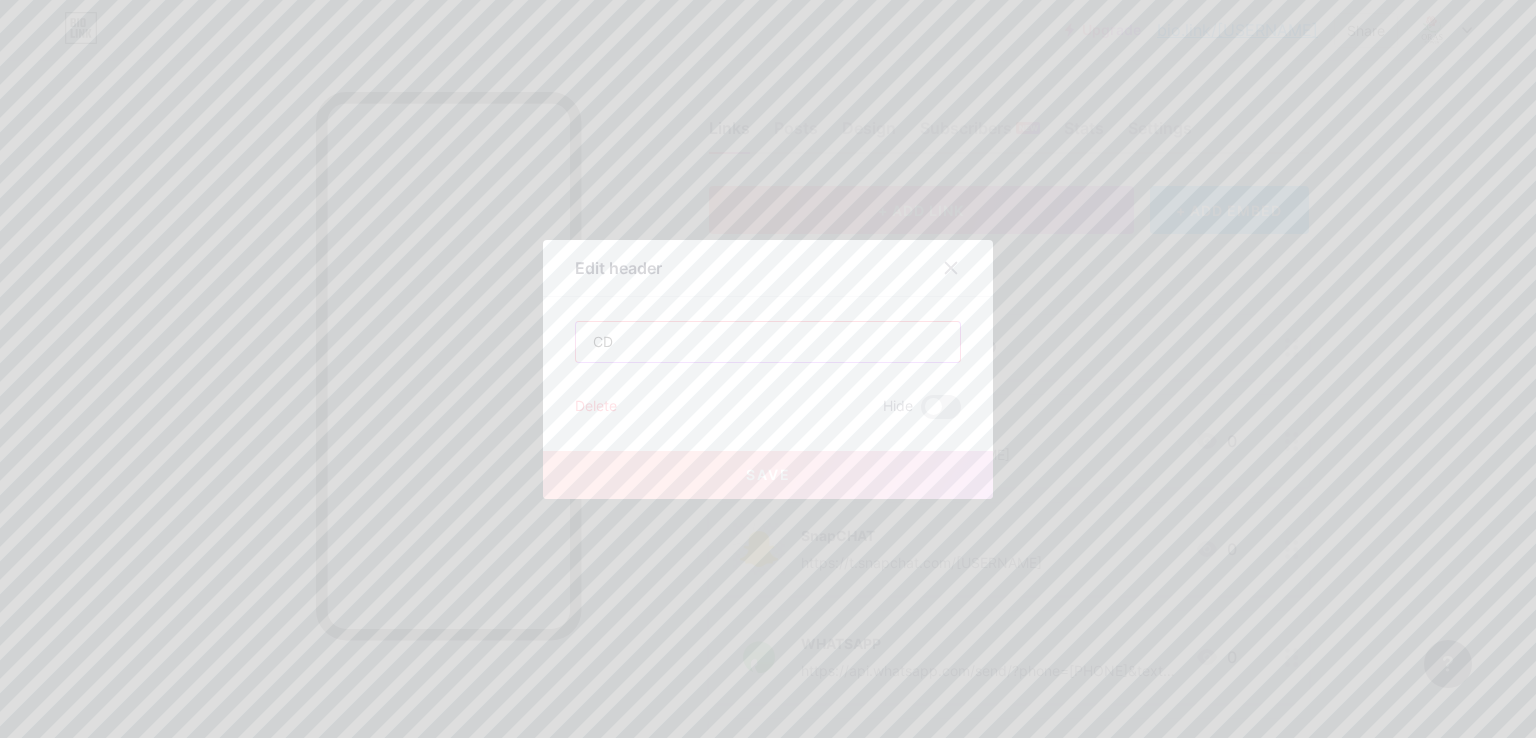 click on "CD" at bounding box center (768, 342) 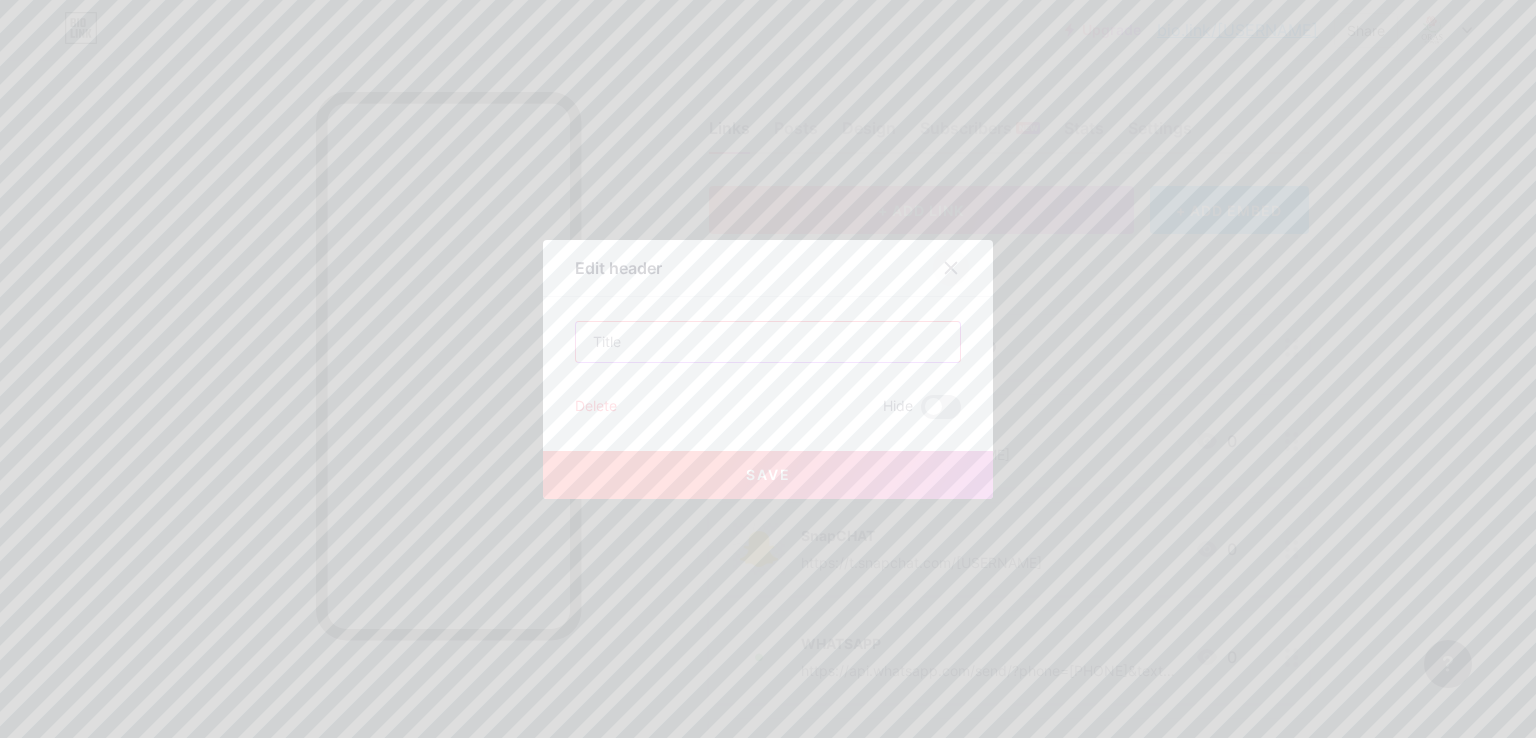 type 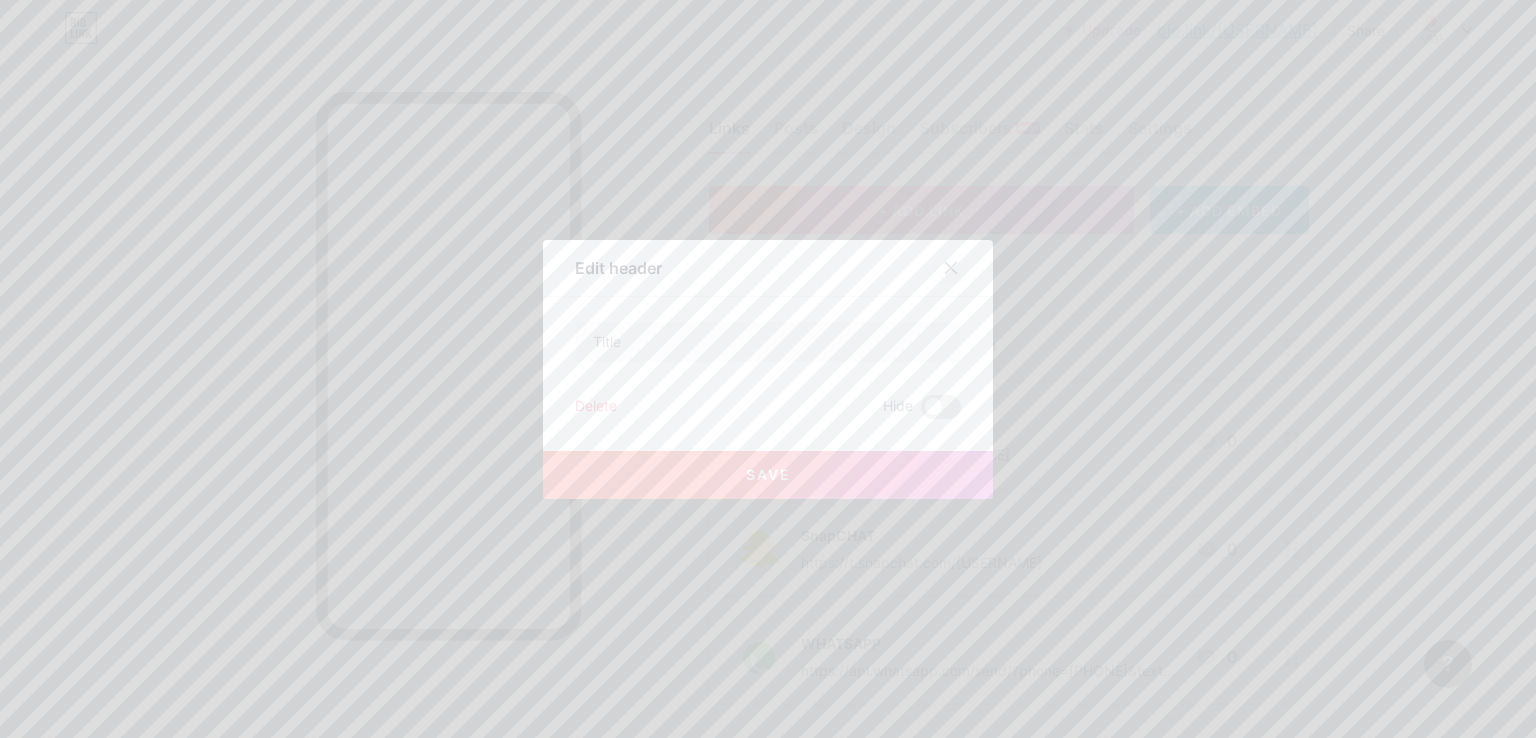 click 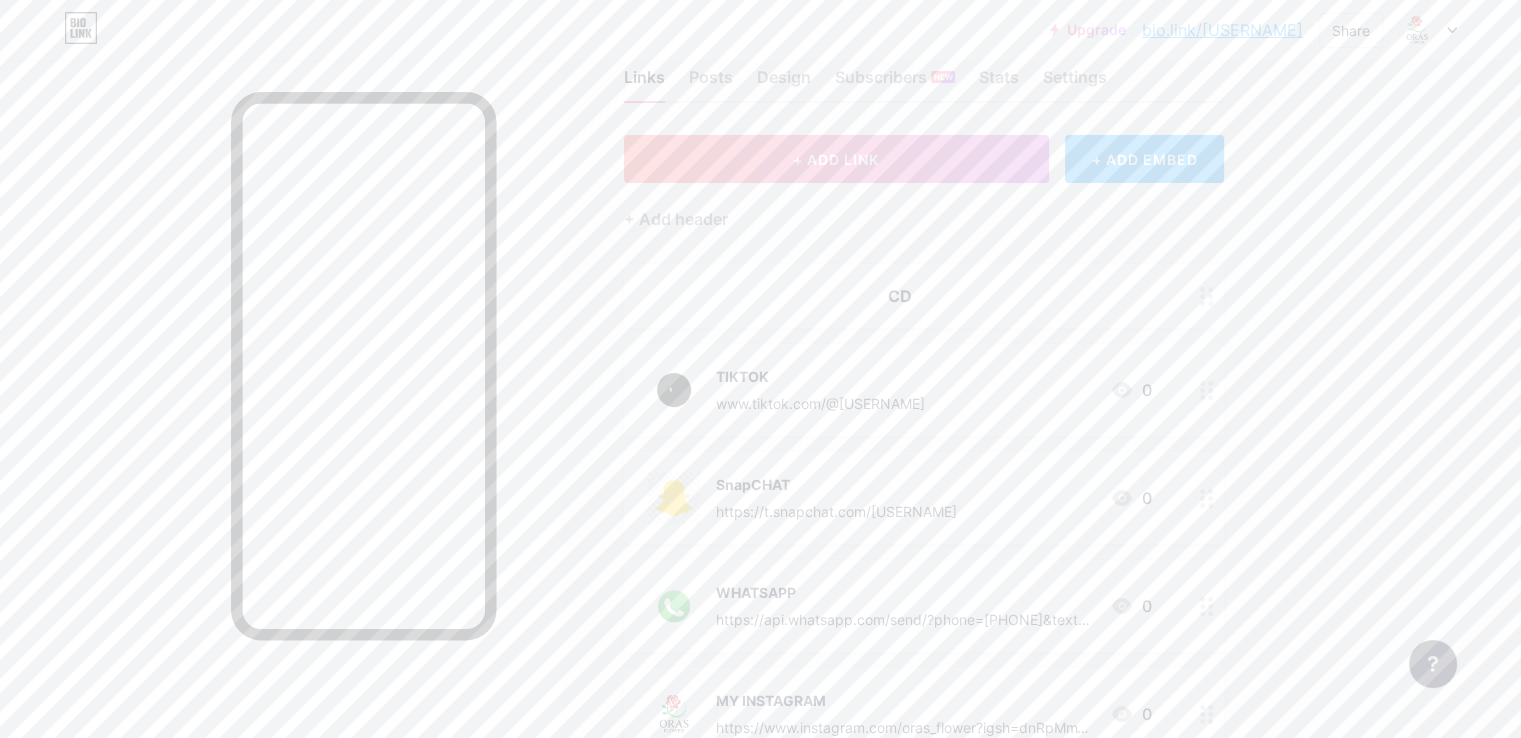 scroll, scrollTop: 0, scrollLeft: 0, axis: both 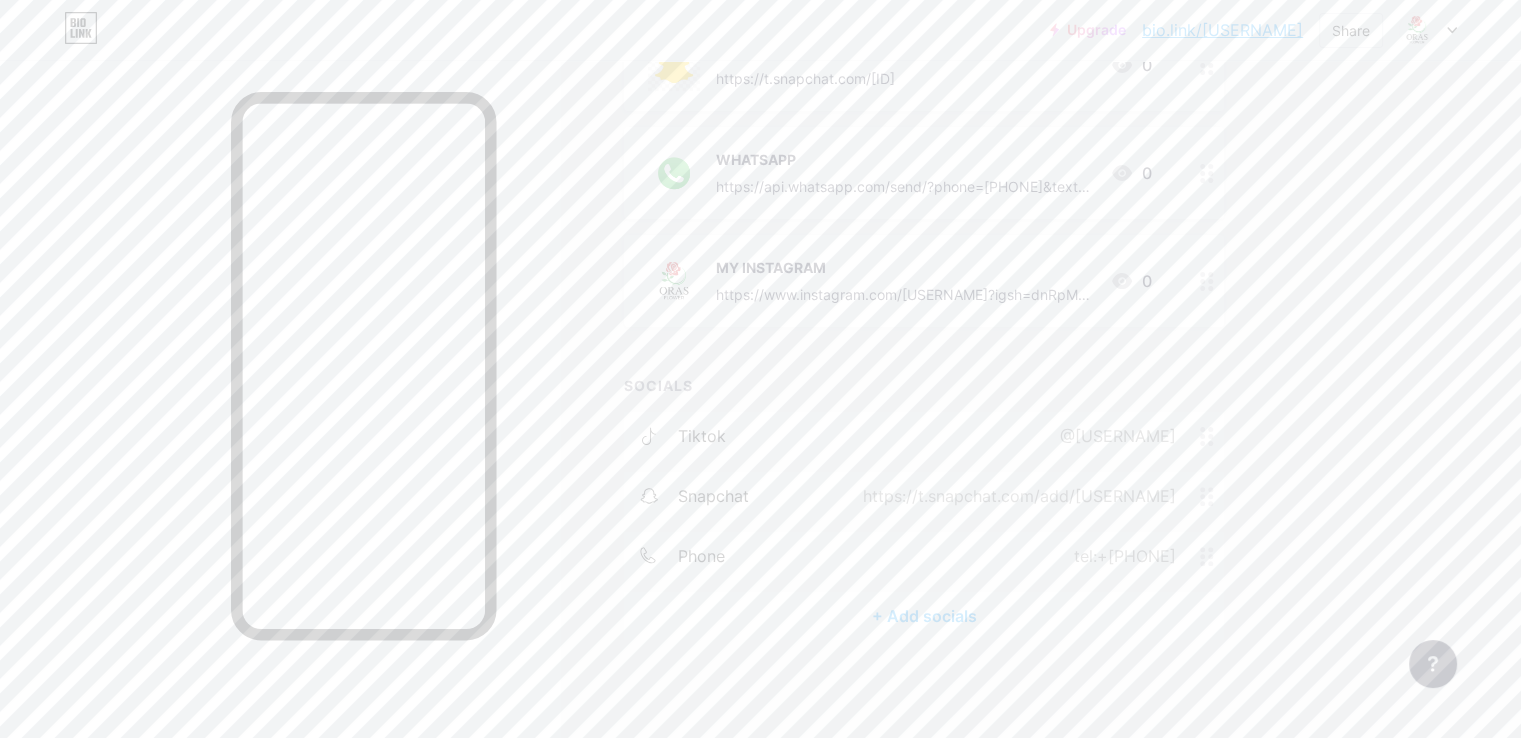 click on "https://t.snapchat.com/add/[USERNAME]" at bounding box center [1015, 496] 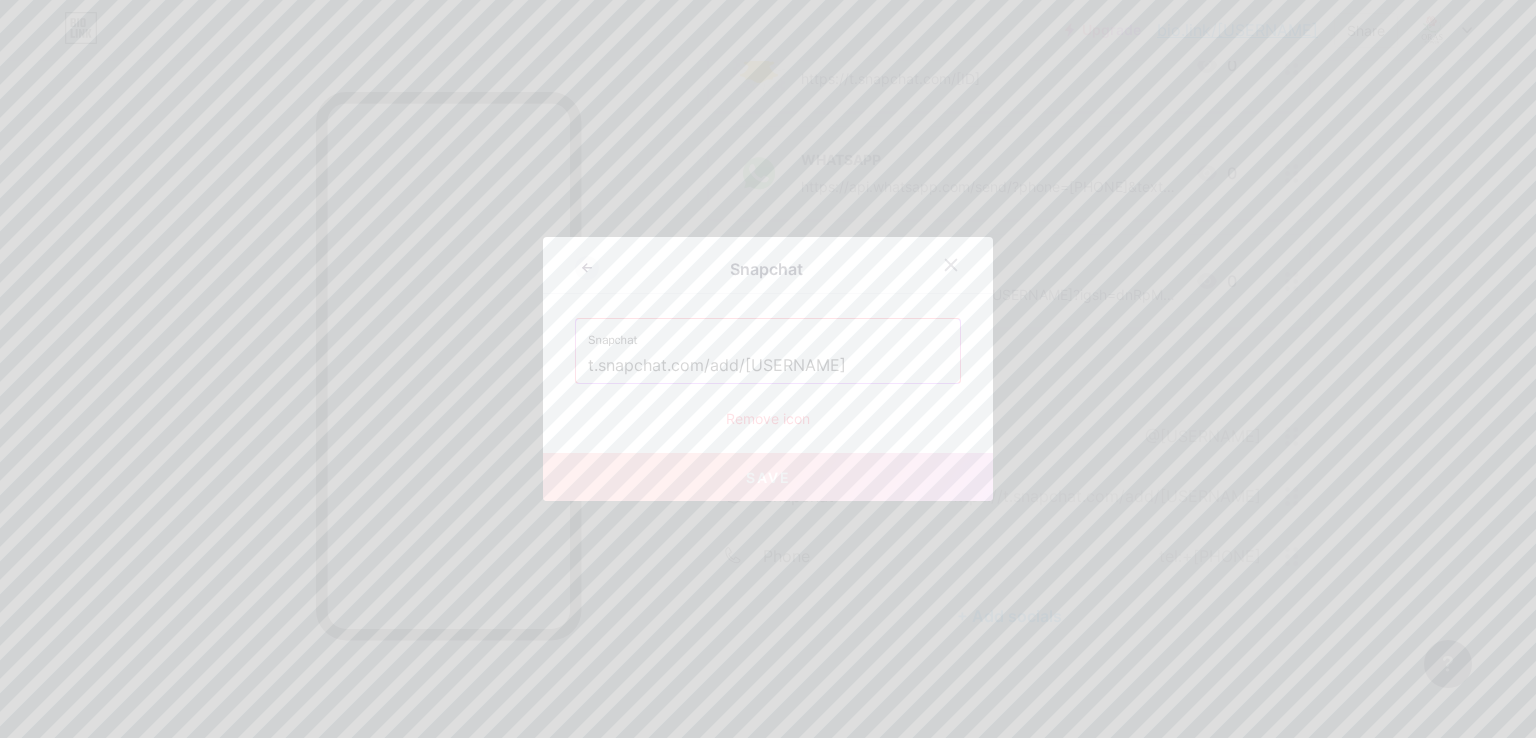click on "Remove icon" at bounding box center [768, 418] 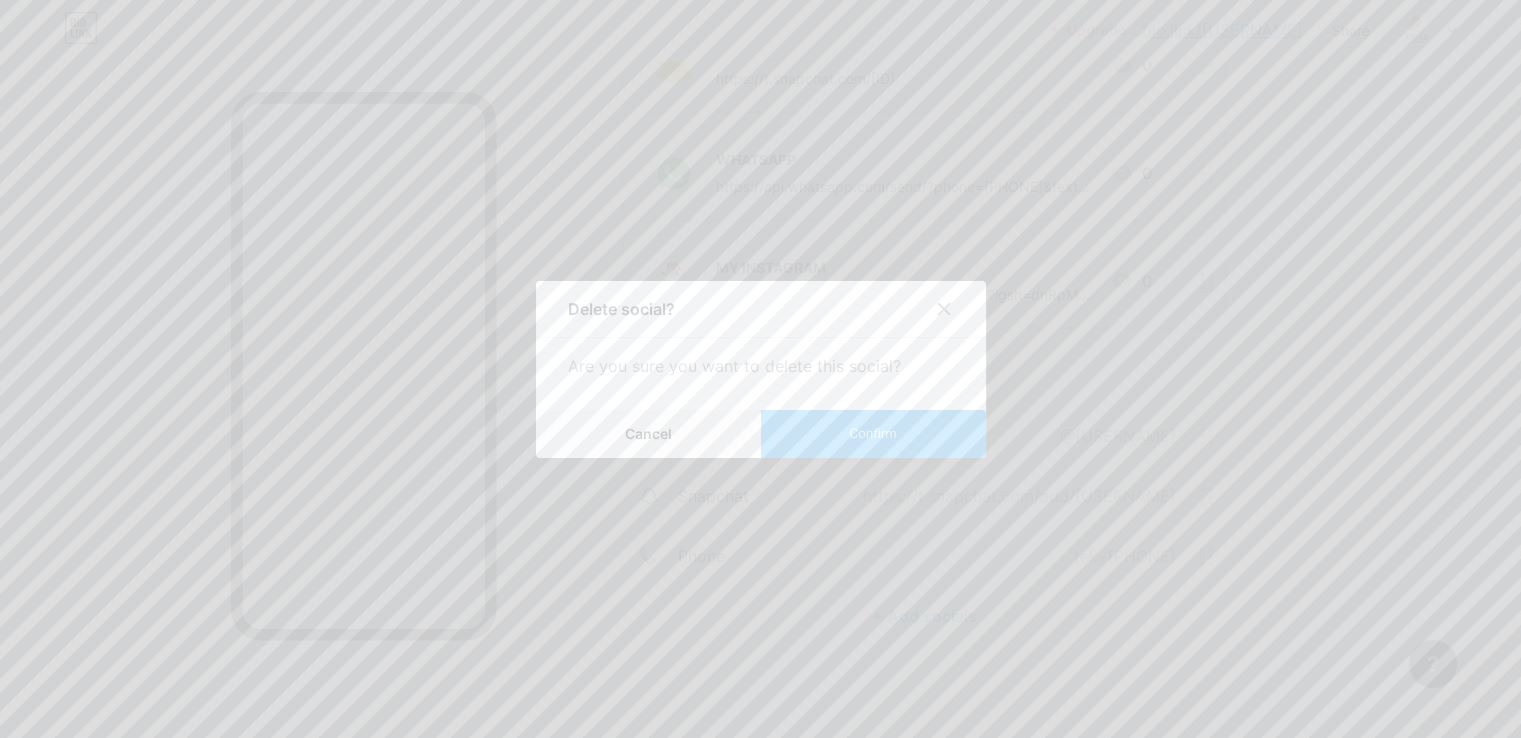 click on "Confirm" at bounding box center (873, 434) 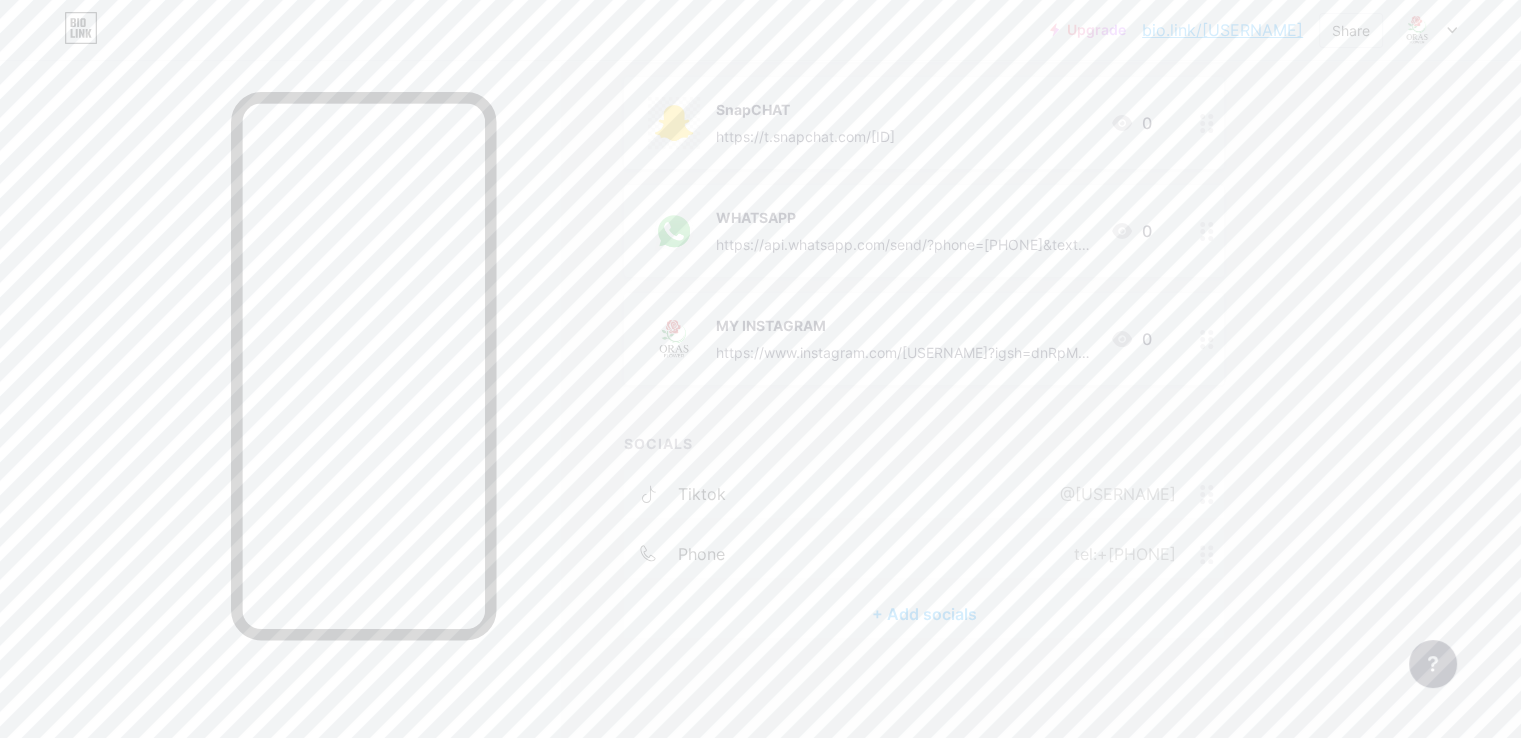 scroll, scrollTop: 424, scrollLeft: 0, axis: vertical 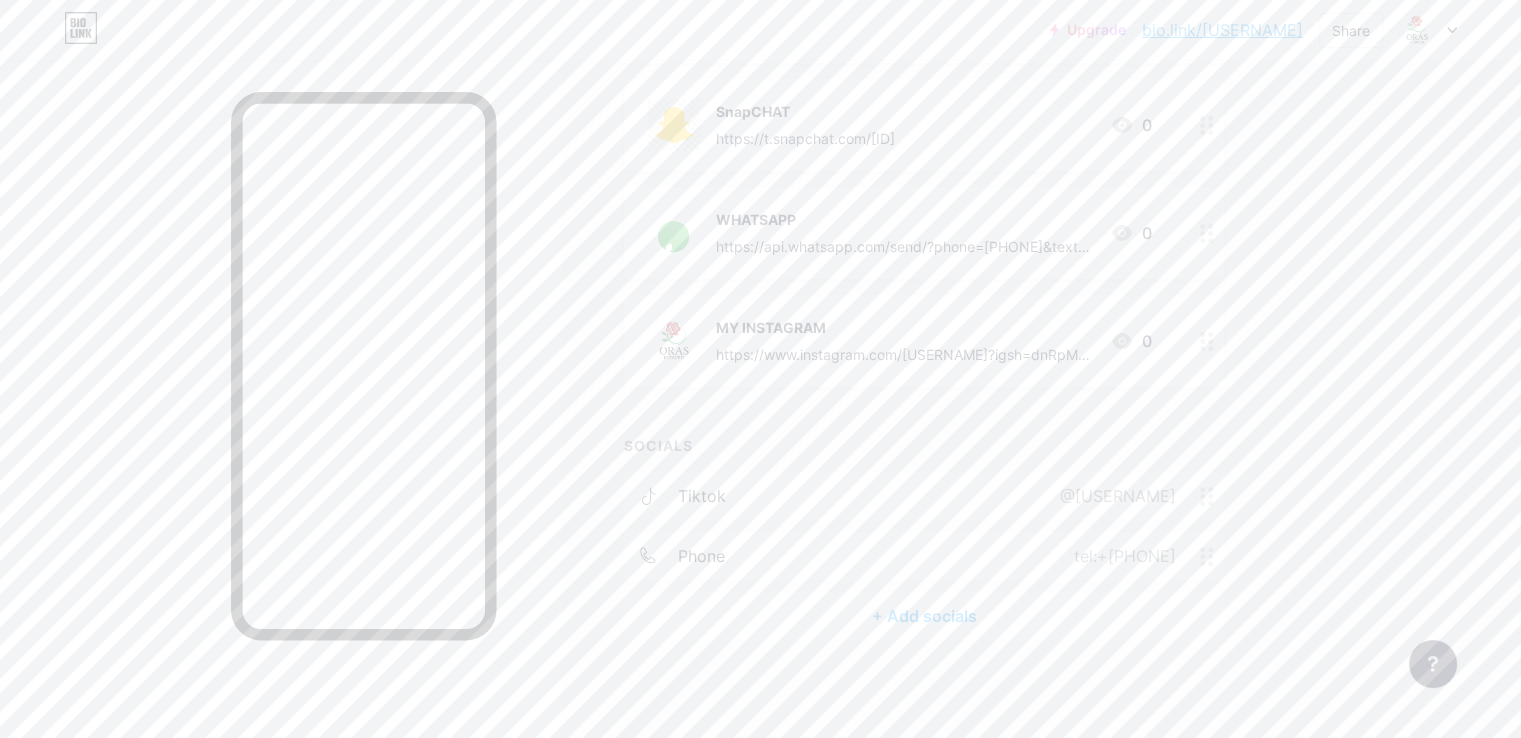 click on "tiktok
@[USERNAME]" at bounding box center (924, 496) 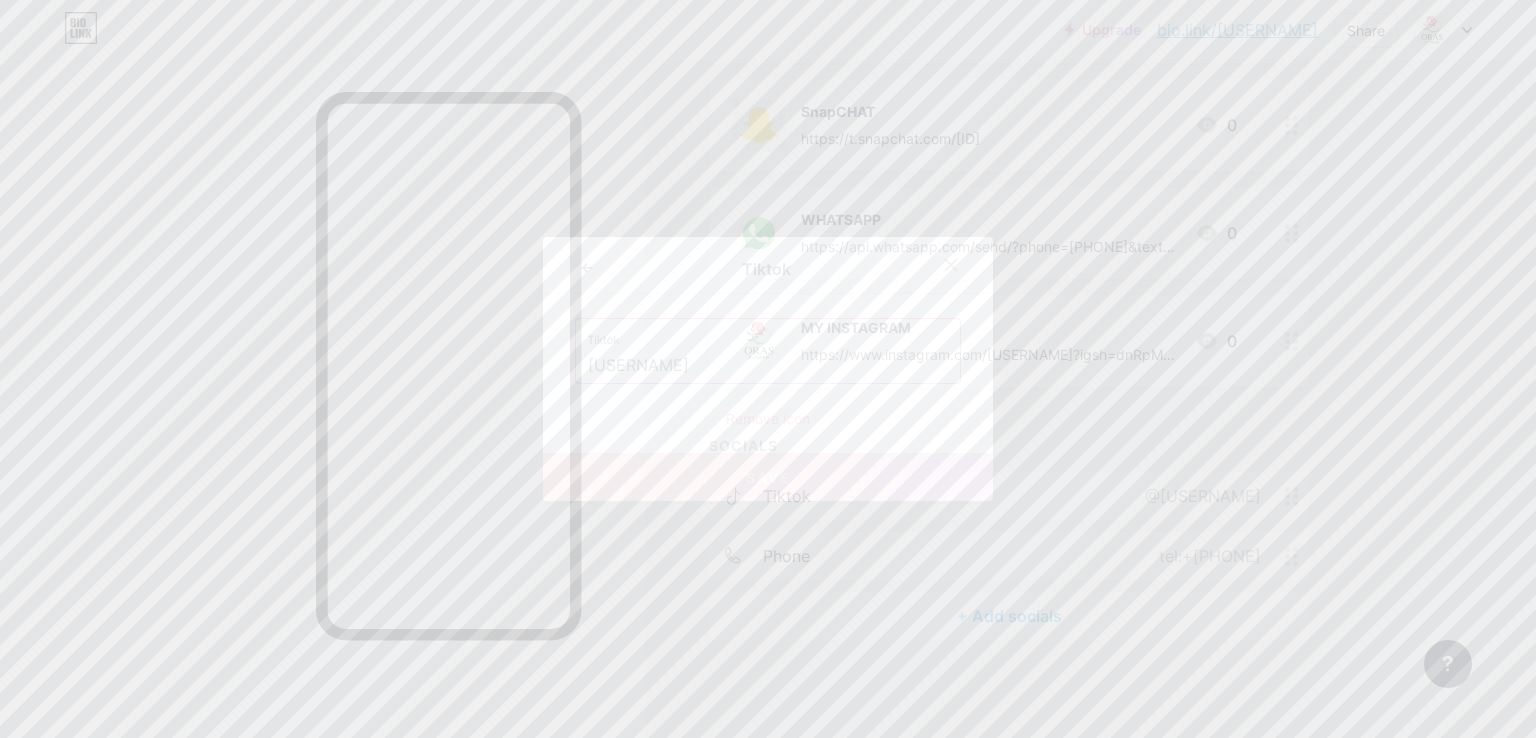 click on "Remove icon" at bounding box center [768, 418] 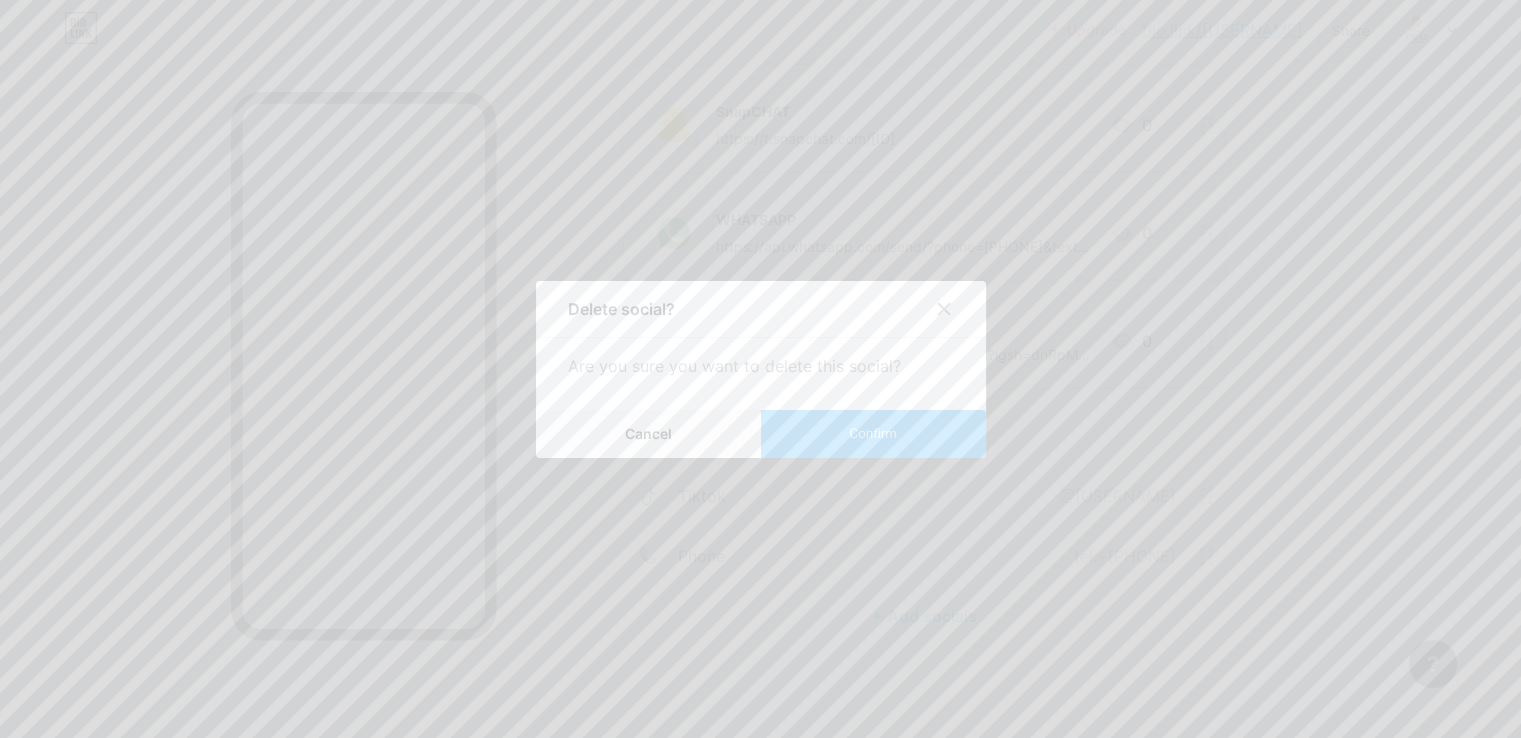 click on "Confirm" at bounding box center [873, 434] 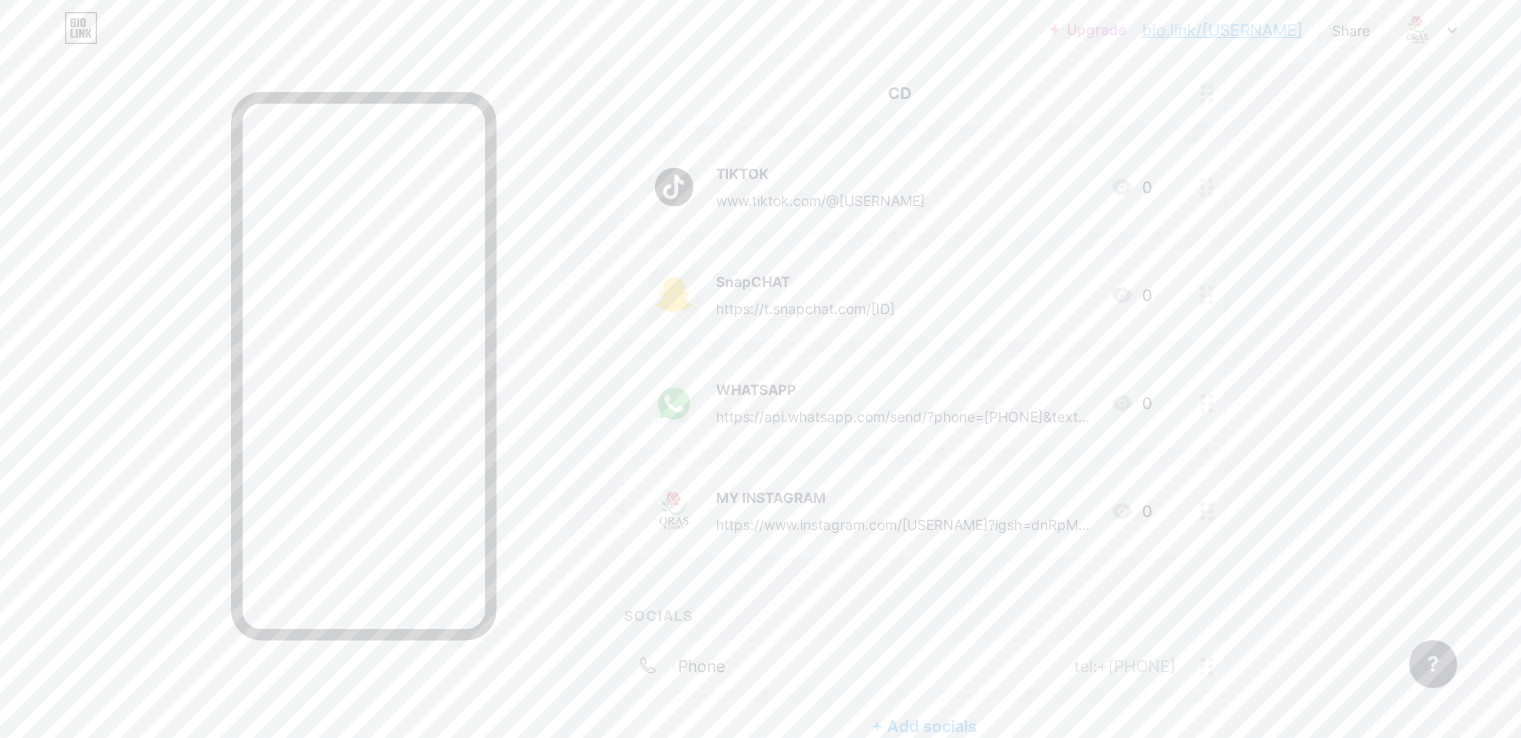 scroll, scrollTop: 0, scrollLeft: 0, axis: both 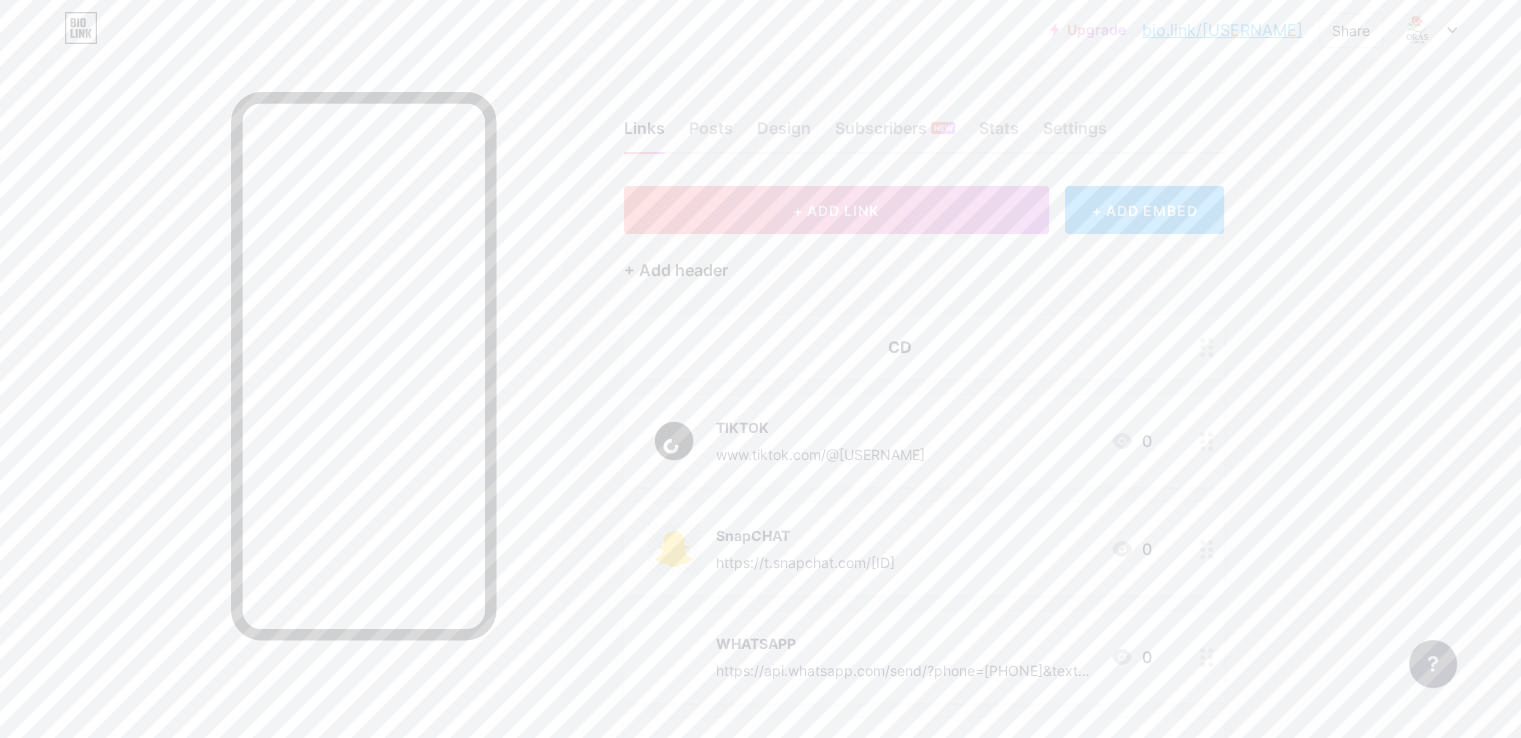 click on "+ Add header" at bounding box center [676, 270] 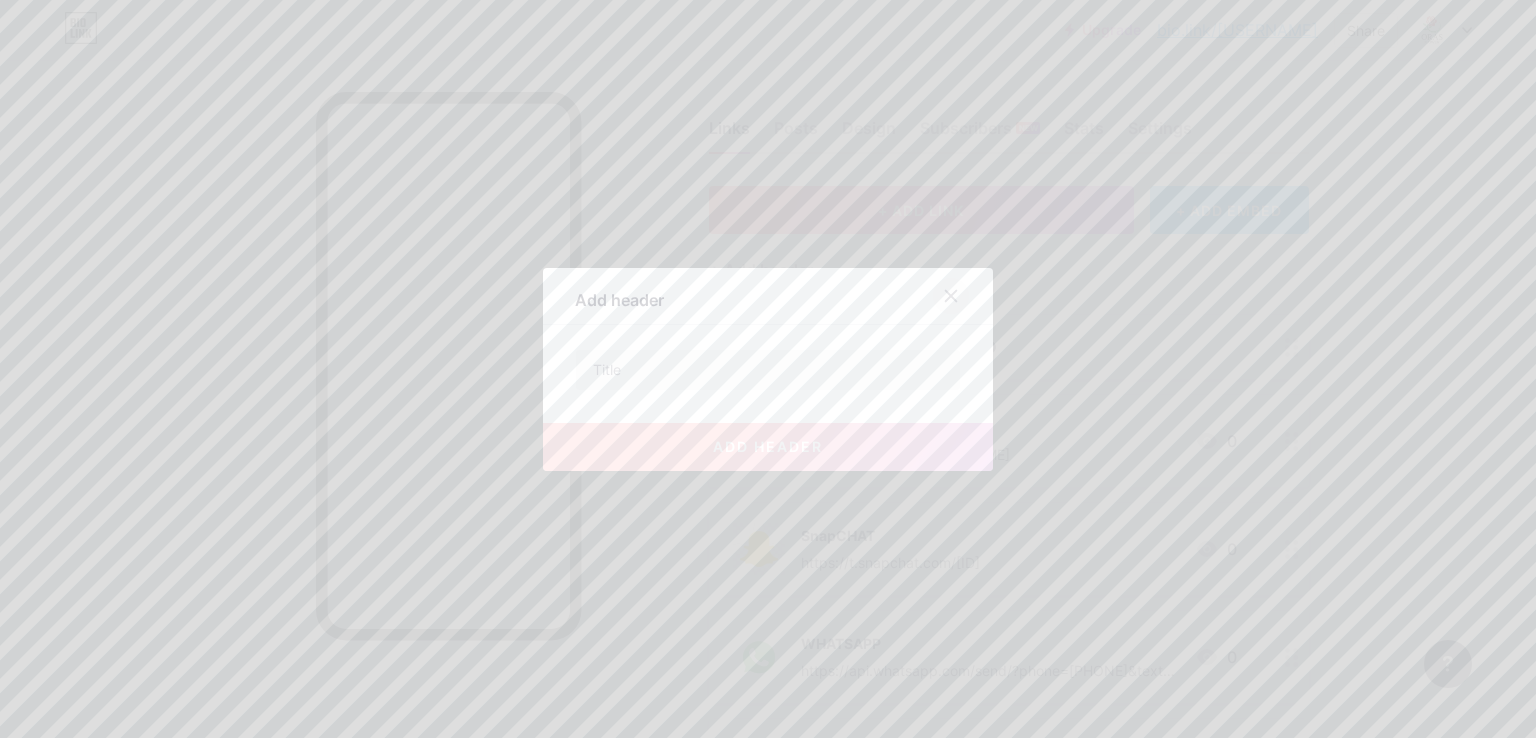 click 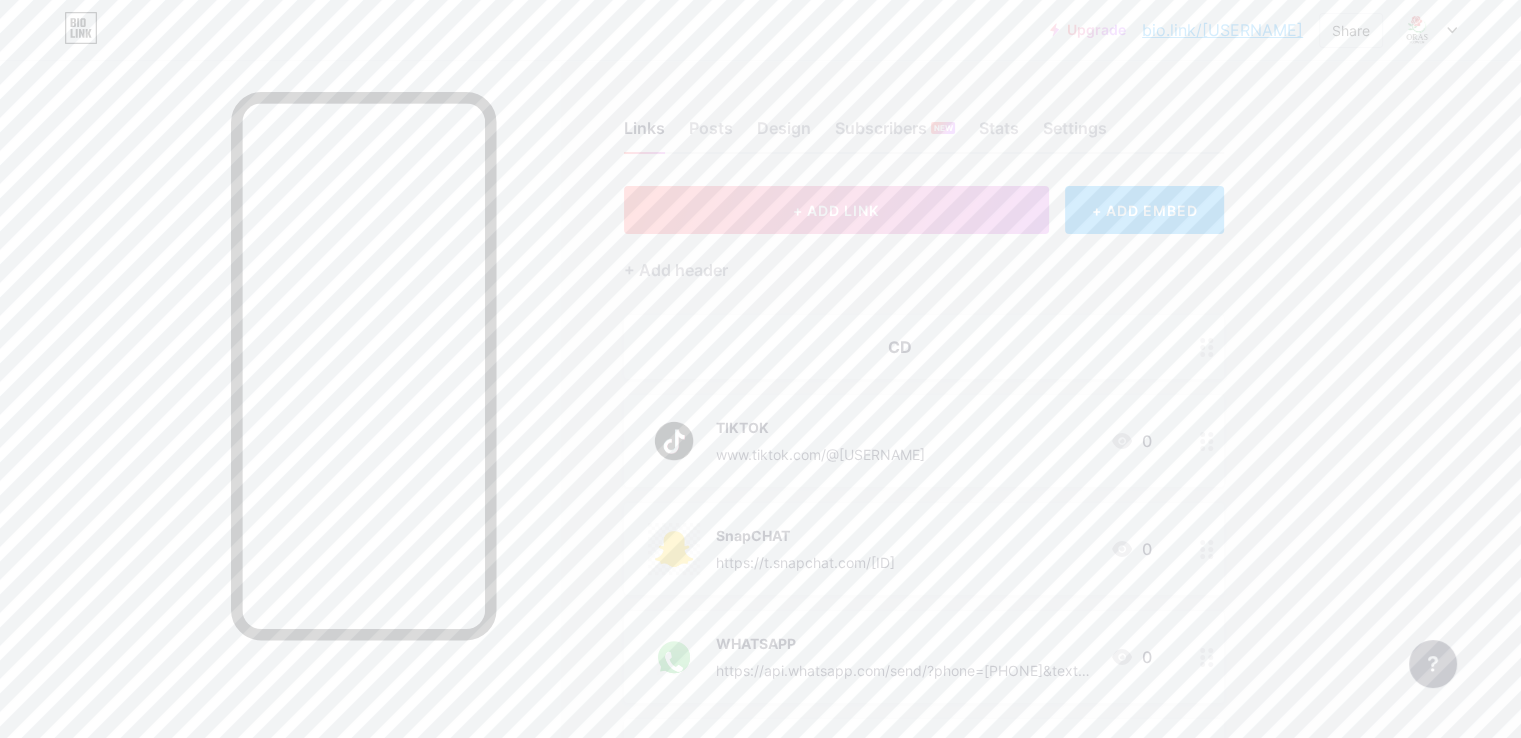 click at bounding box center (1207, 347) 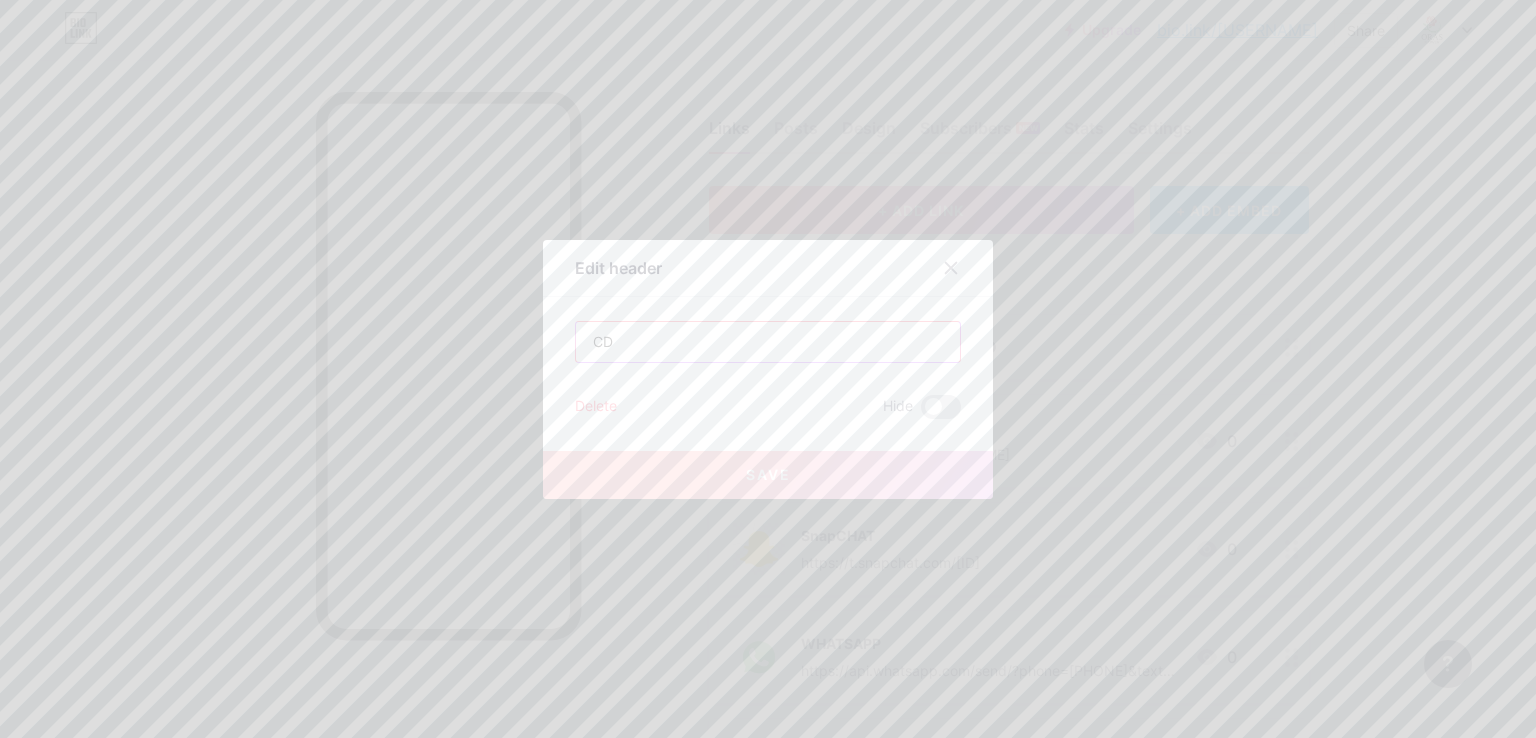 click on "CD" at bounding box center (768, 342) 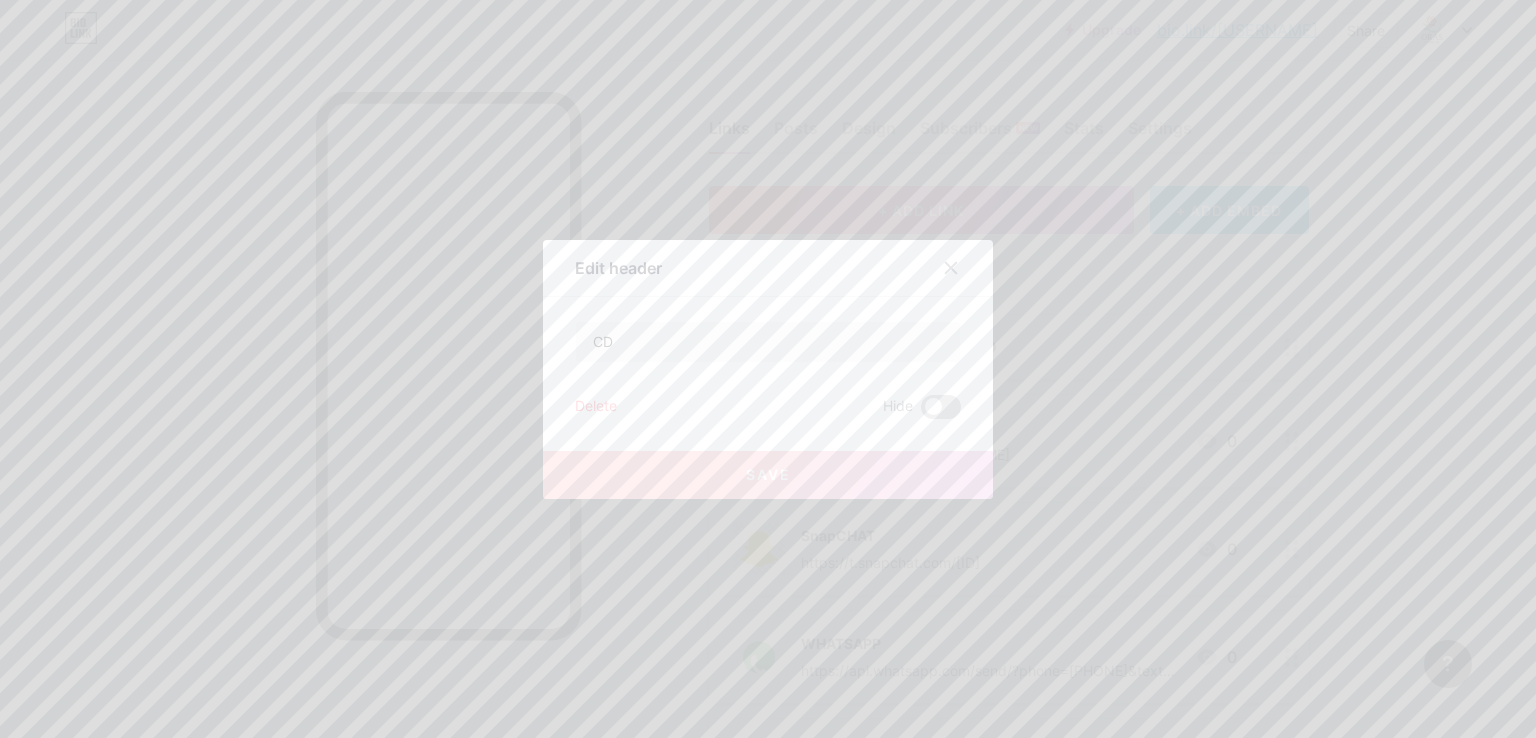 click at bounding box center (941, 407) 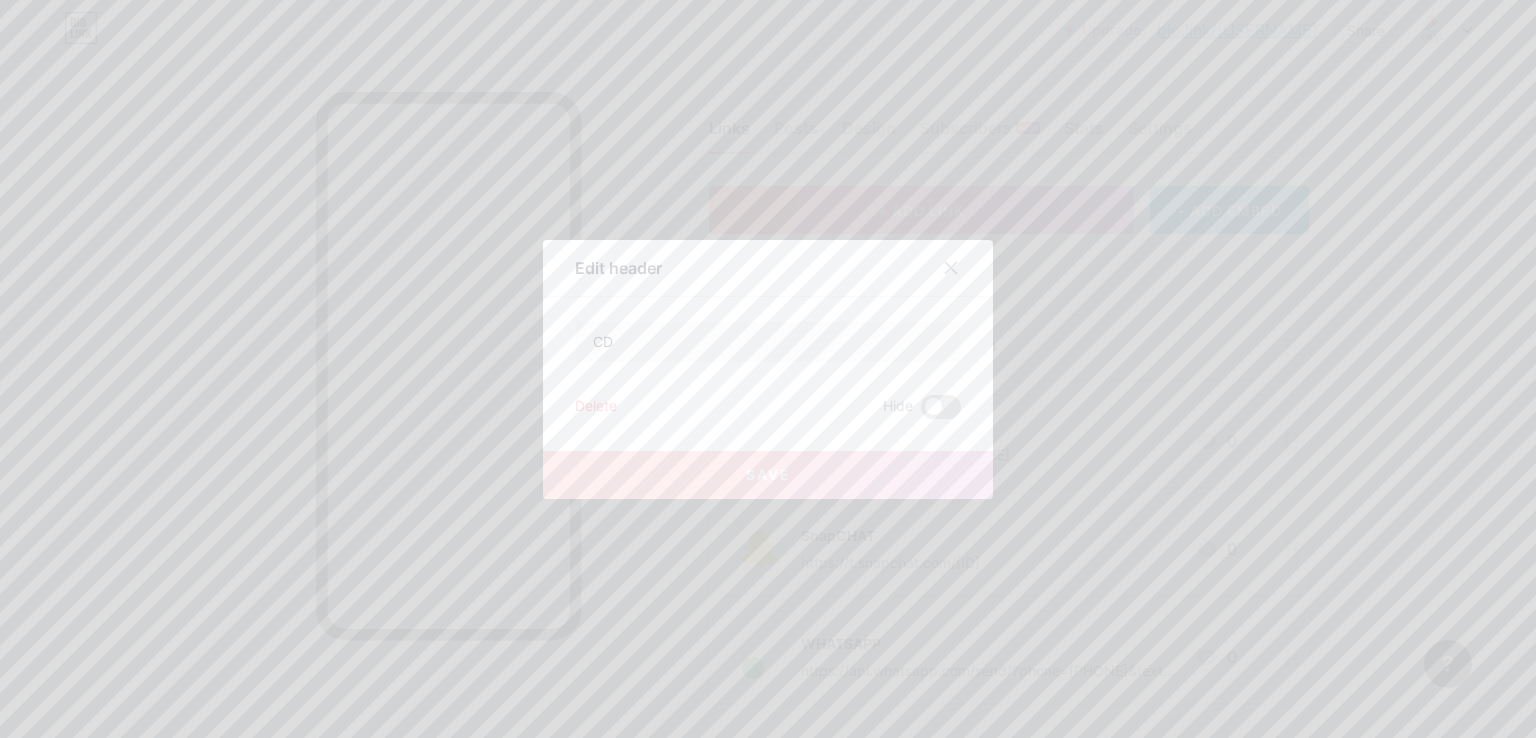 click at bounding box center [921, 412] 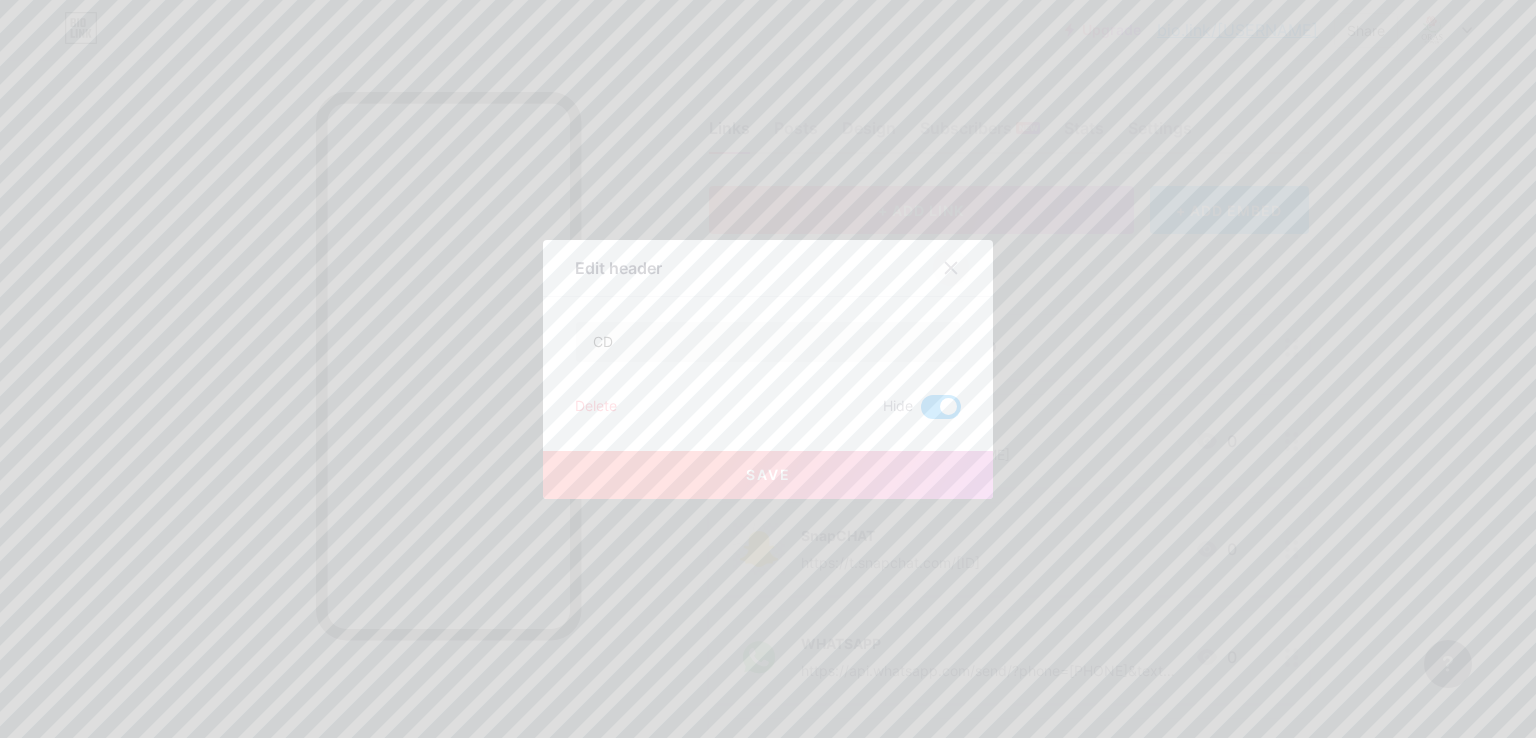 click 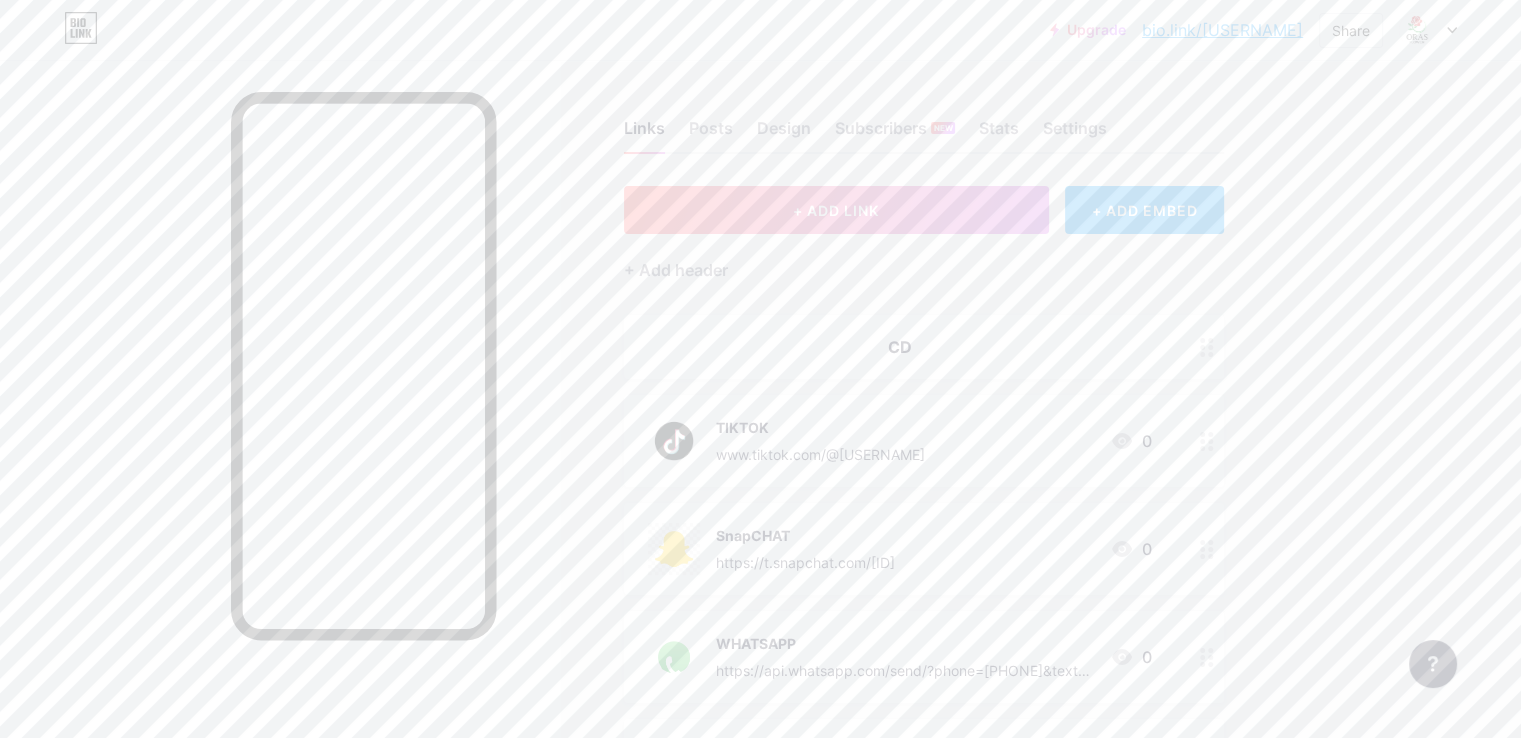 click on "CD" at bounding box center [924, 347] 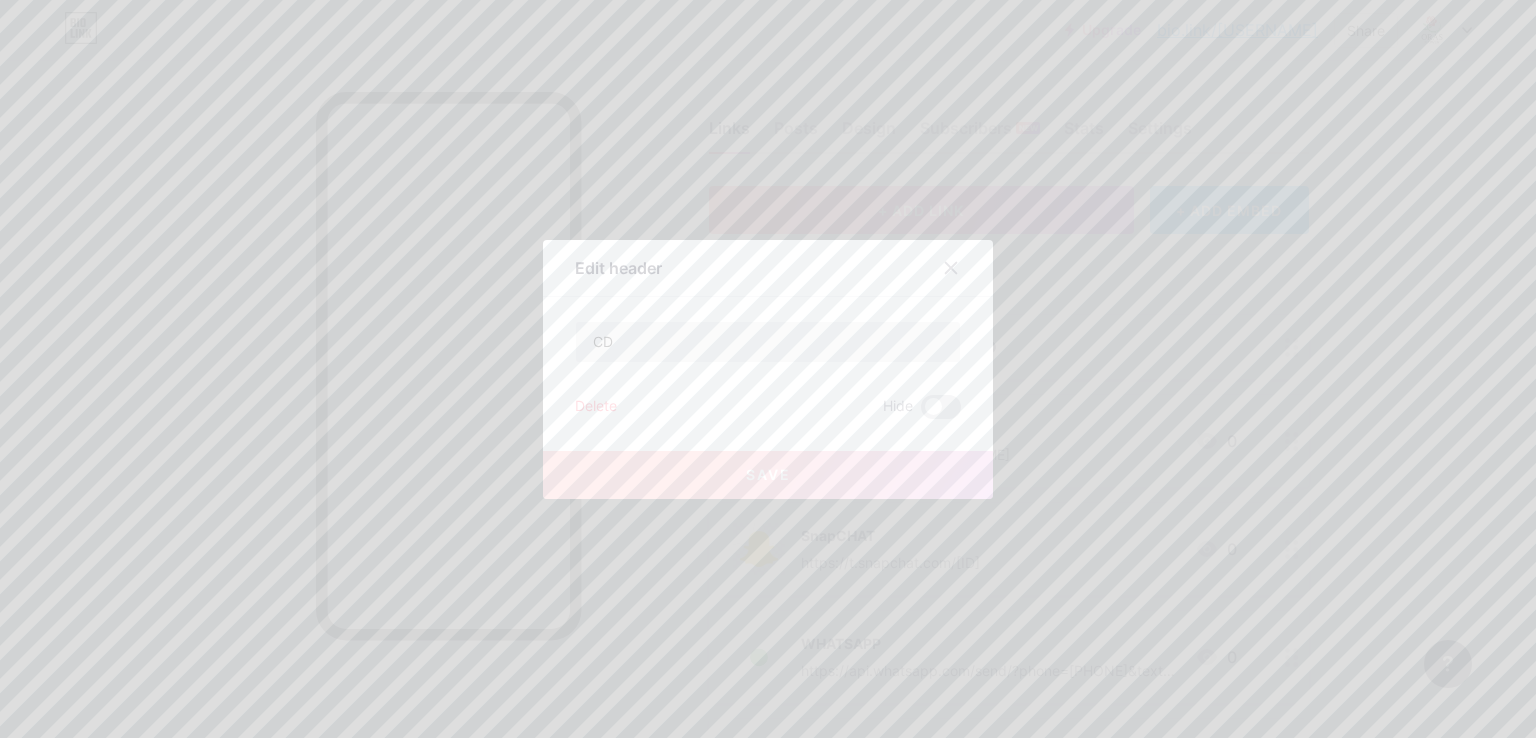 type on "U" 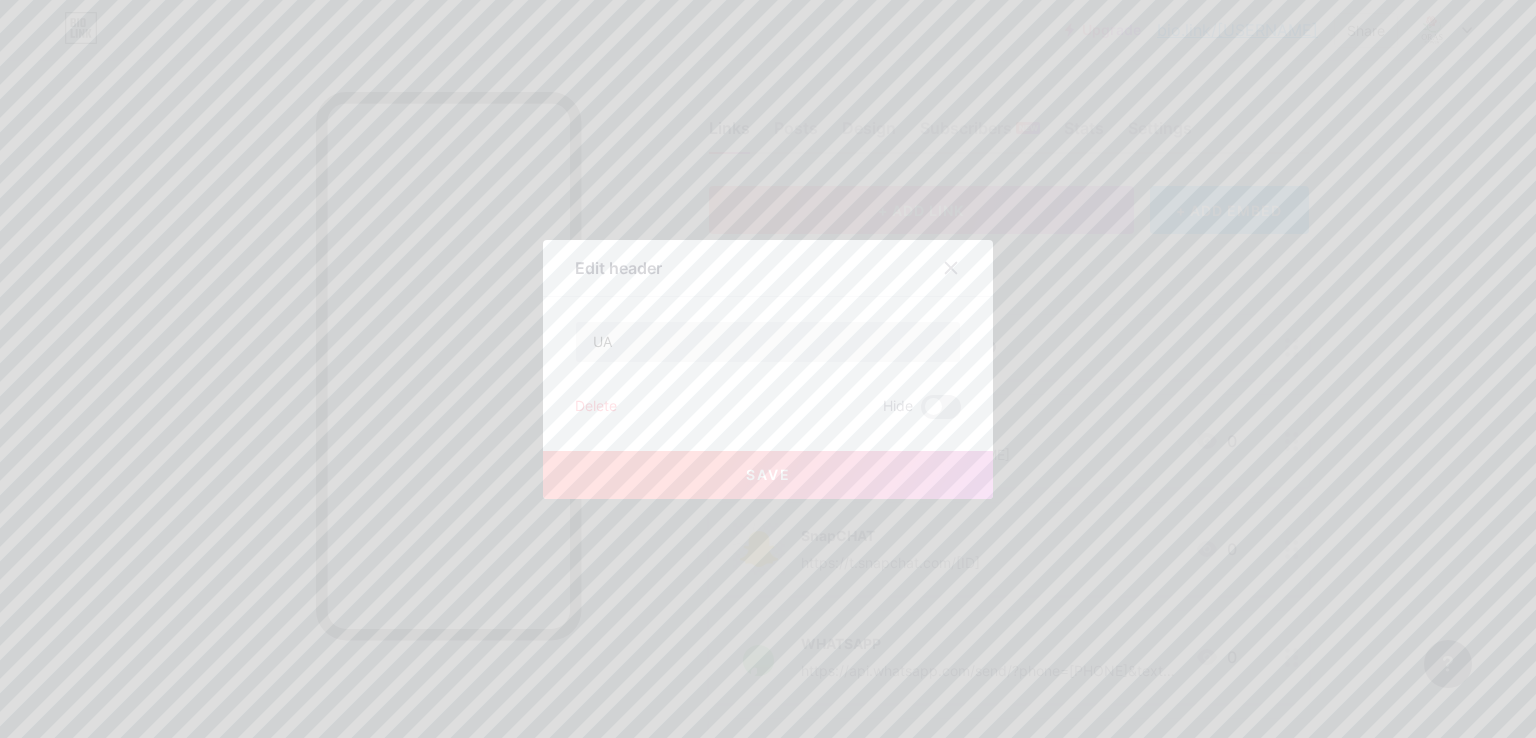 type on "U" 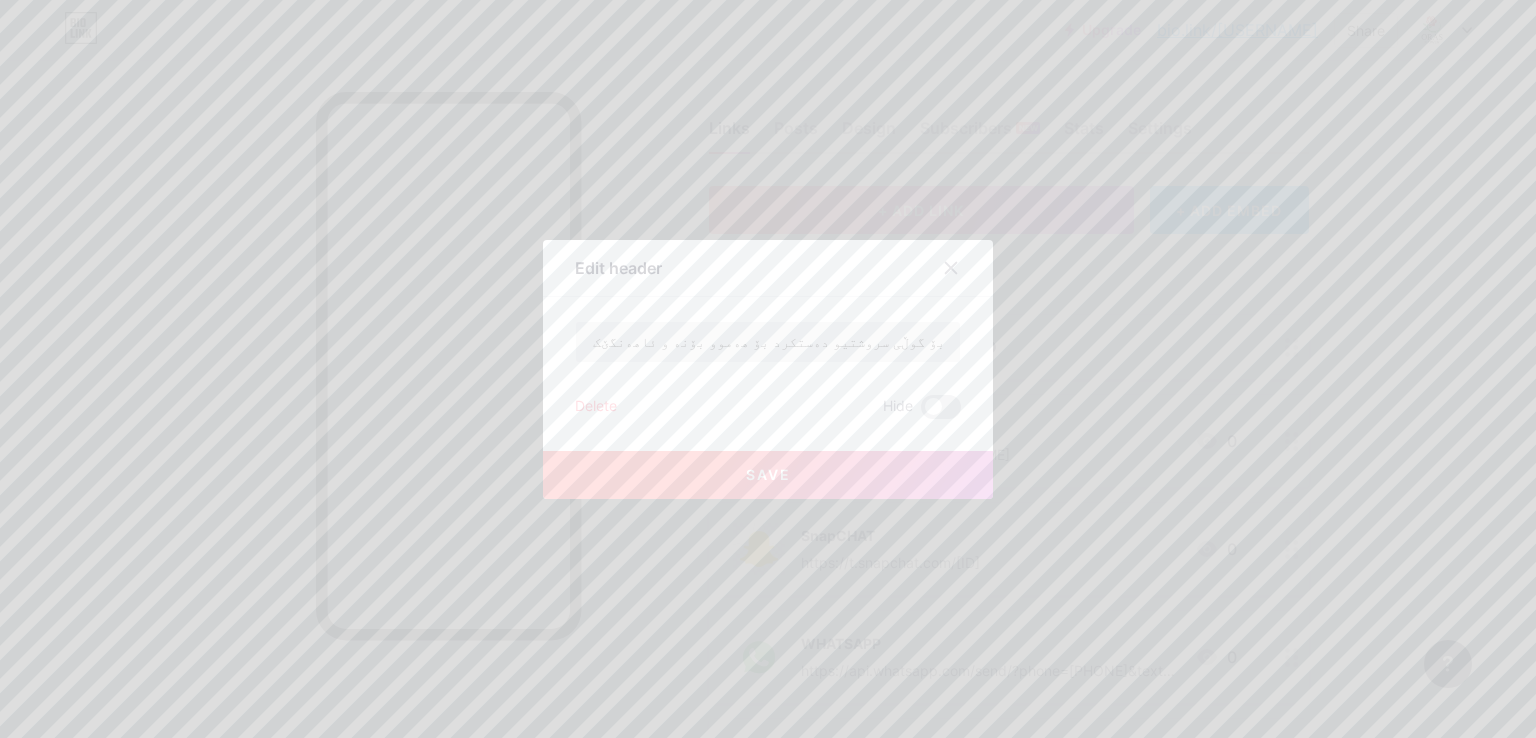 click on "ئامادەین بۆ گوڵی سروشتیو دەستکرد بۆ هەموو بۆنە و ئاهەنگێک" at bounding box center (768, 342) 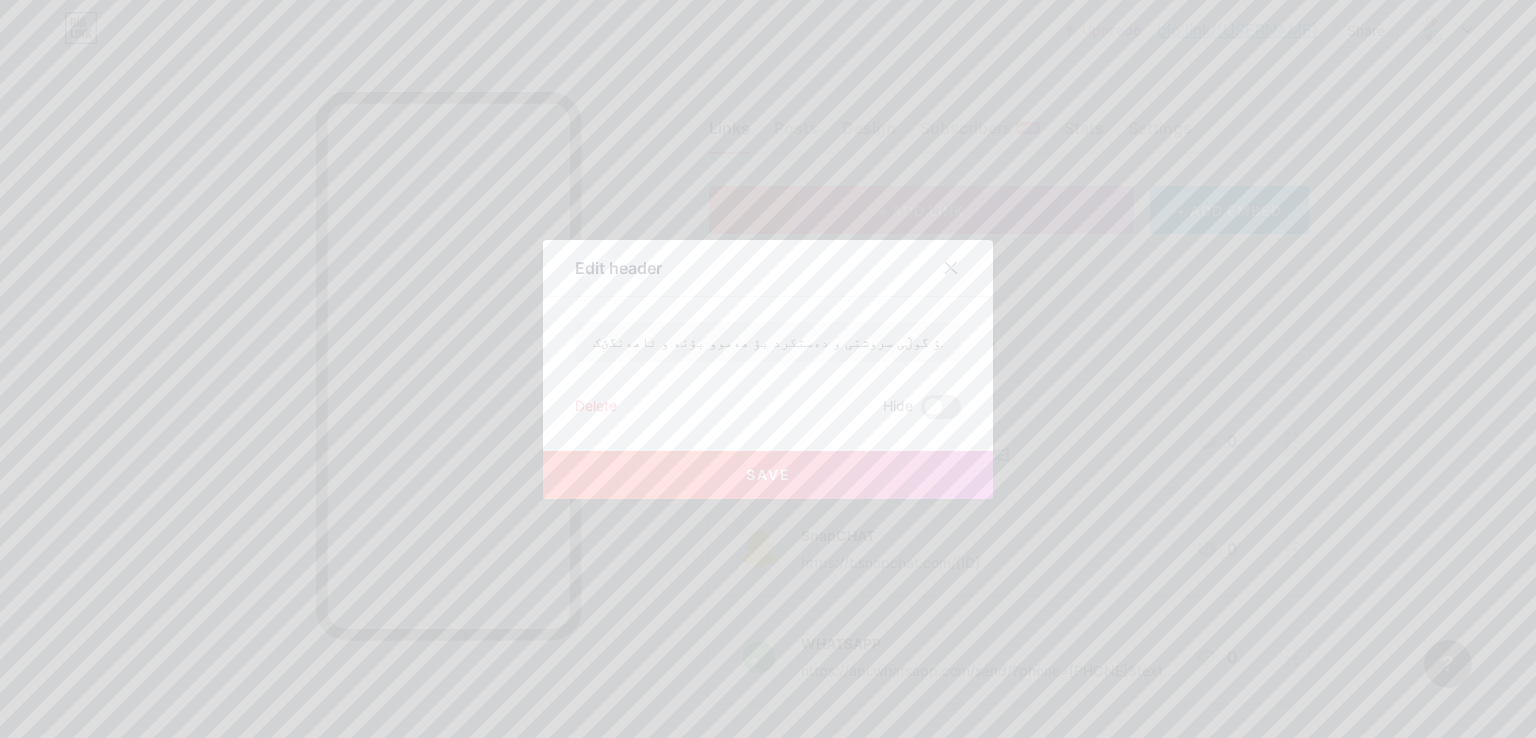 type on "ئامادەین بۆ گوڵی سروشتی و دەستکرد بۆ هەموو بۆنە و ئاهەنگێک" 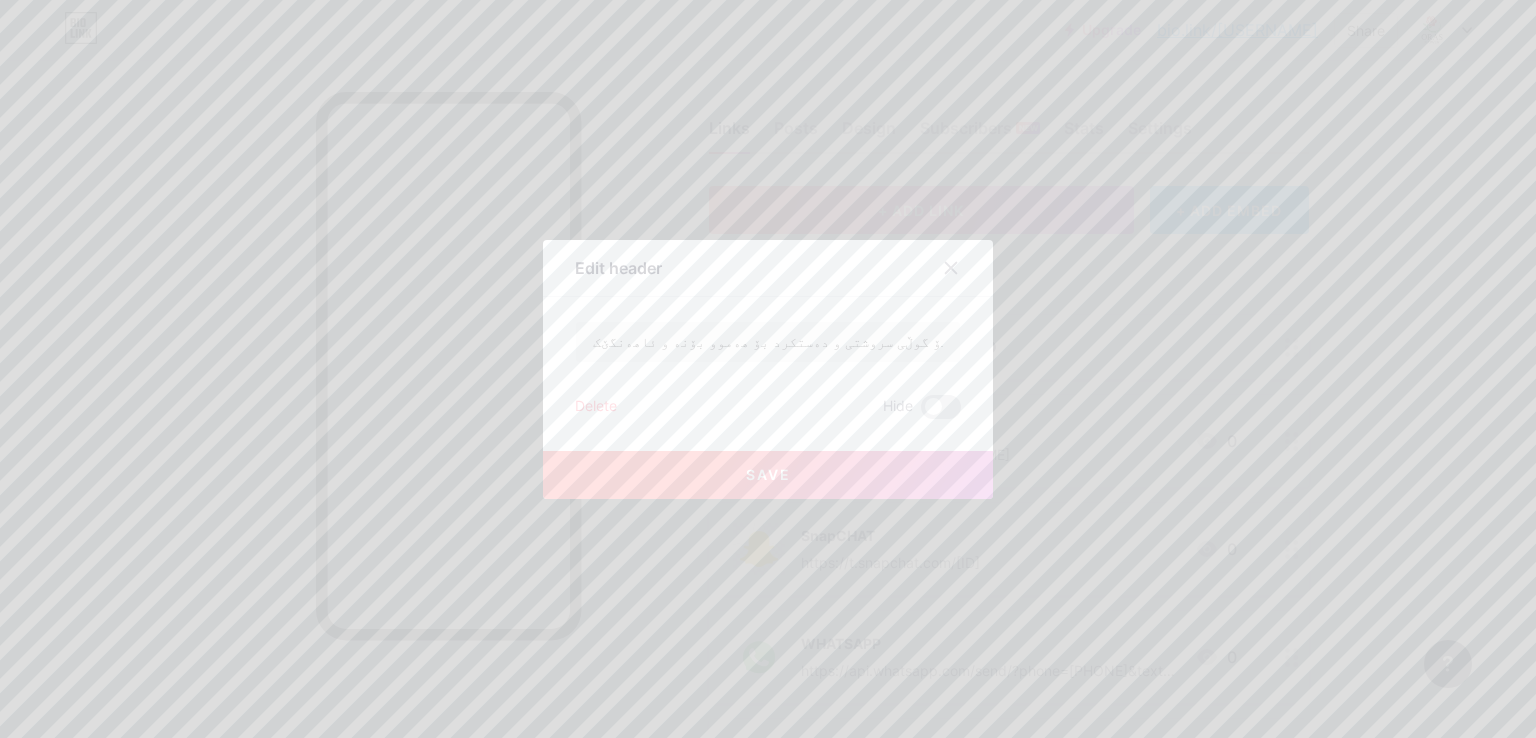 click on "Save" at bounding box center (768, 475) 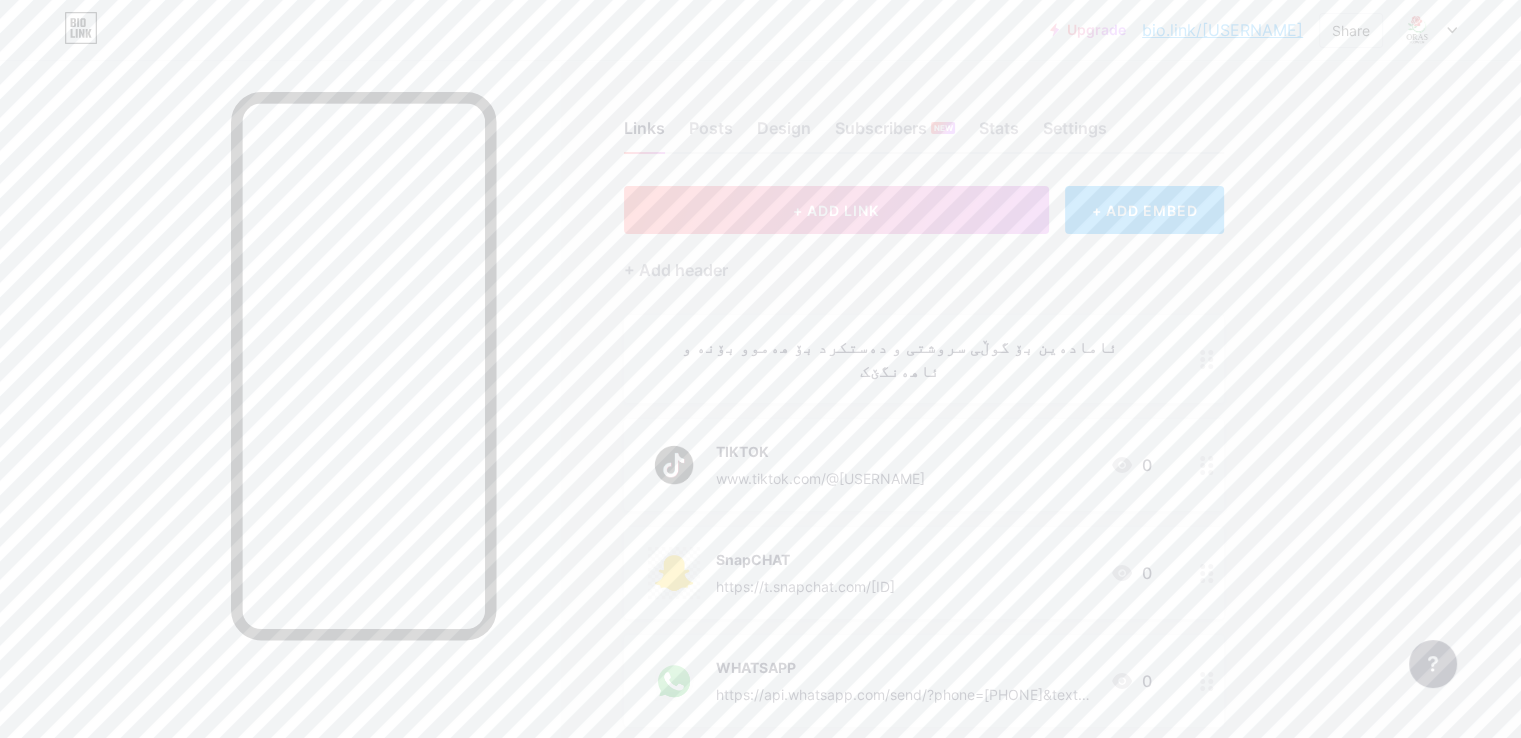 click at bounding box center [1207, 359] 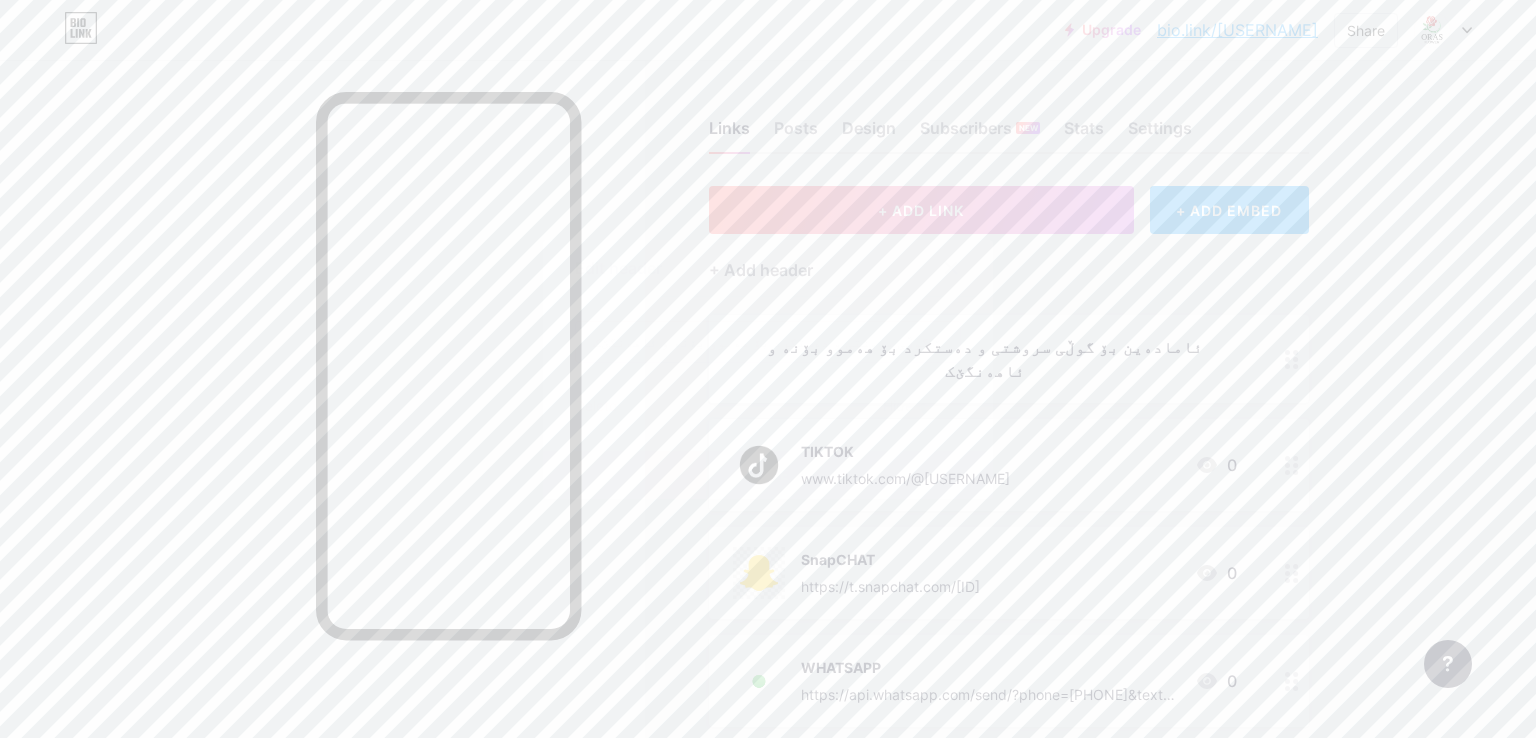 click on "ئامادەین بۆ گوڵی سروشتی و دەستکرد بۆ هەموو بۆنە و ئاهەنگێک" at bounding box center (768, 342) 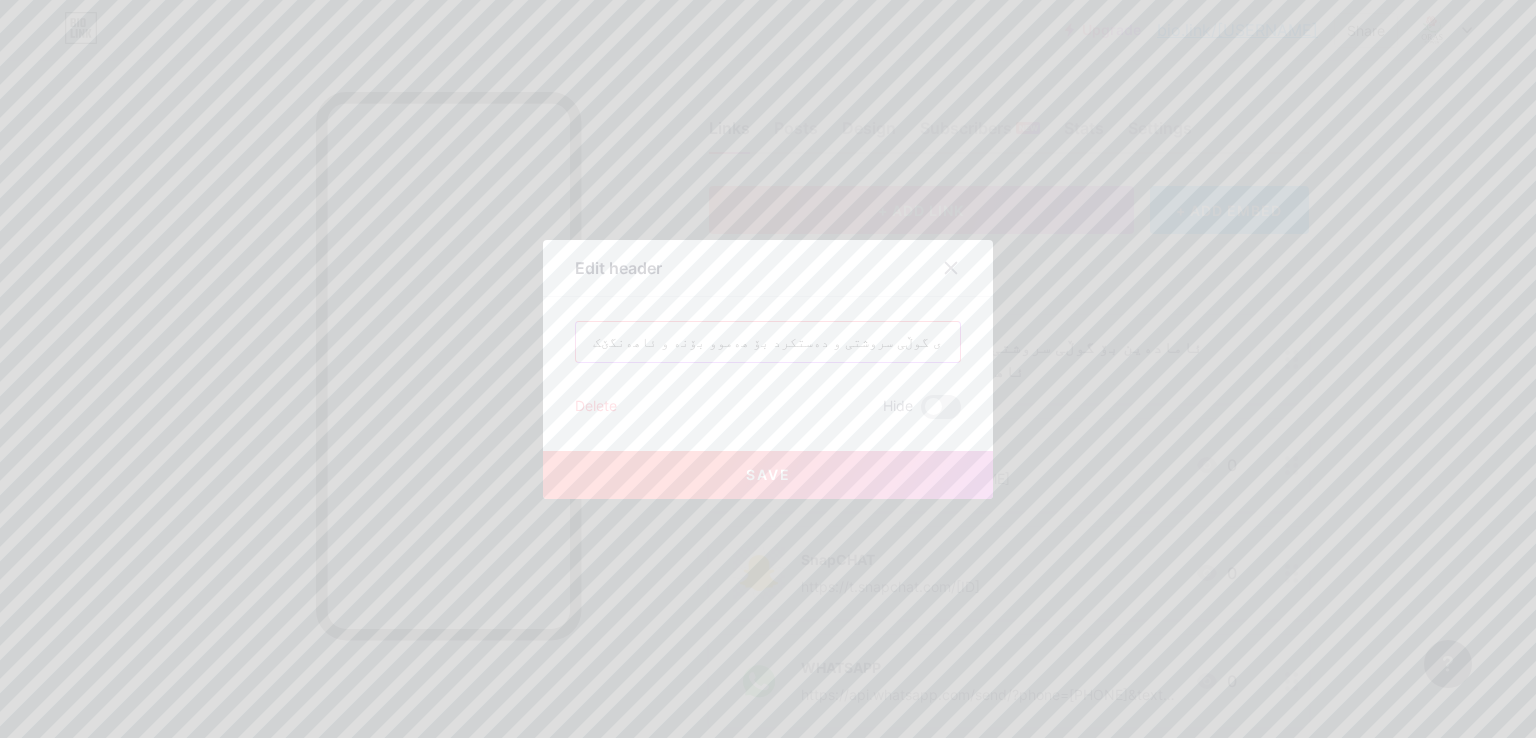 click on "ئامادەین بۆڕازاندنەوەی گوڵی سروشتی و دەستکرد بۆ هەموو بۆنە و ئاهەنگێک" at bounding box center [768, 342] 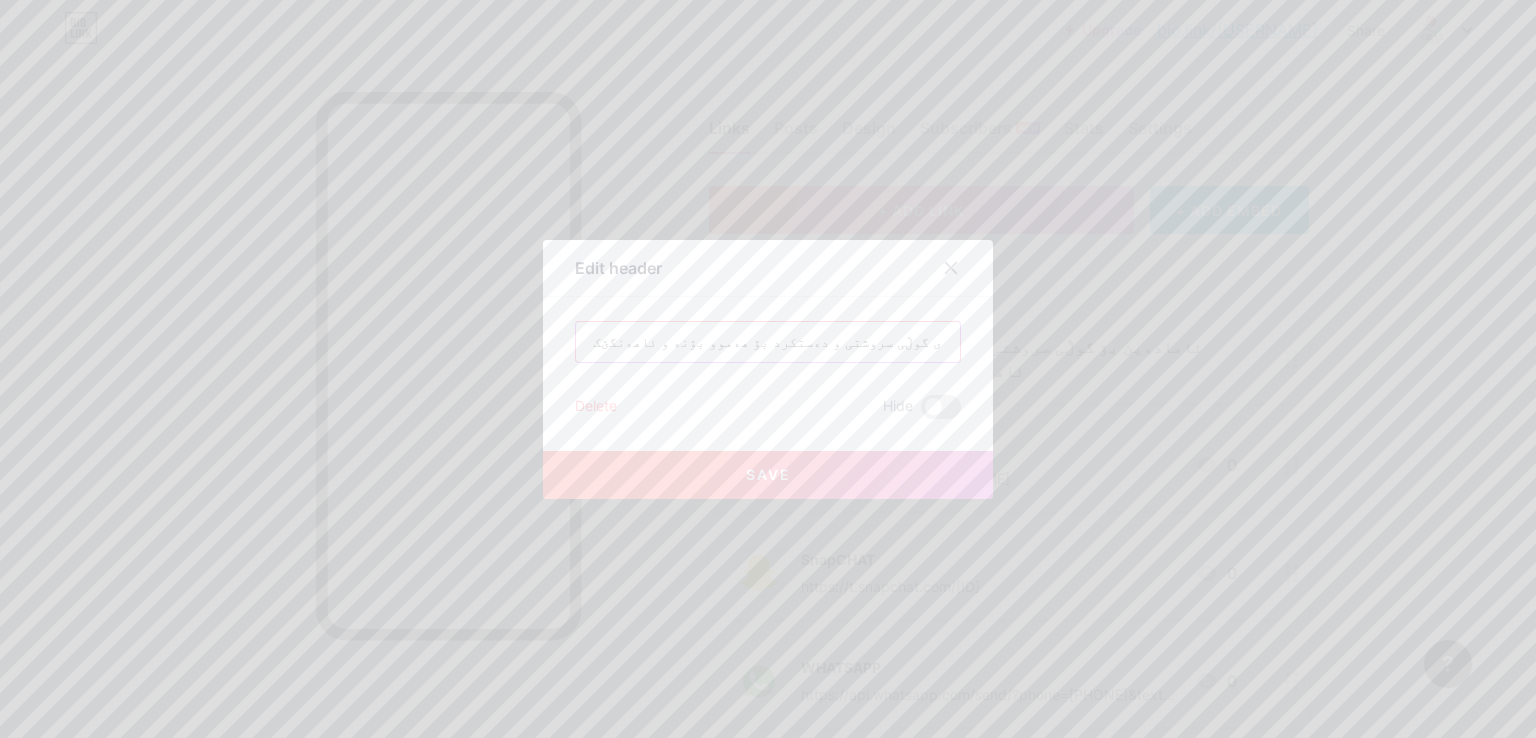 type on "ئامادەین  بۆڕازاندنەوەی گوڵی سروشتی و دەستکرد بۆ هەموو بۆنە و ئاهەنگێک" 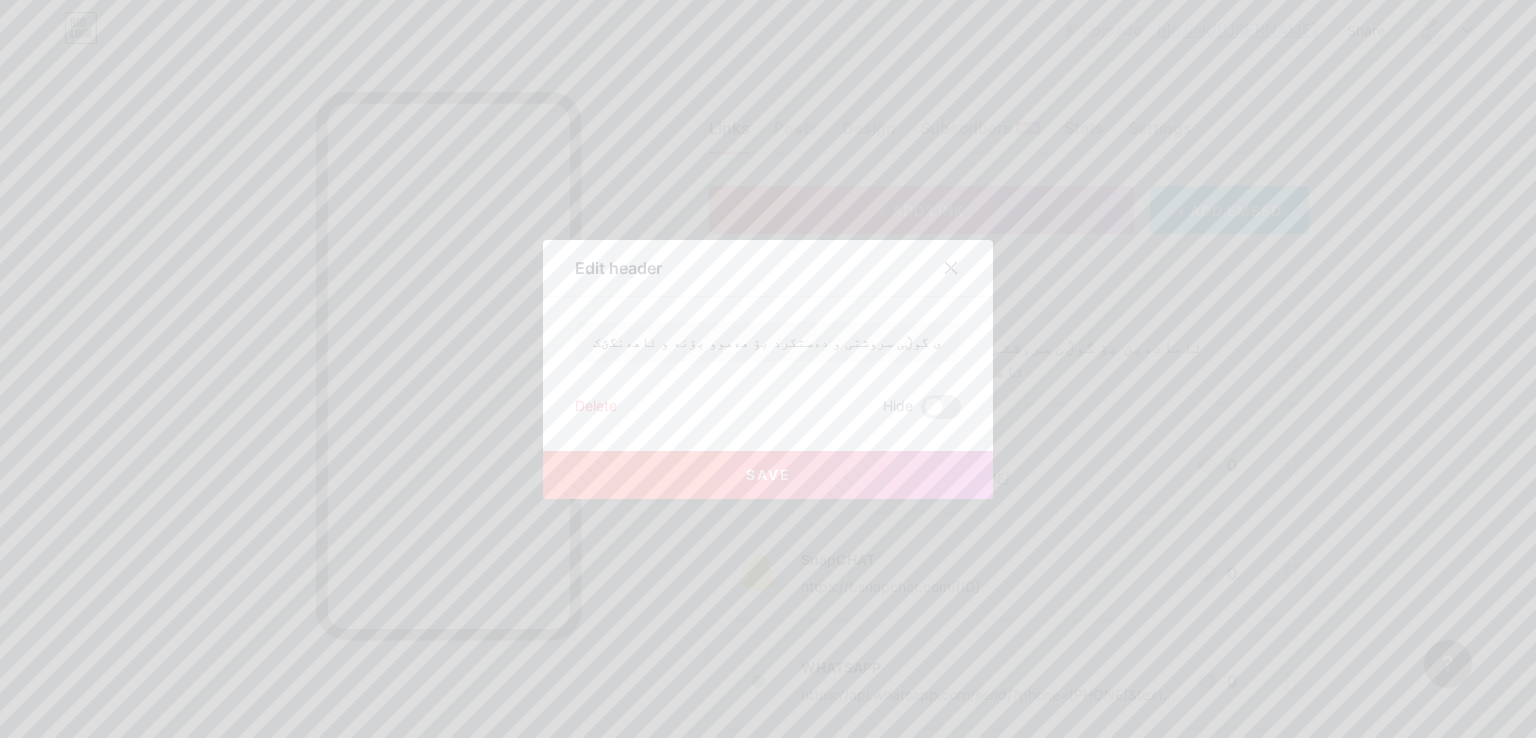 click on "Save" at bounding box center [768, 474] 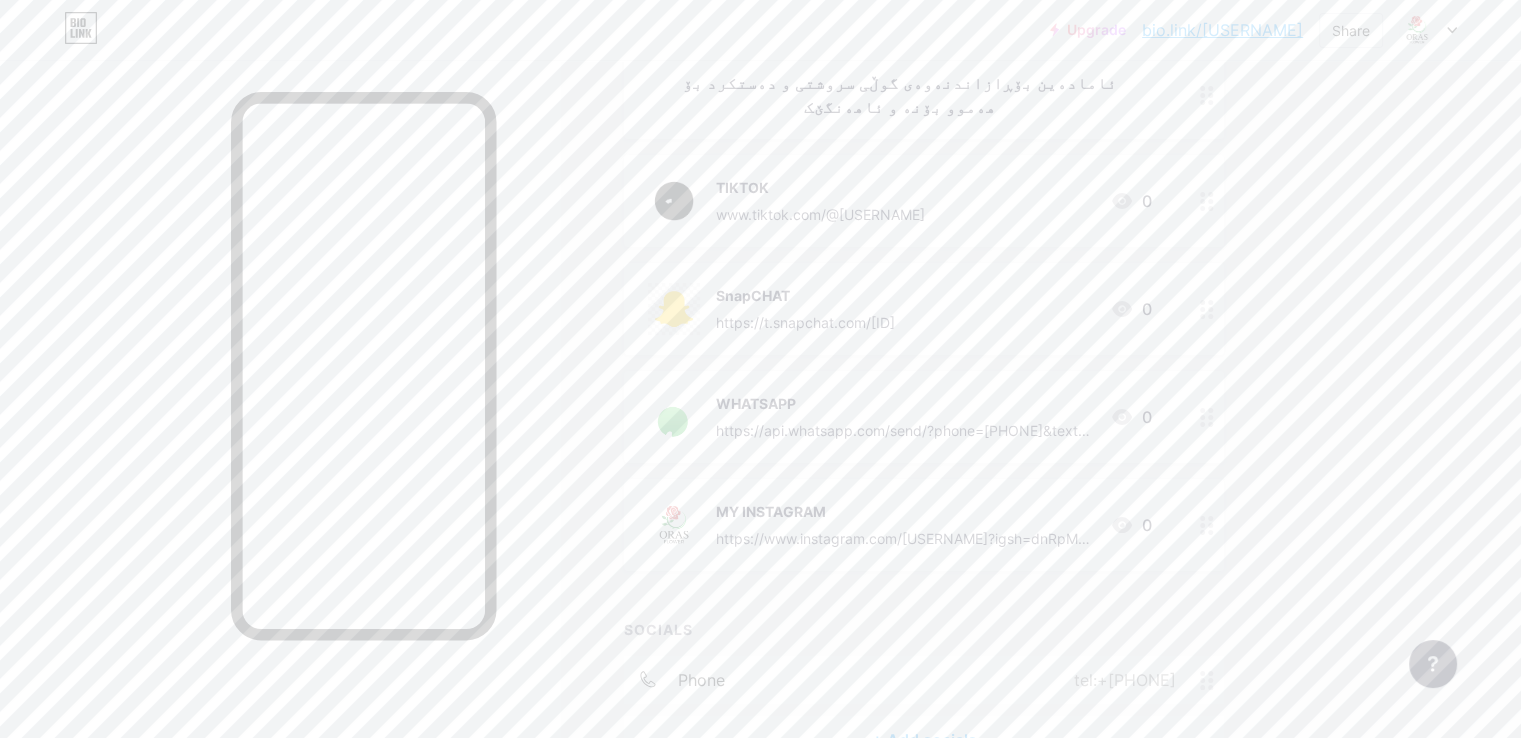scroll, scrollTop: 0, scrollLeft: 0, axis: both 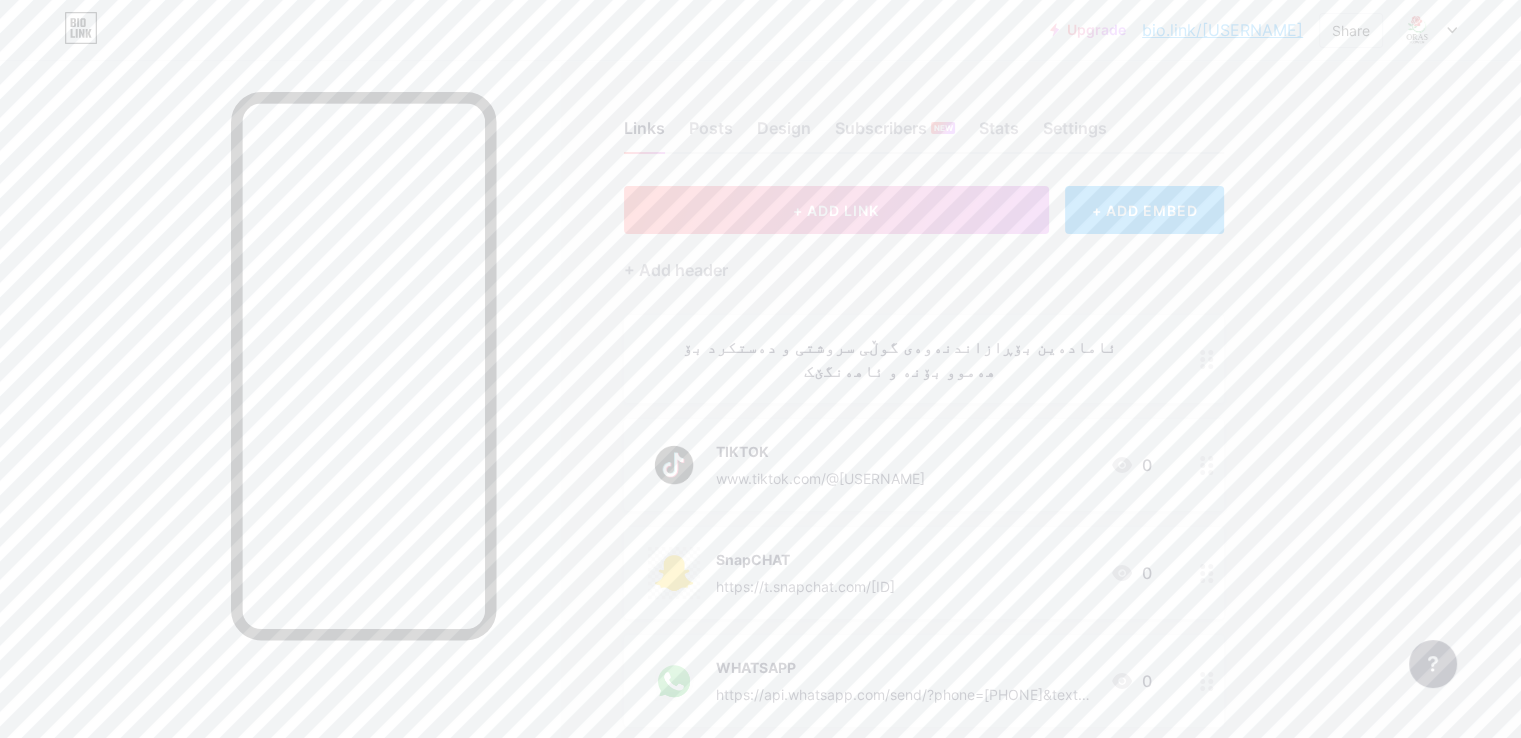 click on "bio.link/[USERNAME]" at bounding box center [1222, 30] 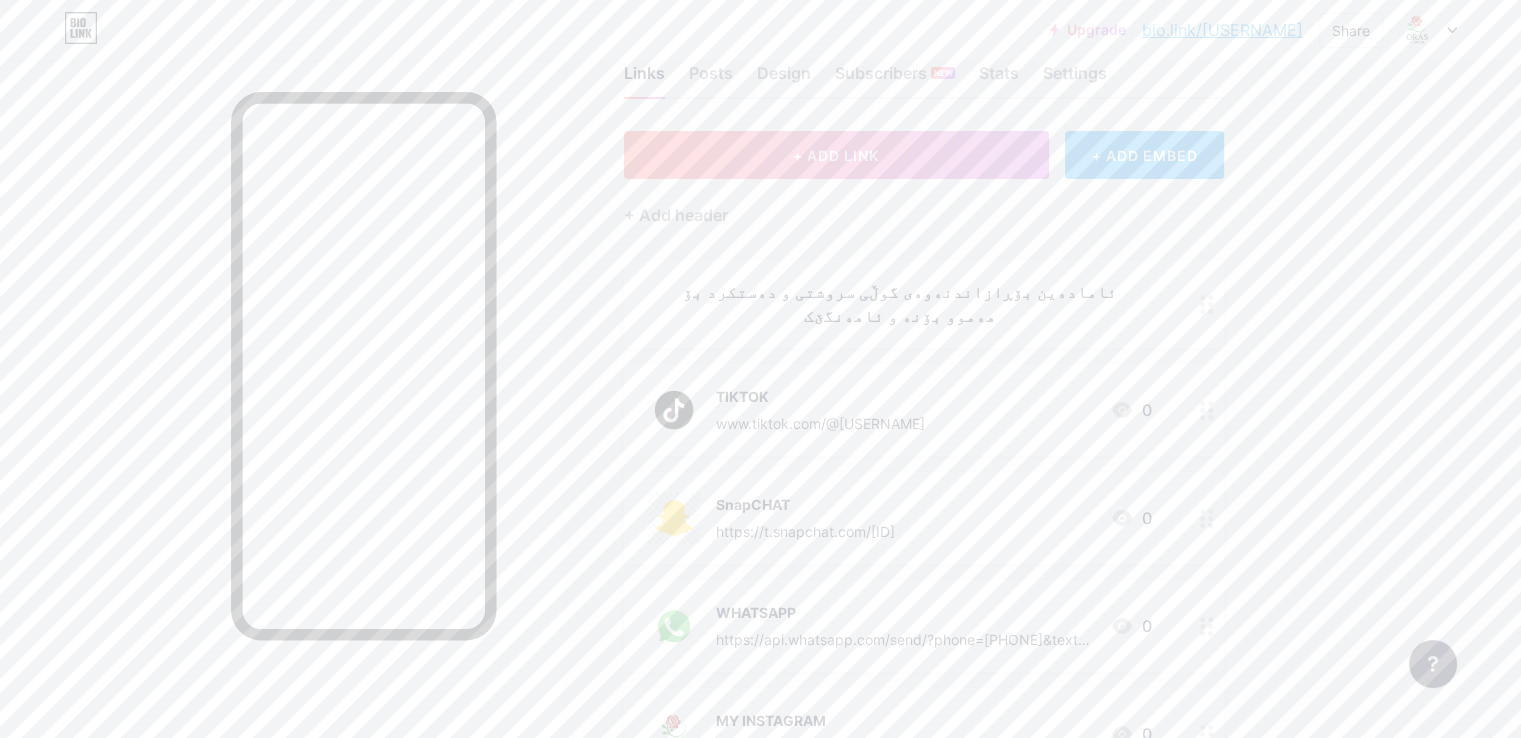 scroll, scrollTop: 0, scrollLeft: 0, axis: both 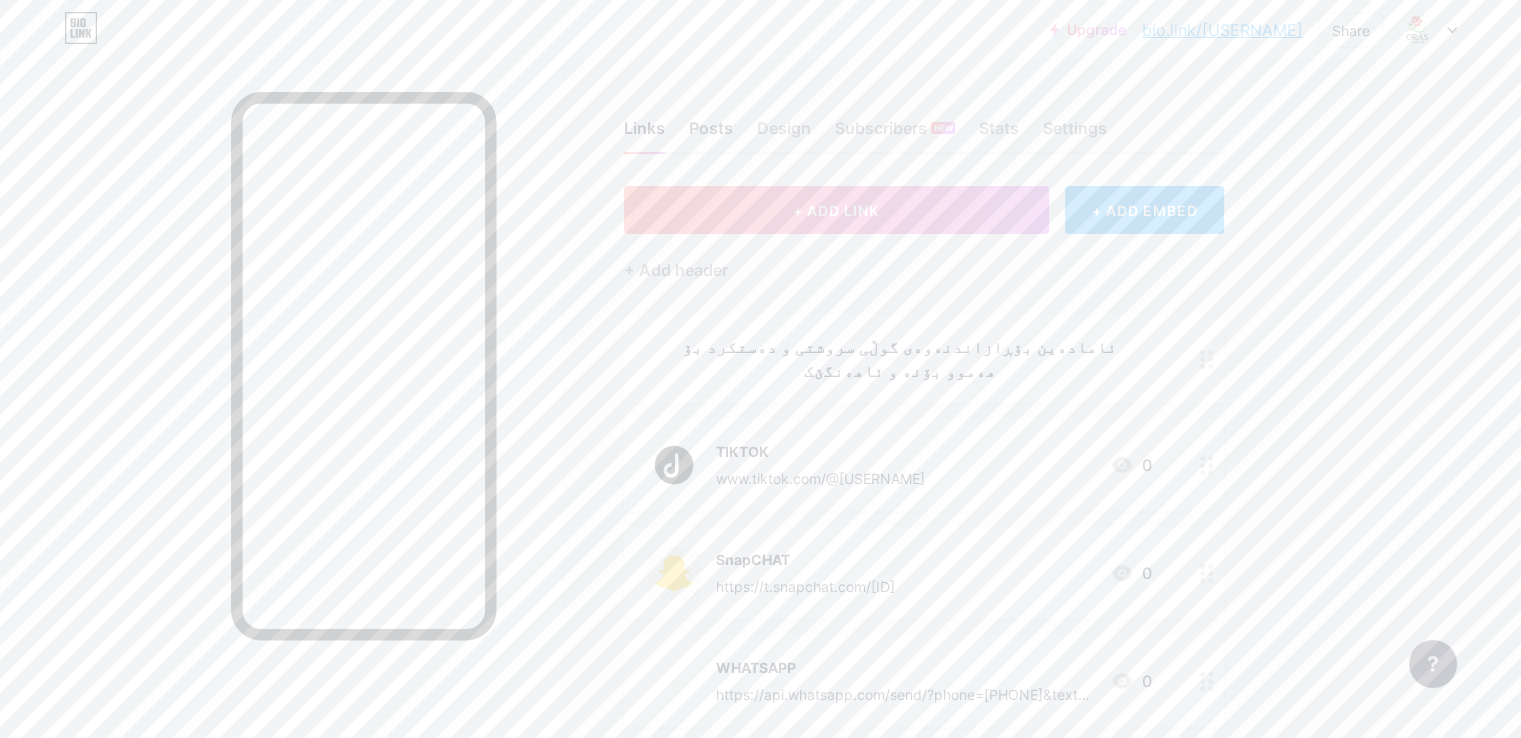 click on "Posts" at bounding box center (711, 134) 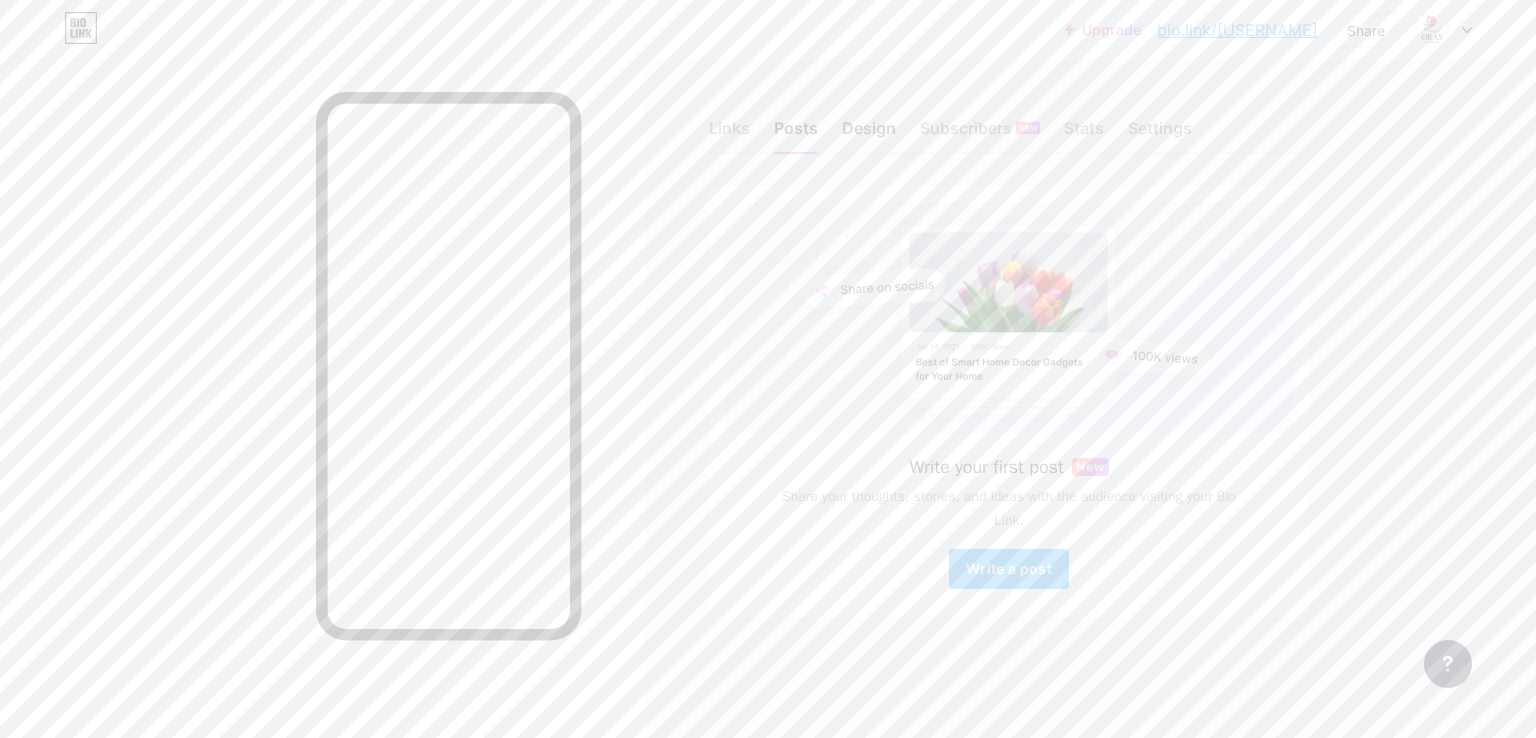 click on "Design" at bounding box center (869, 134) 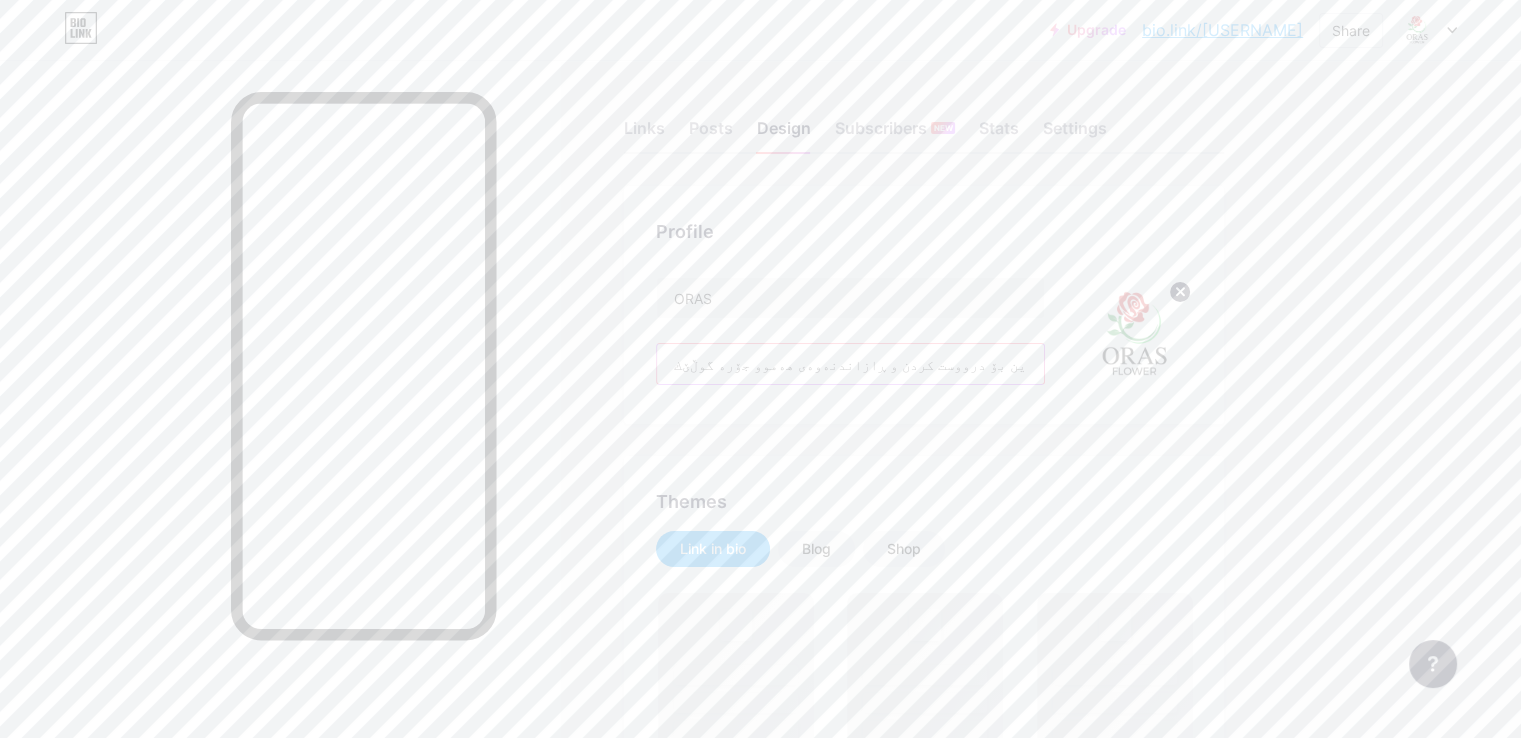 click on "ئامادەین بۆ درووست کردن و ڕازاندنەوەی هەموو جۆرە گوڵێك" at bounding box center (850, 364) 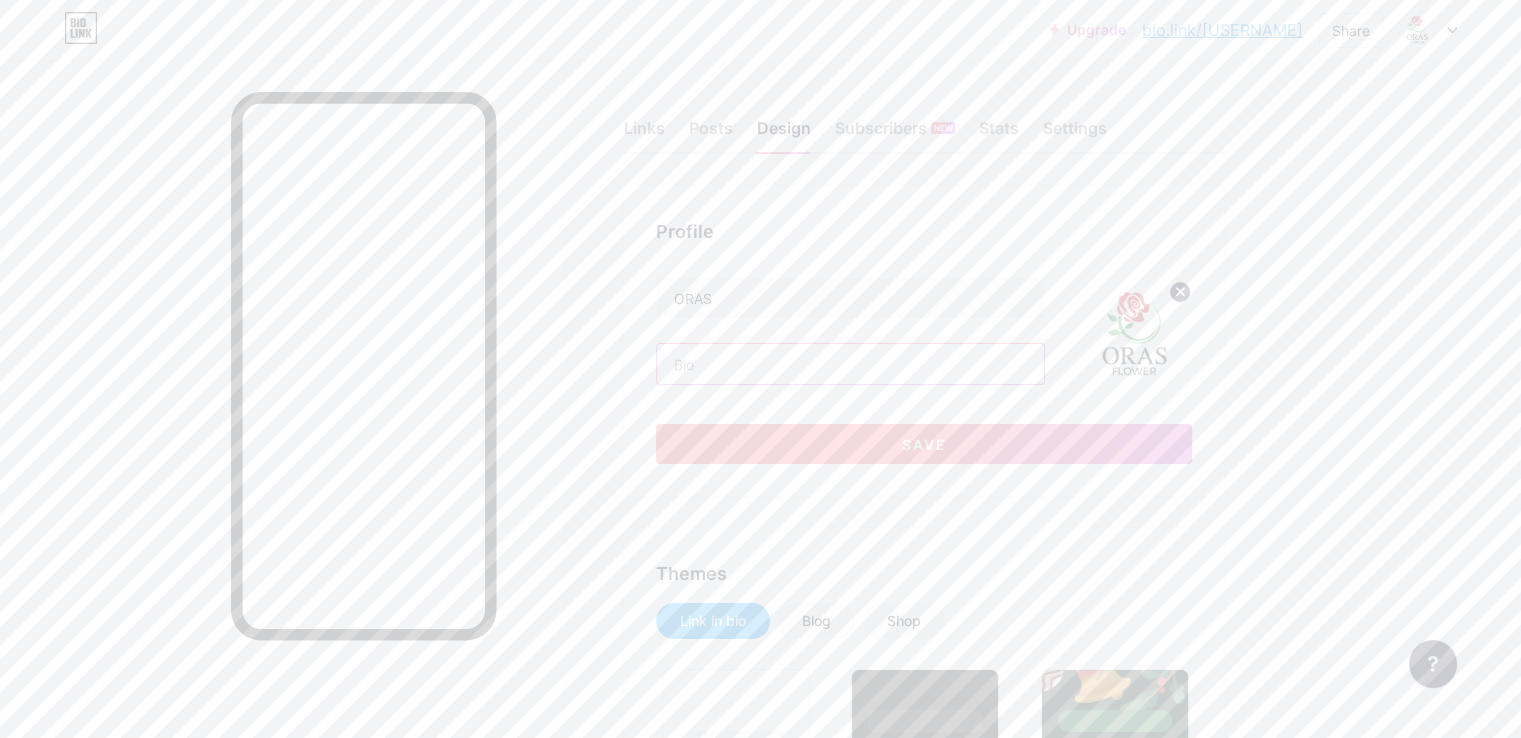 type 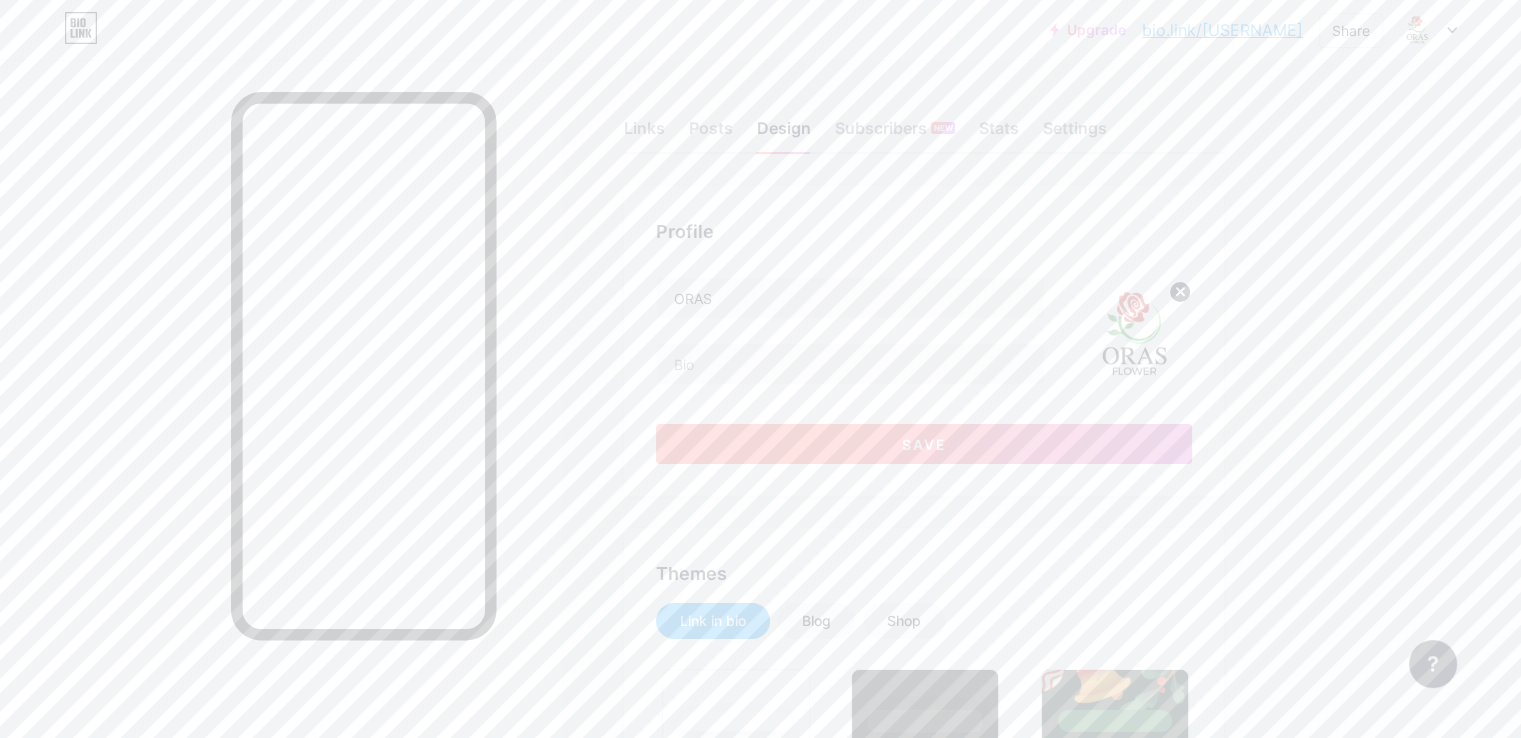 click on "Save" at bounding box center (924, 444) 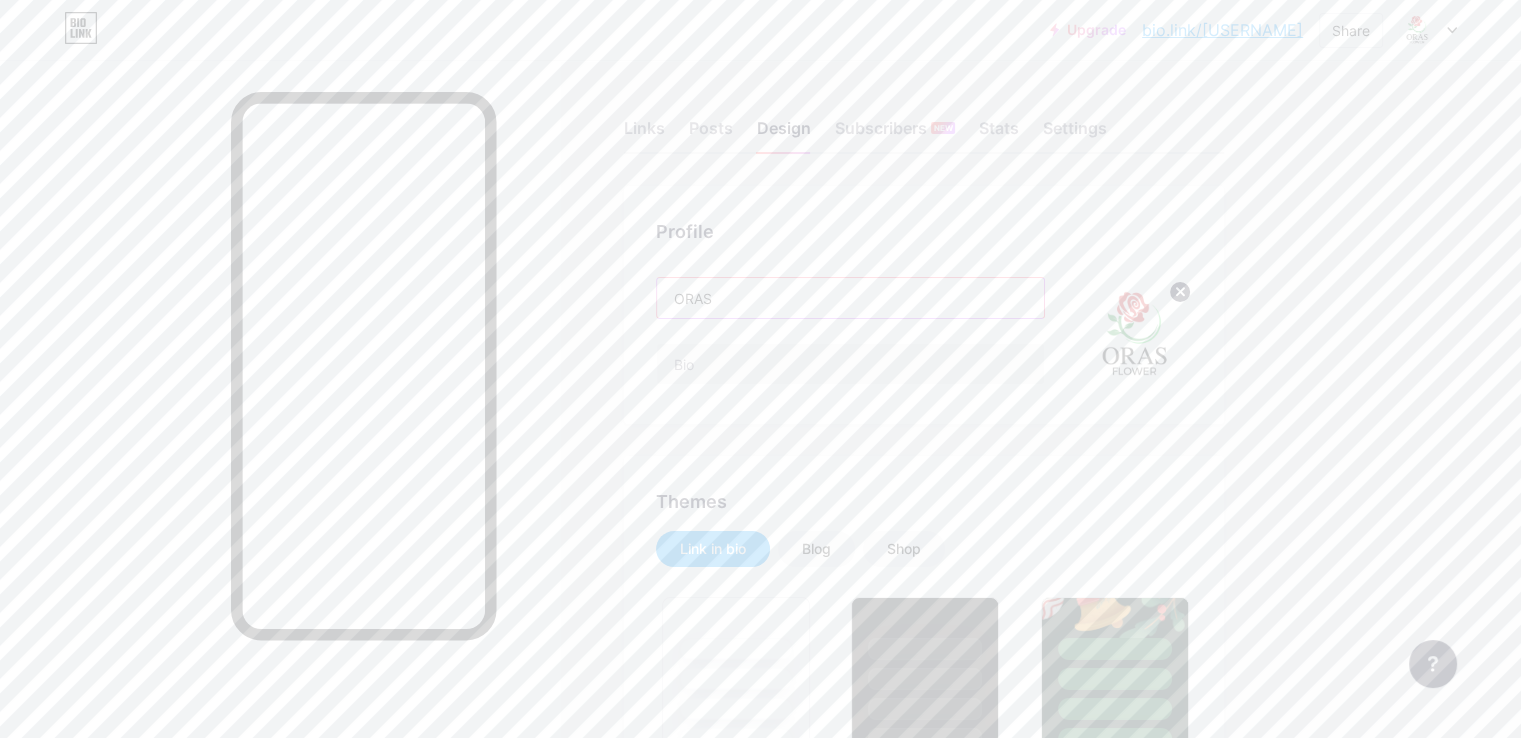 click on "ORAS" at bounding box center [850, 298] 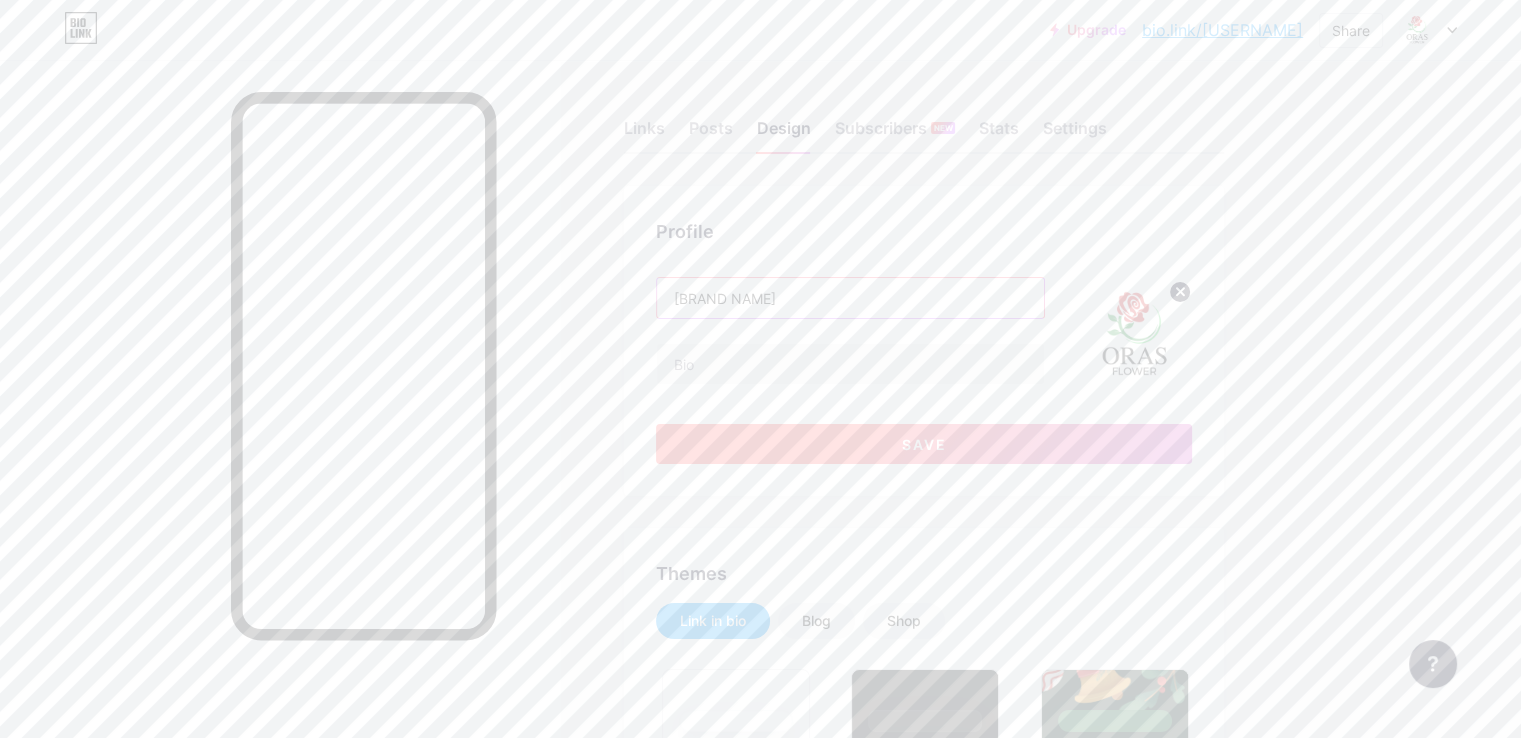 type on "ORAS FLOWER" 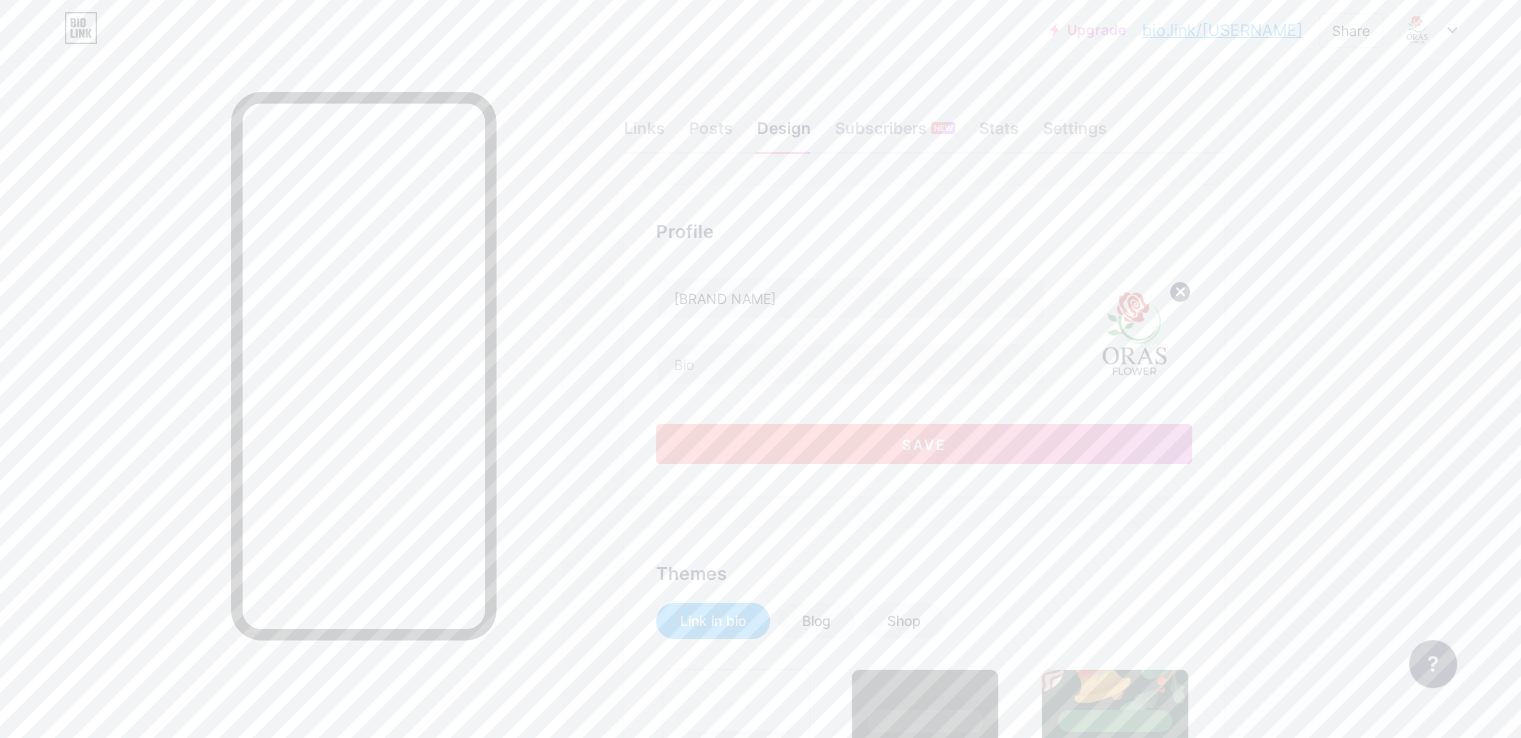 click on "Save" at bounding box center (924, 444) 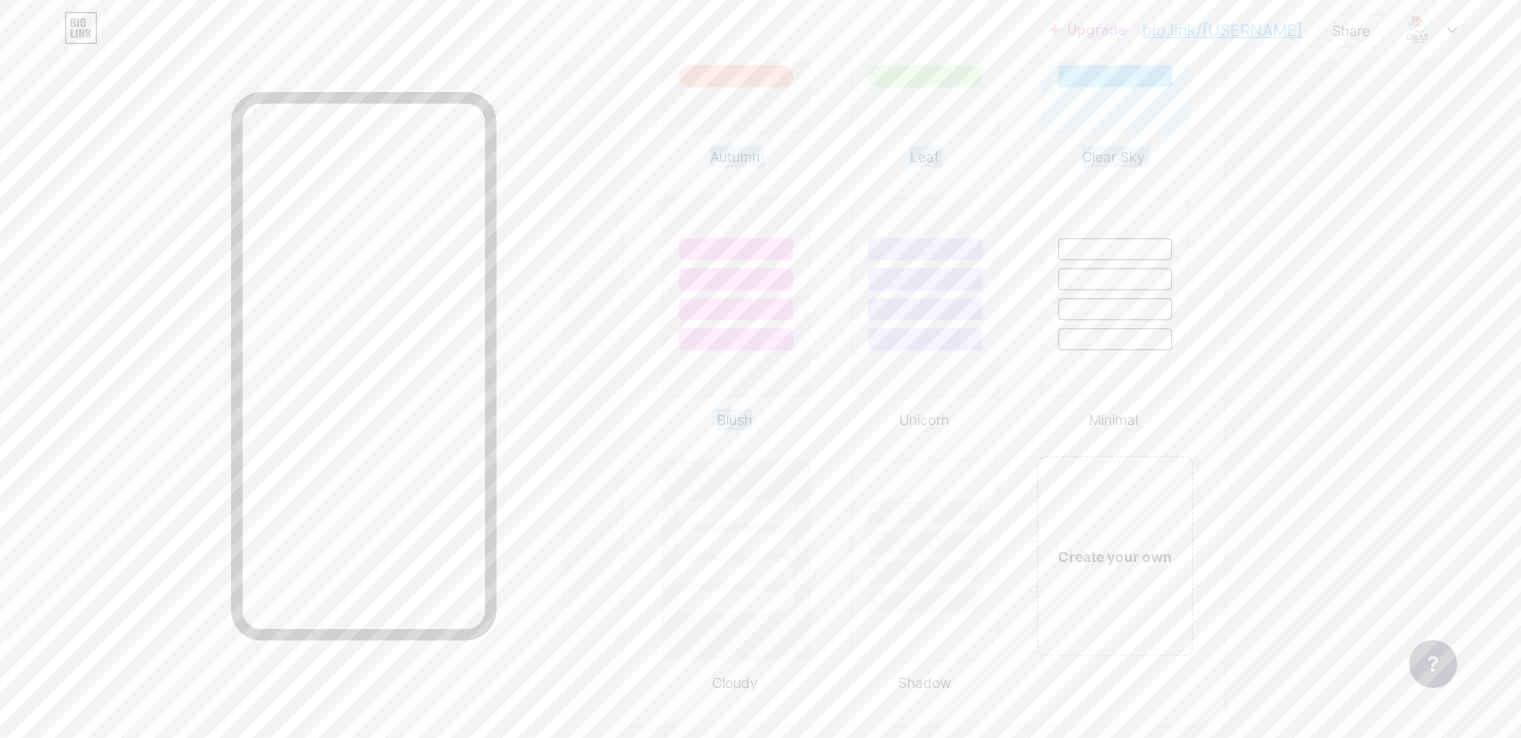 scroll, scrollTop: 2145, scrollLeft: 0, axis: vertical 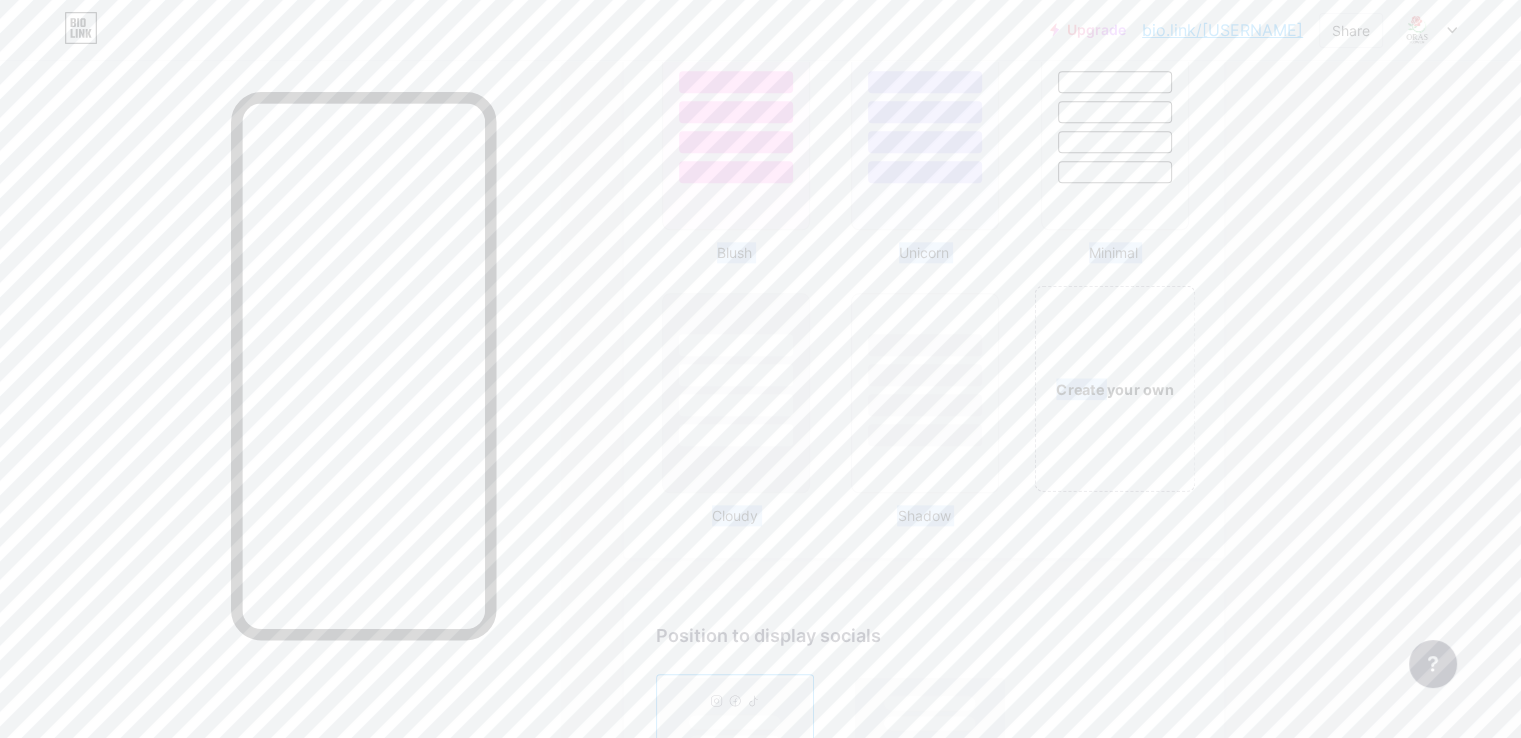 drag, startPoint x: 975, startPoint y: 461, endPoint x: 1196, endPoint y: 347, distance: 248.67047 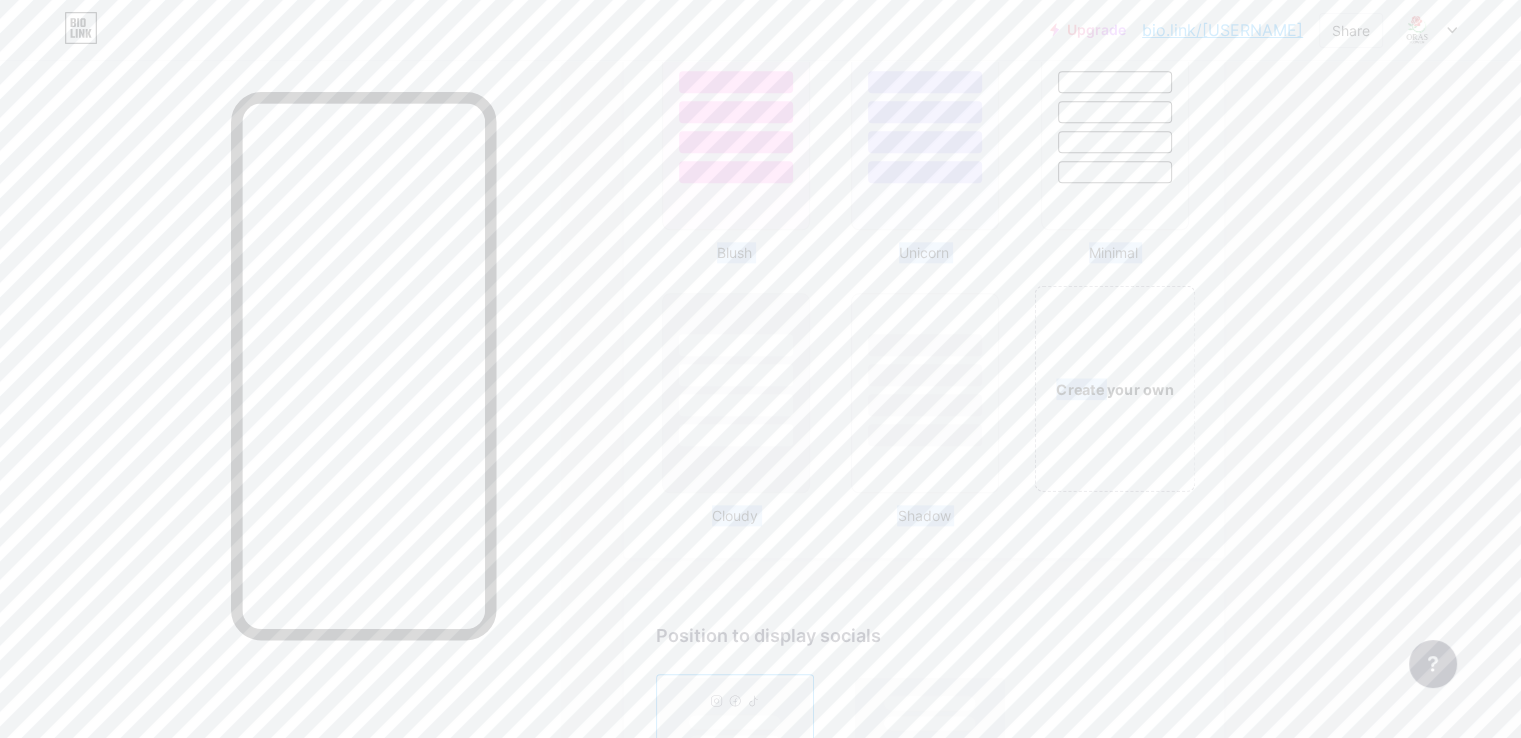 click on "Themes   Link in bio   Blog   Shop       Basics       Carbon       Xmas 23       Pride       Glitch       Winter · Live       Glassy · Live       Chameleon · Live       Rainy Night · Live       Neon · Live       Summer       Retro       Strawberry · Live       Desert       Sunny       Autumn       Leaf       Clear Sky       Blush       Unicorn       Minimal       Cloudy       Shadow     Create your own           Changes saved" at bounding box center [924, -566] 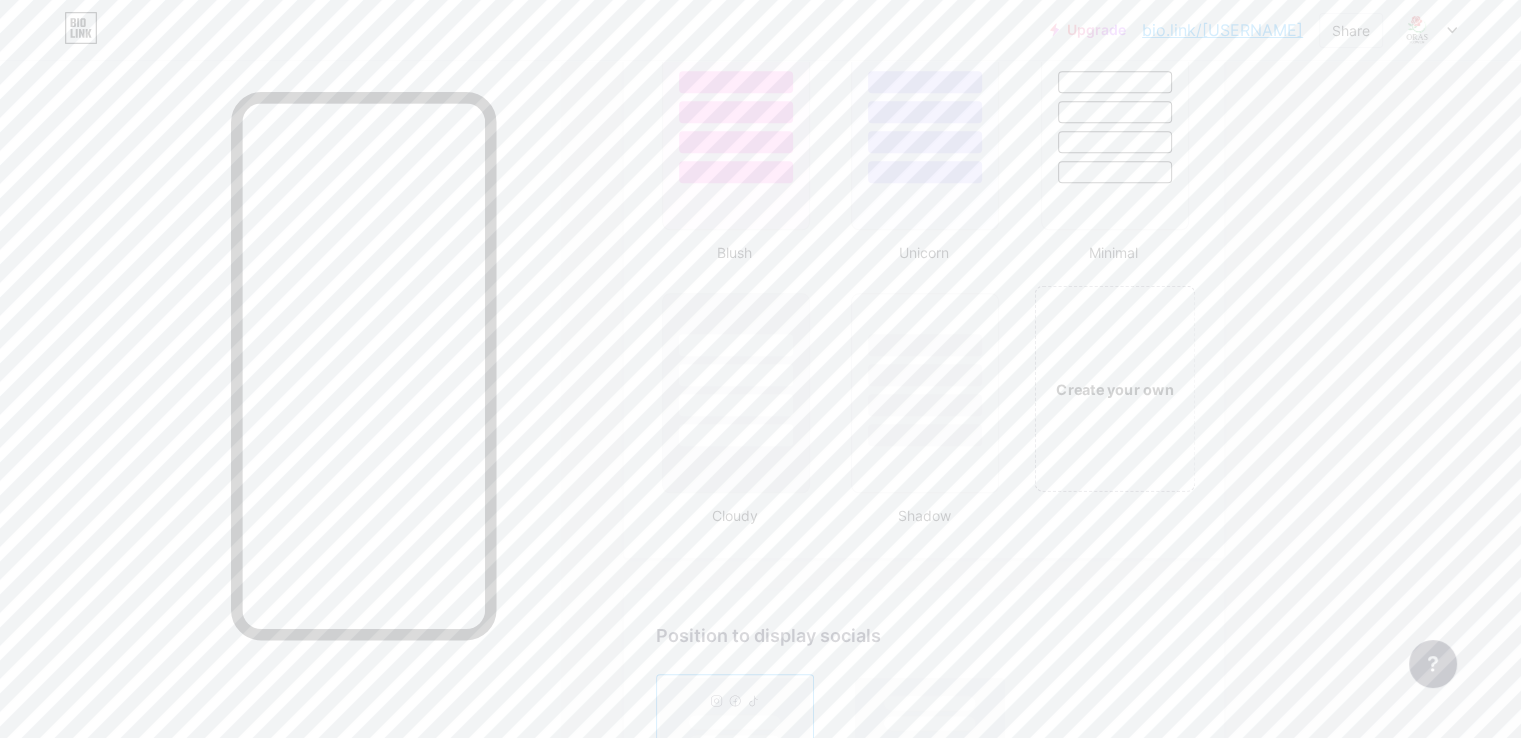 click on "Create your own" at bounding box center [1114, 388] 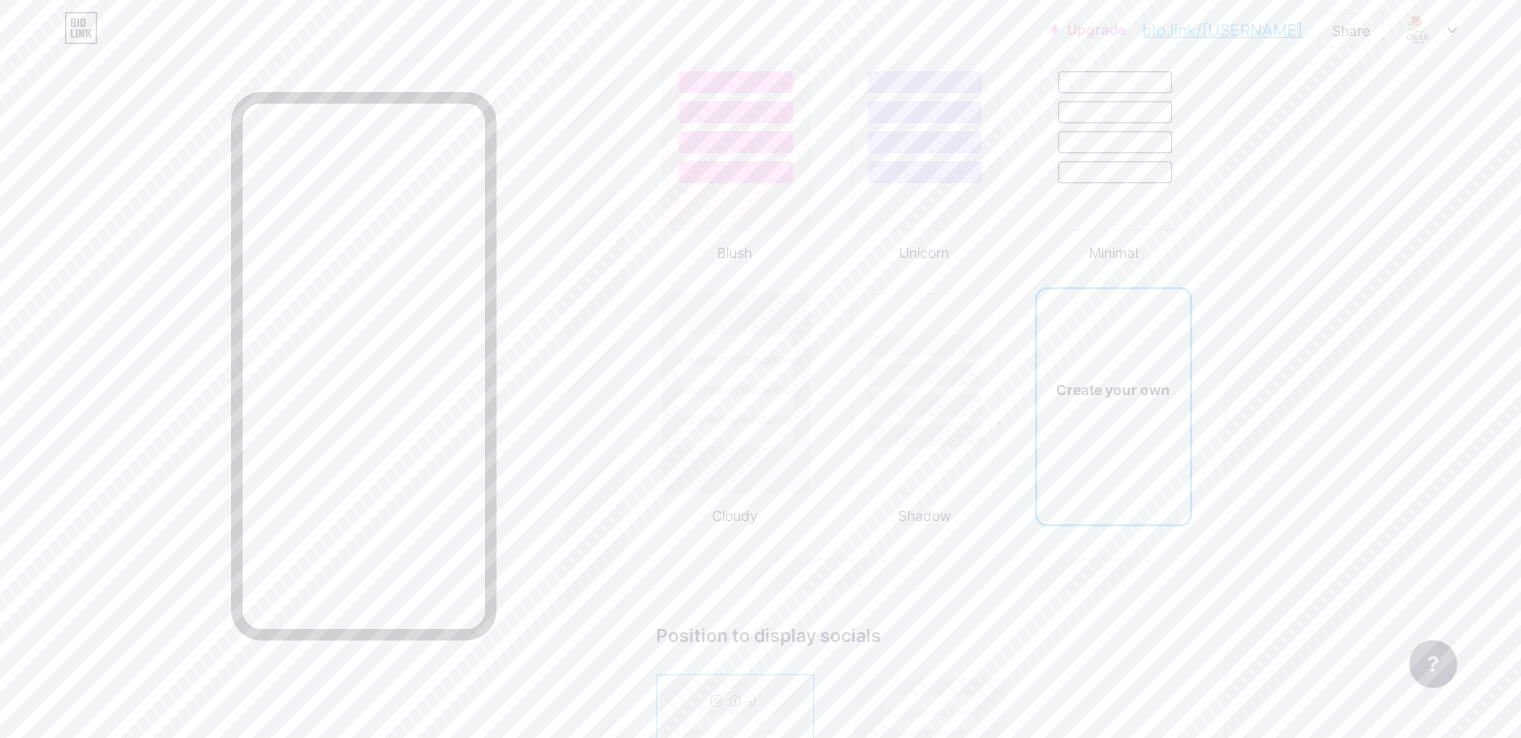 click on "Create your own" at bounding box center [1113, 389] 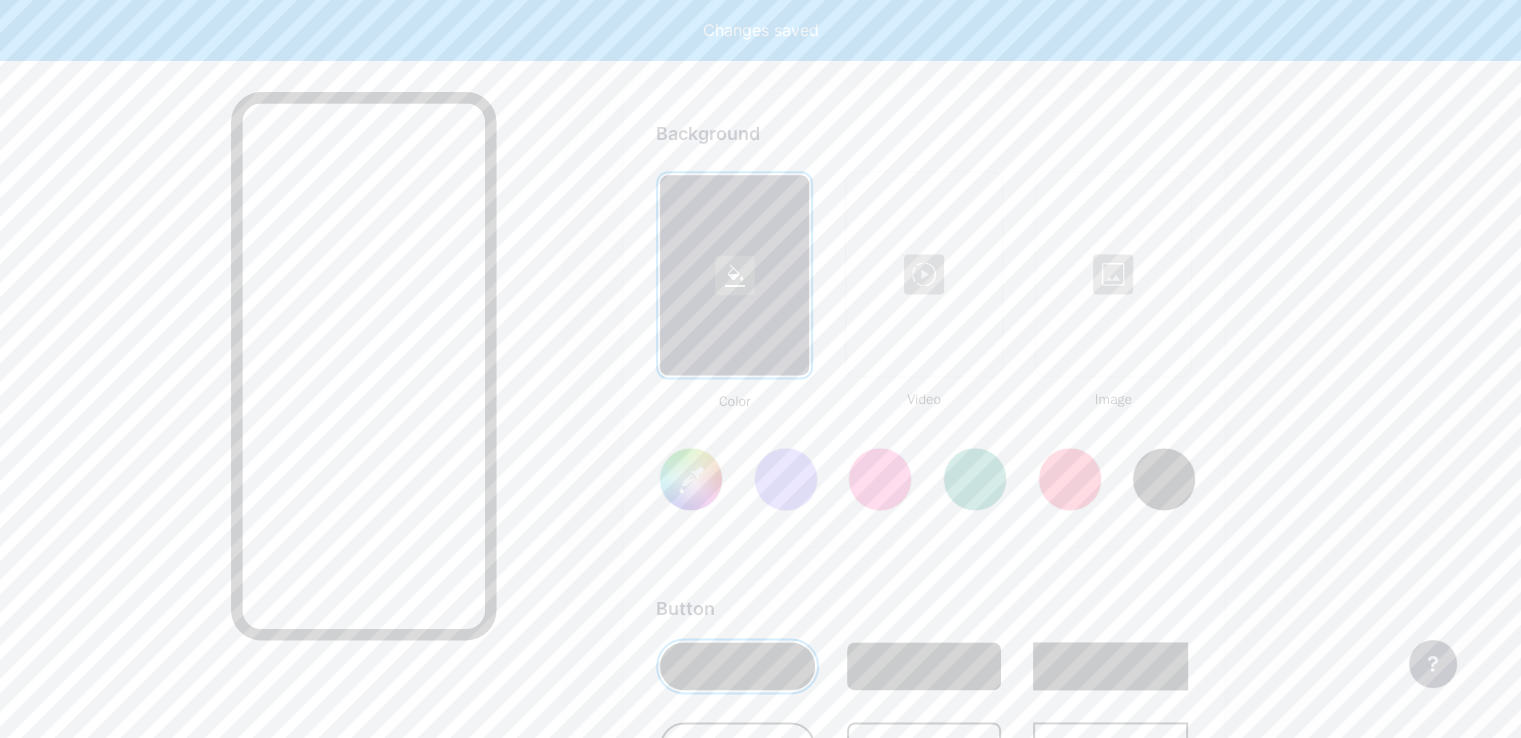 scroll, scrollTop: 2648, scrollLeft: 0, axis: vertical 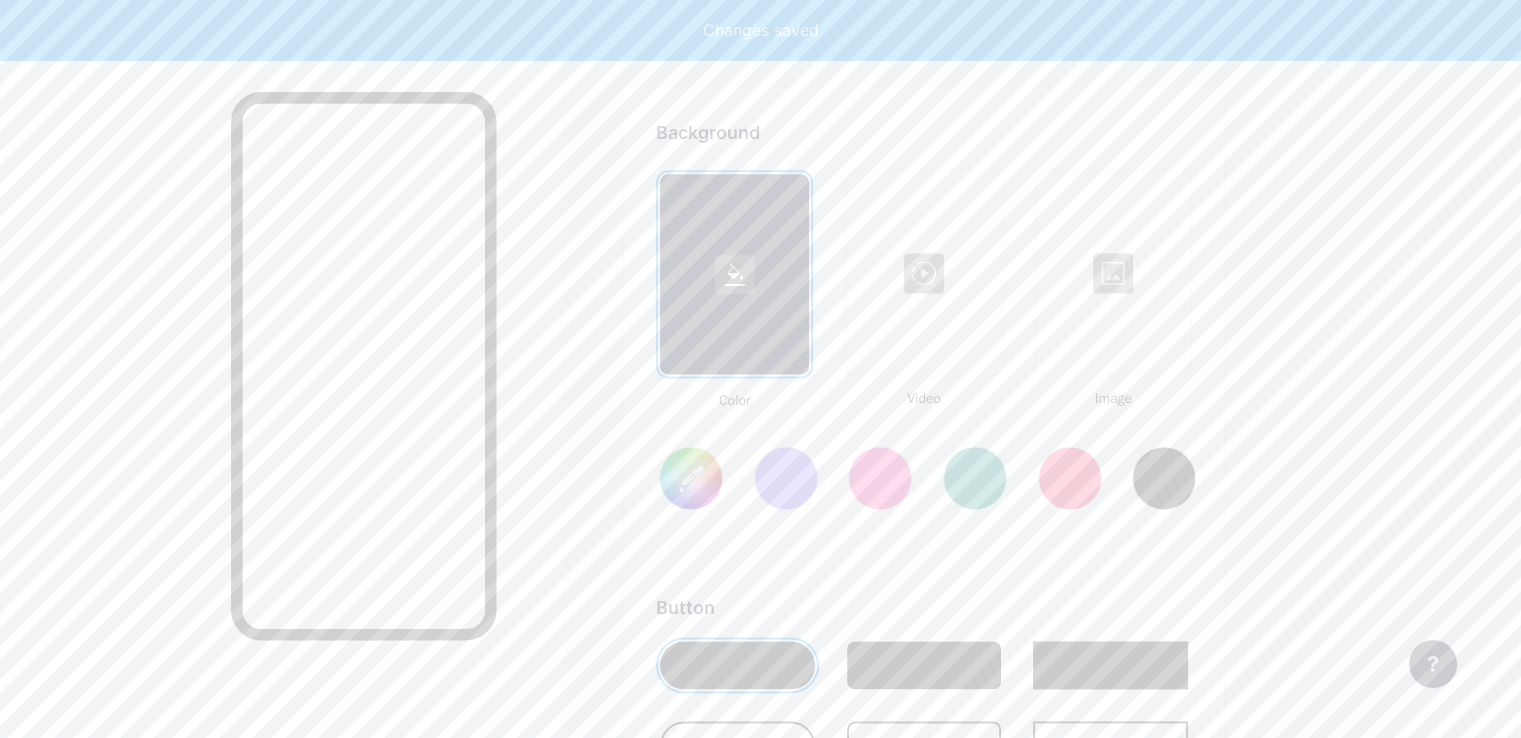 type on "#ffffff" 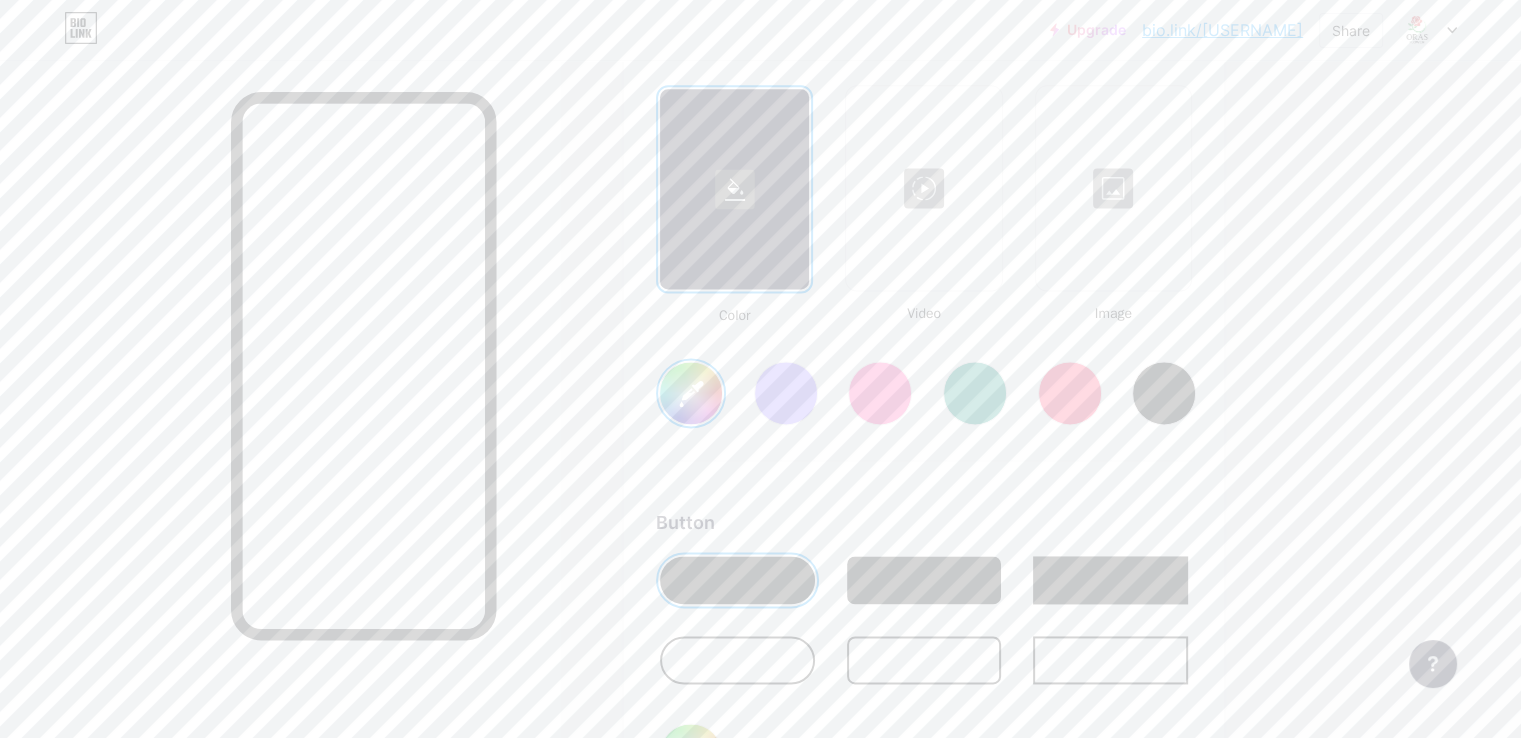 scroll, scrollTop: 2948, scrollLeft: 0, axis: vertical 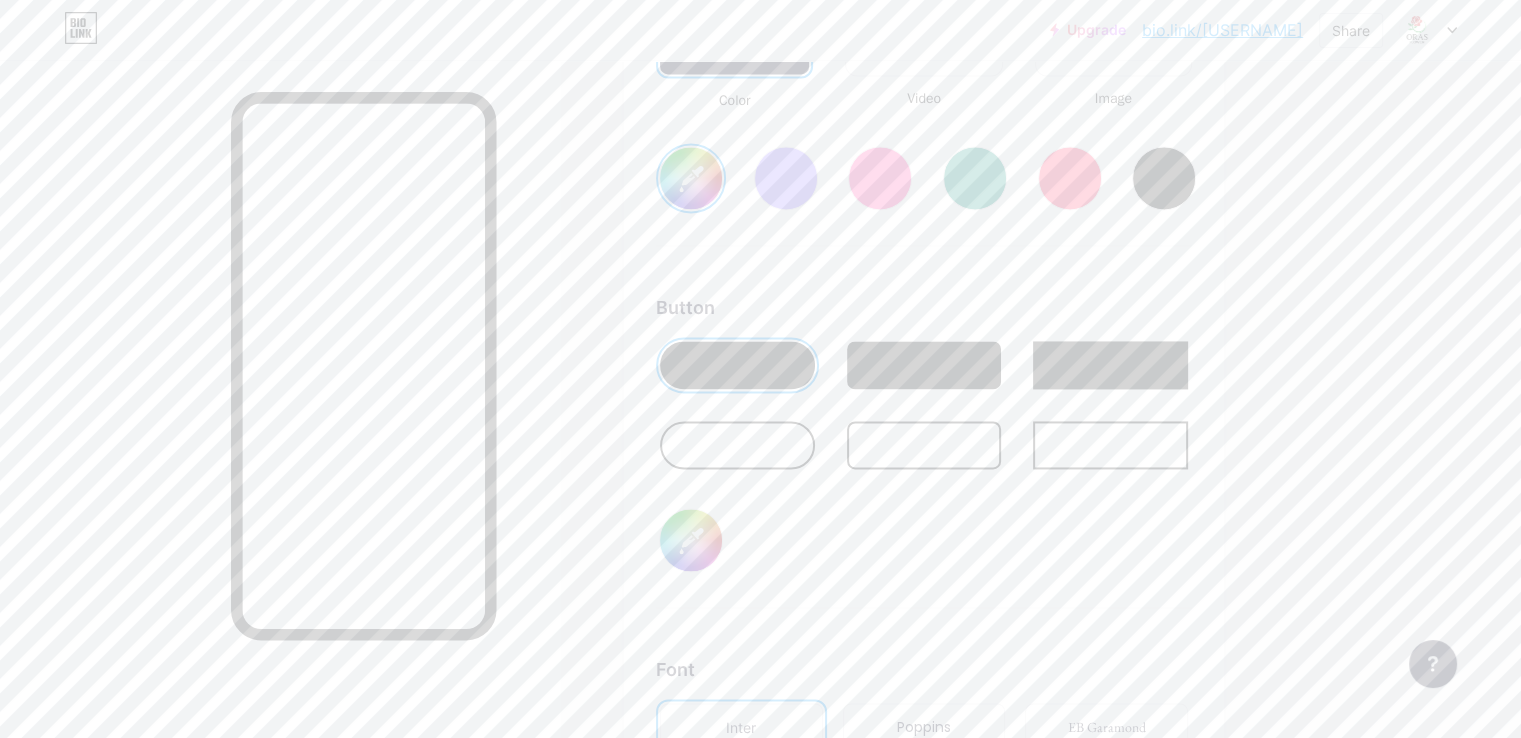 click at bounding box center [737, 445] 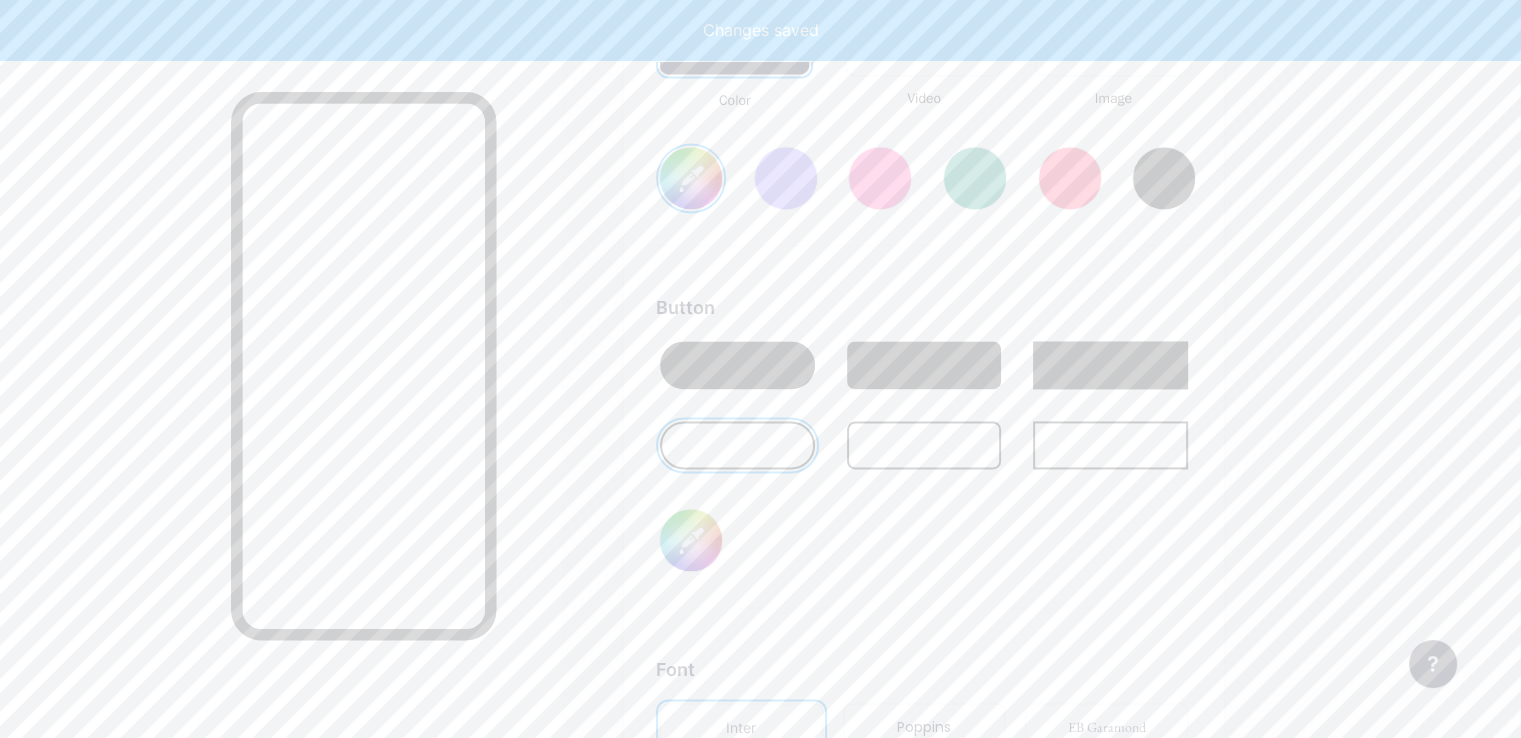 type on "#ffffff" 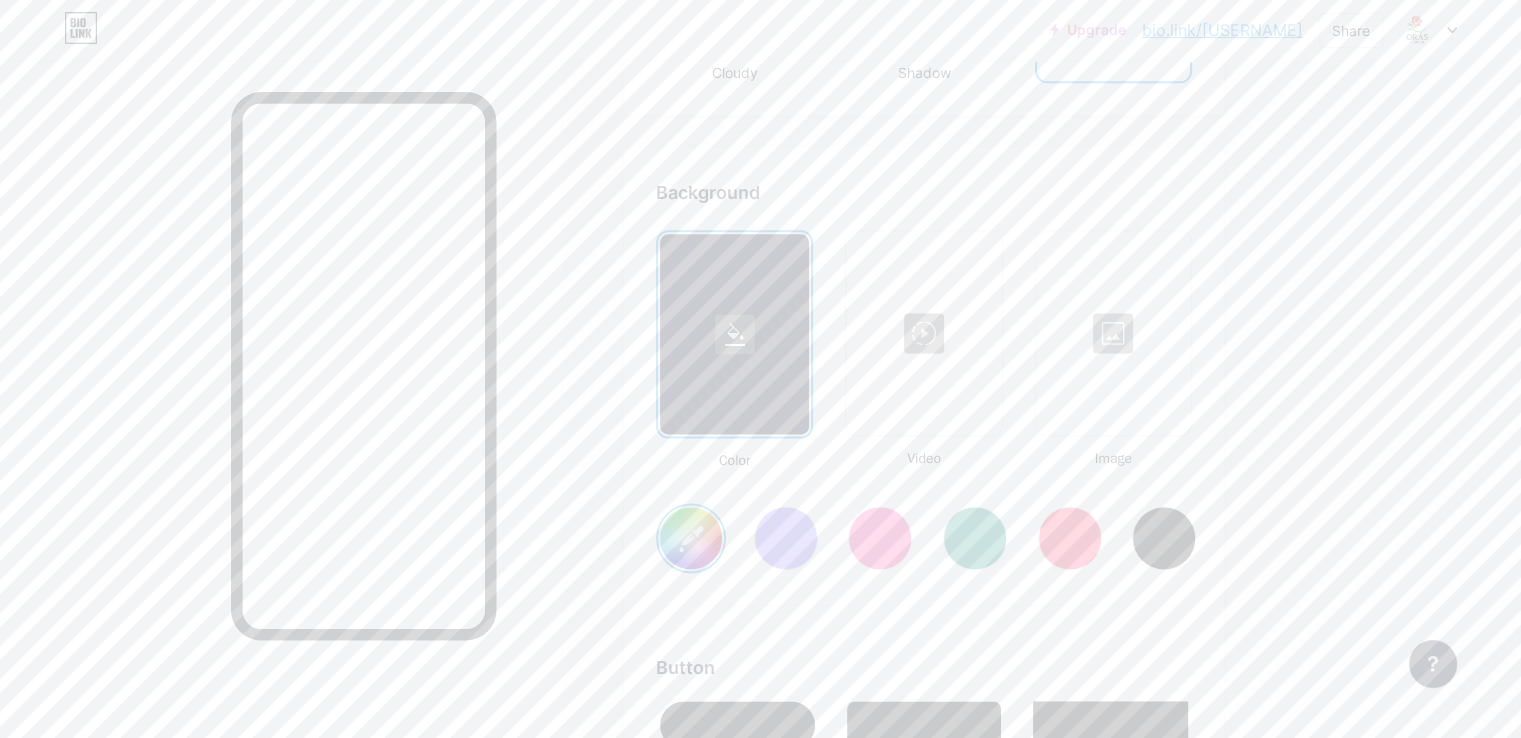 scroll, scrollTop: 2581, scrollLeft: 0, axis: vertical 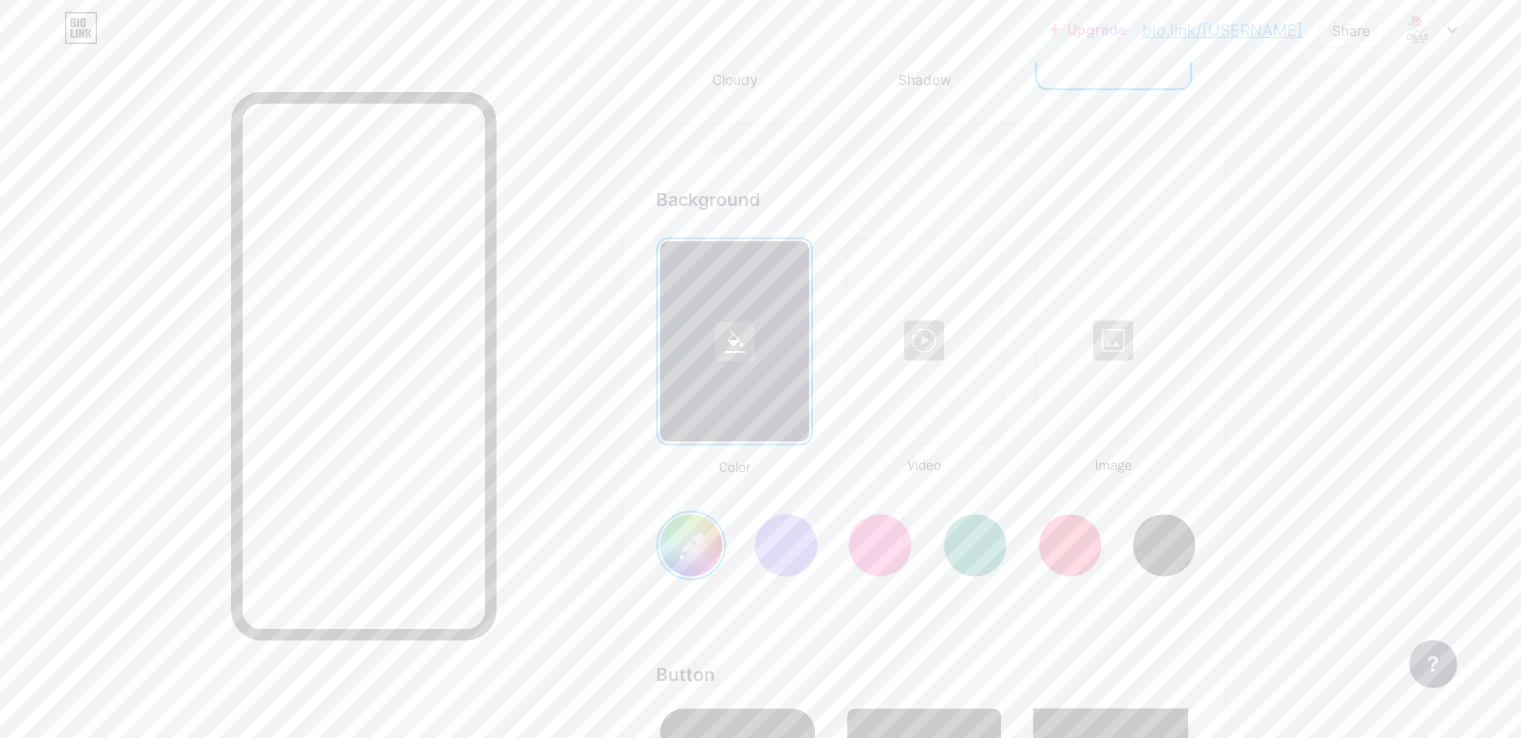 click at bounding box center [1113, 340] 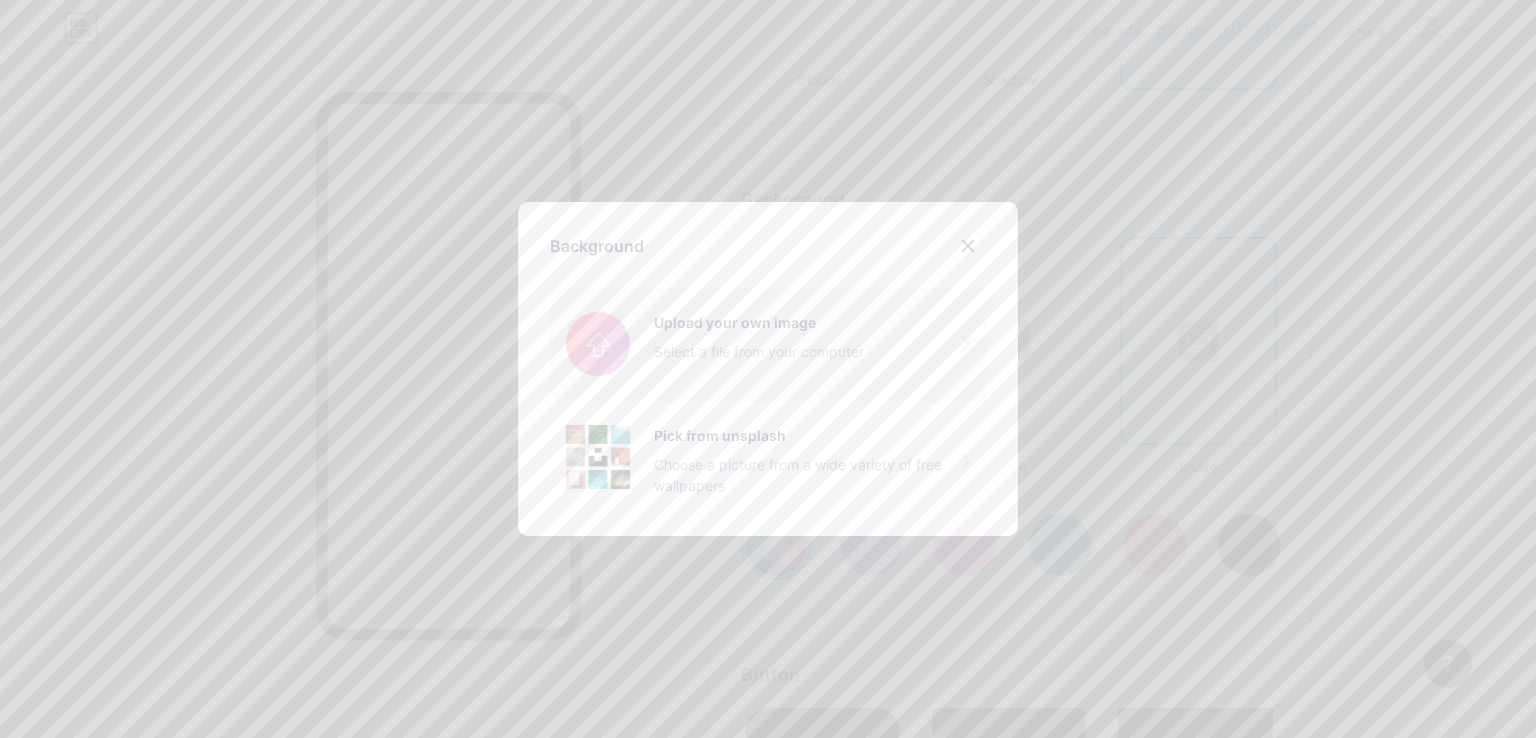 click at bounding box center [768, 344] 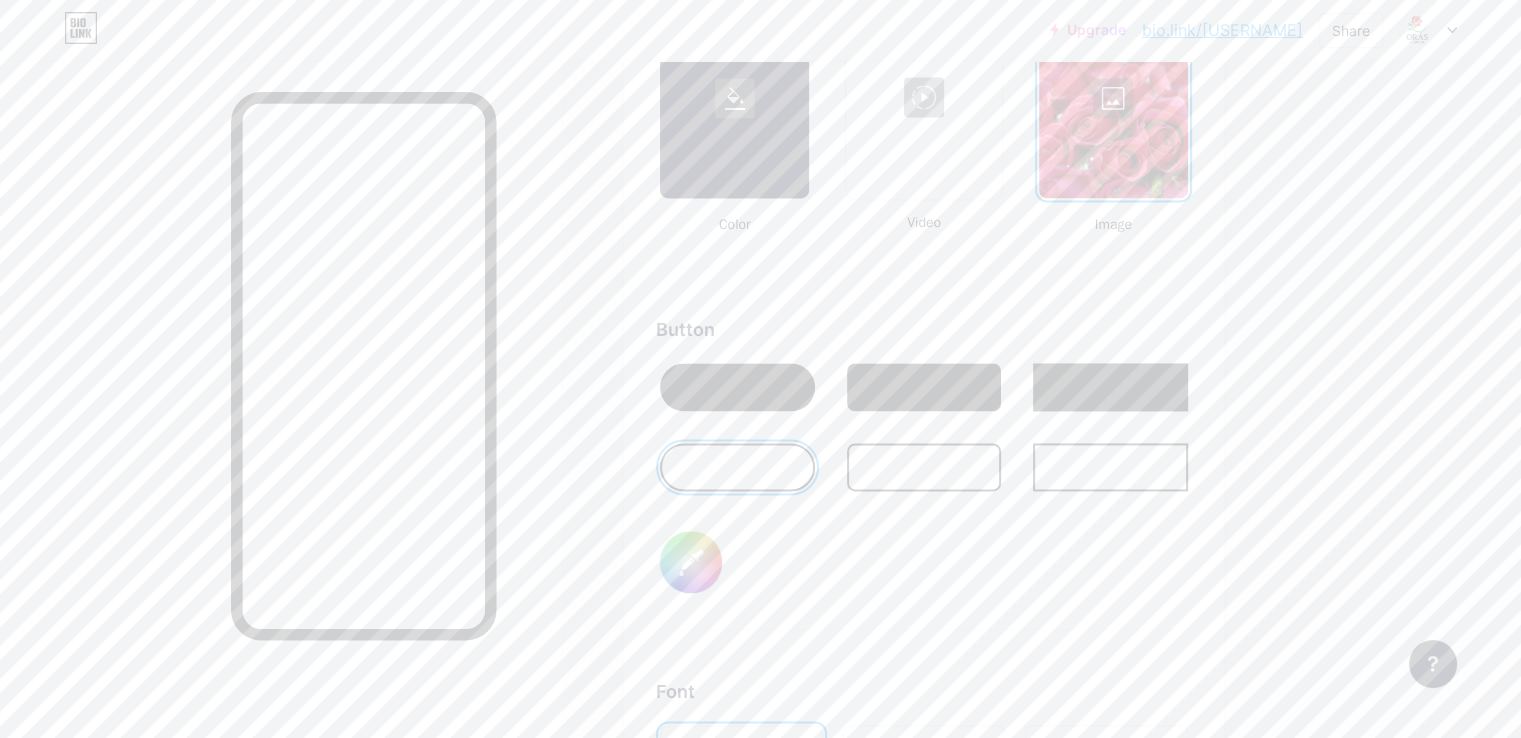 scroll, scrollTop: 2848, scrollLeft: 0, axis: vertical 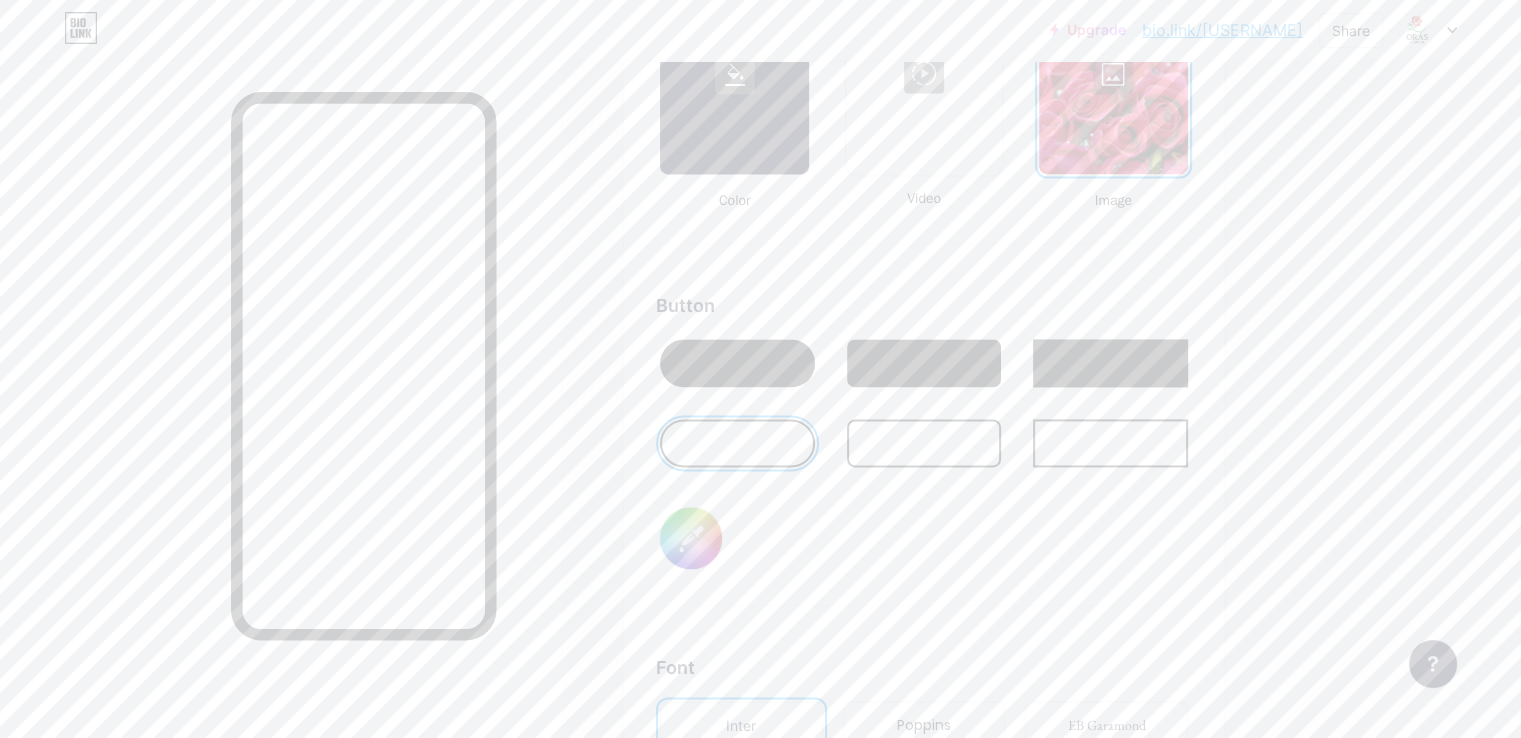 click at bounding box center [737, 363] 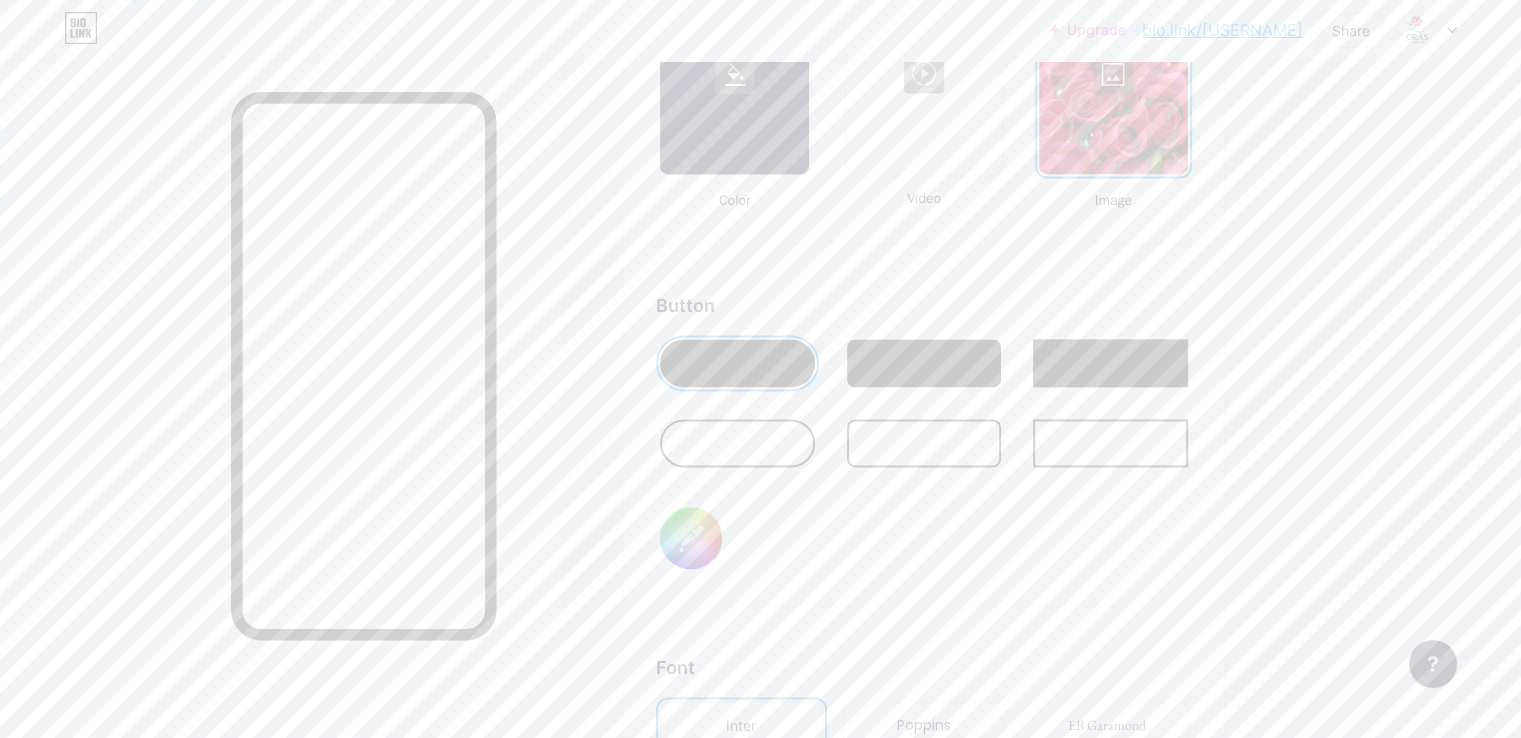 click at bounding box center [924, 363] 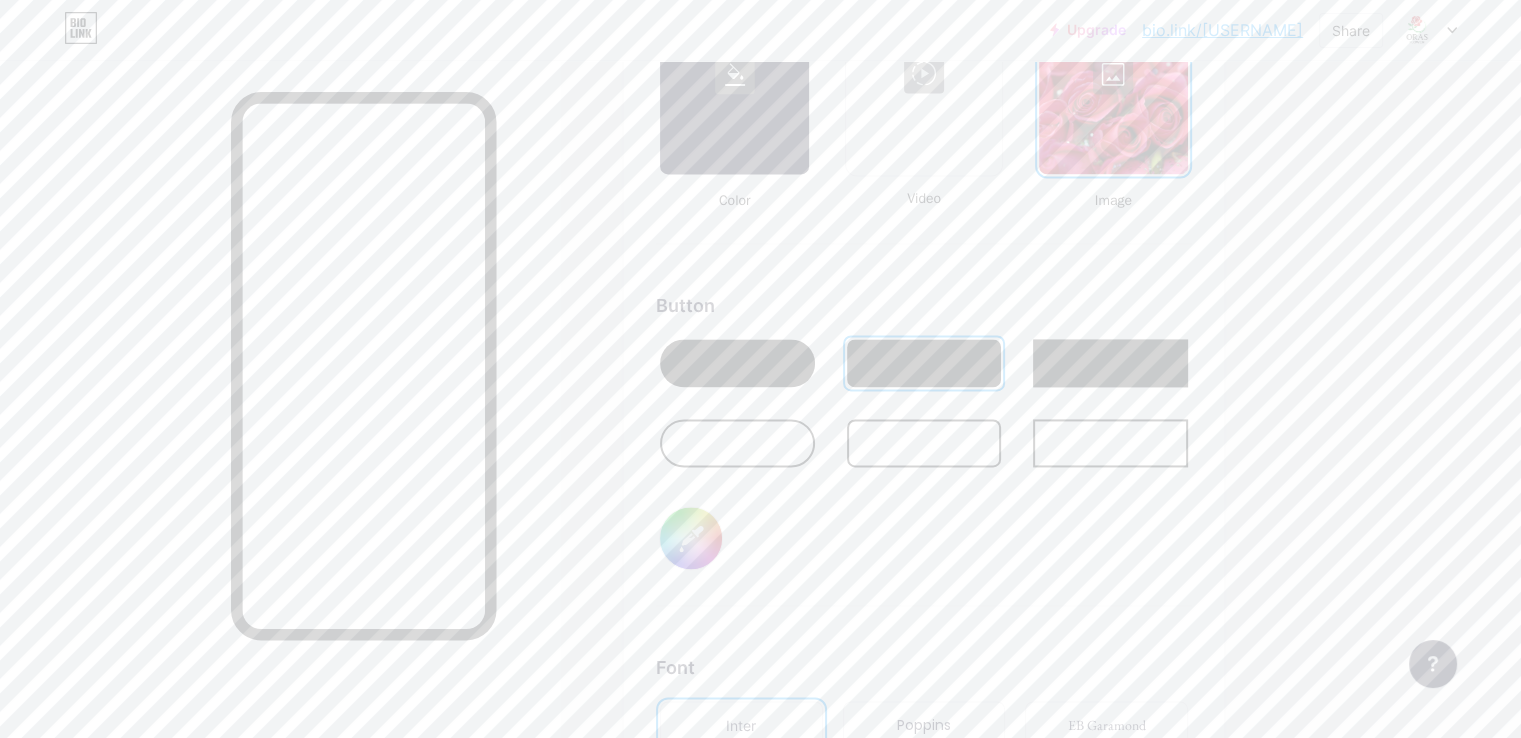 click at bounding box center (737, 363) 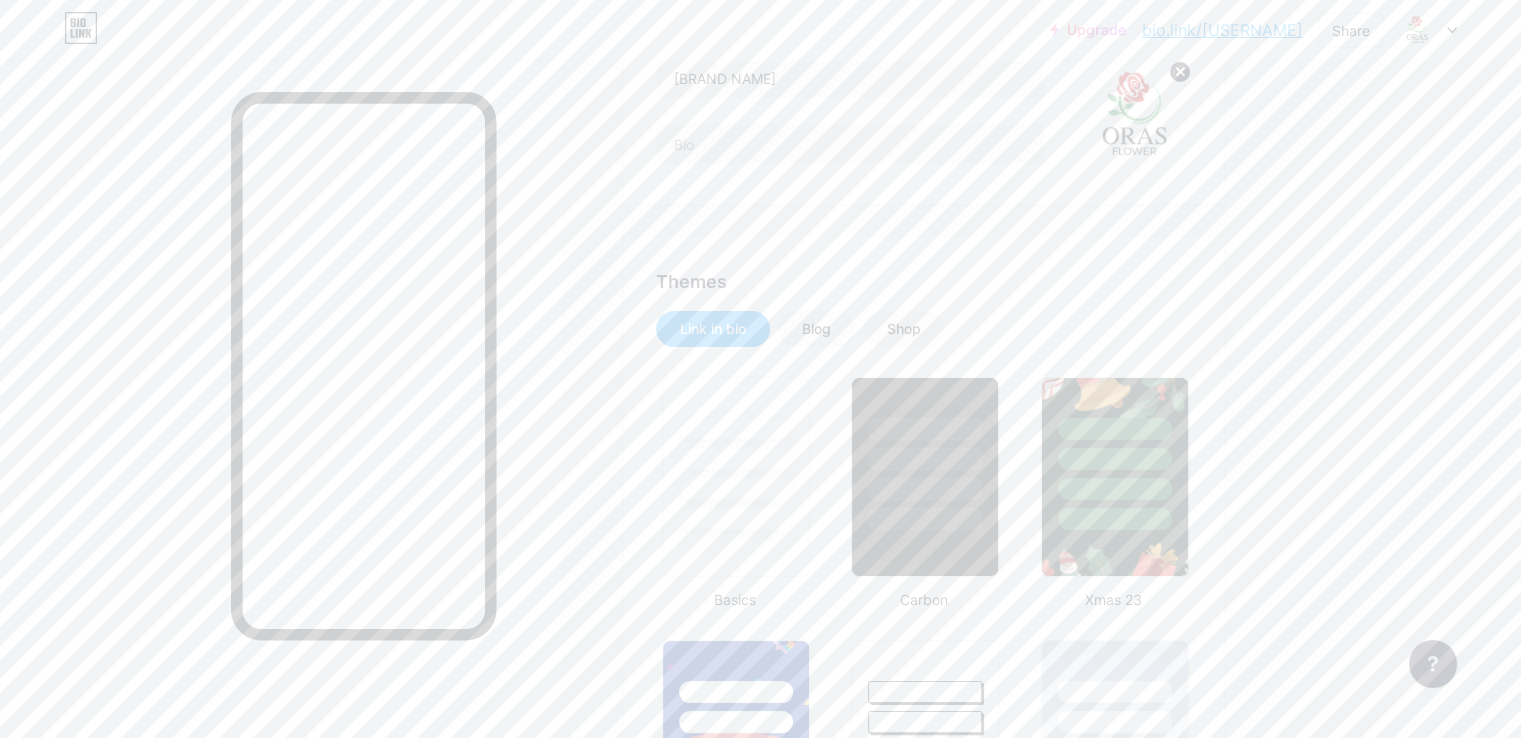 scroll, scrollTop: 0, scrollLeft: 0, axis: both 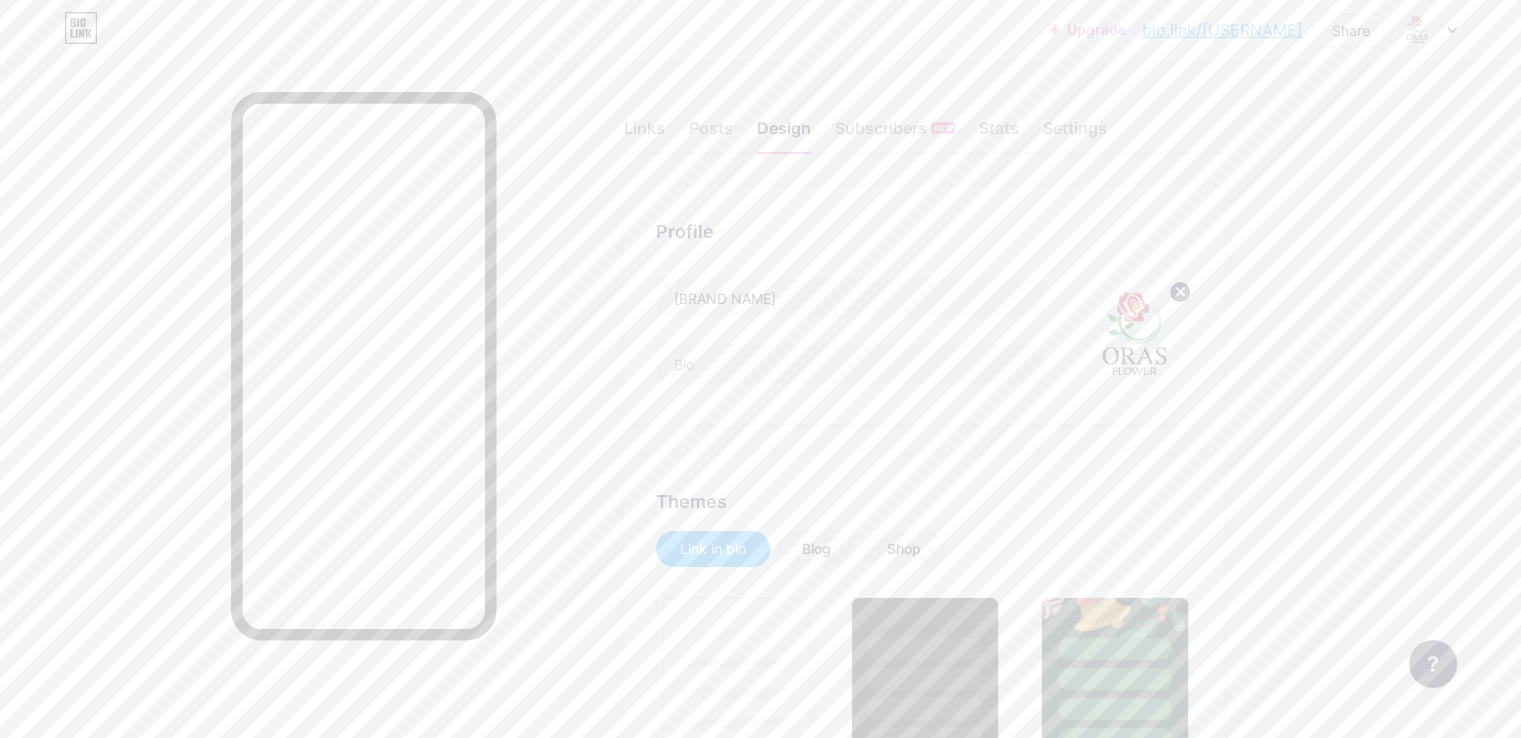 click 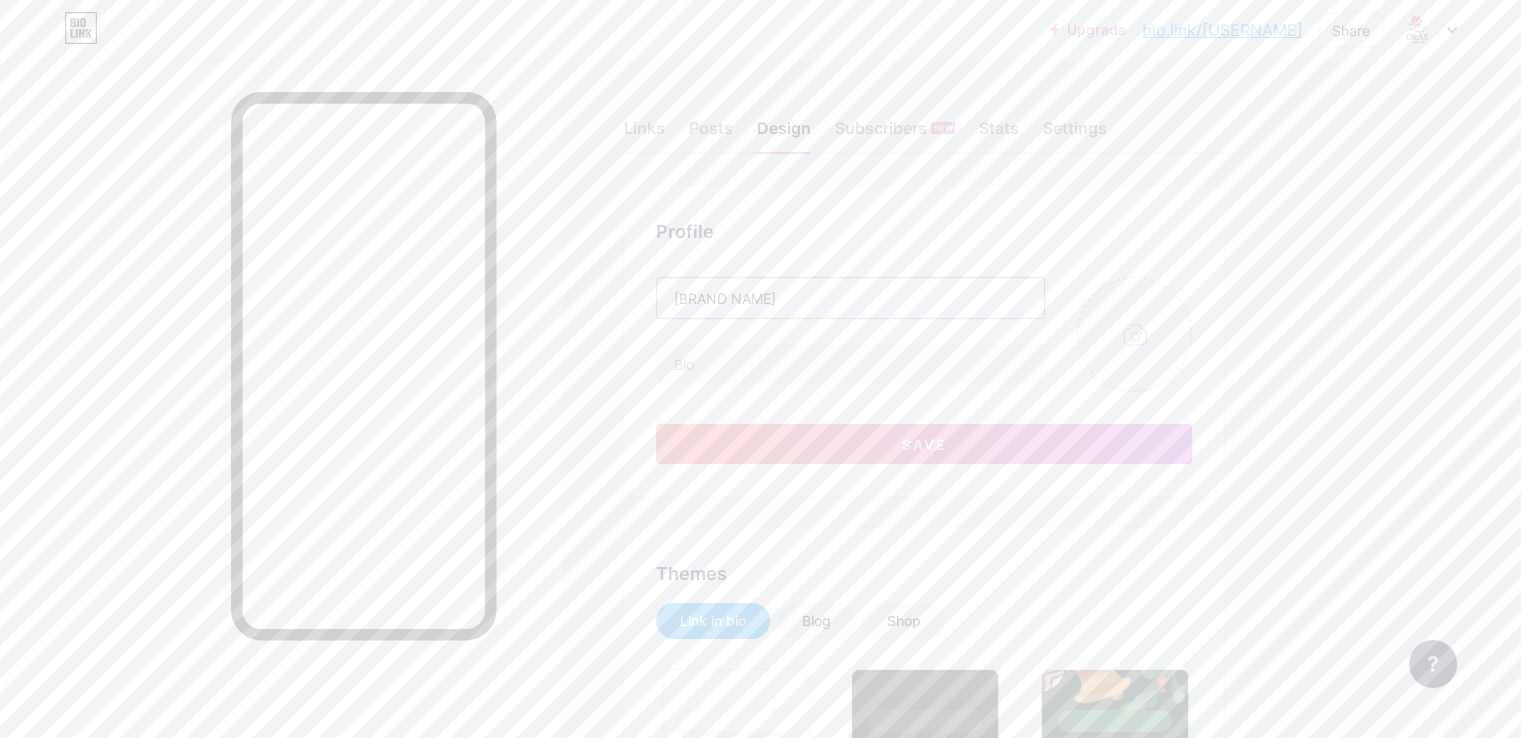 click on "ORAS FLOWER" at bounding box center (850, 298) 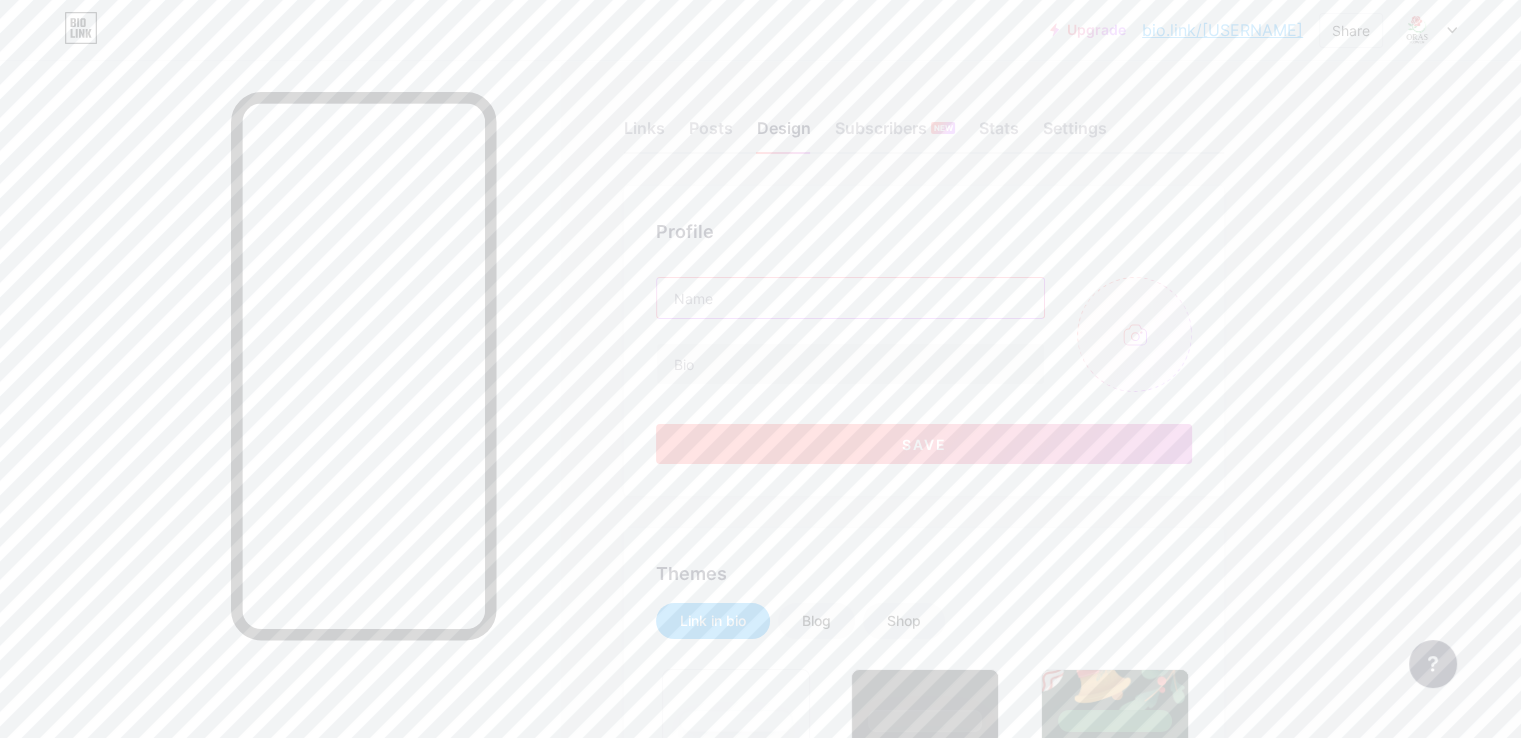 type 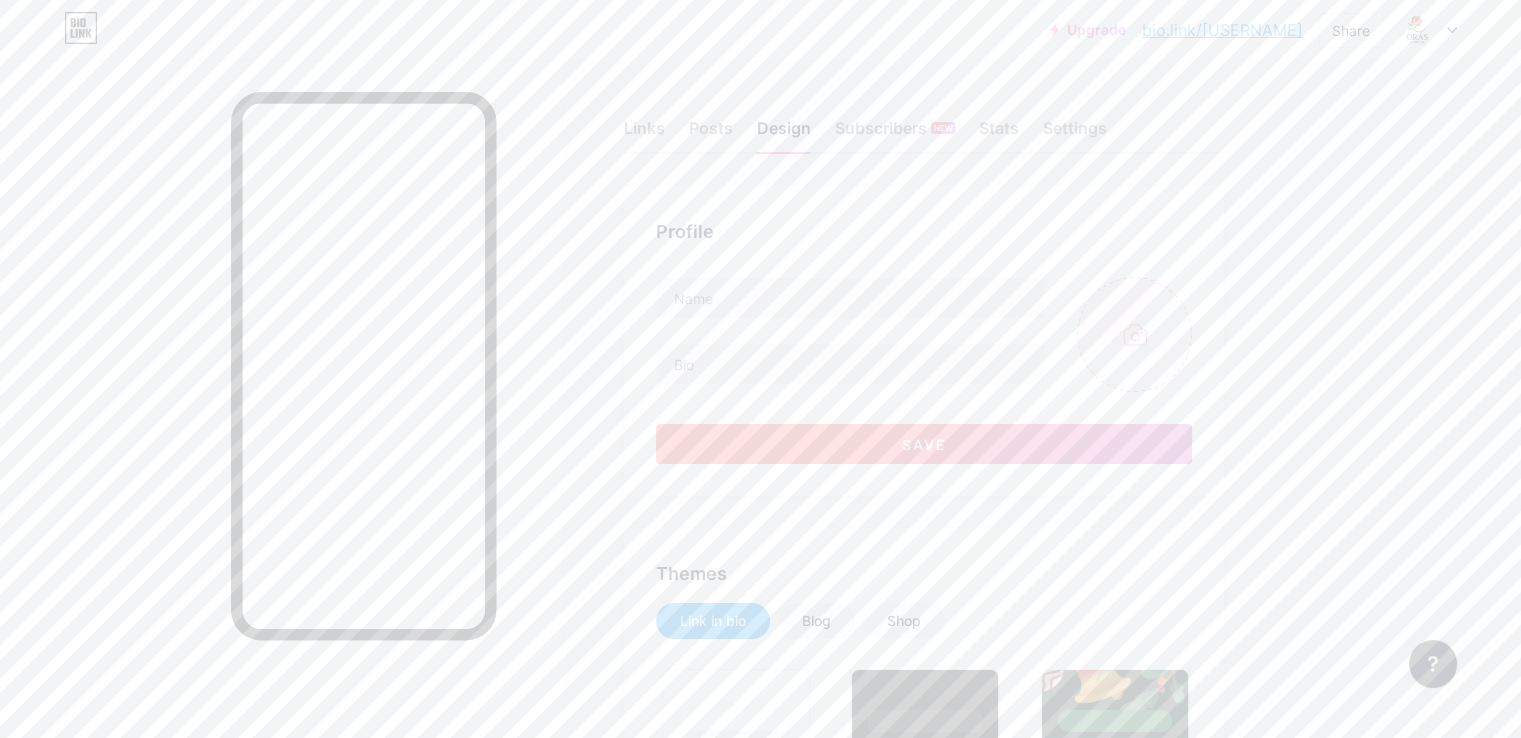 click on "Save" at bounding box center (924, 444) 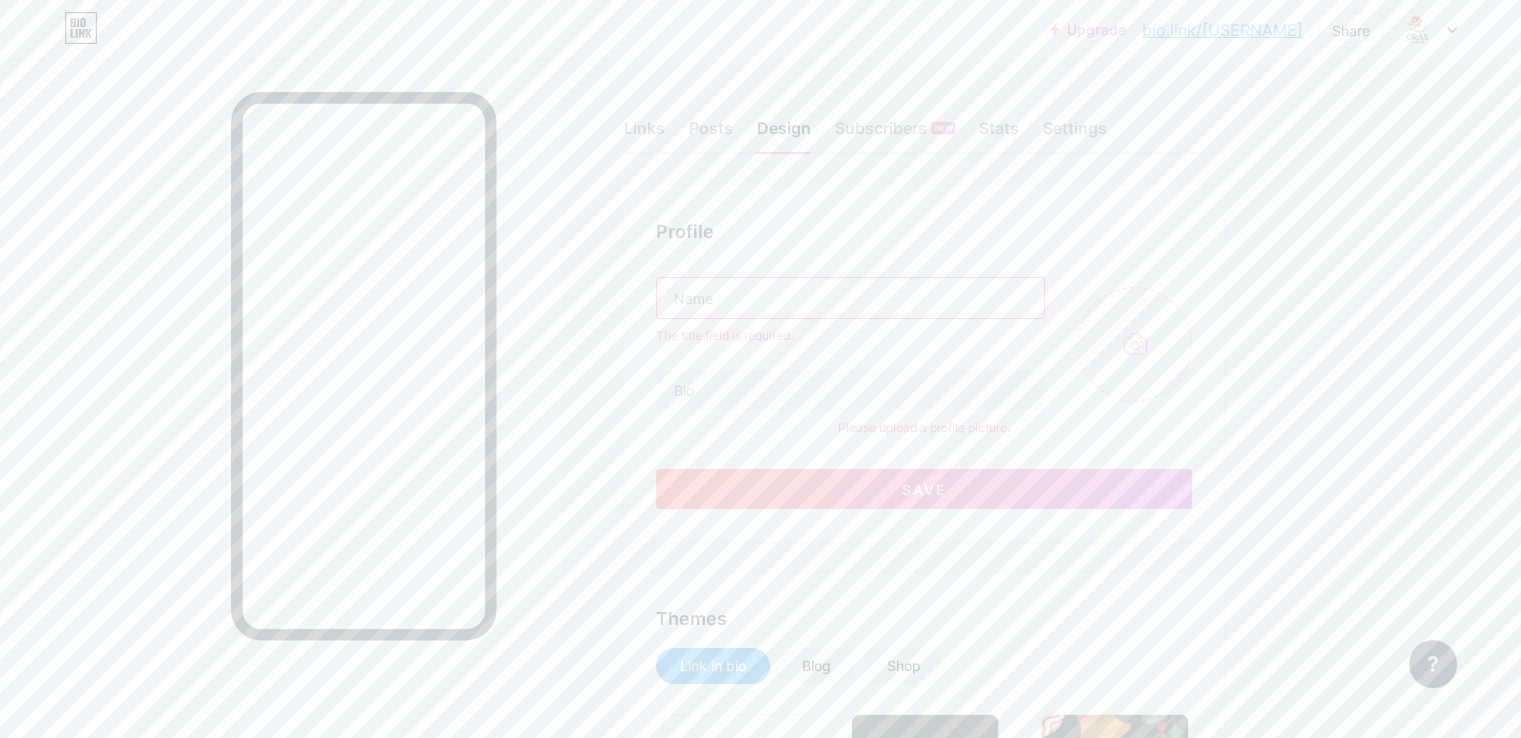 type 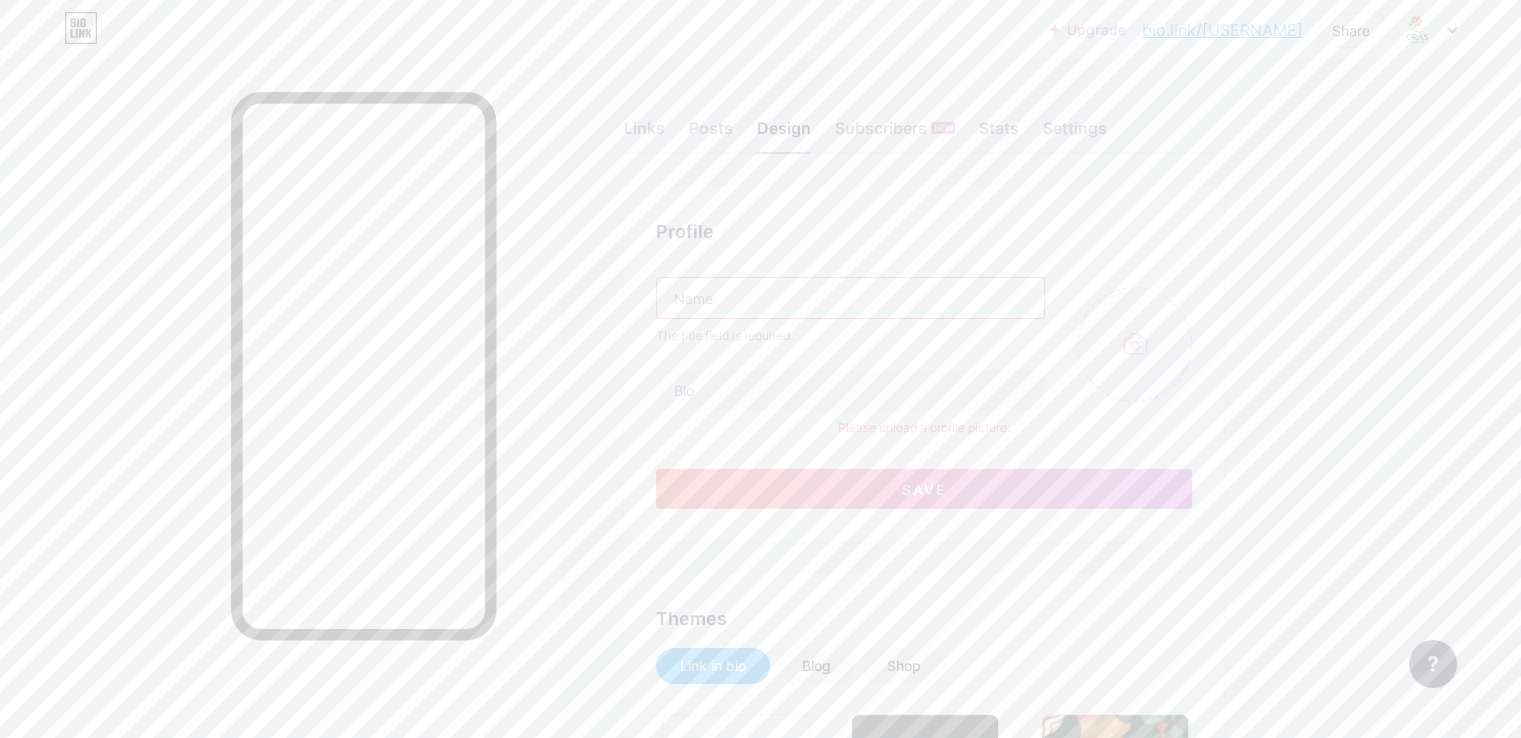 click on "Save" at bounding box center (924, 489) 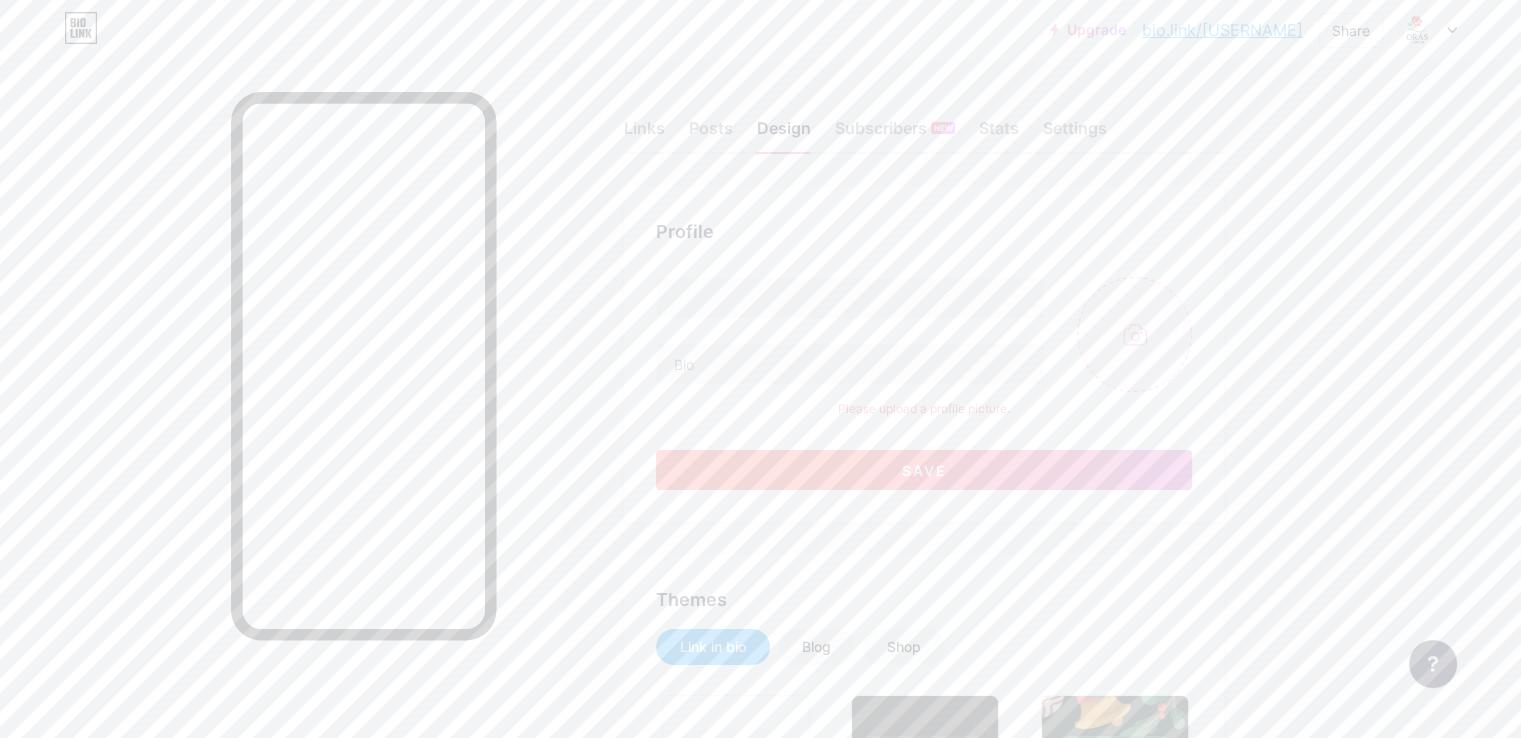 click on "Save" at bounding box center (924, 470) 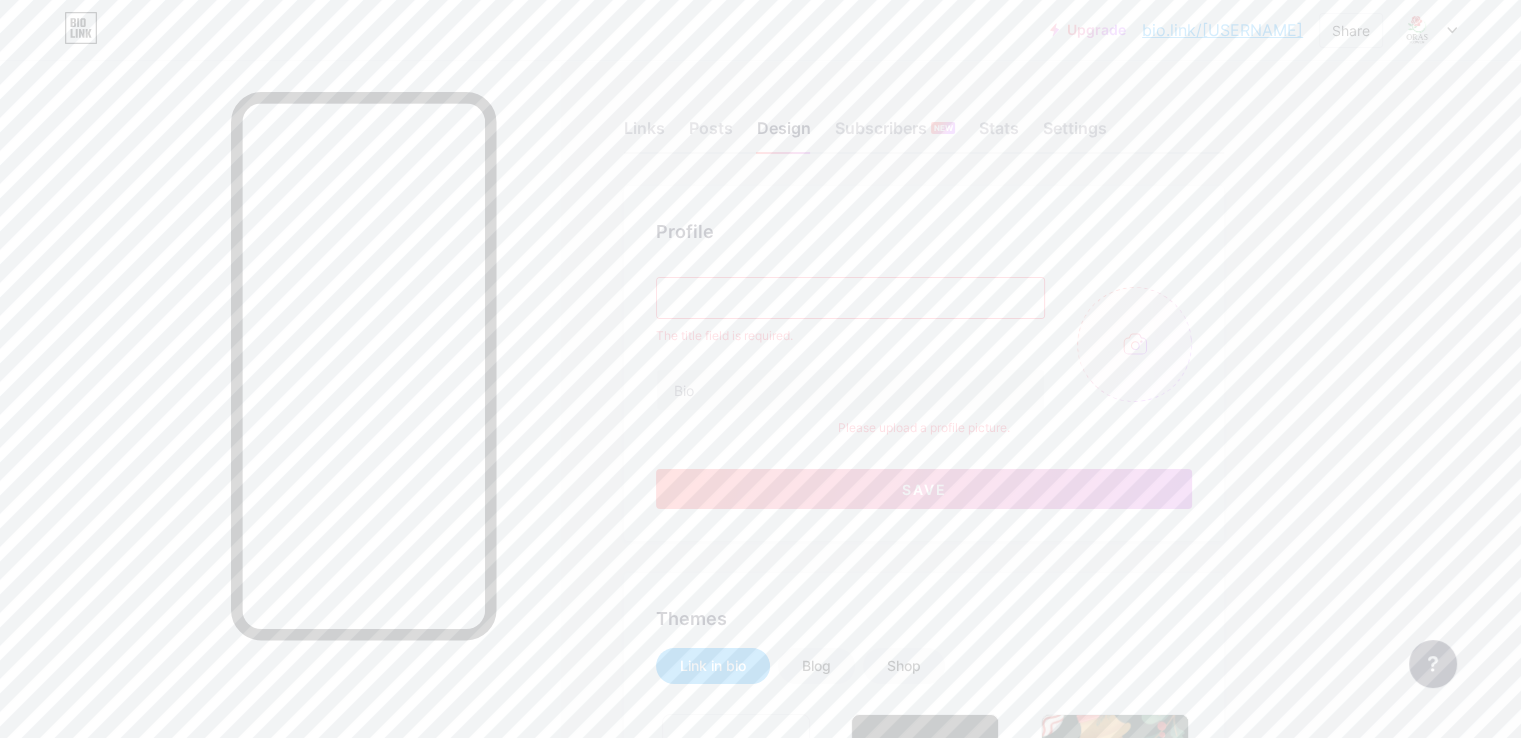 click at bounding box center [850, 298] 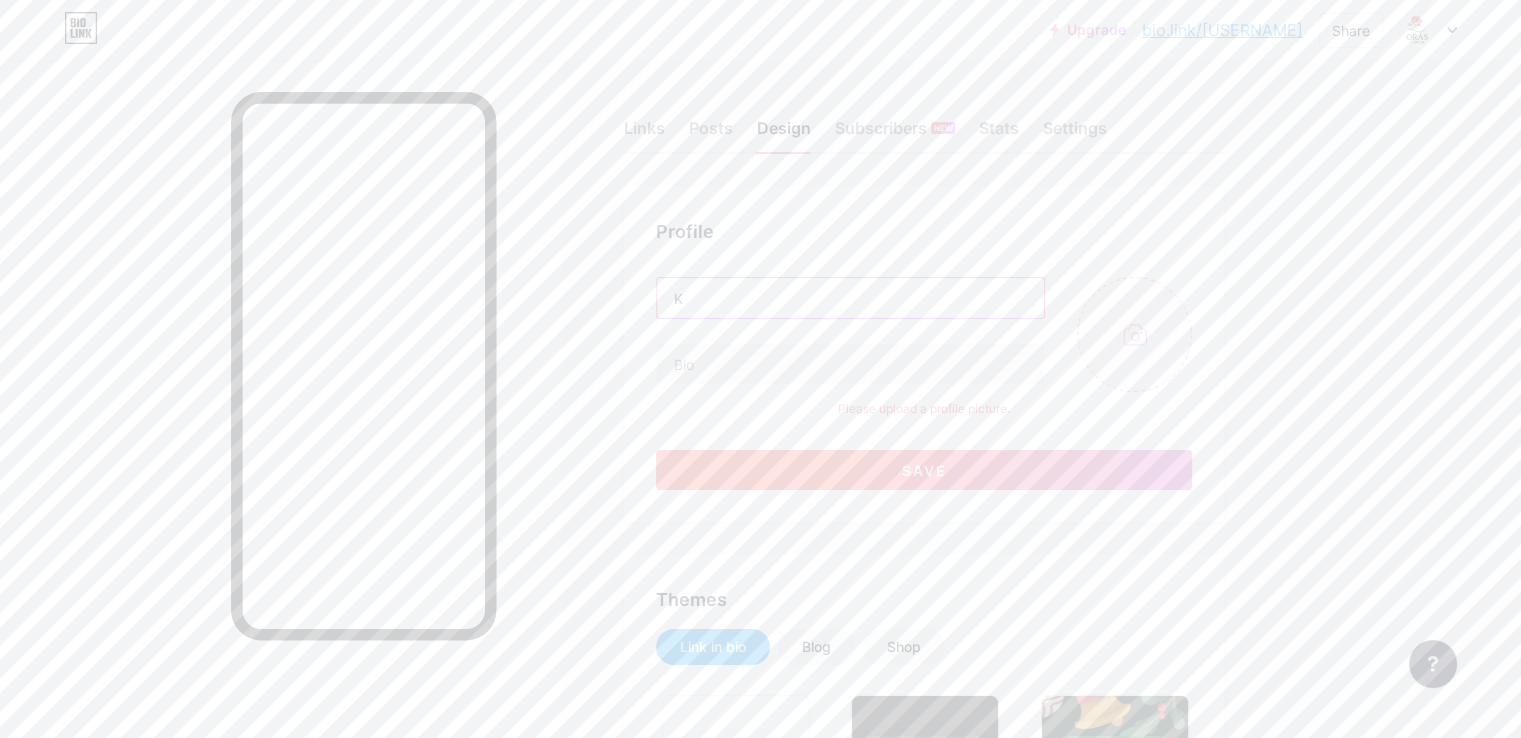 type on "K" 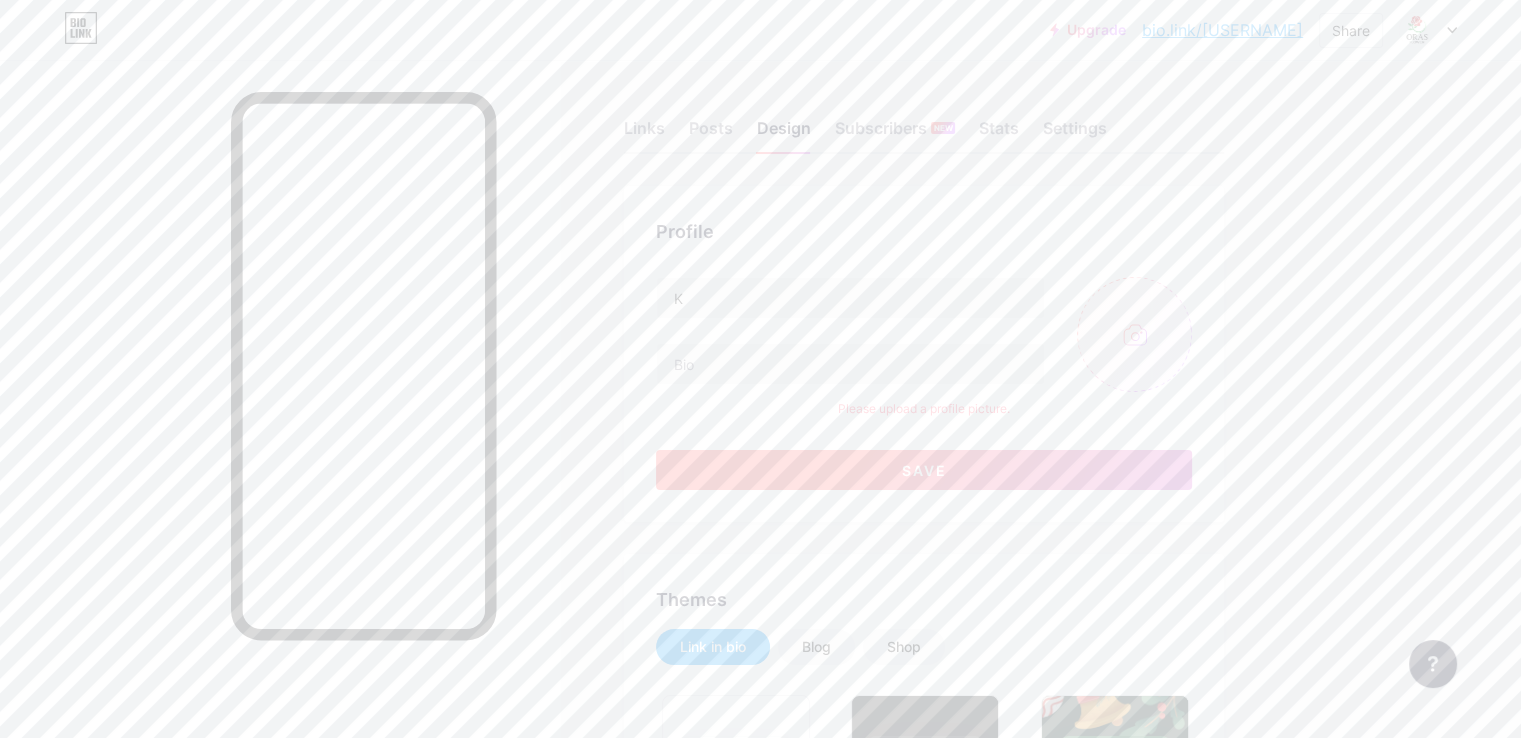 click on "Save" at bounding box center (924, 470) 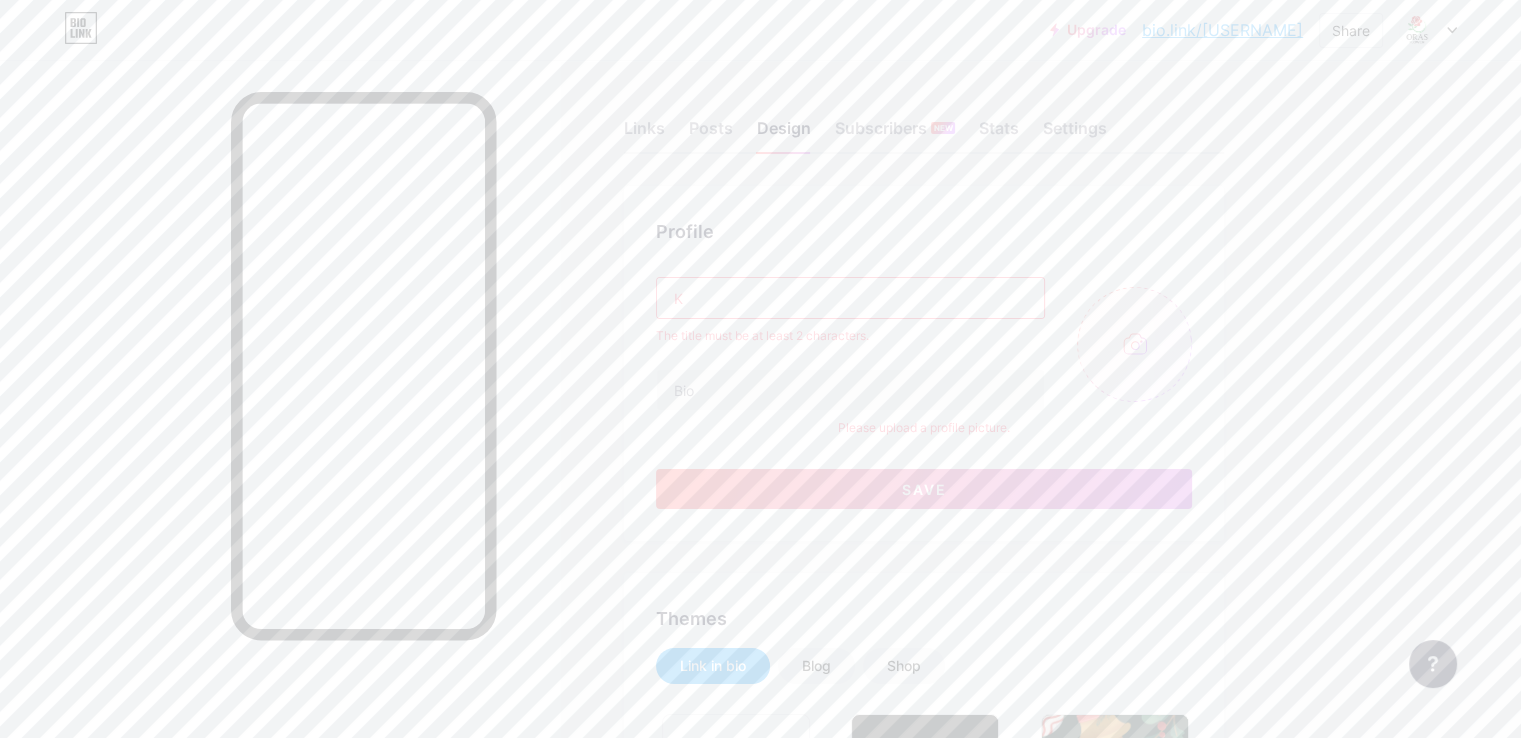 click on "K" at bounding box center [850, 298] 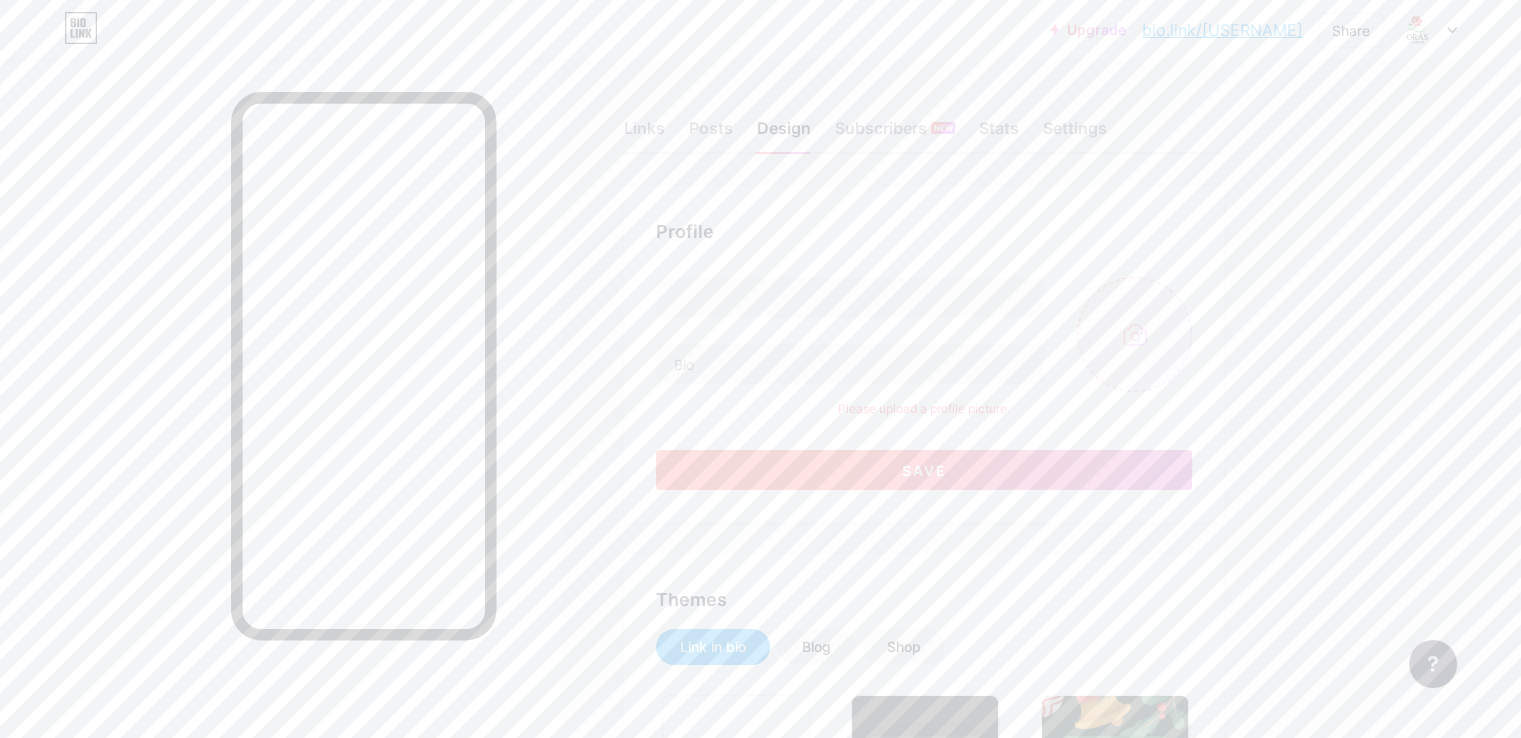 drag, startPoint x: 877, startPoint y: 500, endPoint x: 878, endPoint y: 487, distance: 13.038404 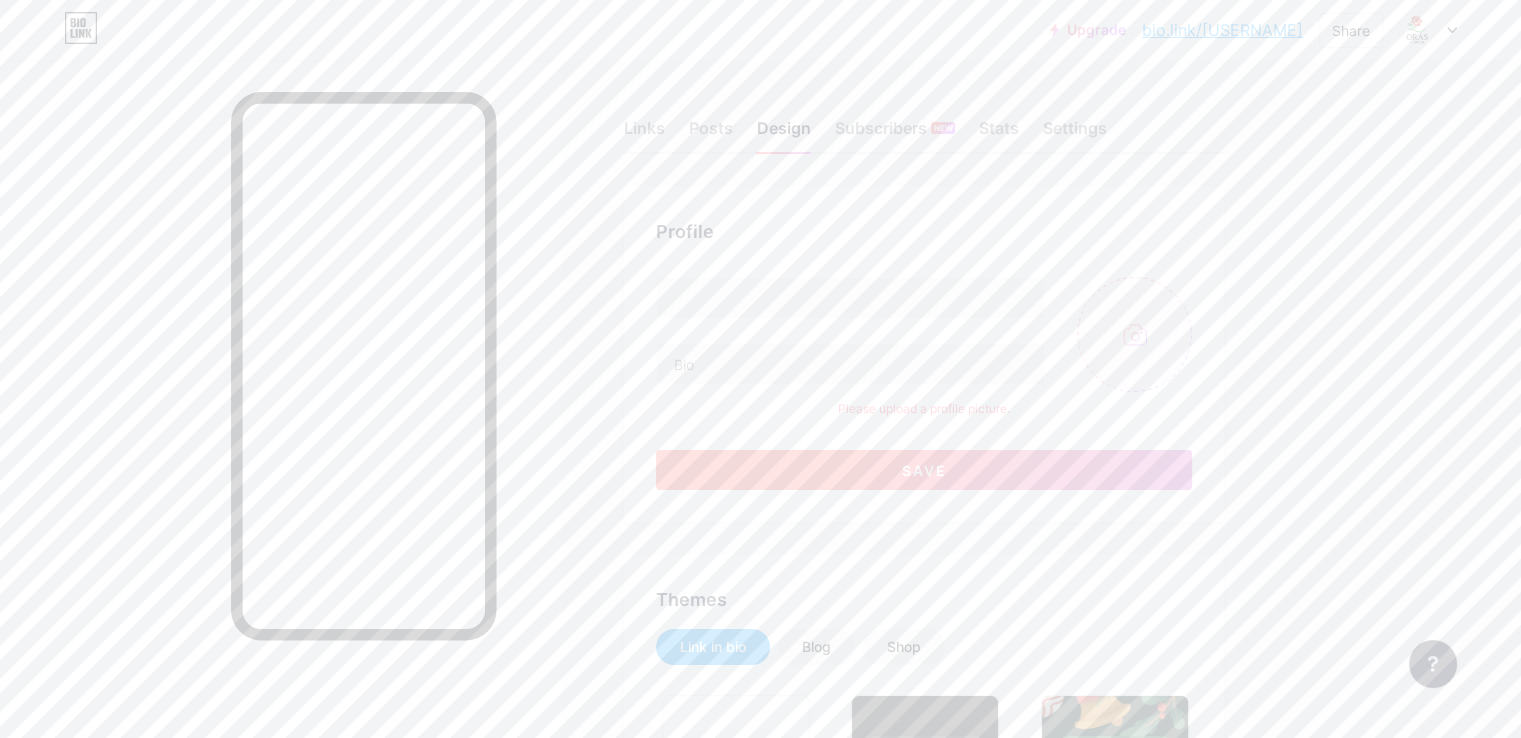 click on "Profile                                 Please upload a profile picture.     Save" at bounding box center (924, 354) 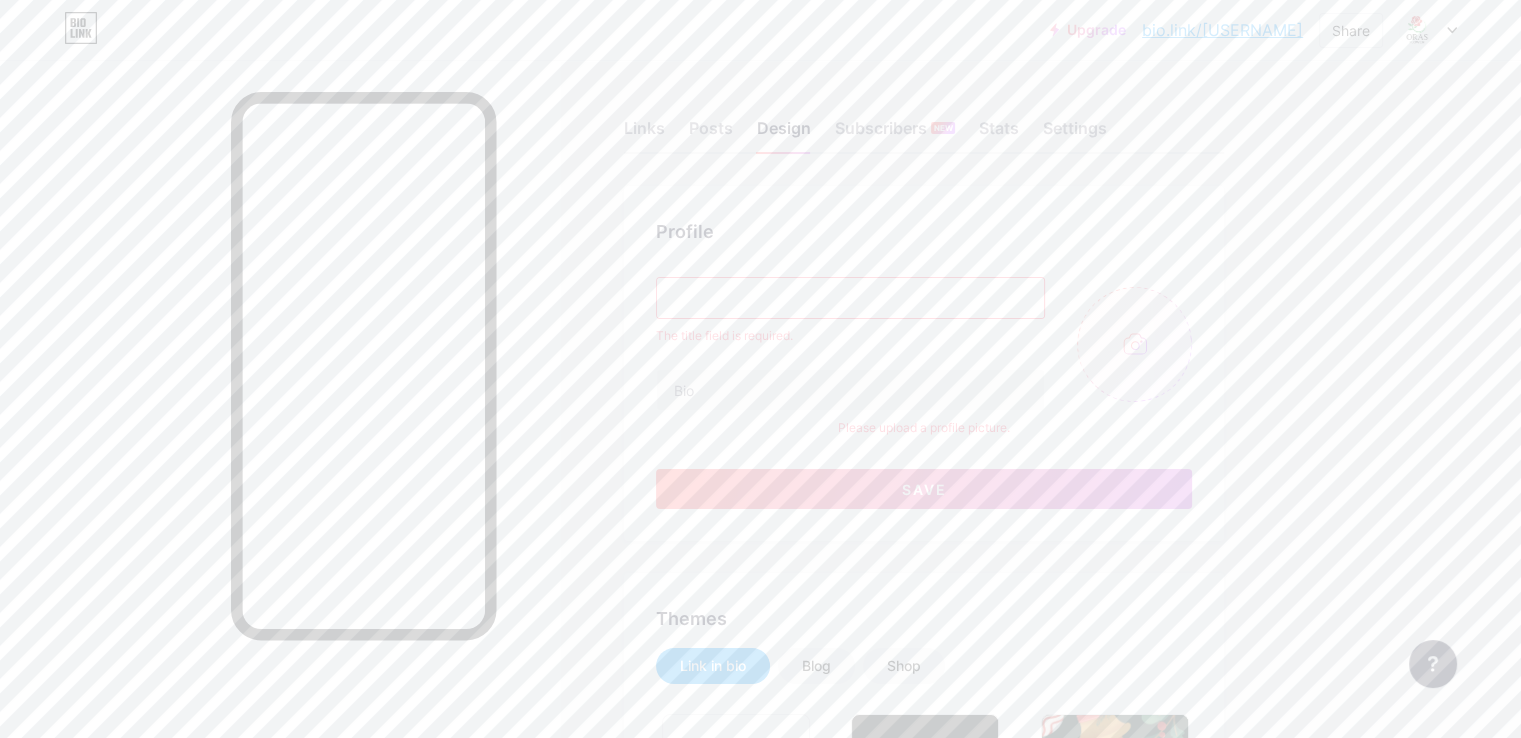 click at bounding box center [850, 298] 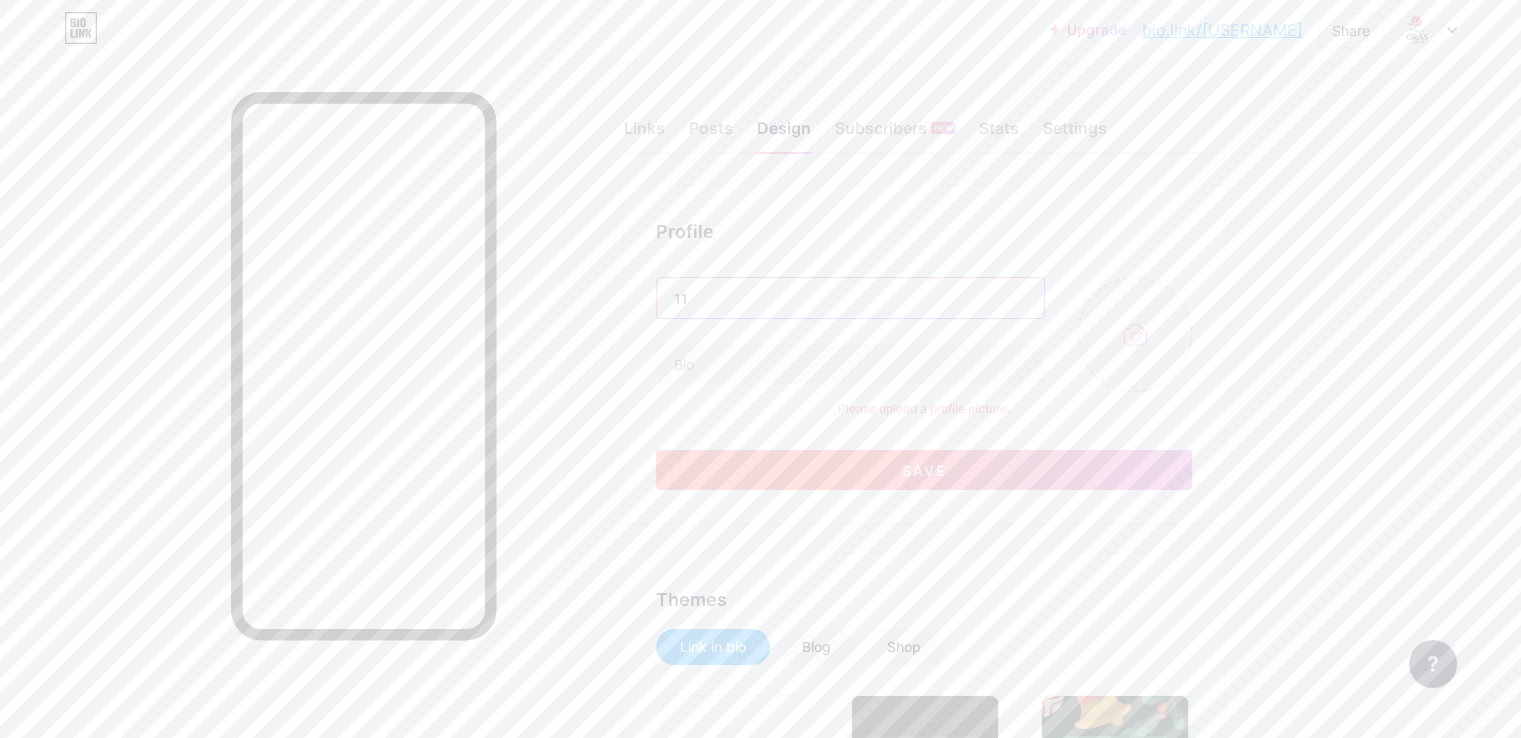 type on "11" 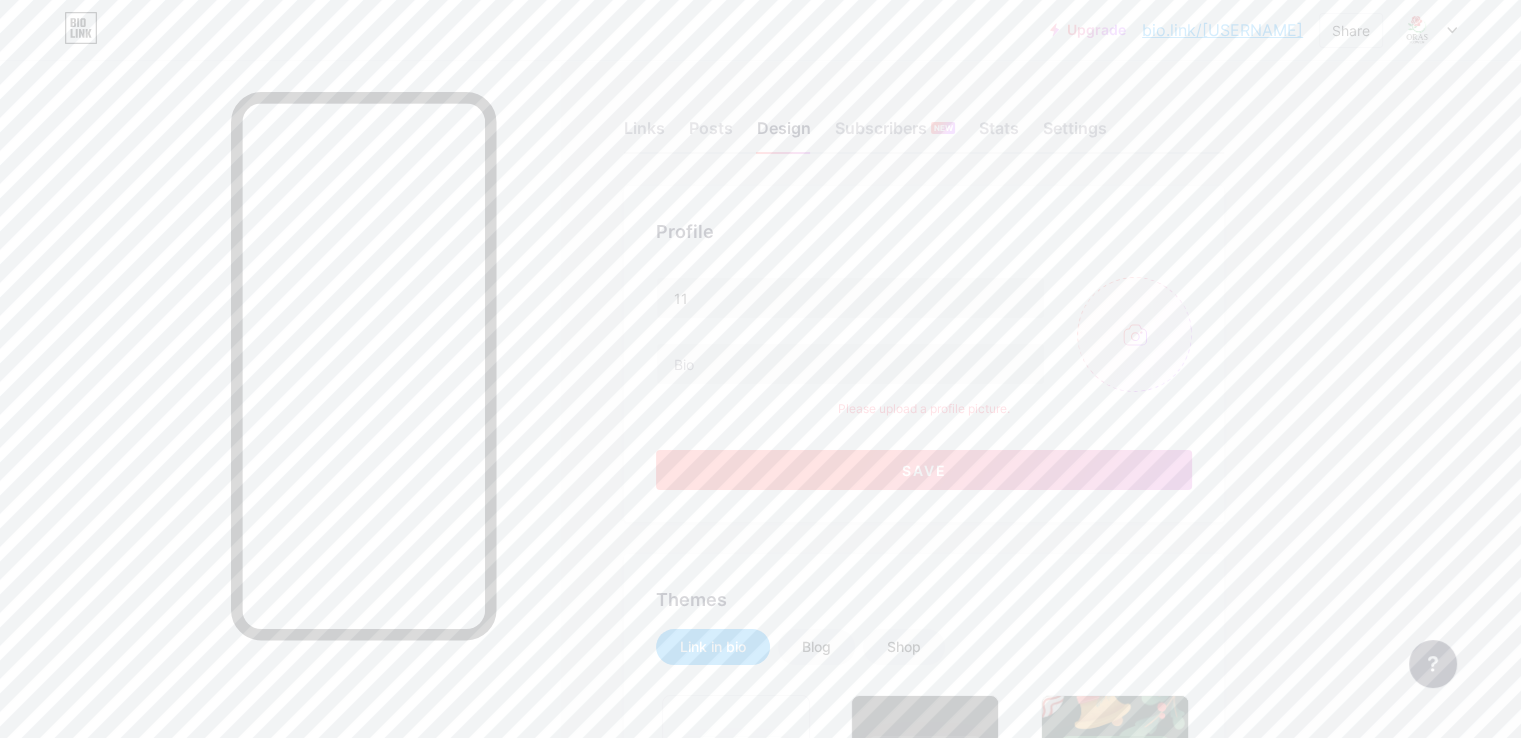 click on "Save" at bounding box center [924, 470] 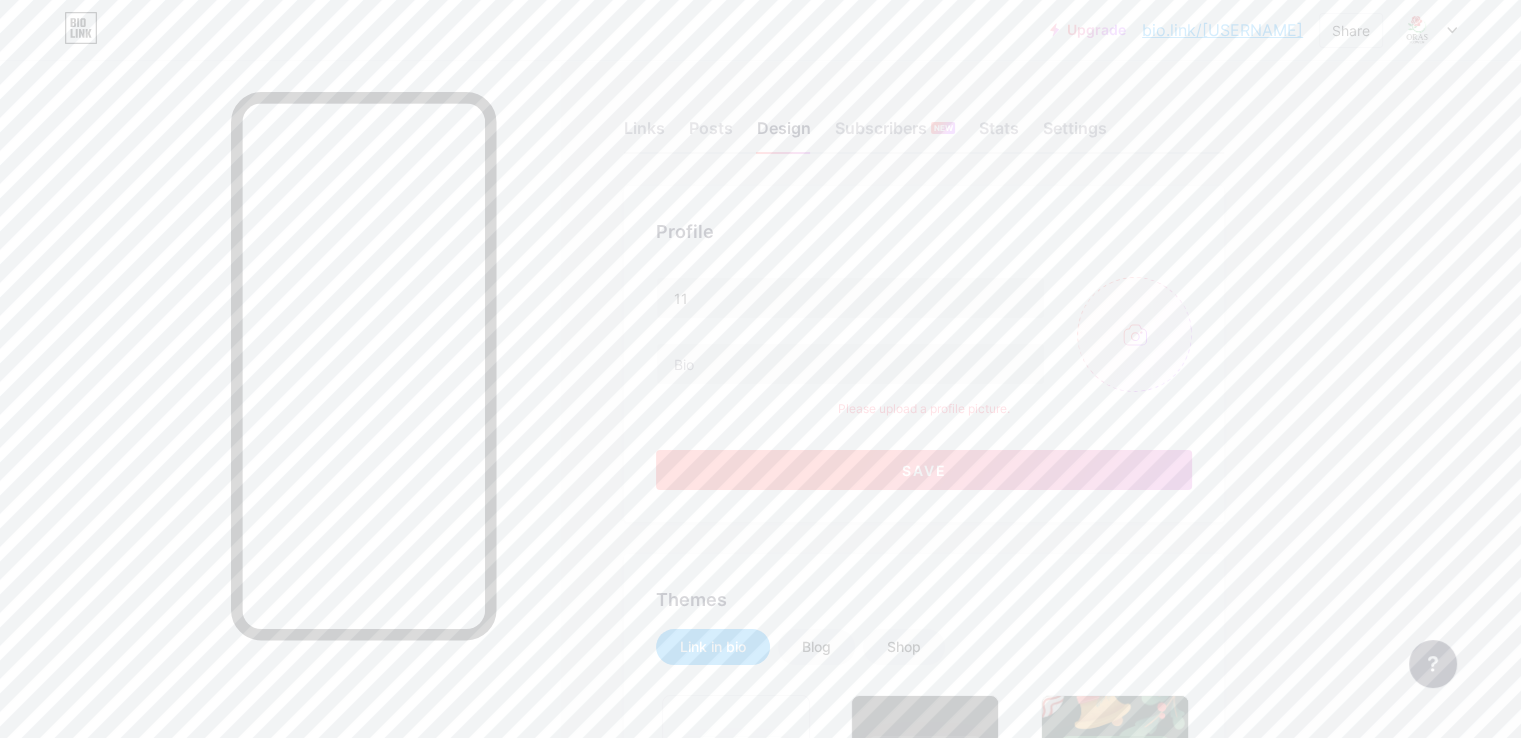 click on "Save" at bounding box center [924, 470] 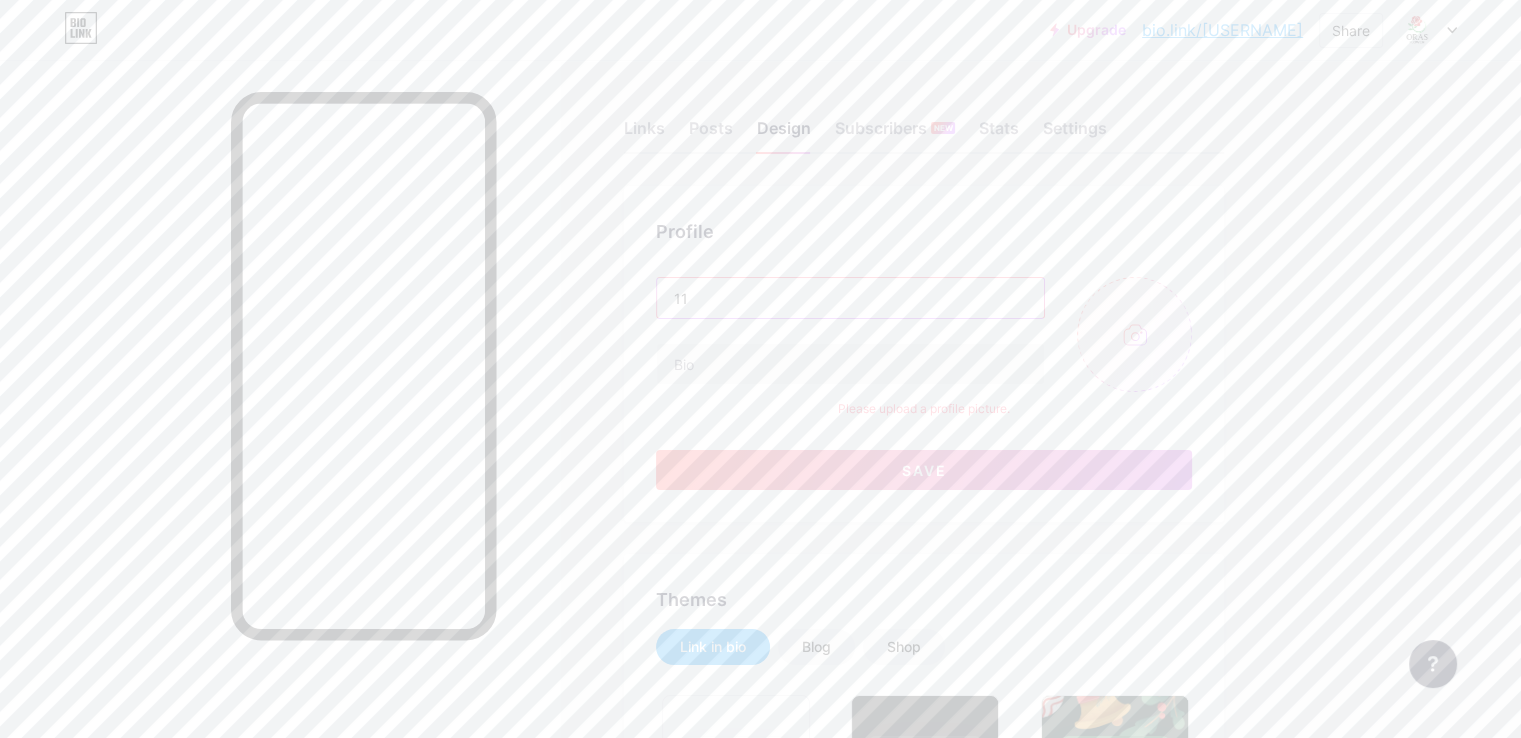 click on "11" at bounding box center (850, 298) 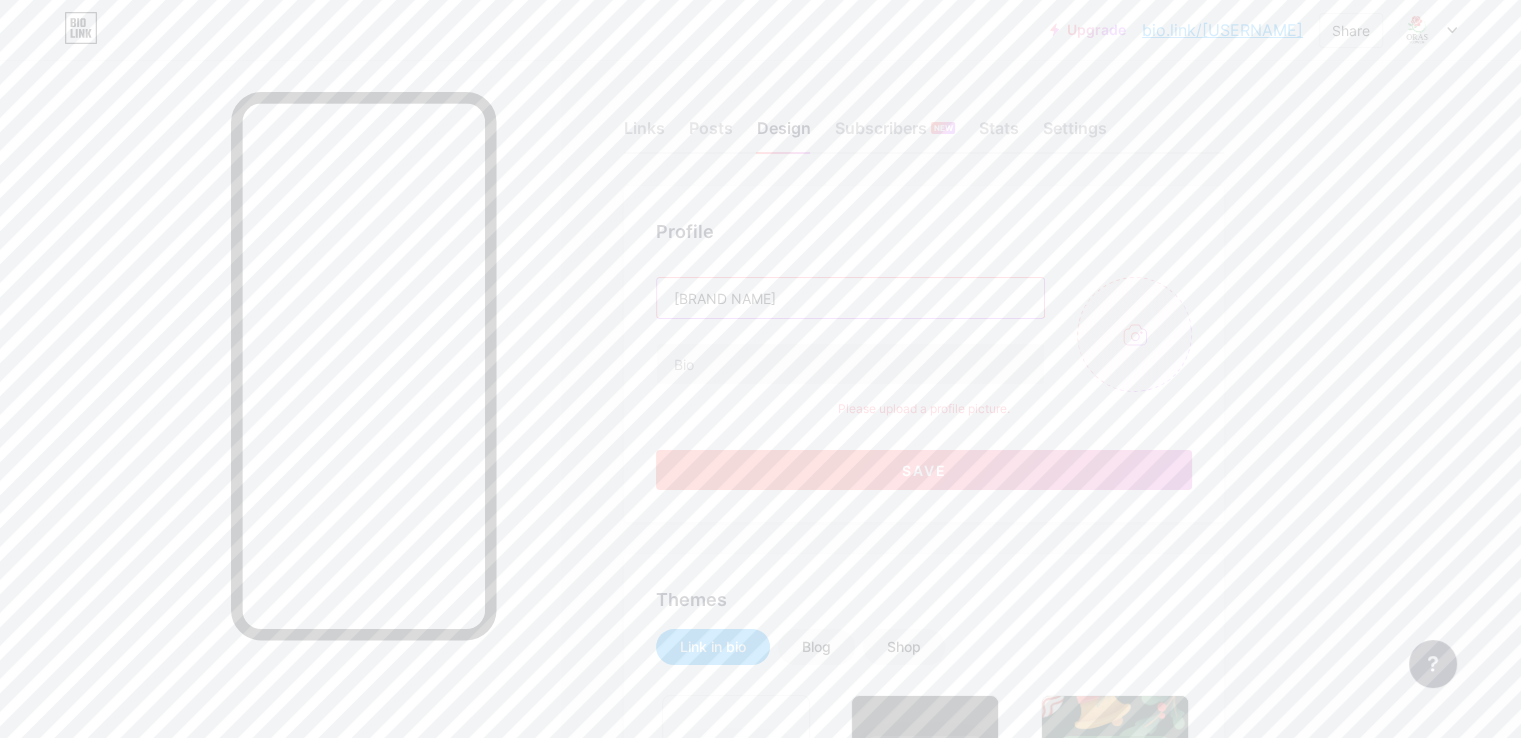 type on "ORAS FLOWER" 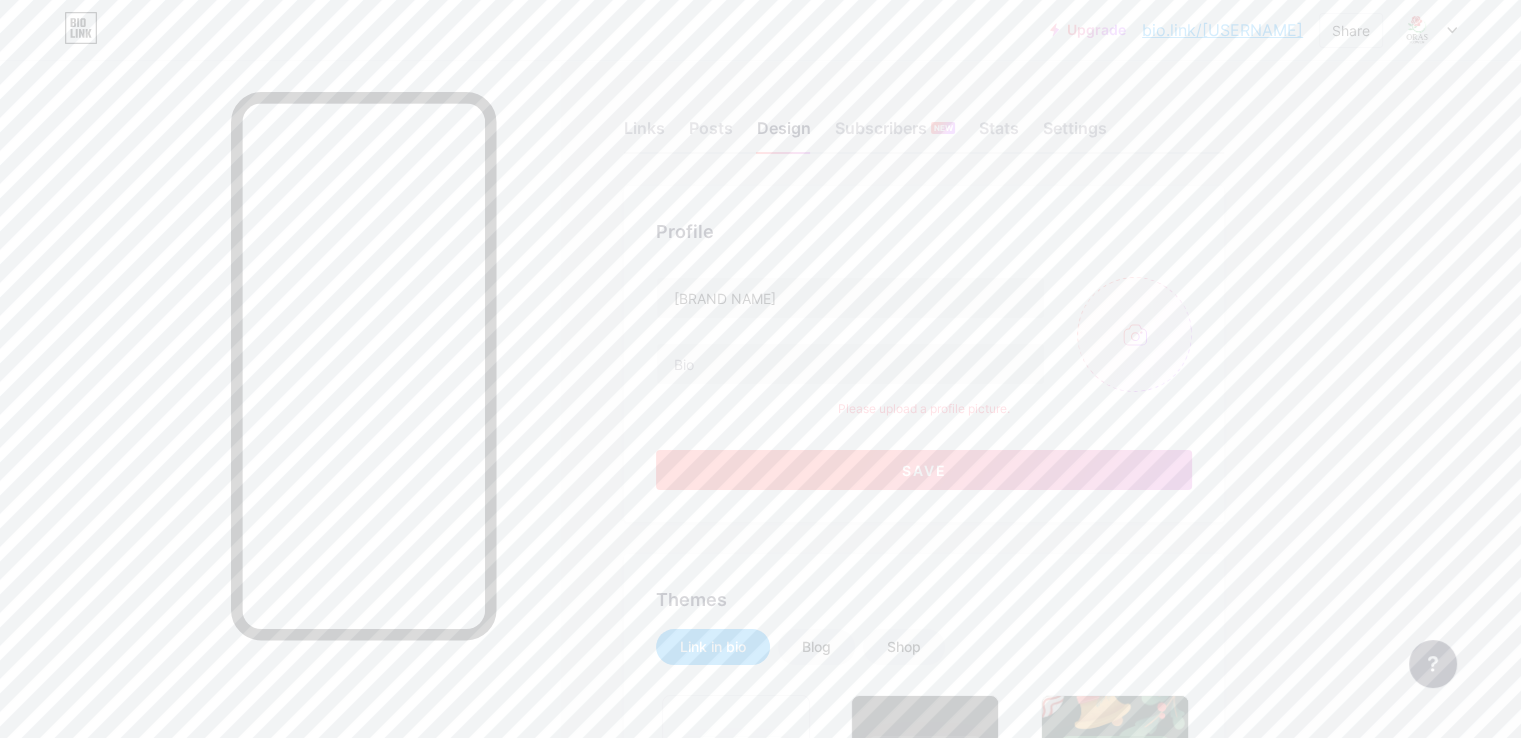 click on "Save" at bounding box center (924, 470) 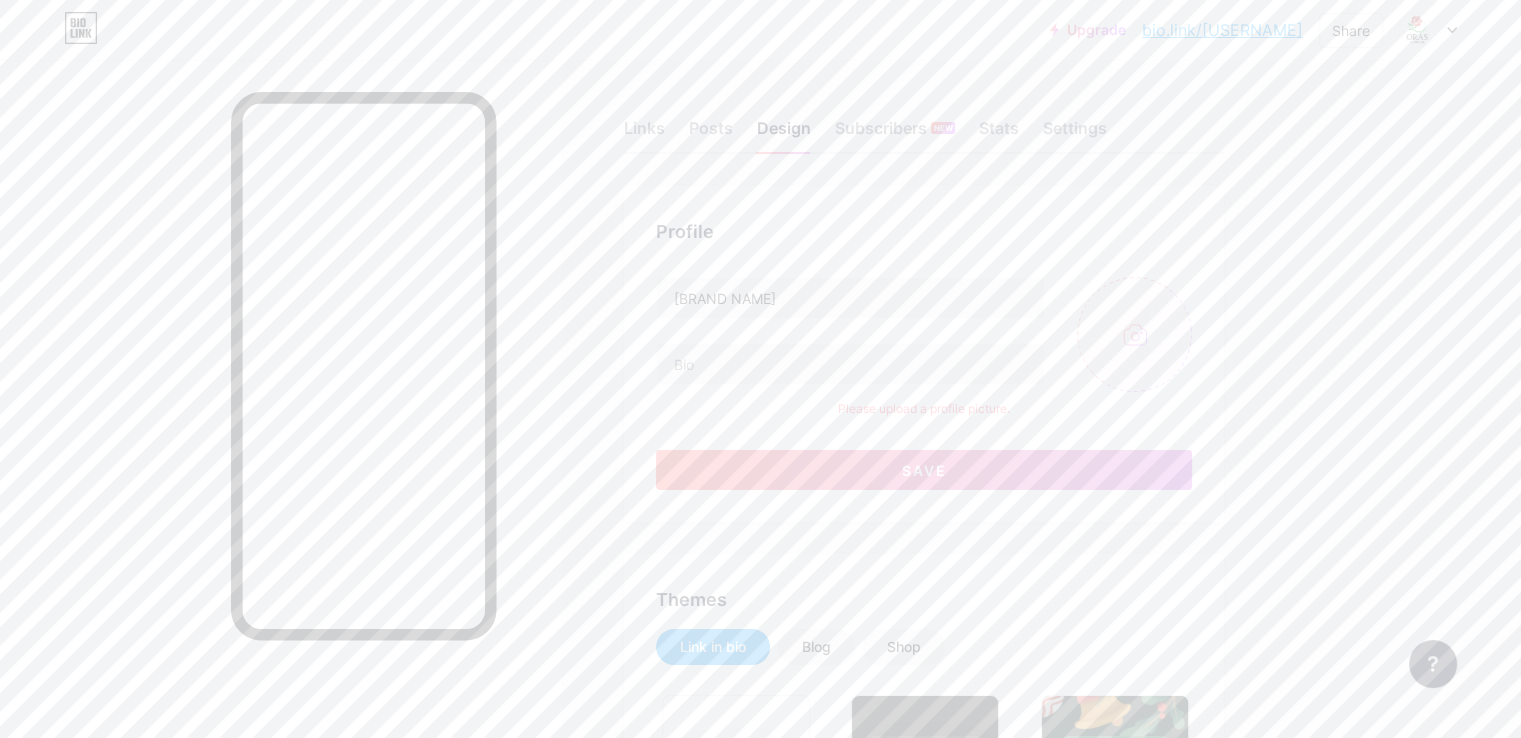 click at bounding box center (1134, 334) 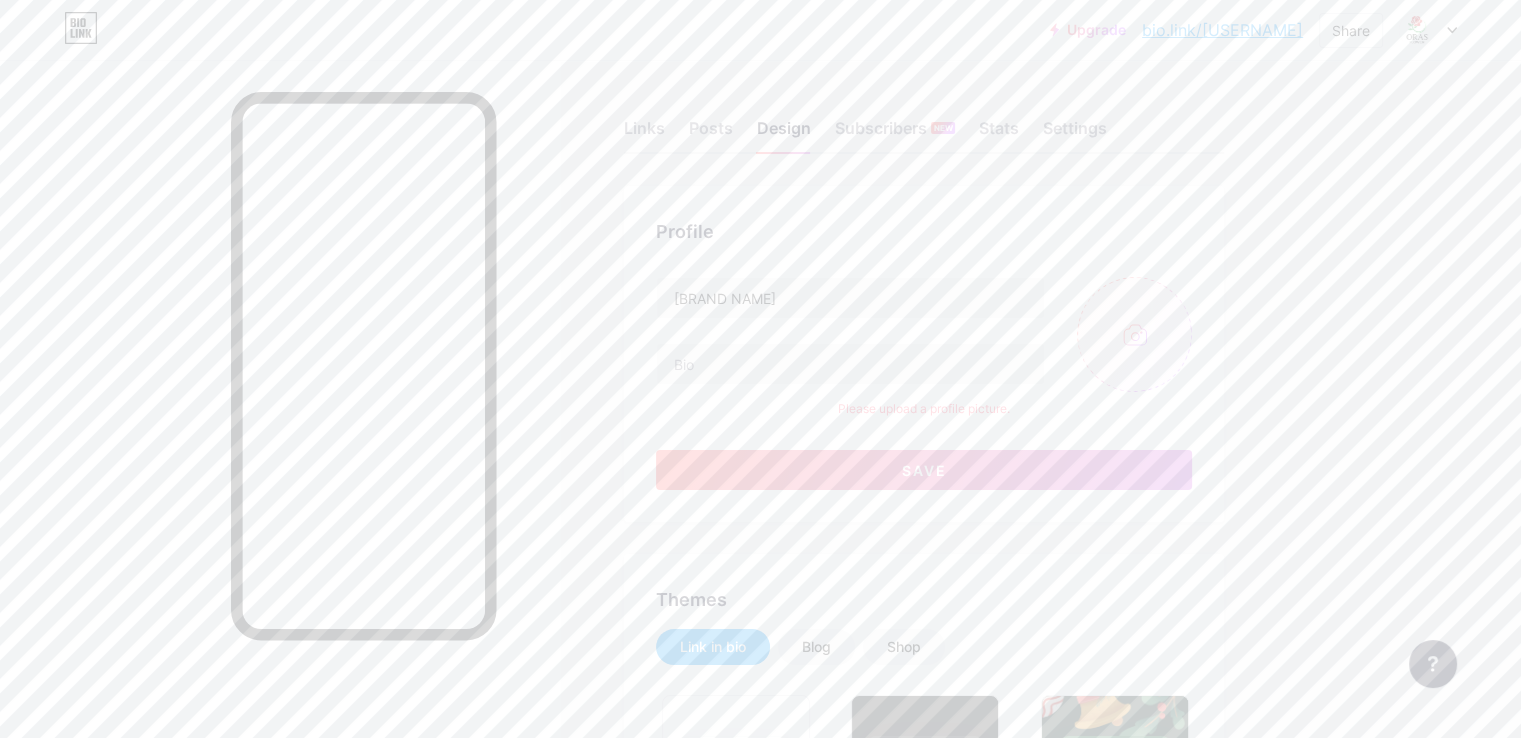 type on "C:\fakepath\WhatsApp Image 2025-08-04 at 03.13.16_e7e4f8dc.jpg" 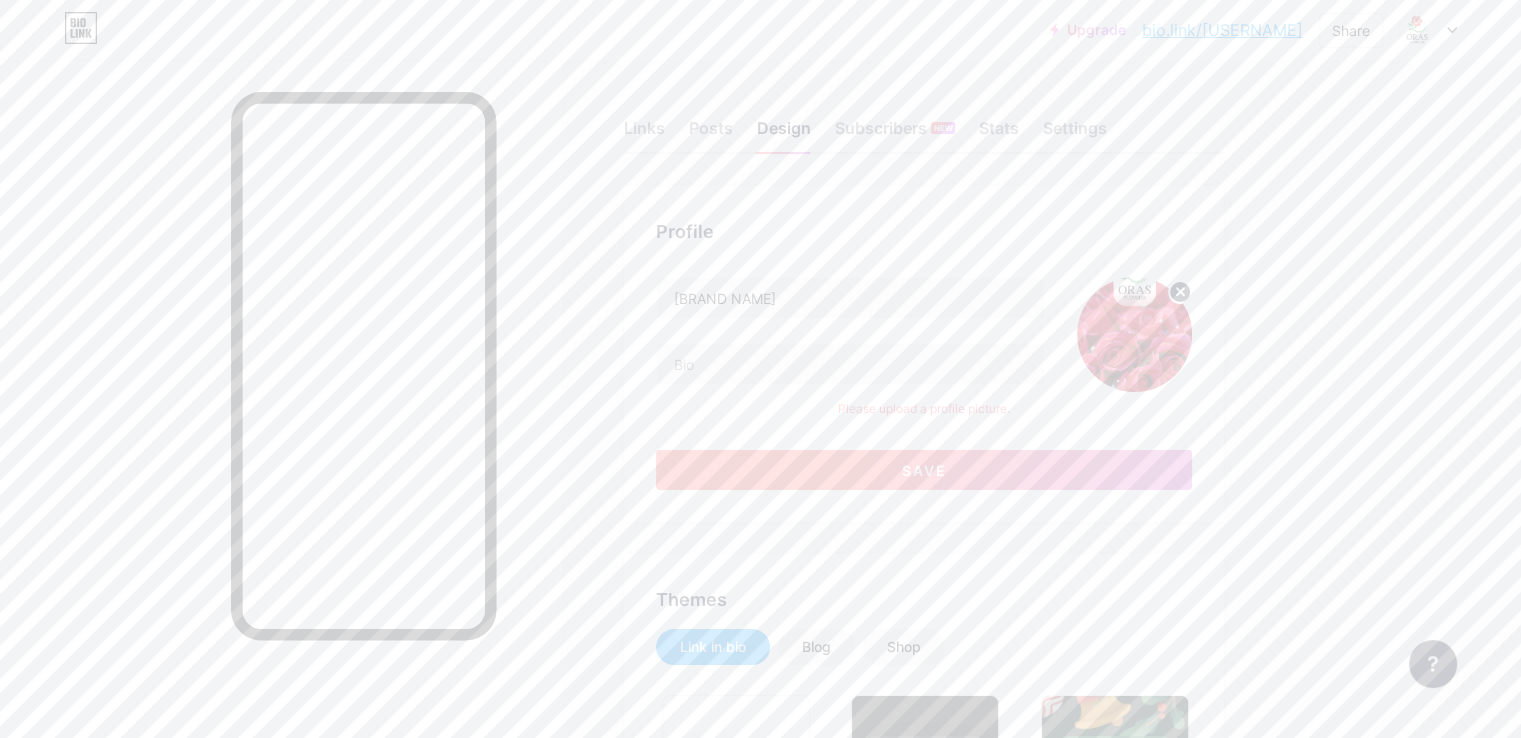 click on "Save" at bounding box center [924, 470] 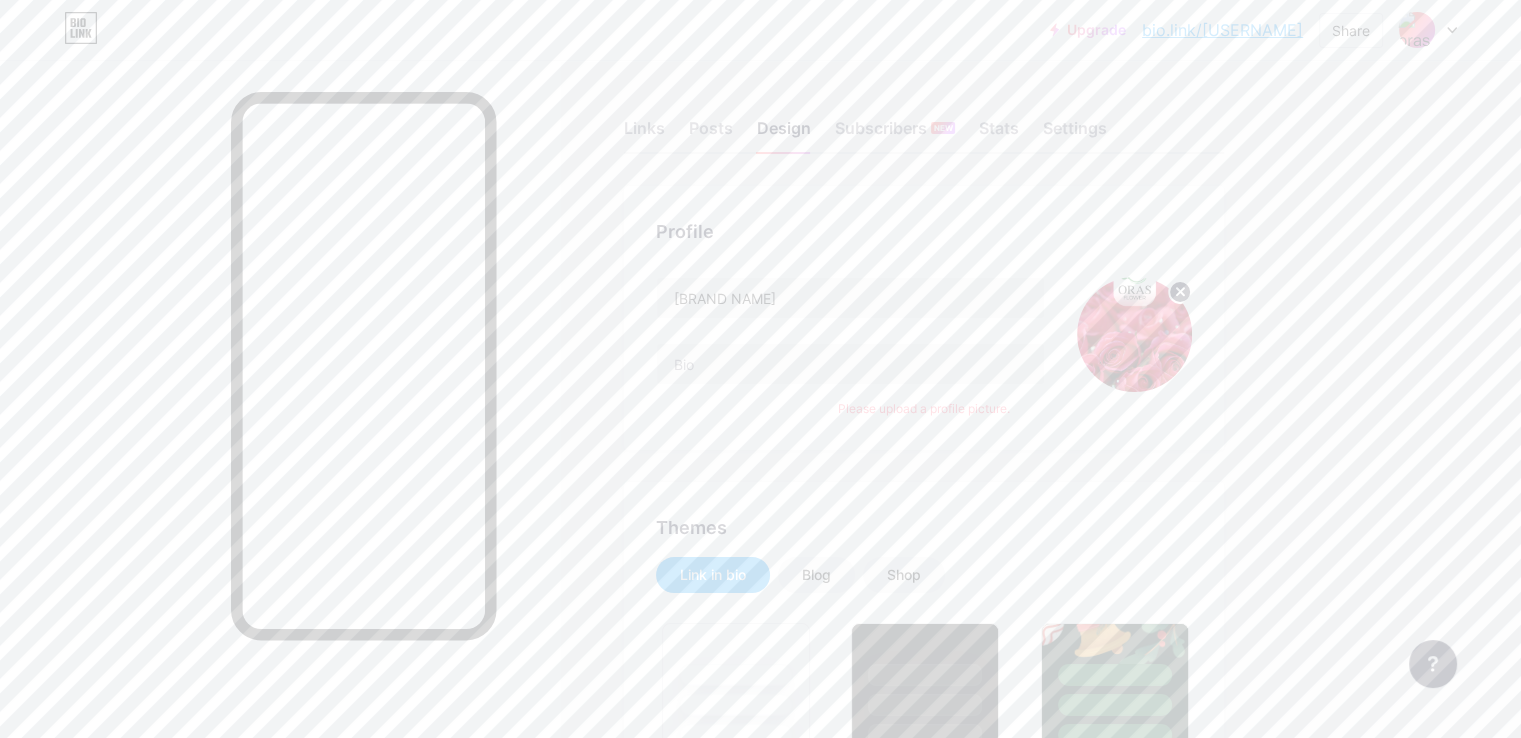 click 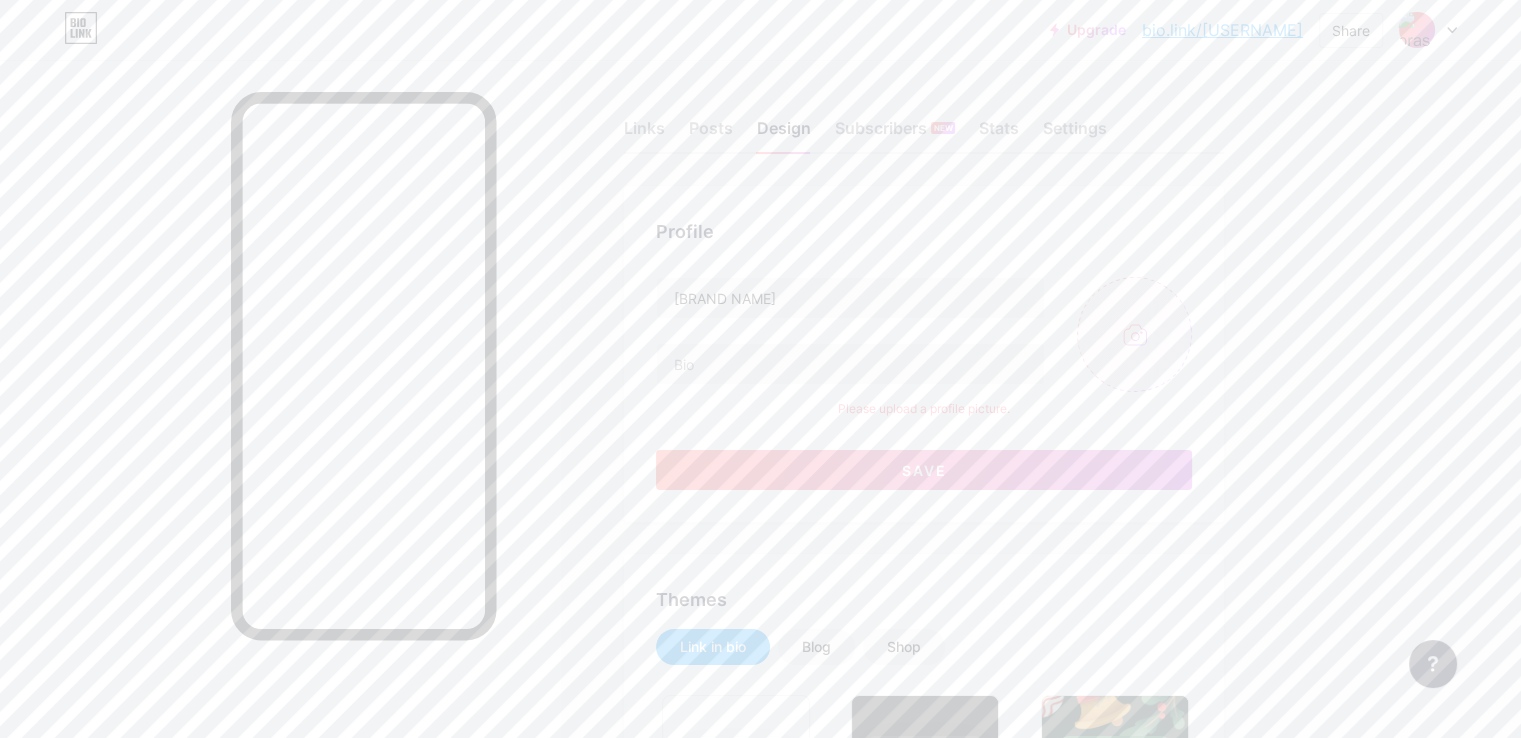 click at bounding box center (1134, 334) 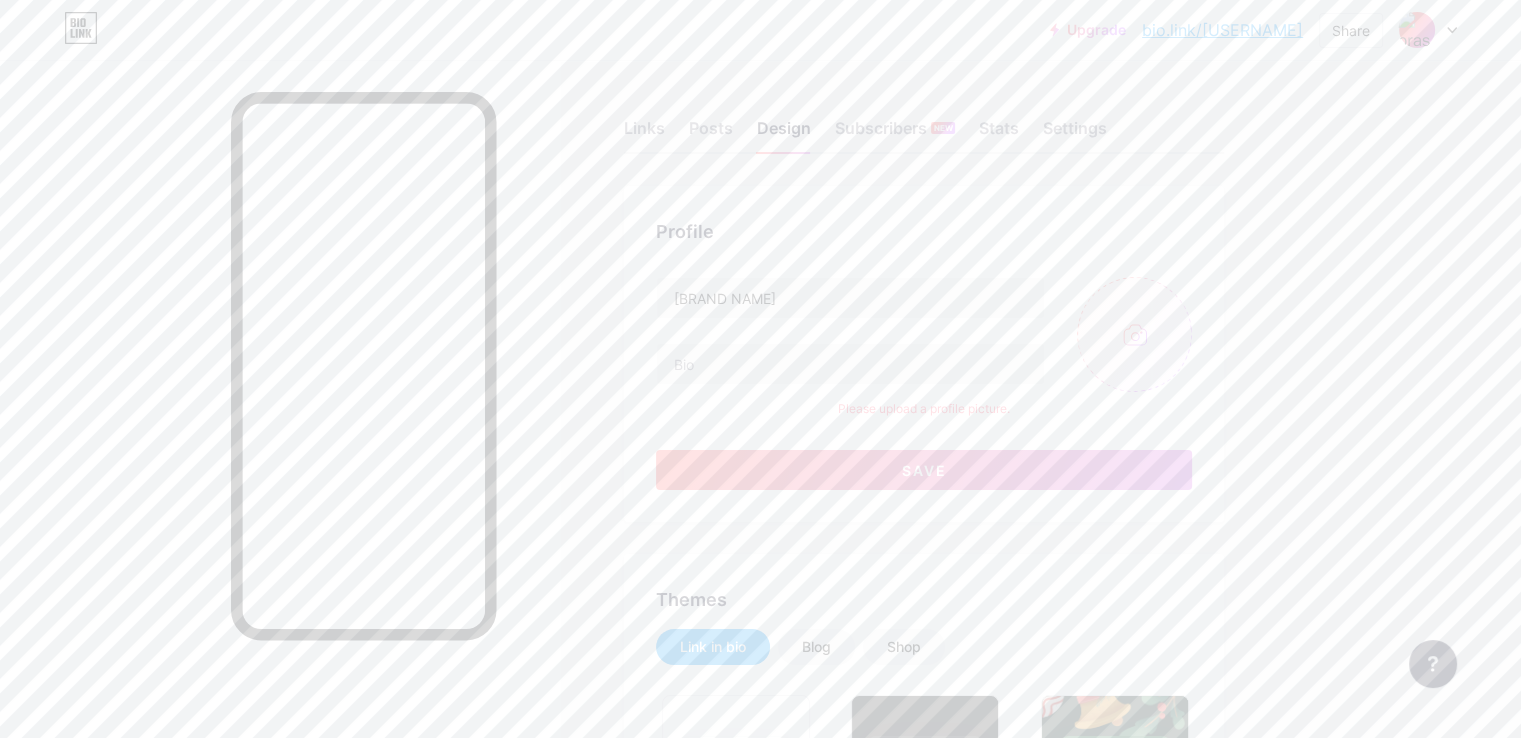 type on "[FILENAME]" 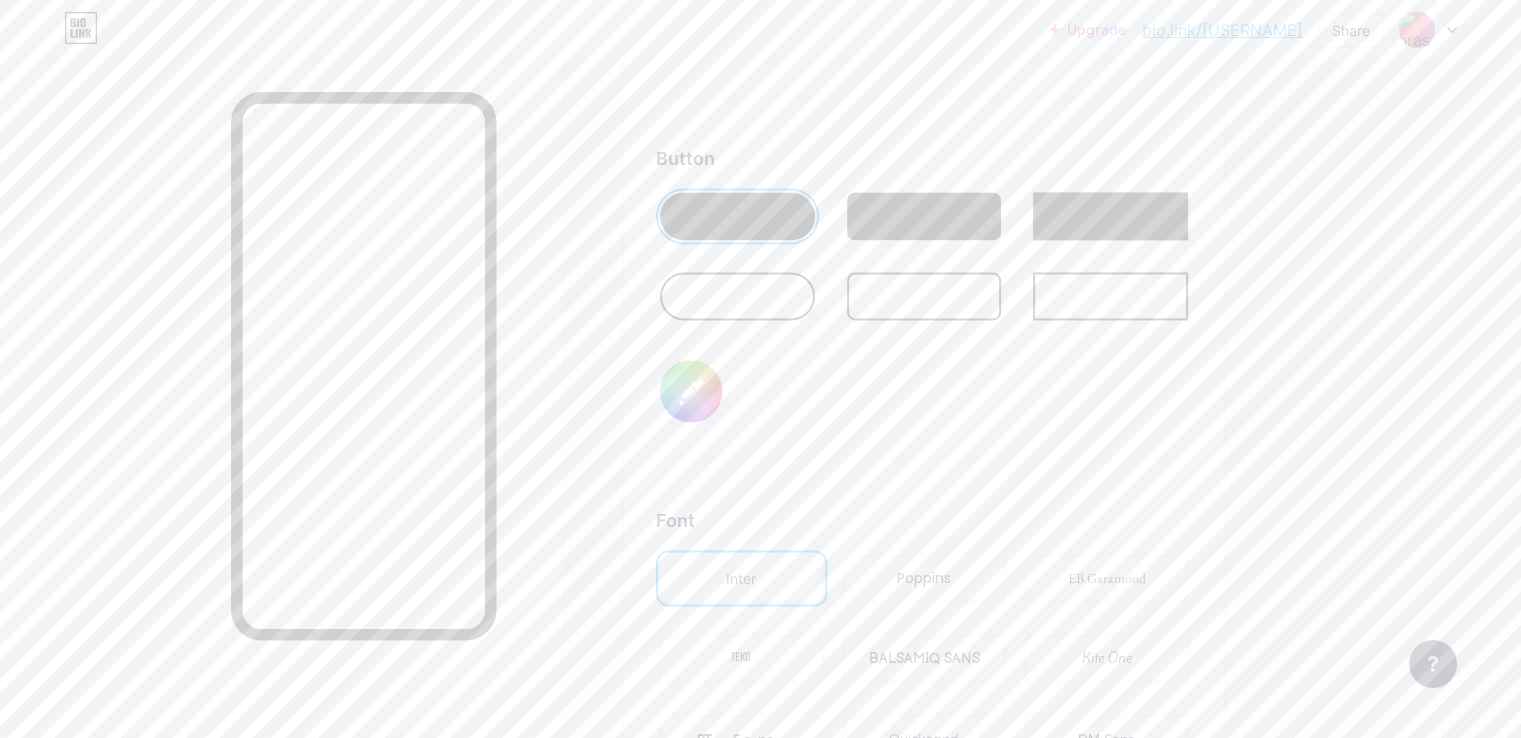 scroll, scrollTop: 3166, scrollLeft: 0, axis: vertical 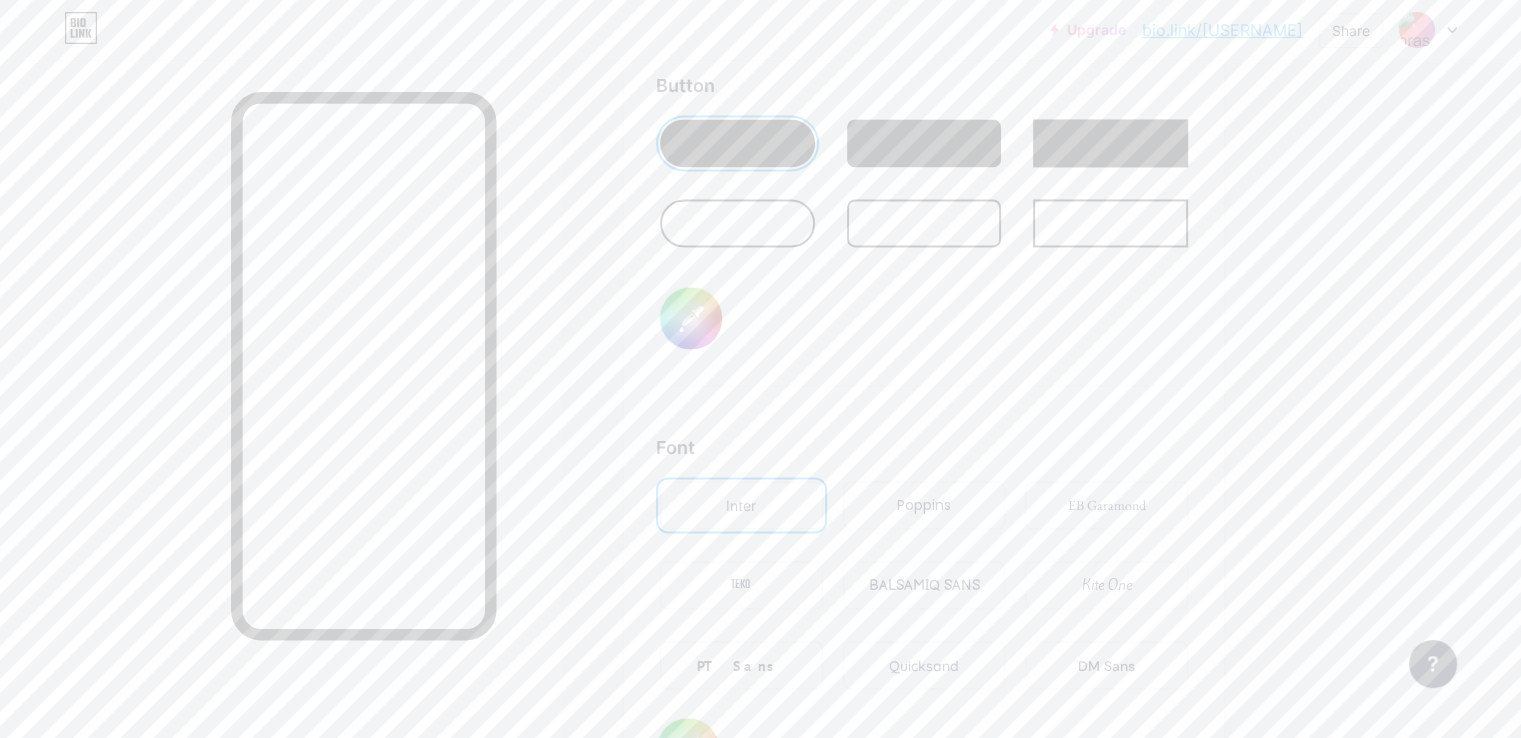 click on "#000000" at bounding box center [691, 318] 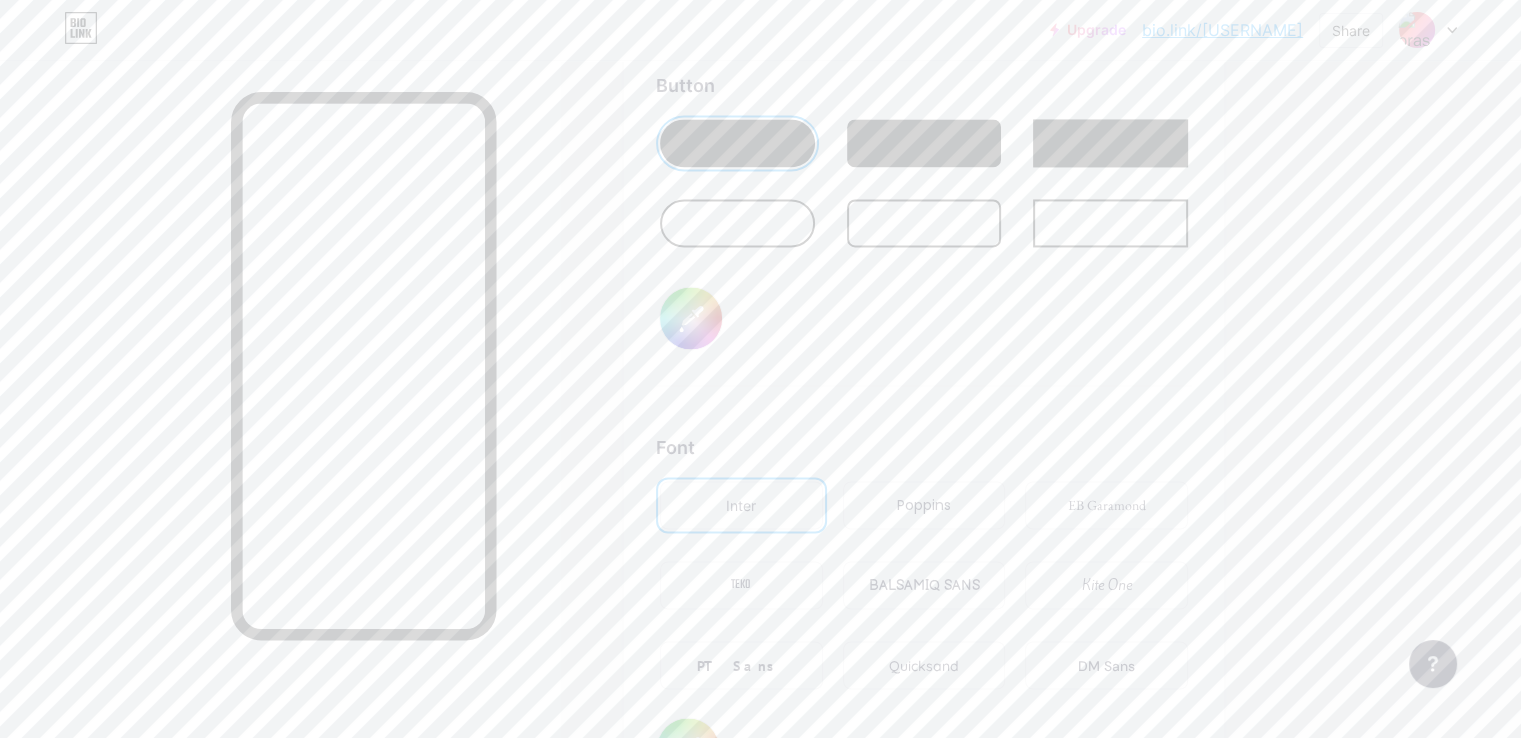 type on "#6f2020" 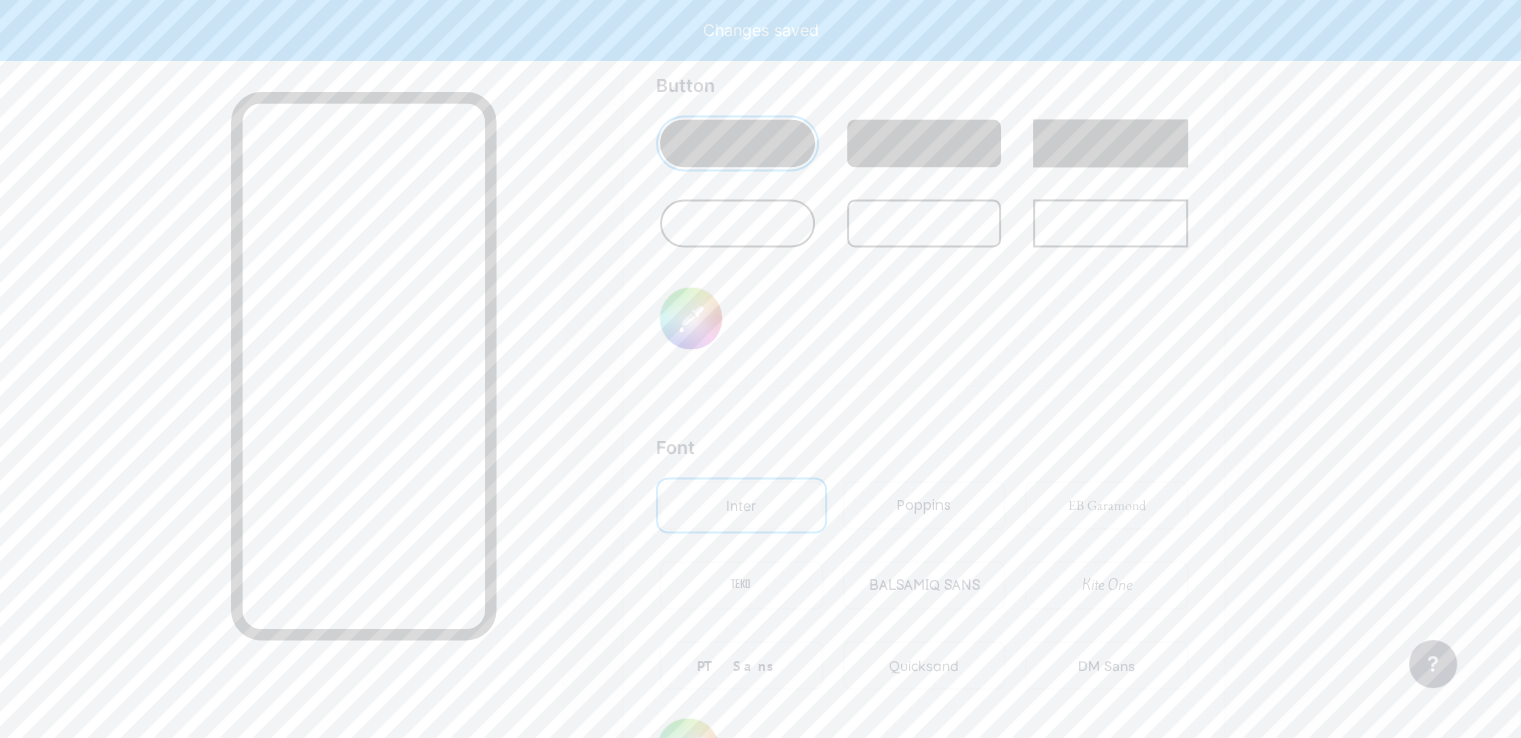 drag, startPoint x: 1352, startPoint y: 373, endPoint x: 1464, endPoint y: 412, distance: 118.595955 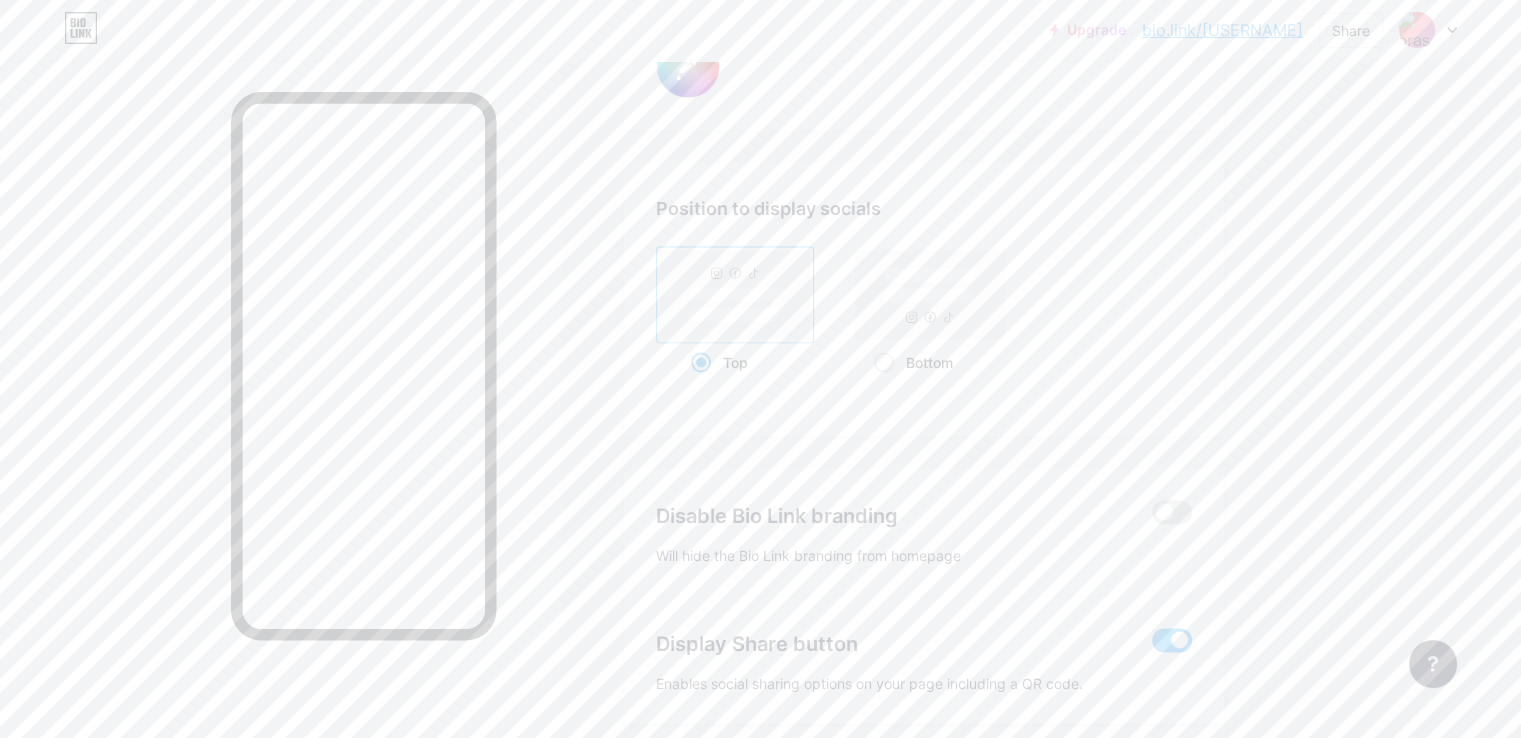 scroll, scrollTop: 3866, scrollLeft: 0, axis: vertical 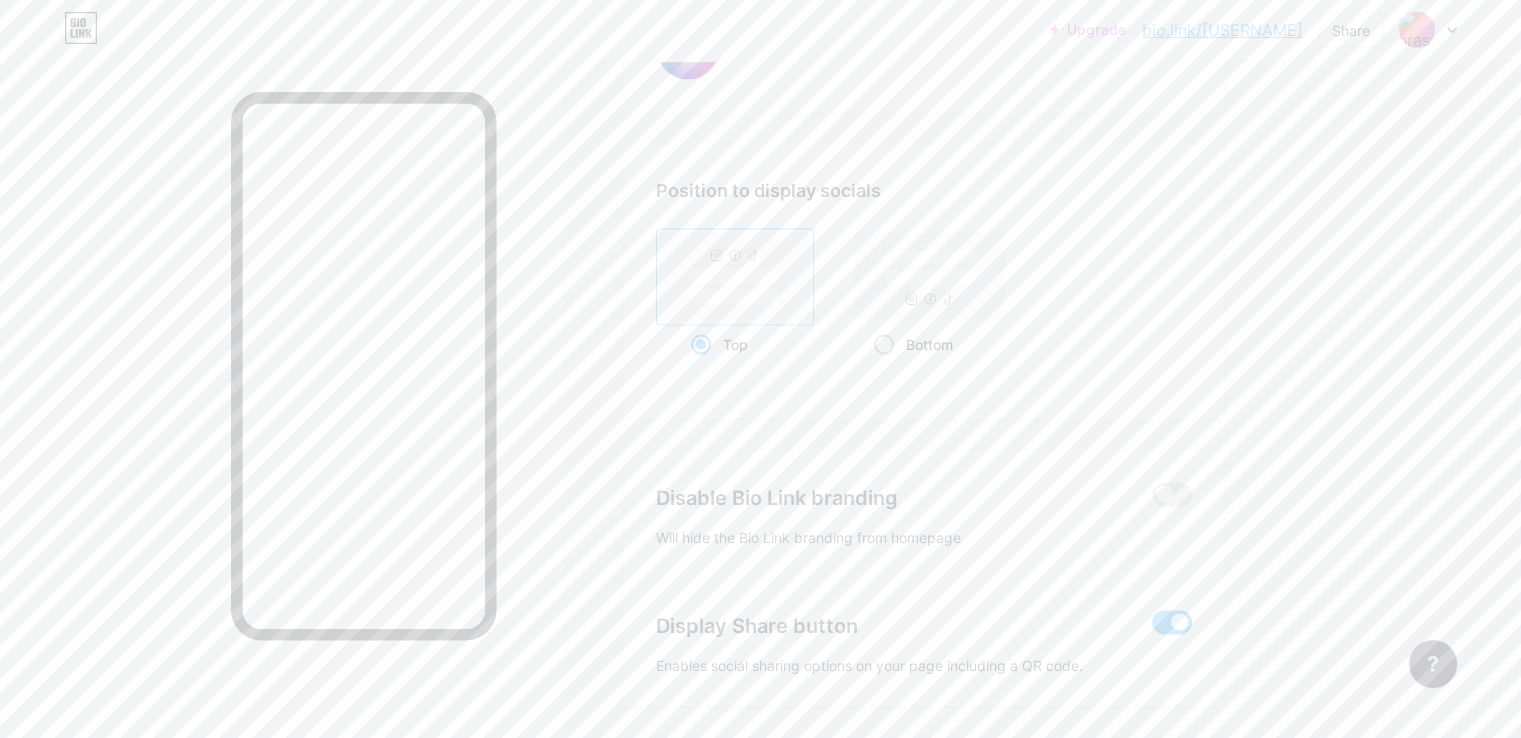click on "Bottom" at bounding box center [929, 344] 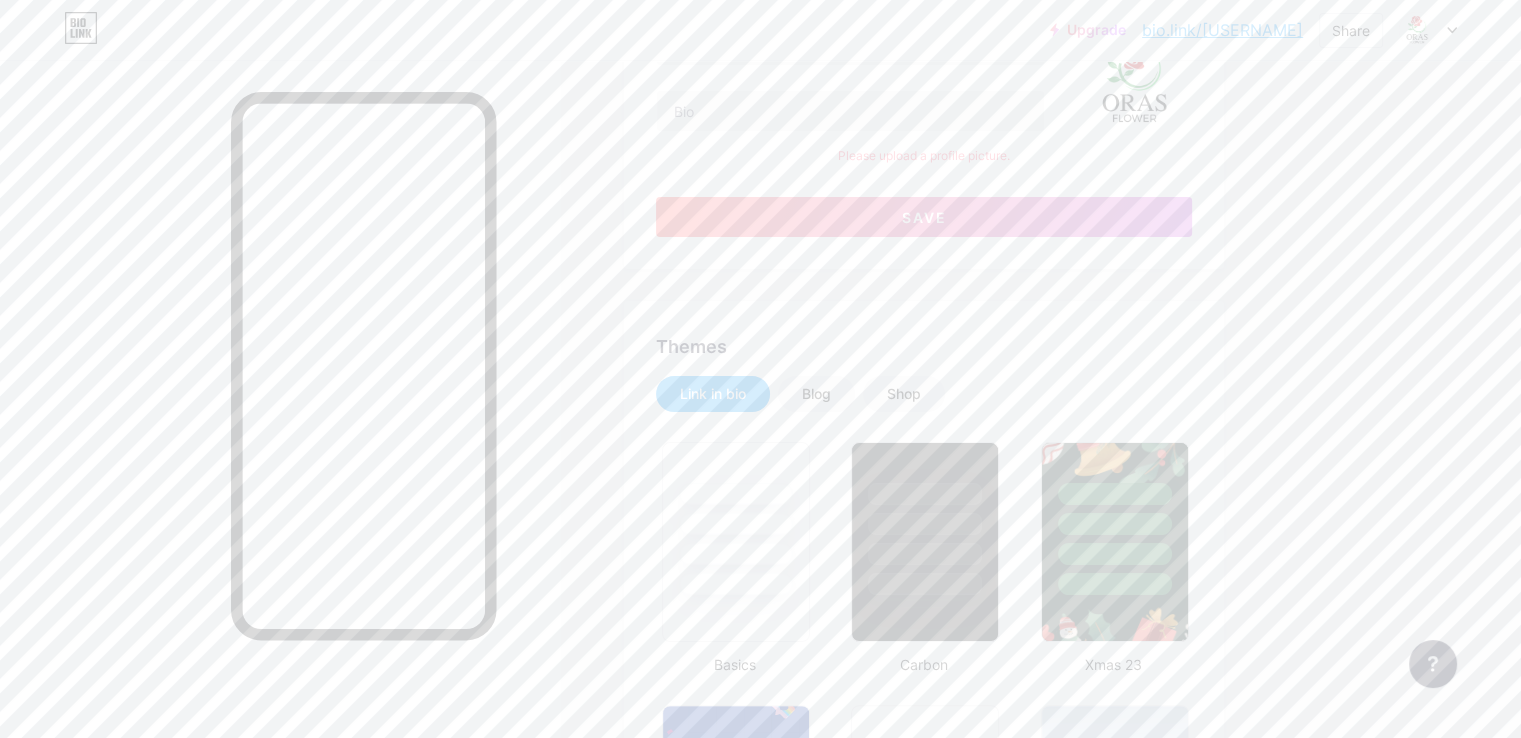scroll, scrollTop: 0, scrollLeft: 0, axis: both 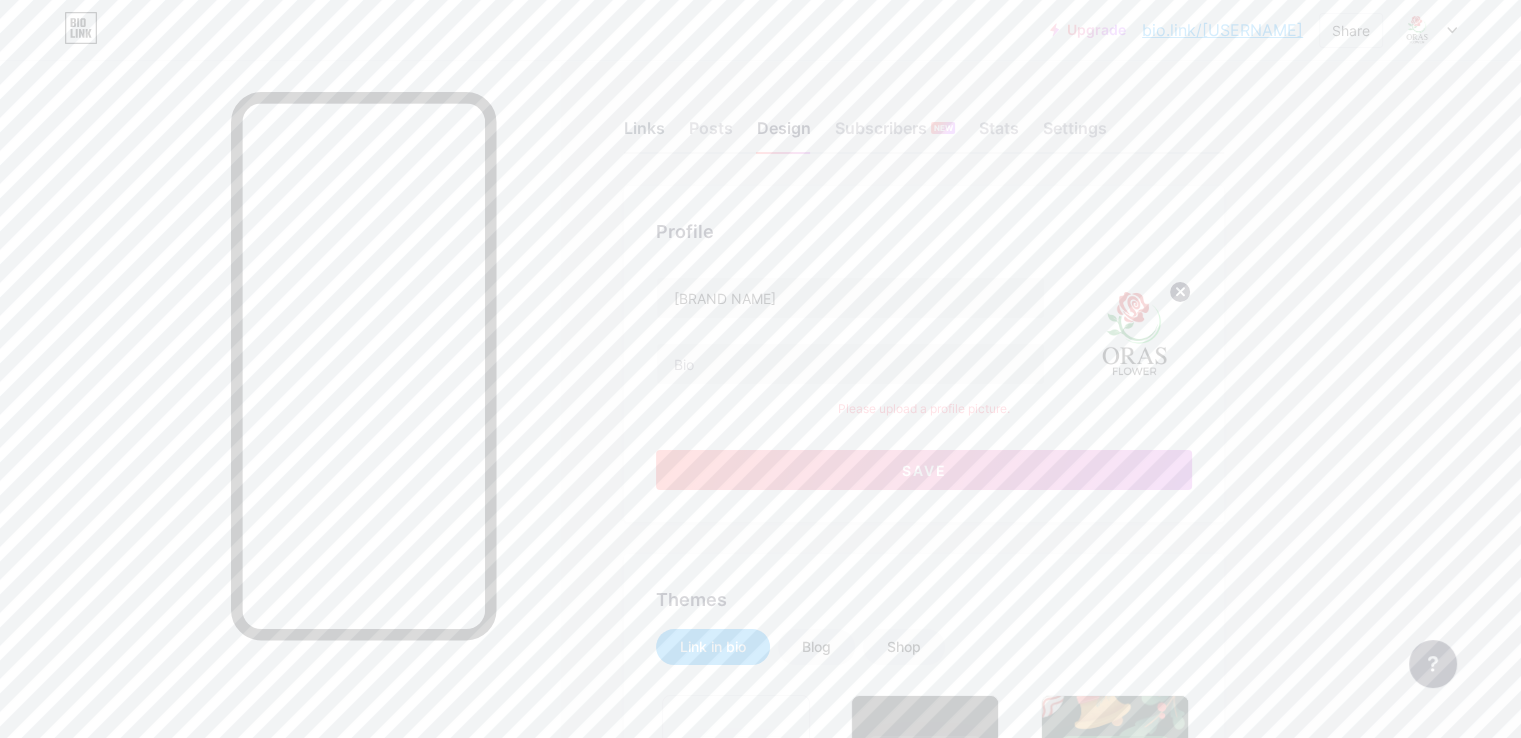 click on "Links" at bounding box center (644, 134) 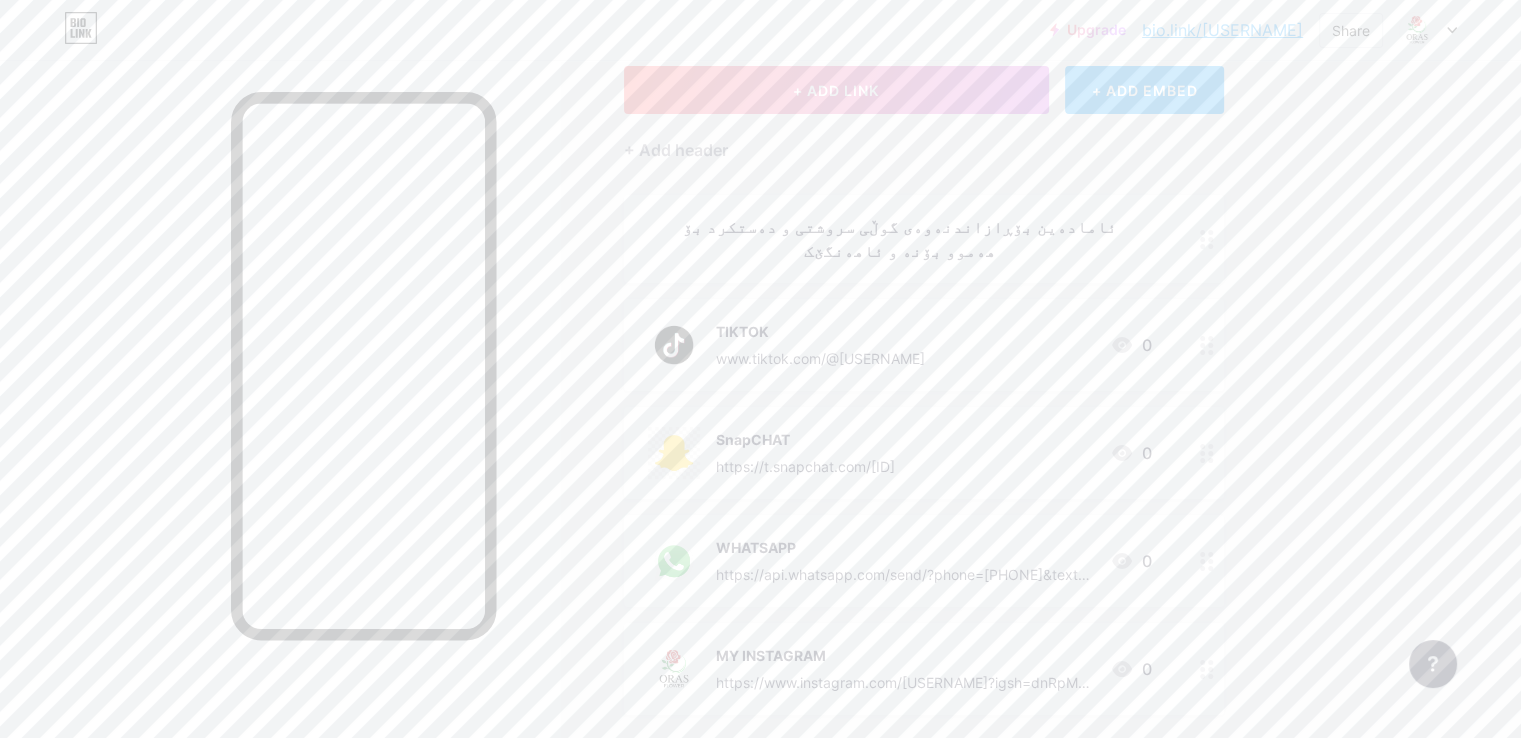 scroll, scrollTop: 0, scrollLeft: 0, axis: both 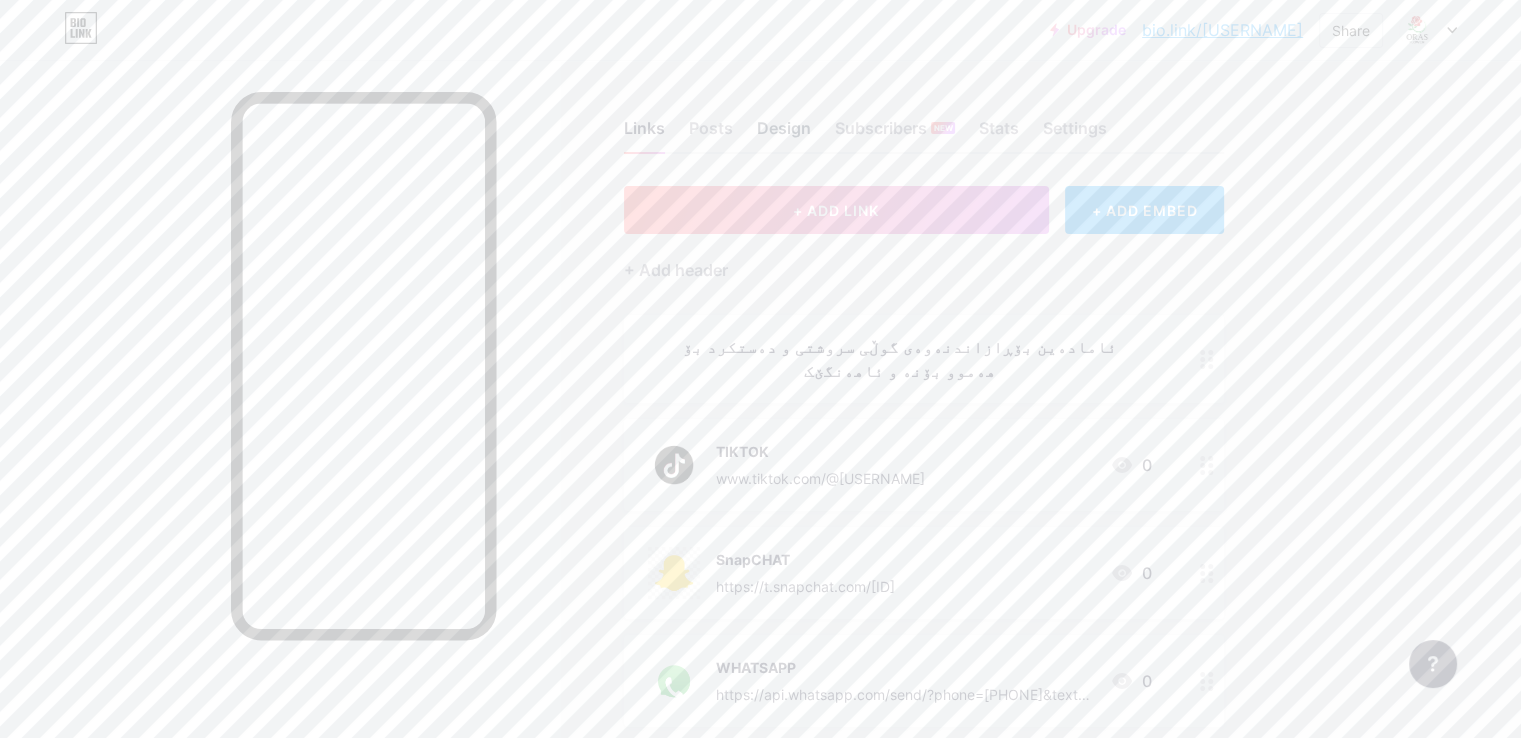 click on "Design" at bounding box center [784, 134] 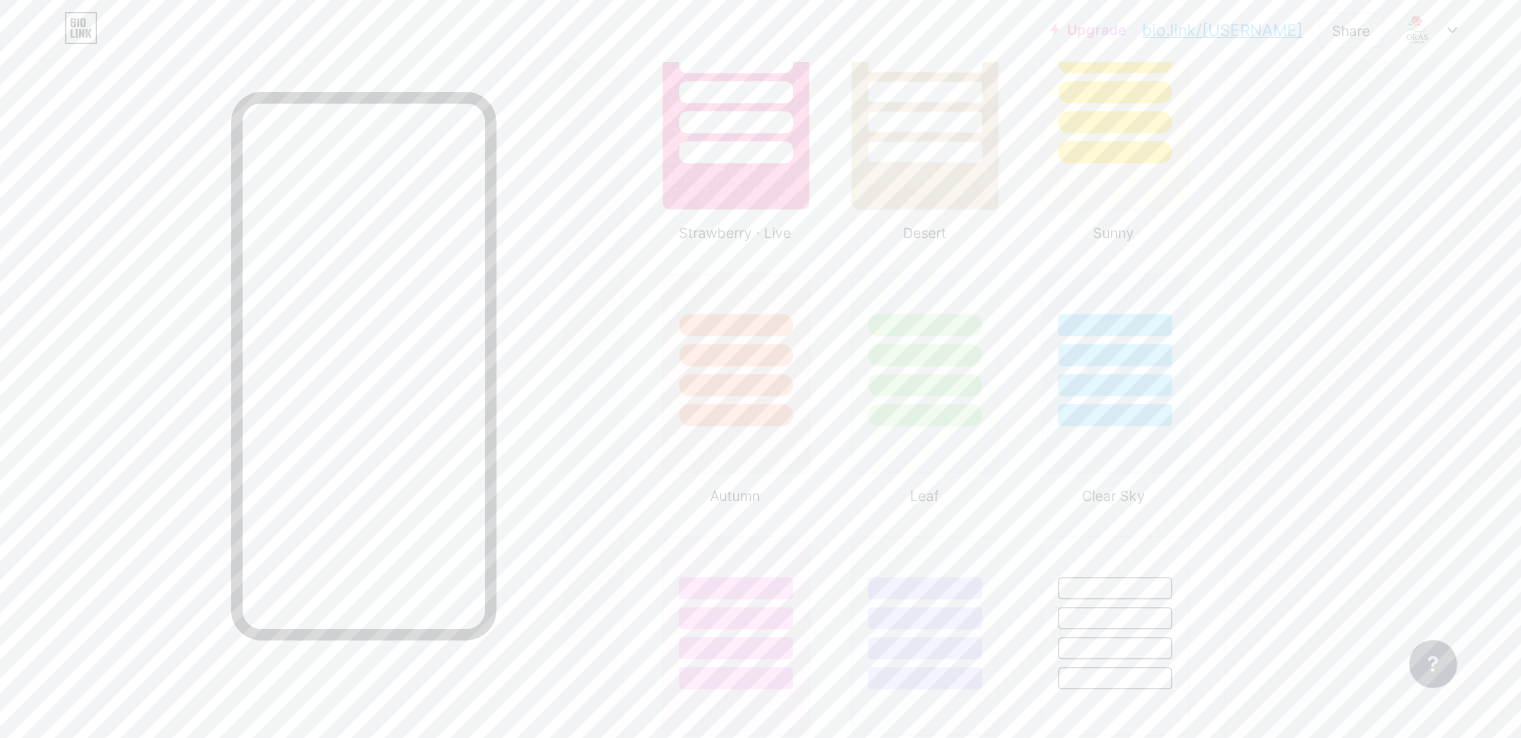 type on "#6f2020" 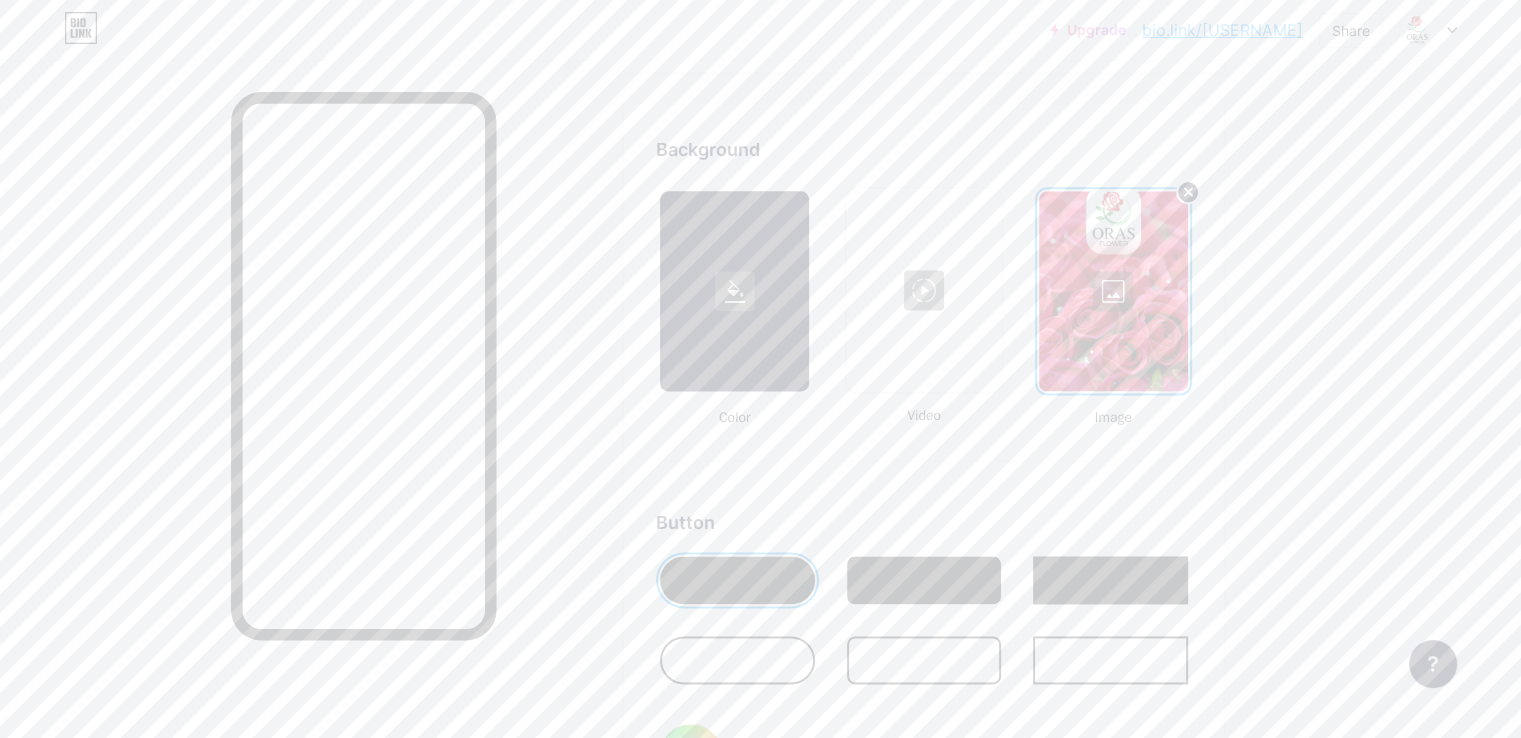 scroll, scrollTop: 2682, scrollLeft: 0, axis: vertical 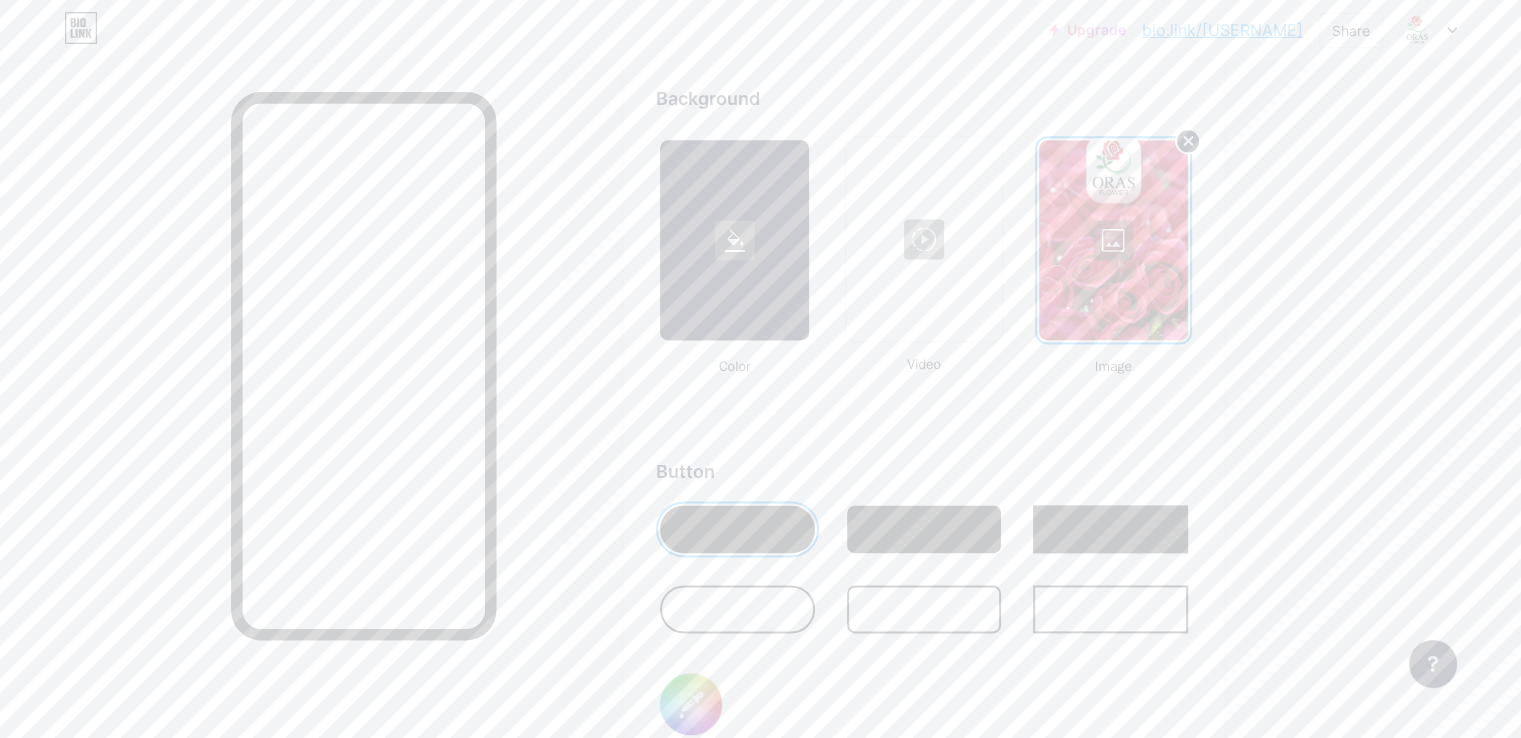 click 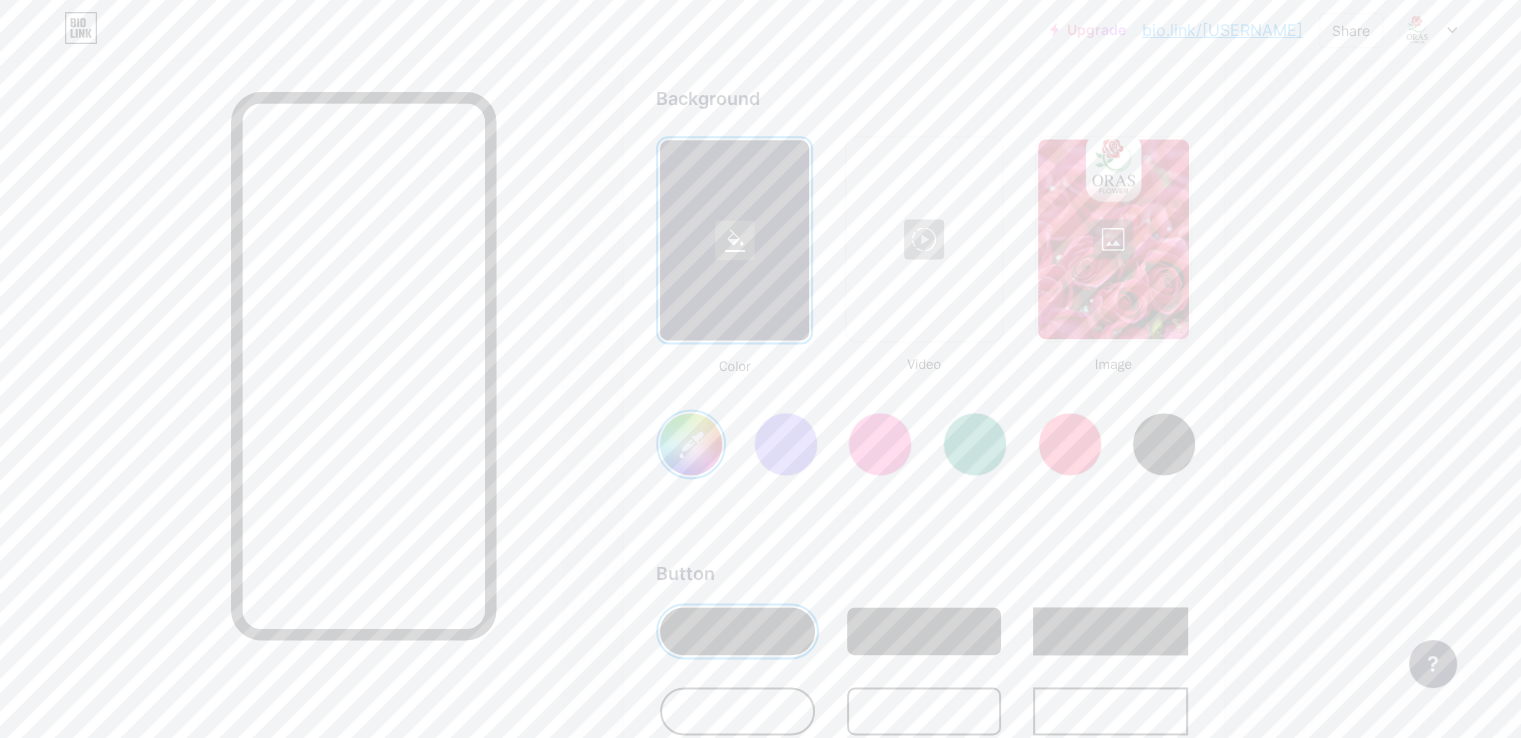 type on "#ffffff" 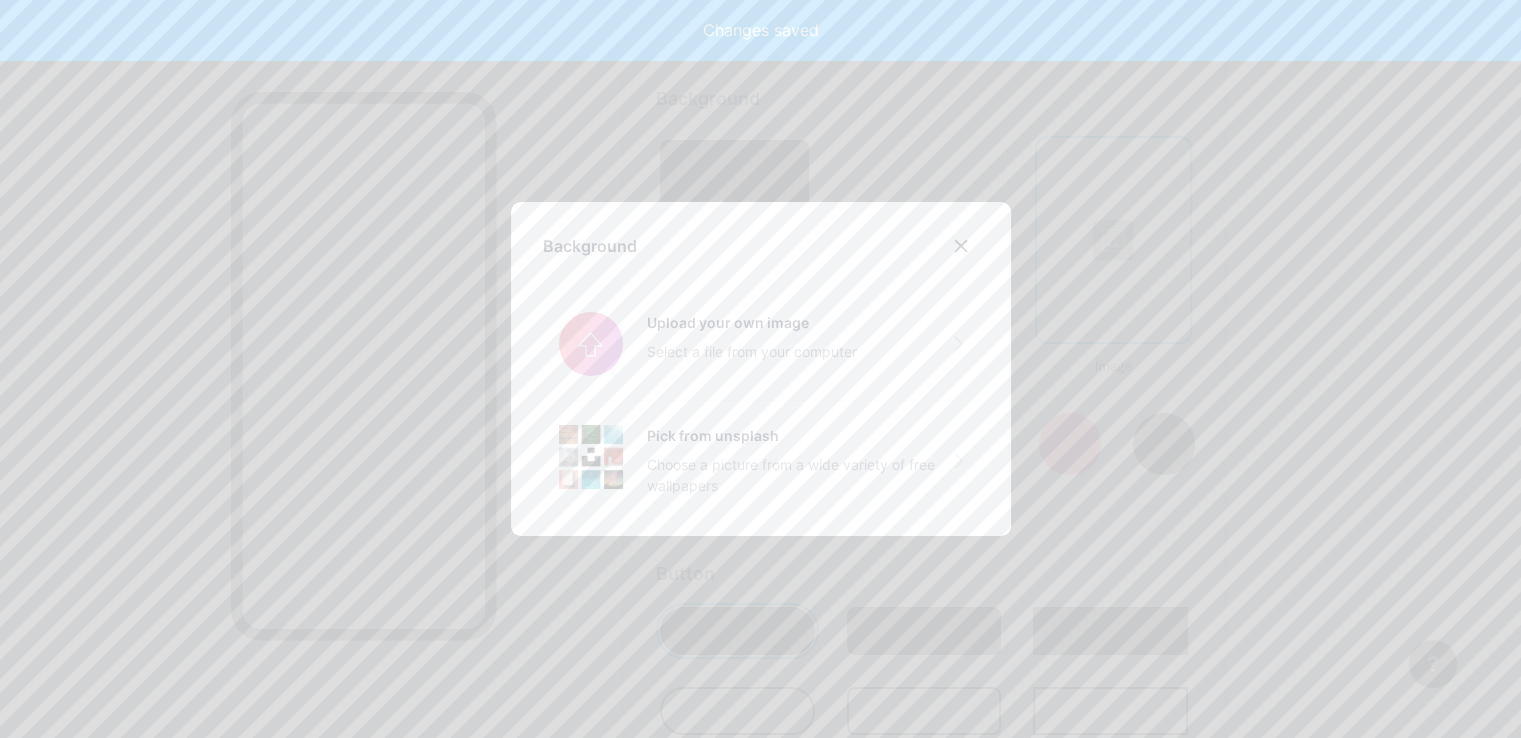 type on "#ffffff" 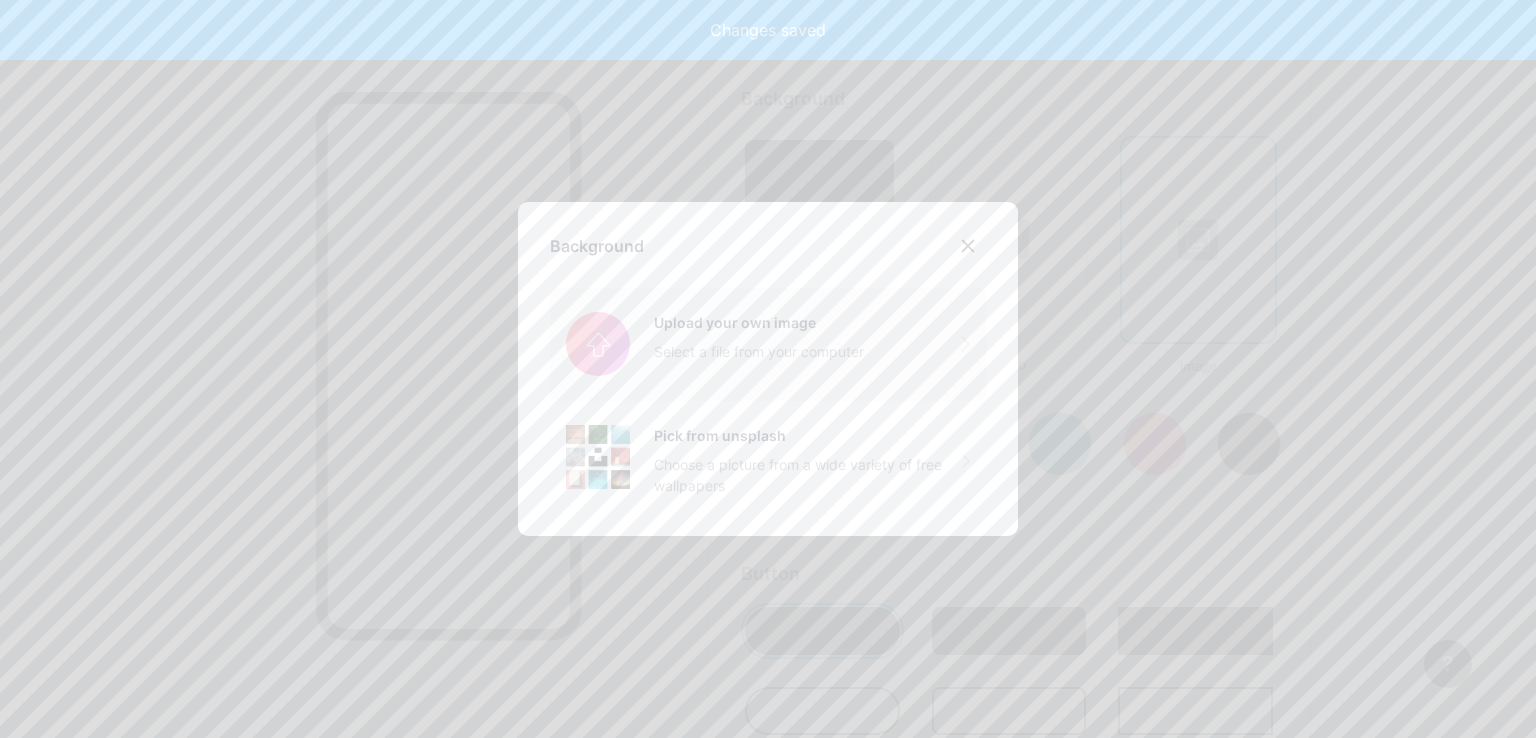 type on "#ffffff" 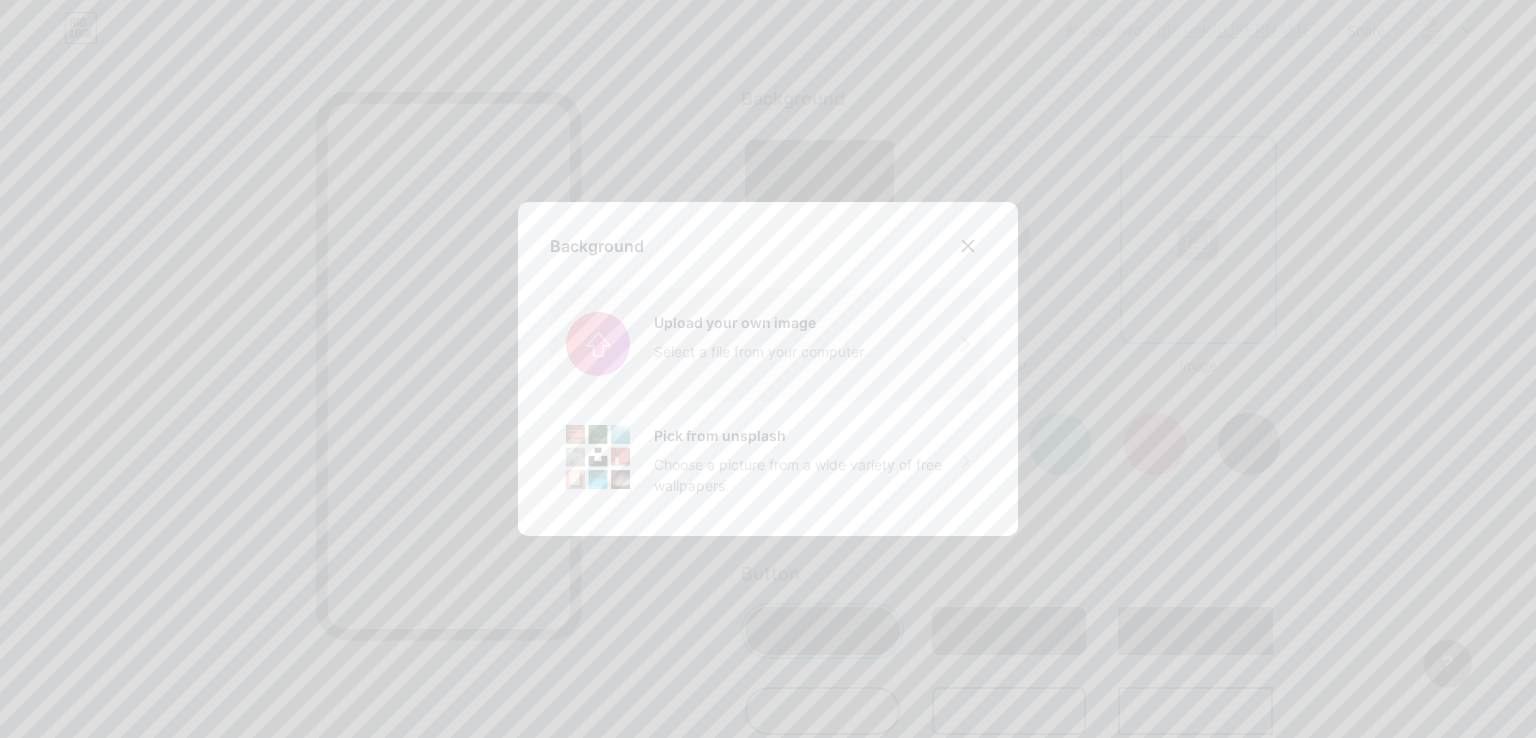 click at bounding box center [768, 344] 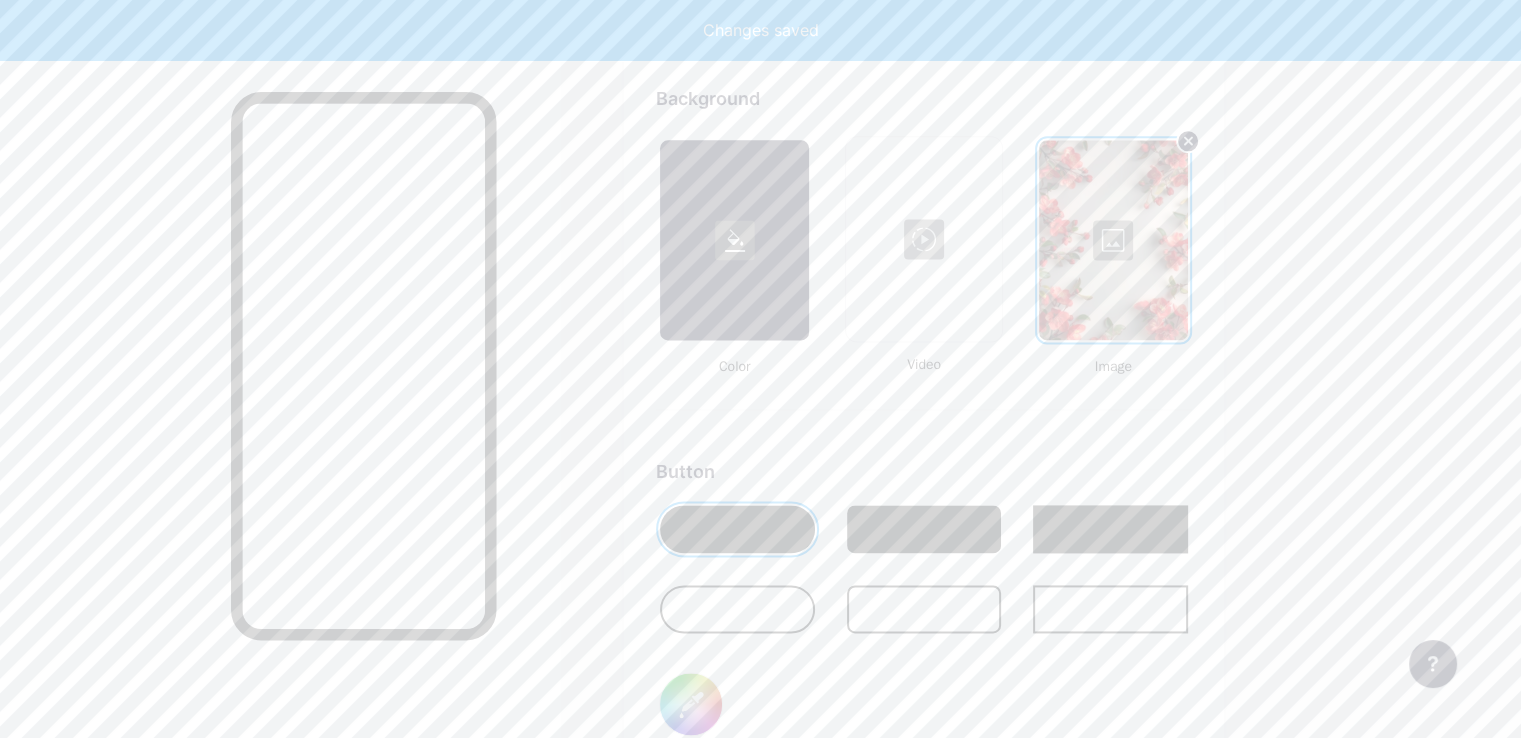 type on "#ffffff" 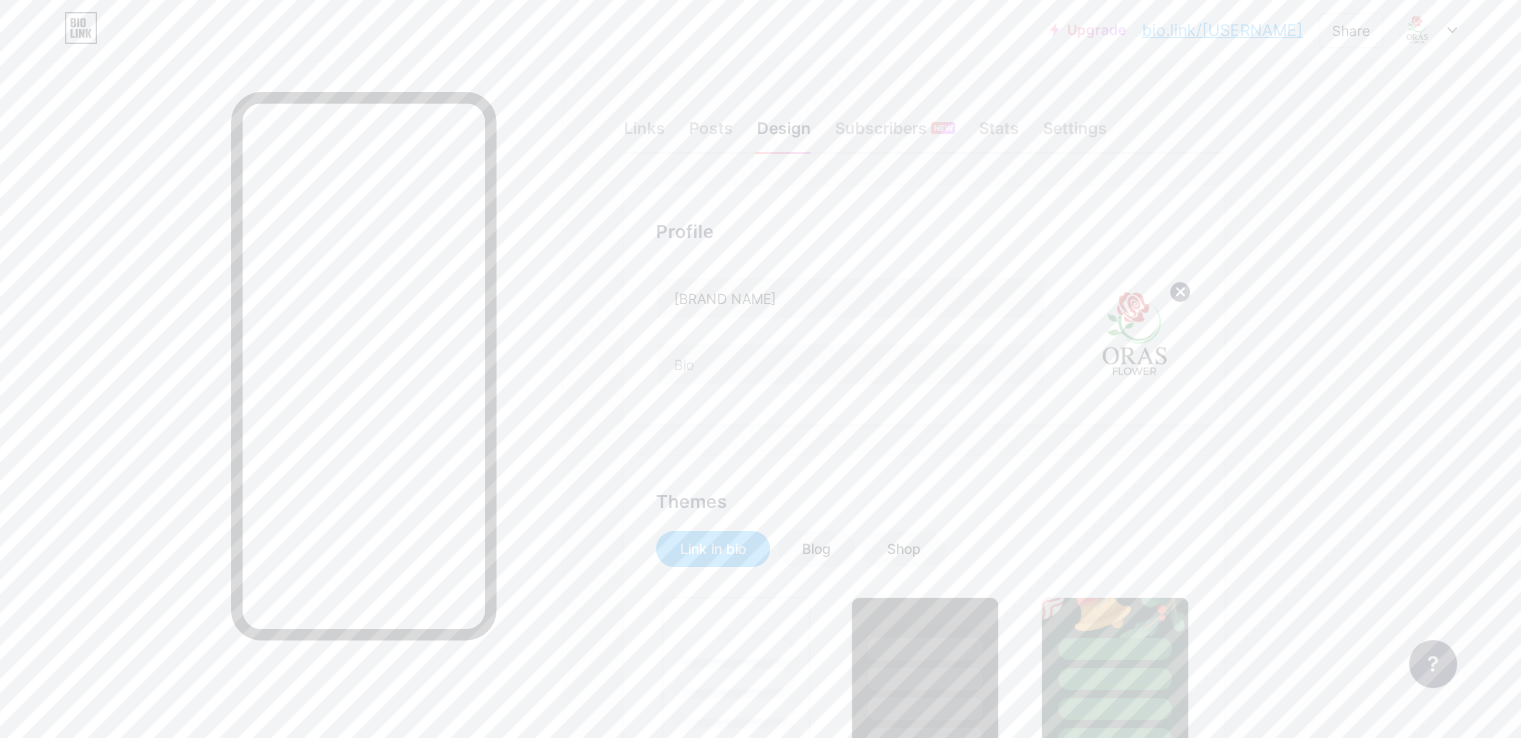 scroll, scrollTop: 0, scrollLeft: 0, axis: both 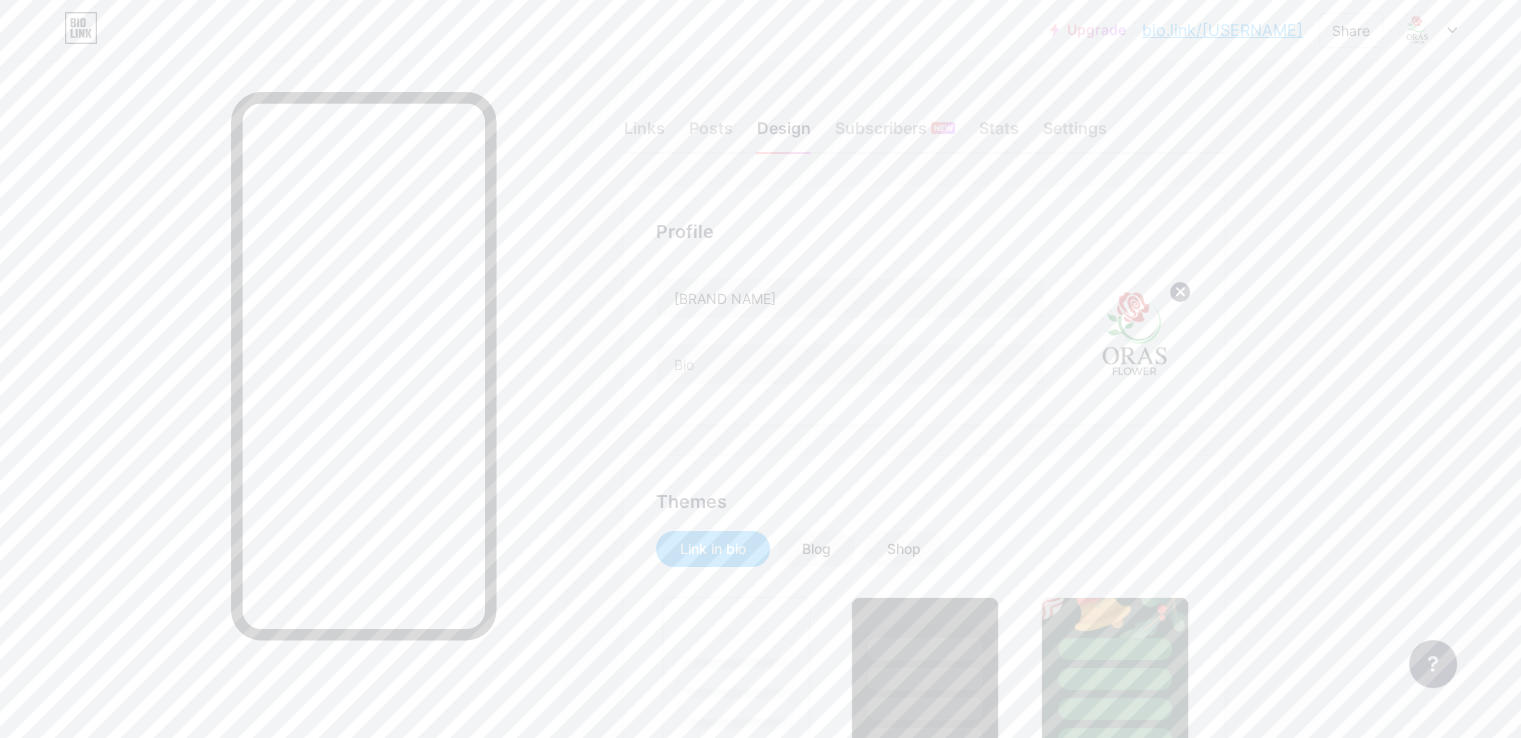click on "Links
Posts
Design
Subscribers
NEW
Stats
Settings" at bounding box center (924, 119) 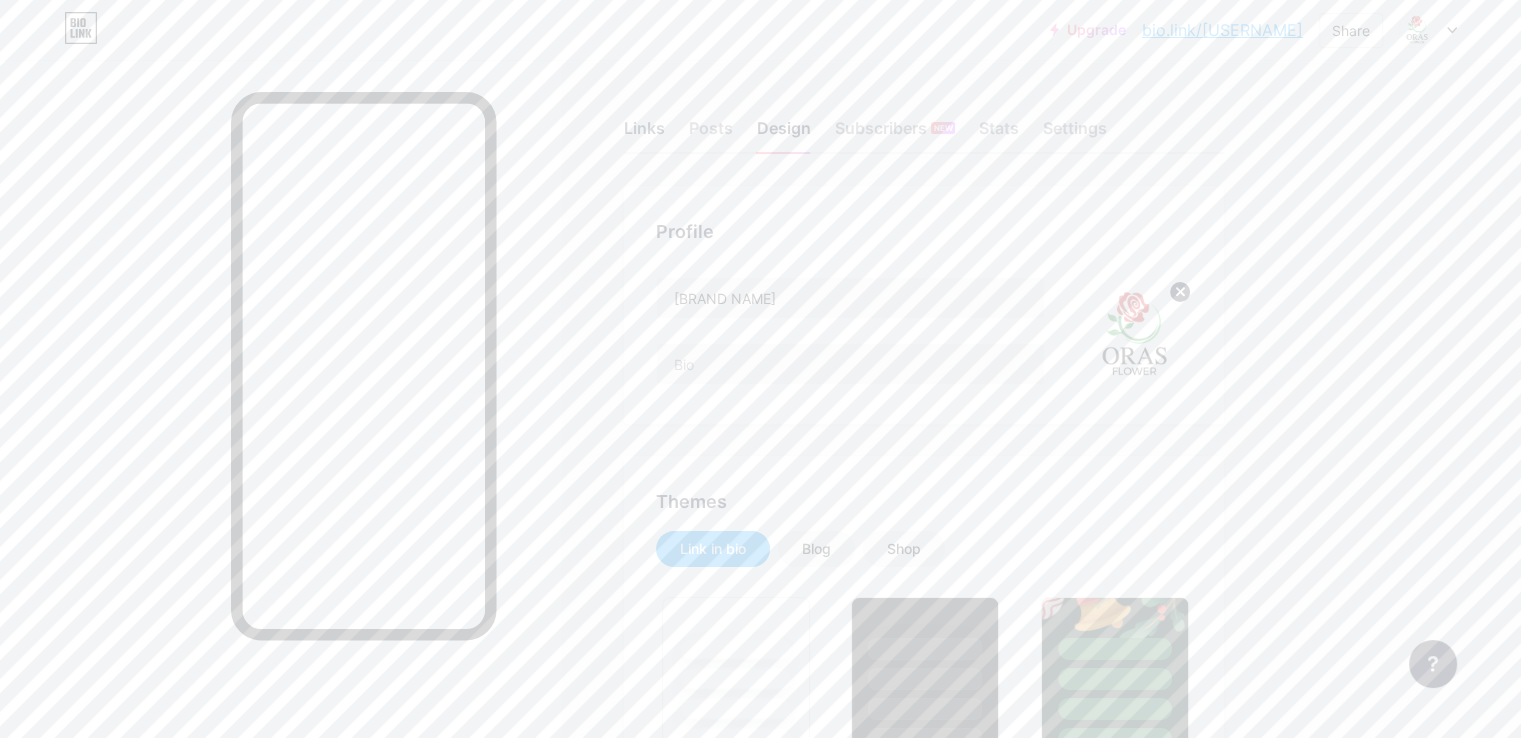 click on "Links" at bounding box center [644, 134] 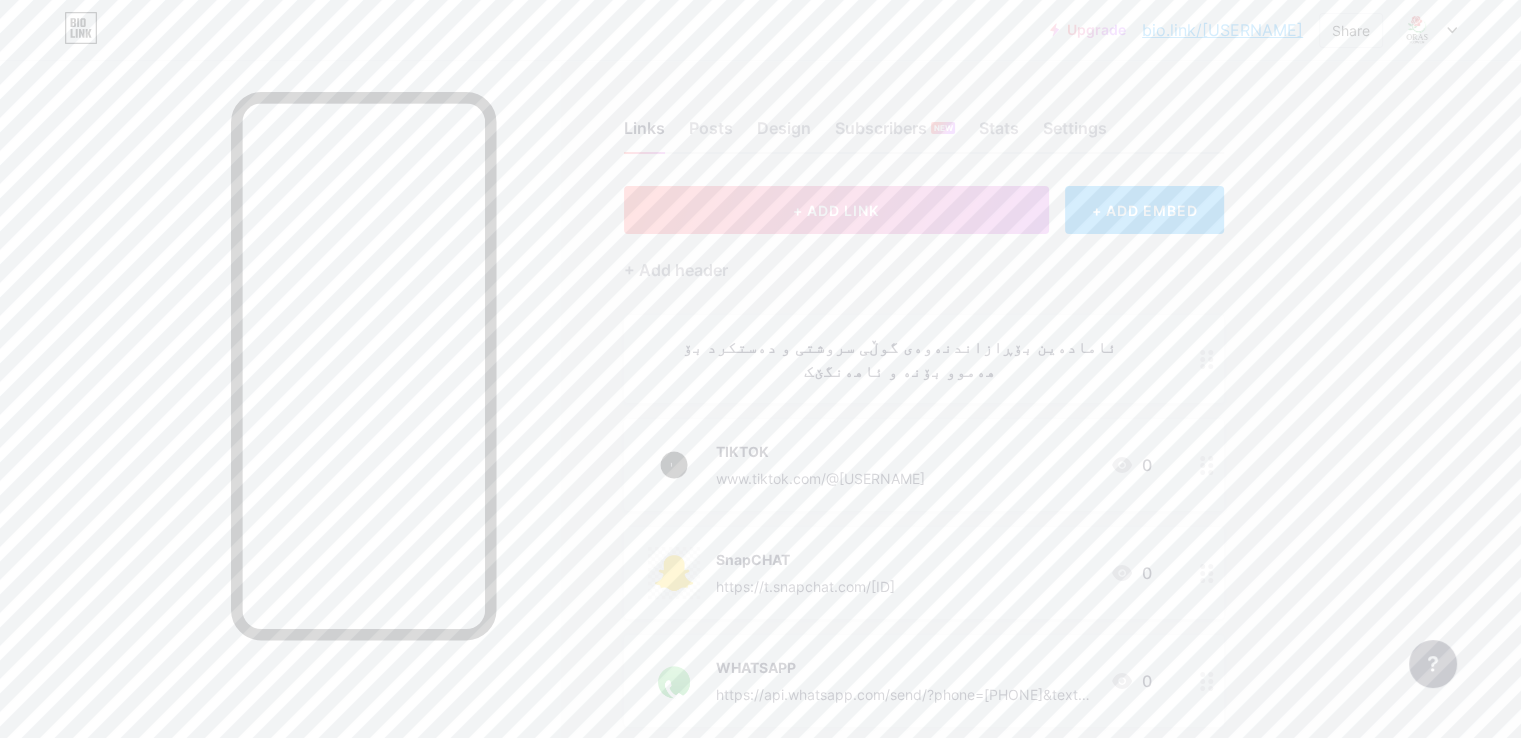 click on "ئامادەین  بۆڕازاندنەوەی گوڵی سروشتی و دەستکرد بۆ هەموو بۆنە و ئاهەنگێک" at bounding box center [924, 359] 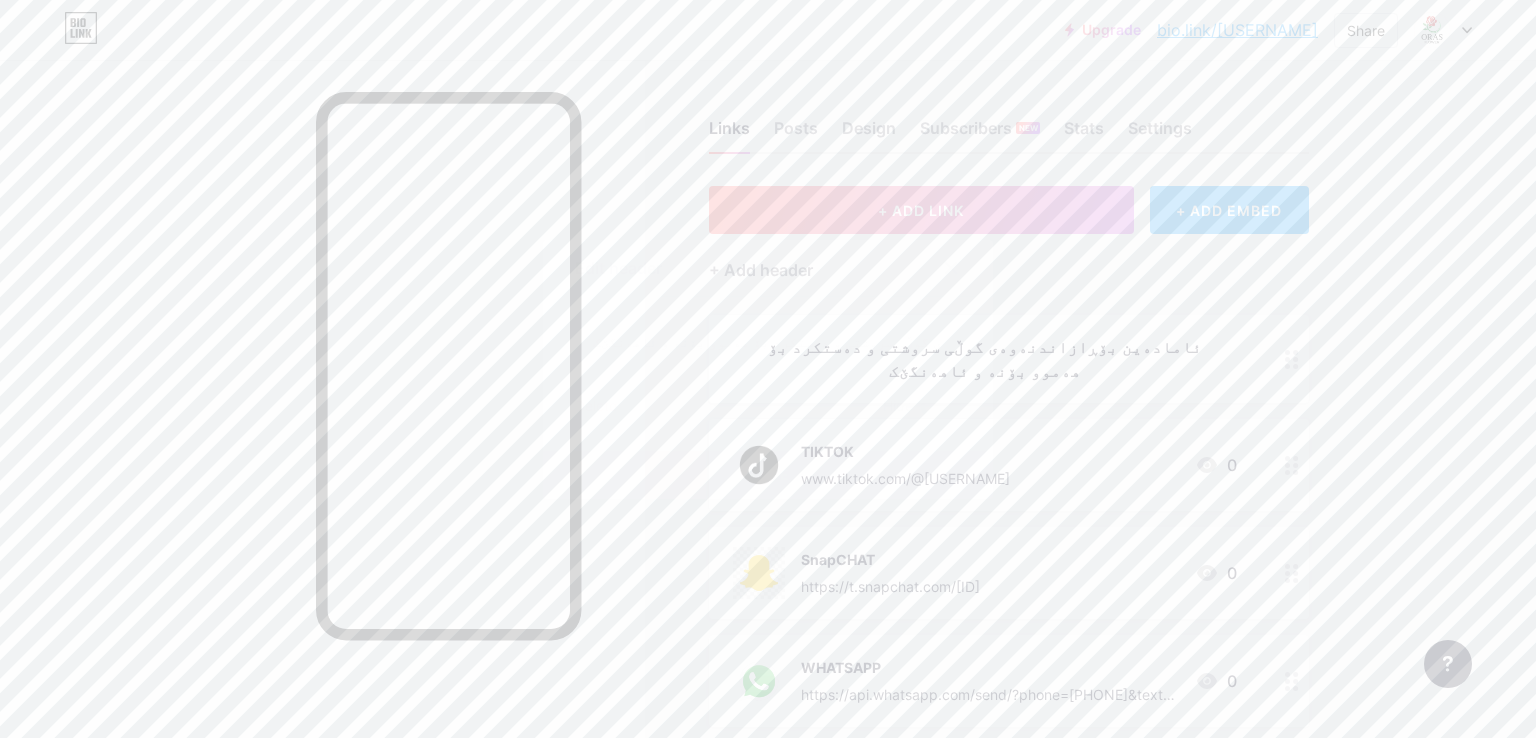 click 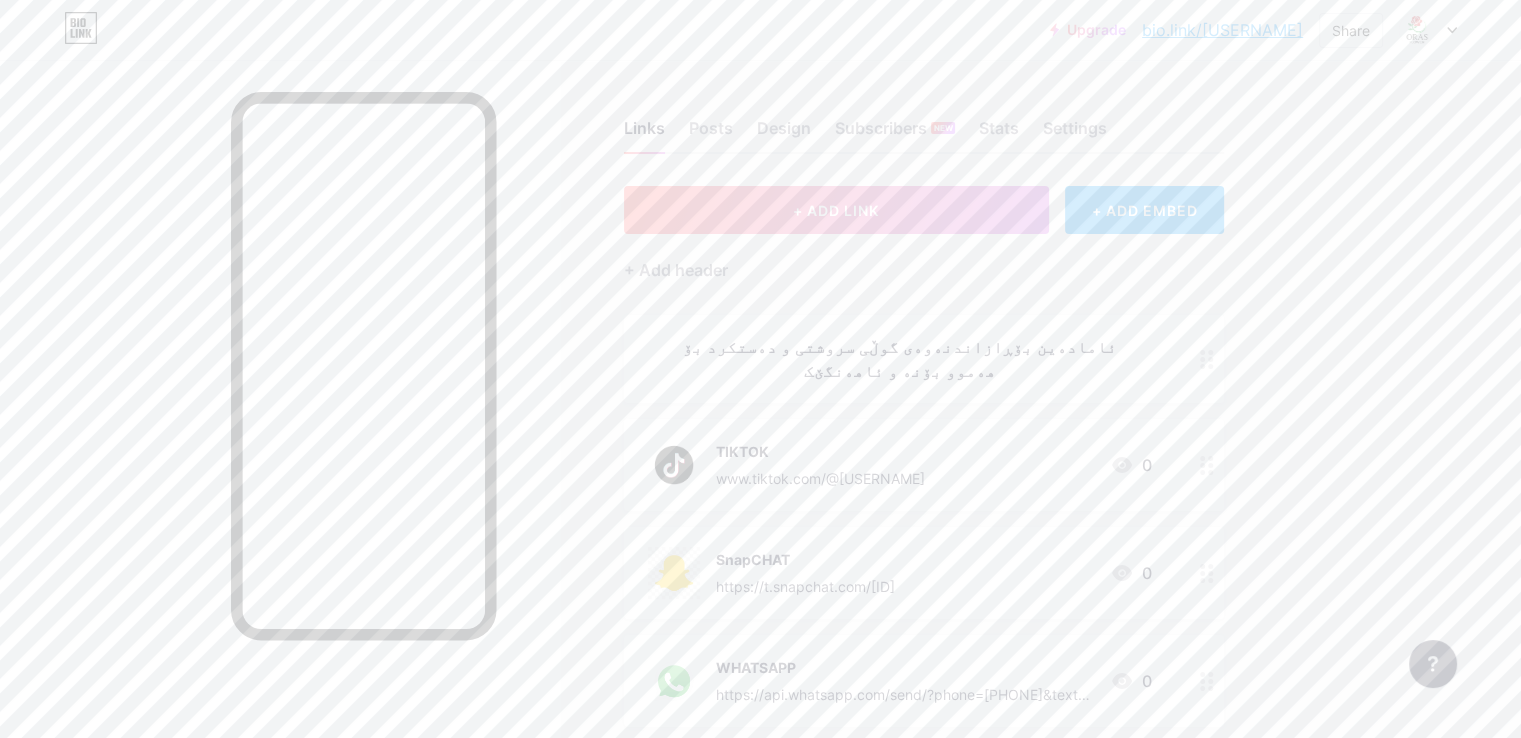 click 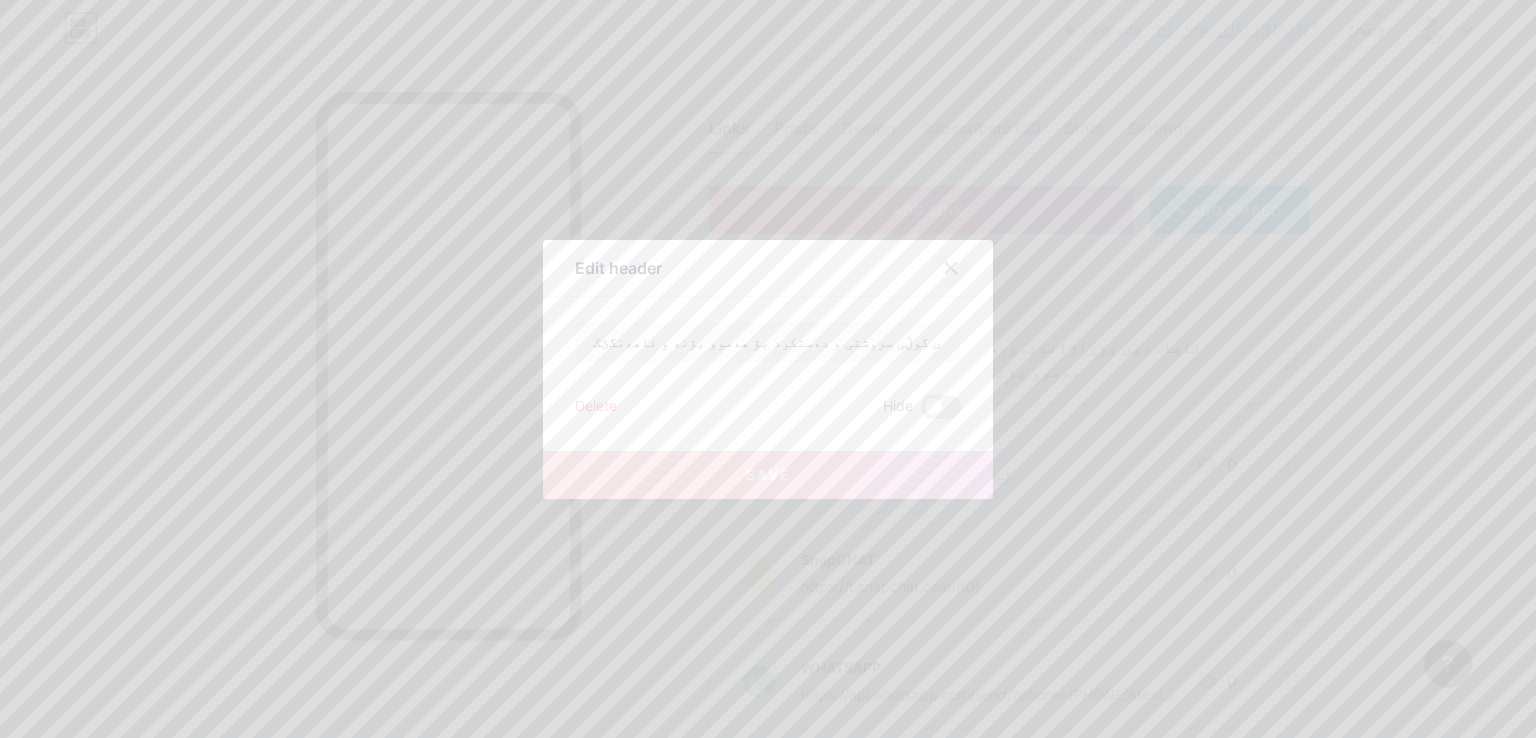 click 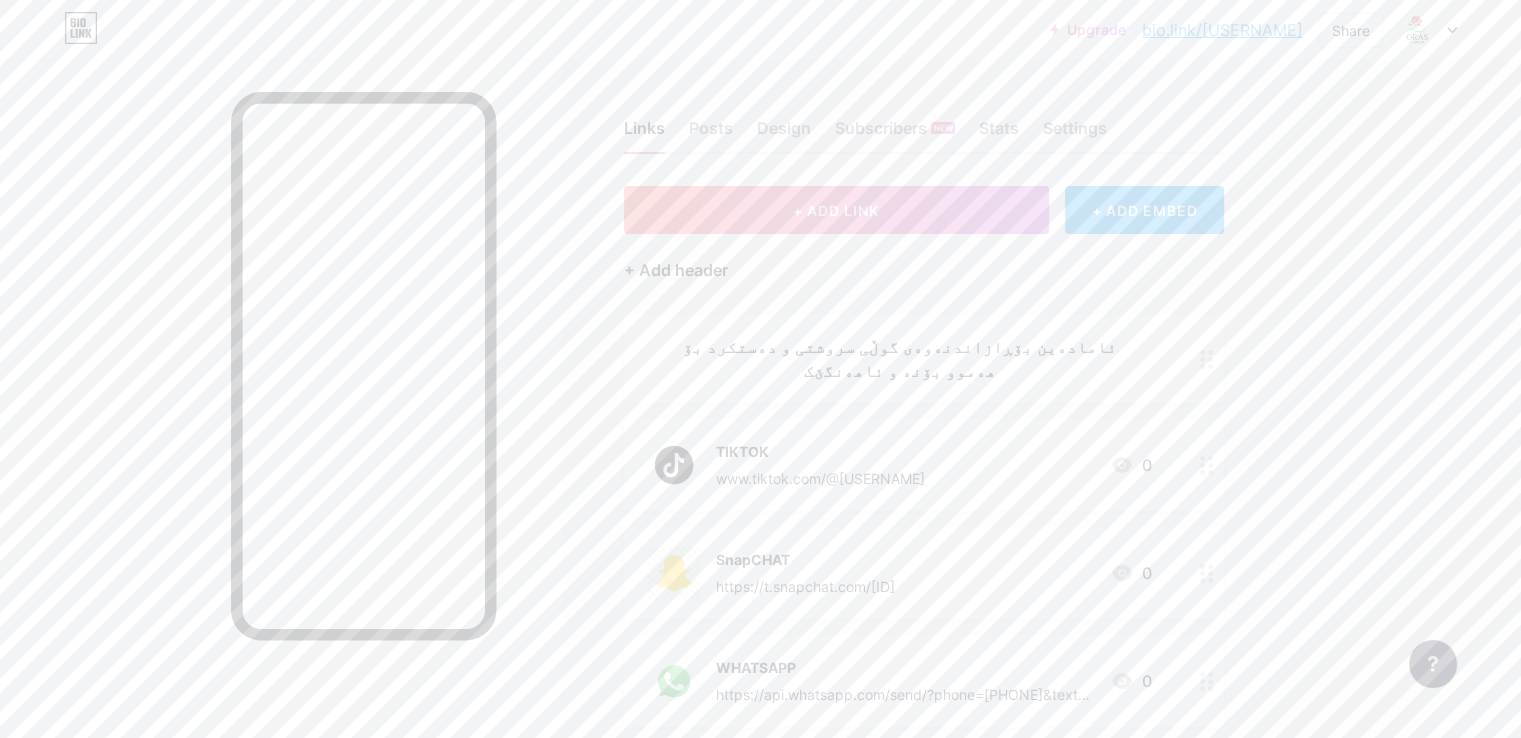 click on "+ Add header" at bounding box center [676, 270] 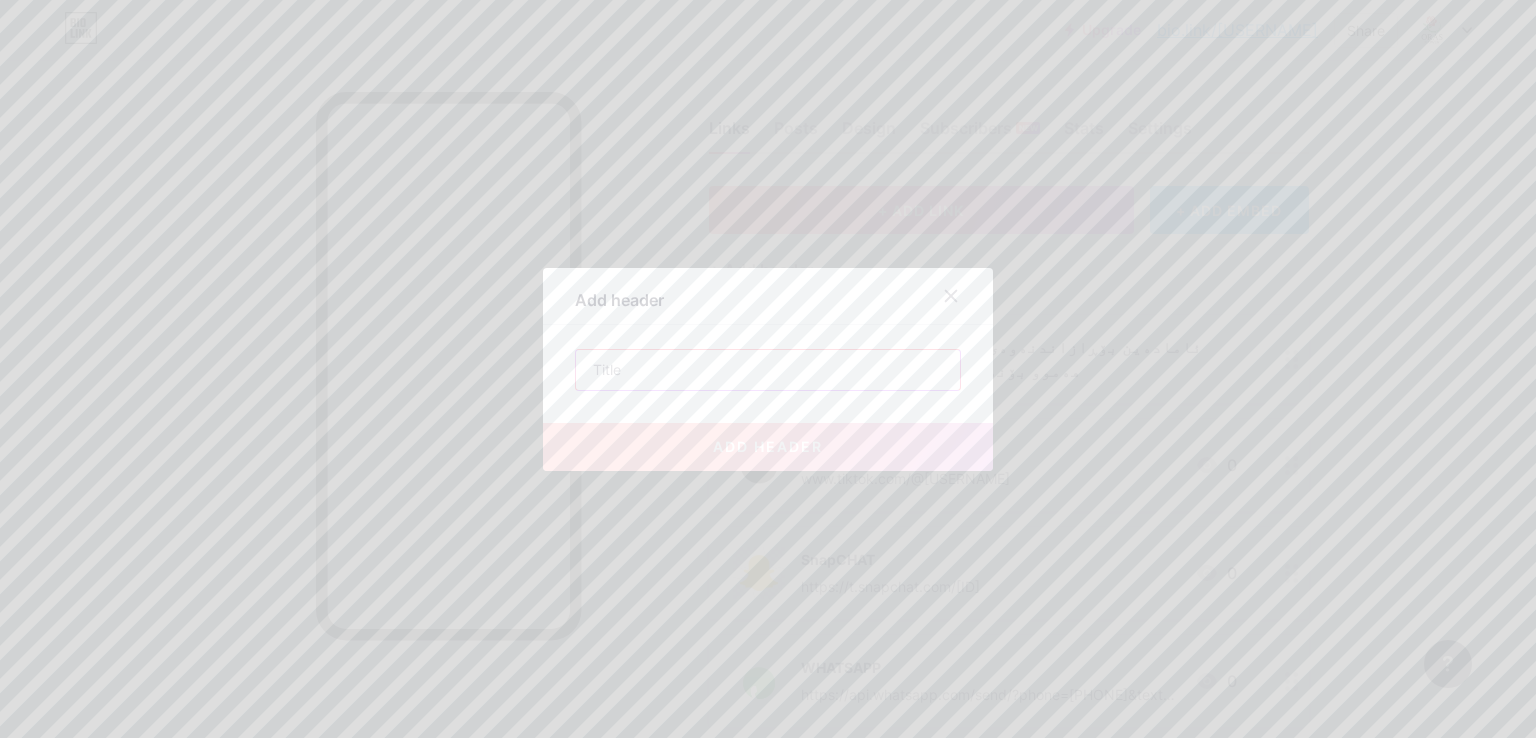 click at bounding box center [768, 370] 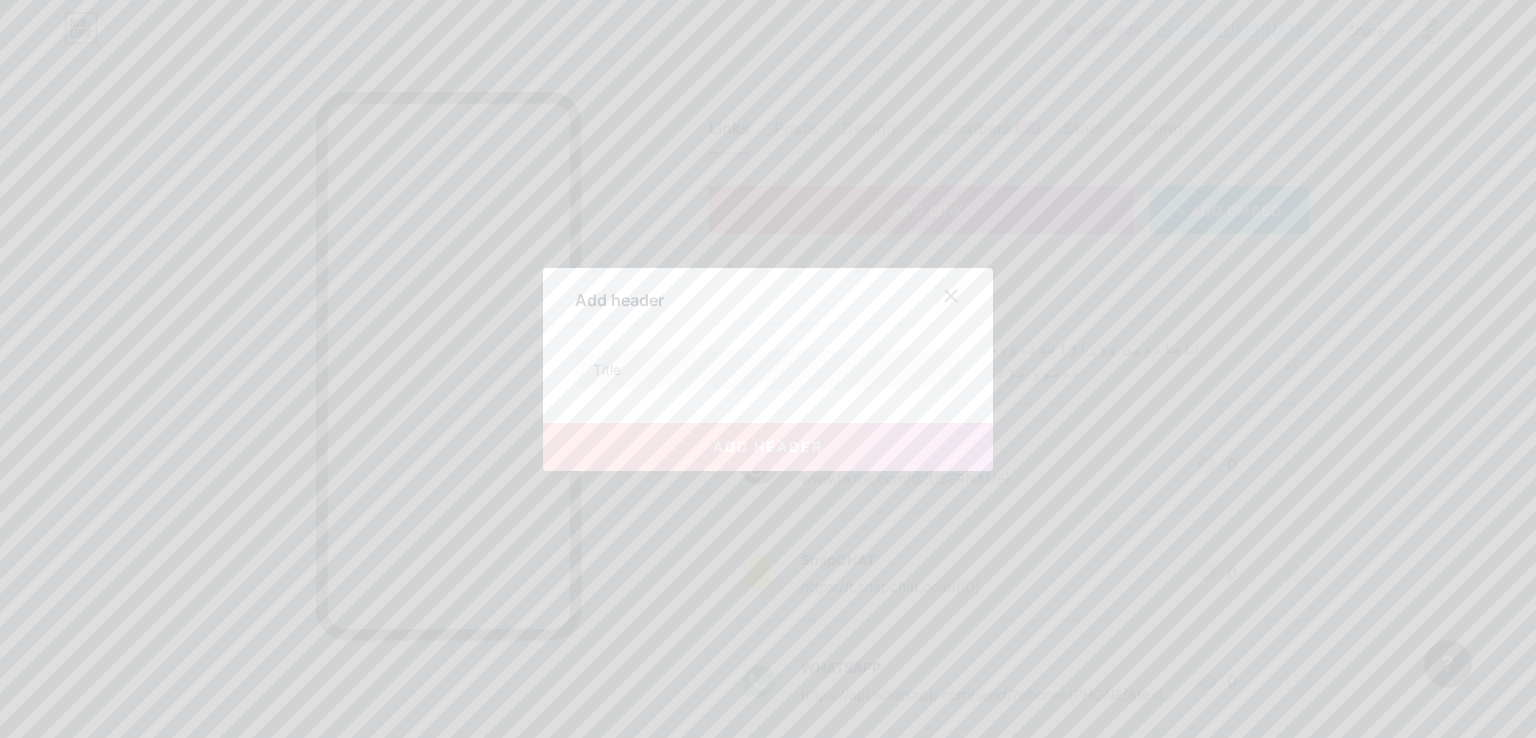click at bounding box center [951, 296] 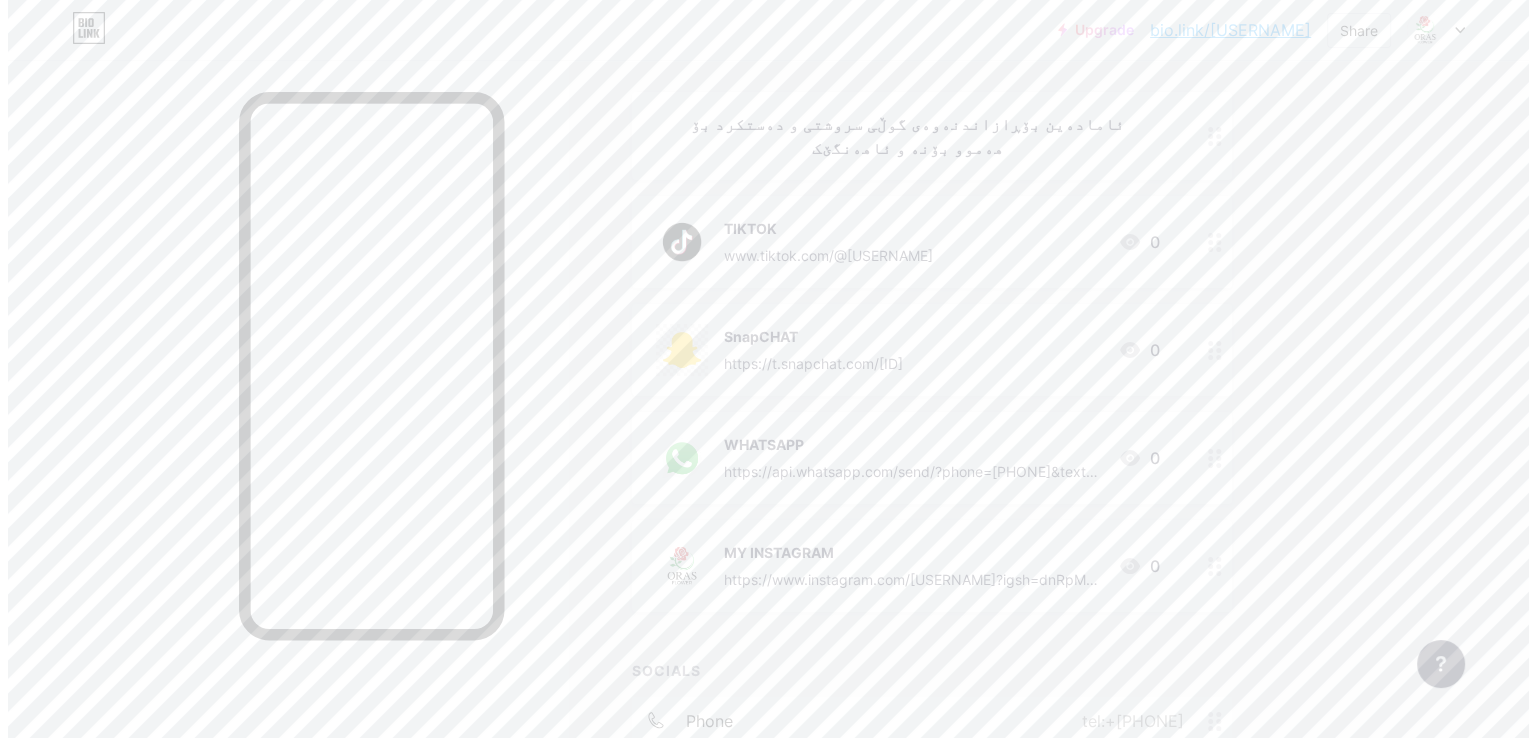 scroll, scrollTop: 0, scrollLeft: 0, axis: both 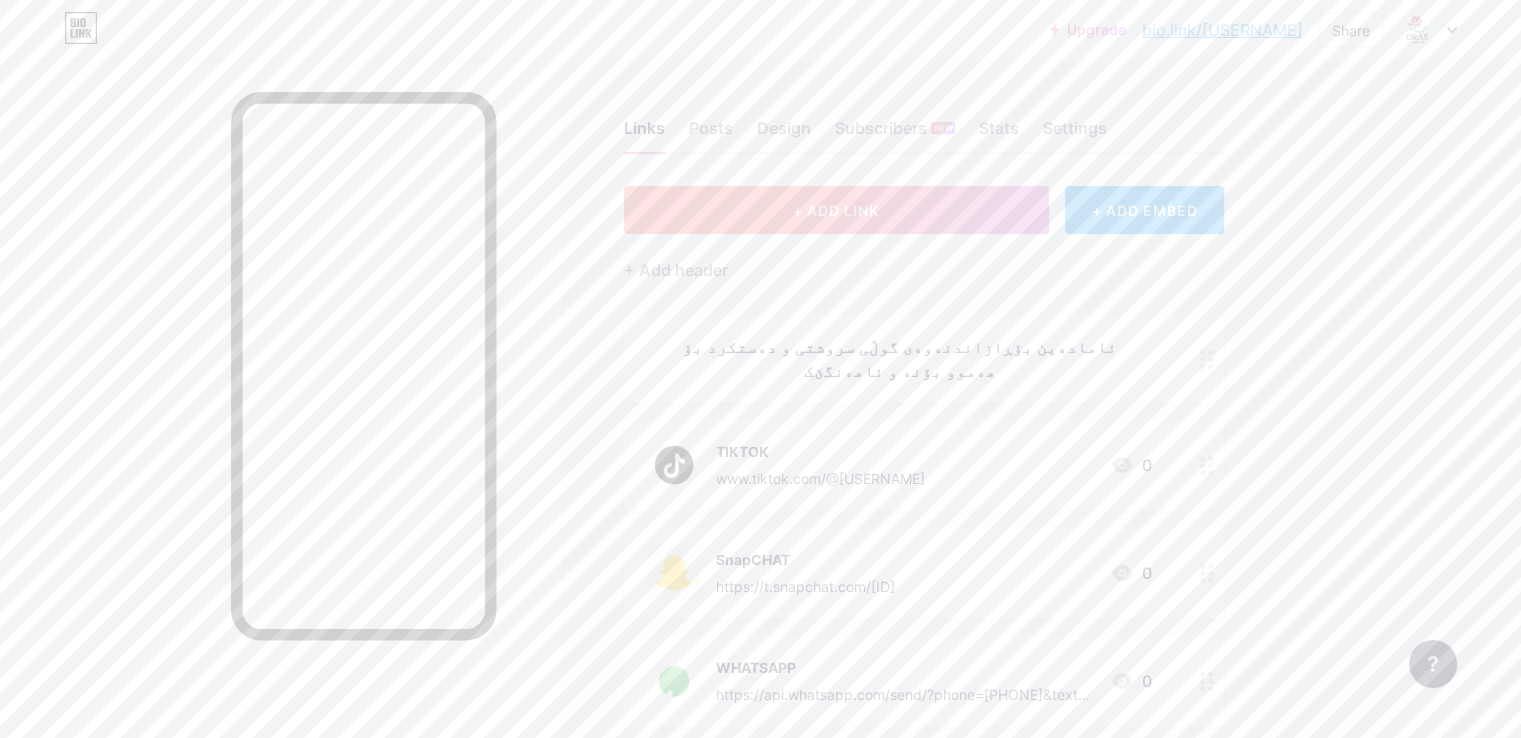 click on "+ ADD LINK" at bounding box center [836, 210] 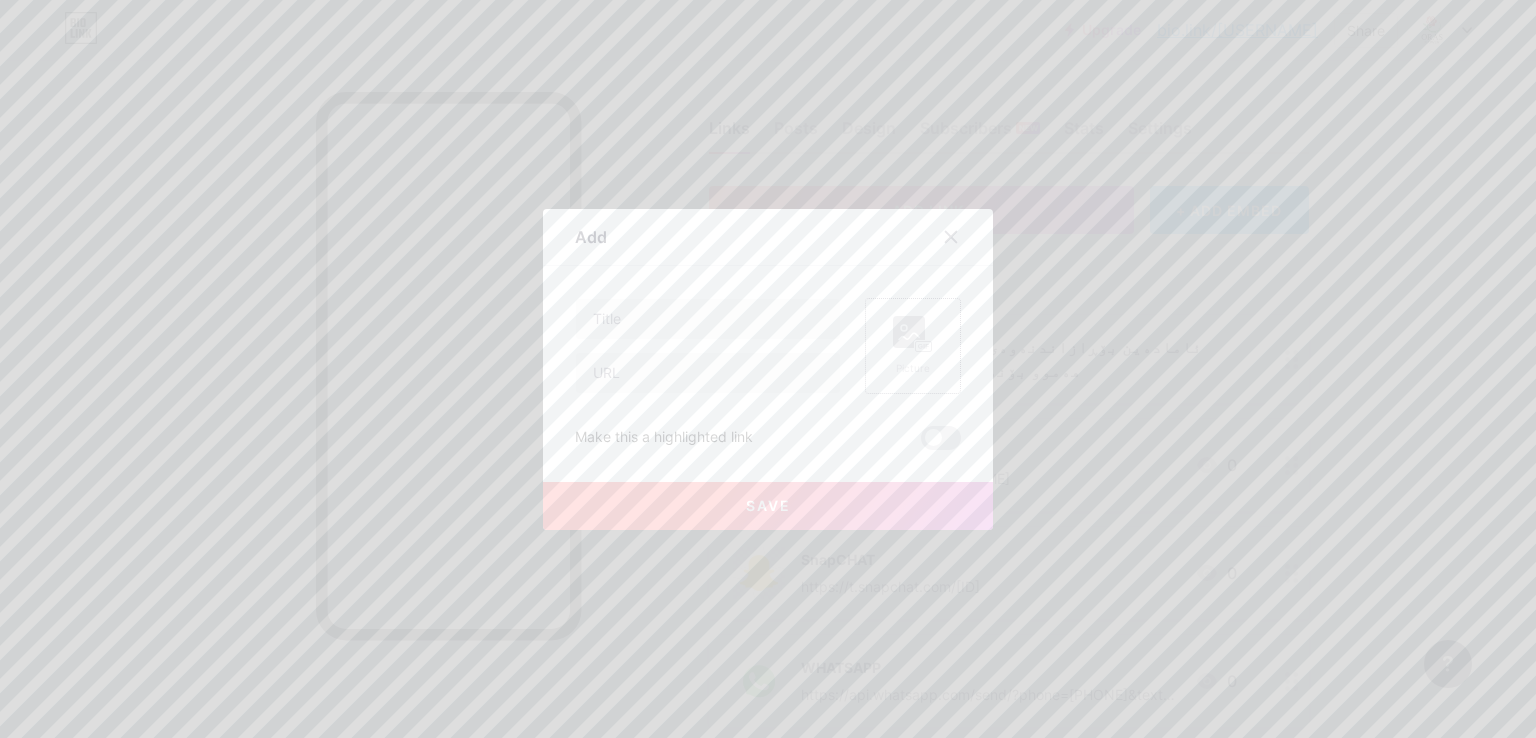 click 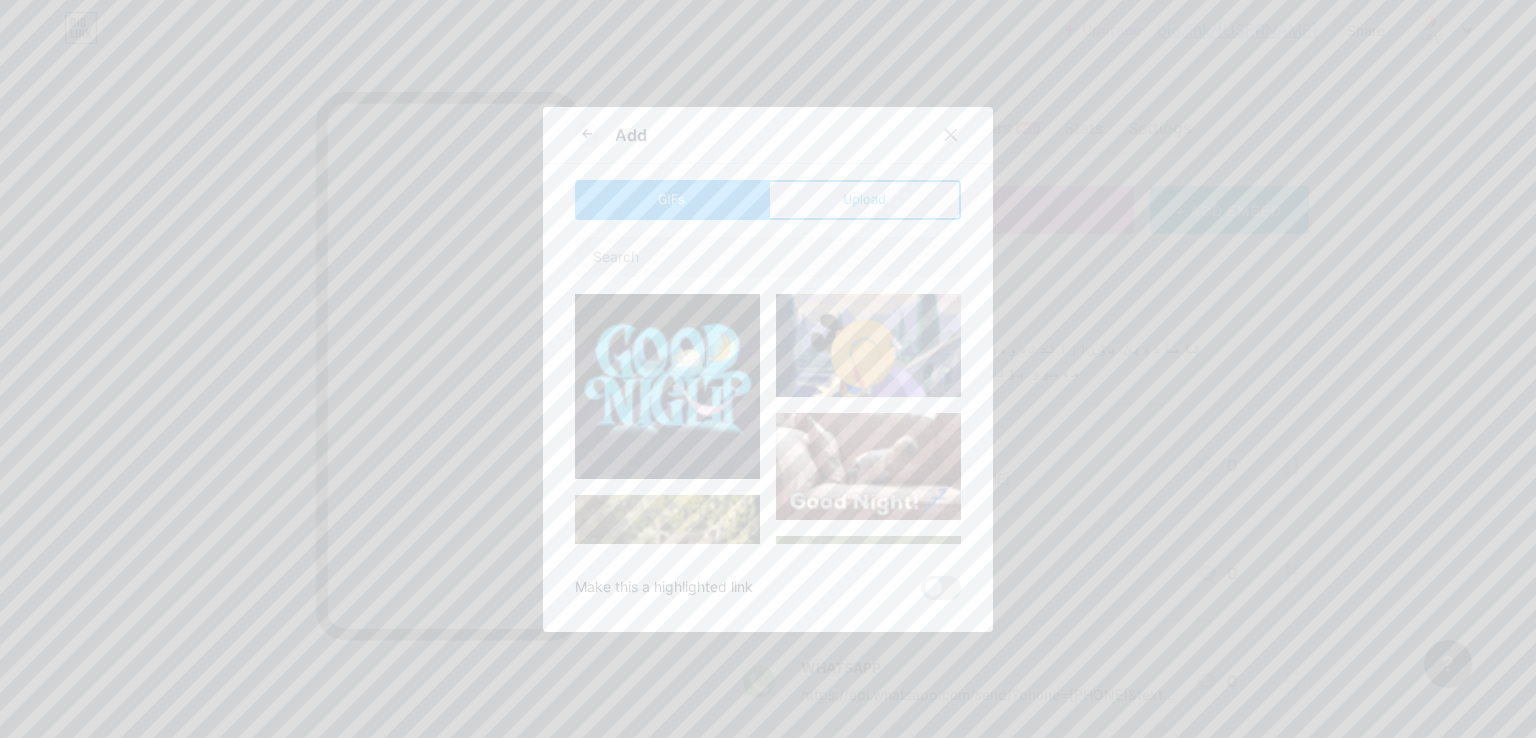 click on "Upload" at bounding box center (864, 200) 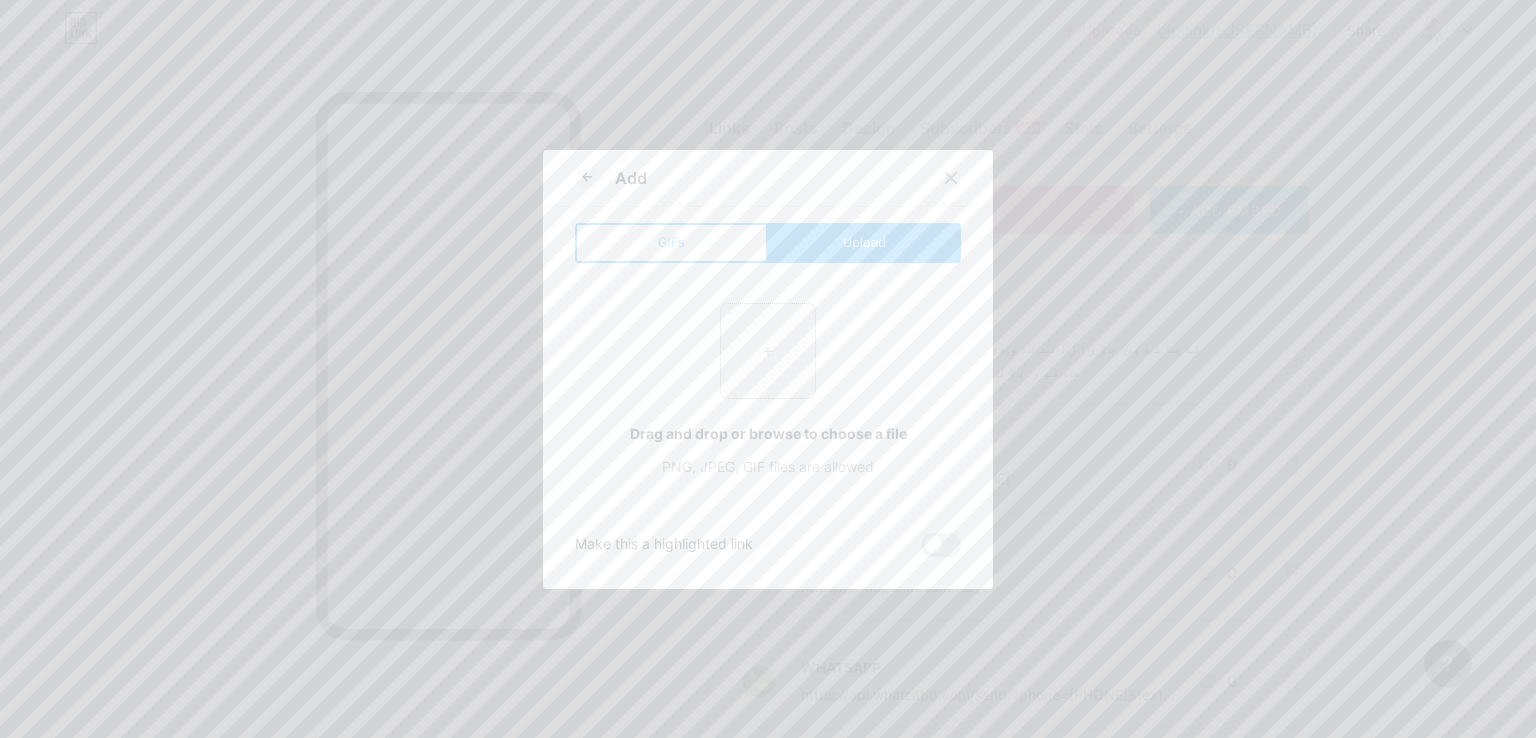 click at bounding box center [768, 351] 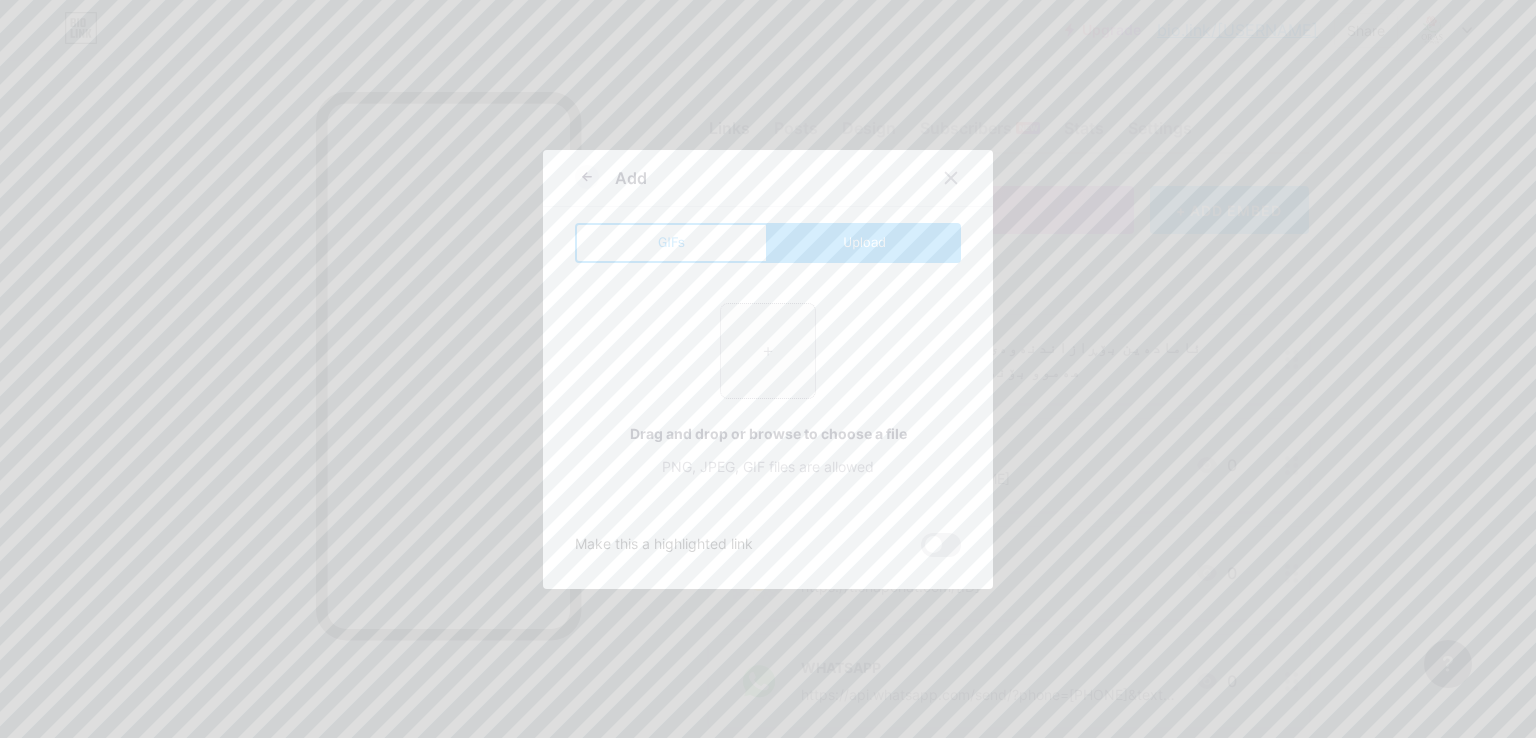 type on "C:\fakepath\6844595.gif" 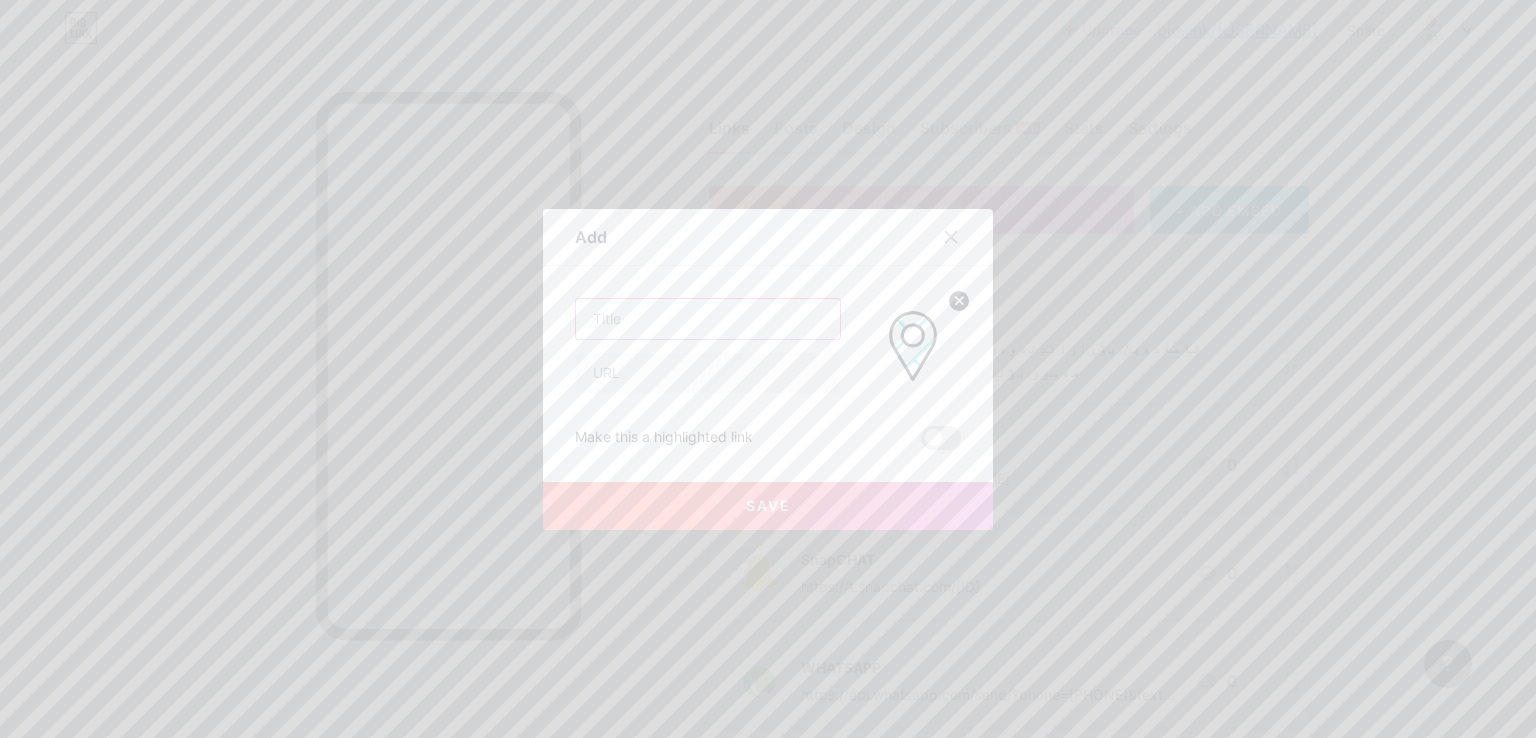 click at bounding box center [708, 319] 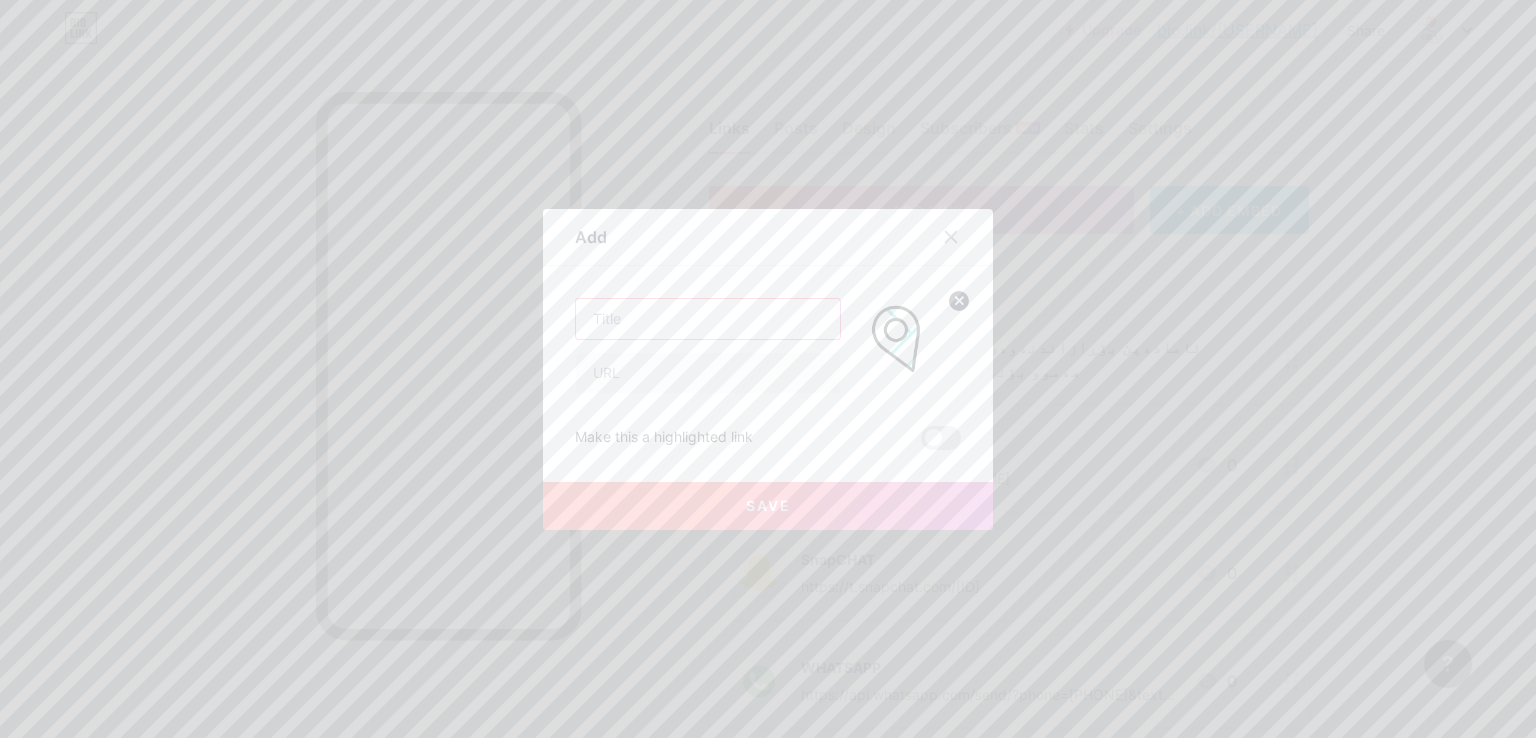 type on "N" 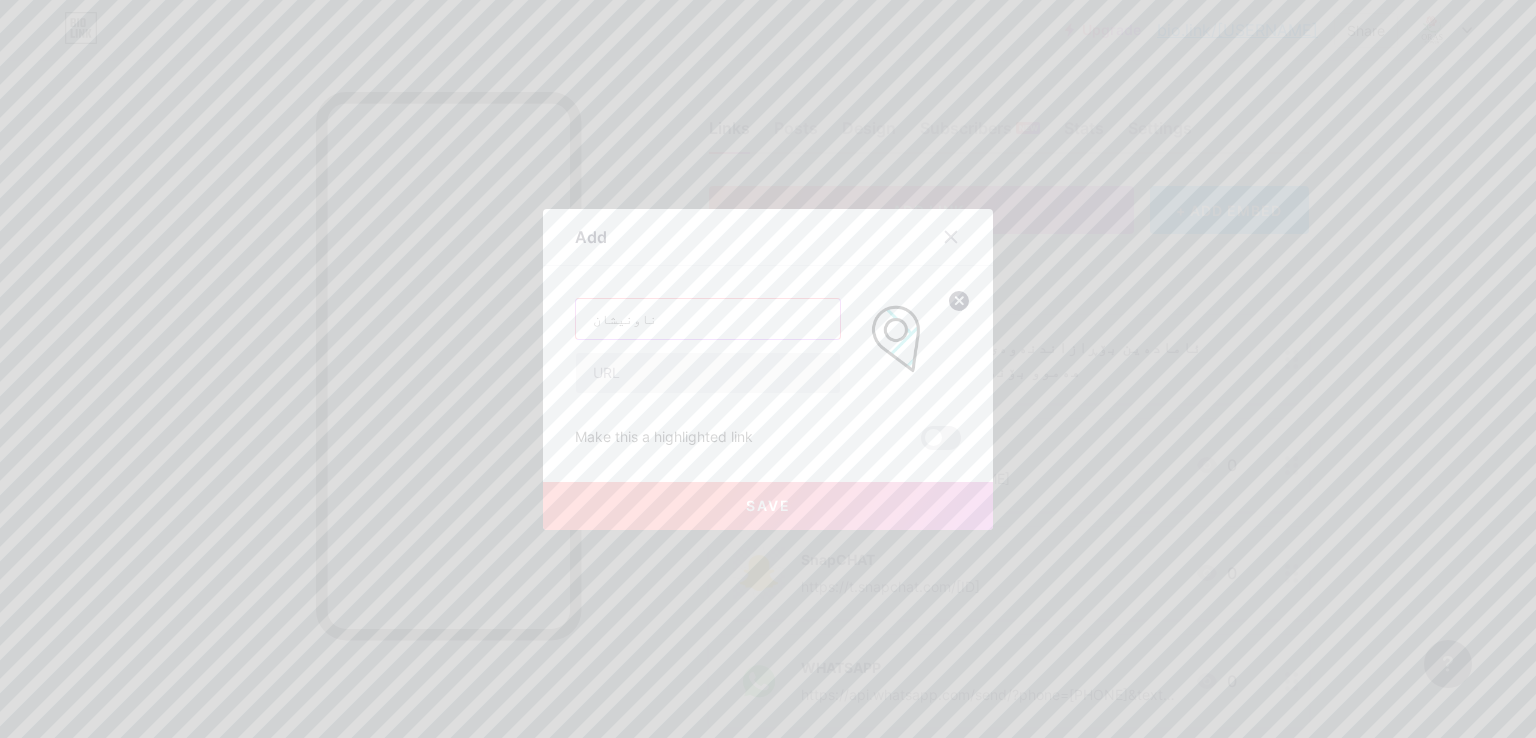 type on "ناونیشان" 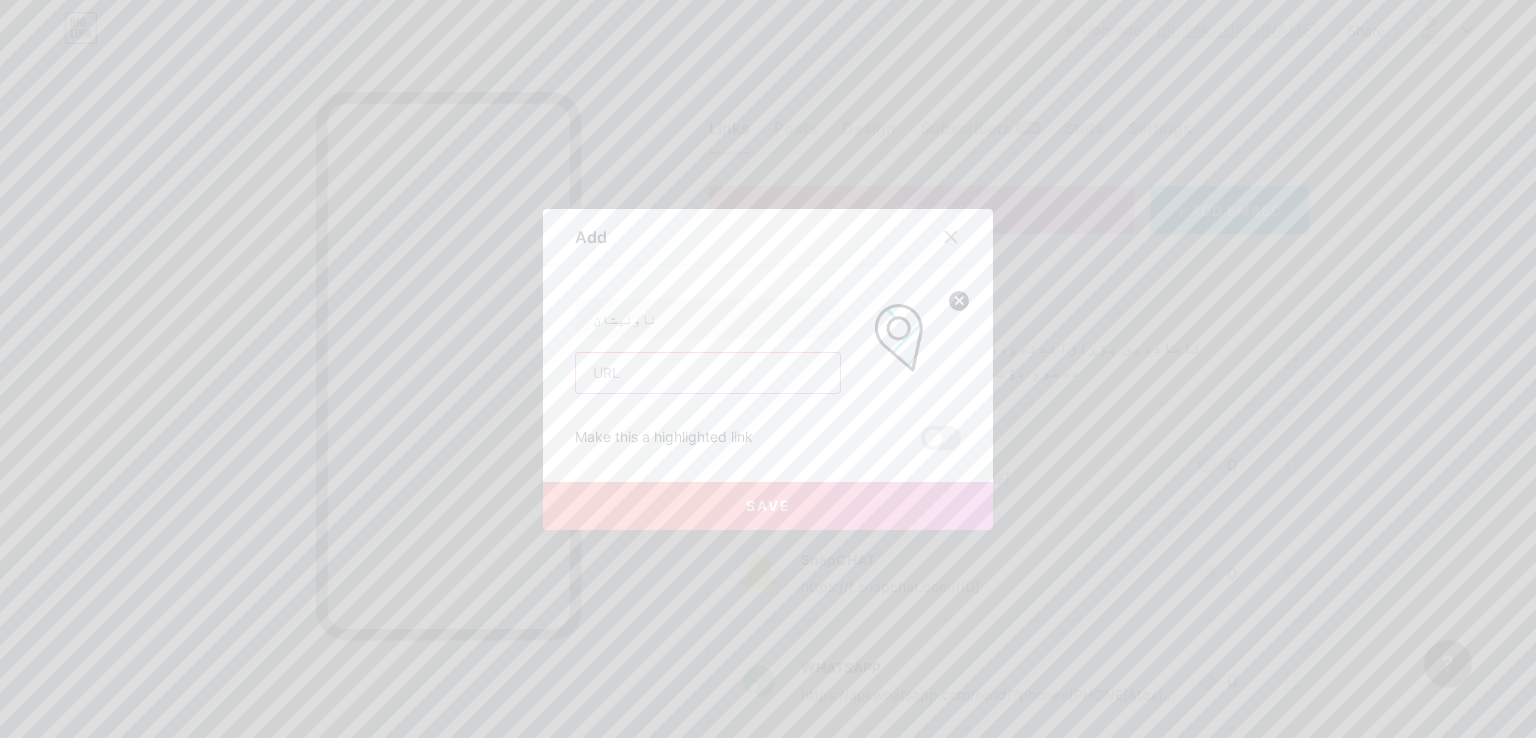 click at bounding box center [708, 373] 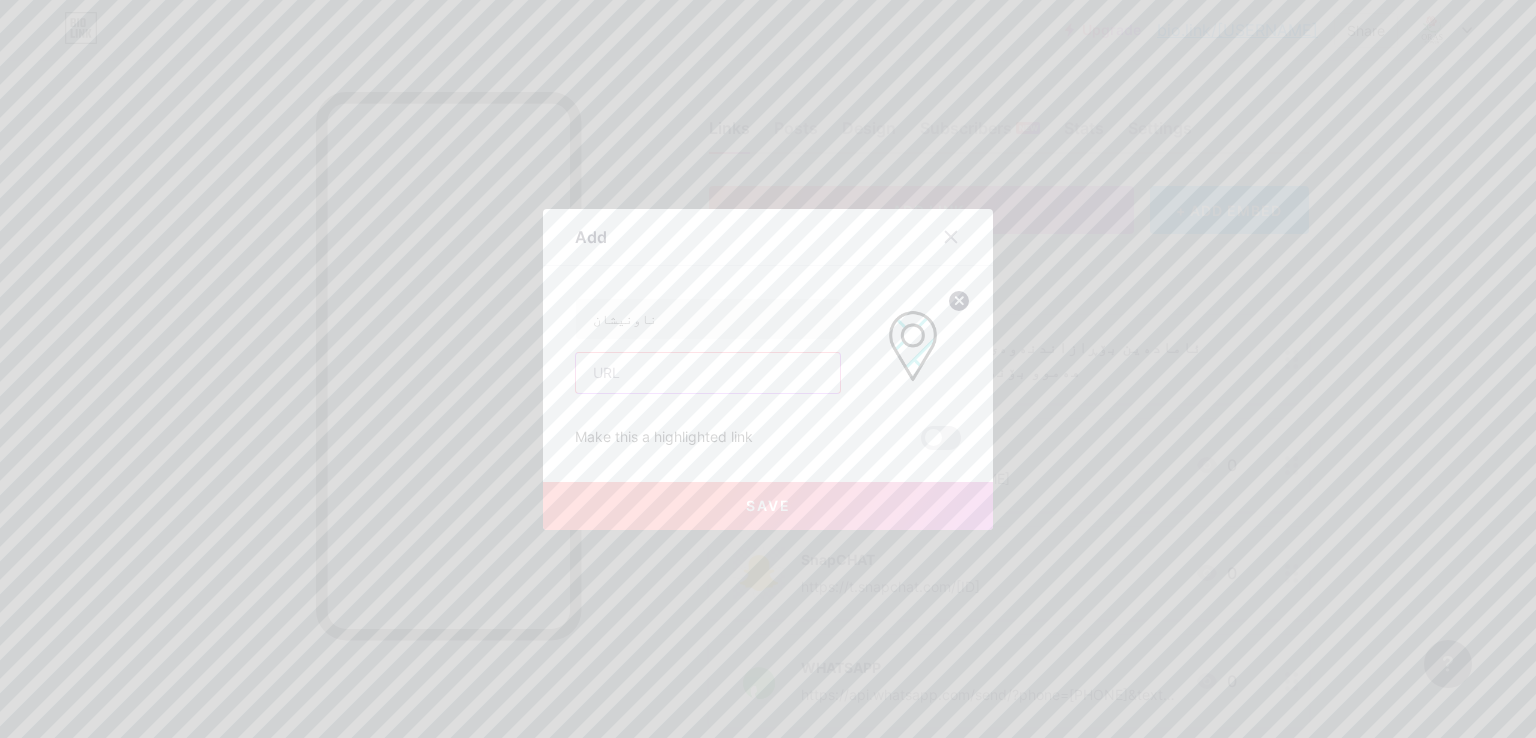paste on "https://www.google.com/maps/place/36%C2%B010'16.6%22N+44%C2%B002'14.2%22E/@36.1712875,44.0347061,17z/data=!3m1!4b1!4m4!3m3!8m2!3d36.1712875!4d44.037281?entry=ttu&g_ep=EgoyMDI1MDczMC4wIKXMDSoASAFQAw%3D%3D" 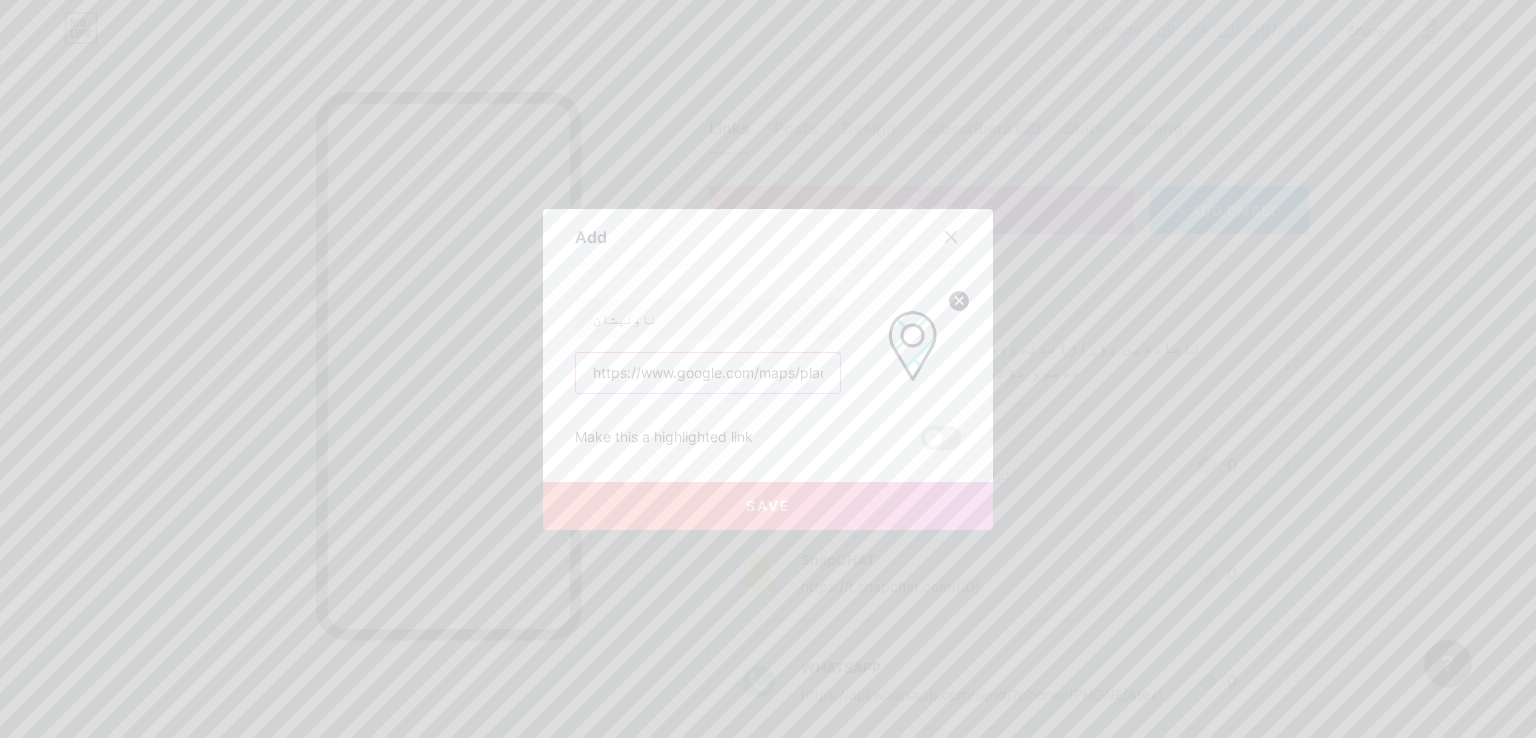 scroll, scrollTop: 0, scrollLeft: 1394, axis: horizontal 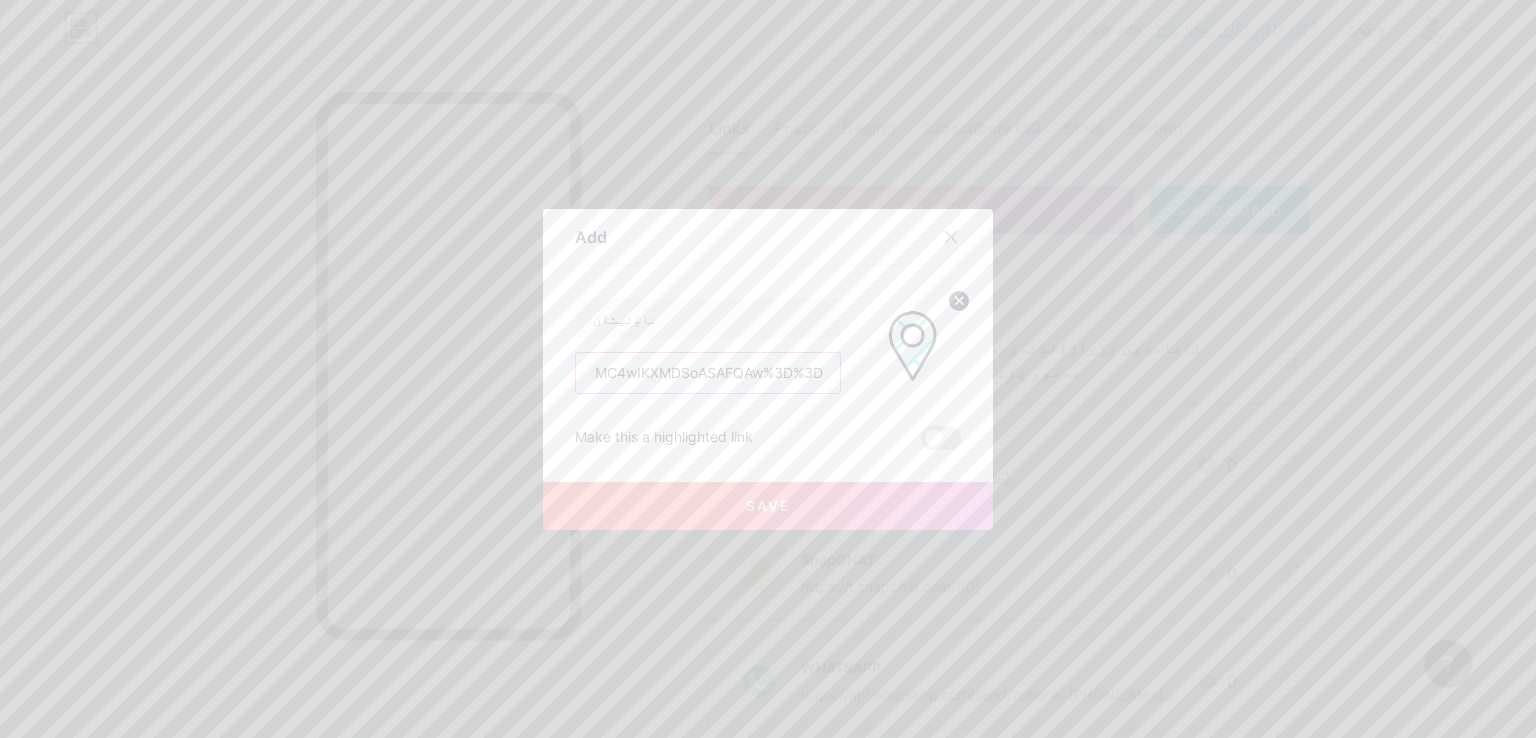 type on "https://www.google.com/maps/place/36%C2%B010'16.6%22N+44%C2%B002'14.2%22E/@36.1712875,44.0347061,17z/data=!3m1!4b1!4m4!3m3!8m2!3d36.1712875!4d44.037281?entry=ttu&g_ep=EgoyMDI1MDczMC4wIKXMDSoASAFQAw%3D%3D" 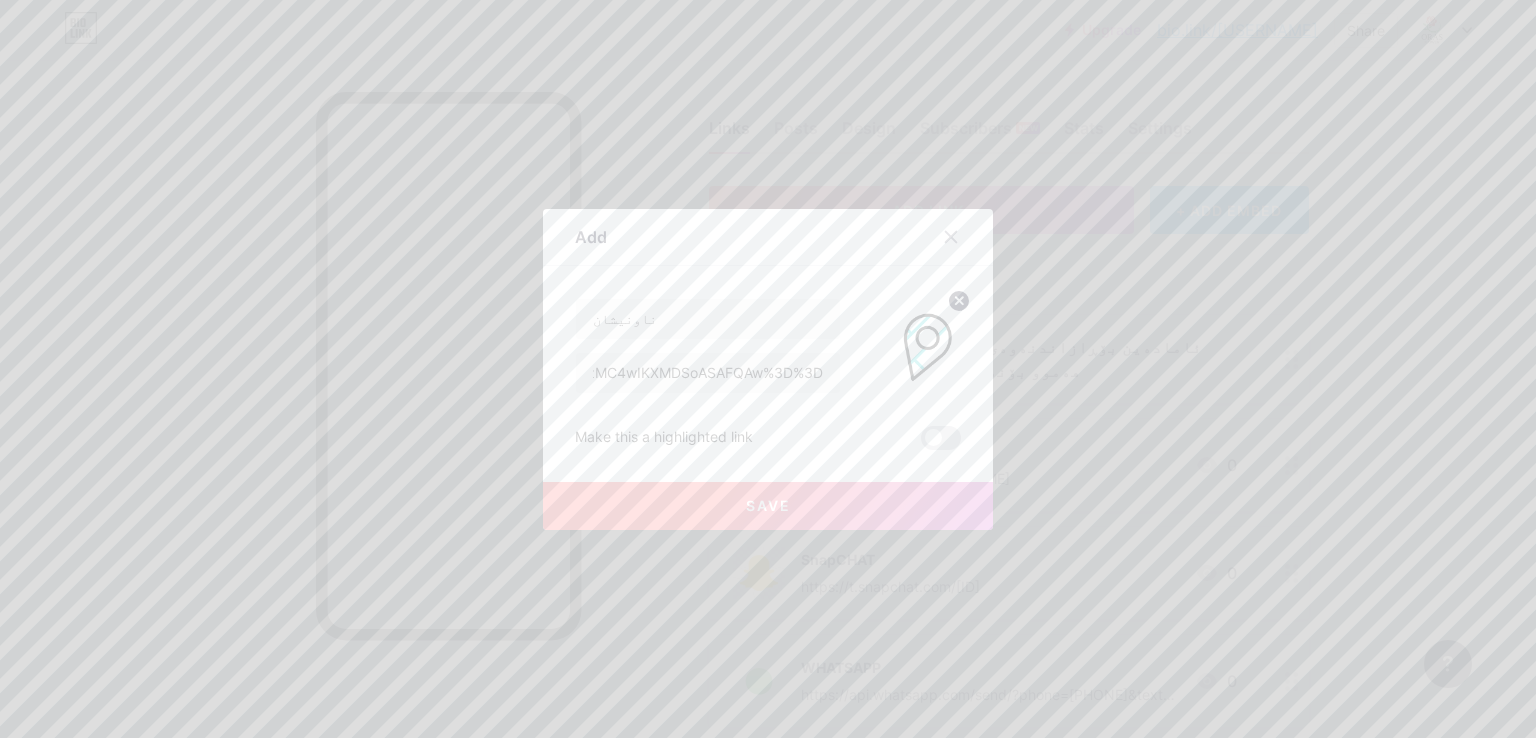 click on "Save" at bounding box center (768, 506) 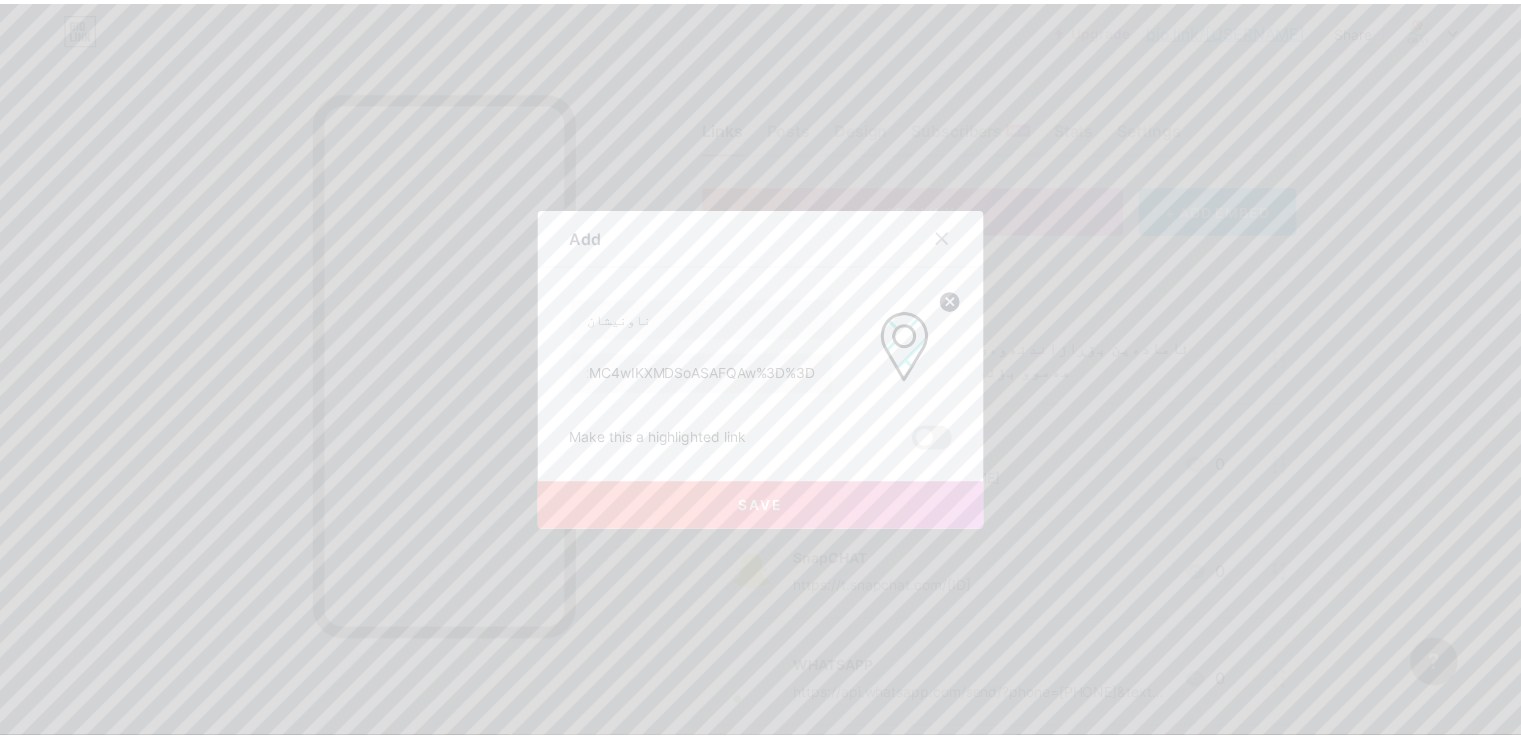 scroll, scrollTop: 0, scrollLeft: 0, axis: both 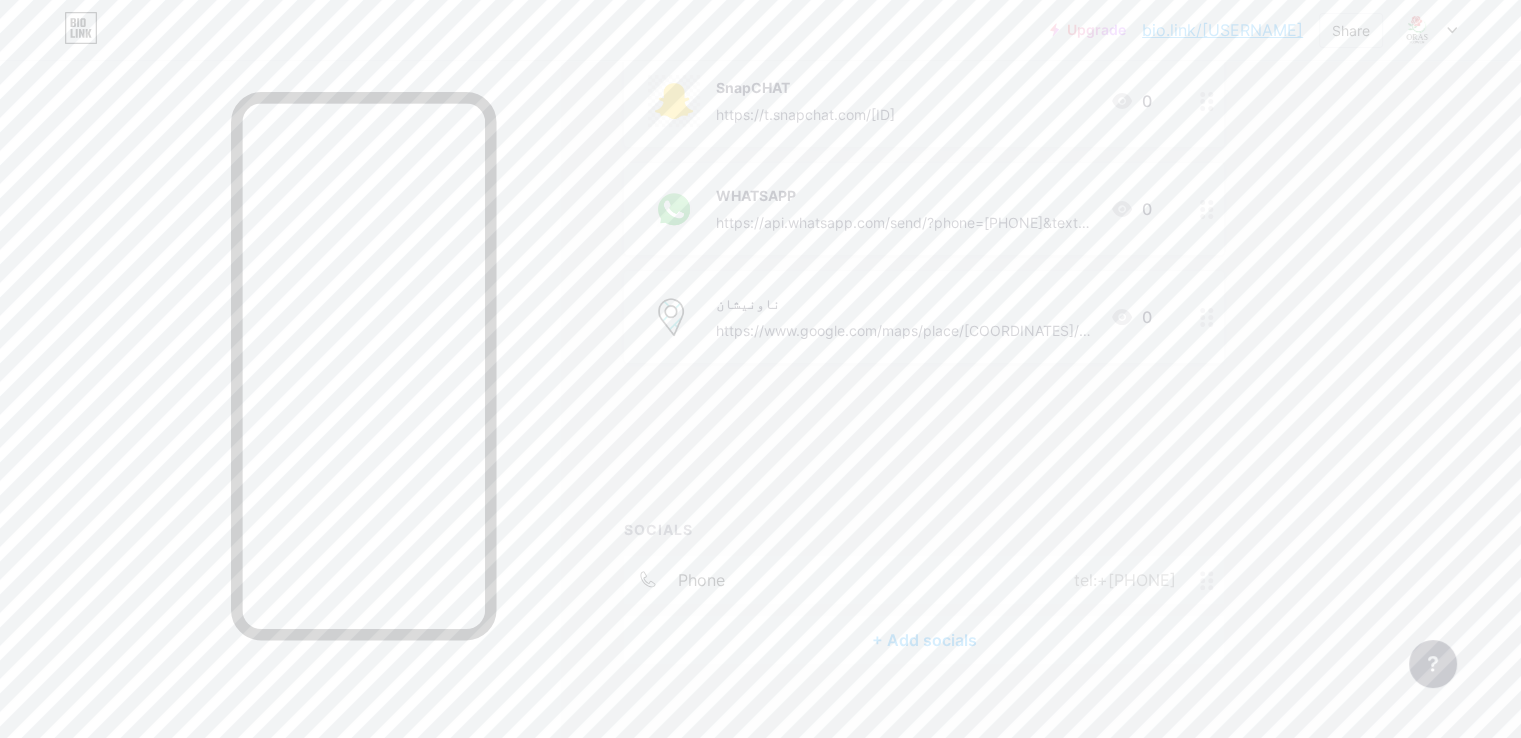 type 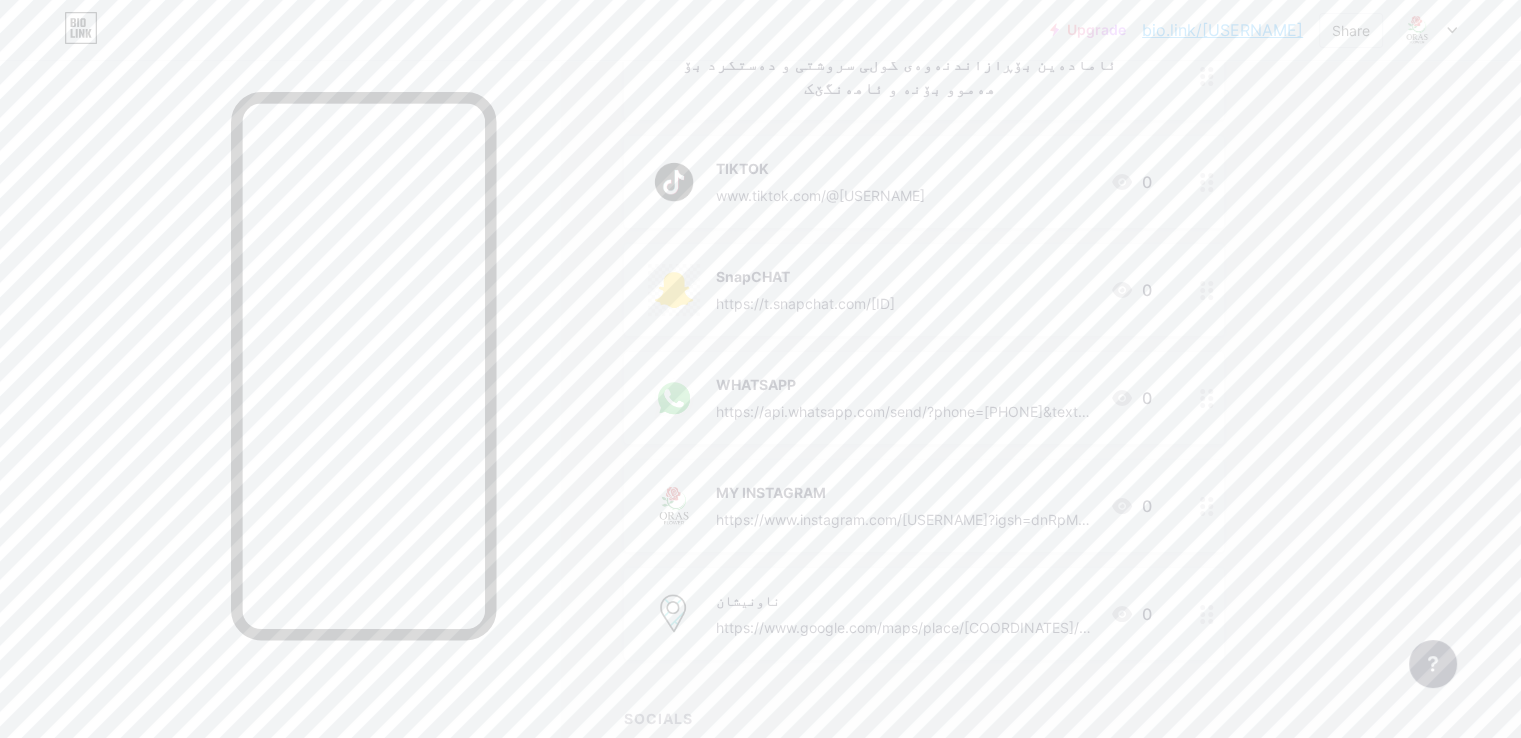 scroll, scrollTop: 0, scrollLeft: 0, axis: both 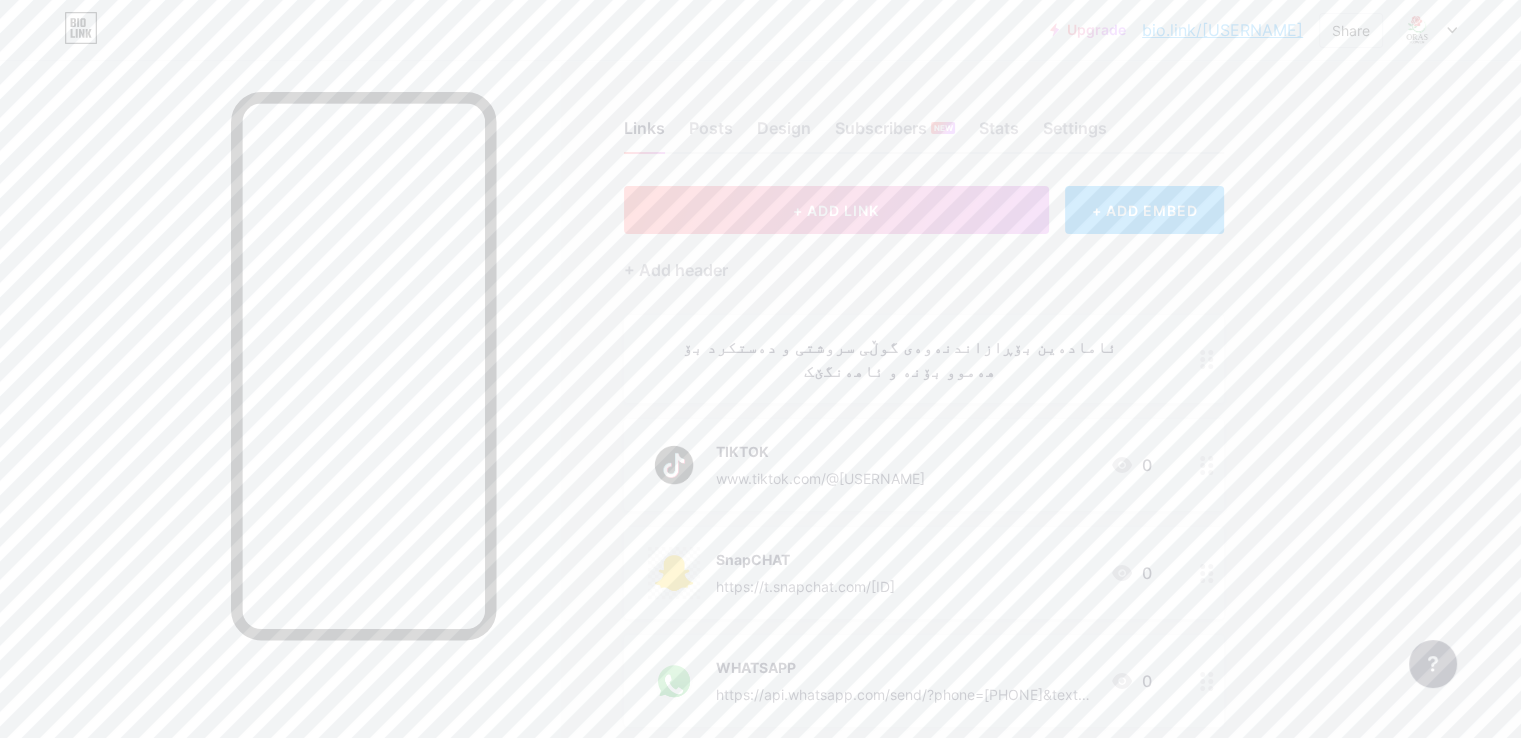 click on "Links
Posts
Design
Subscribers
NEW
Stats
Settings       + ADD LINK     + ADD EMBED
+ Add header
ئامادەین  بۆڕازاندنەوەی گوڵی سروشتی و دەستکرد بۆ هەموو بۆنە و ئاهەنگێک
TIKTOK
www.tiktok.com/@oras_flower
0
SnapCHAT
https://t.snapchat.com/793hnOMC
0
WHATSAPP
https://api.whatsapp.com/send/?phone=7500088182&text&type=phone_number&app_absent=0
0
MY INSTAGRAM
https://www.instagram.com/oras_flower?igsh=dnRpMm12dzBpenc5&utm_source=qr
0
ناونیشان
0" at bounding box center [654, 648] 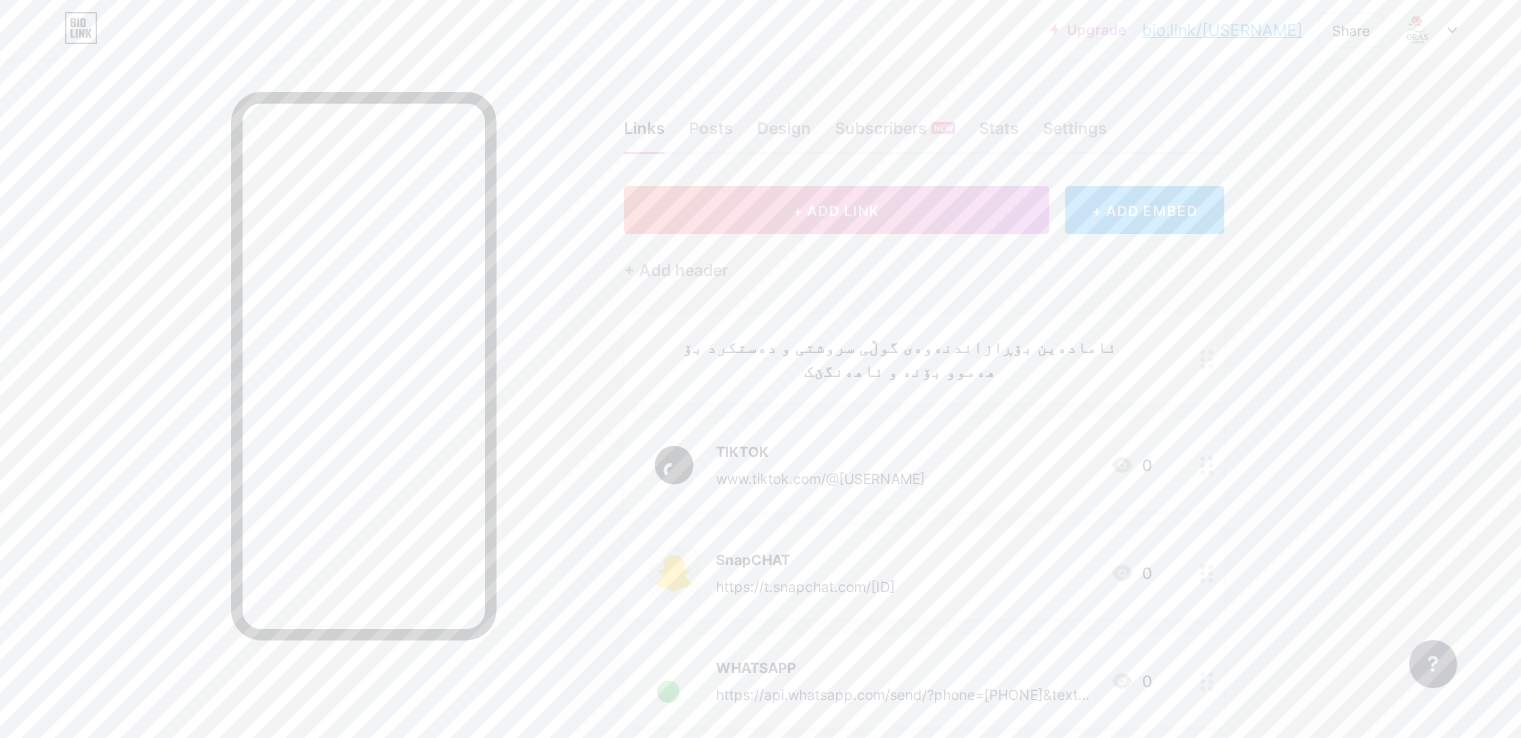 click at bounding box center [280, 429] 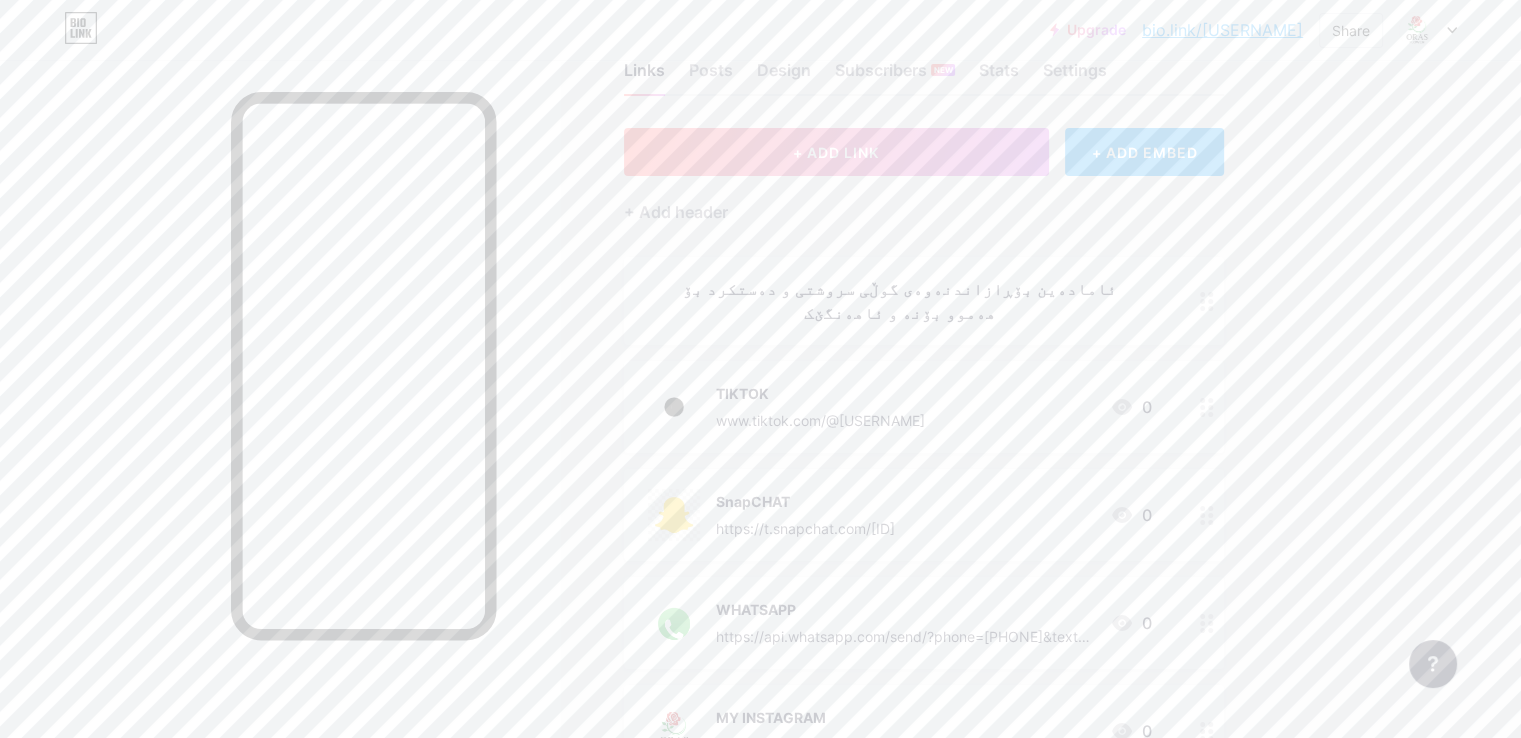 scroll, scrollTop: 472, scrollLeft: 0, axis: vertical 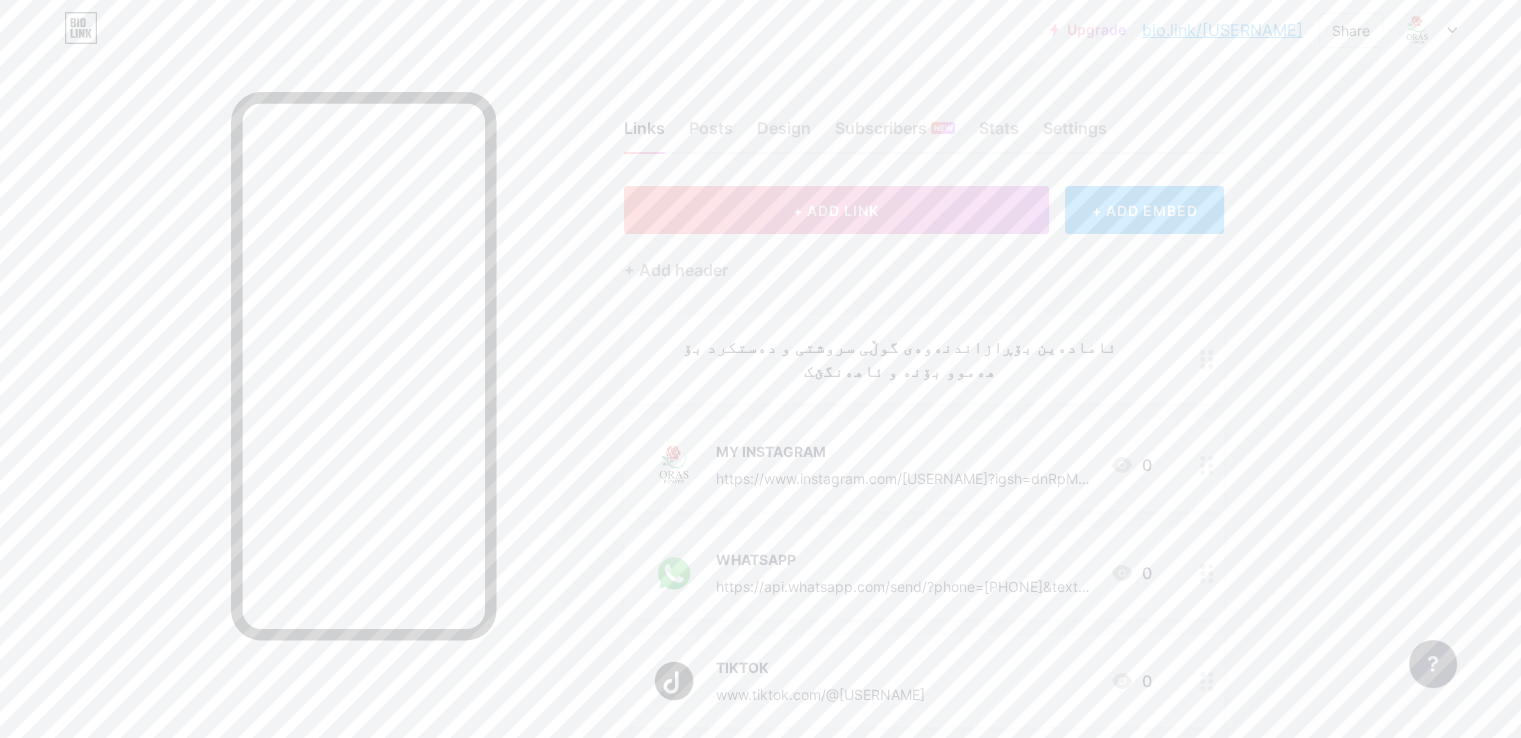 click 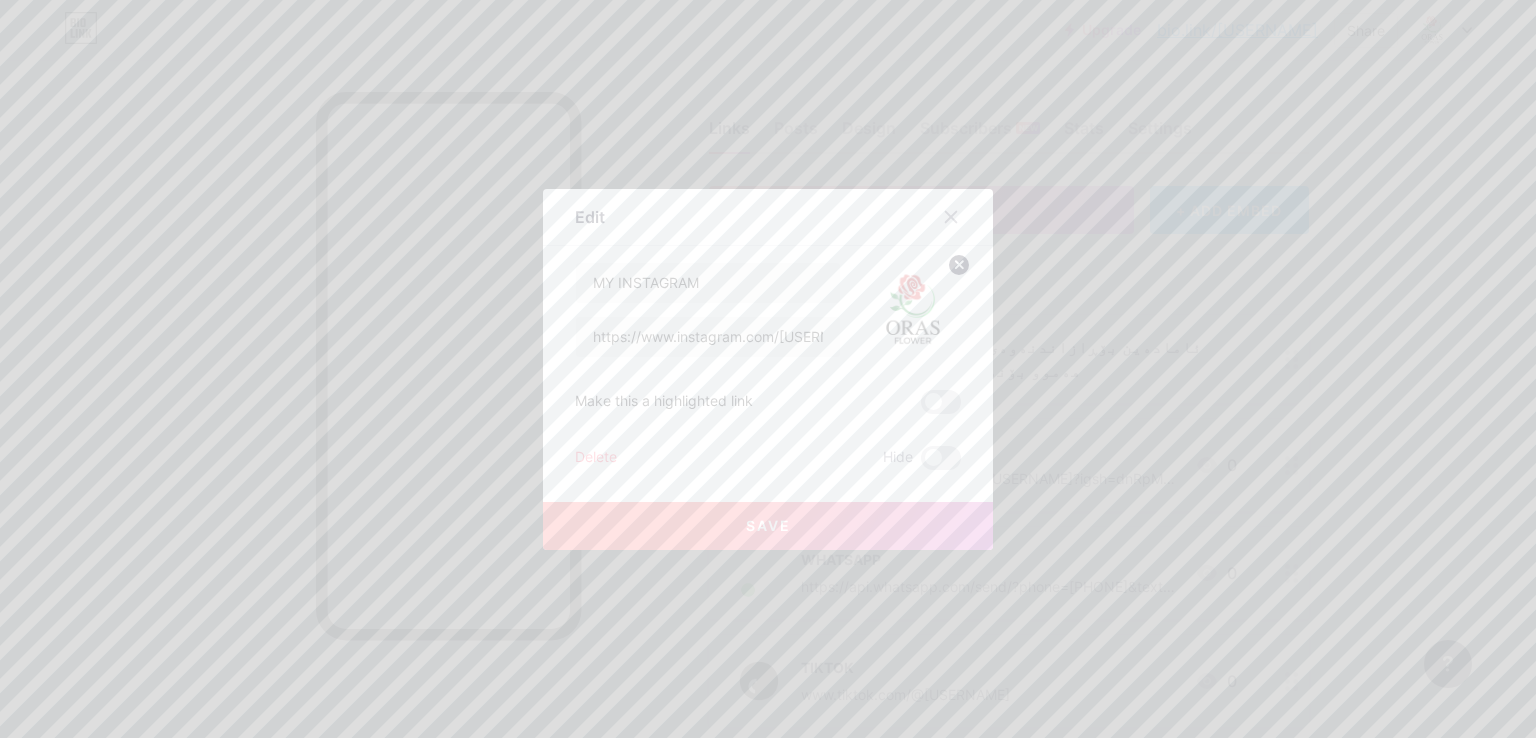 click 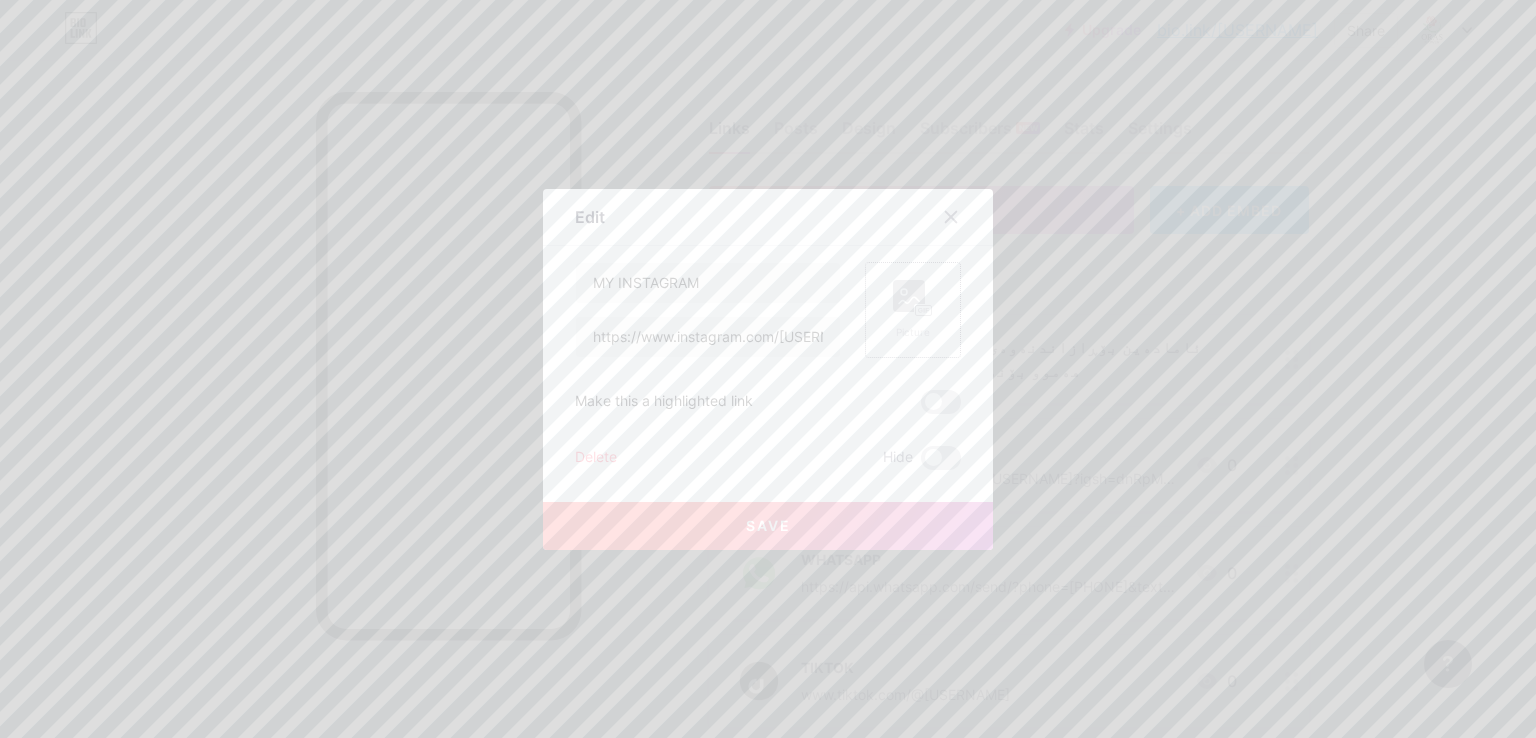 click 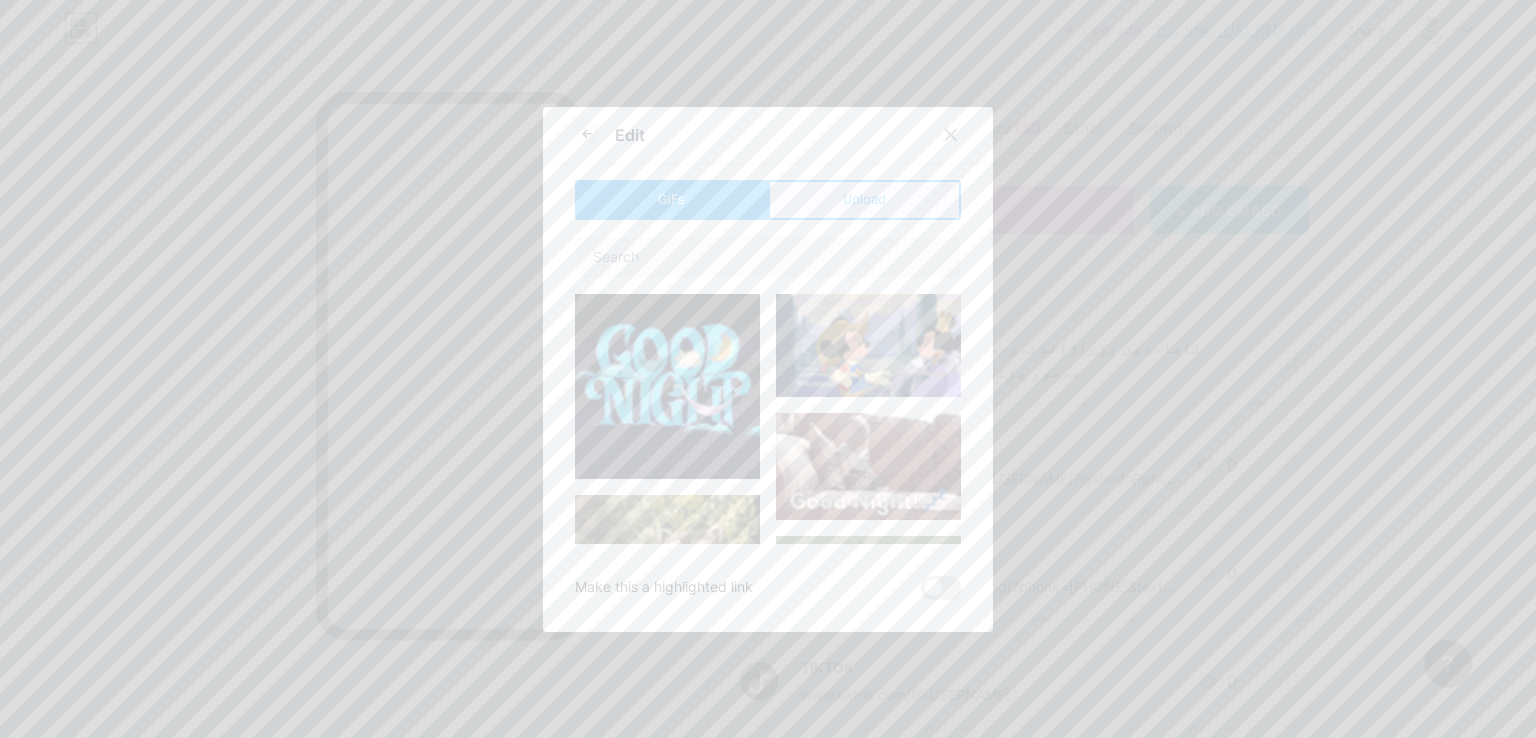 click on "Upload" at bounding box center [864, 200] 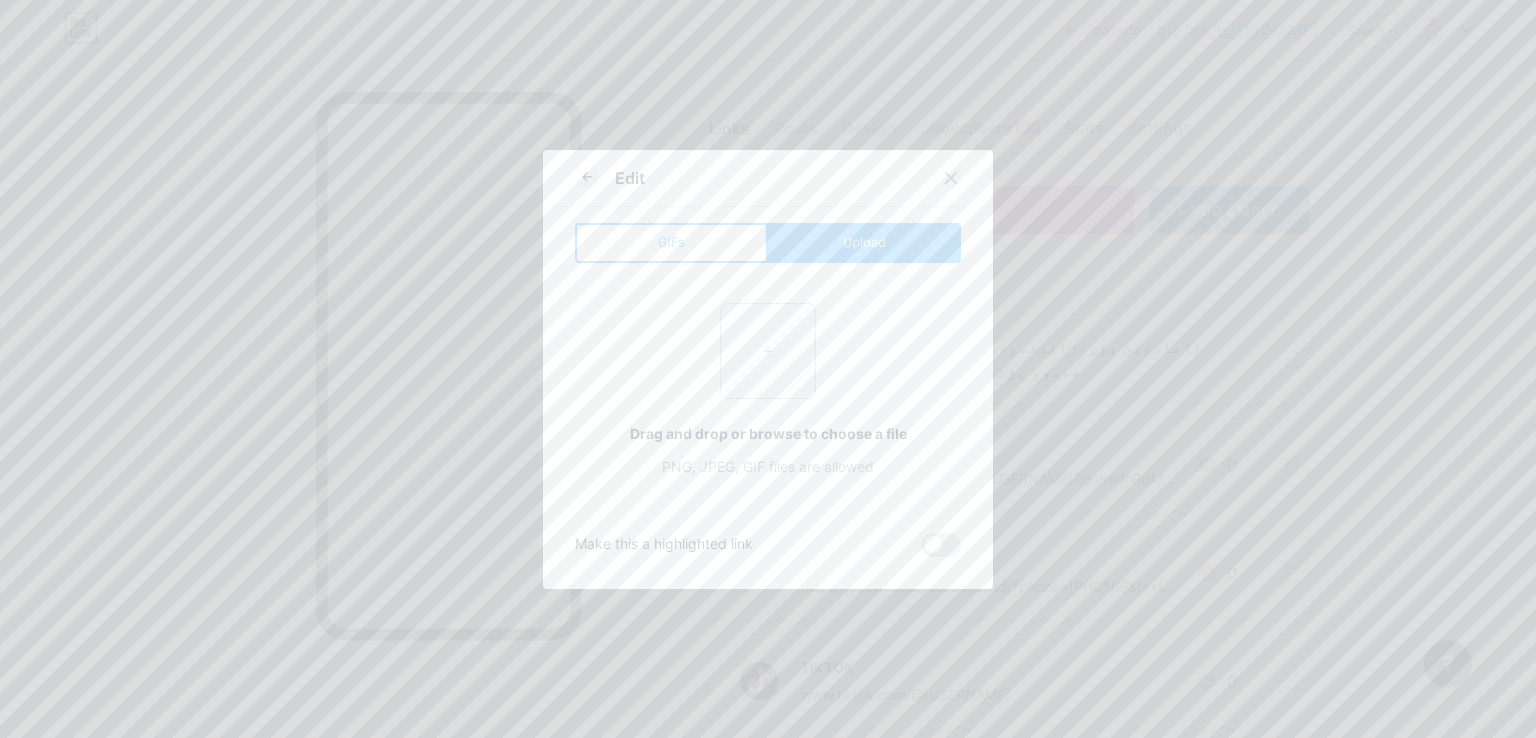 click at bounding box center [768, 351] 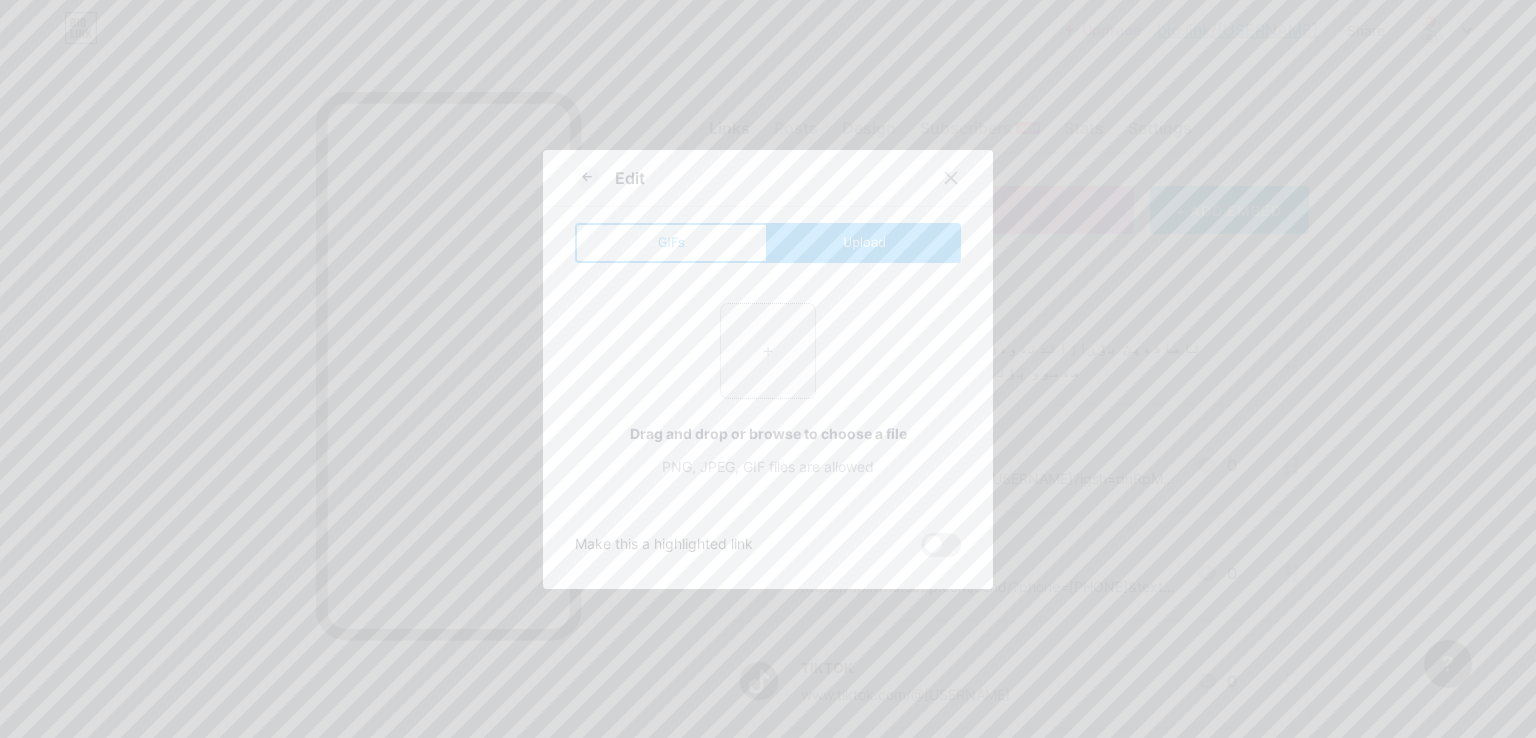 type on "C:\fakepath\araslot-instagram.gif" 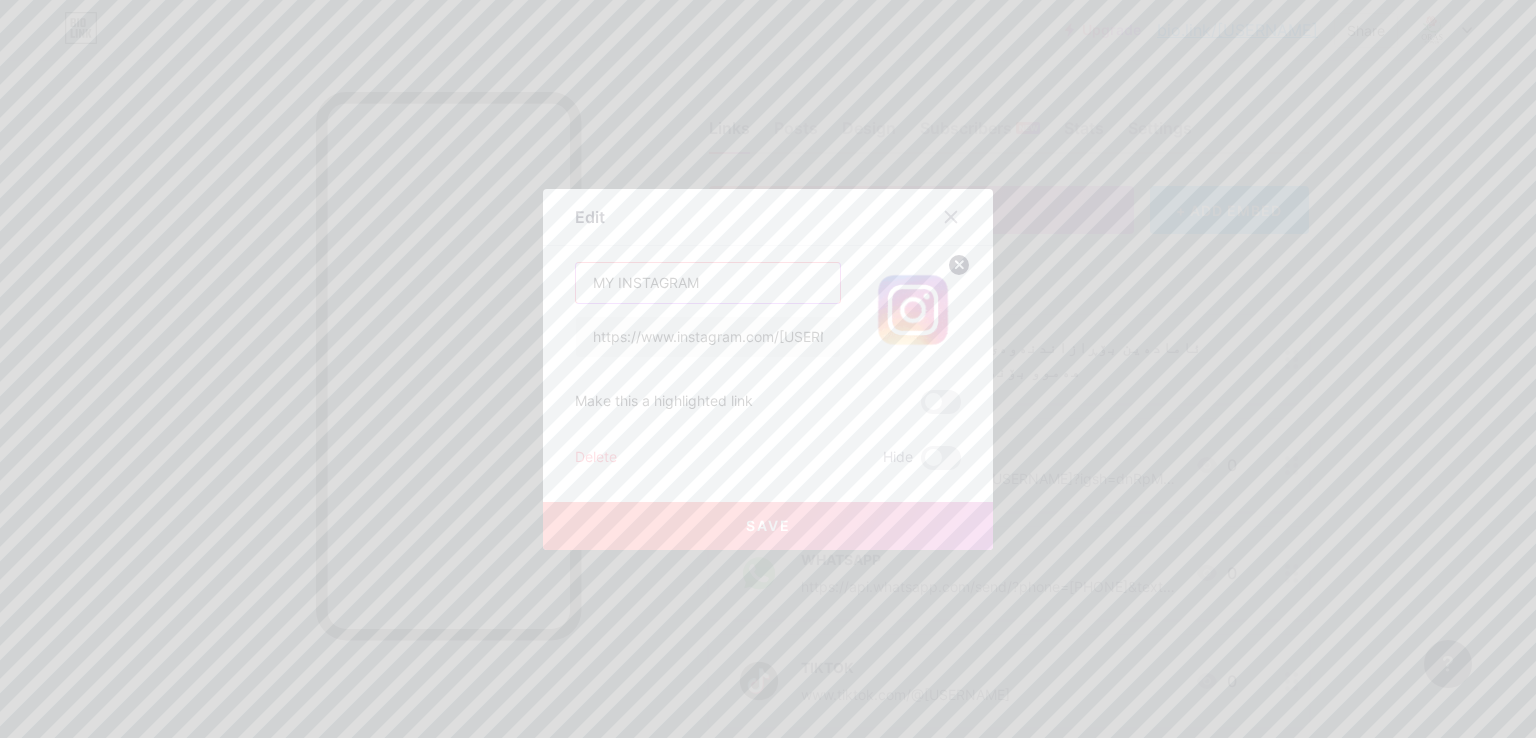 click on "MY INSTAGRAM" at bounding box center [708, 283] 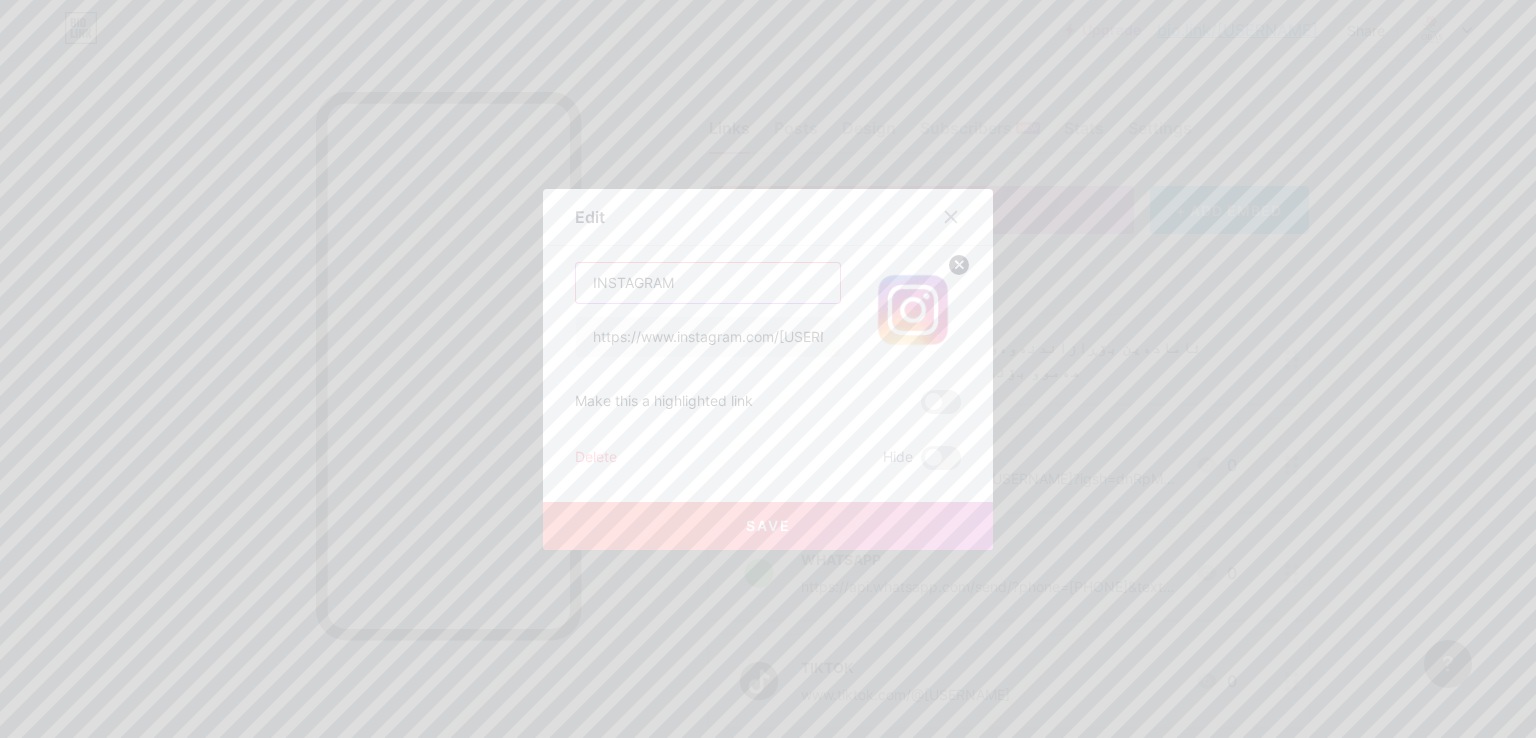 type on "INSTAGRAM" 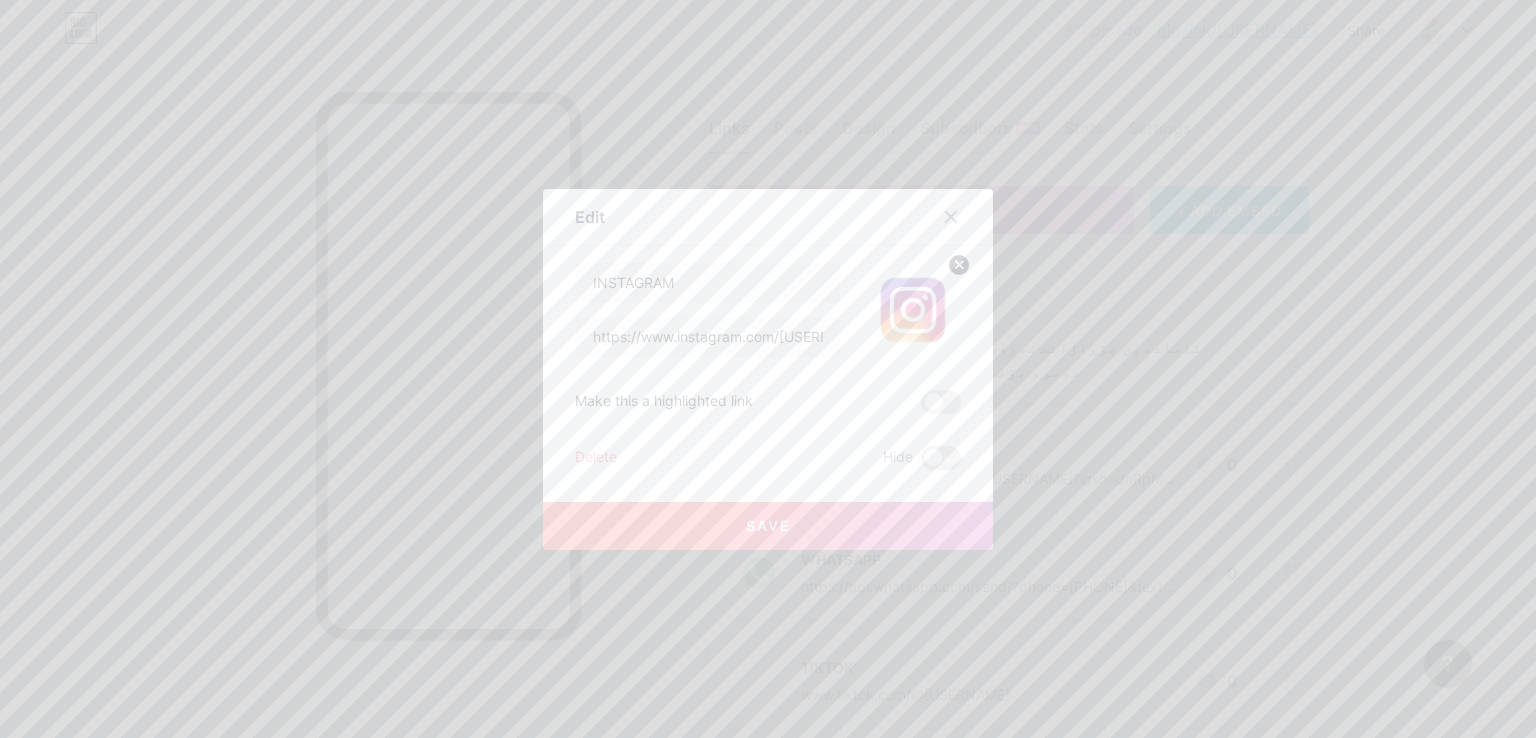 click on "Save" at bounding box center [768, 526] 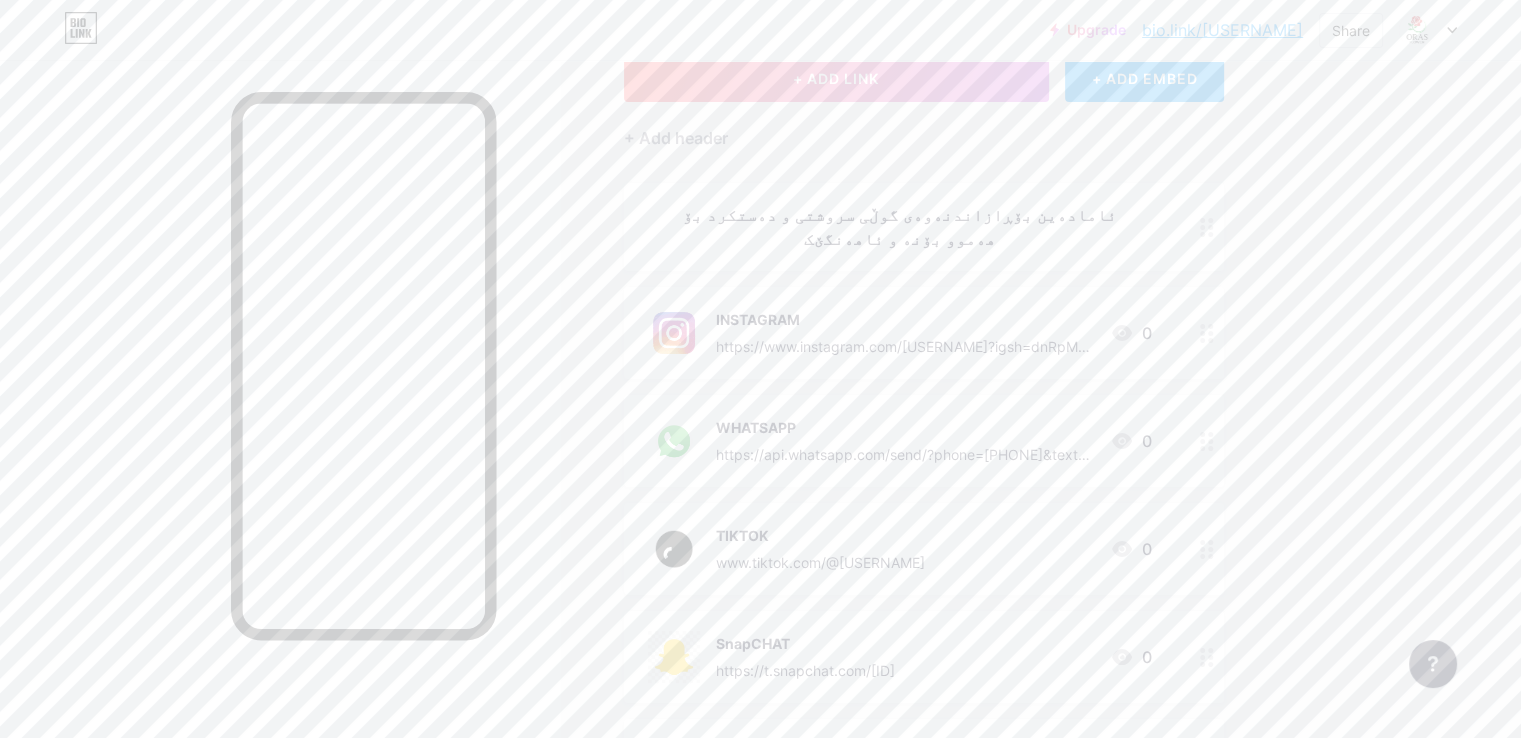 scroll, scrollTop: 133, scrollLeft: 0, axis: vertical 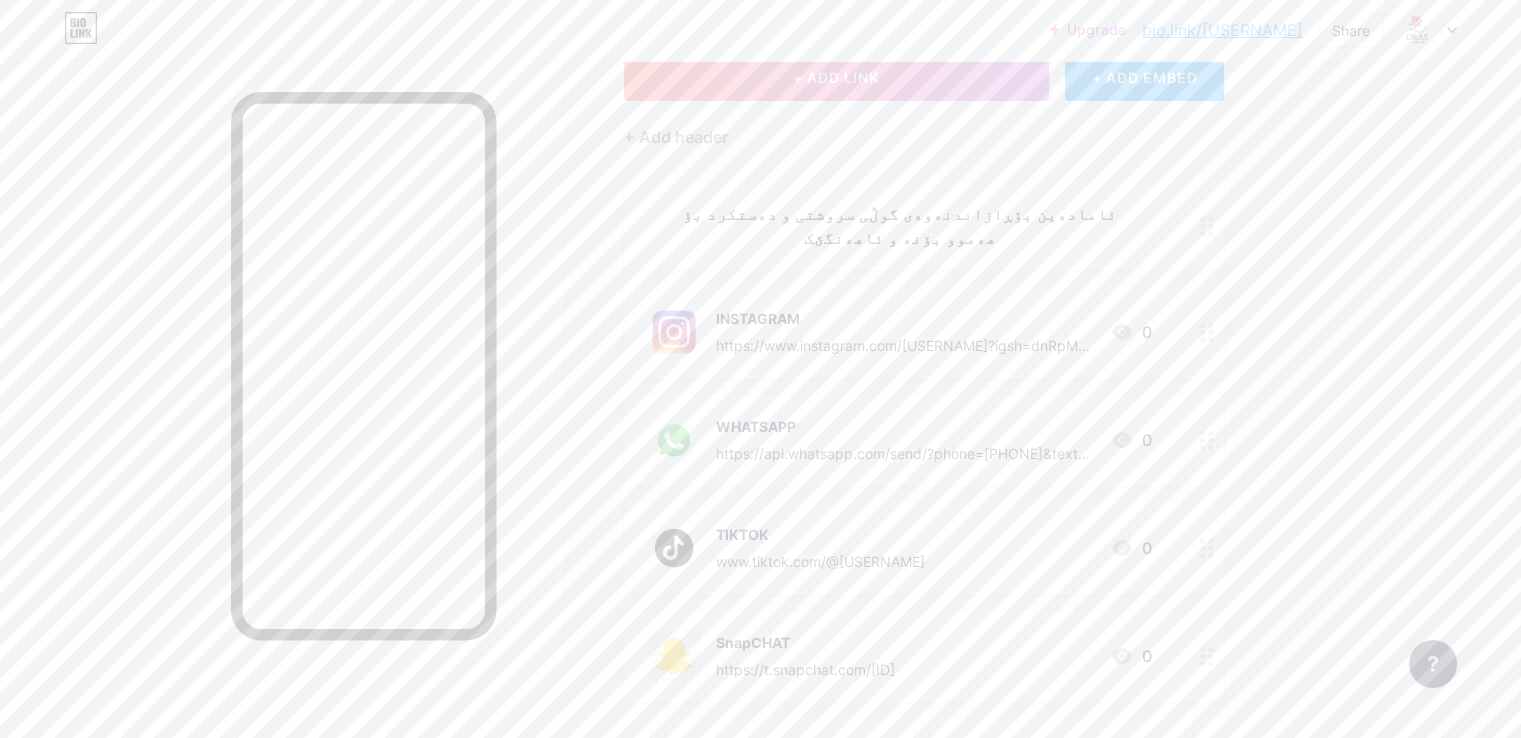 drag, startPoint x: 661, startPoint y: 324, endPoint x: 508, endPoint y: 667, distance: 375.5769 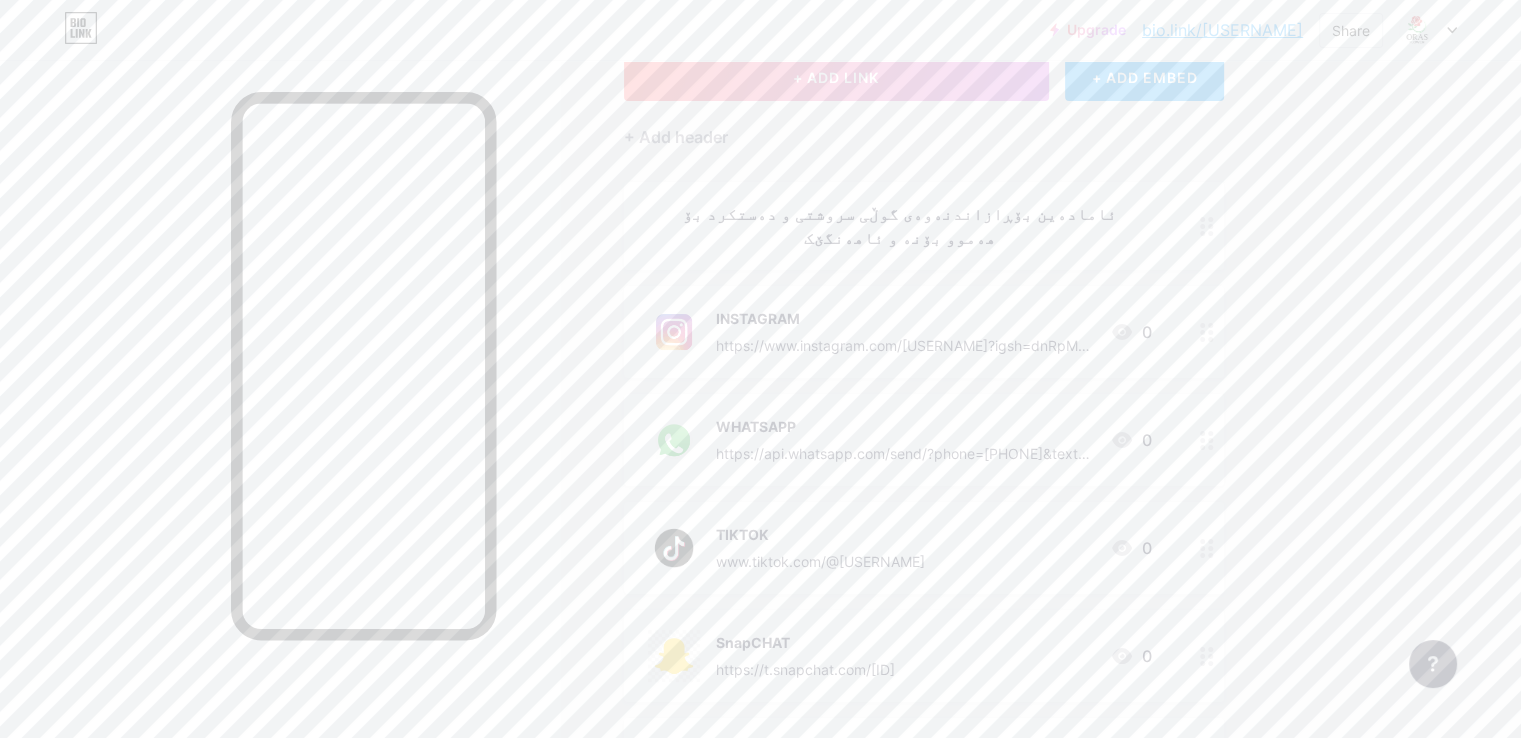 click at bounding box center [363, 445] 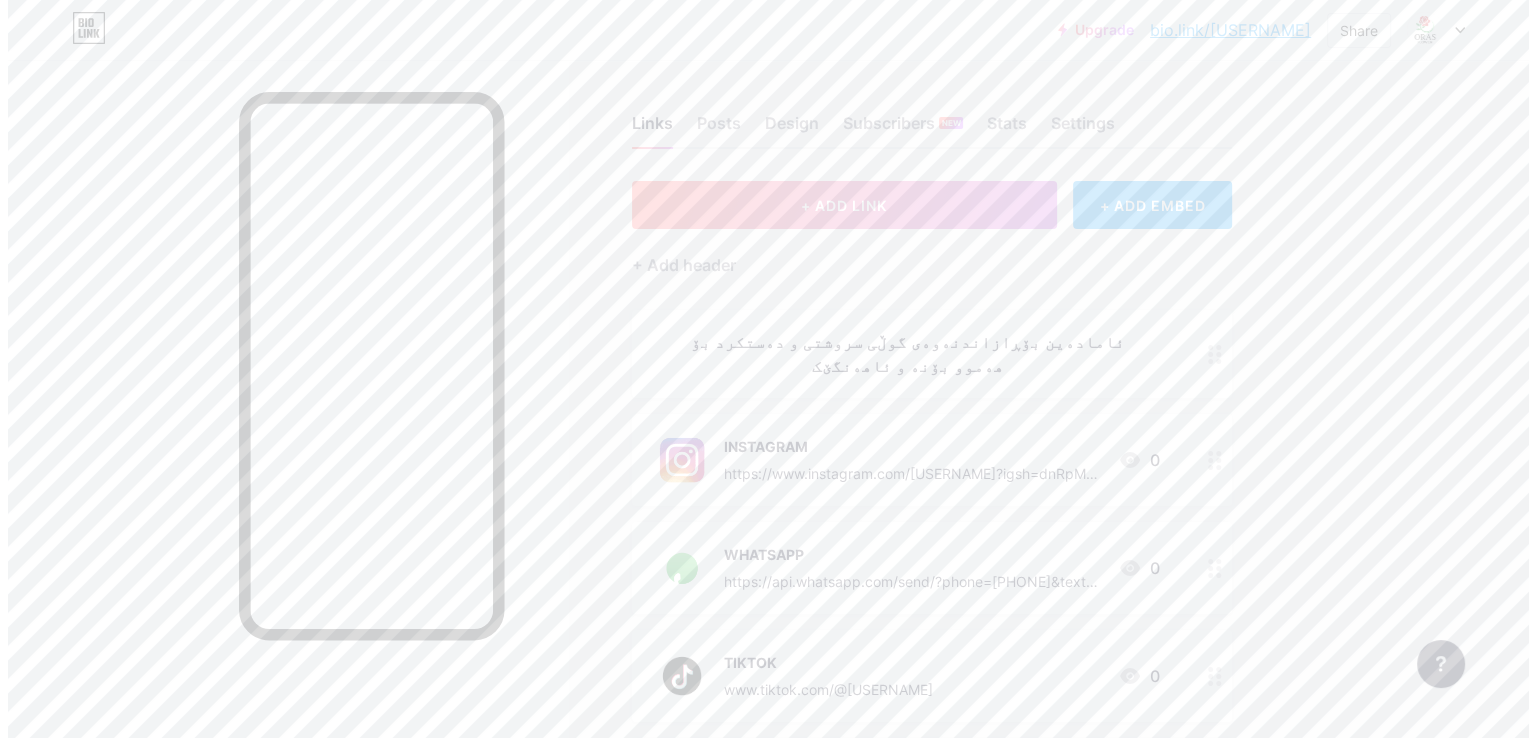 scroll, scrollTop: 0, scrollLeft: 0, axis: both 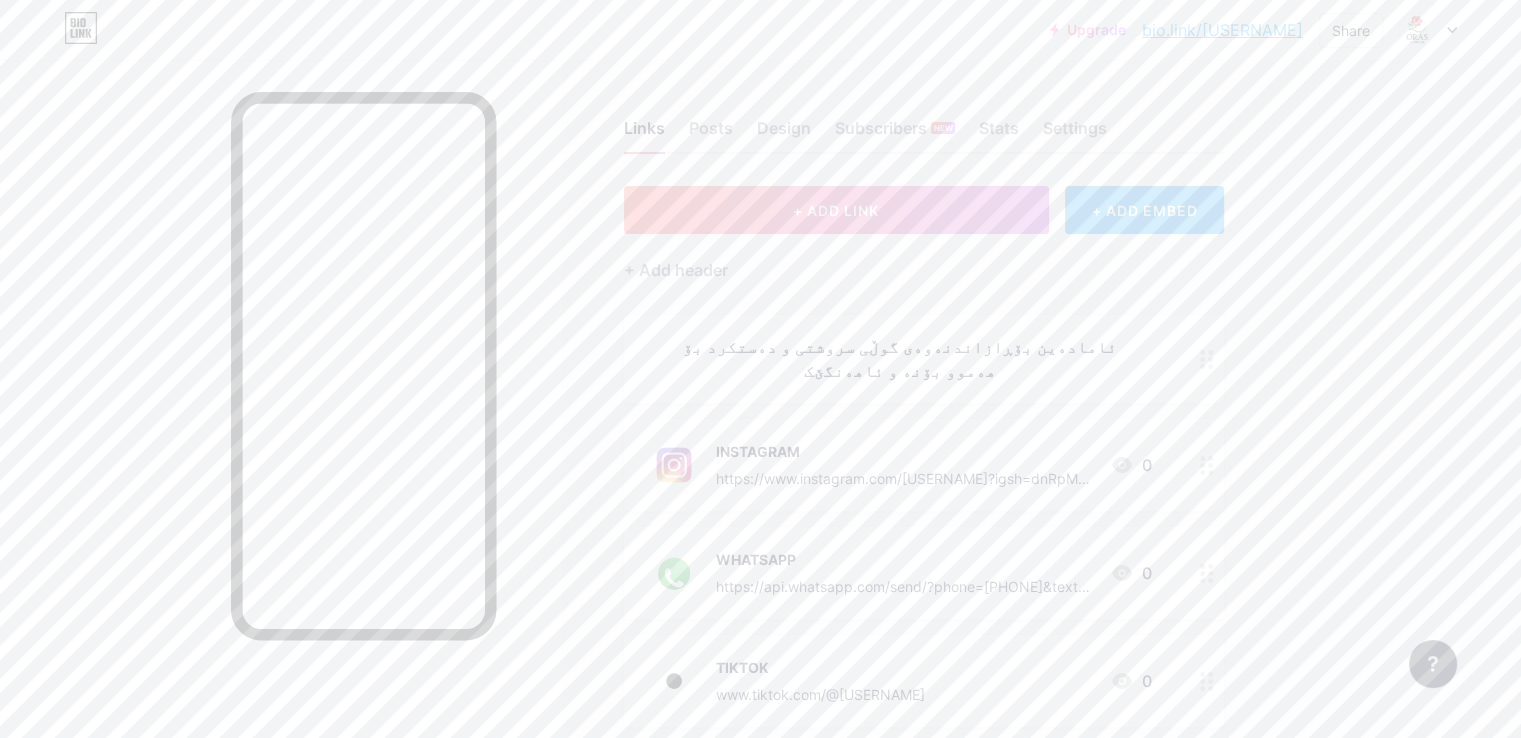 click on "+ ADD EMBED" at bounding box center (1144, 210) 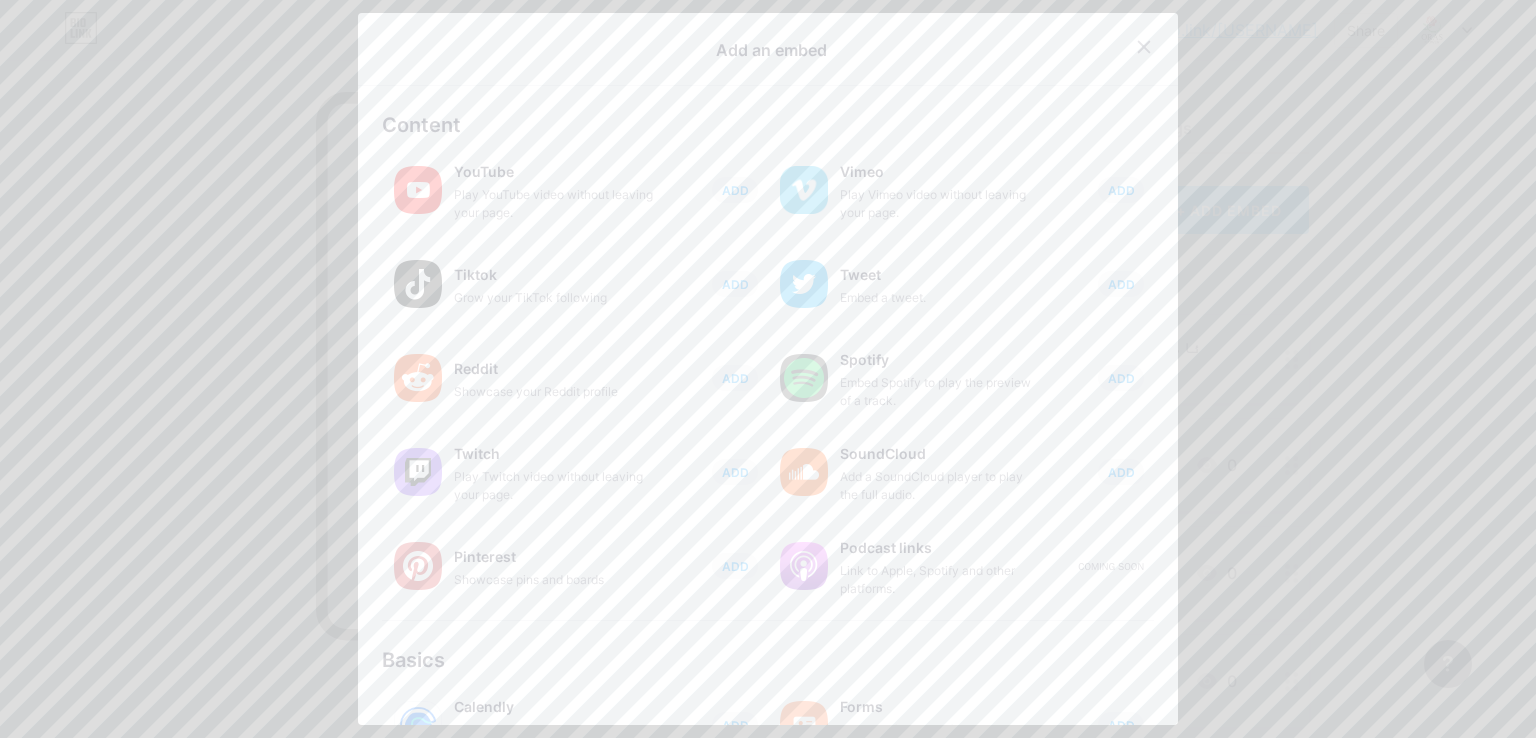 click at bounding box center [768, 369] 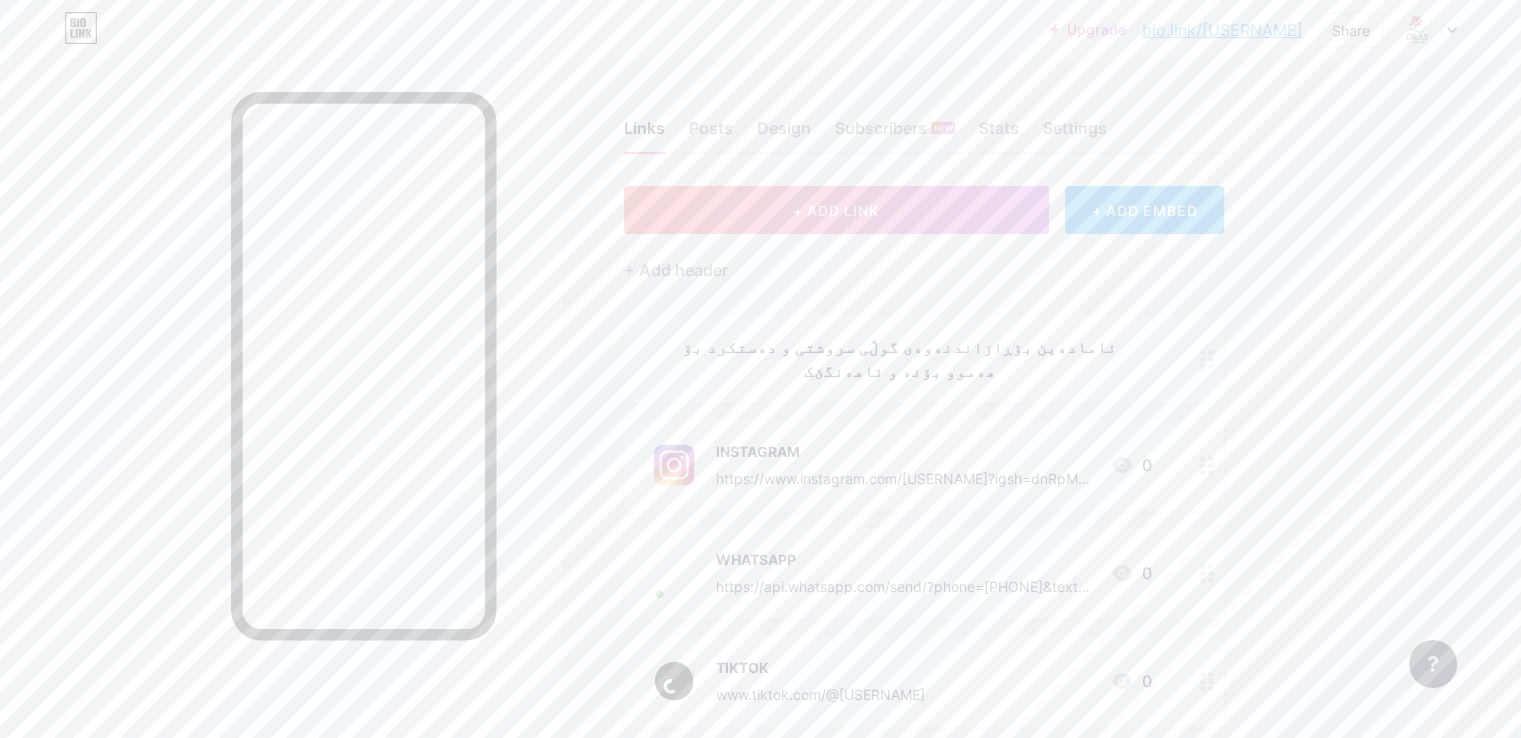 click on "+ ADD EMBED" at bounding box center [1144, 210] 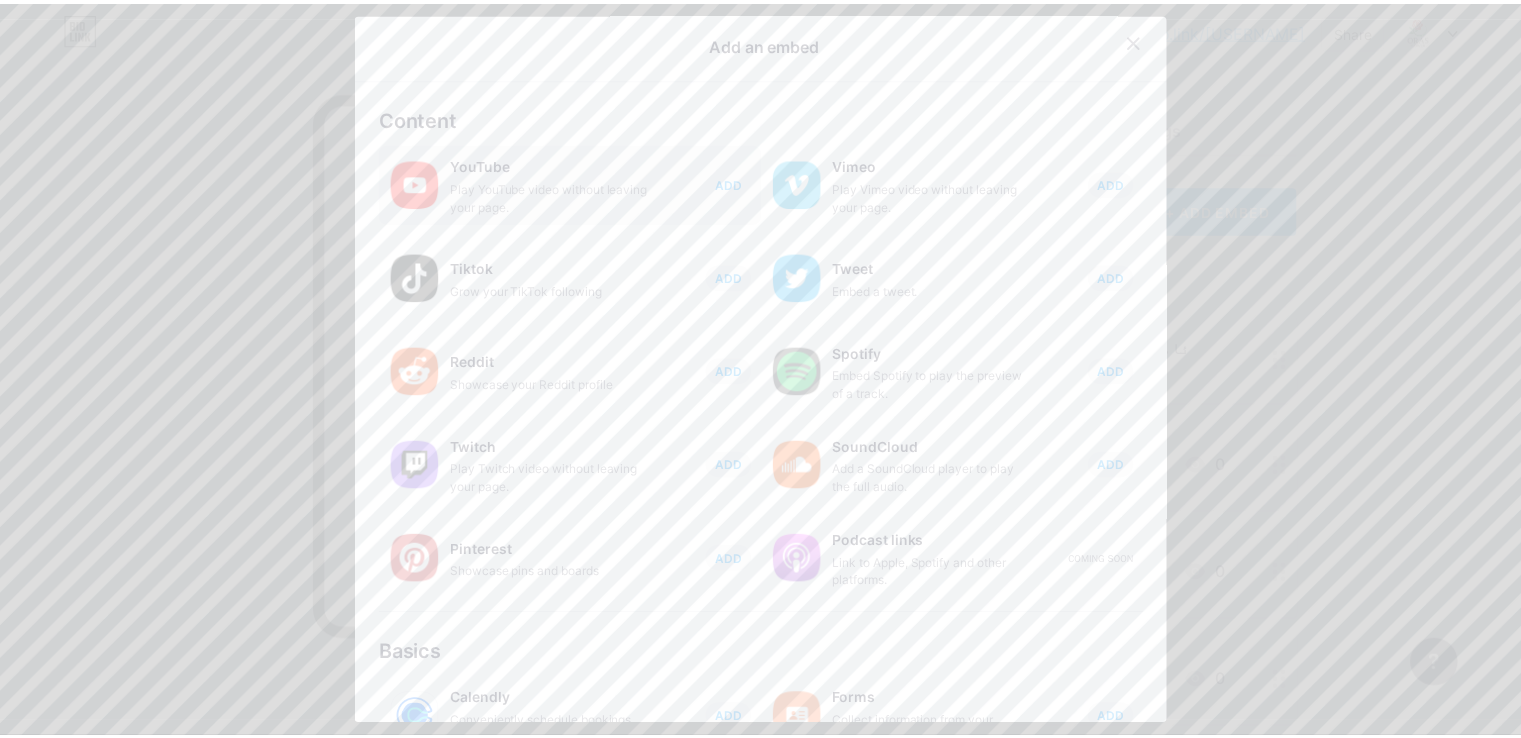 scroll, scrollTop: 0, scrollLeft: 0, axis: both 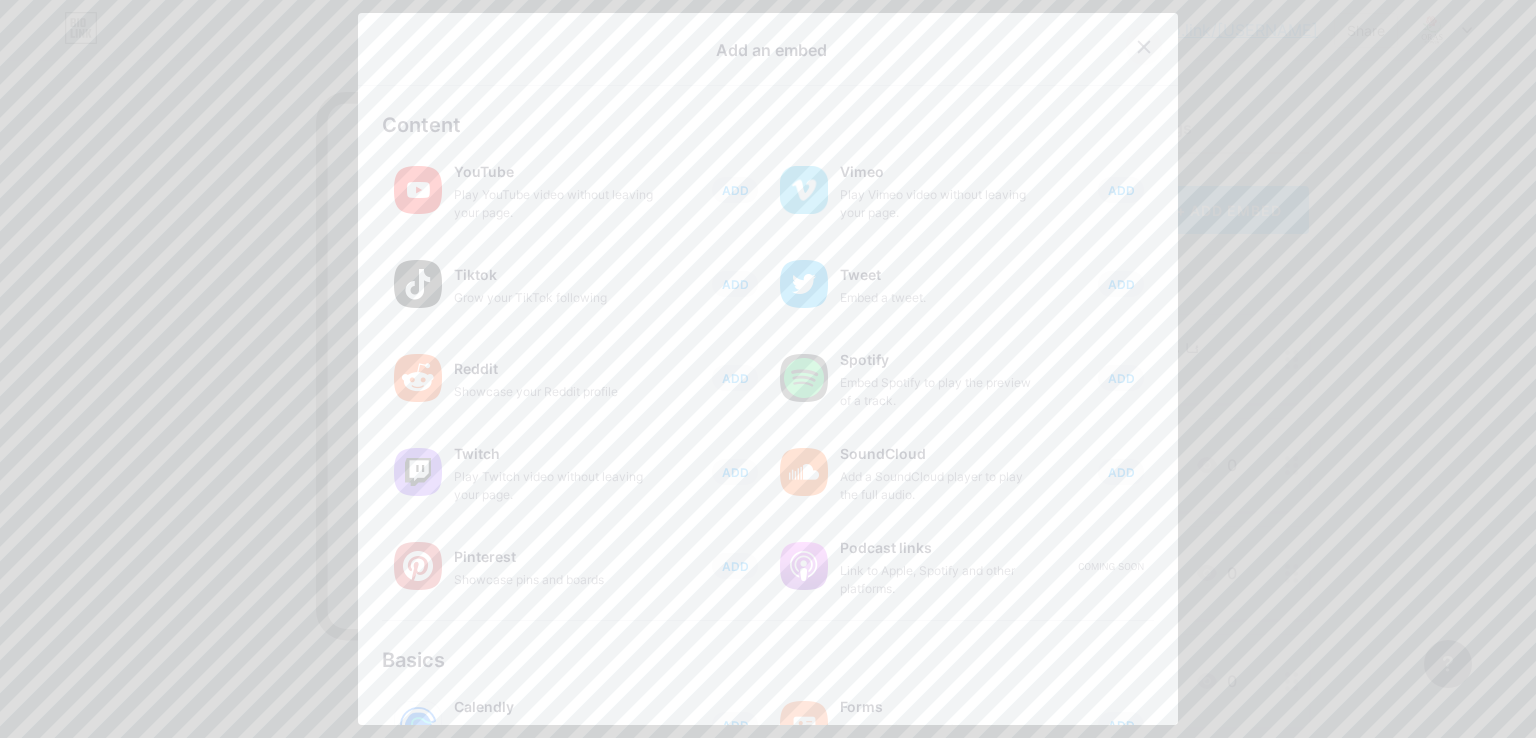 click 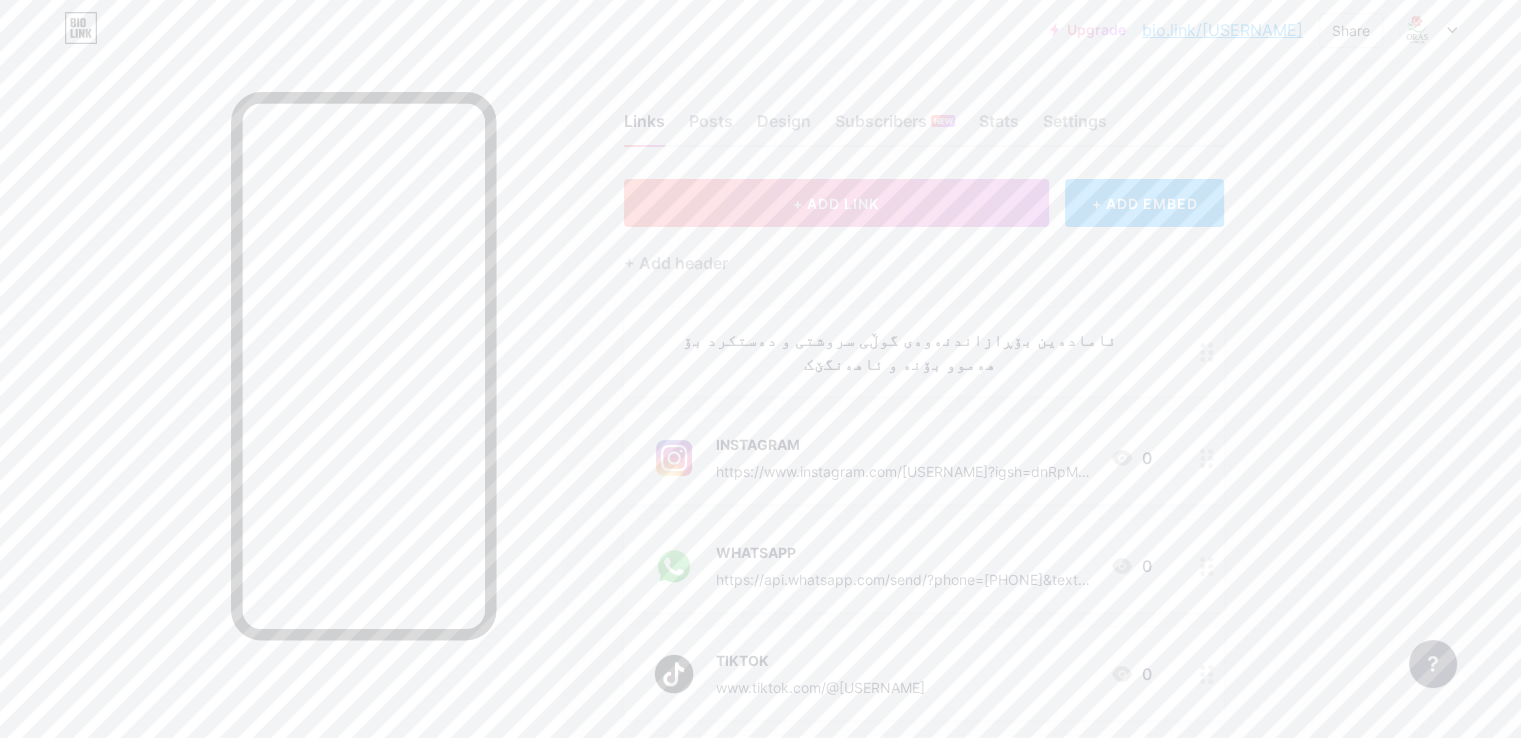 scroll, scrollTop: 0, scrollLeft: 0, axis: both 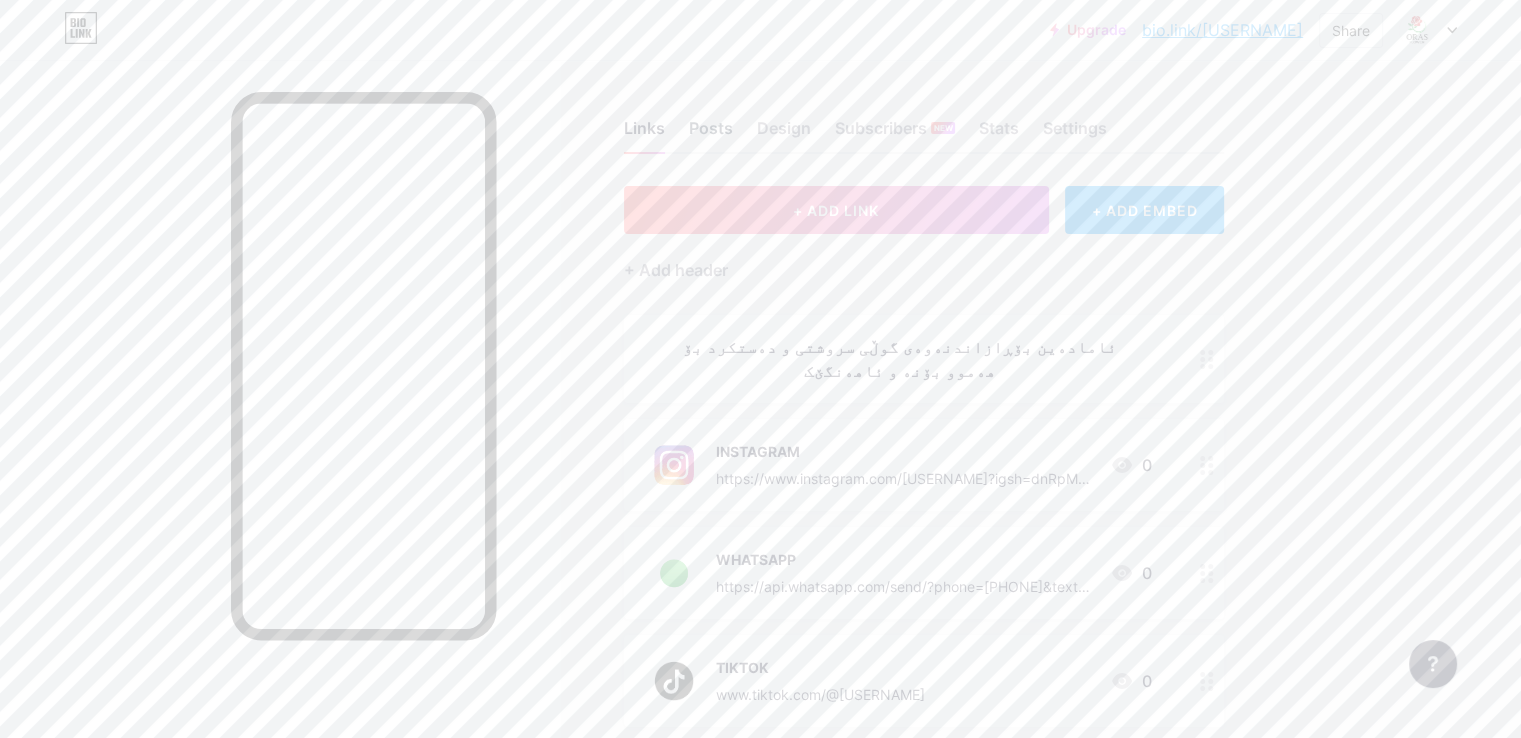 click on "Posts" at bounding box center (711, 134) 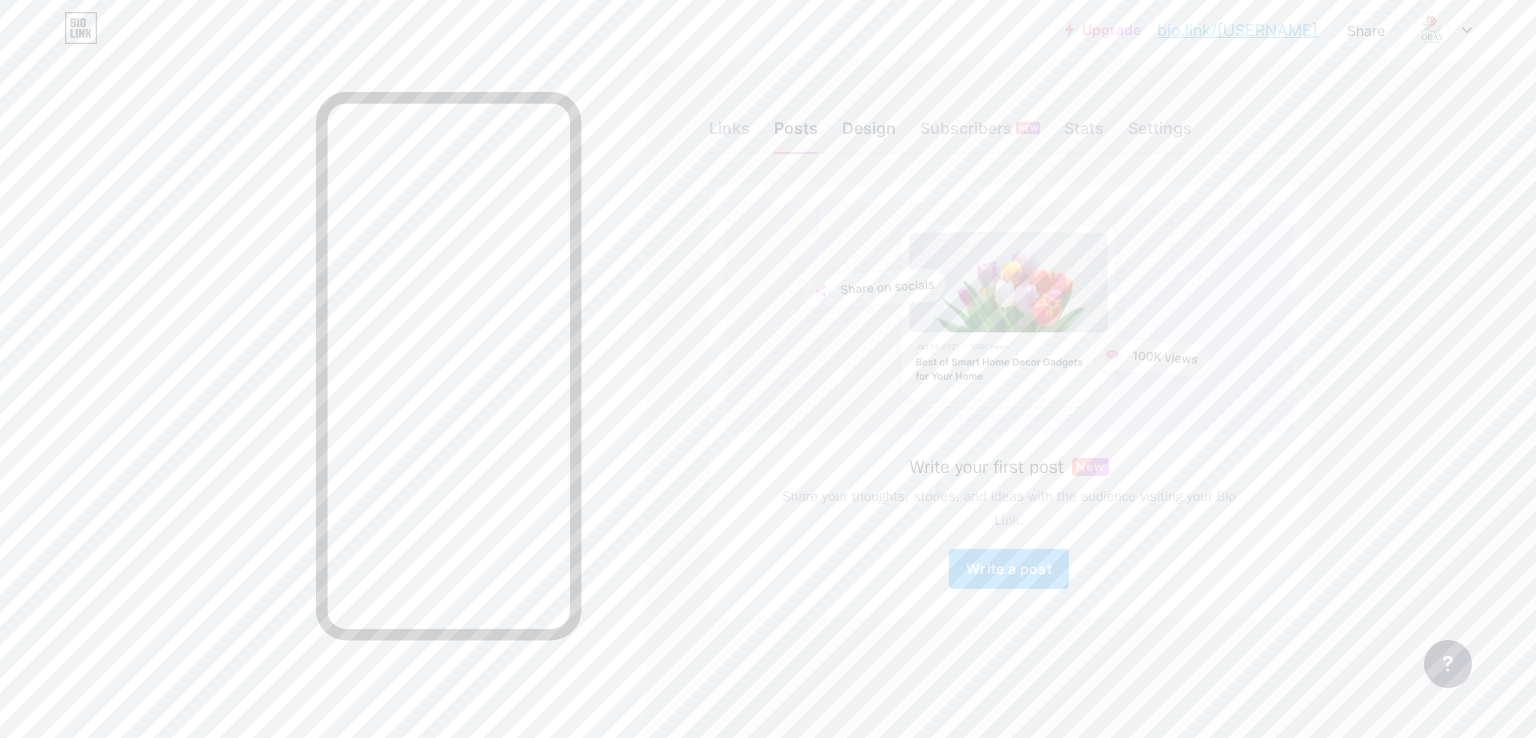 click on "Design" at bounding box center [869, 134] 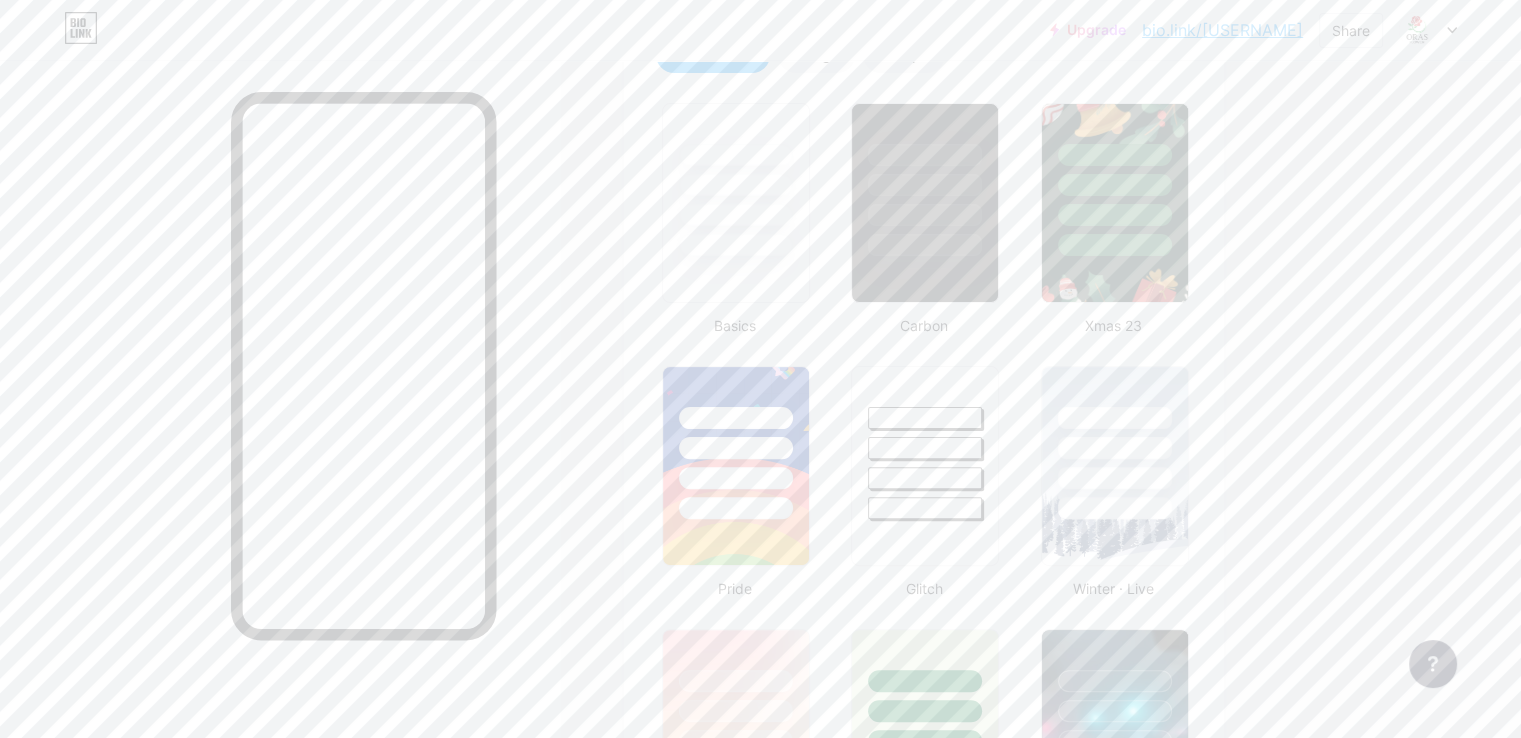type on "#6f2020" 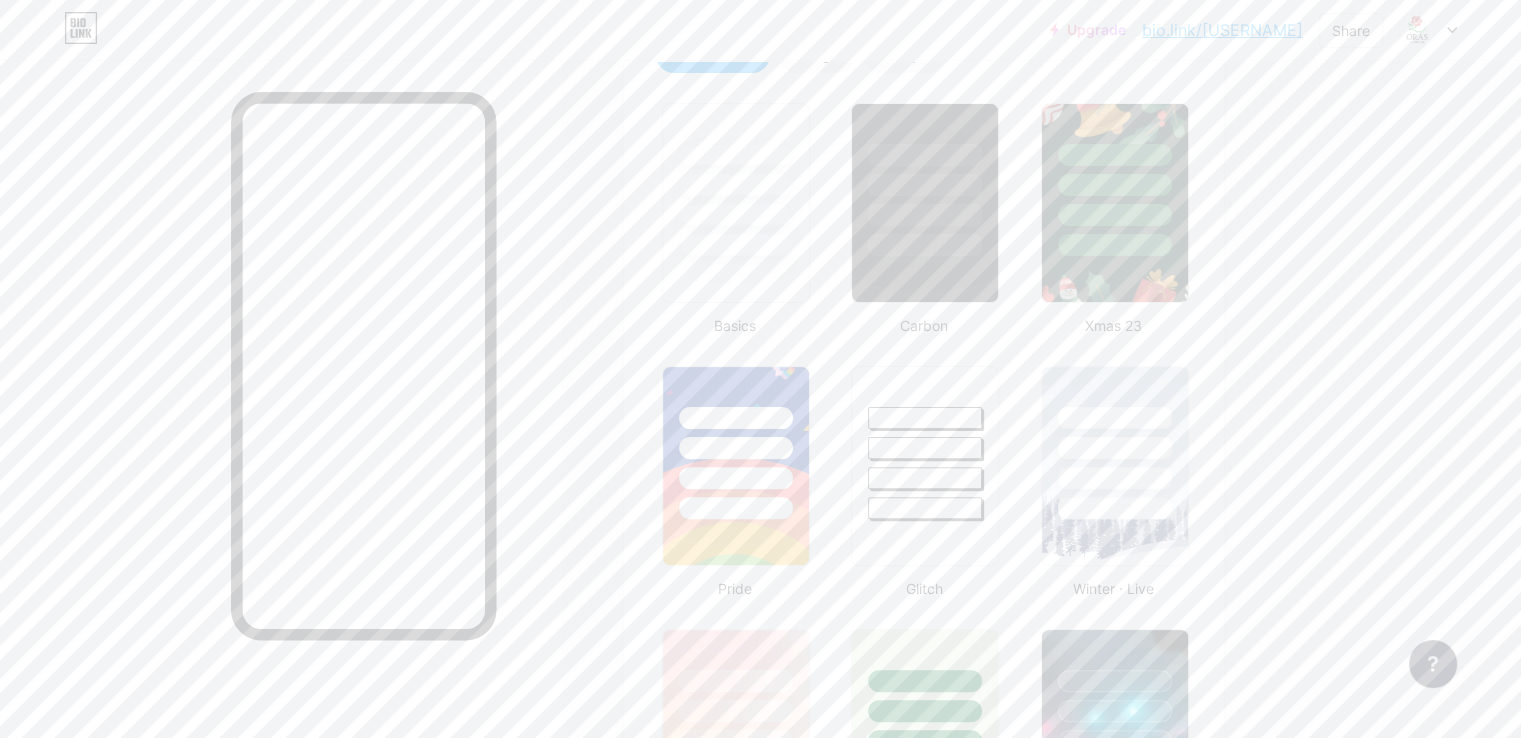 type on "#ffffff" 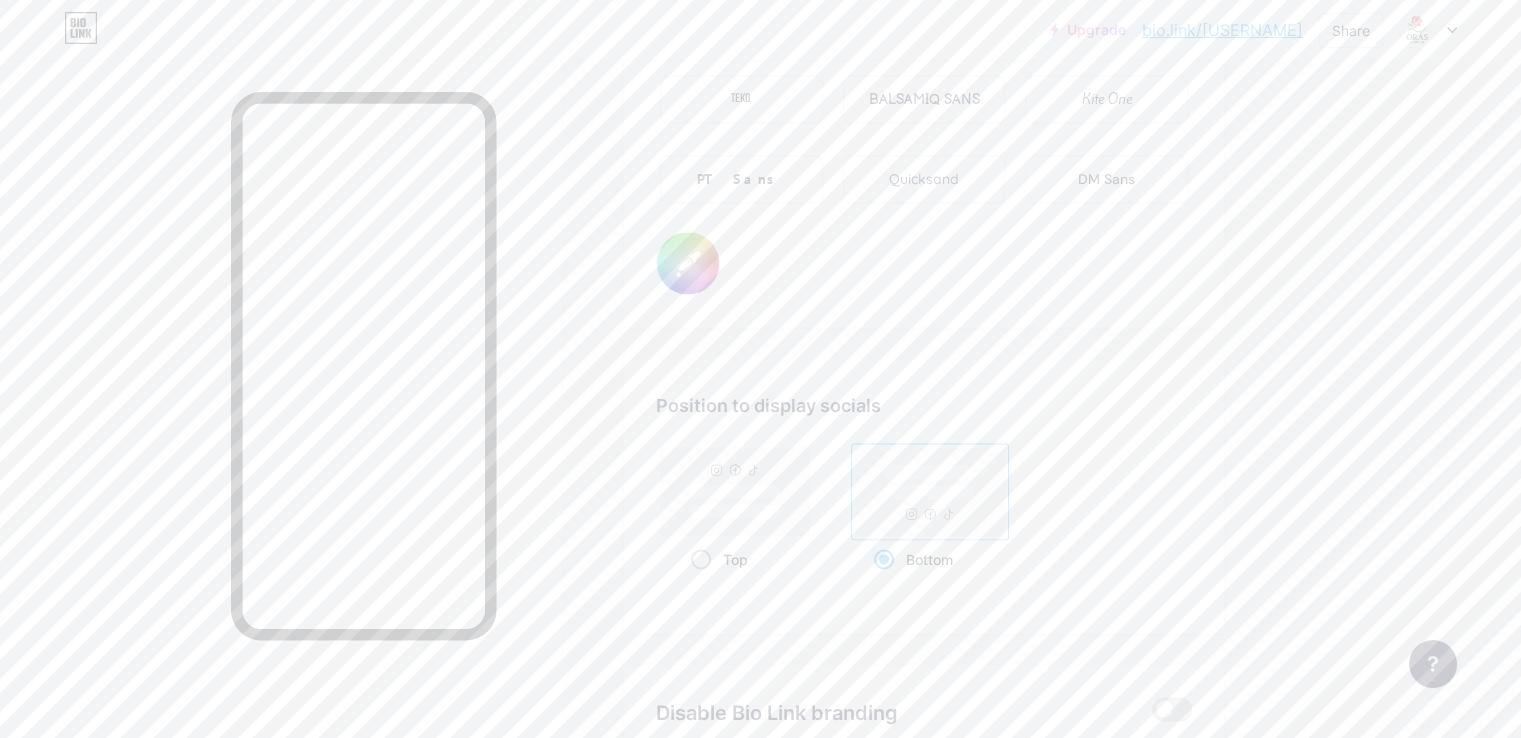 scroll, scrollTop: 3564, scrollLeft: 0, axis: vertical 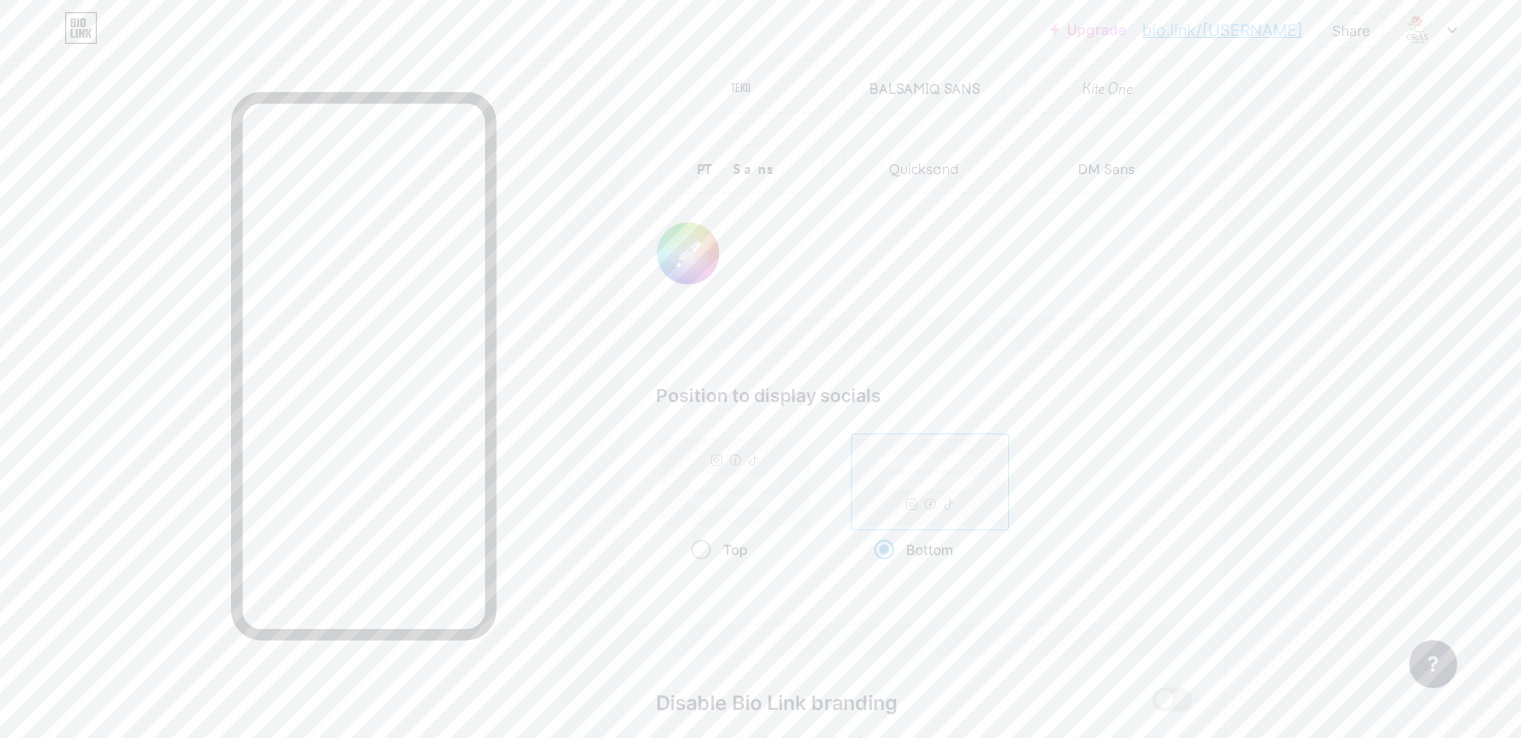 click 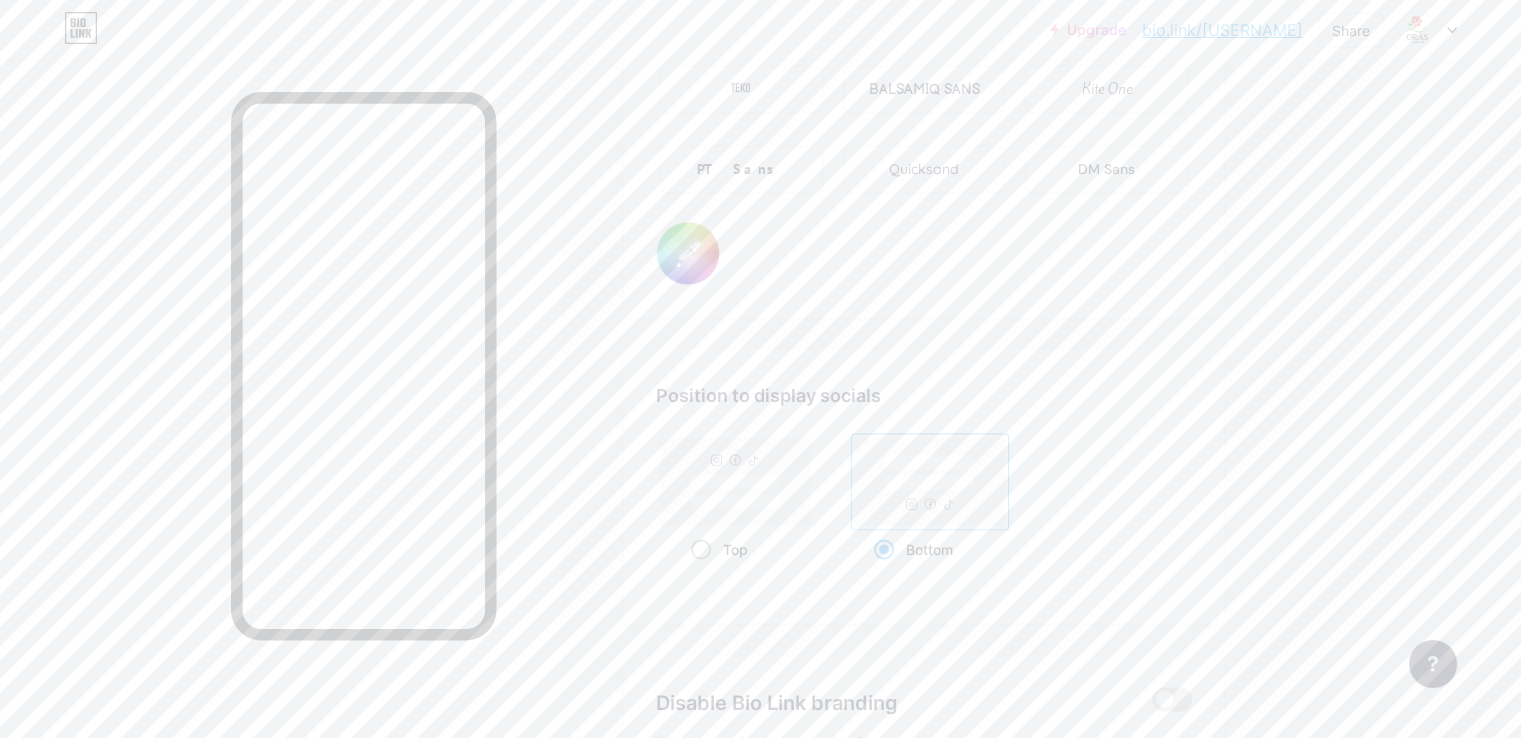 click on "Top" at bounding box center (697, 573) 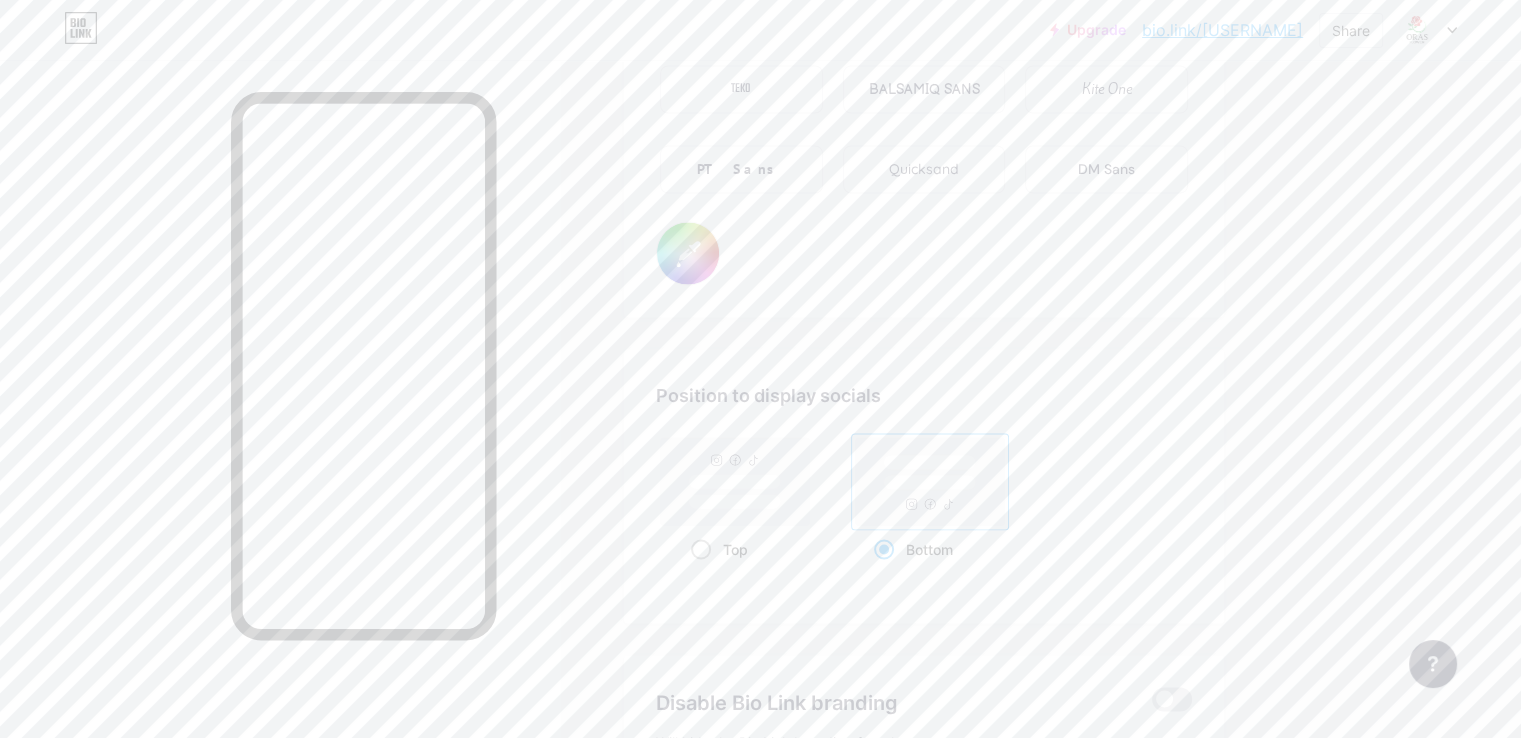radio on "true" 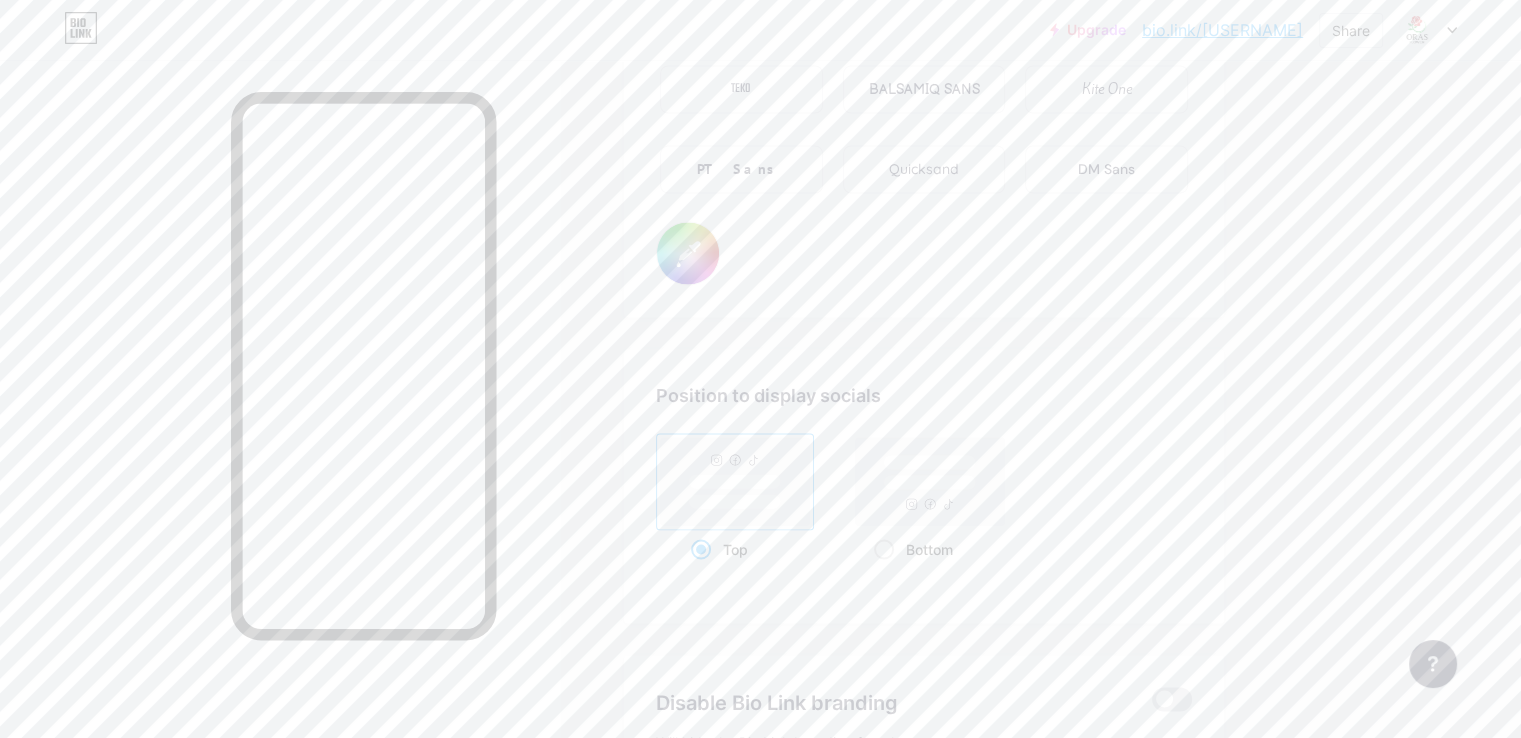 type on "#ffffff" 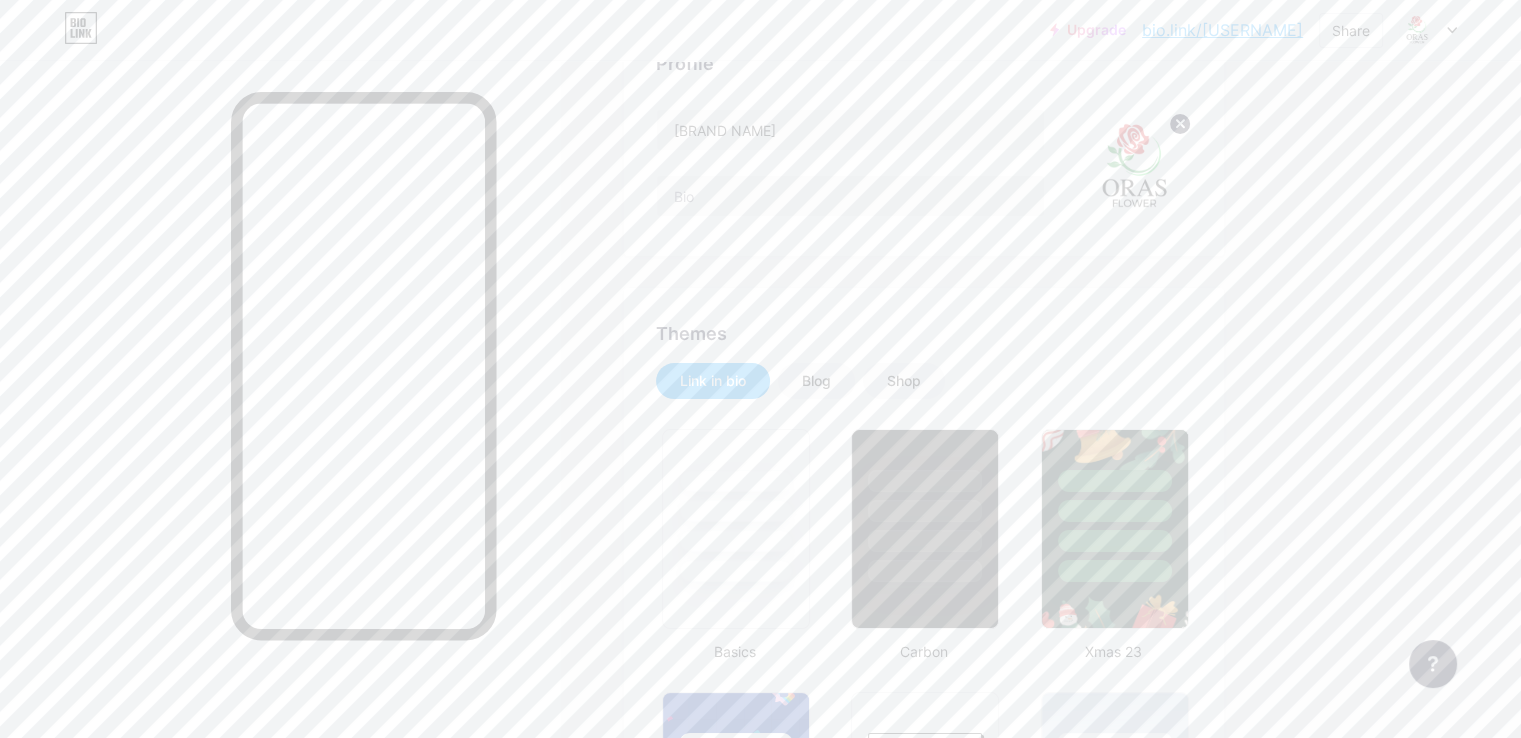 scroll, scrollTop: 0, scrollLeft: 0, axis: both 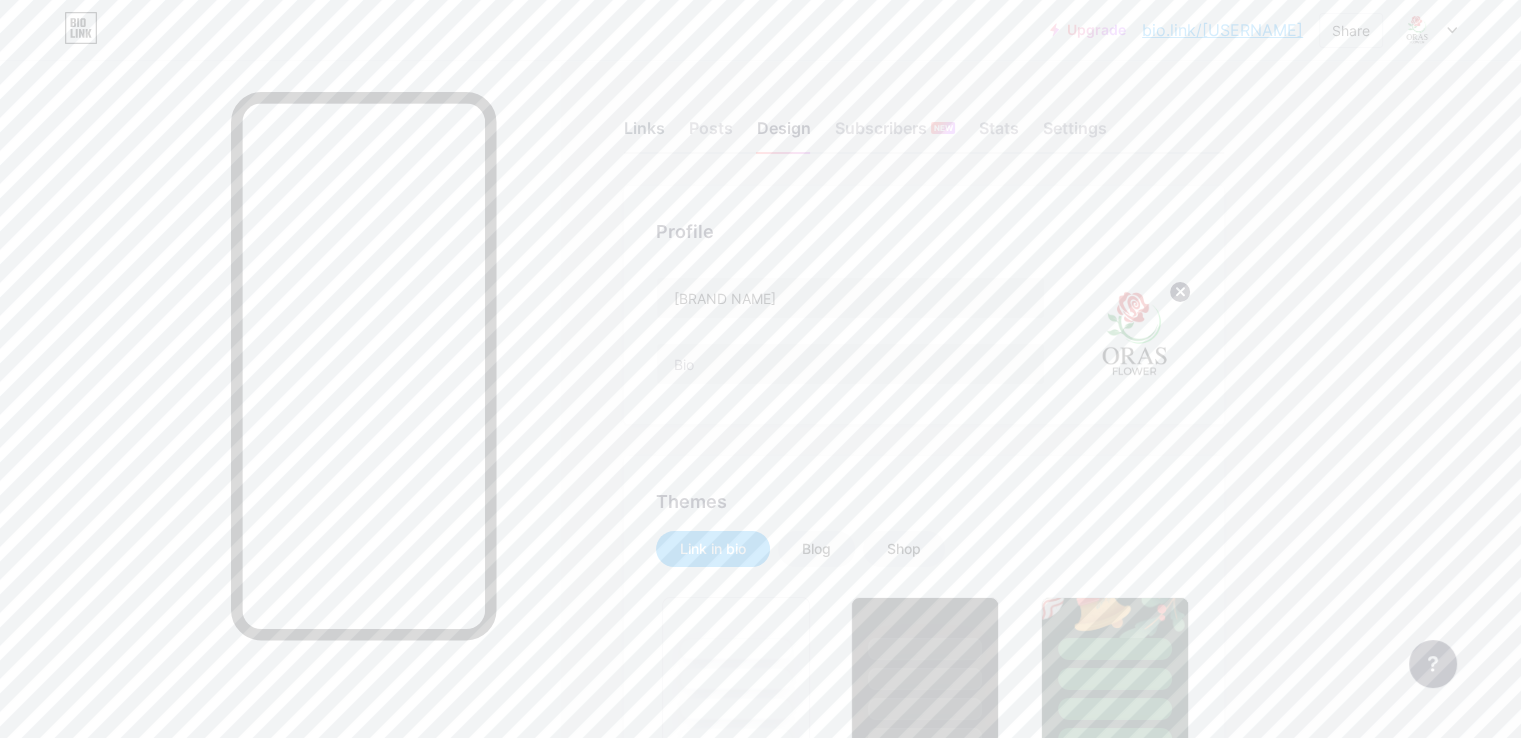 click on "Links" at bounding box center (644, 134) 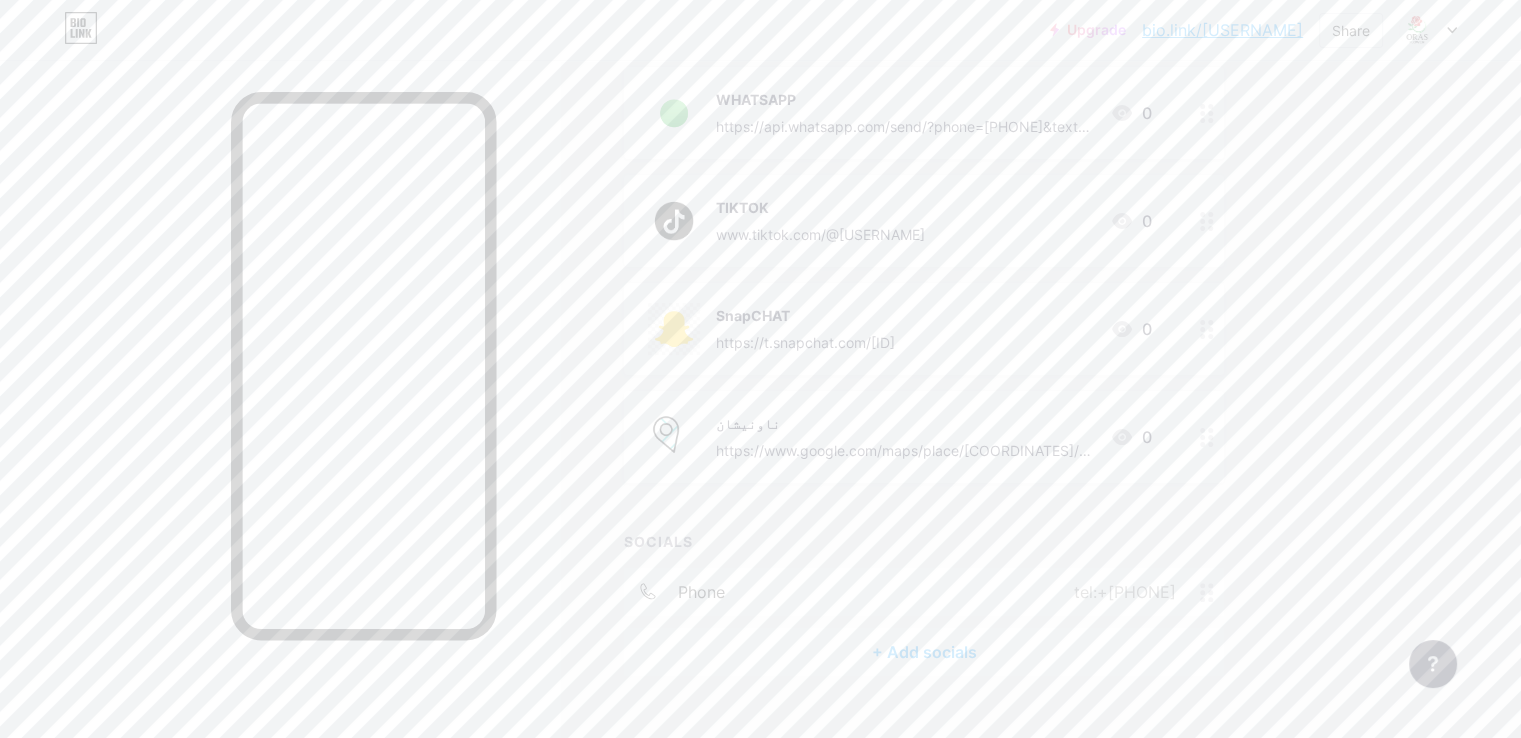 scroll, scrollTop: 472, scrollLeft: 0, axis: vertical 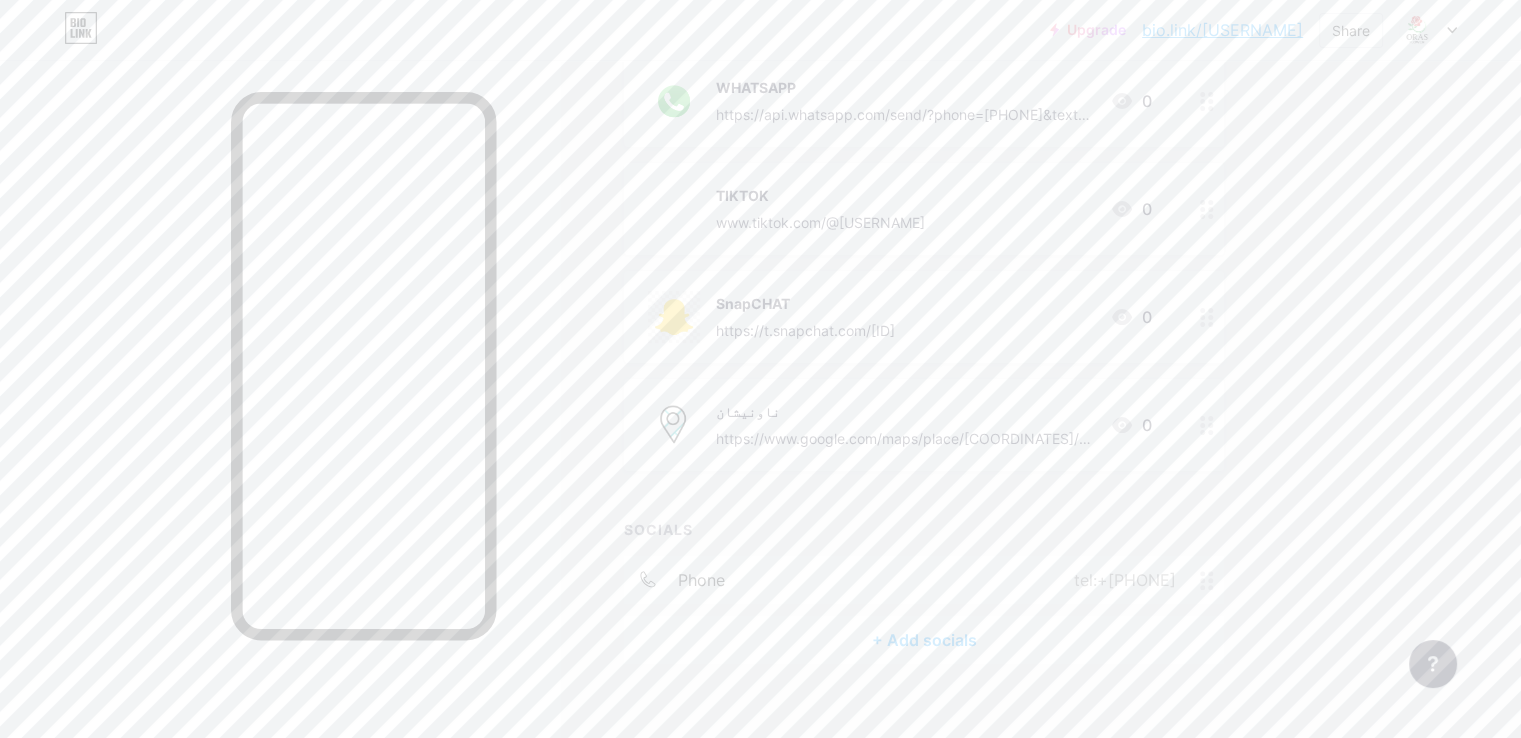 click 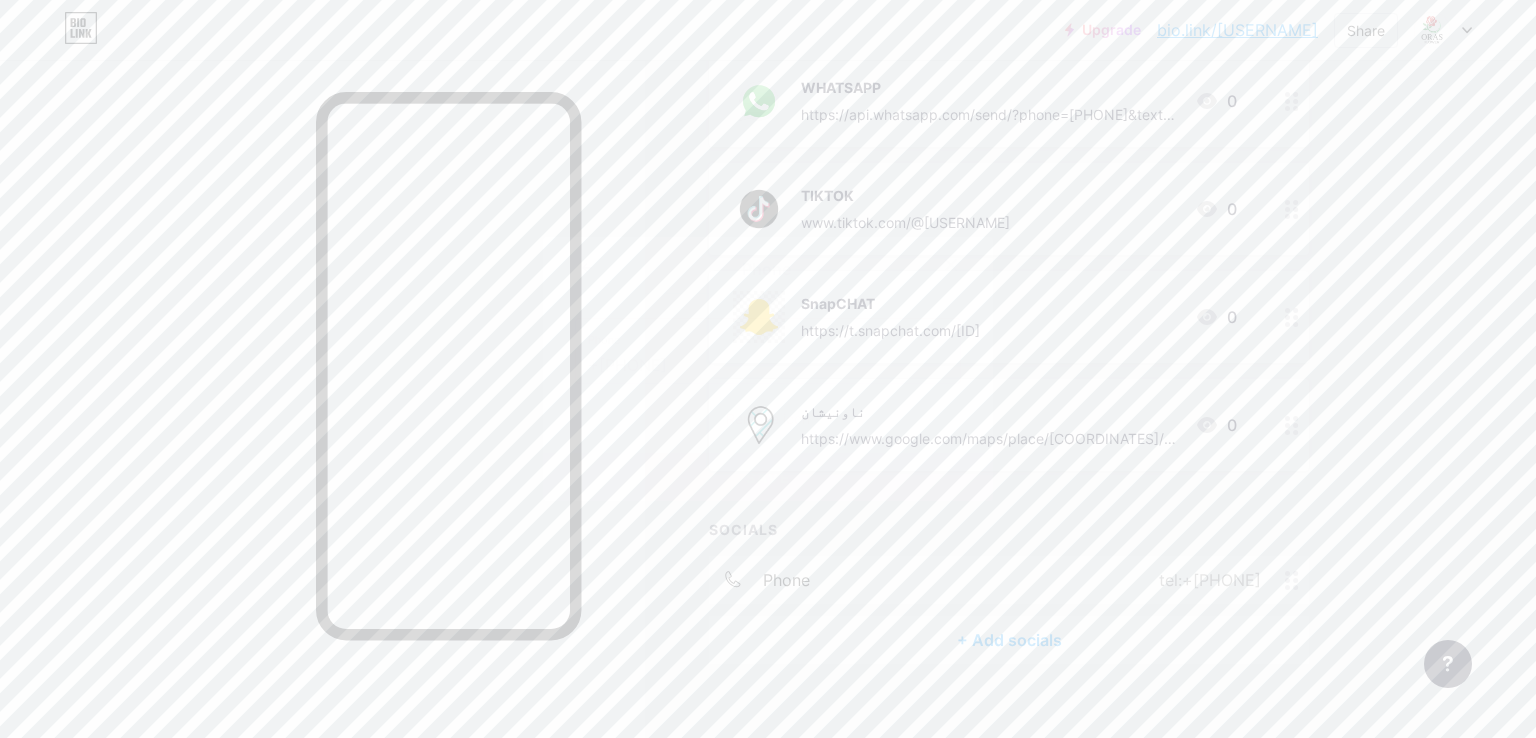click on "[PHONE]" at bounding box center [768, 366] 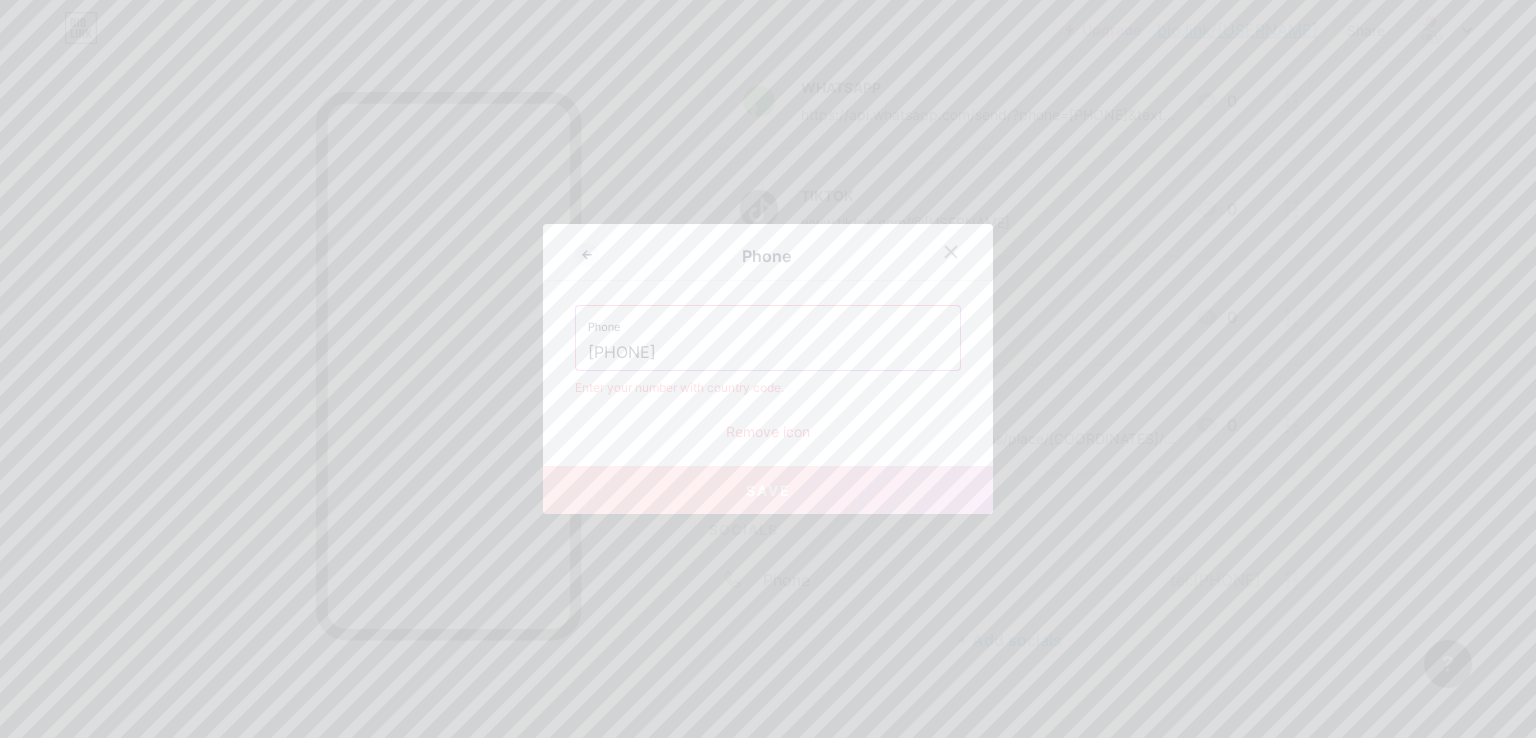 type on "75000888182" 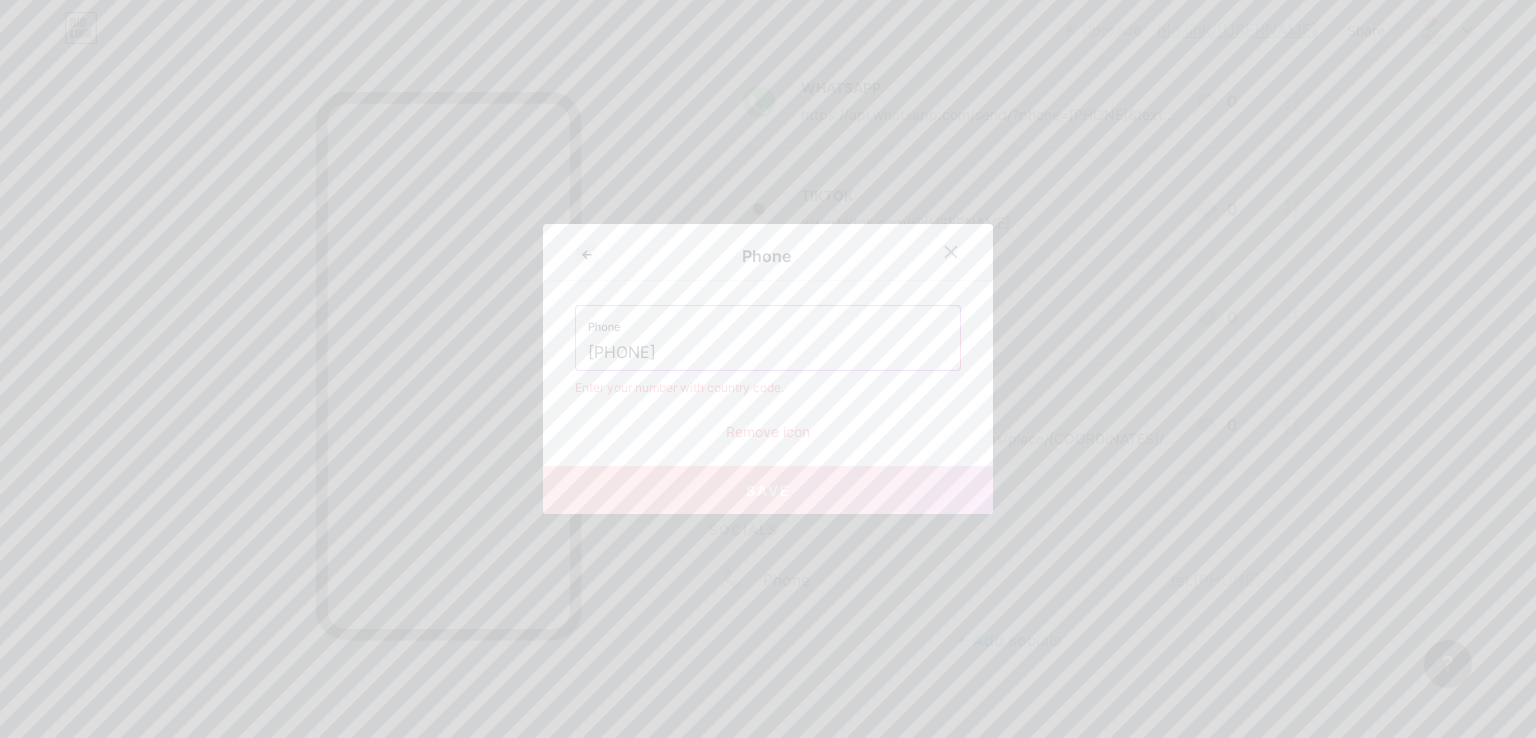 click on "Save" at bounding box center [768, 490] 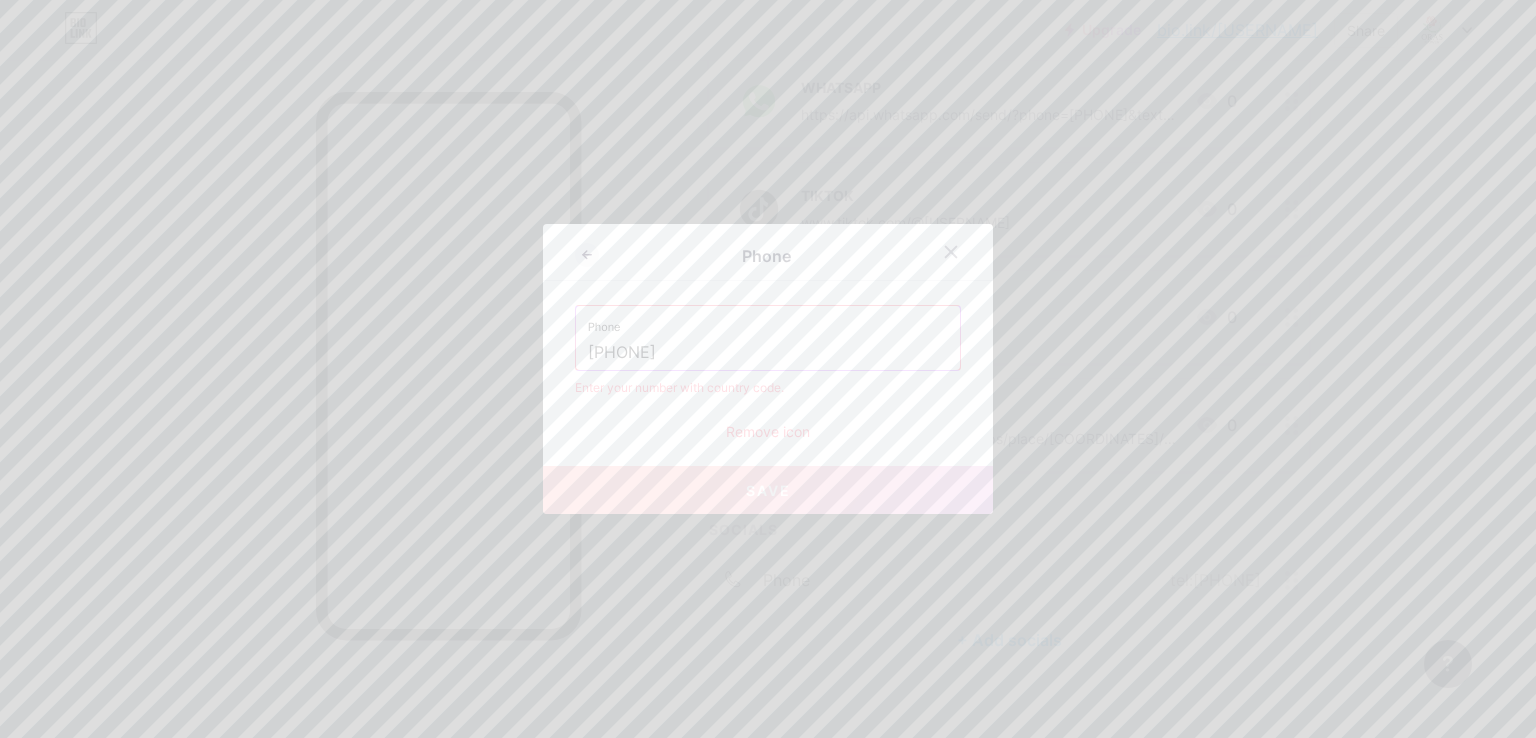 click on "Remove icon" at bounding box center [768, 431] 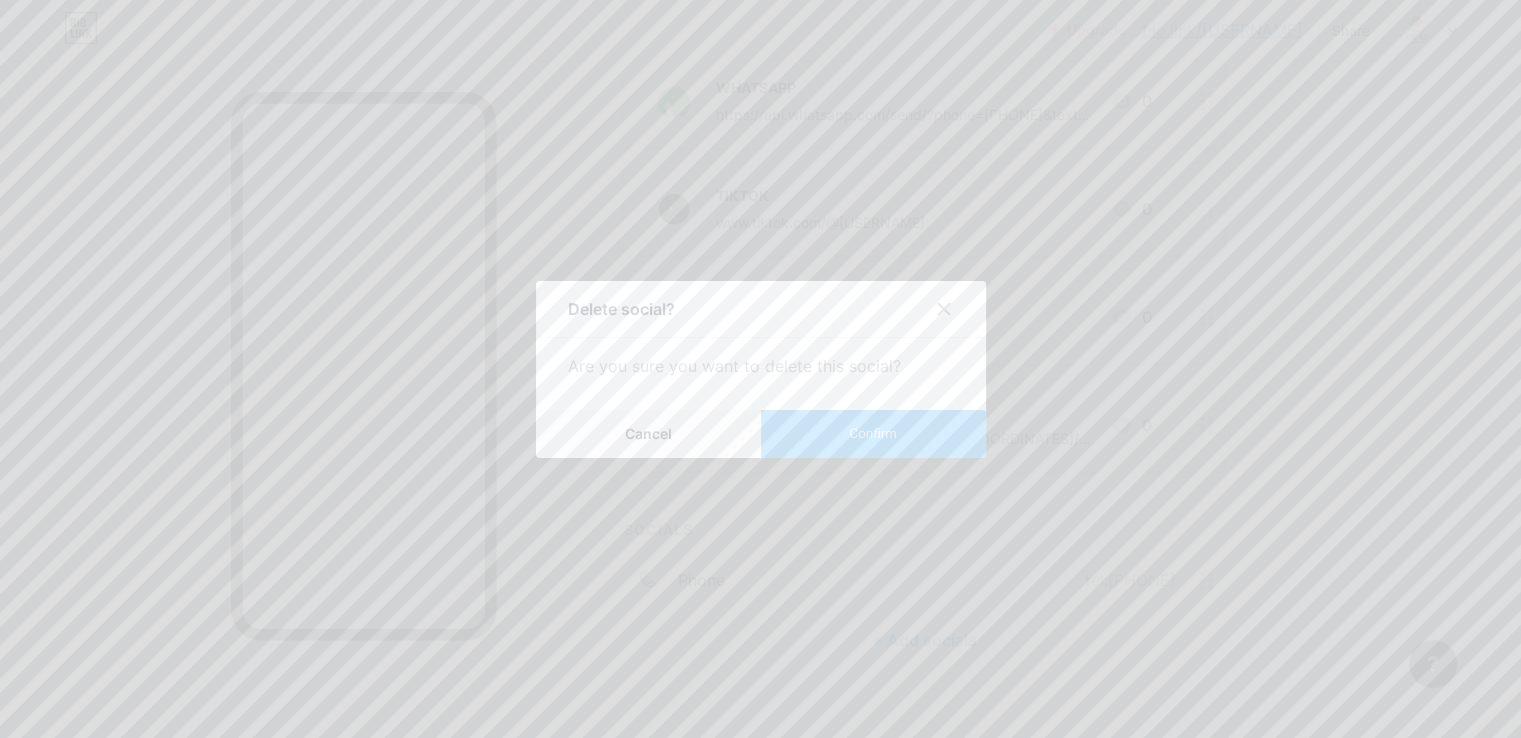 click on "Confirm" at bounding box center (872, 433) 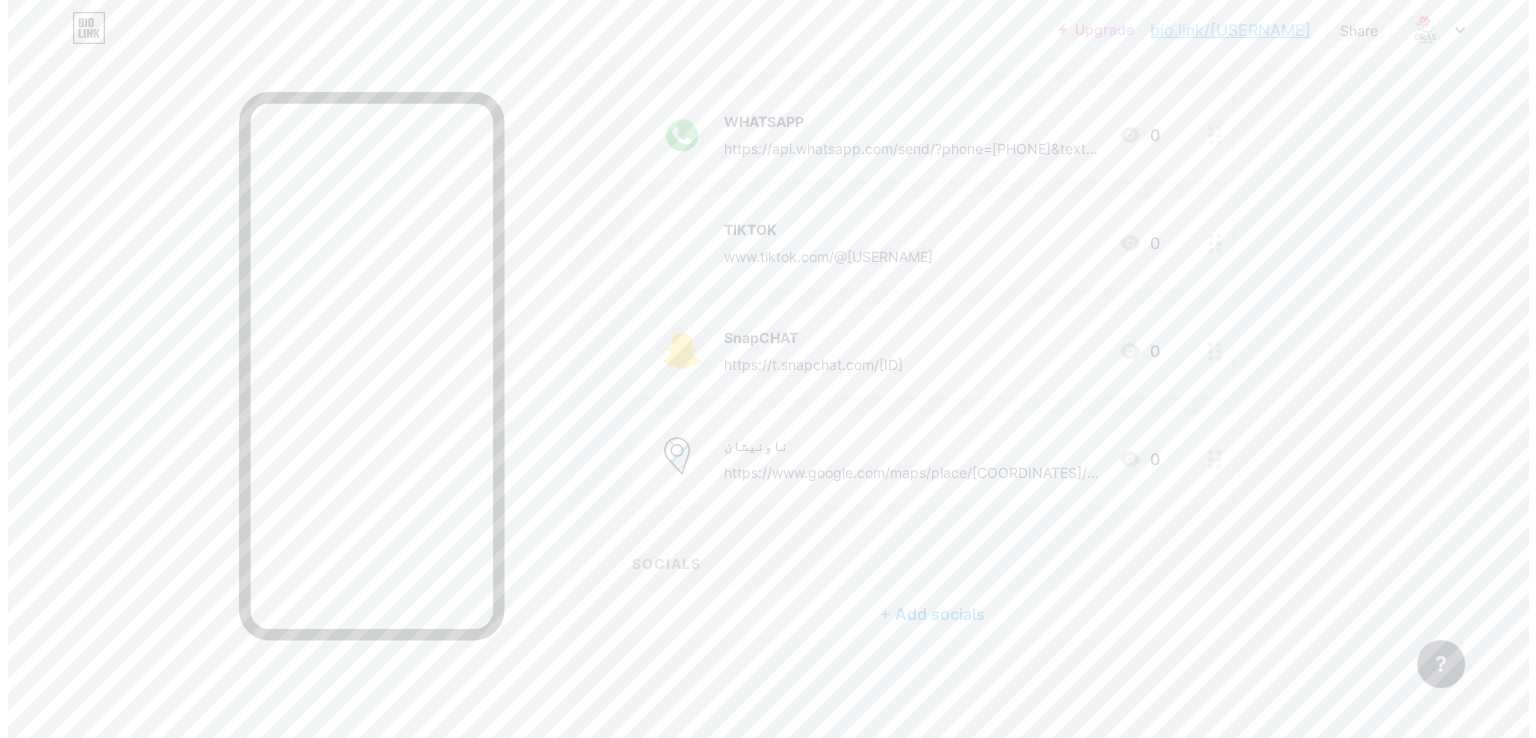 scroll, scrollTop: 412, scrollLeft: 0, axis: vertical 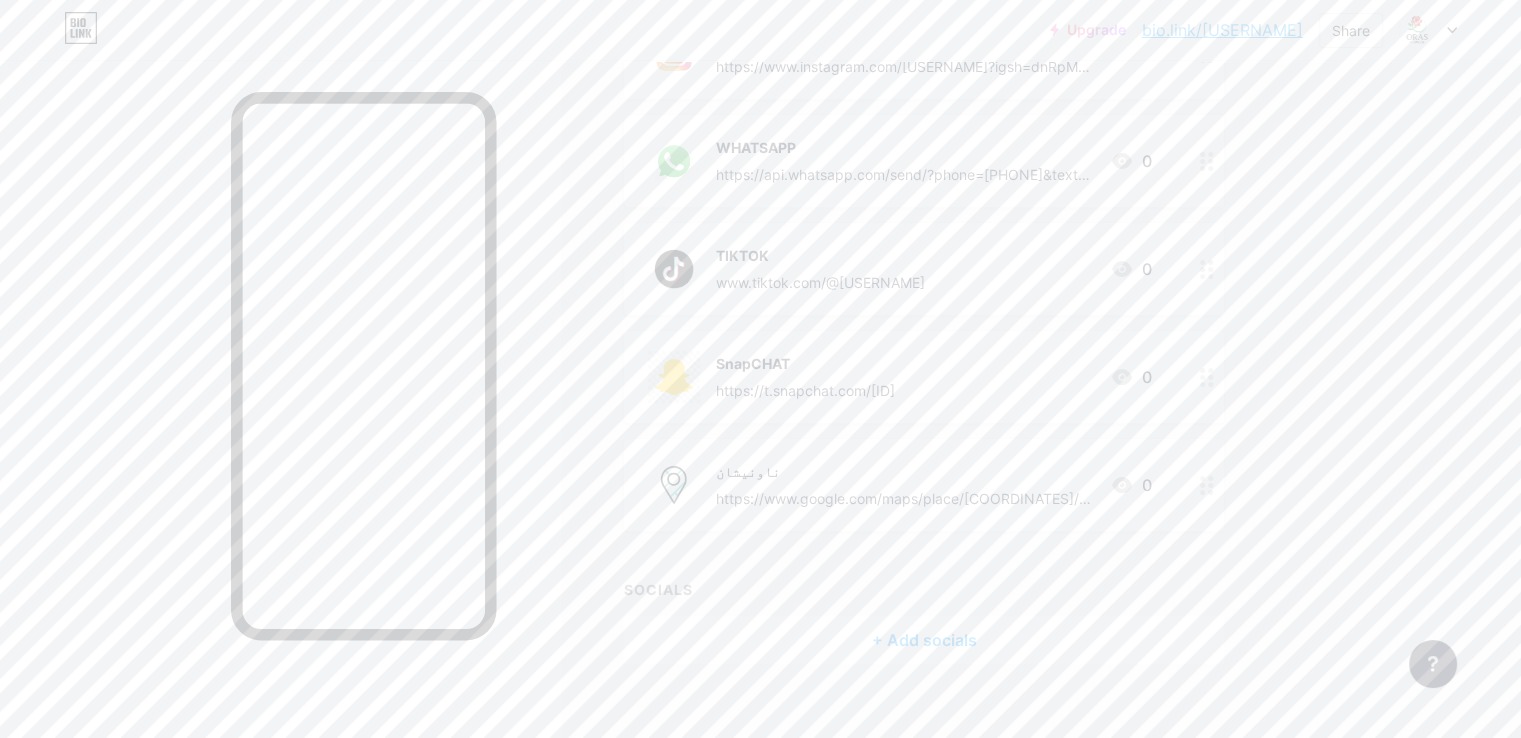 click on "+ Add socials" at bounding box center [924, 640] 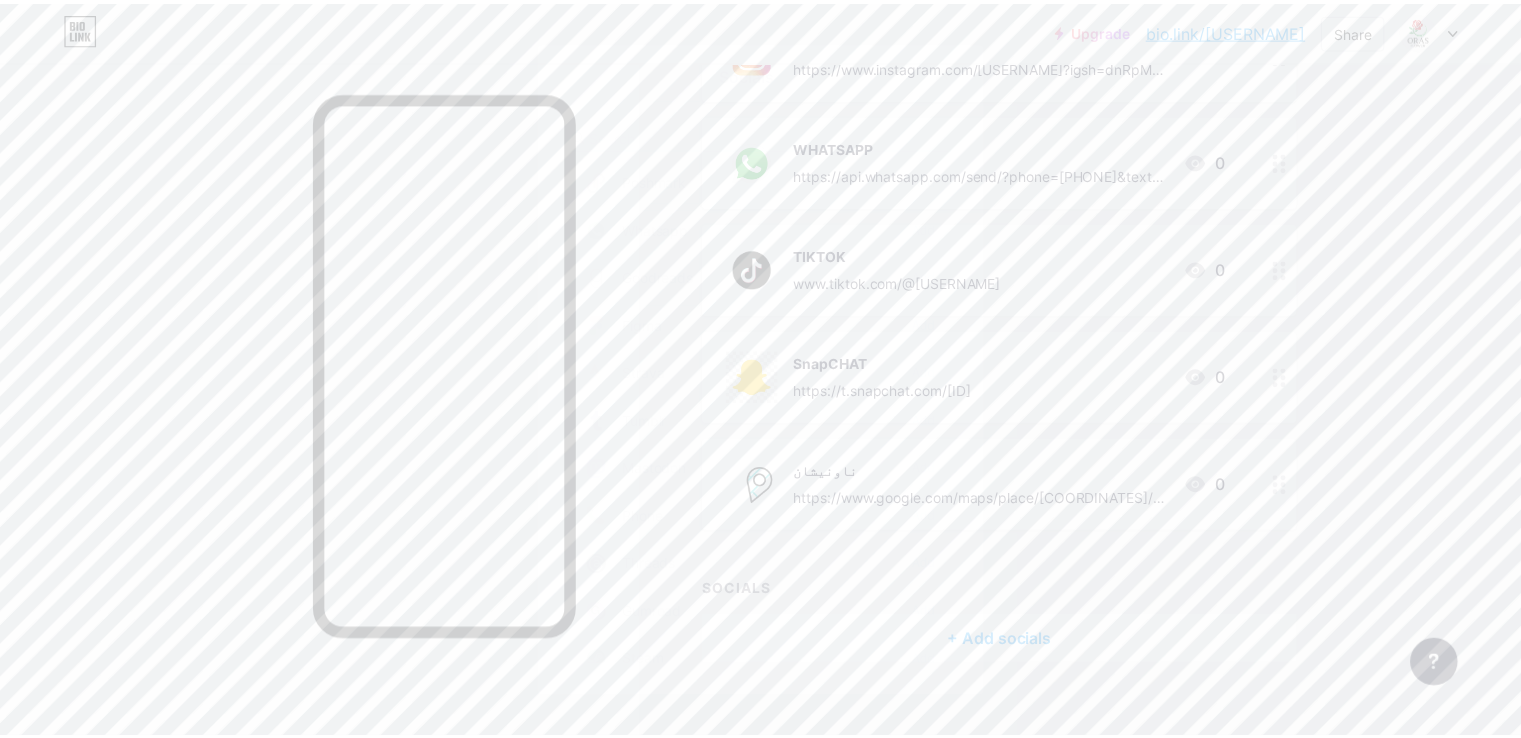 scroll, scrollTop: 1688, scrollLeft: 0, axis: vertical 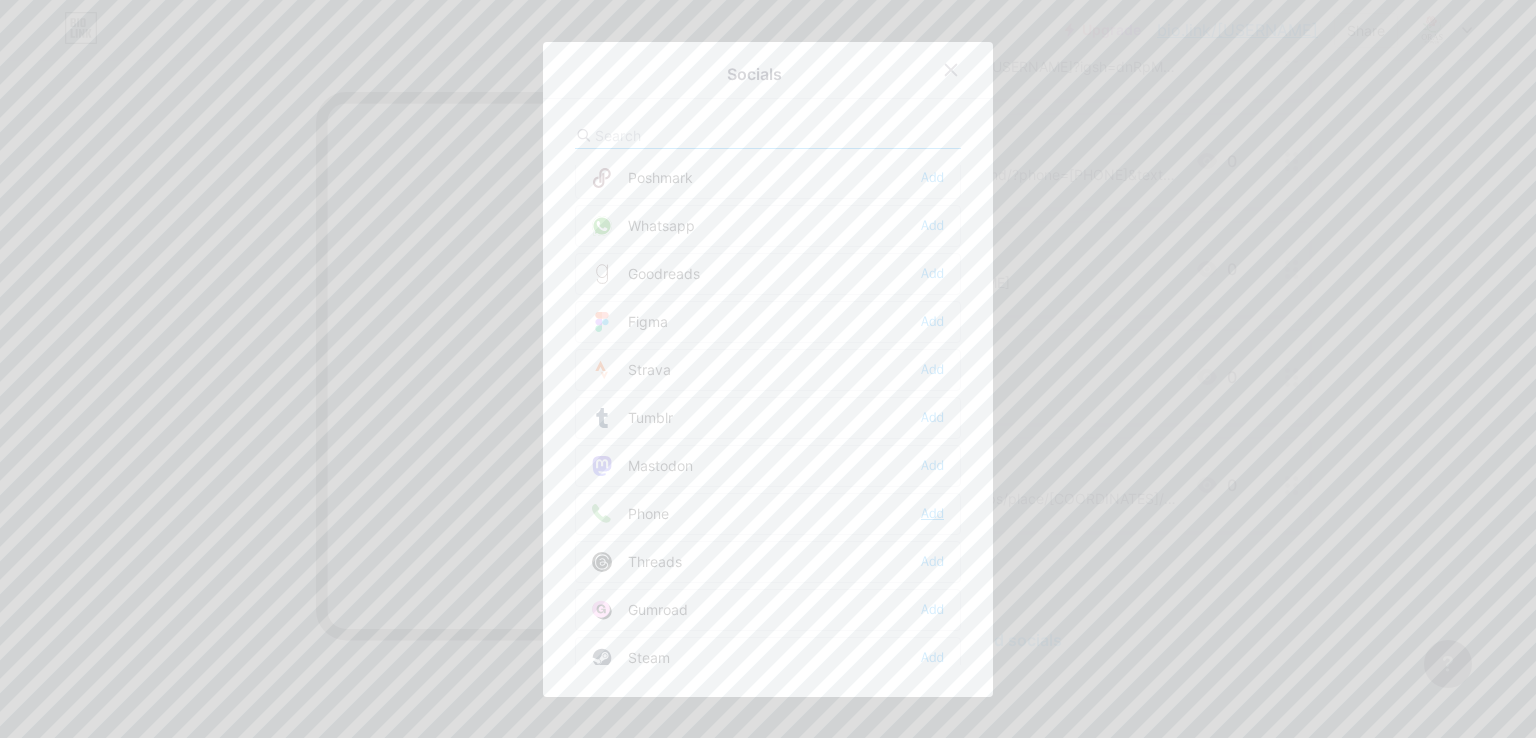 click on "Add" at bounding box center (932, 514) 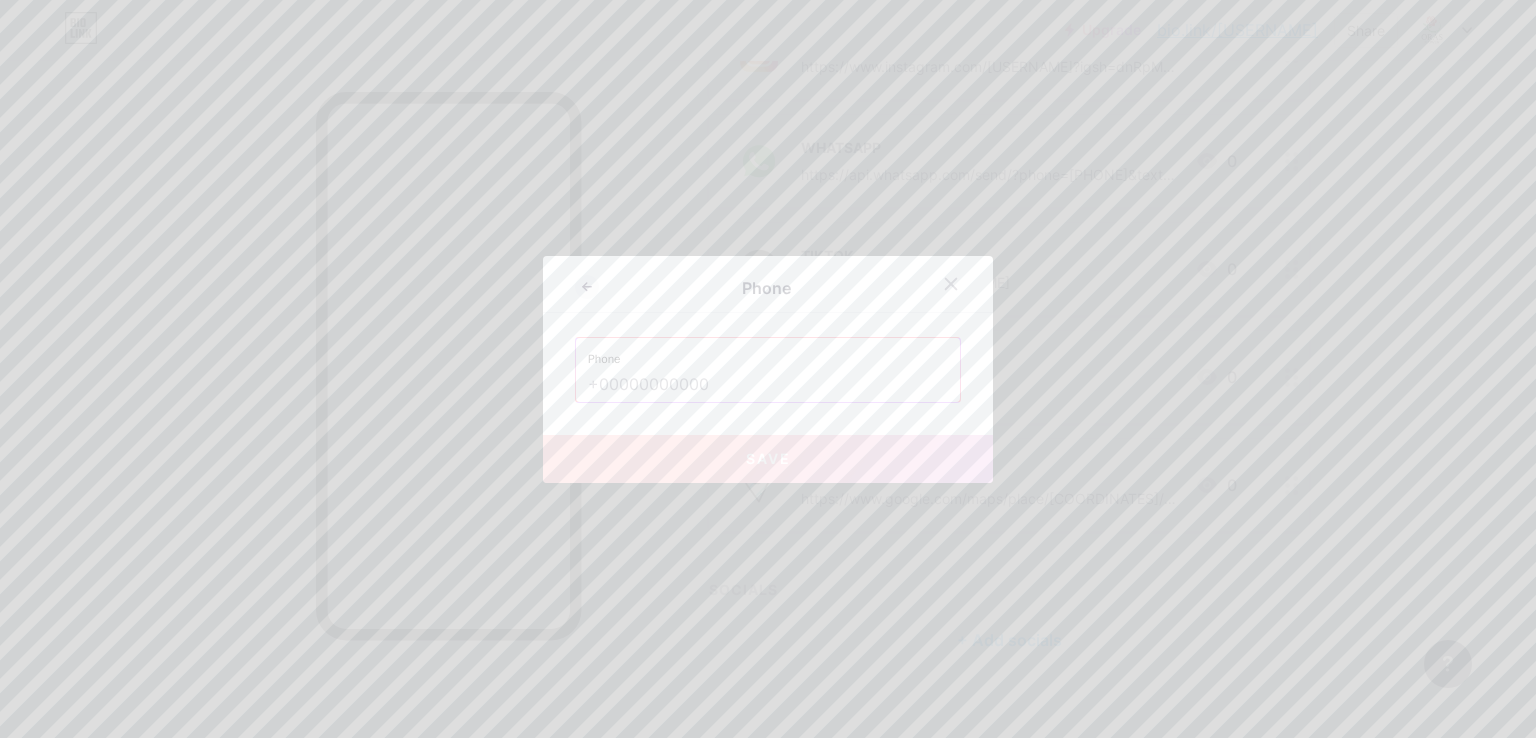 click at bounding box center [768, 385] 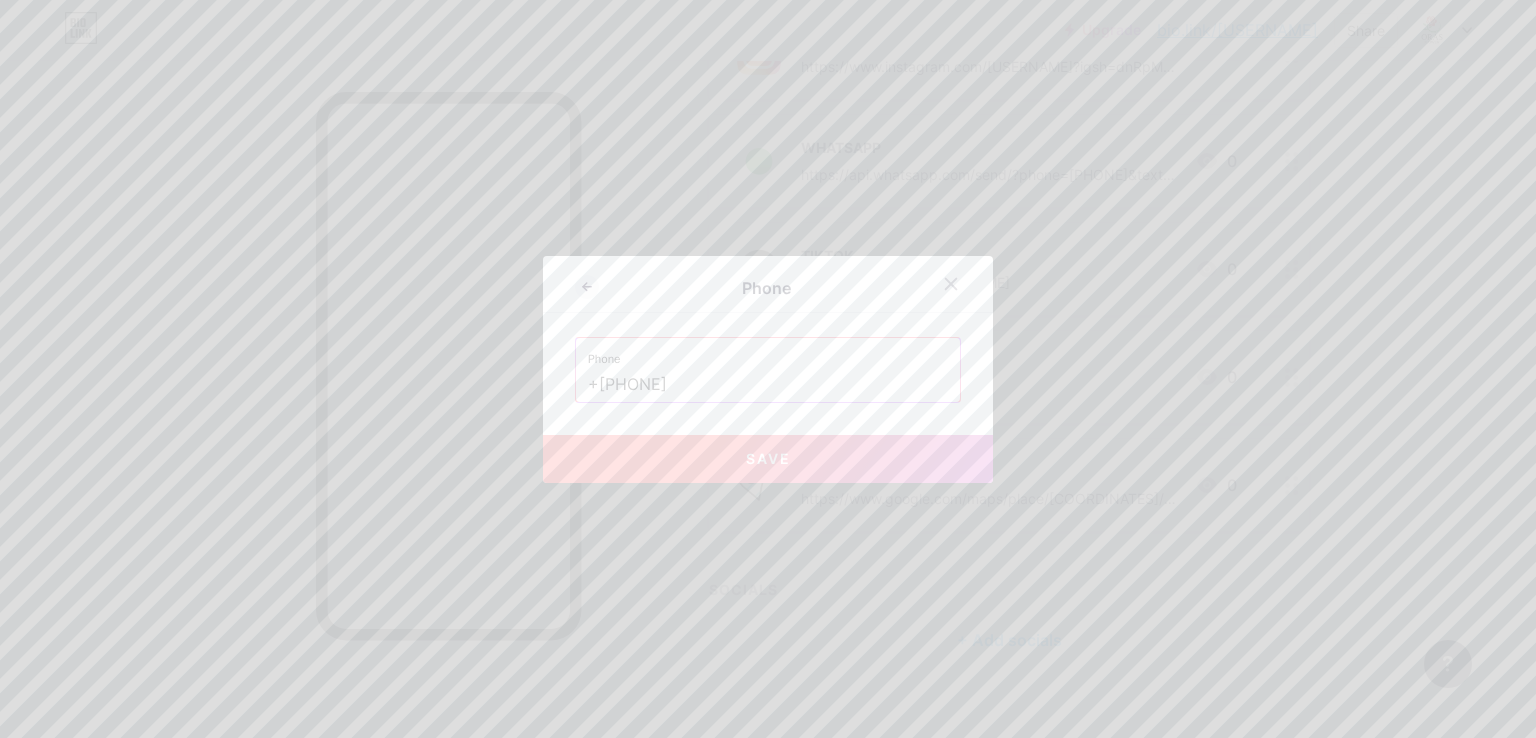 click on "Save" at bounding box center [768, 459] 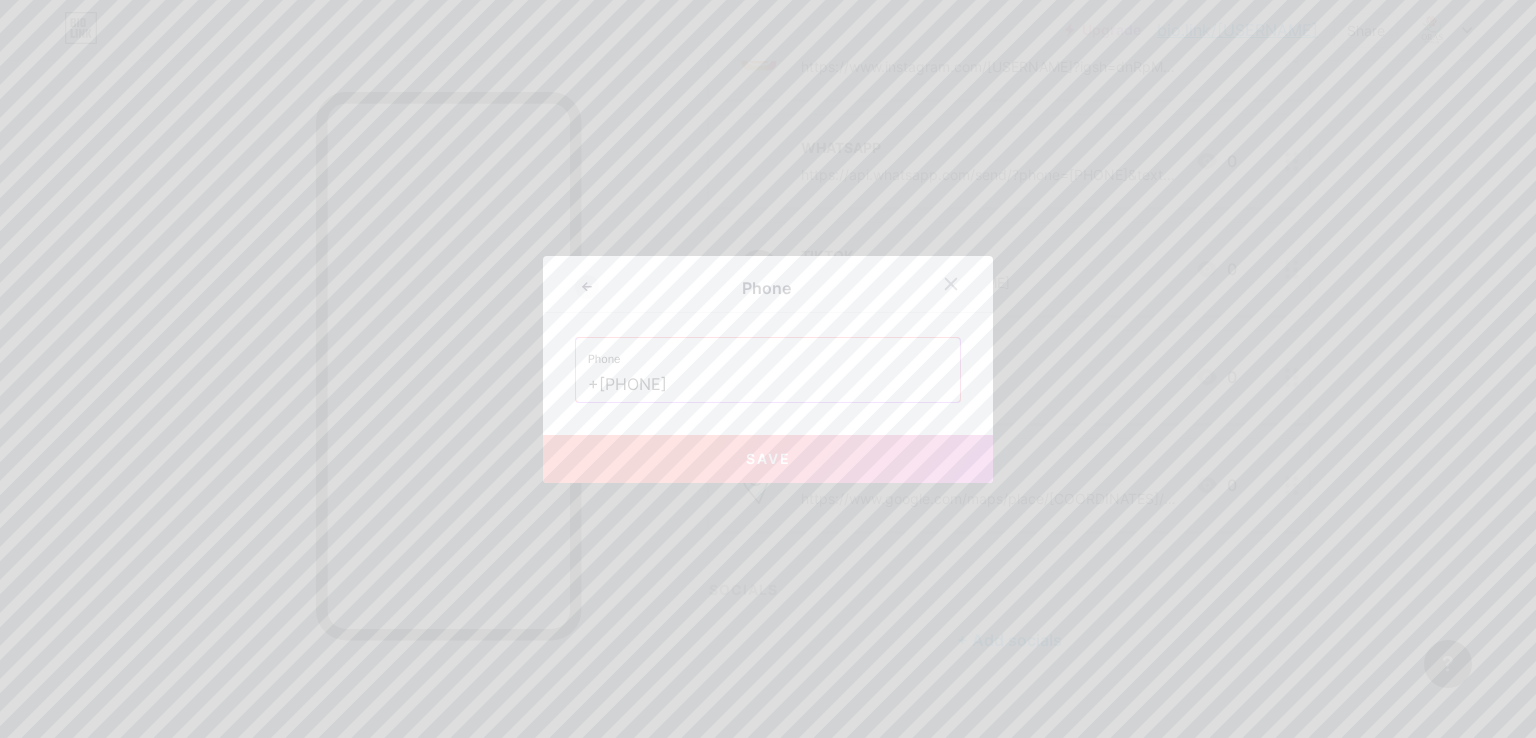 type on "tel:+9647500088182" 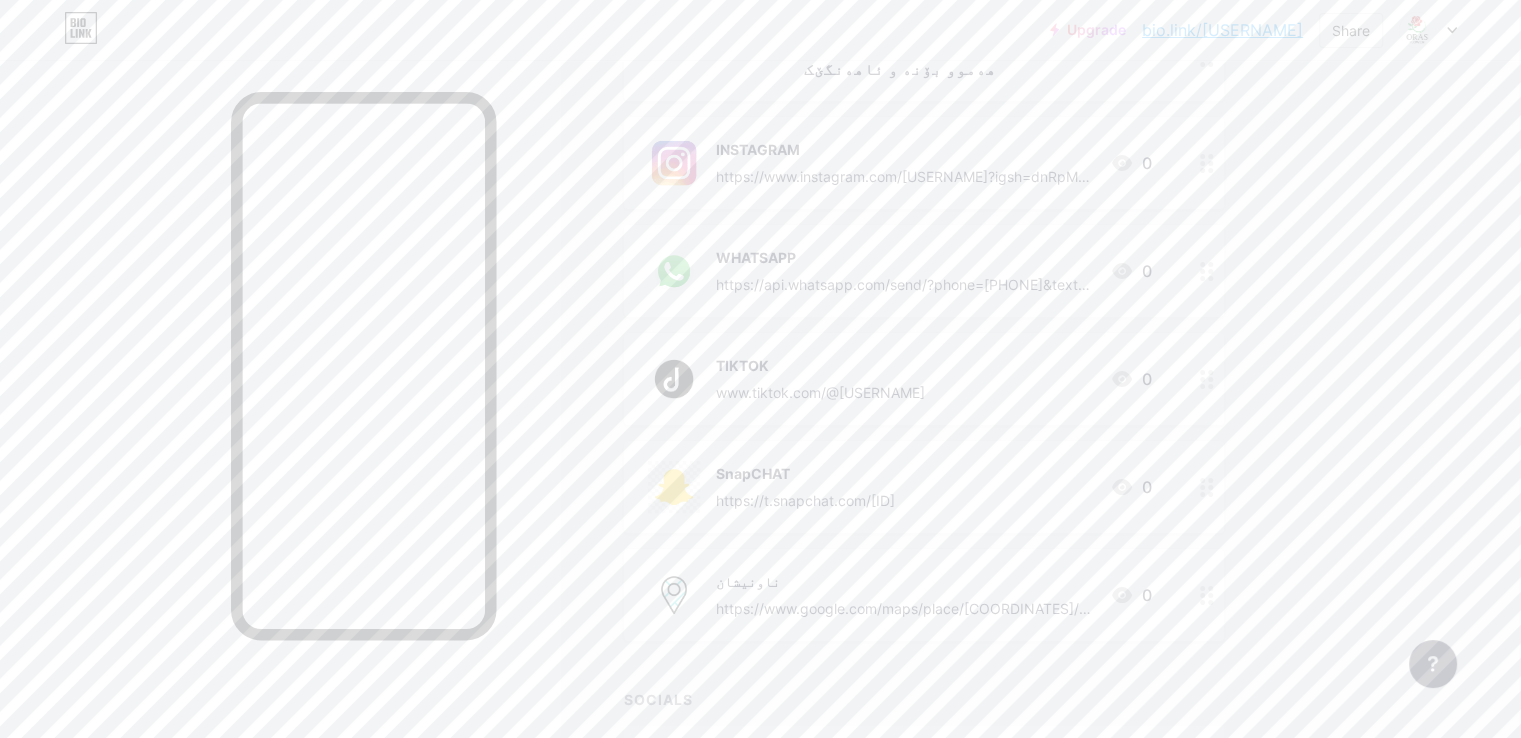 scroll, scrollTop: 0, scrollLeft: 0, axis: both 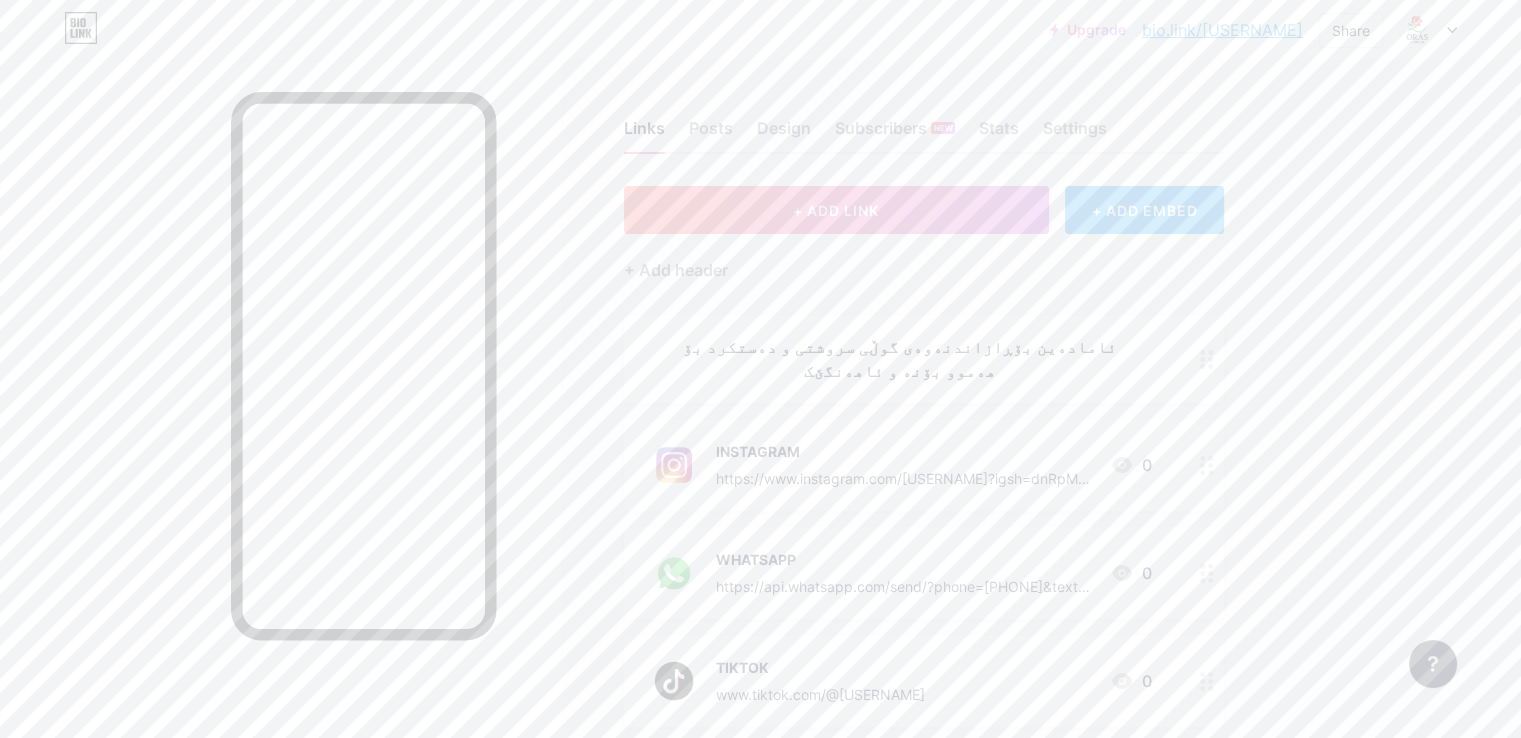 click on "+ ADD EMBED" at bounding box center [1144, 210] 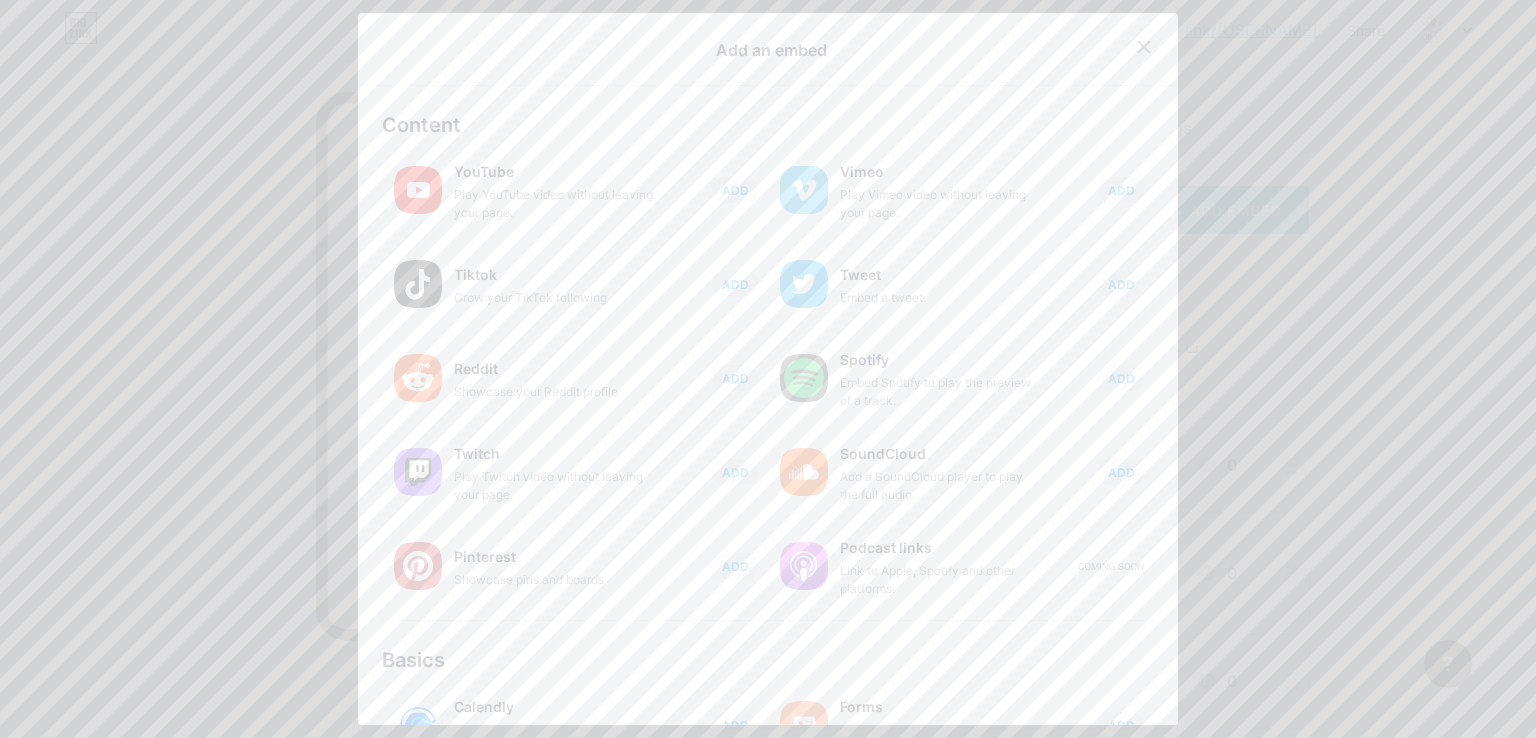 click 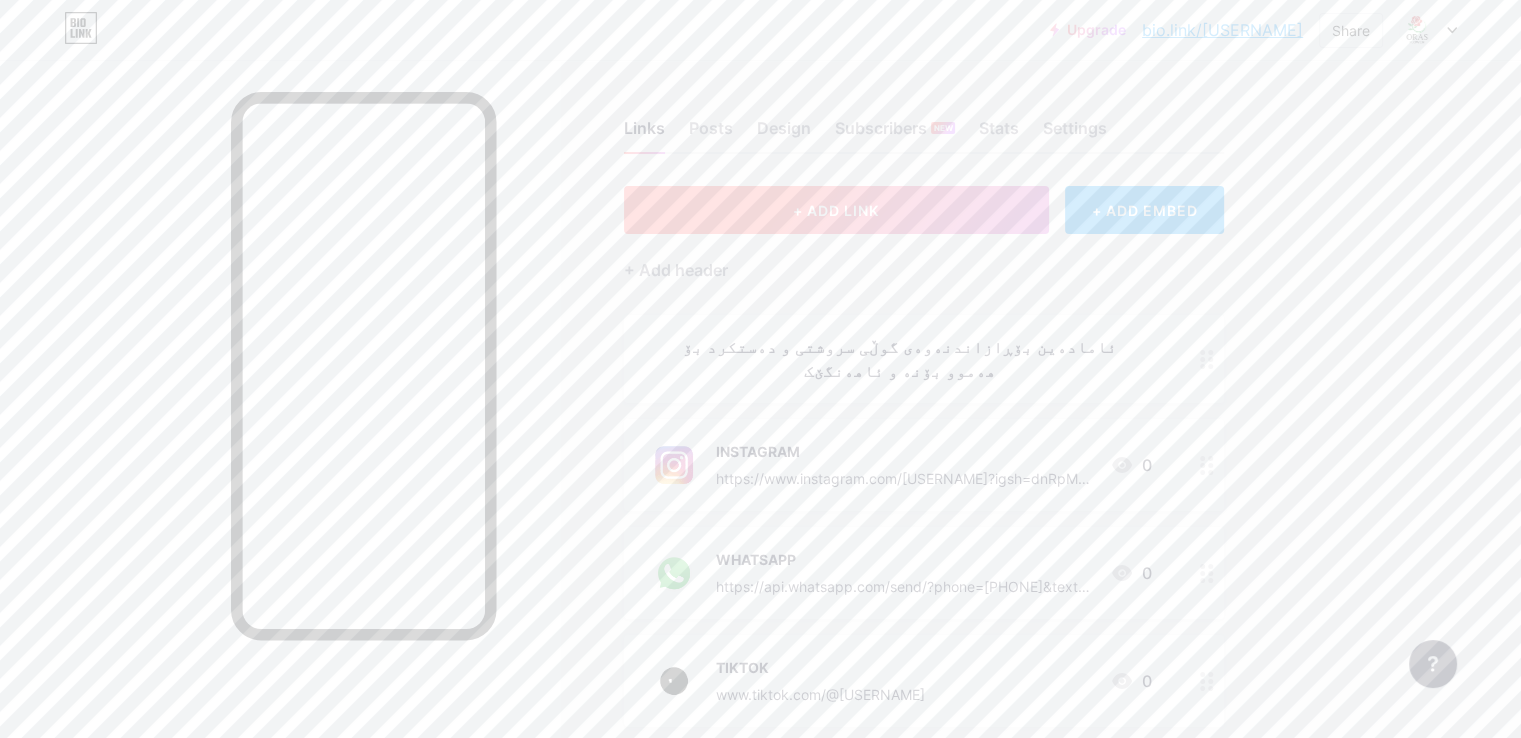 click on "+ ADD LINK" at bounding box center [836, 210] 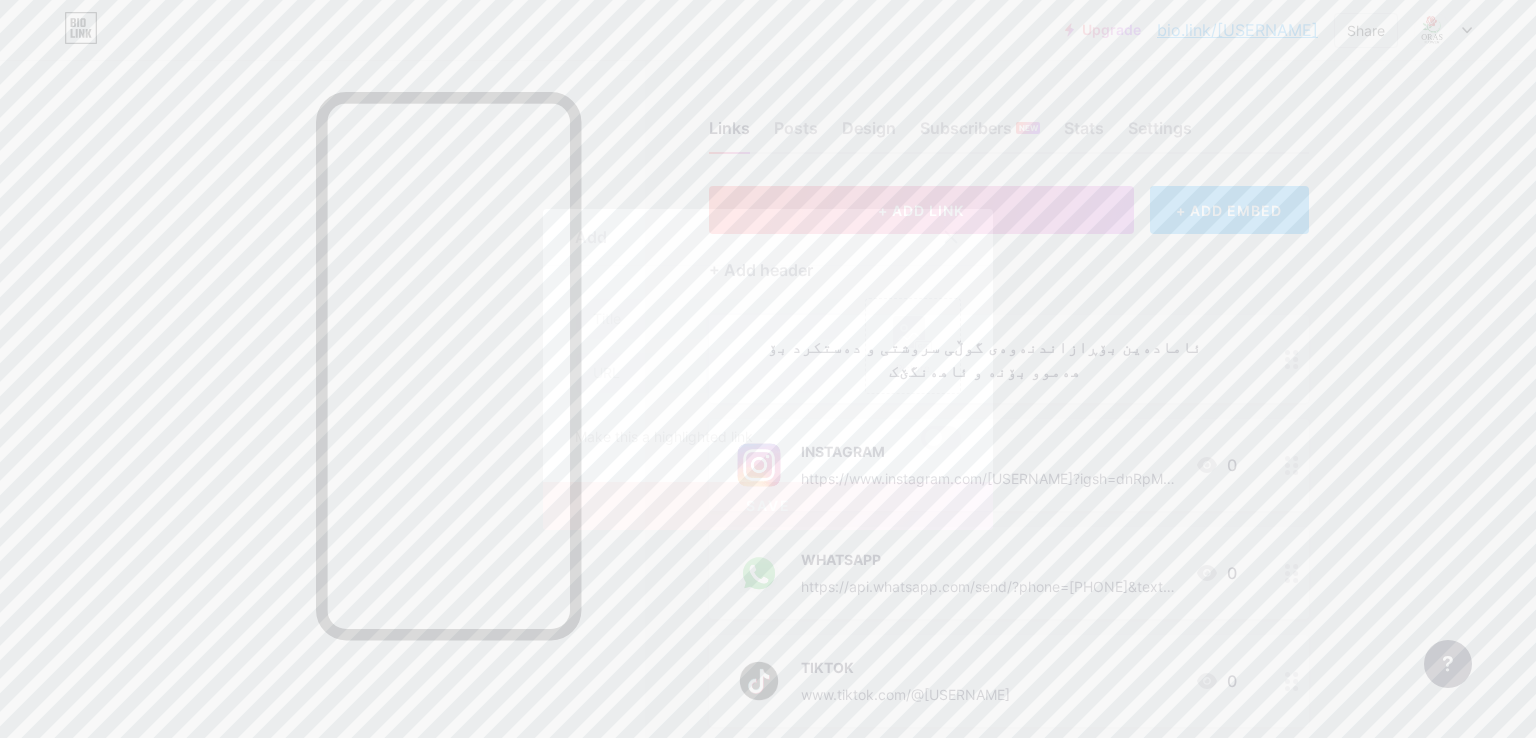 click at bounding box center [951, 237] 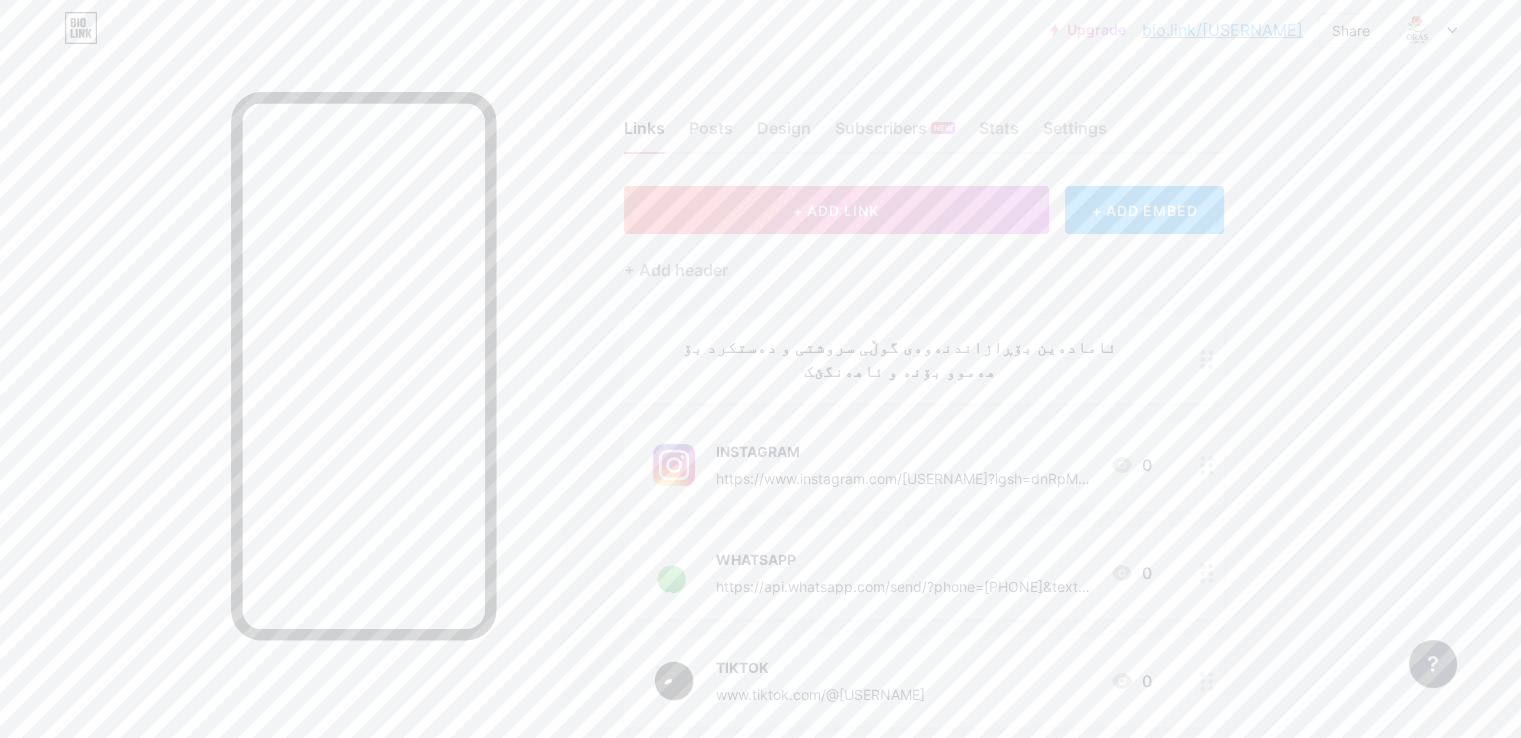 click on "Links
Posts
Design
Subscribers
NEW
Stats
Settings" at bounding box center (924, 119) 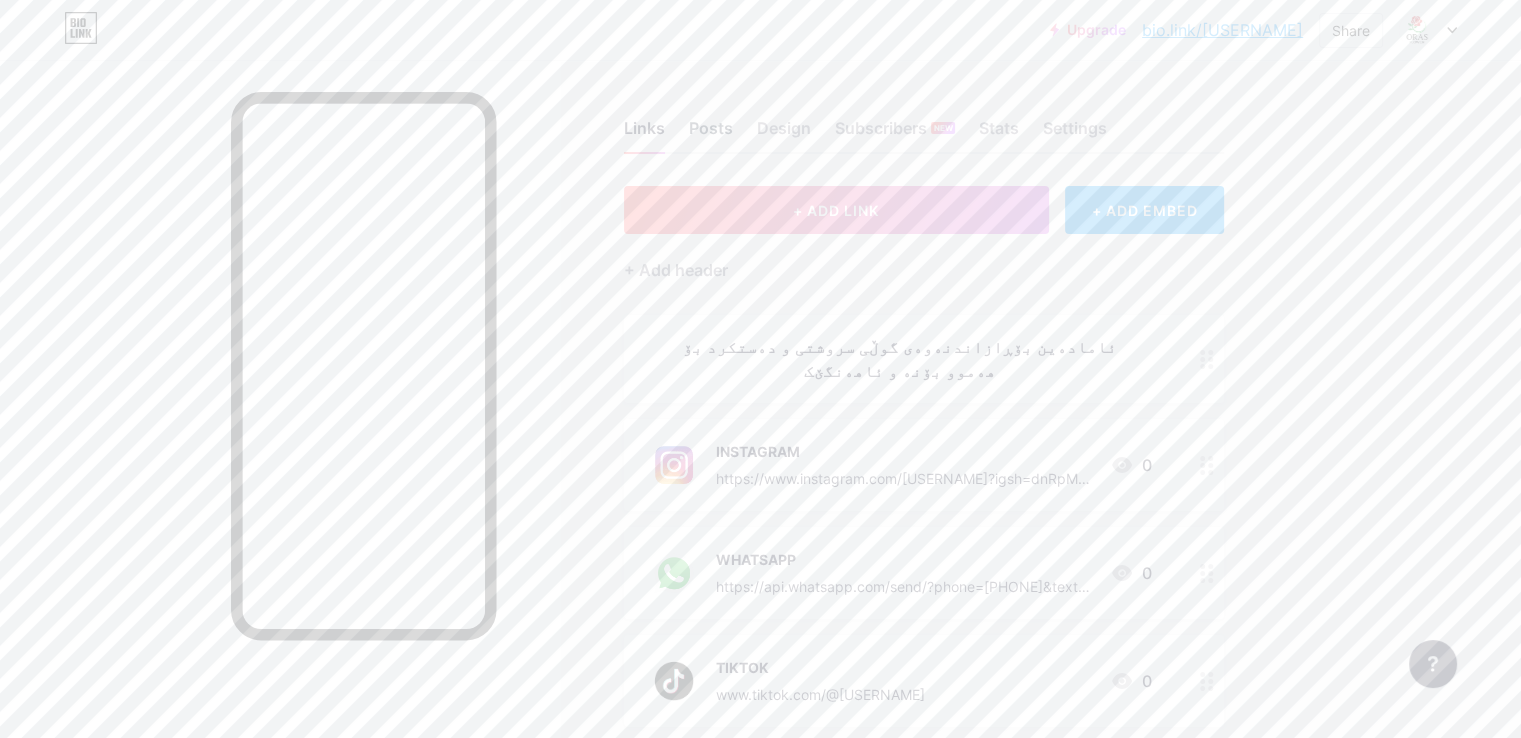 click on "Posts" at bounding box center (711, 134) 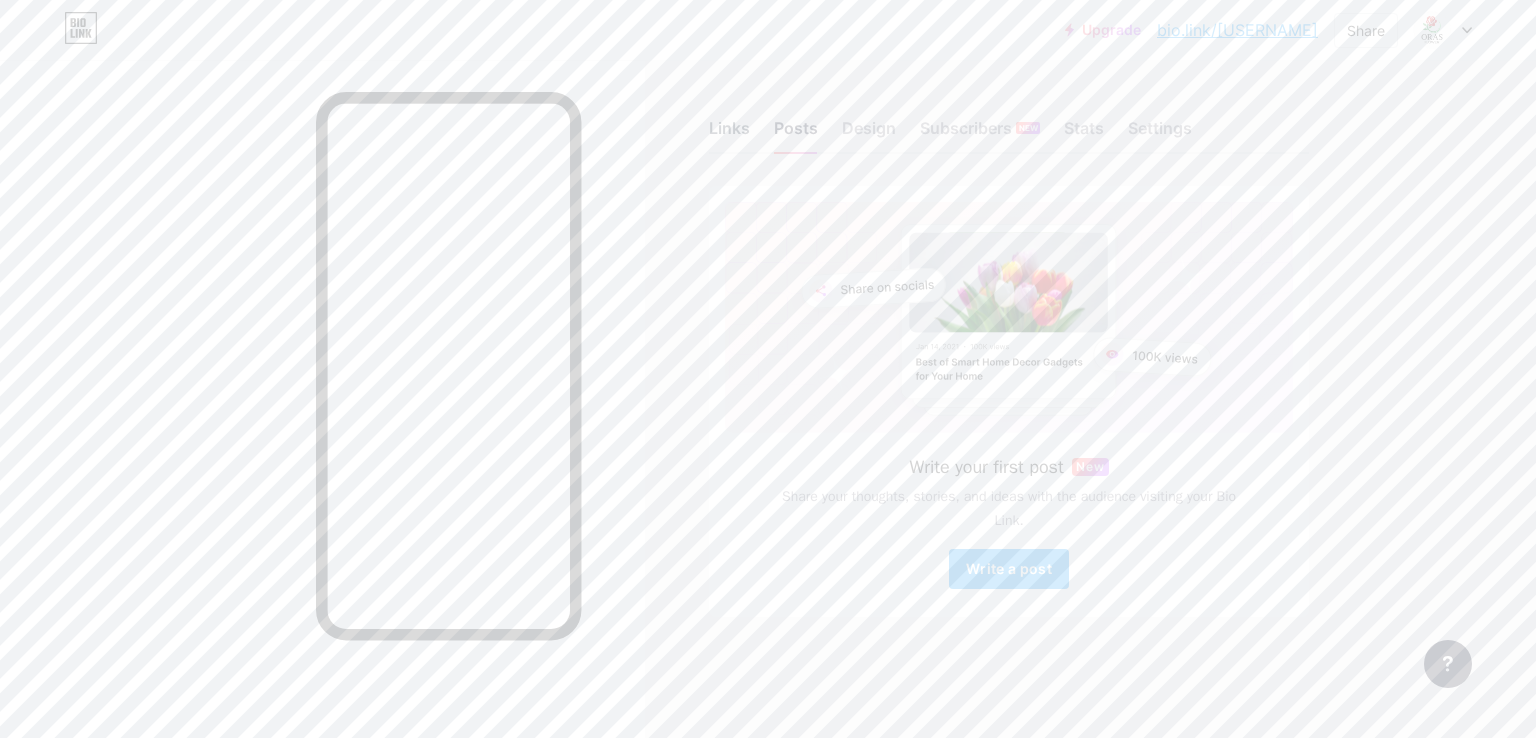 click on "Links" at bounding box center [729, 134] 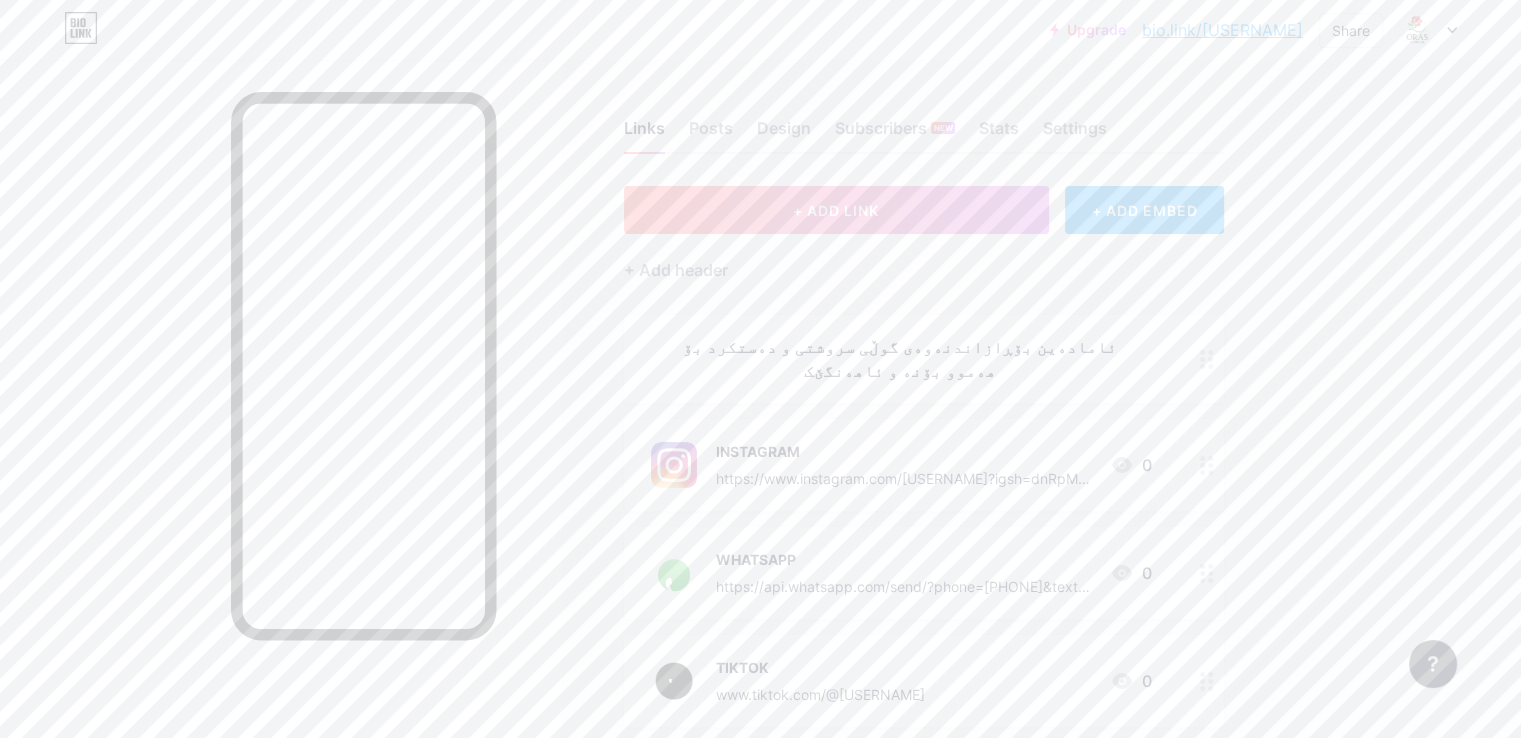 scroll, scrollTop: 472, scrollLeft: 0, axis: vertical 